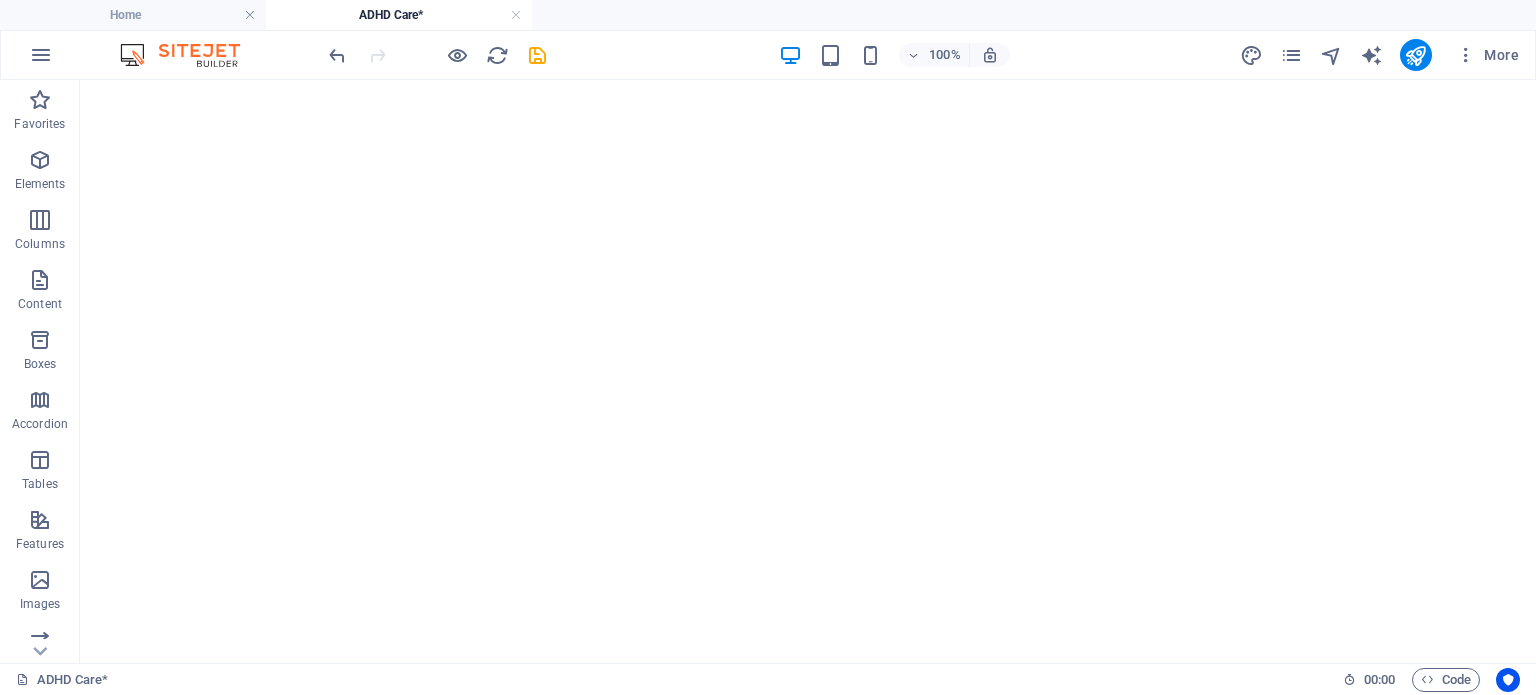scroll, scrollTop: 0, scrollLeft: 0, axis: both 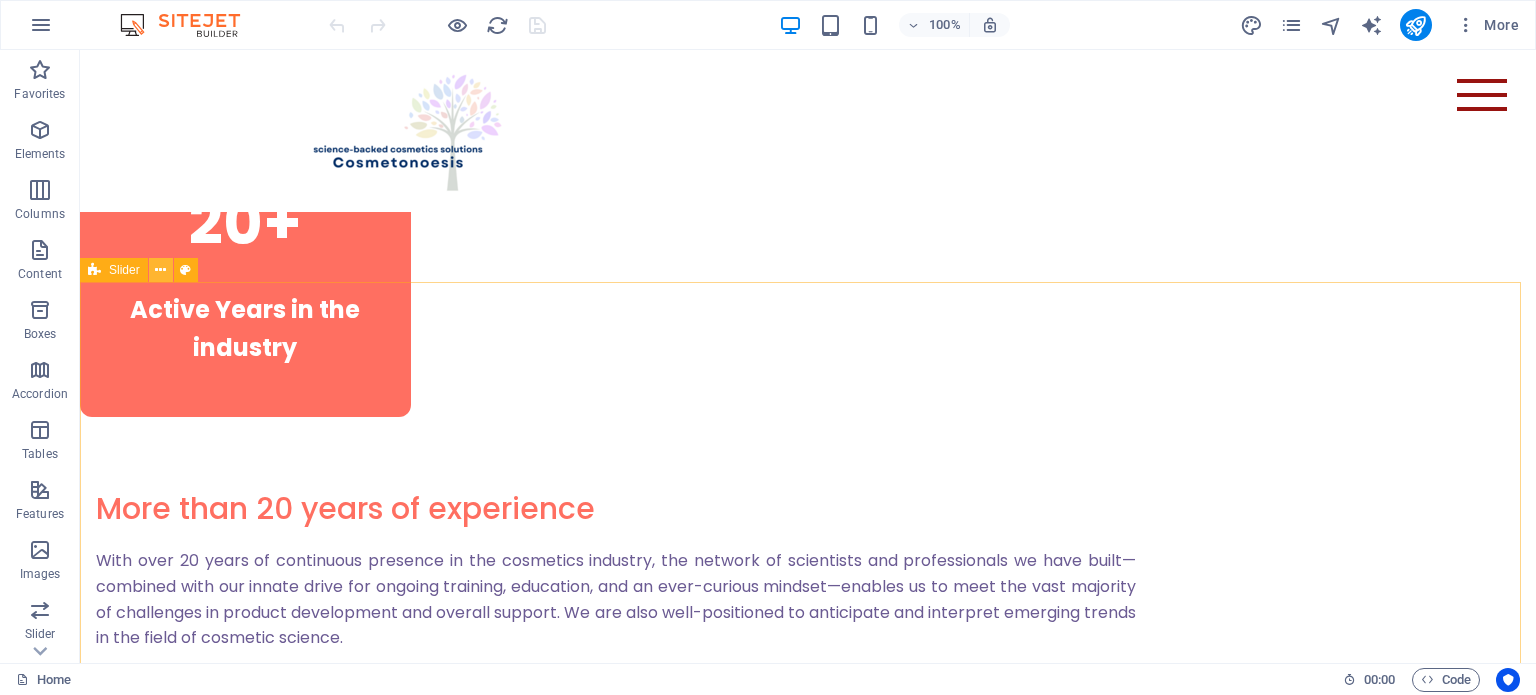 click at bounding box center [160, 270] 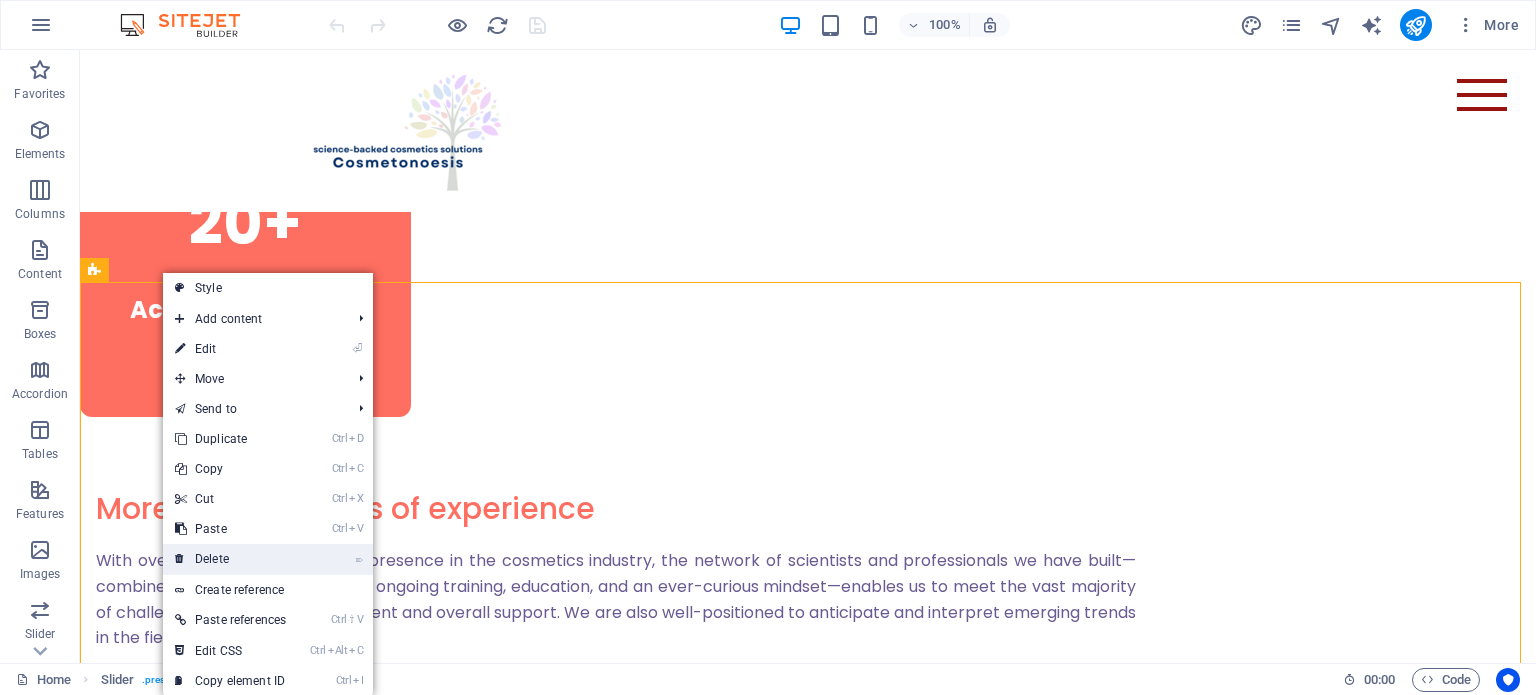 click on "⌦  Delete" at bounding box center (230, 559) 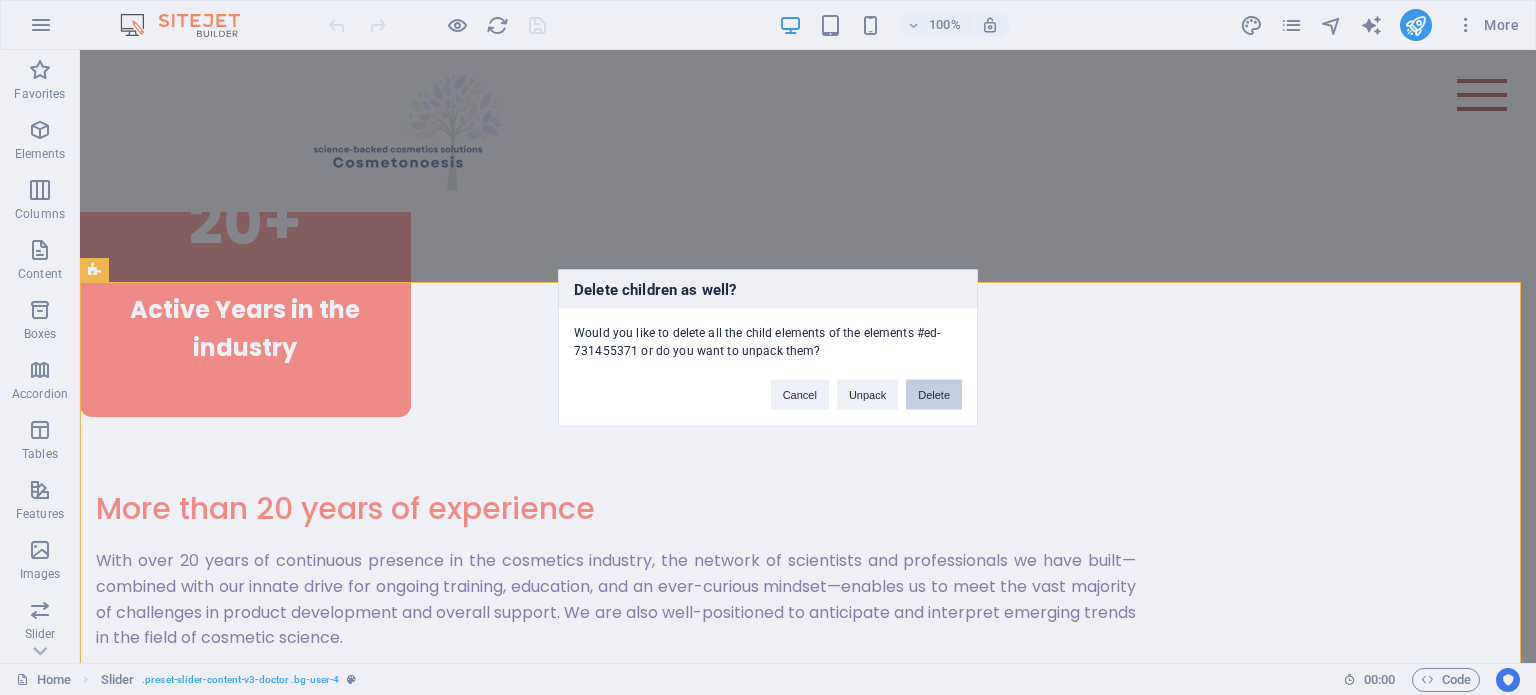 click on "Delete" at bounding box center [934, 394] 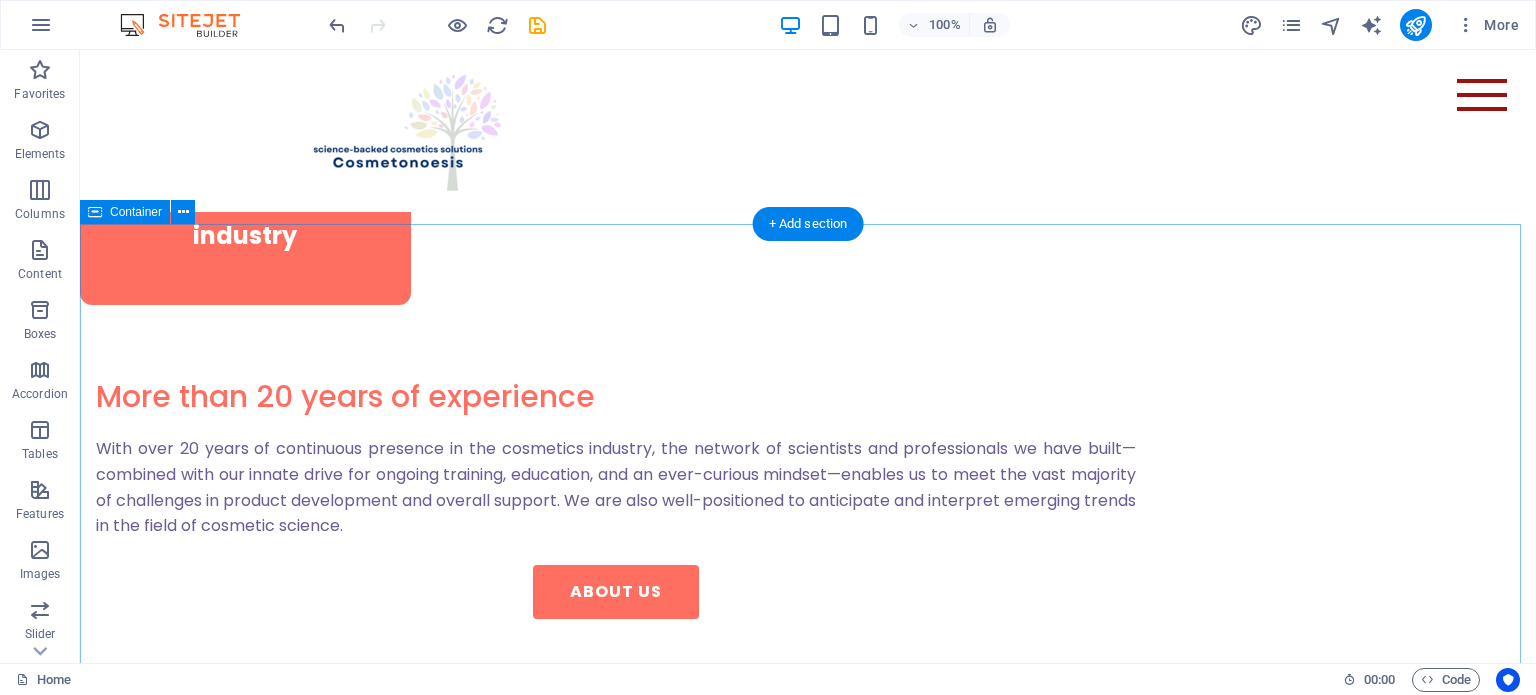 scroll, scrollTop: 3012, scrollLeft: 0, axis: vertical 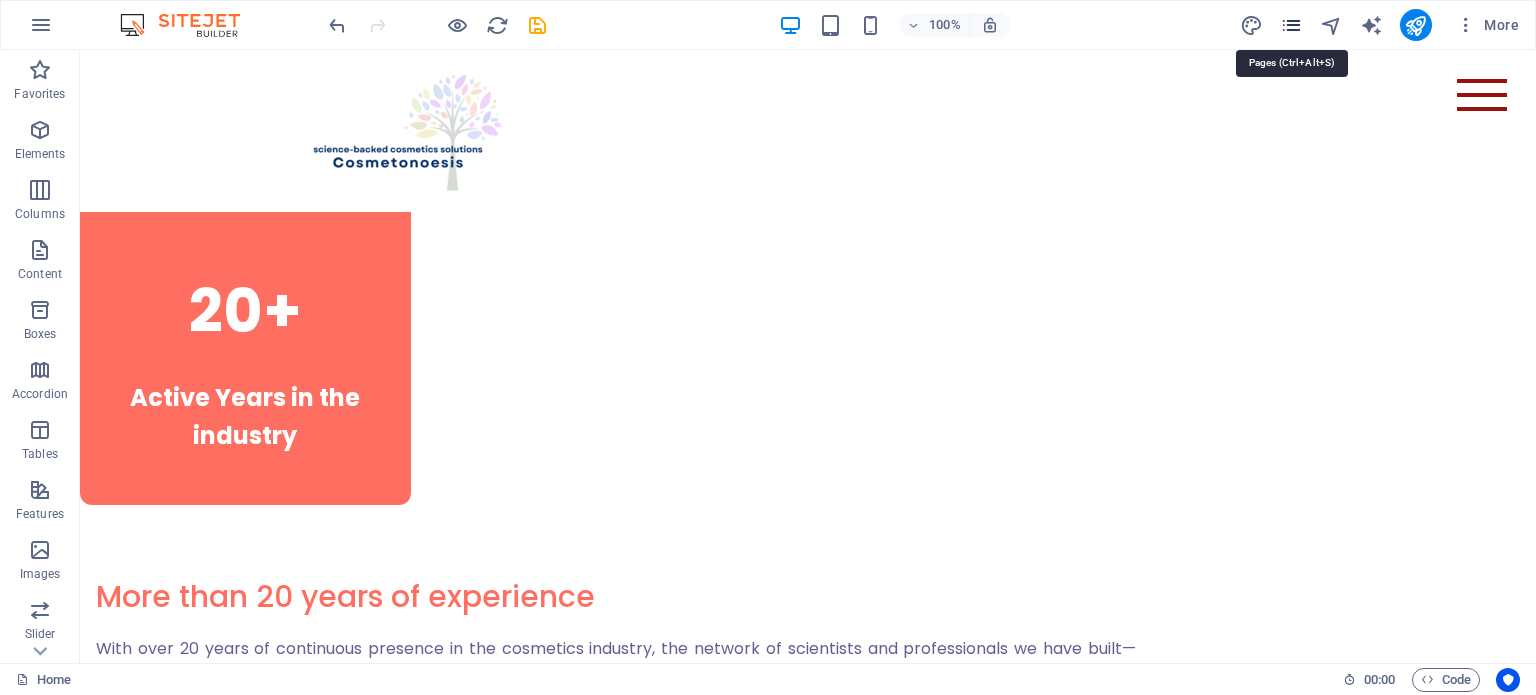 click at bounding box center (1291, 25) 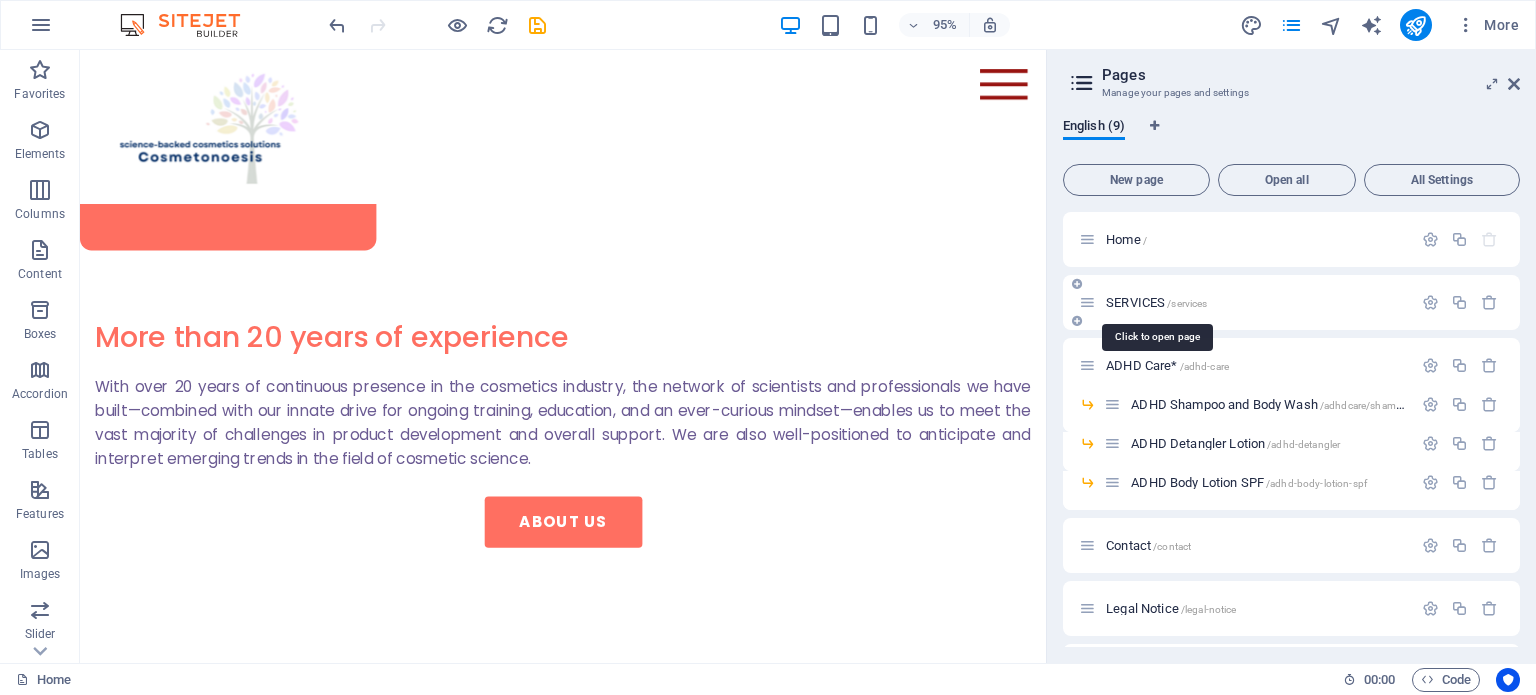 click on "SERVICES /services" at bounding box center (1156, 302) 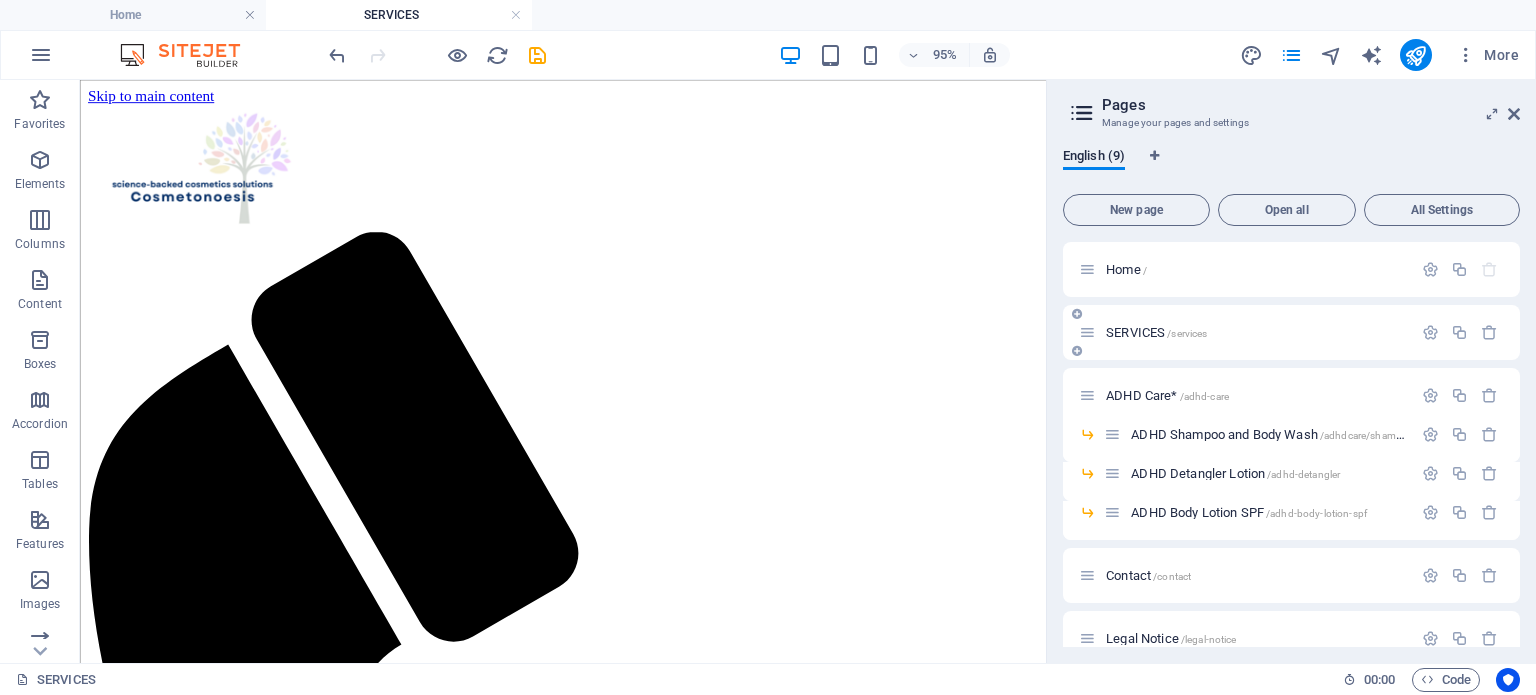 scroll, scrollTop: 0, scrollLeft: 0, axis: both 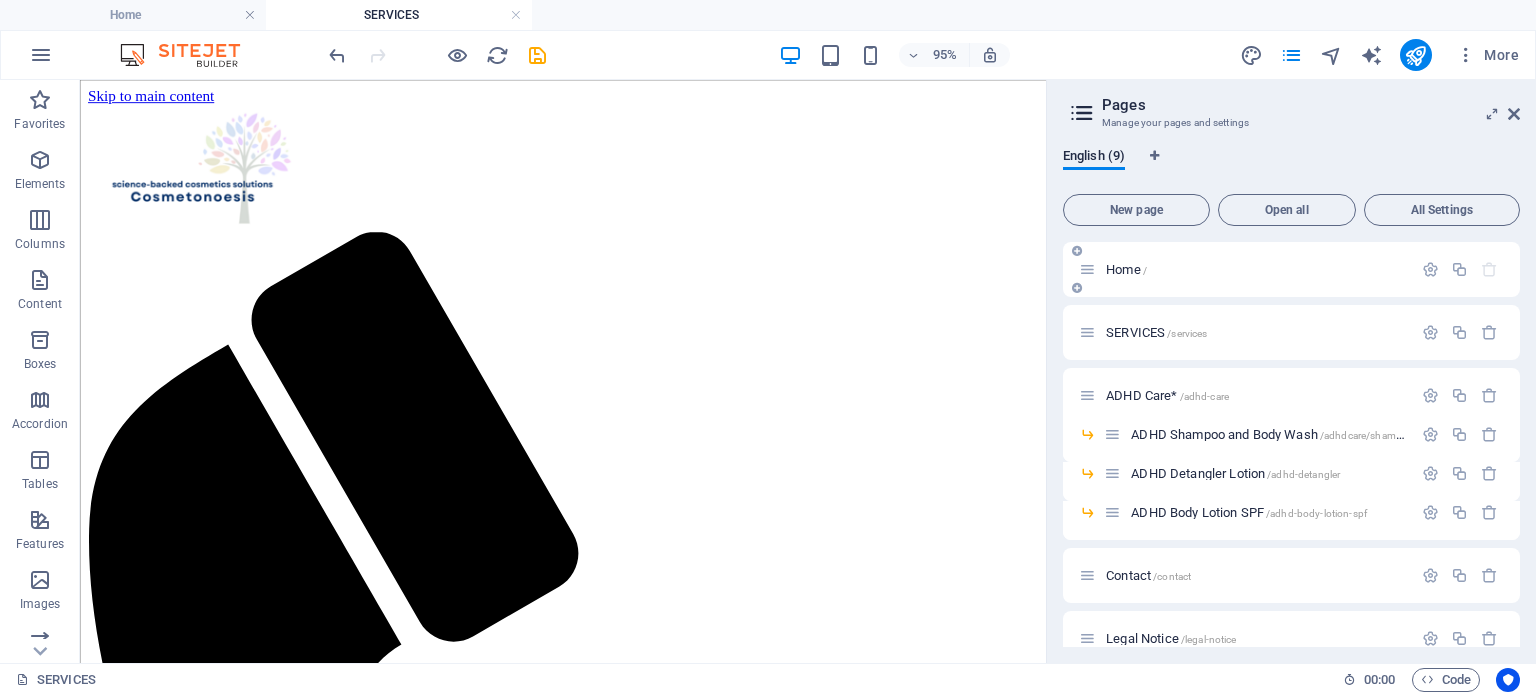 click on "/" at bounding box center [1145, 270] 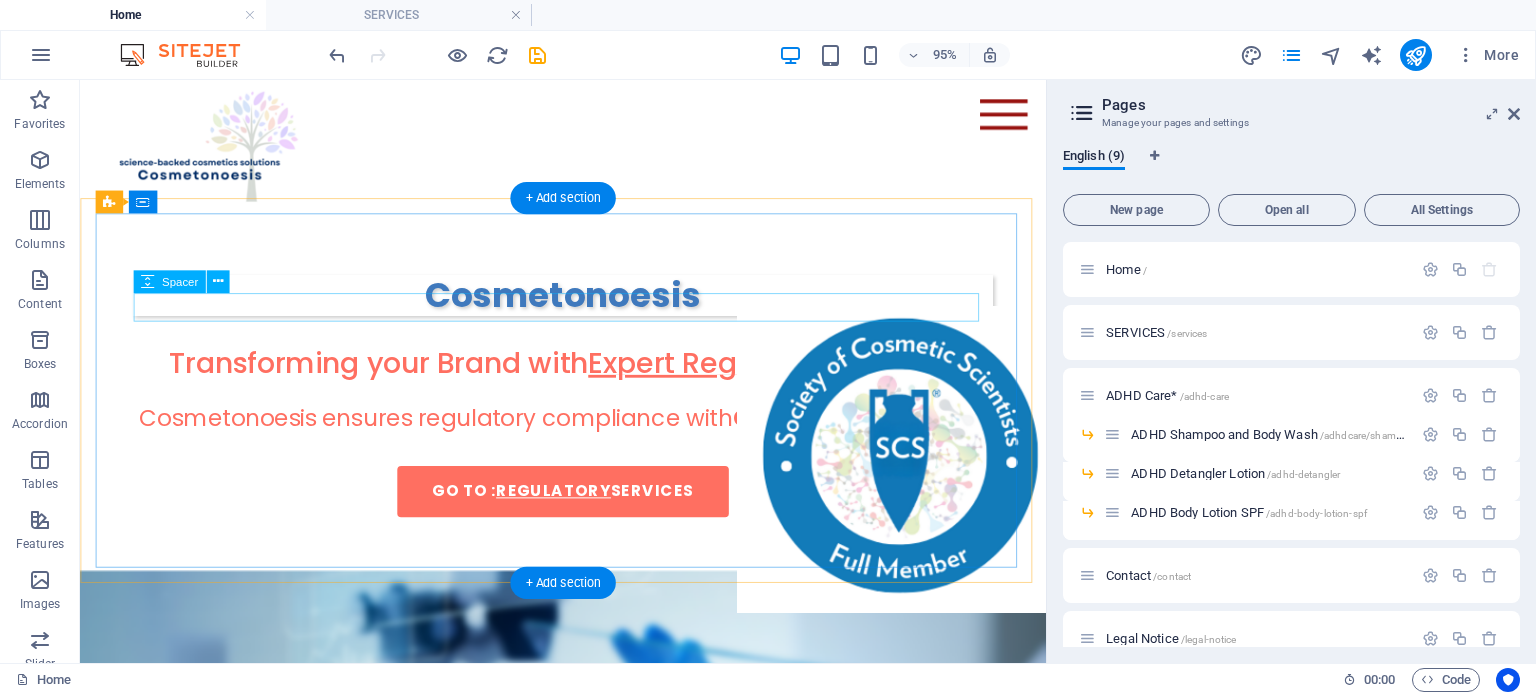 scroll, scrollTop: 0, scrollLeft: 0, axis: both 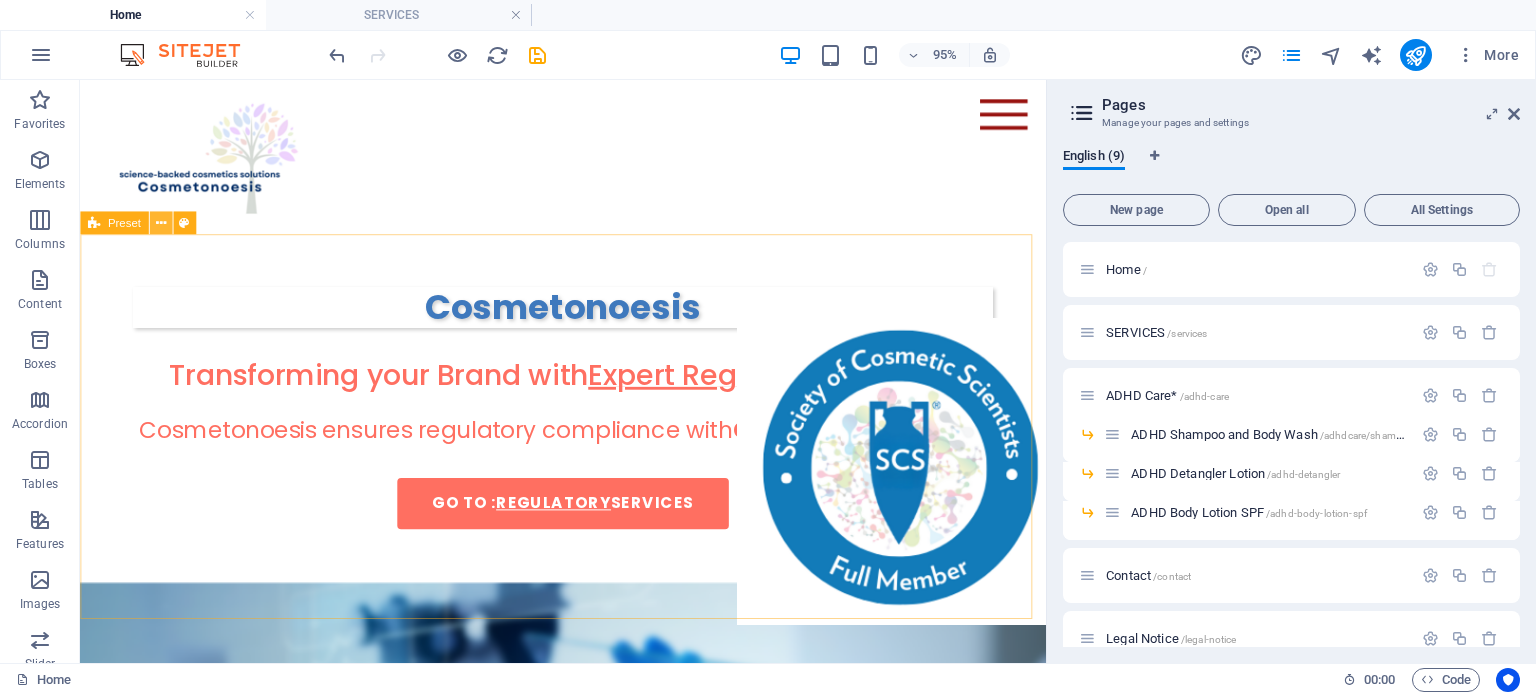 click at bounding box center (160, 223) 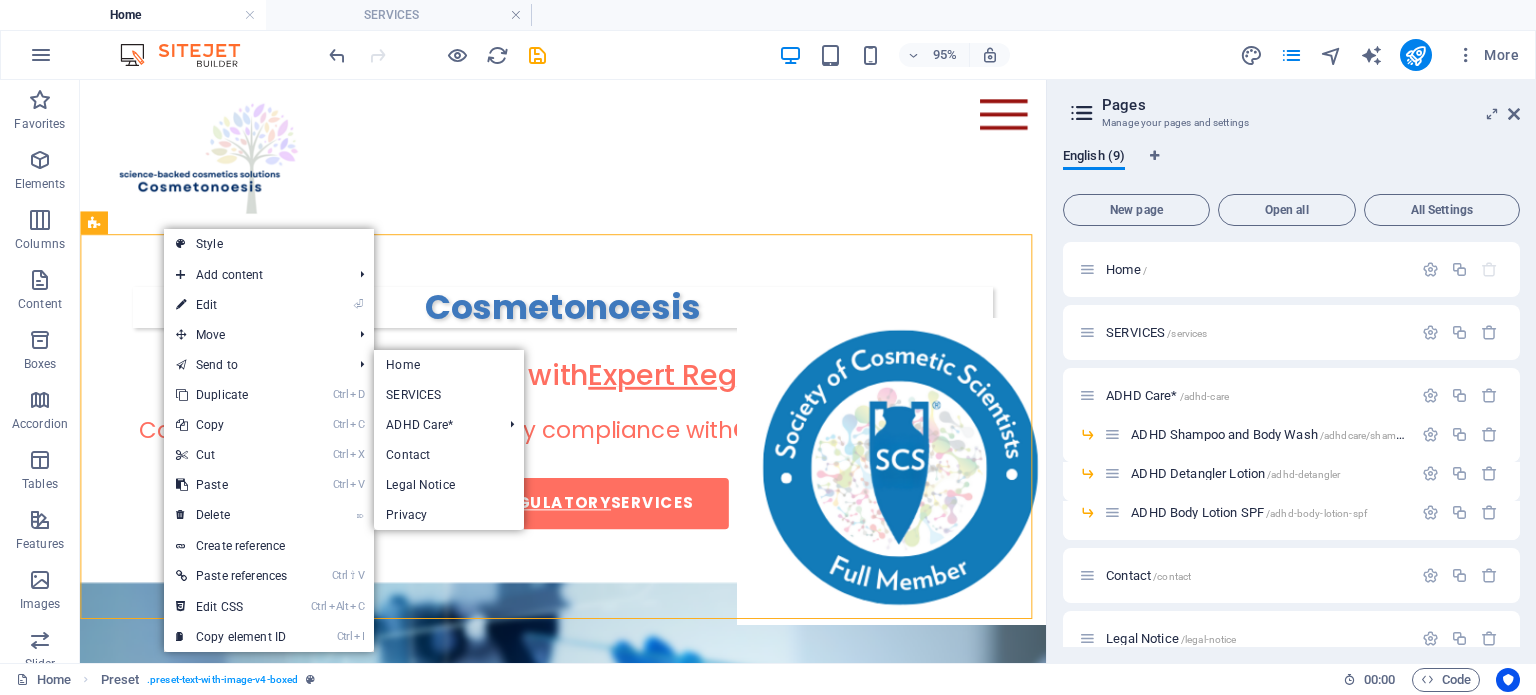 click on "SERVICES" at bounding box center (448, 395) 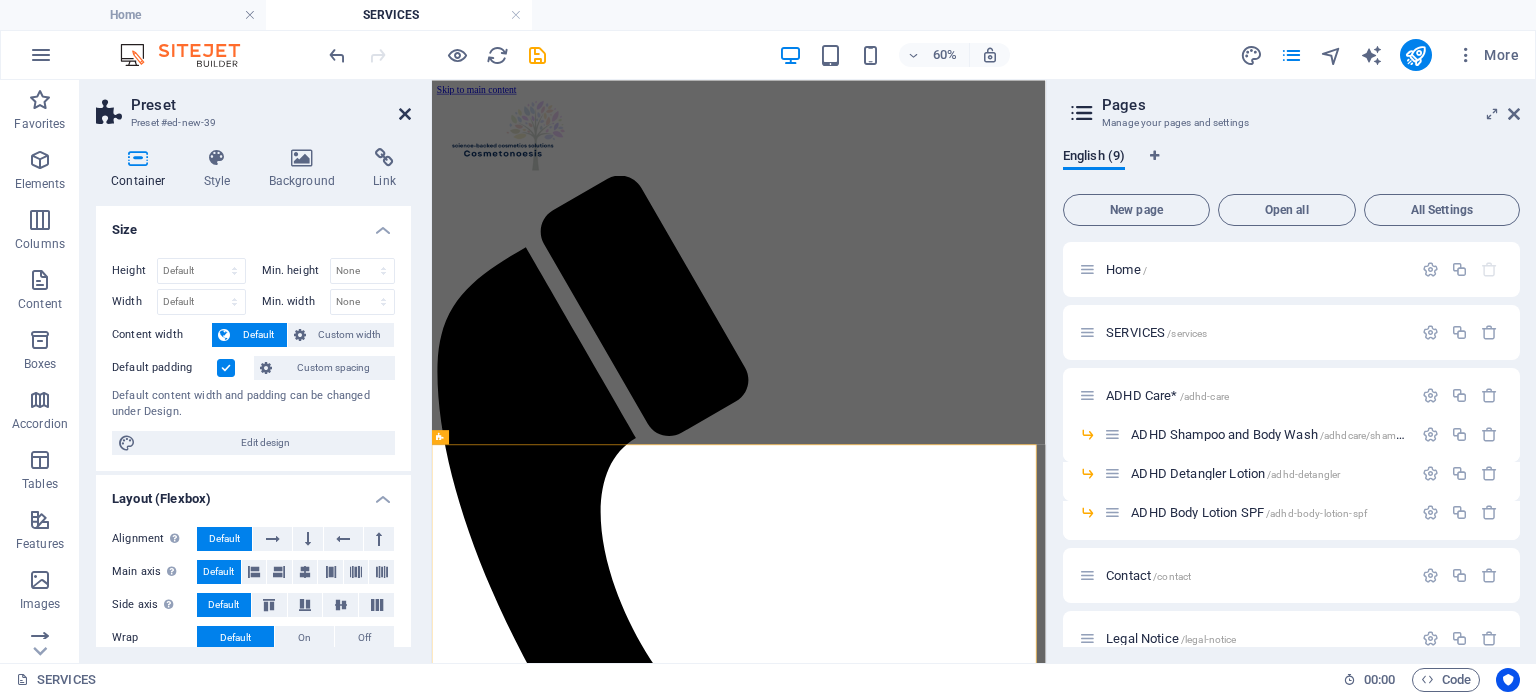 click at bounding box center [405, 114] 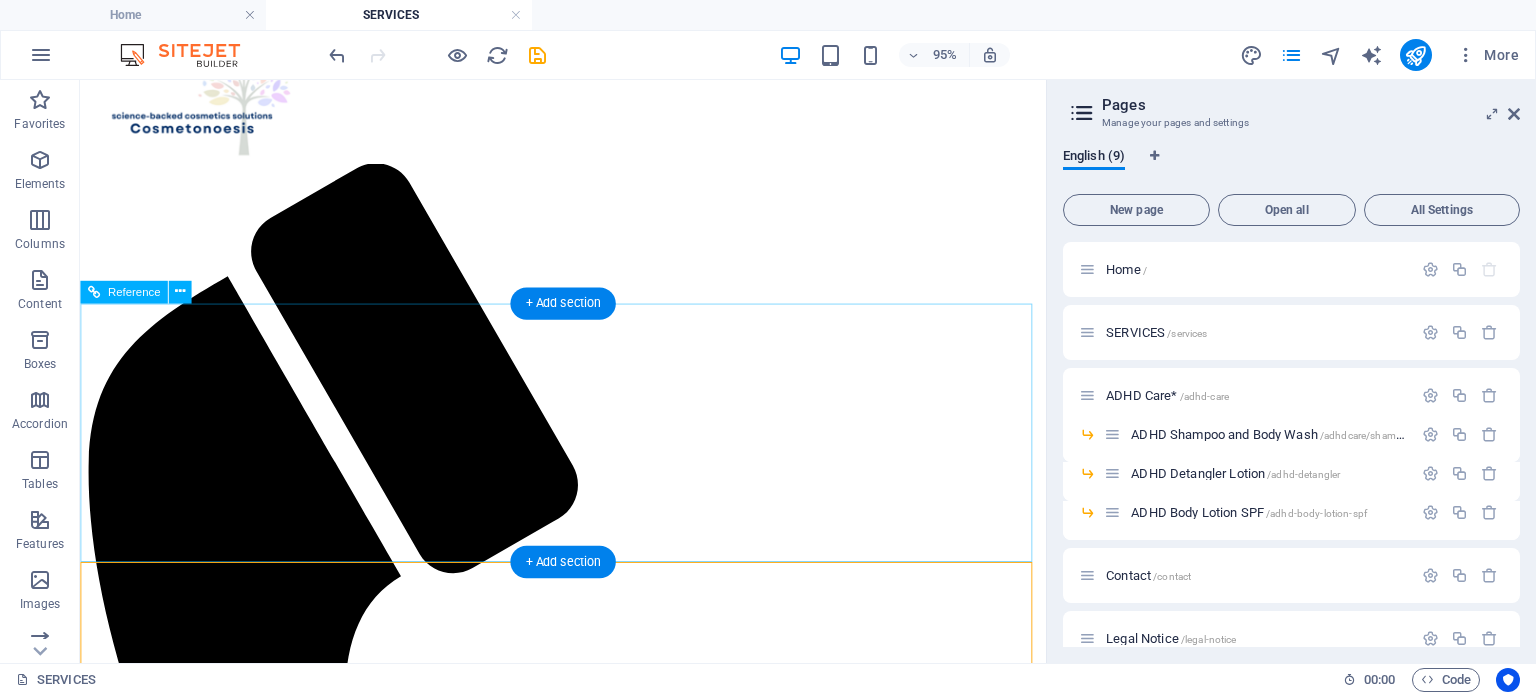 scroll, scrollTop: 100, scrollLeft: 0, axis: vertical 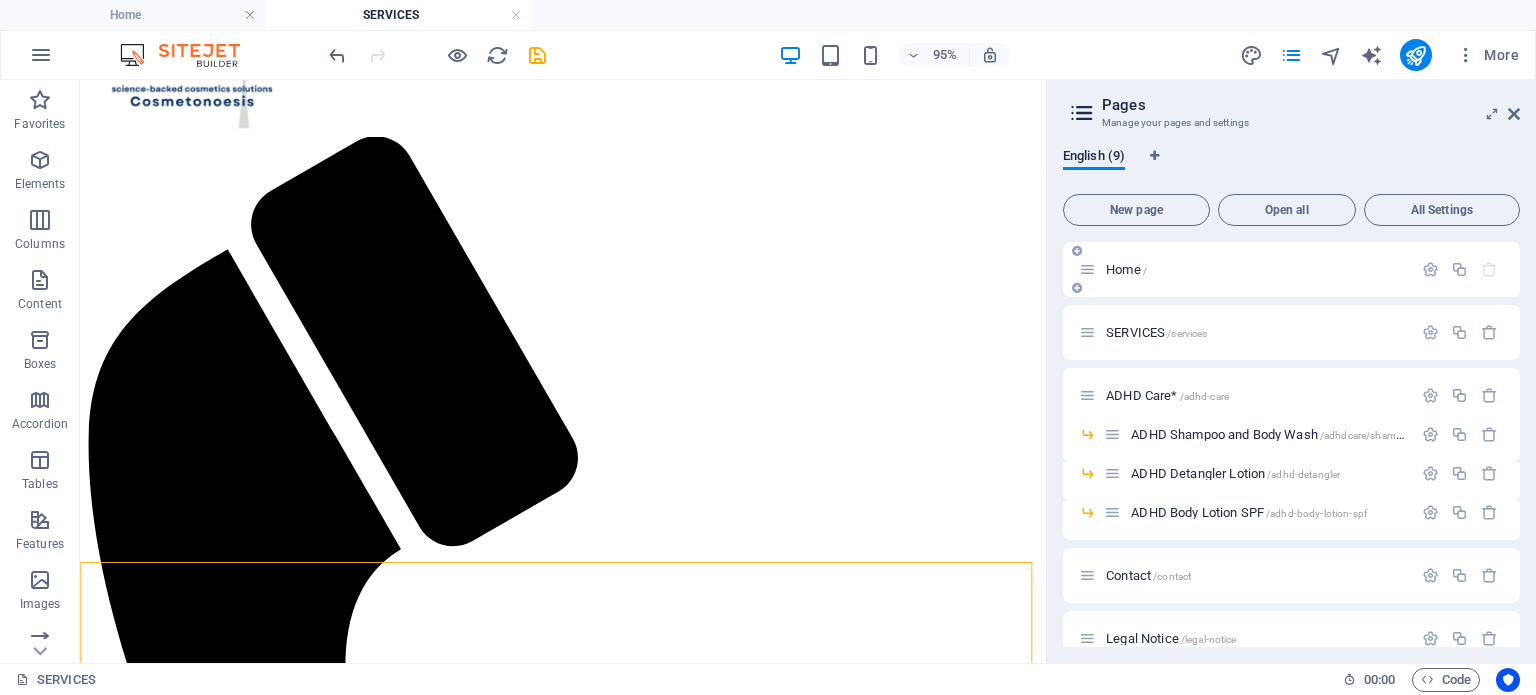 click on "Home /" at bounding box center (1126, 269) 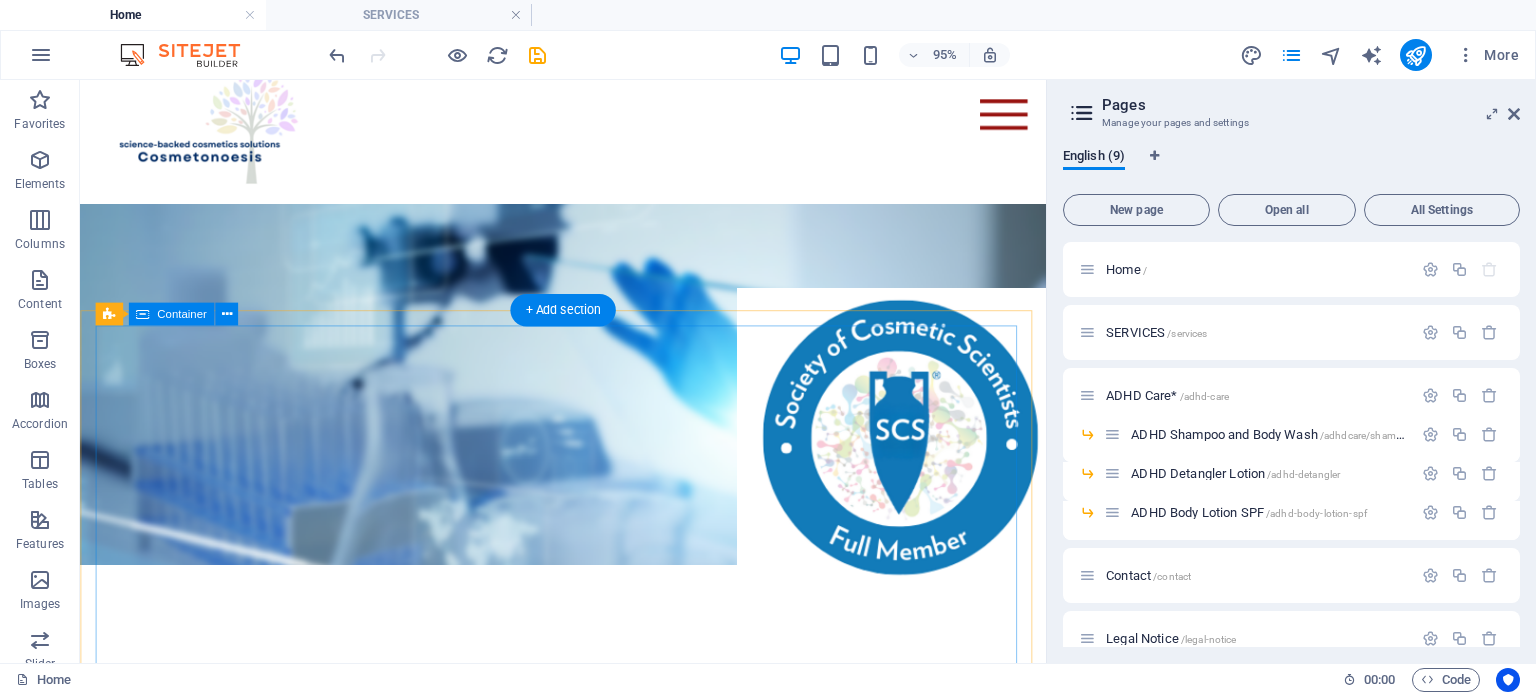 scroll, scrollTop: 0, scrollLeft: 0, axis: both 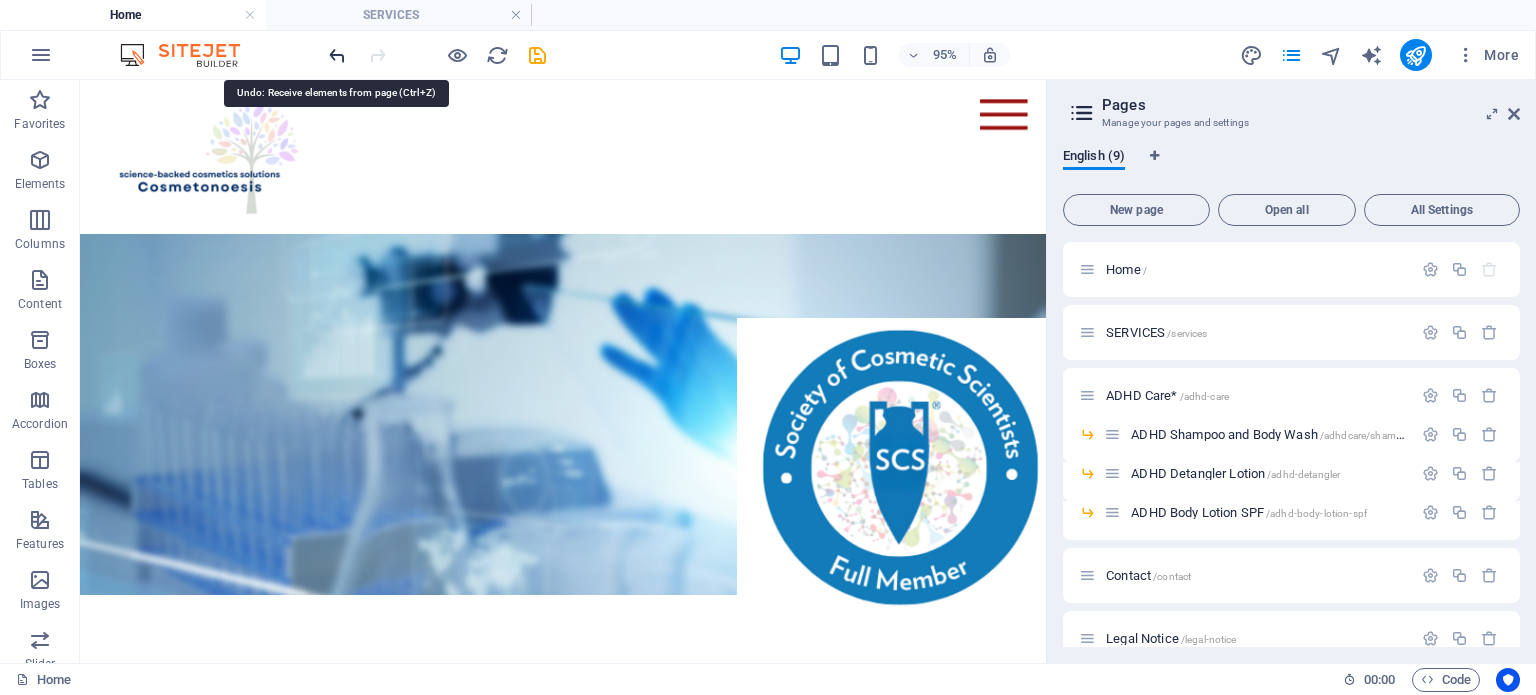 click at bounding box center [337, 55] 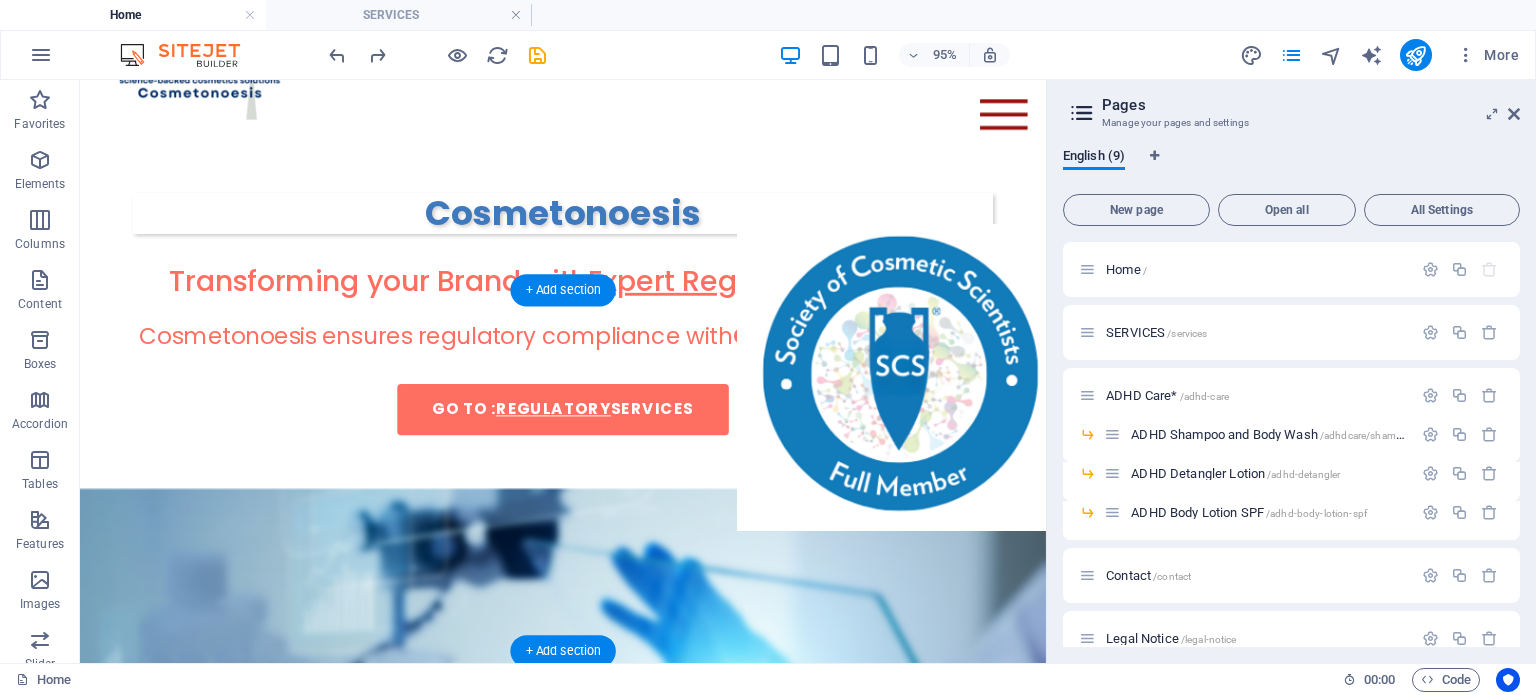 scroll, scrollTop: 0, scrollLeft: 0, axis: both 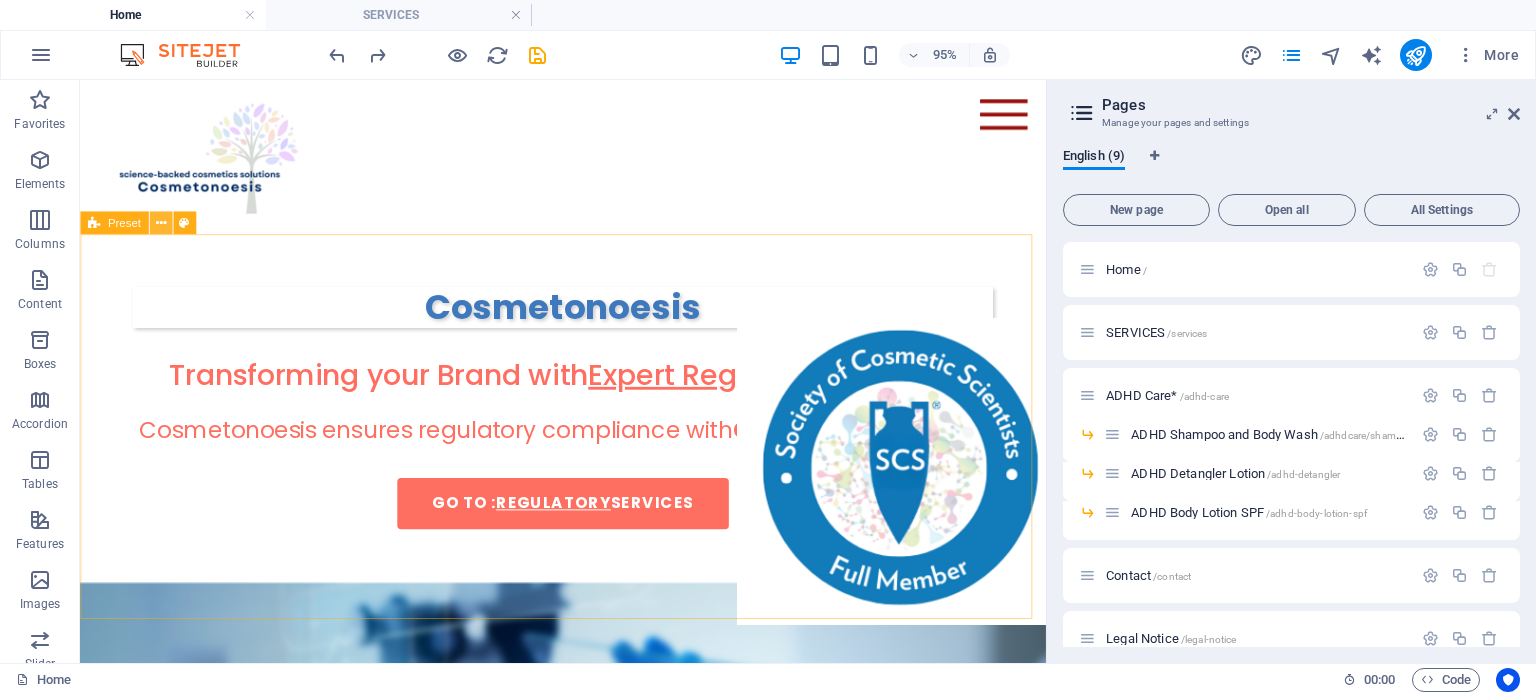 click at bounding box center [160, 223] 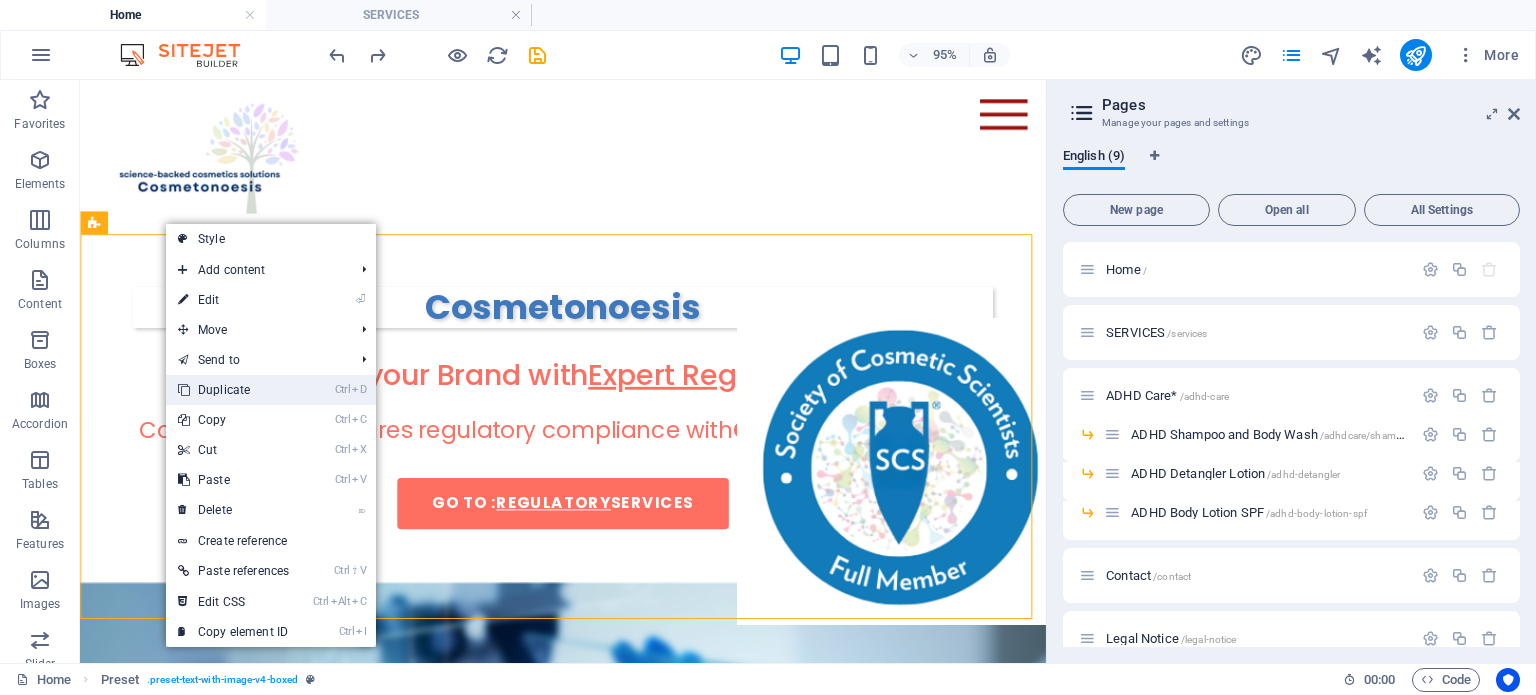 click on "Ctrl D  Duplicate" at bounding box center [233, 390] 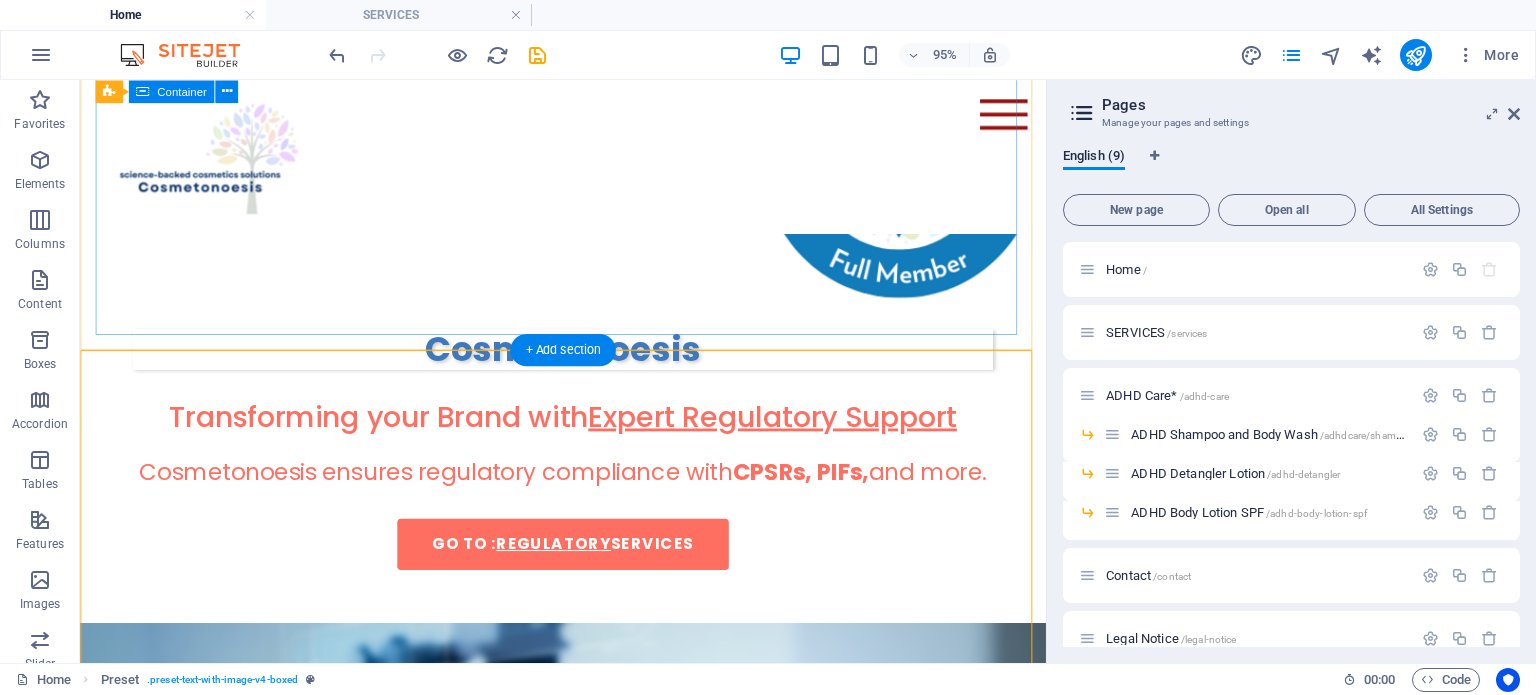 scroll, scrollTop: 400, scrollLeft: 0, axis: vertical 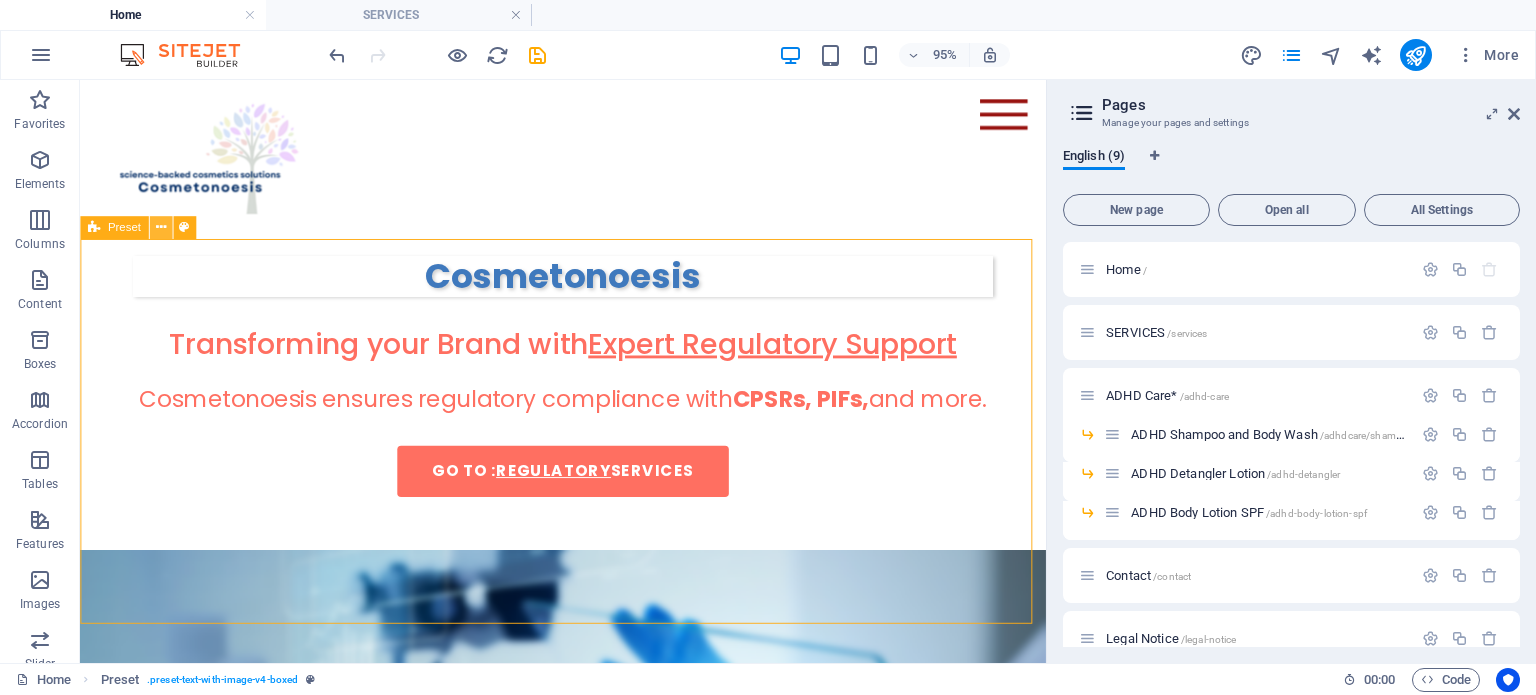 click at bounding box center (160, 227) 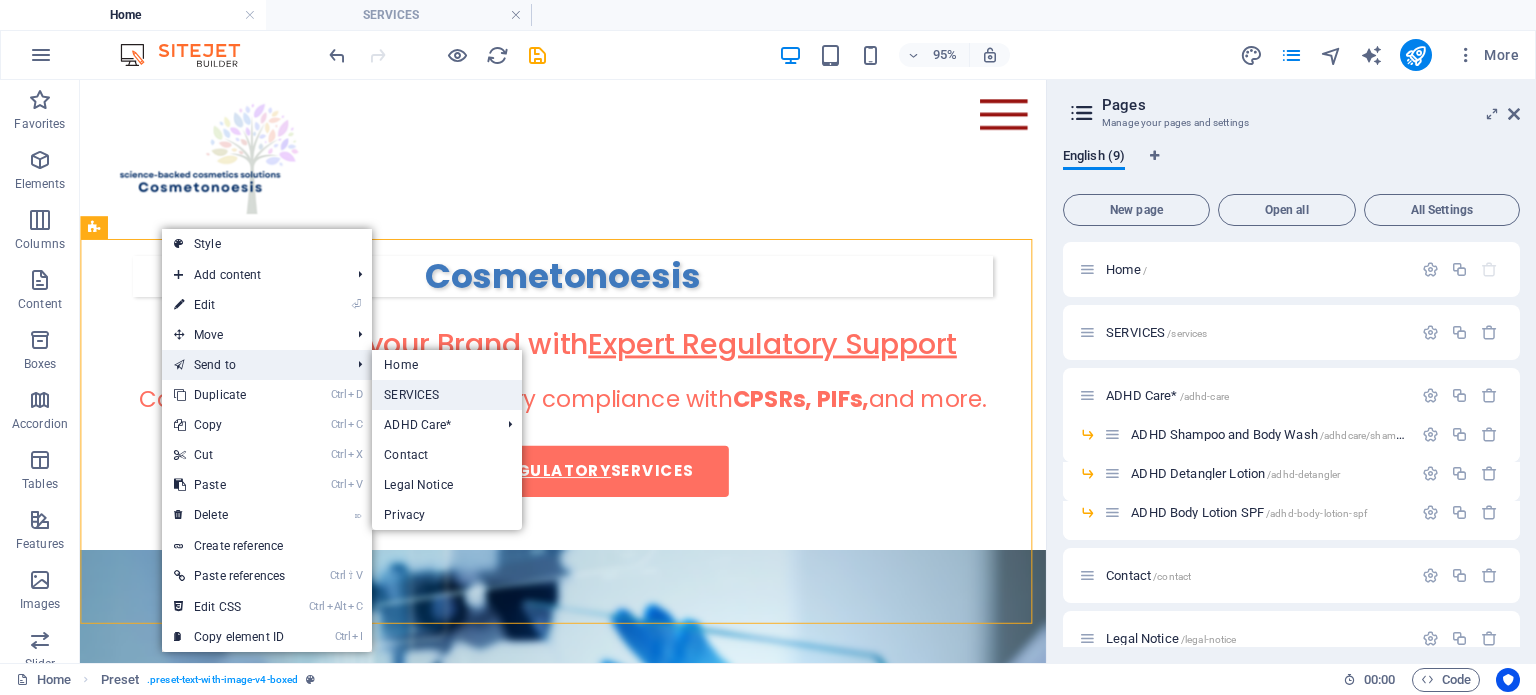 click on "SERVICES" at bounding box center (446, 395) 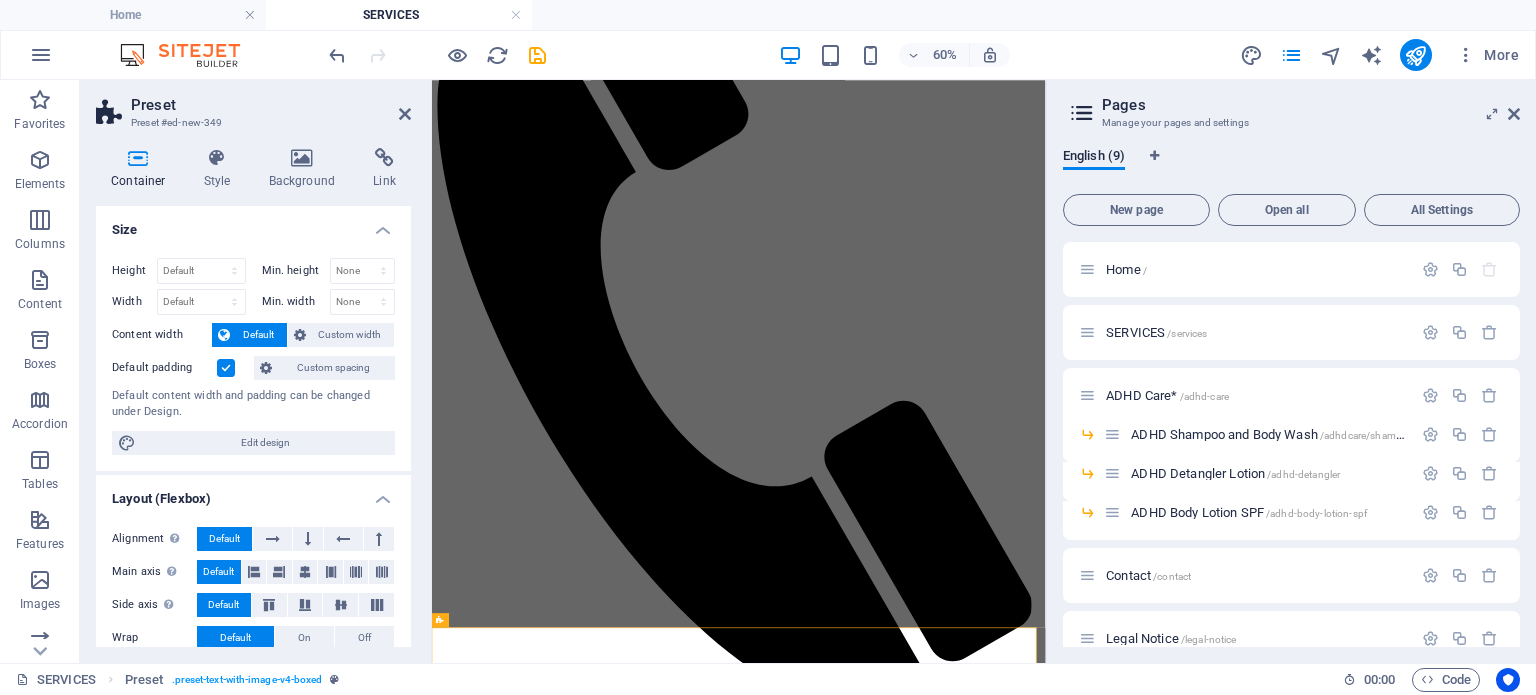 scroll, scrollTop: 100, scrollLeft: 0, axis: vertical 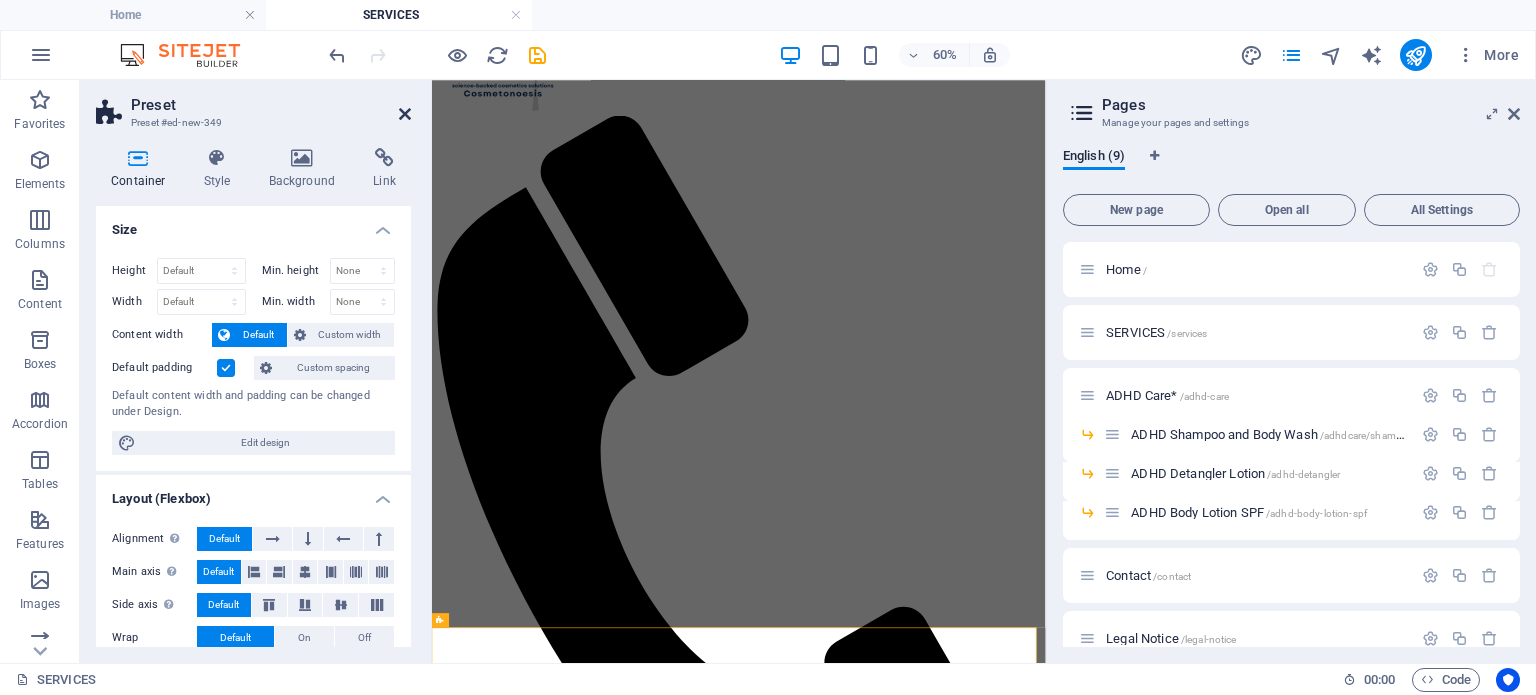 click at bounding box center (405, 114) 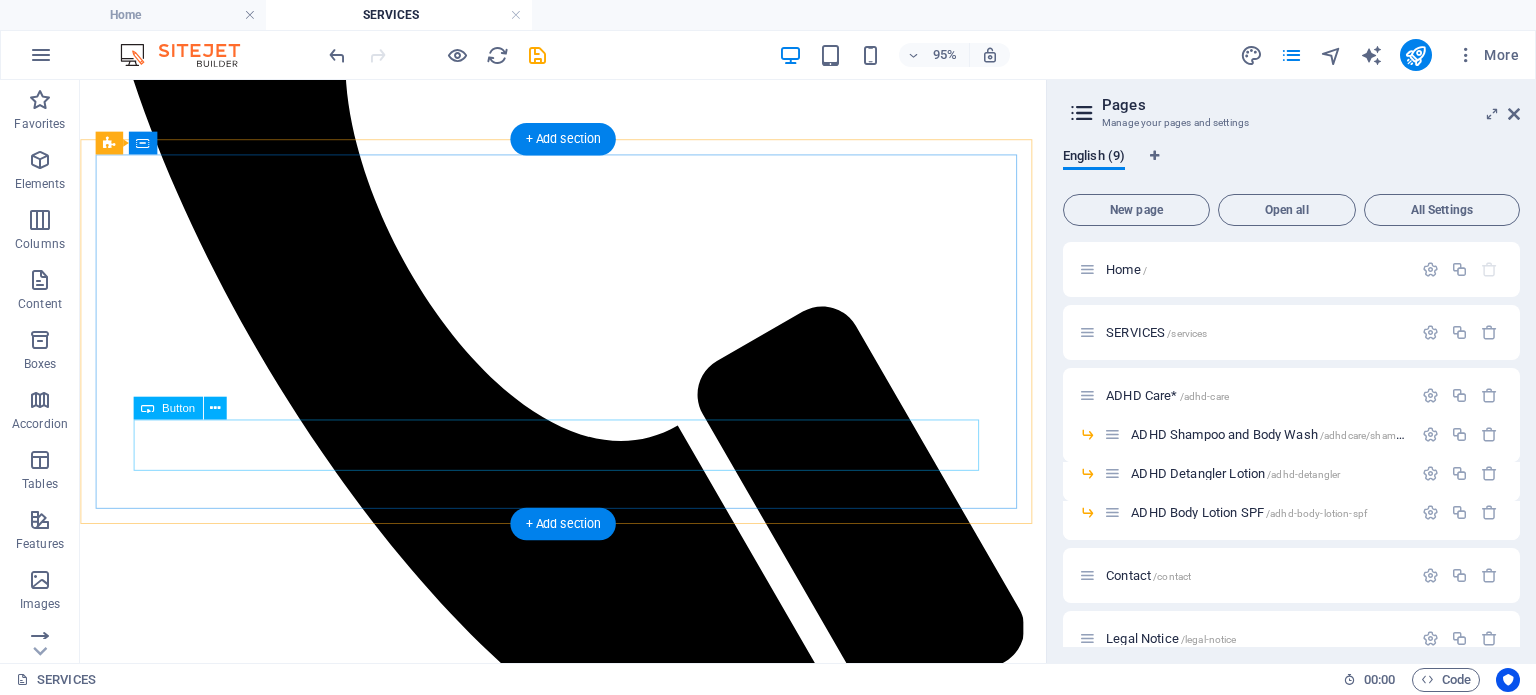 scroll, scrollTop: 803, scrollLeft: 0, axis: vertical 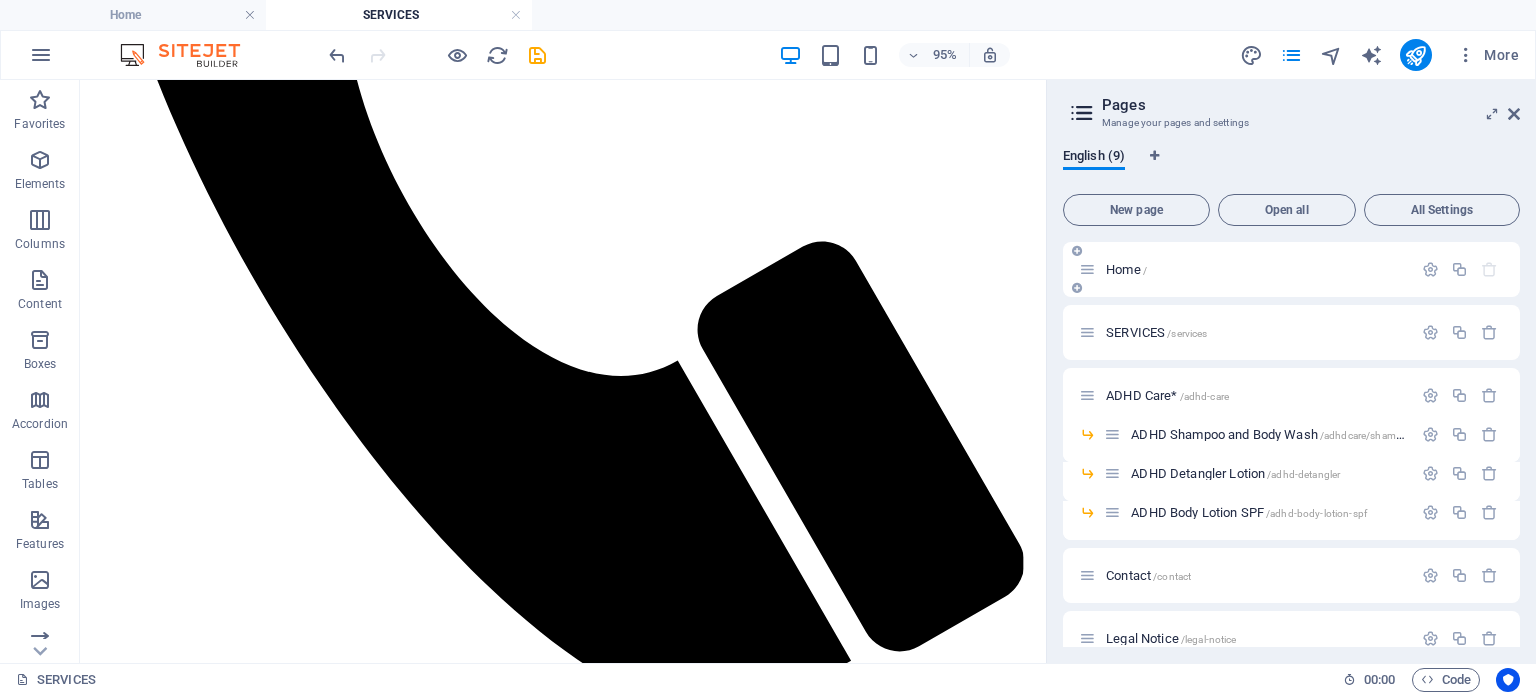 click on "Home /" at bounding box center [1245, 269] 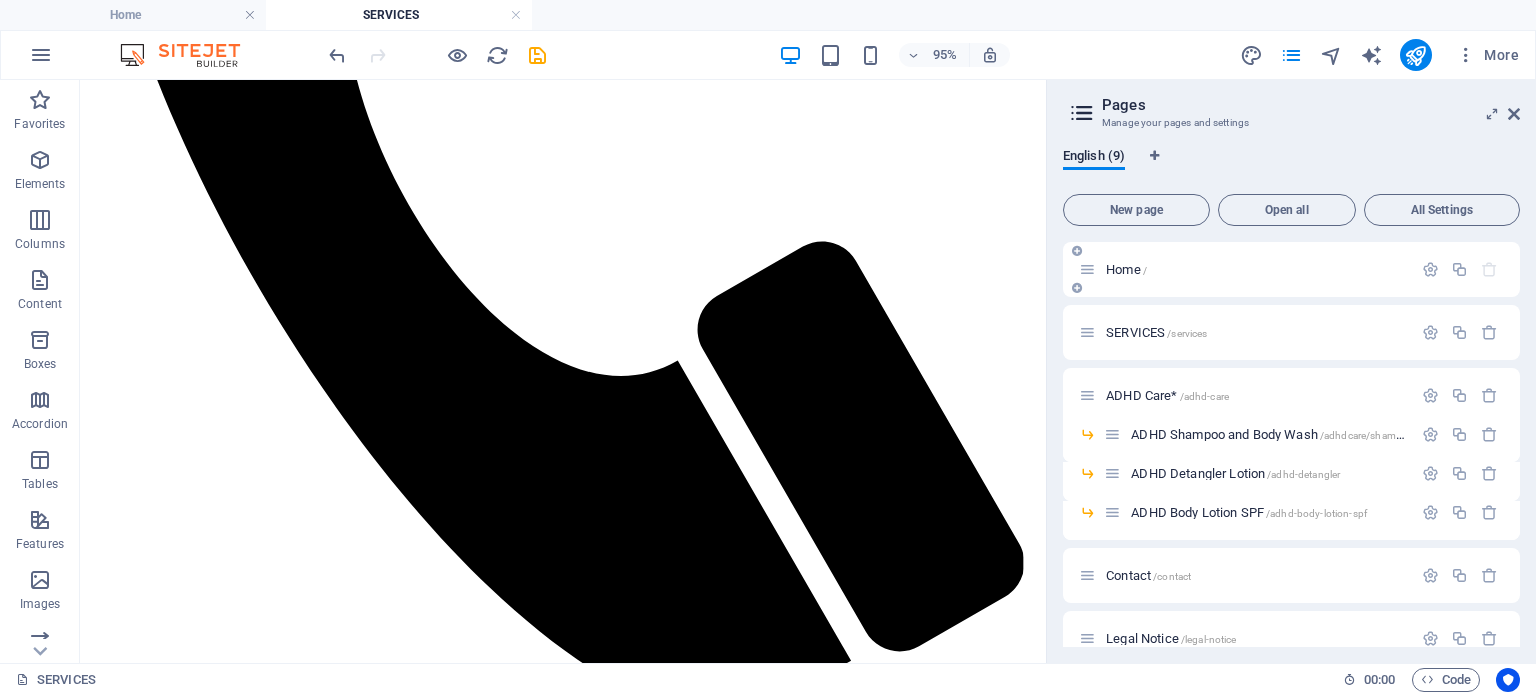 click on "Home /" at bounding box center (1256, 269) 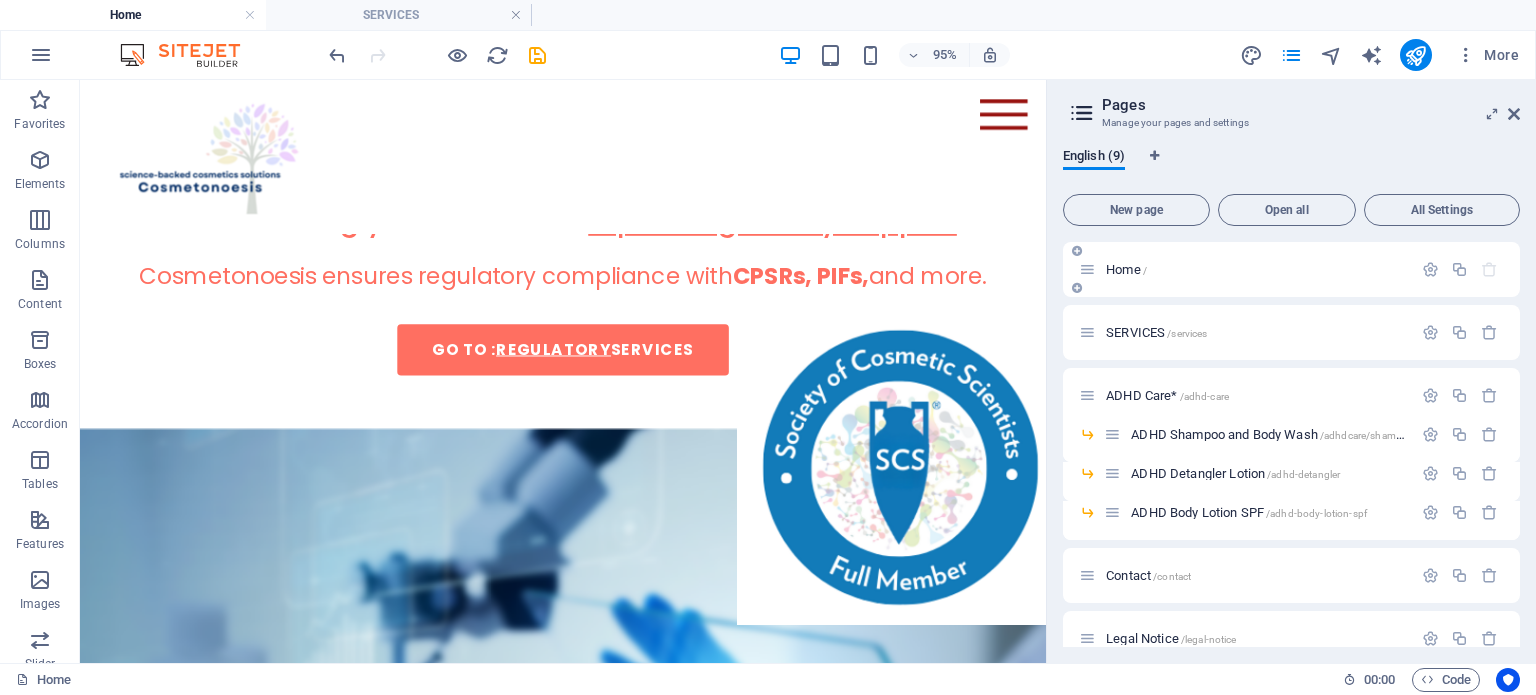 scroll, scrollTop: 0, scrollLeft: 0, axis: both 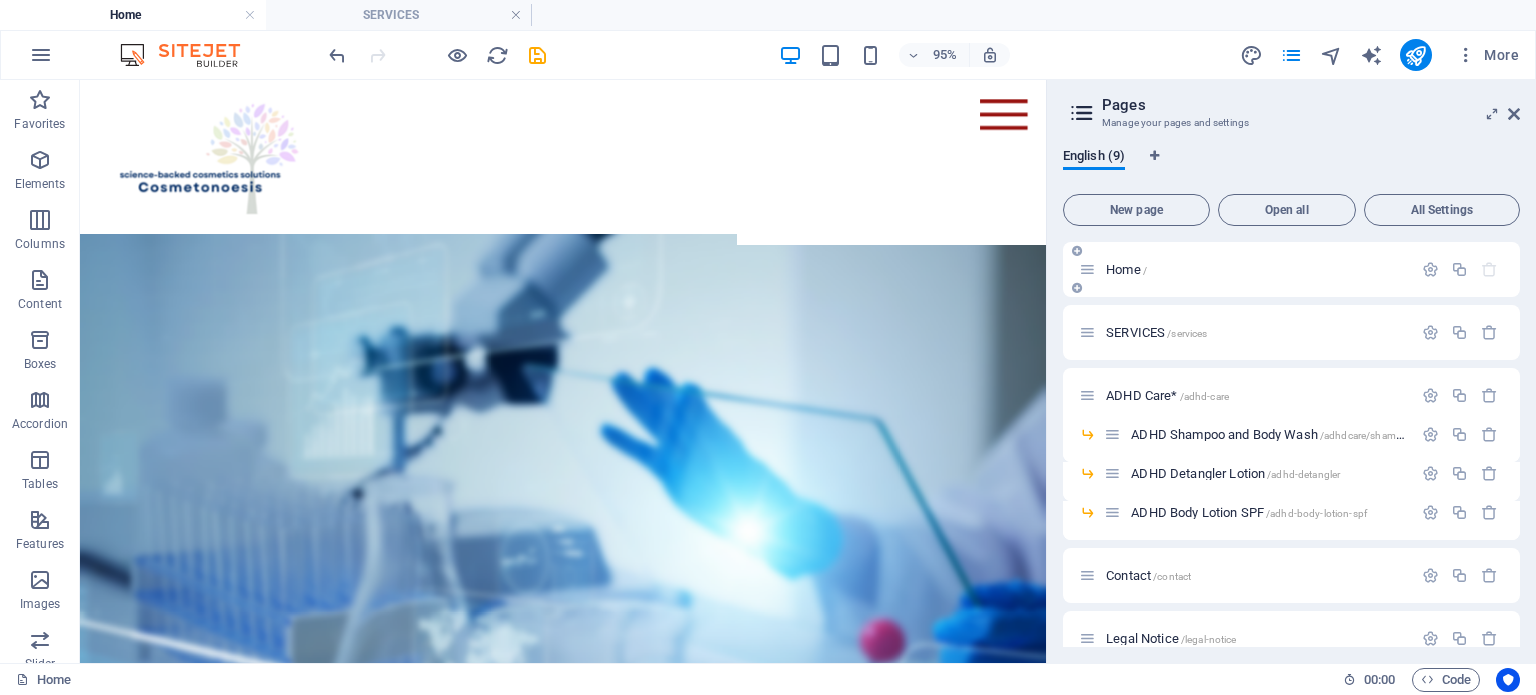 click on "Home /" at bounding box center (1126, 269) 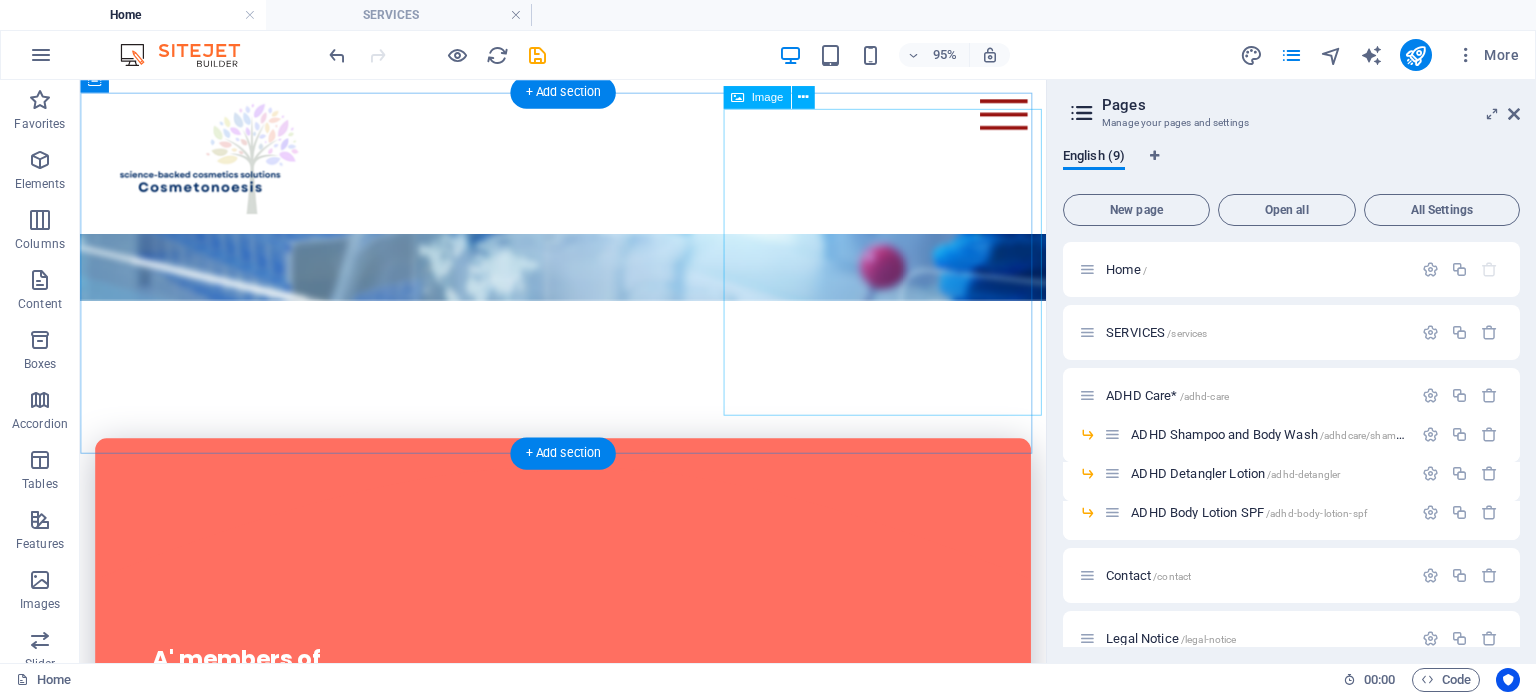 scroll, scrollTop: 700, scrollLeft: 0, axis: vertical 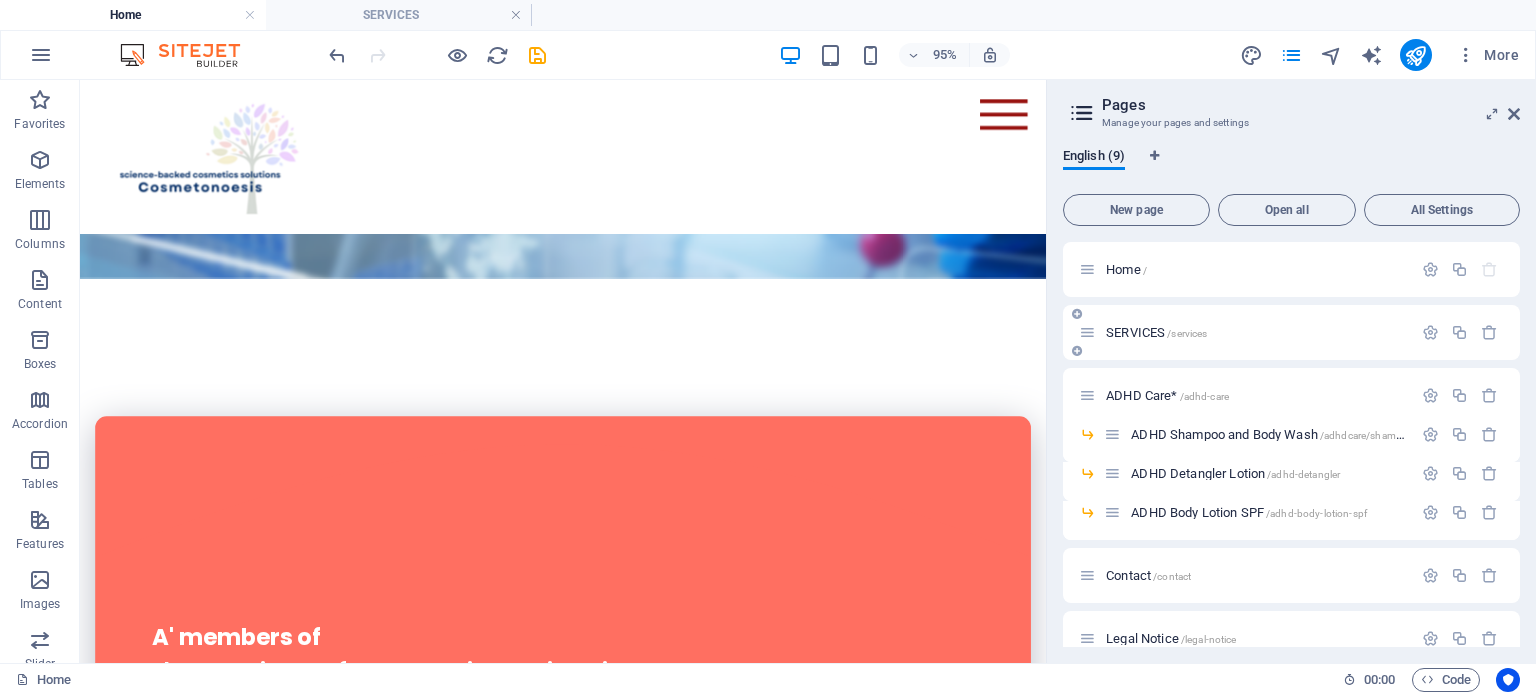 click on "SERVICES /services" at bounding box center (1245, 332) 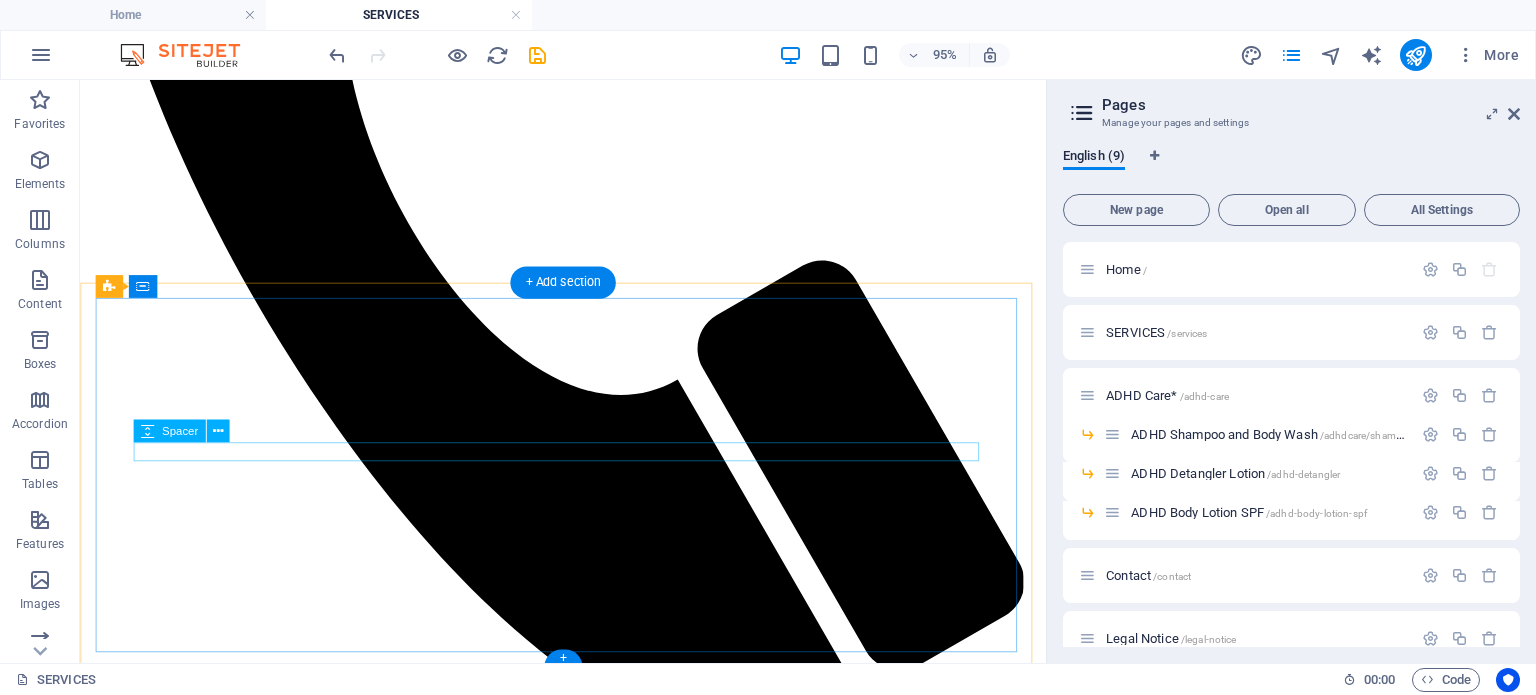 scroll, scrollTop: 803, scrollLeft: 0, axis: vertical 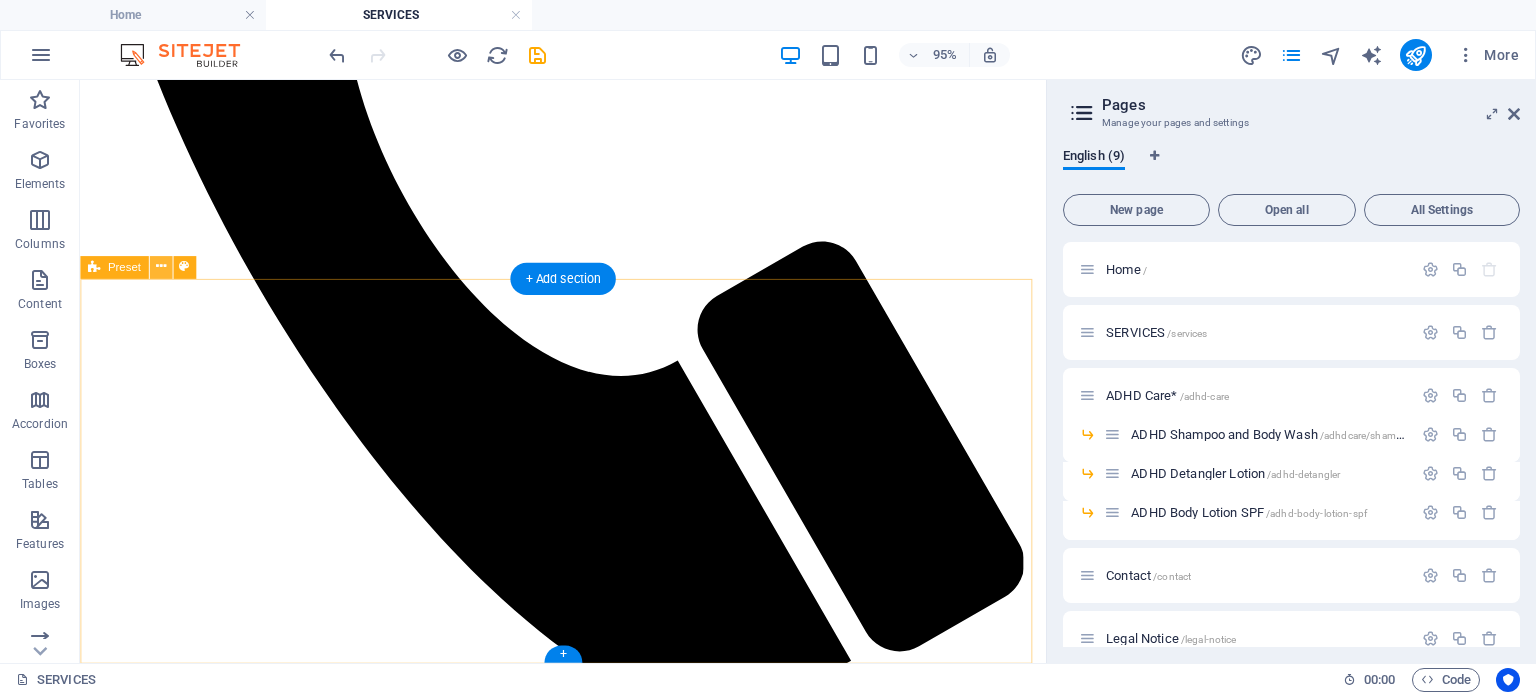 click on "Preset" at bounding box center (144, 268) 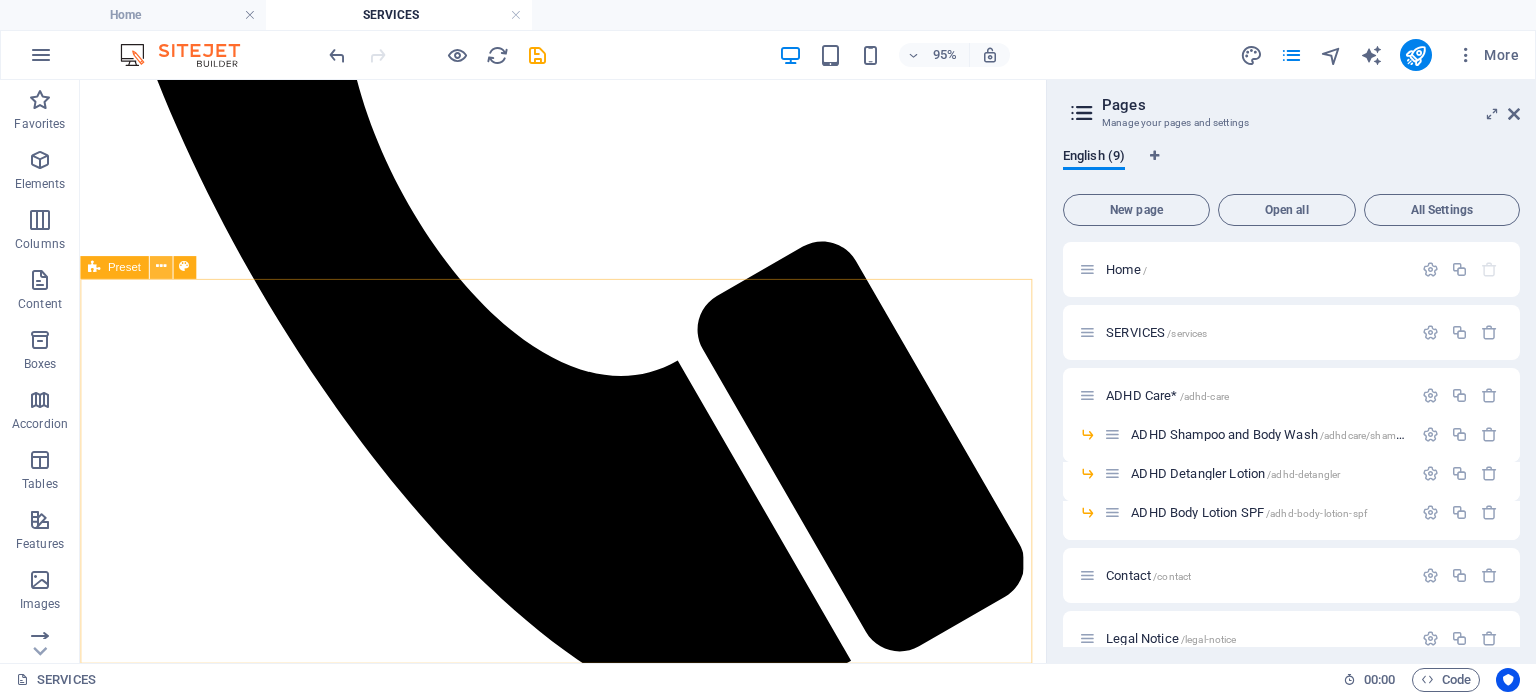 click at bounding box center [160, 267] 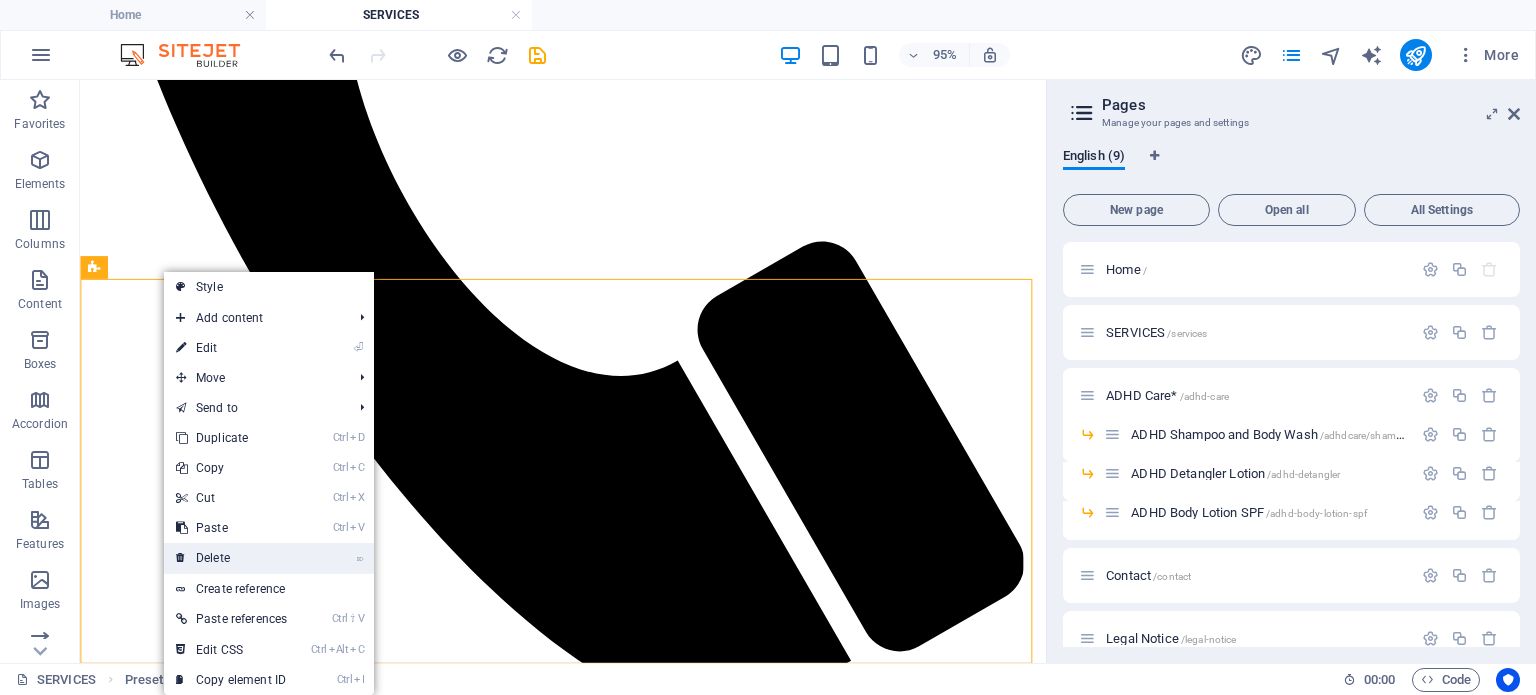 click on "⌦  Delete" at bounding box center (231, 558) 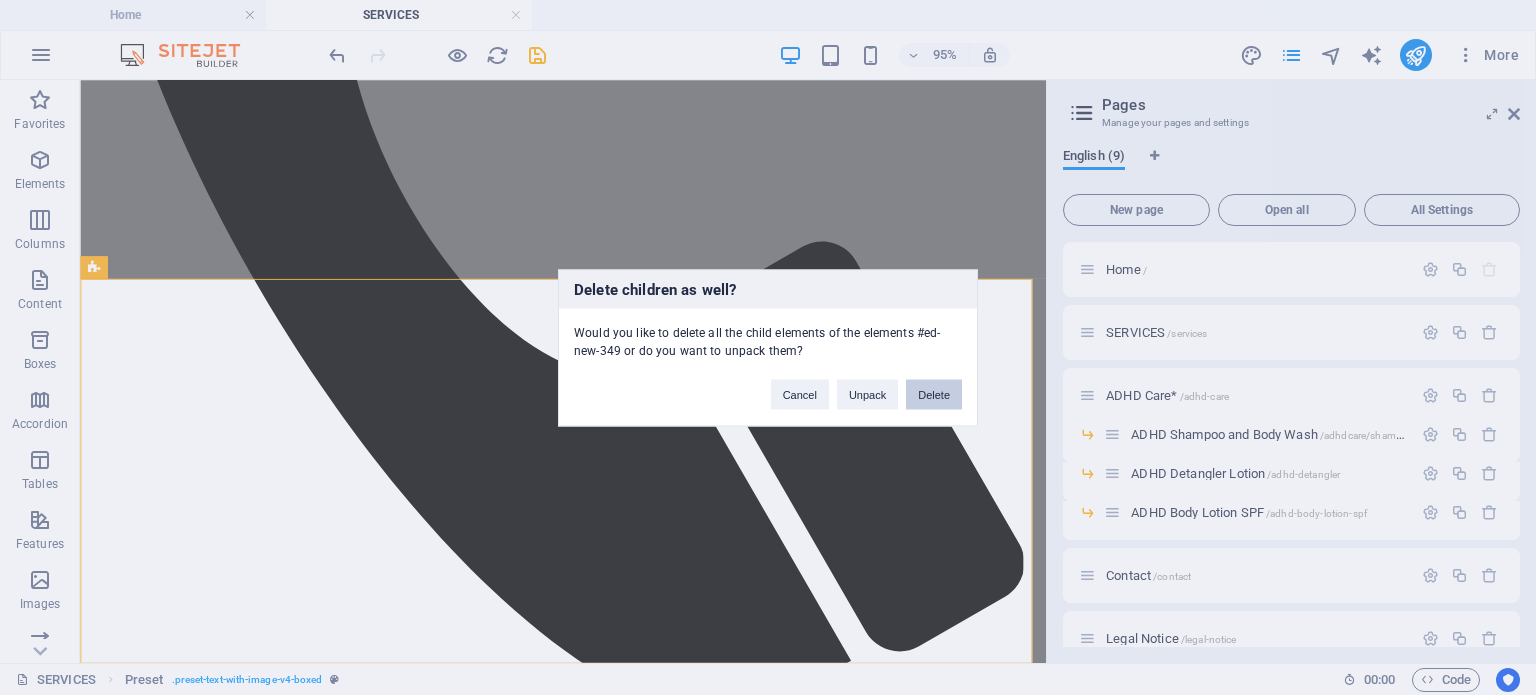 drag, startPoint x: 933, startPoint y: 403, endPoint x: 900, endPoint y: 341, distance: 70.23532 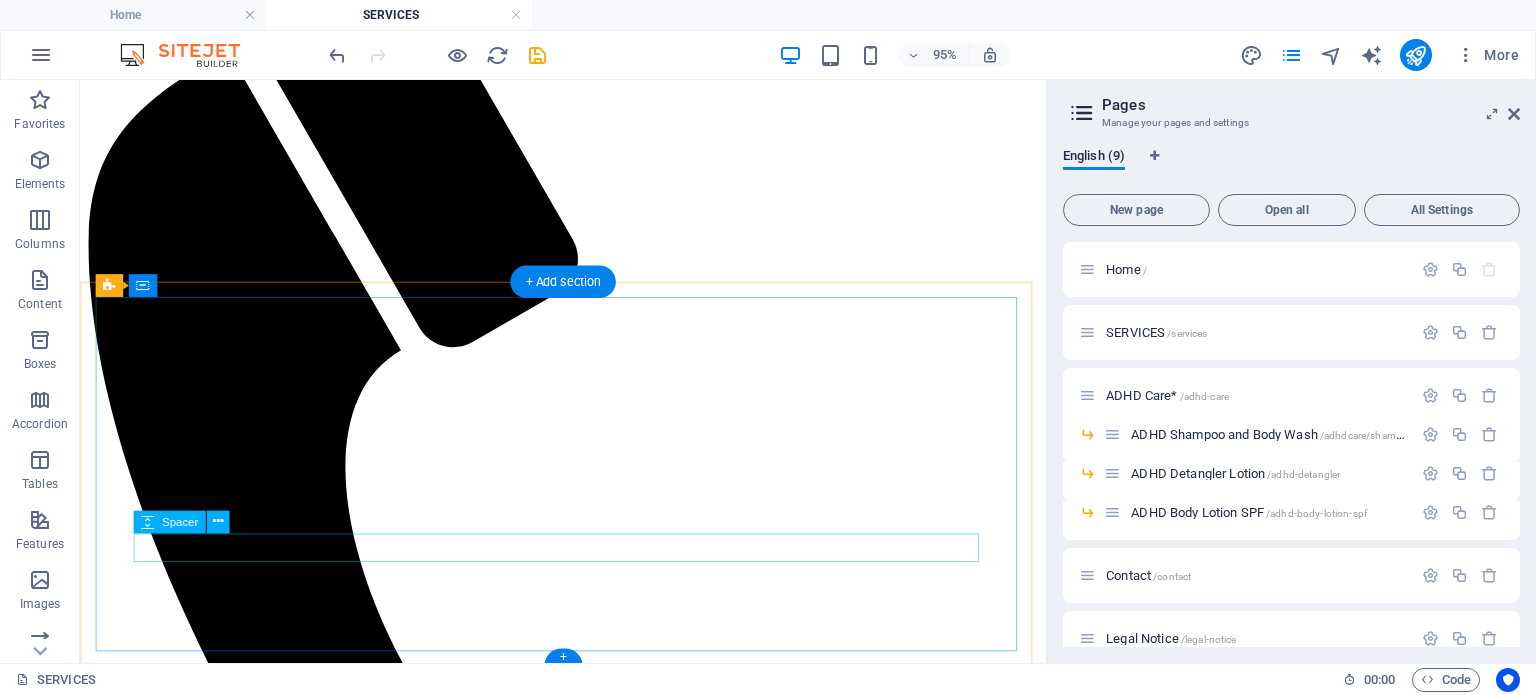 scroll, scrollTop: 398, scrollLeft: 0, axis: vertical 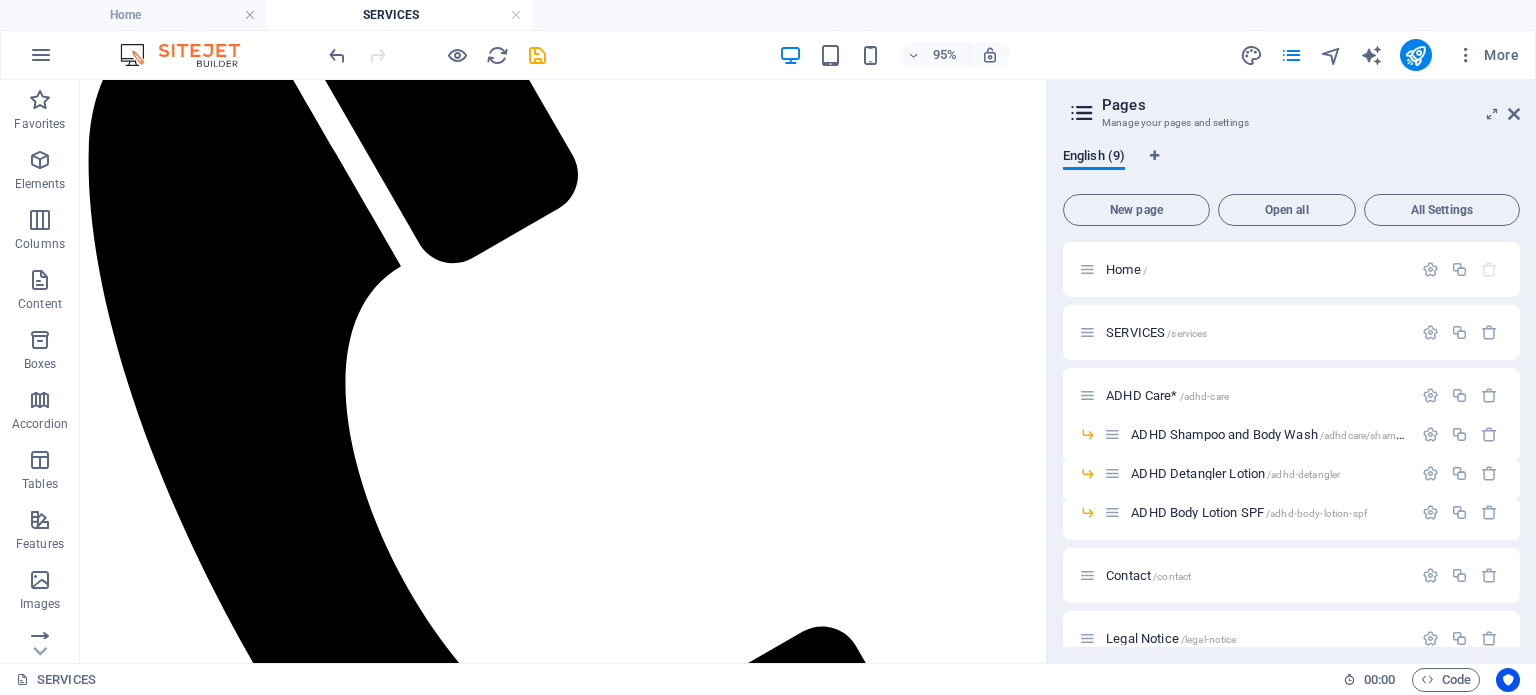 click on "Pages Manage your pages and settings English (9) New page Open all All Settings Home / SERVICES /services ADHD Care* /[STATE] ADHD Shampoo and Body Wash /[STATE]/shampoo ADHD Detangler Lotion /[STATE]/[STATE] ADHD Body Lotion SPF /[STATE]/[STATE] Contact /[STATE] Legal Notice /[STATE] Privacy /[STATE]" at bounding box center (1291, 371) 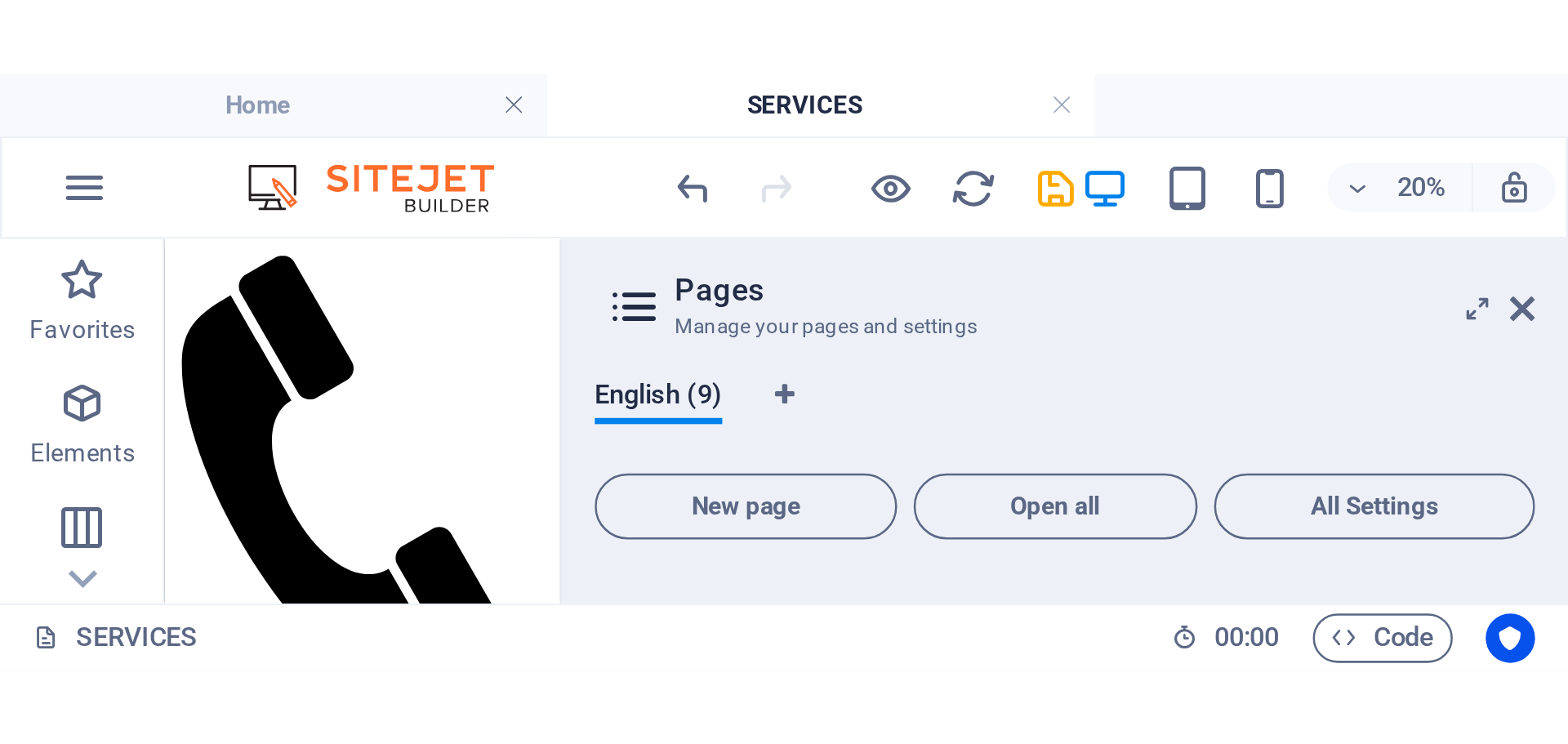 scroll, scrollTop: 0, scrollLeft: 0, axis: both 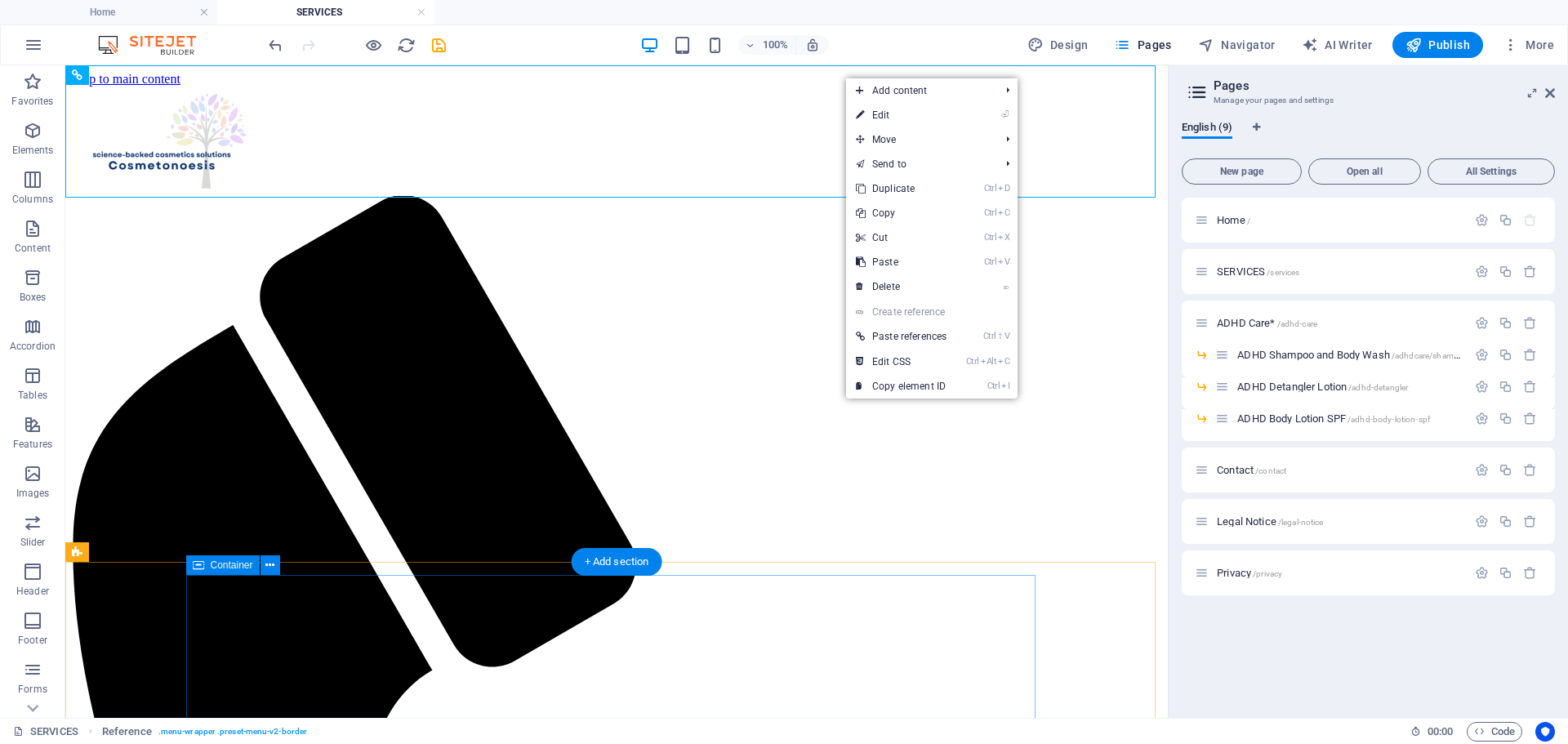 click on "Cosmetonoesis Transforming your Brand with Expert Regulatory Support Cosmetonoesis ensures regulatory compliance with CPSRs, PIFs, and more. GO TO : Regulatory services" at bounding box center (617, 2357) 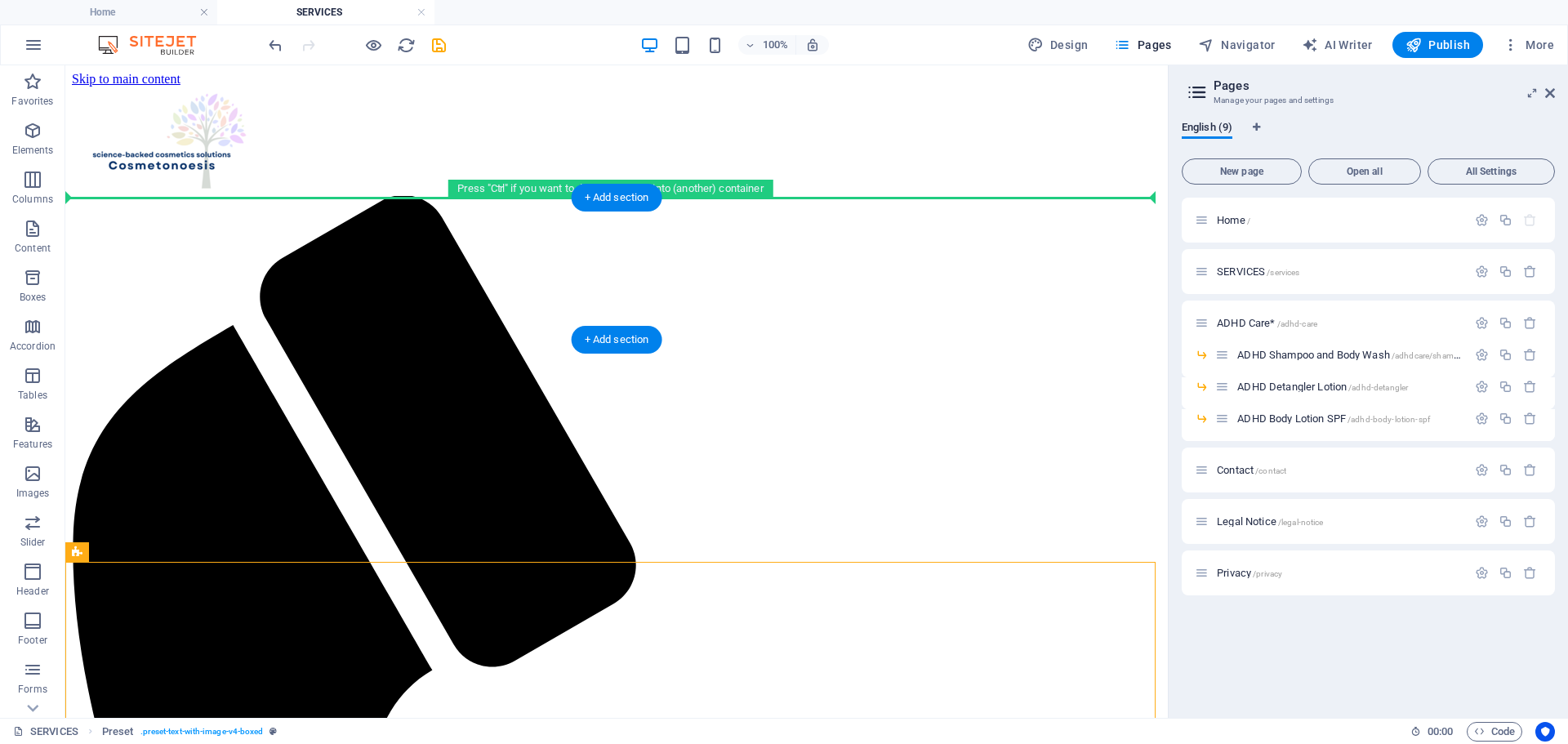 drag, startPoint x: 172, startPoint y: 620, endPoint x: 146, endPoint y: 221, distance: 399.84622 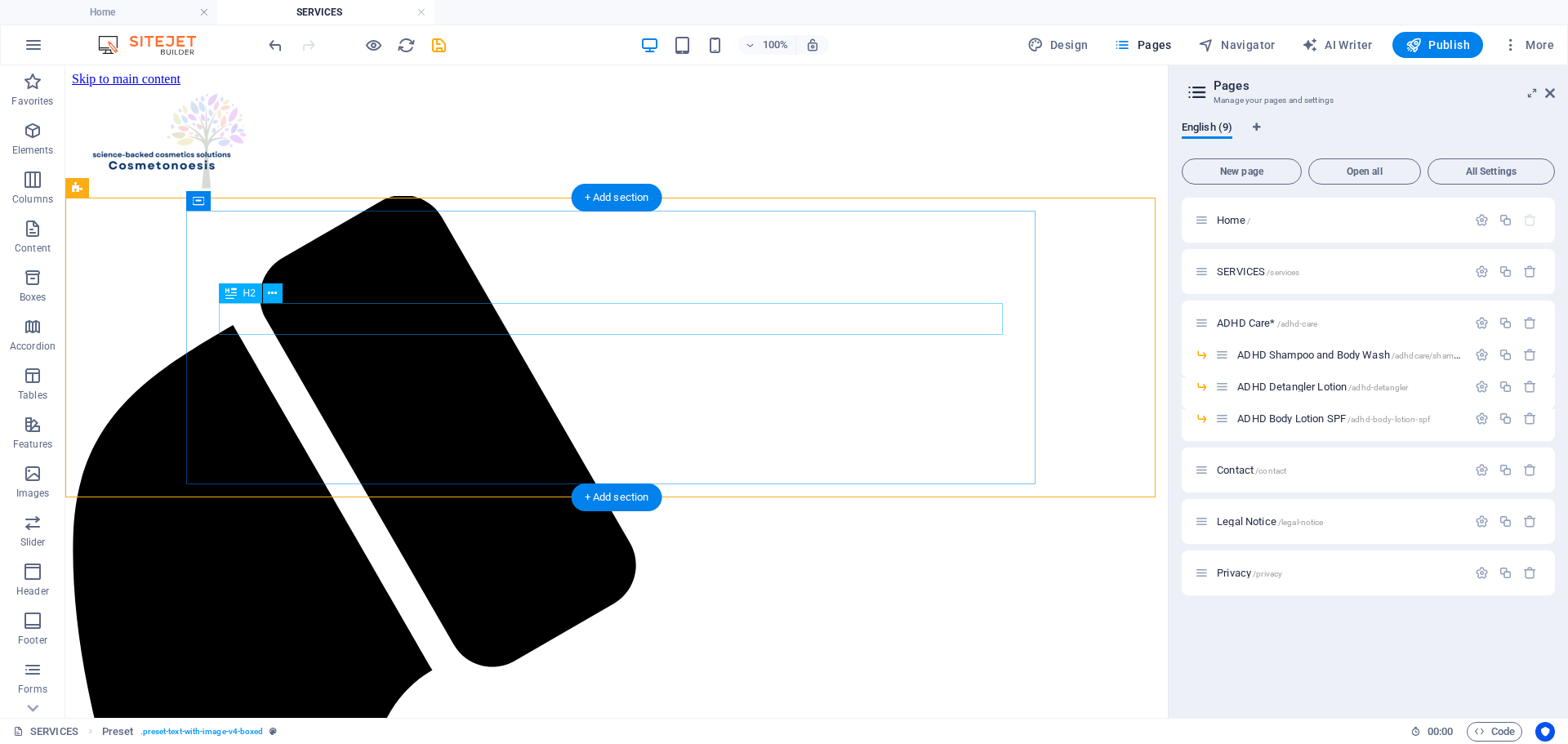 click on "Transforming your Brand with  Expert Regulatory Support" at bounding box center [617, 1891] 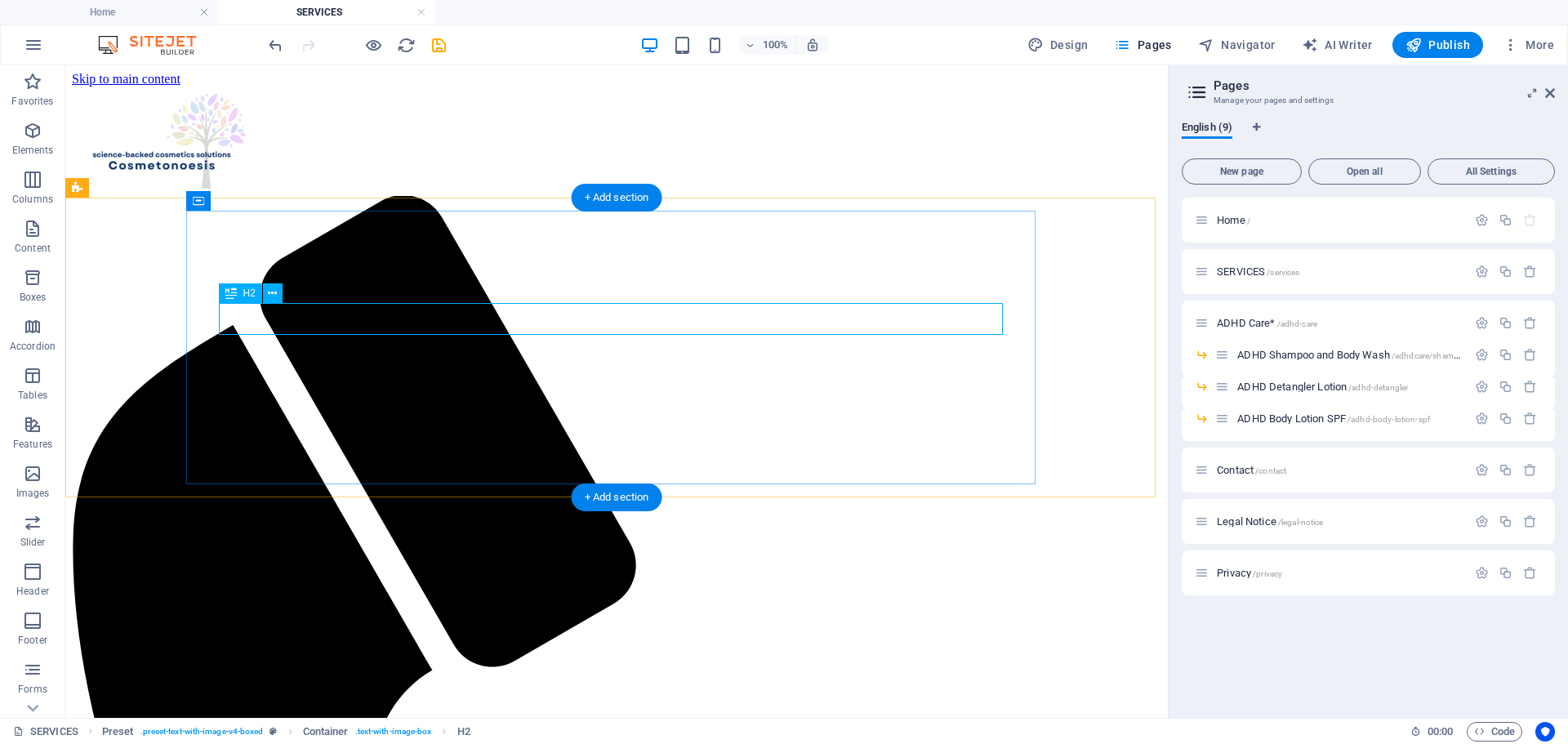 click on "Transforming your Brand with  Expert Regulatory Support" at bounding box center (617, 1891) 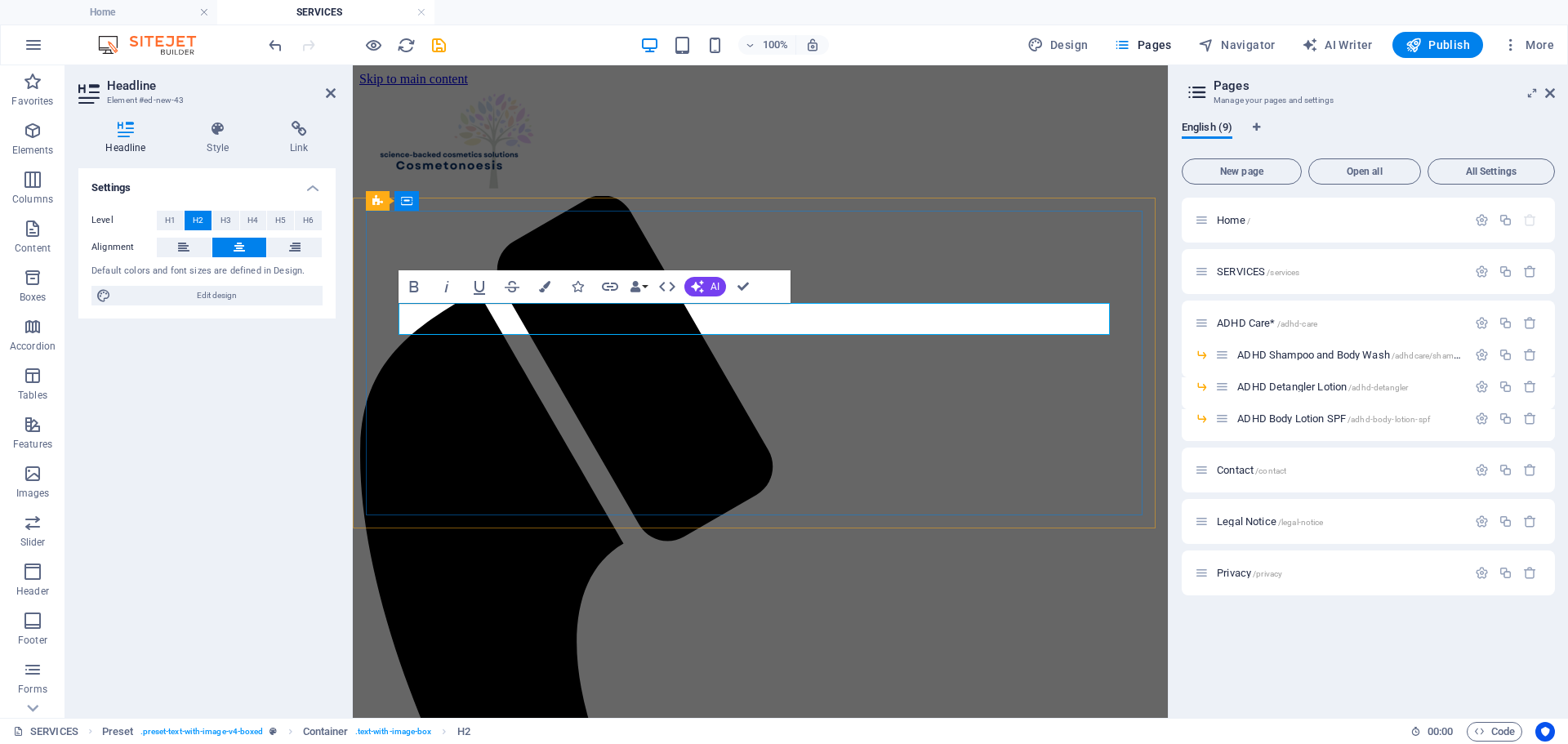 click on "Transforming your Brand with  Expert Regulatory Support" at bounding box center (760, 1508) 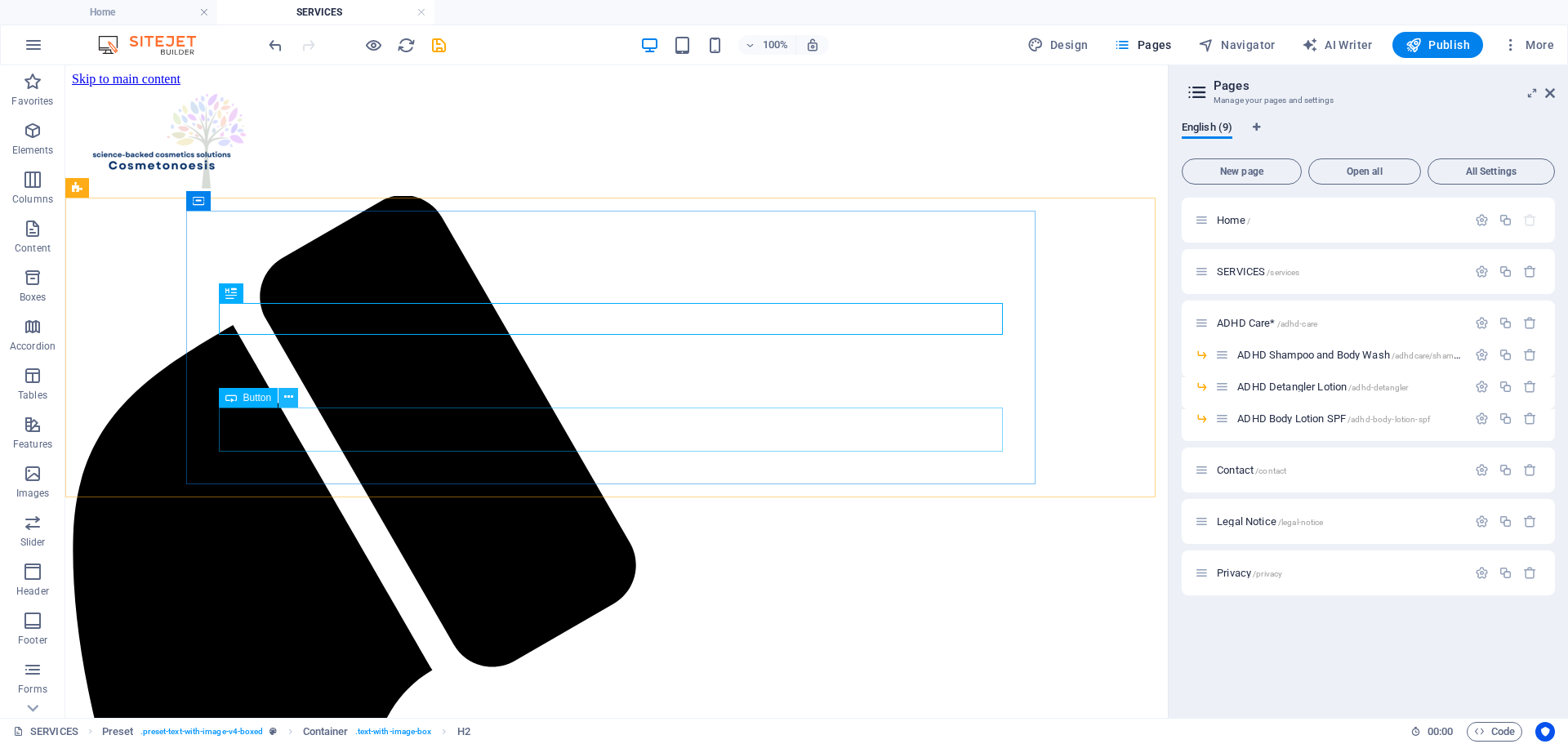 click at bounding box center (288, 398) 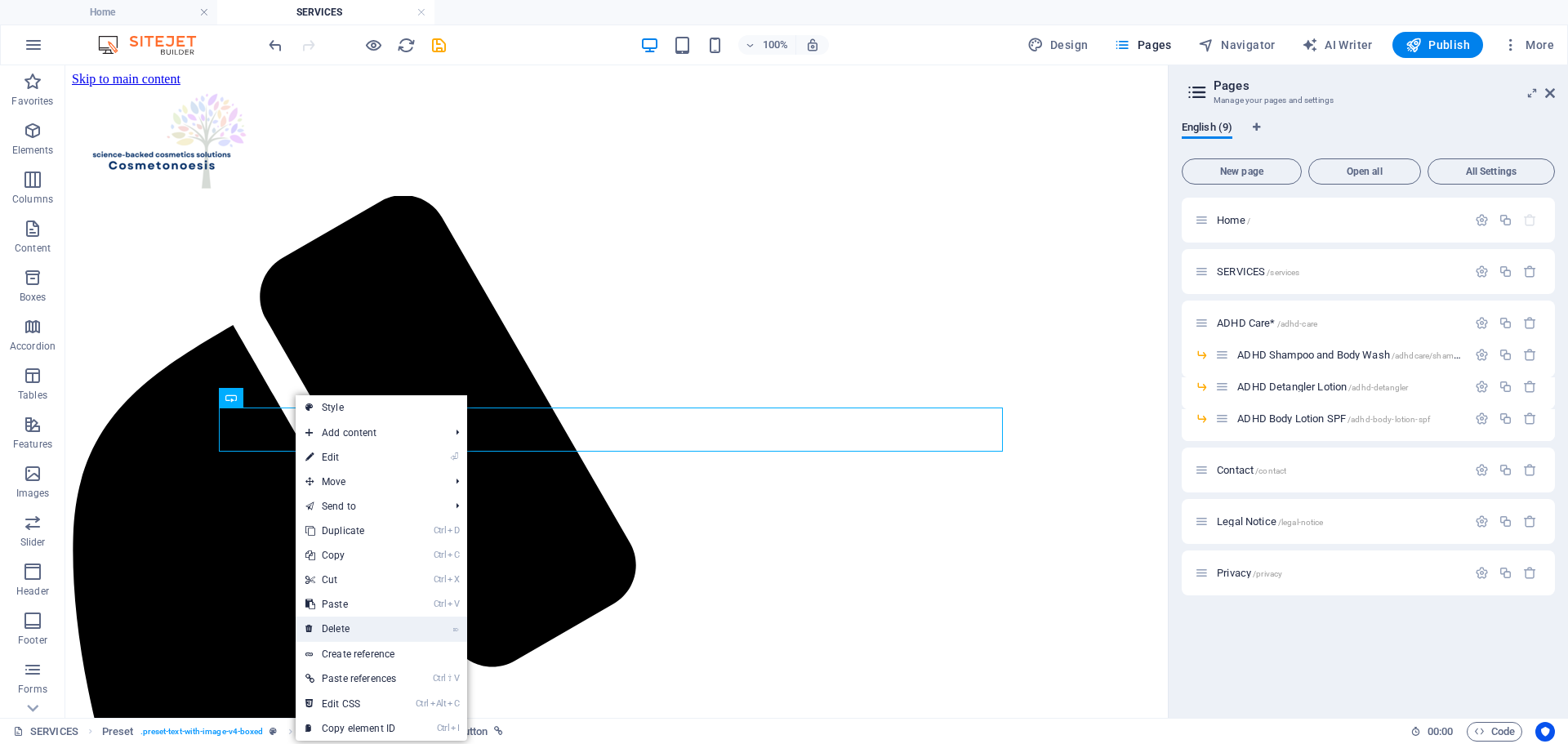 click on "⌦  Delete" at bounding box center [350, 629] 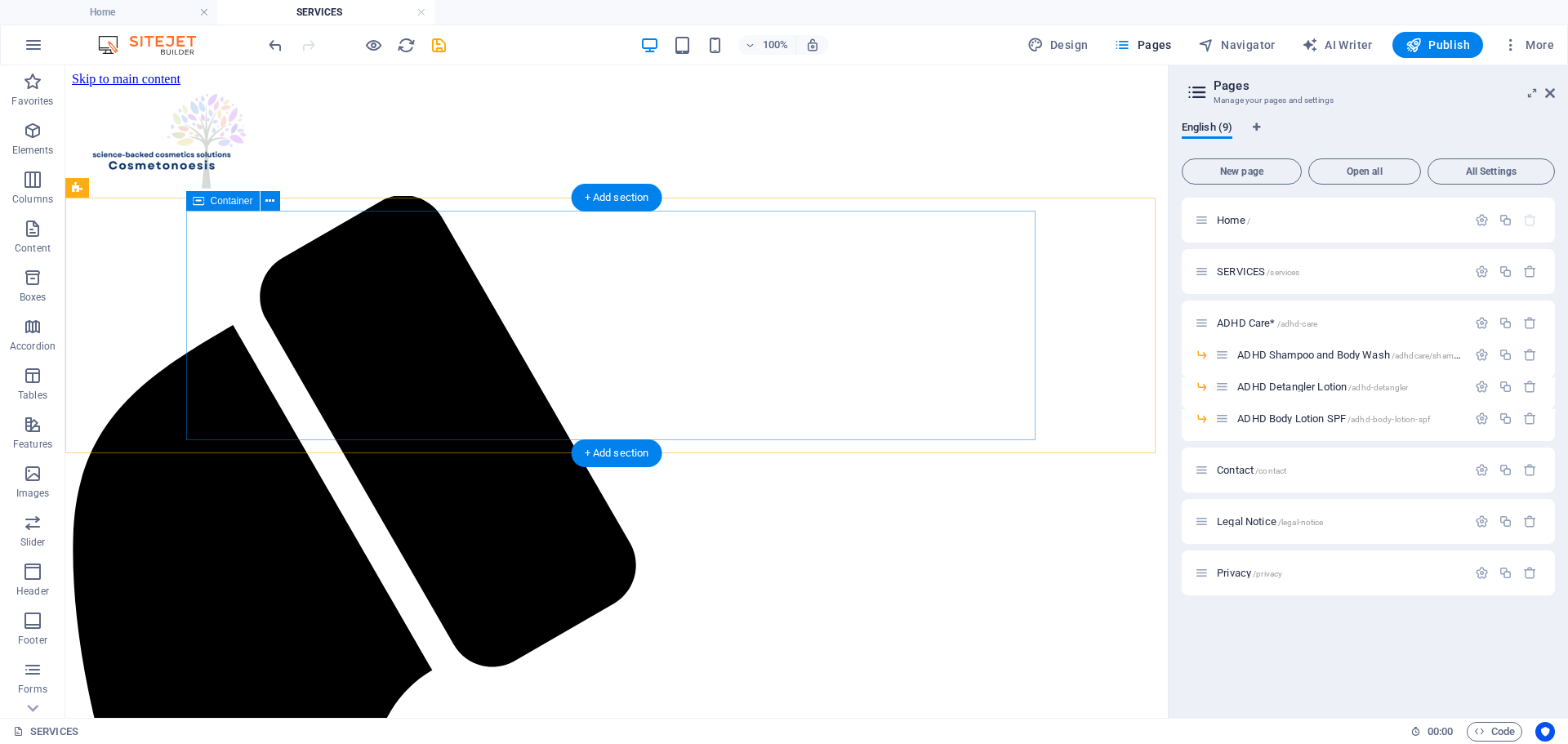 click on "Cosmetonoesis Expert Regulatory Support for Beauty Brands Cosmetonoesis ensures regulatory compliance with  CPSRs, PIFs,  and more." at bounding box center [617, 1899] 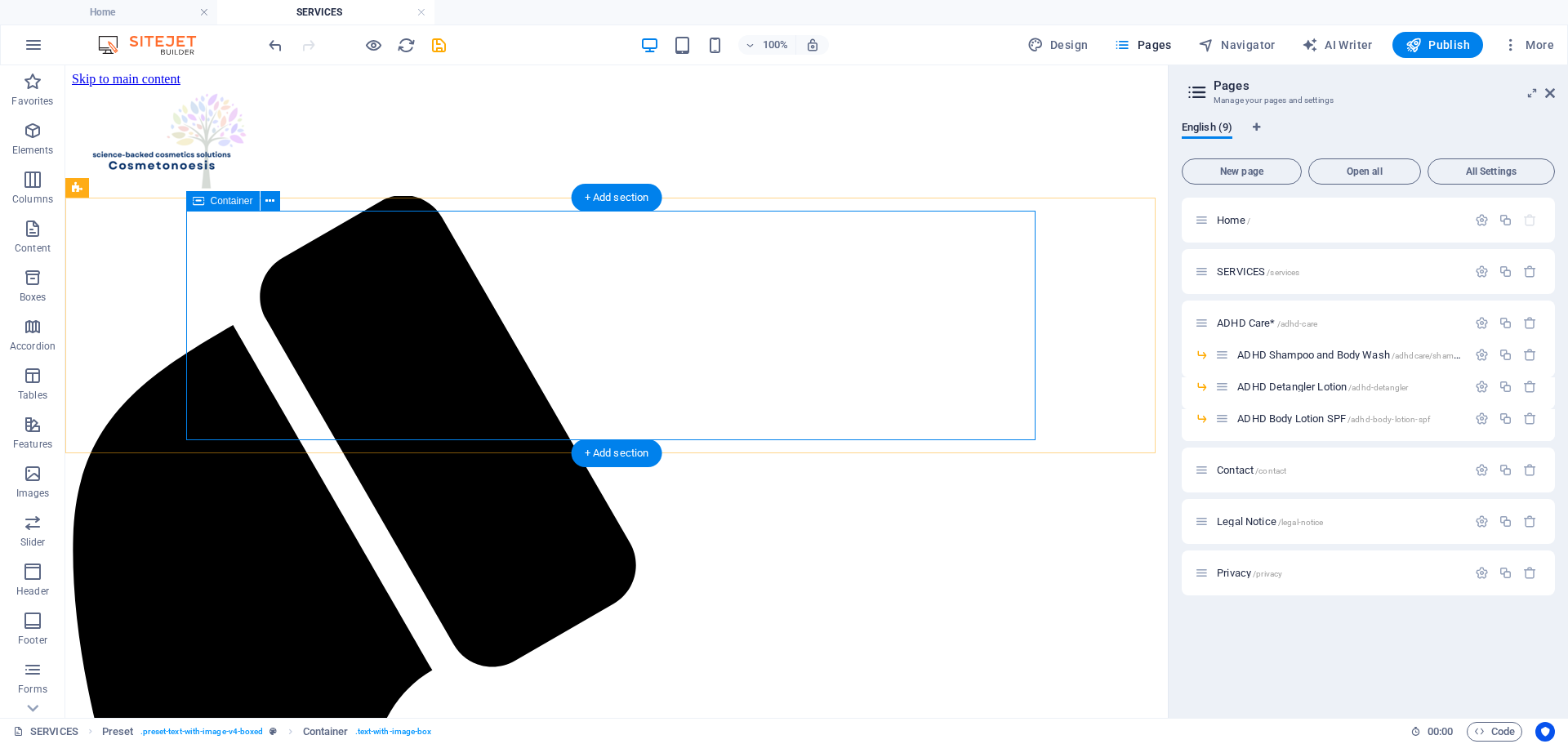 click on "Cosmetonoesis Expert Regulatory Support for Beauty Brands Cosmetonoesis ensures regulatory compliance with  CPSRs, PIFs,  and more." at bounding box center [617, 1899] 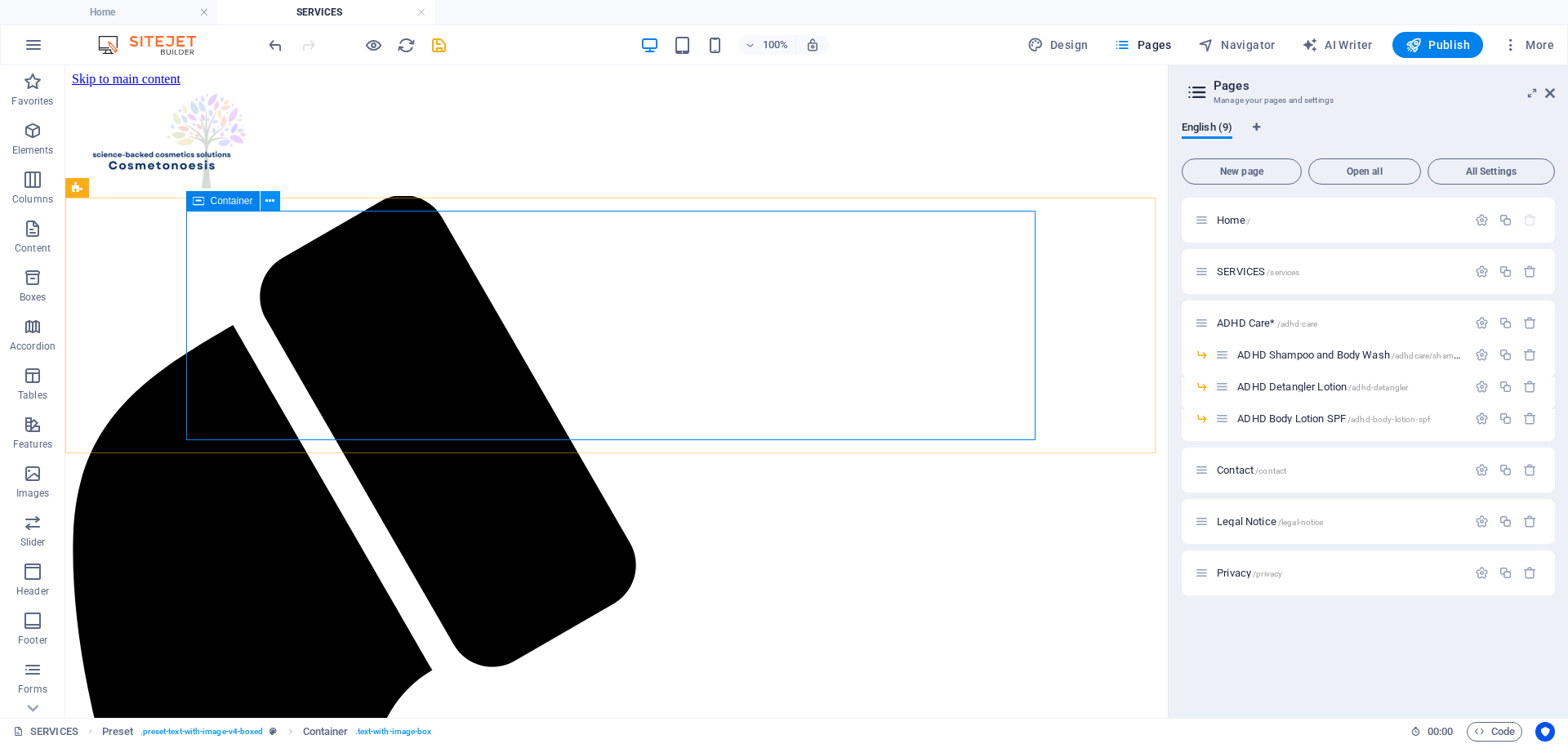click at bounding box center (270, 201) 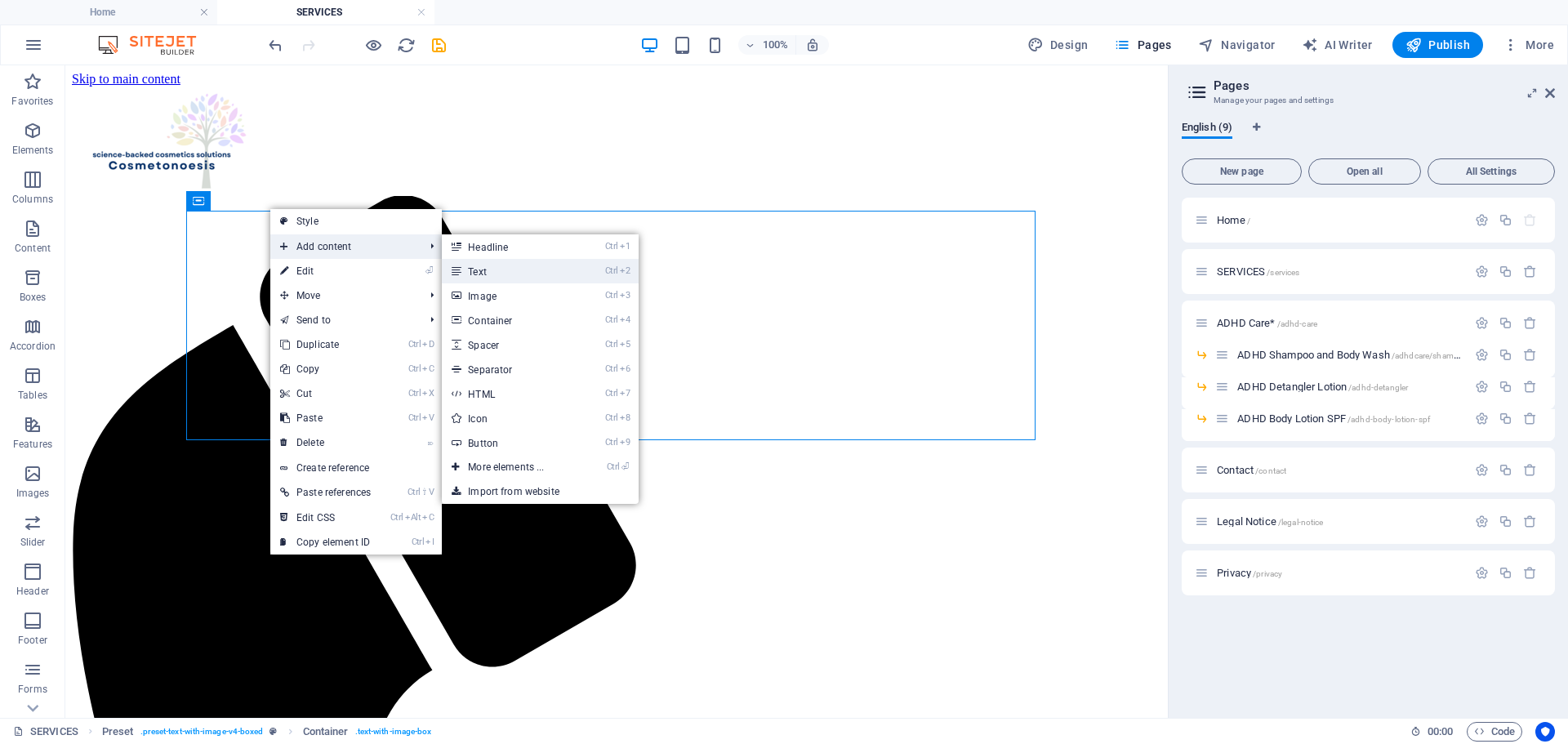 click on "Ctrl 2  Text" at bounding box center (509, 271) 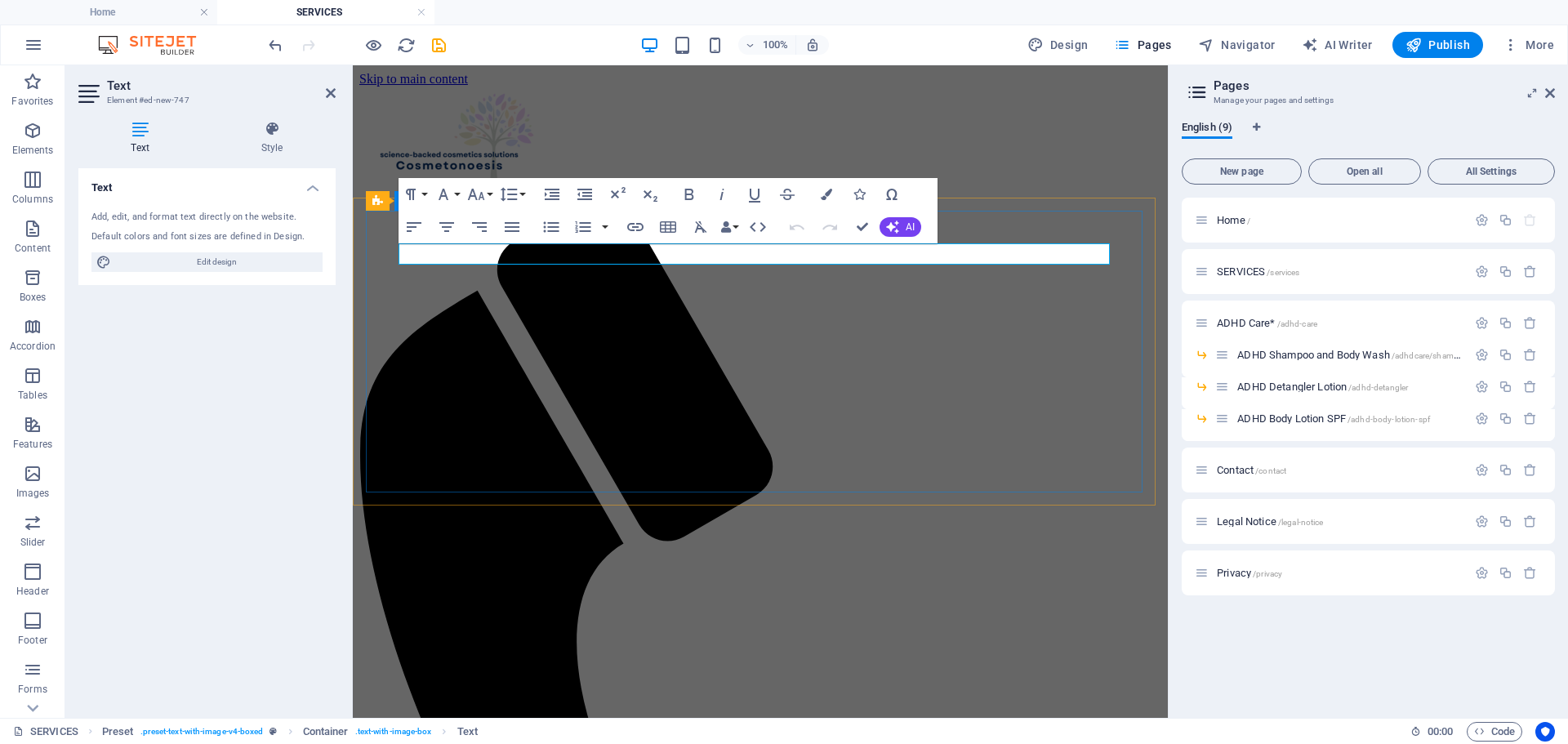 click on "New text element" at bounding box center [760, 1413] 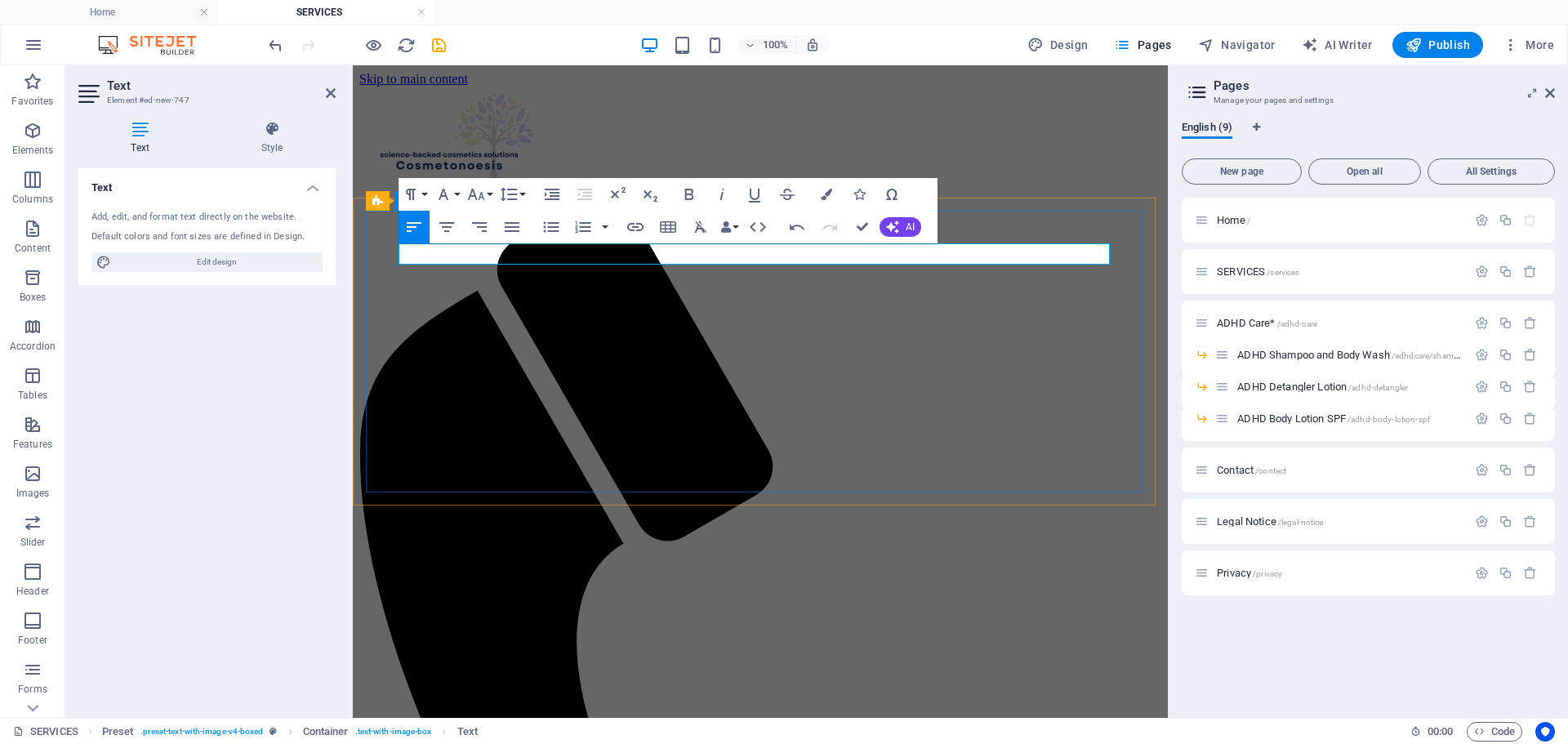 type 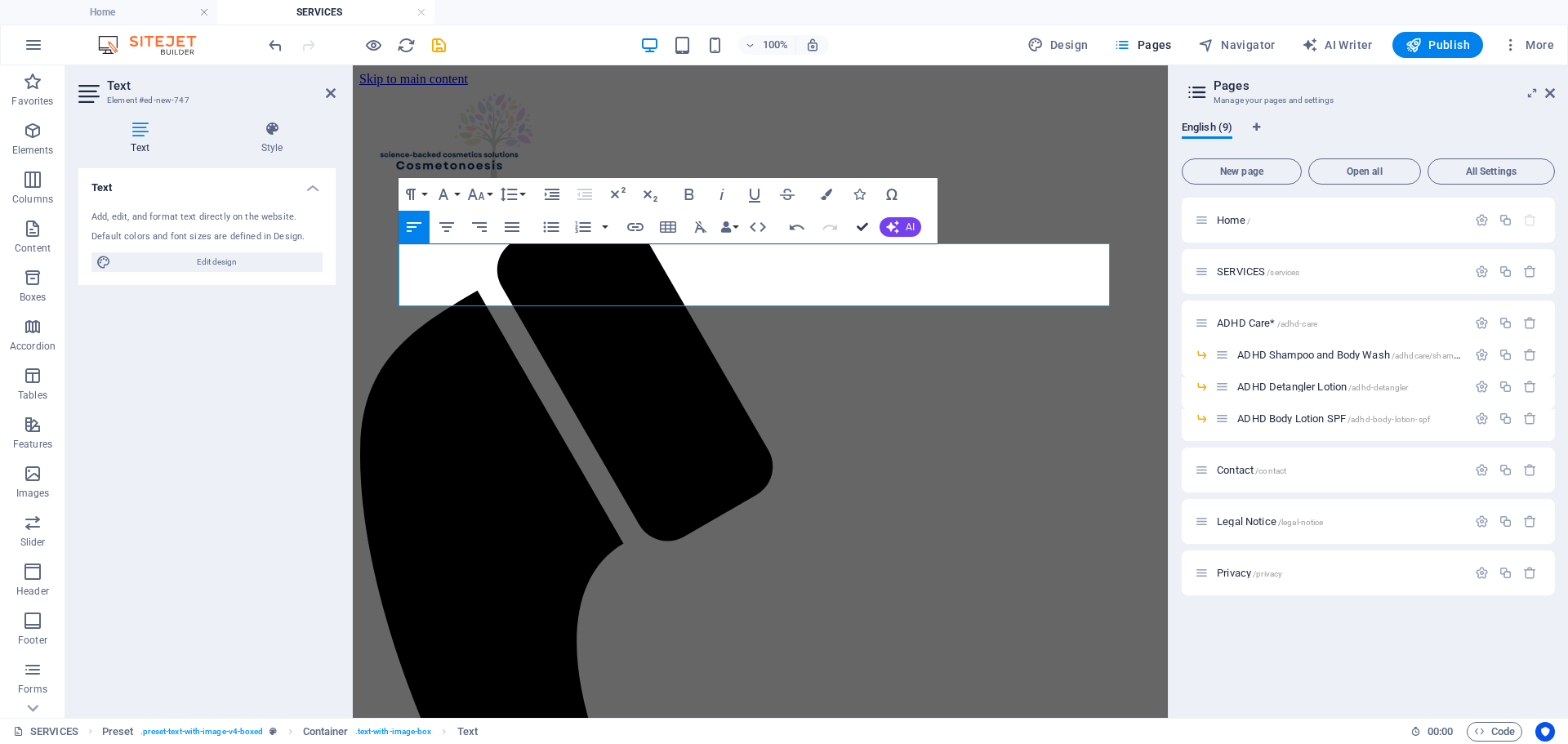 drag, startPoint x: 864, startPoint y: 229, endPoint x: 799, endPoint y: 163, distance: 92.63369 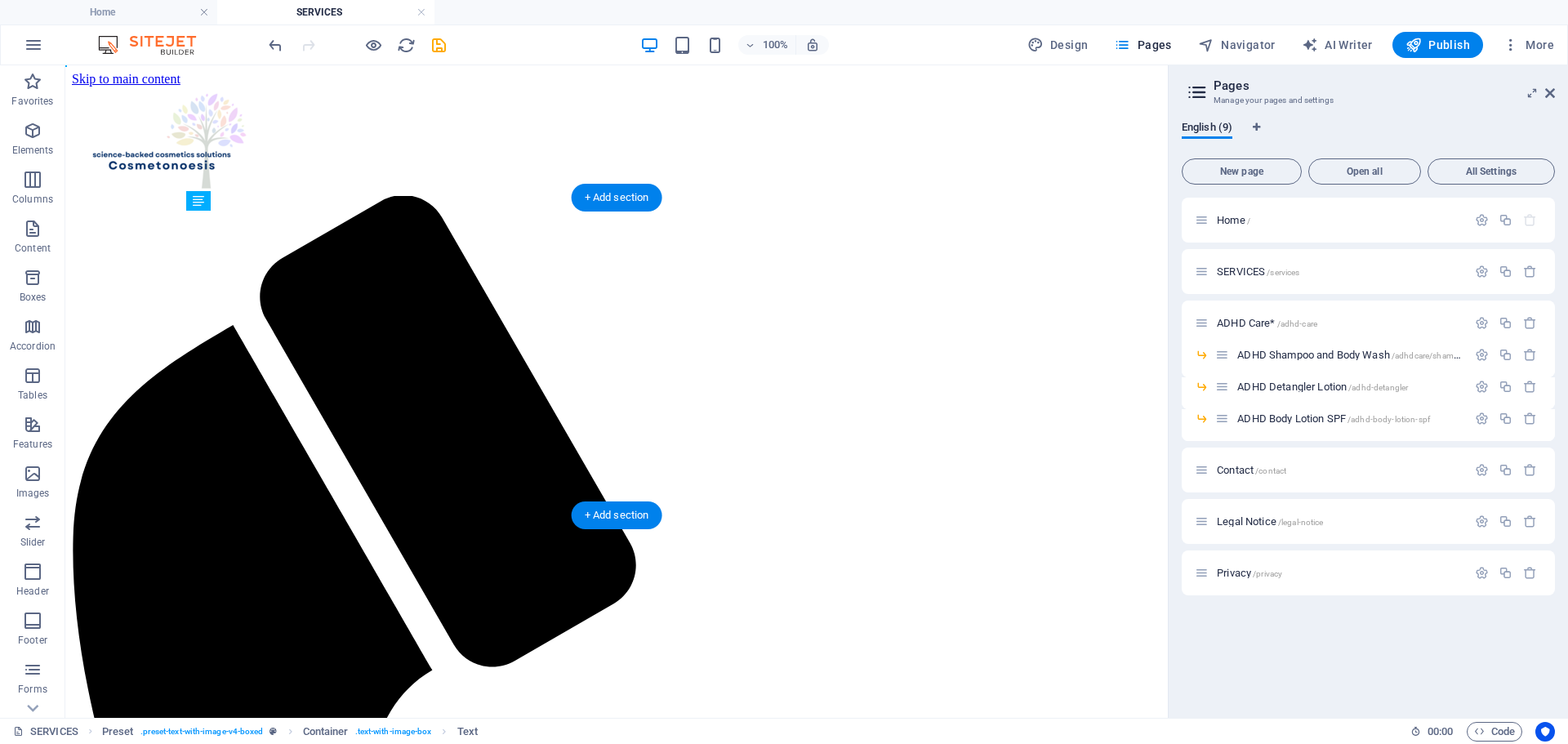 drag, startPoint x: 318, startPoint y: 301, endPoint x: 276, endPoint y: 405, distance: 112.1606 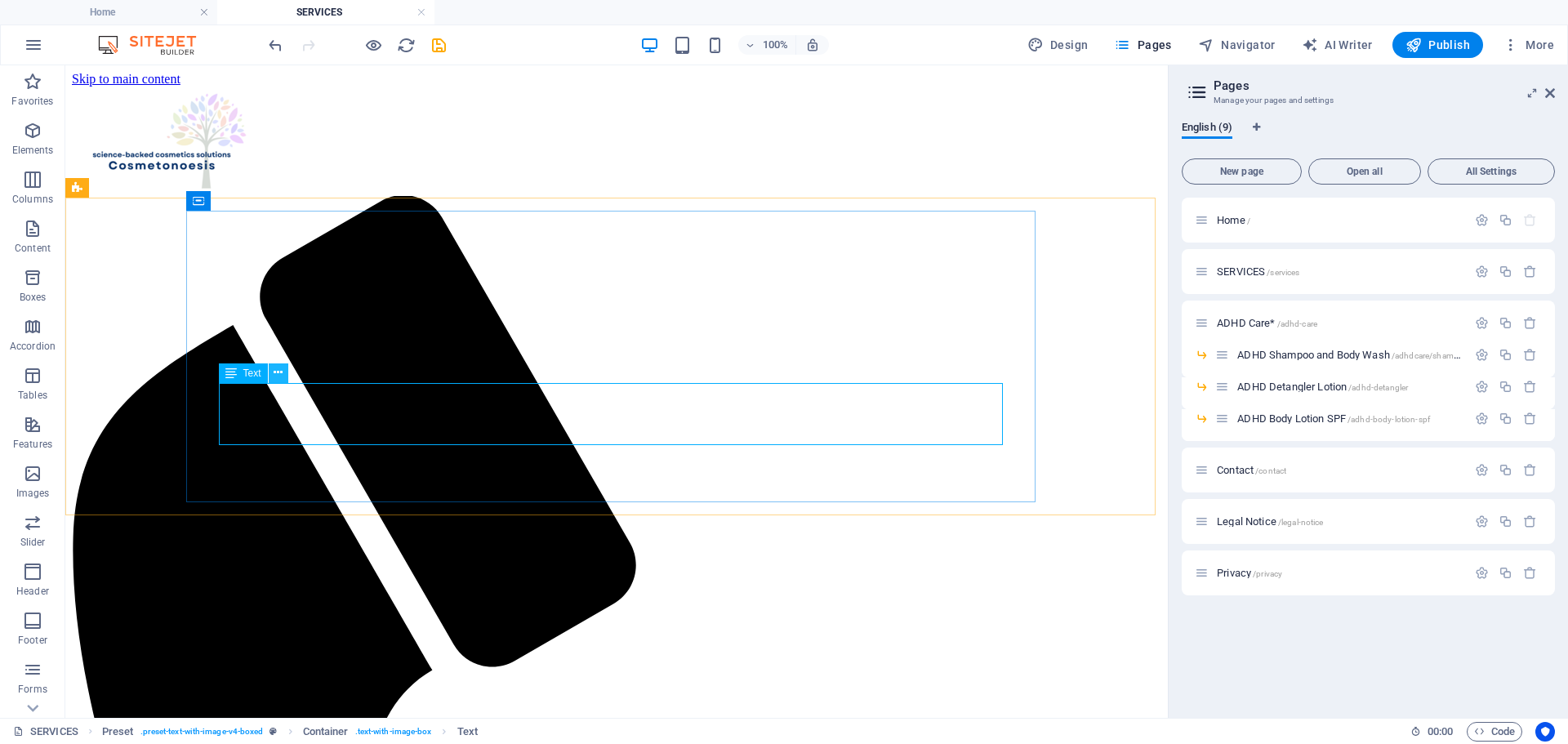 click at bounding box center [278, 372] 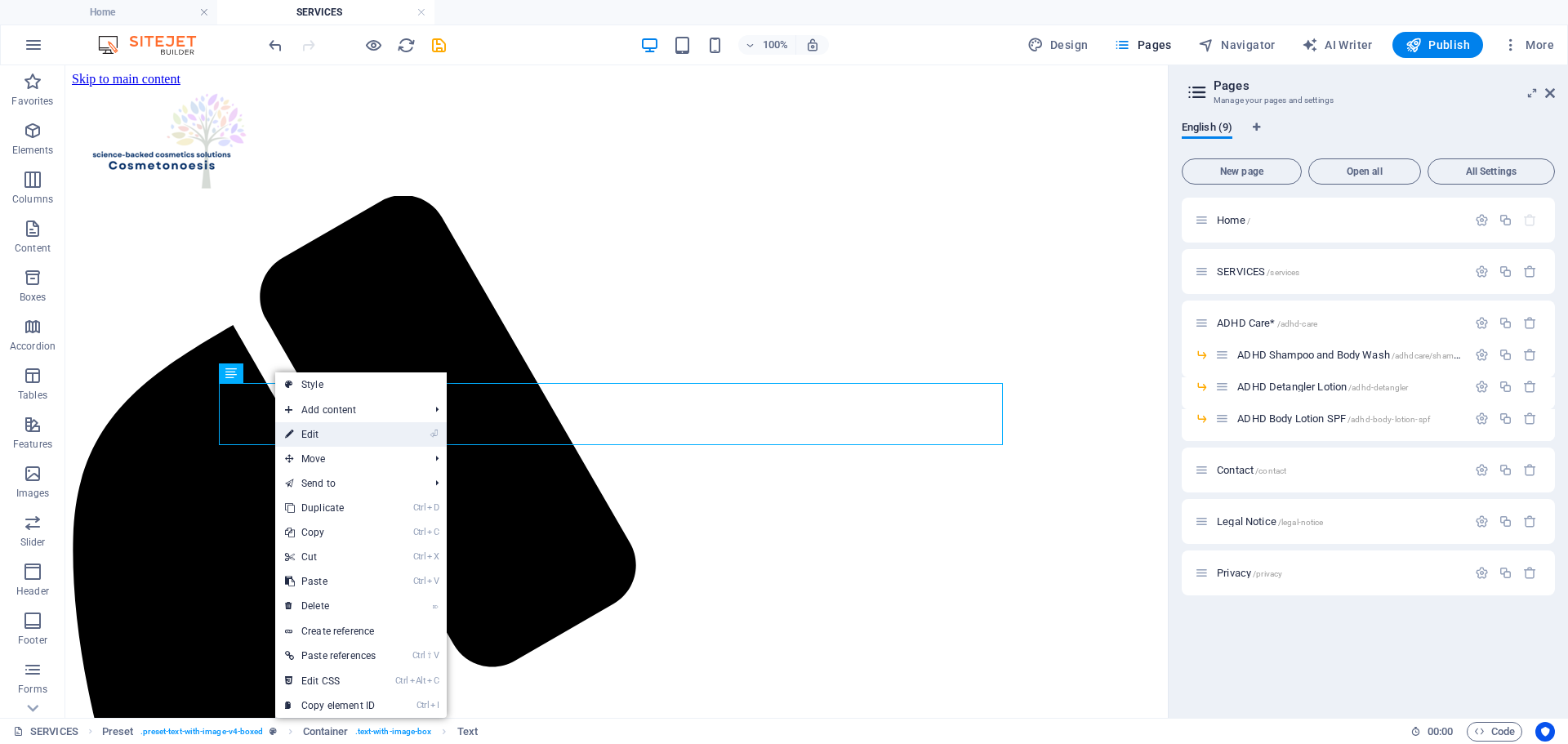 click on "⏎  Edit" at bounding box center [330, 434] 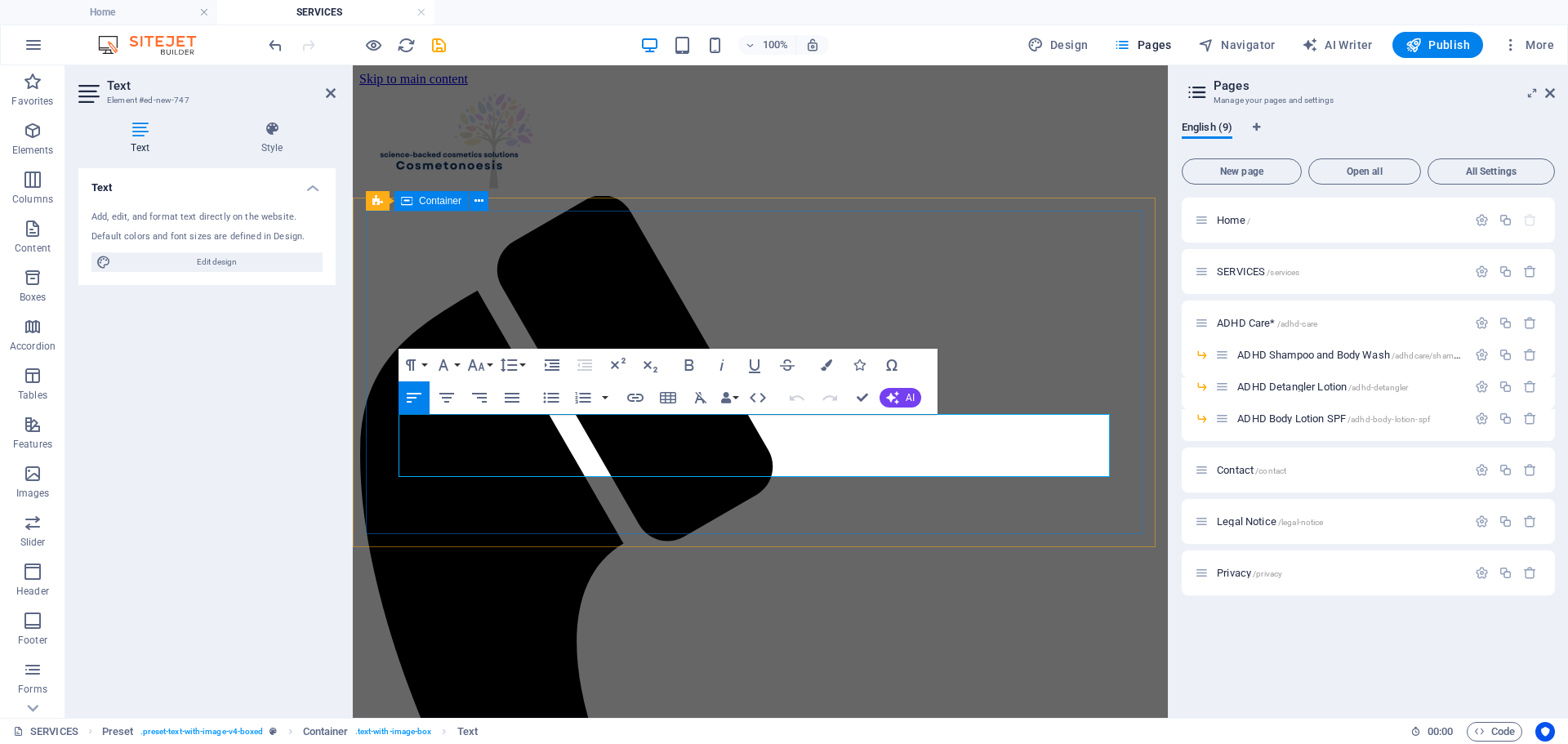 drag, startPoint x: 662, startPoint y: 468, endPoint x: 396, endPoint y: 423, distance: 269.77954 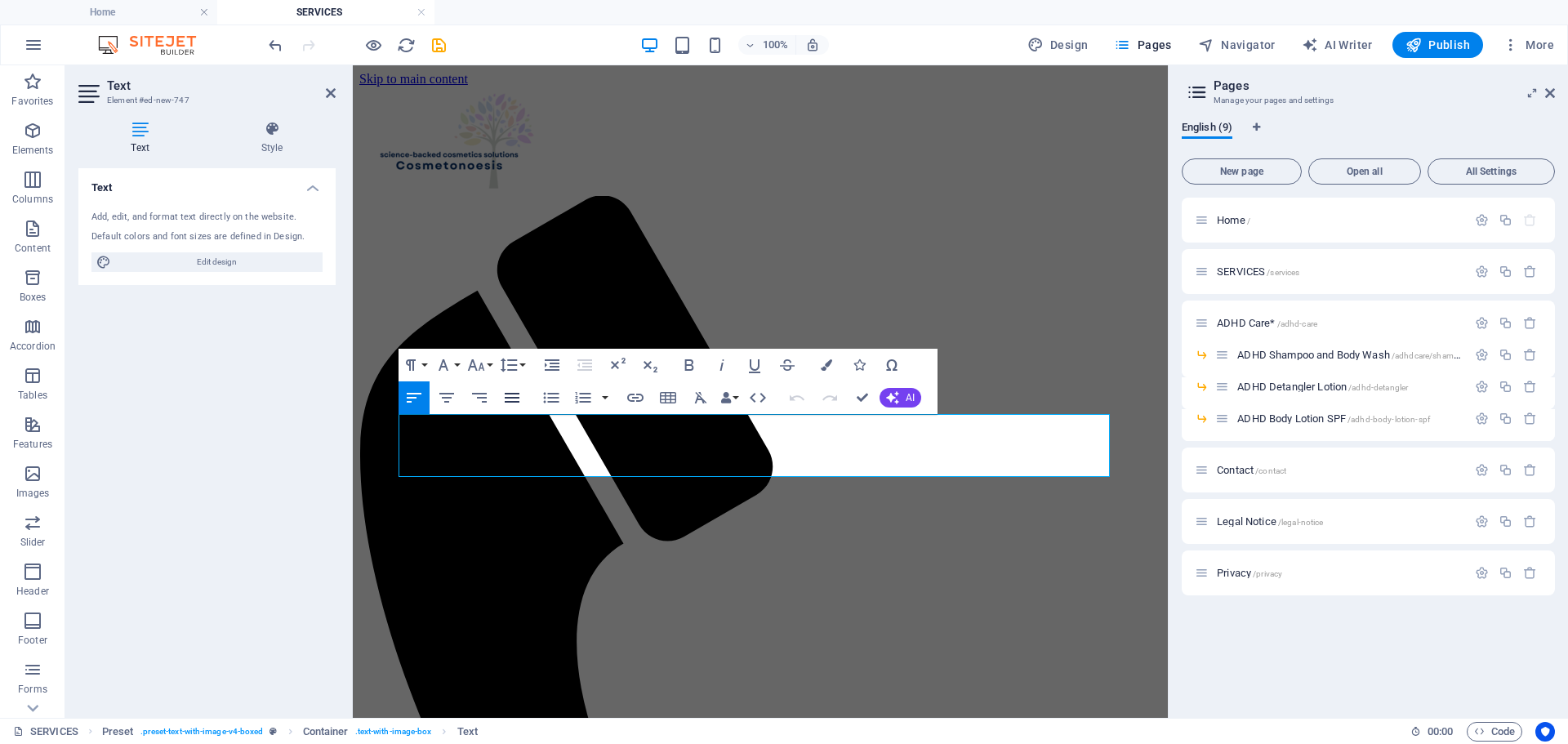 click 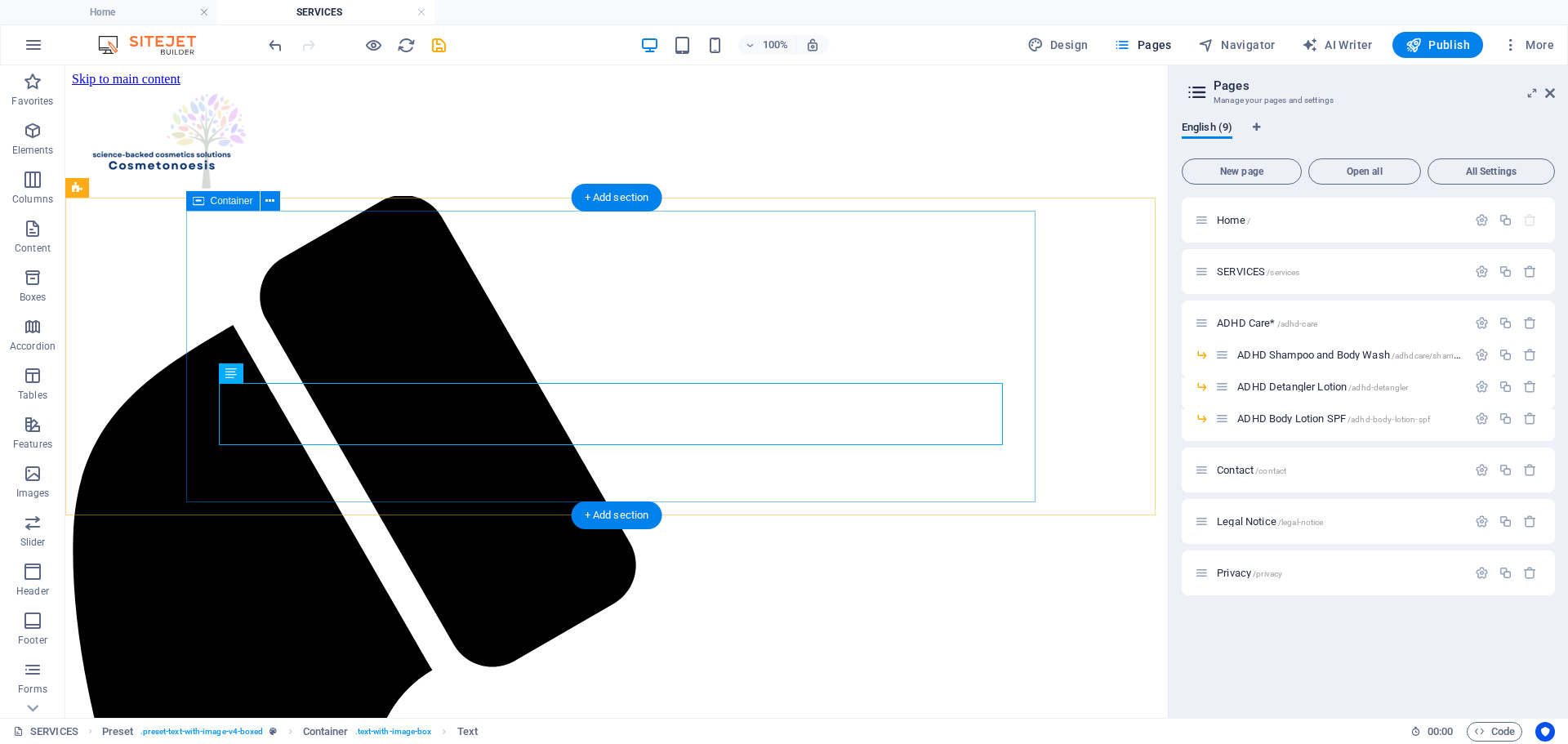 click on "Cosmetonoesis Expert Regulatory Support for Beauty Brands Cosmetonoesis ensures regulatory compliance with CPSRs, PIFs, and more. Cosmetonoesis provides crucial regulatory support for beauty companies loking to navigate the complexties of compliance. We help brands meet legal standards require to enter new markets, protect their consumers, and maitain a reputable brand image." at bounding box center (617, 1920) 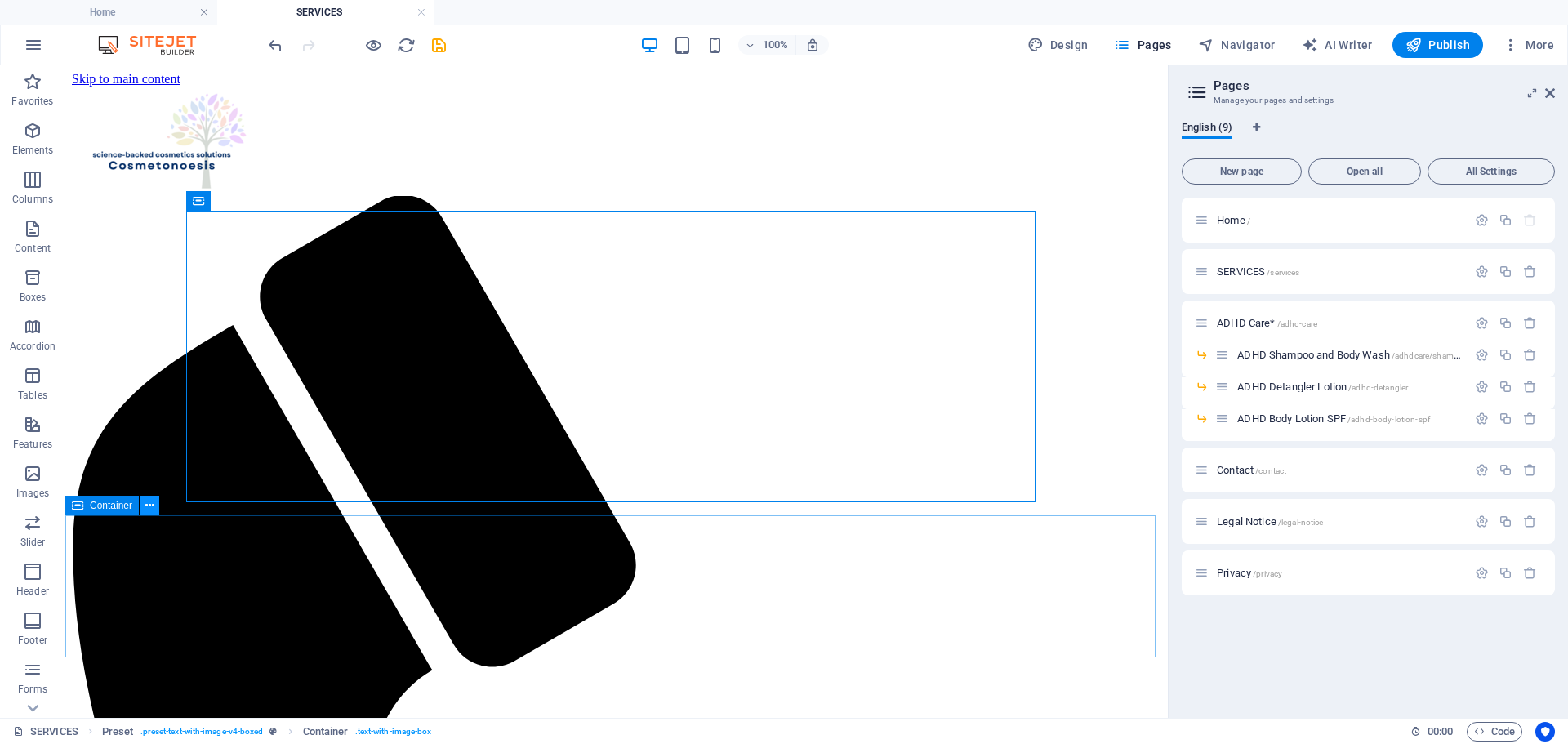 click at bounding box center (149, 506) 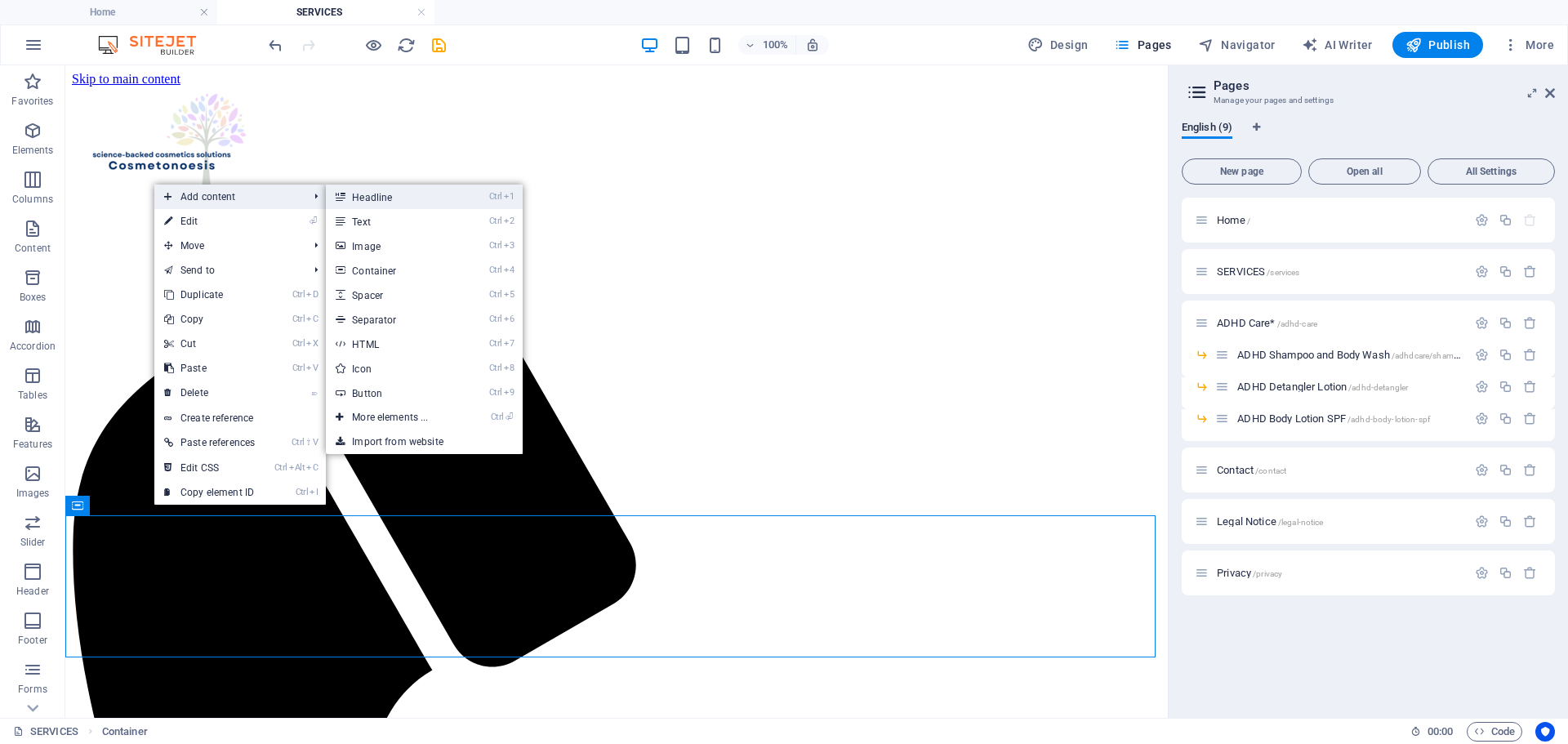 click on "Ctrl 1  Headline" at bounding box center [393, 197] 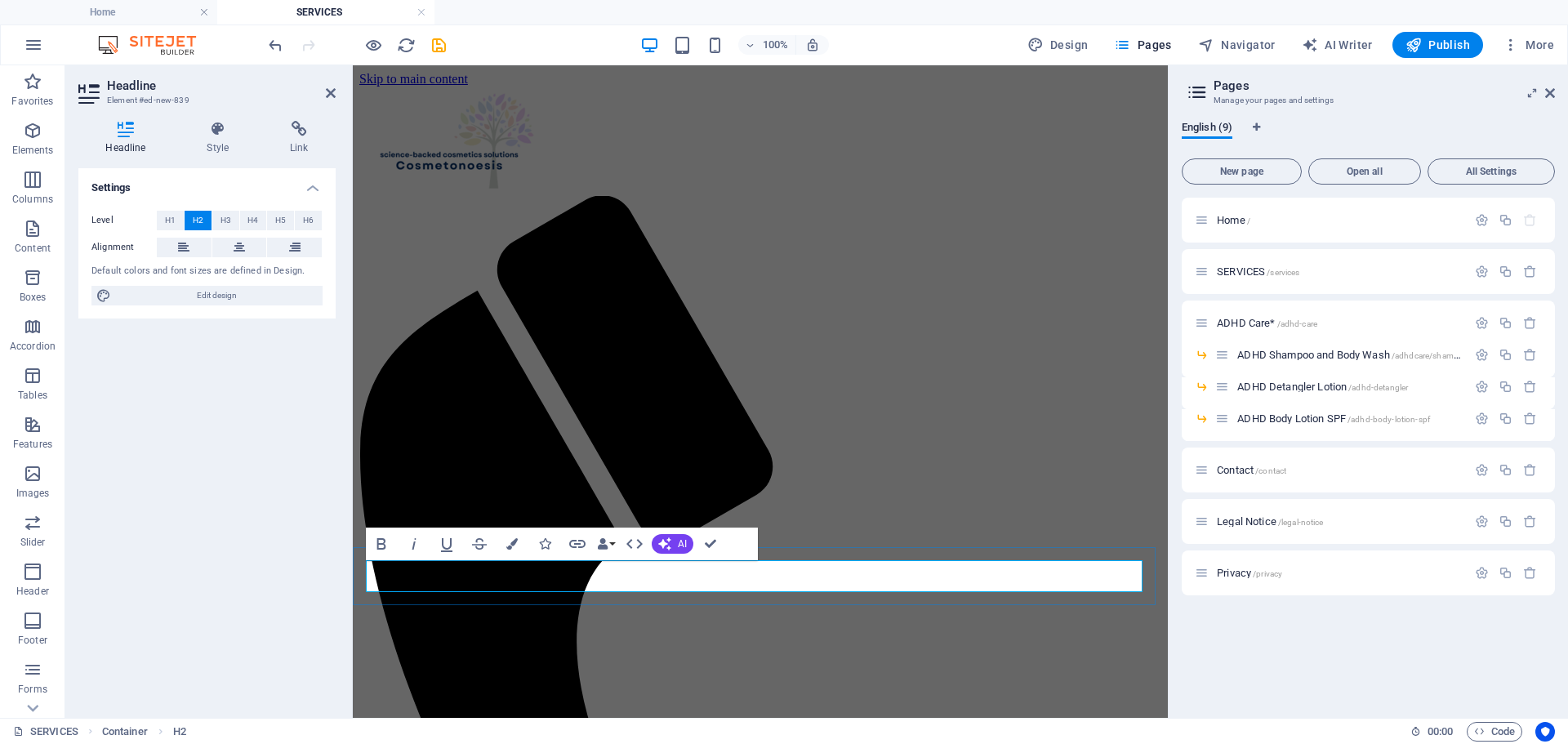 click on "New headline" at bounding box center [760, 1695] 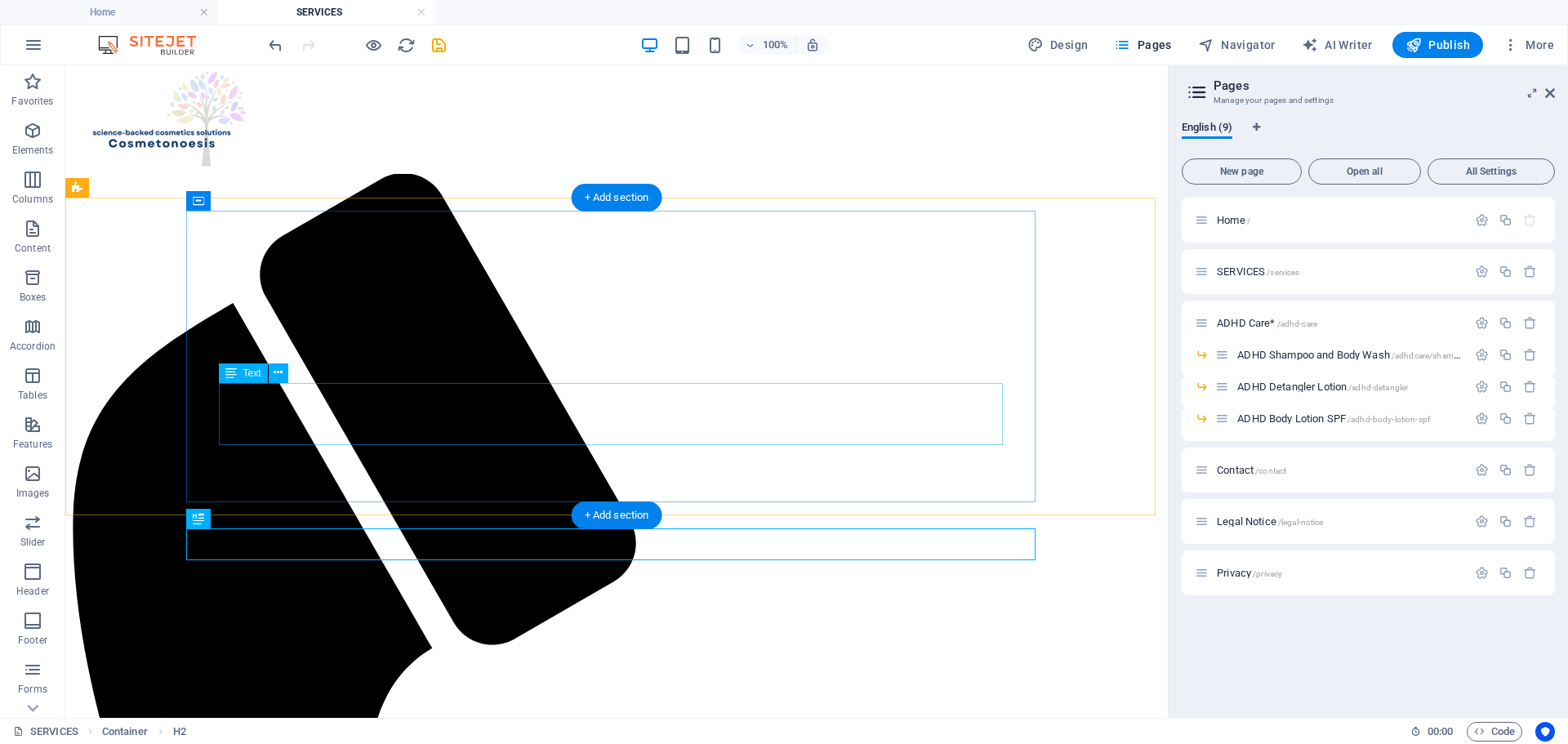 scroll, scrollTop: 0, scrollLeft: 0, axis: both 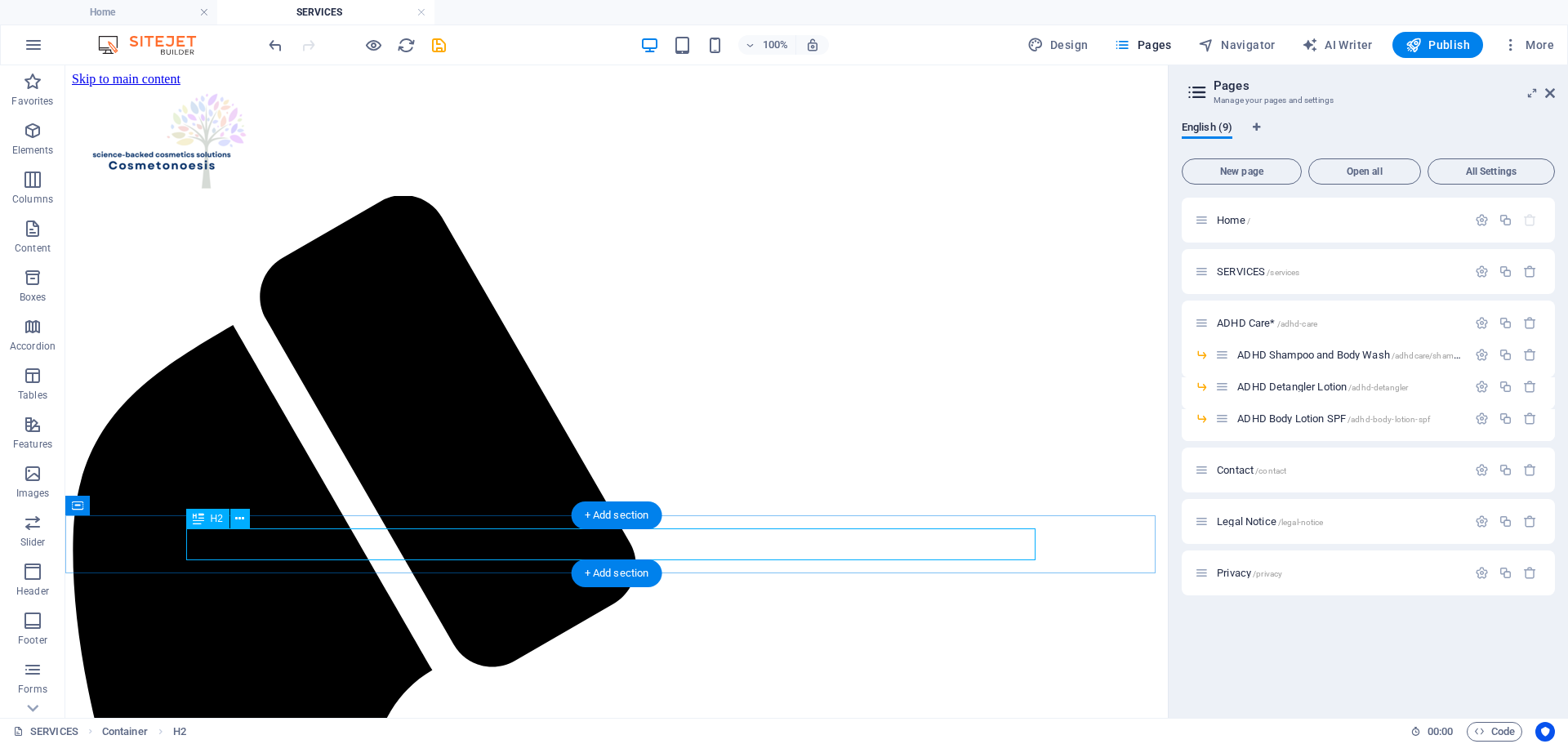 click on "Sevices Offered bu Cosmetonoesis" at bounding box center (617, 2077) 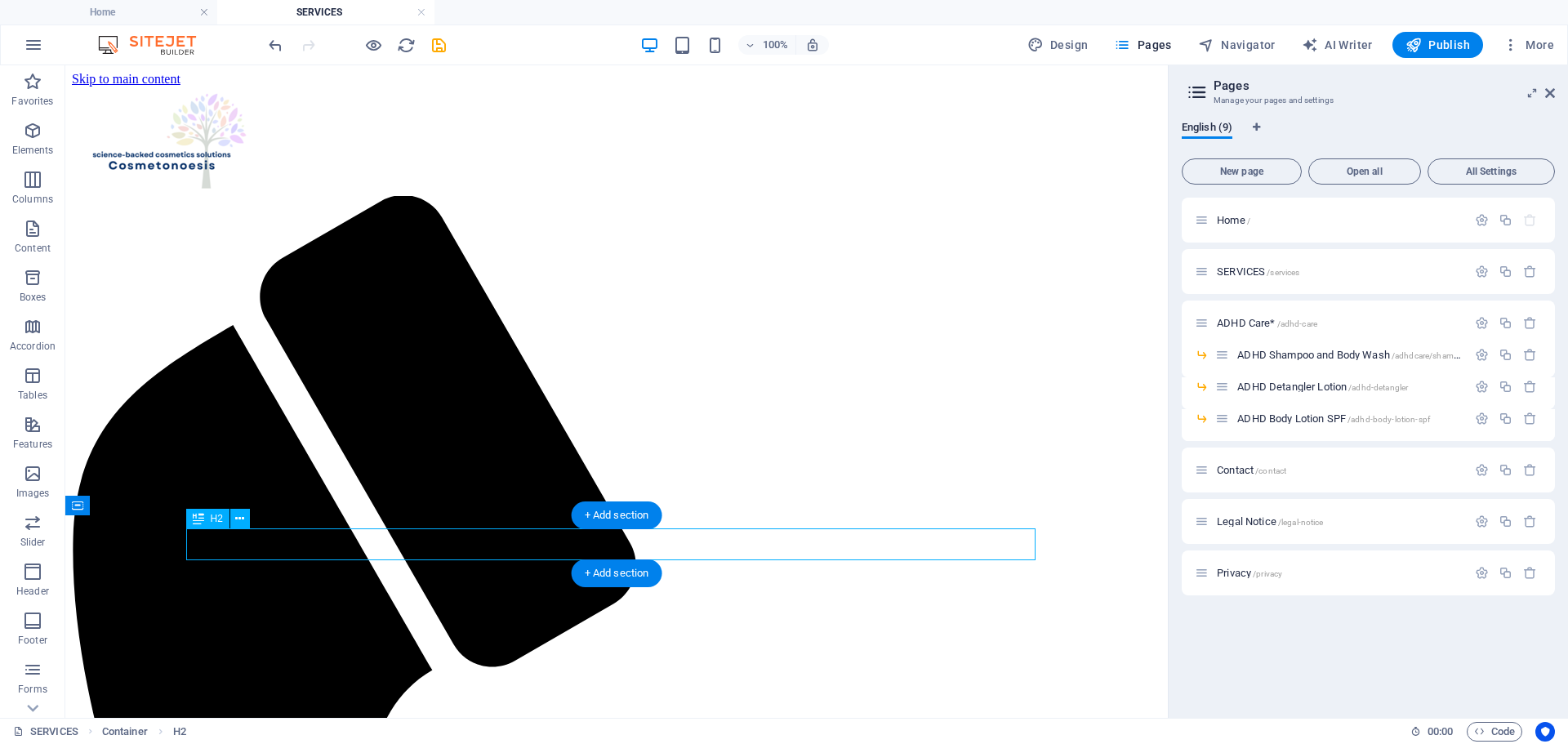 click on "Sevices Offered bu Cosmetonoesis" at bounding box center (617, 2077) 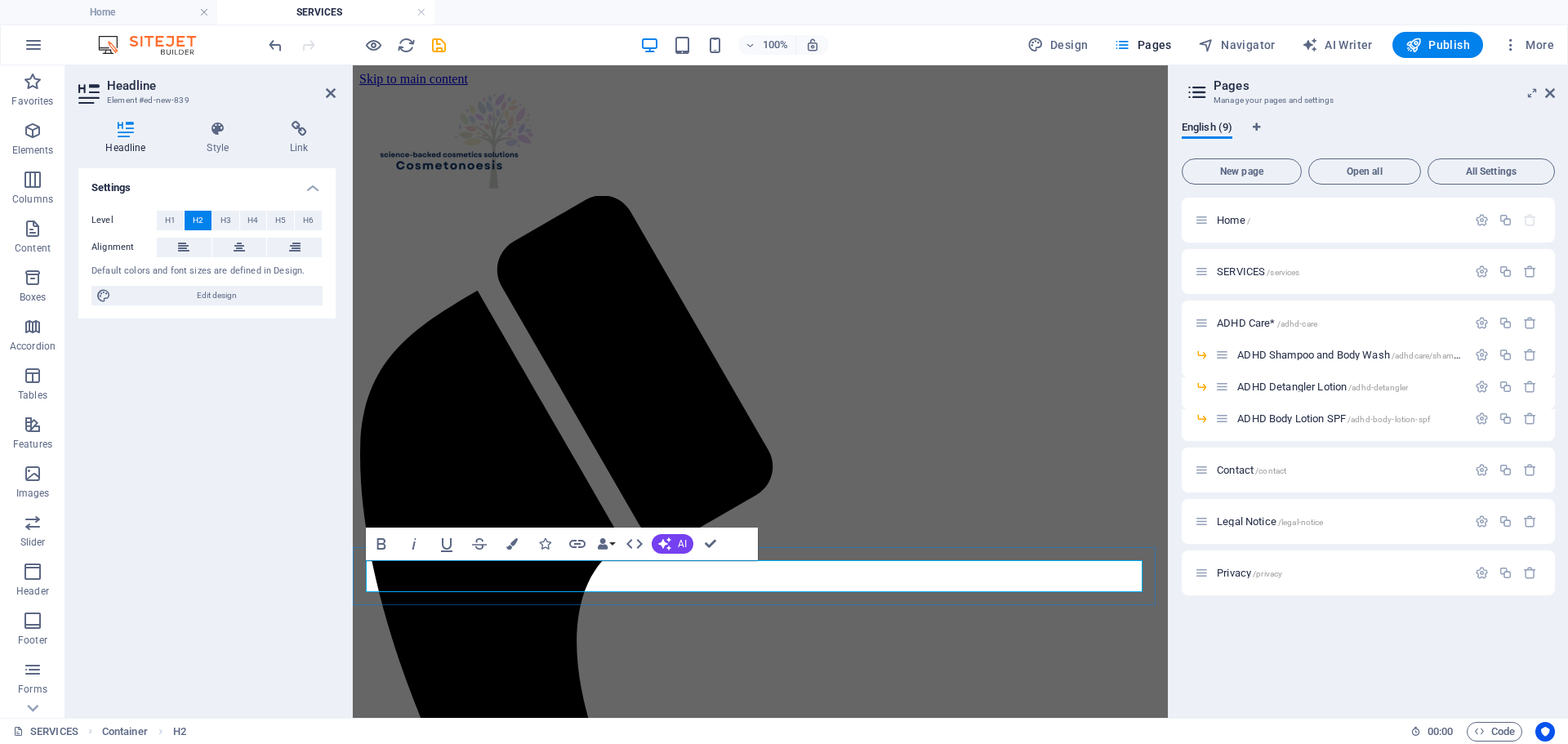 click on "Sevices Offered bu Cosmetonoesis" at bounding box center (760, 1695) 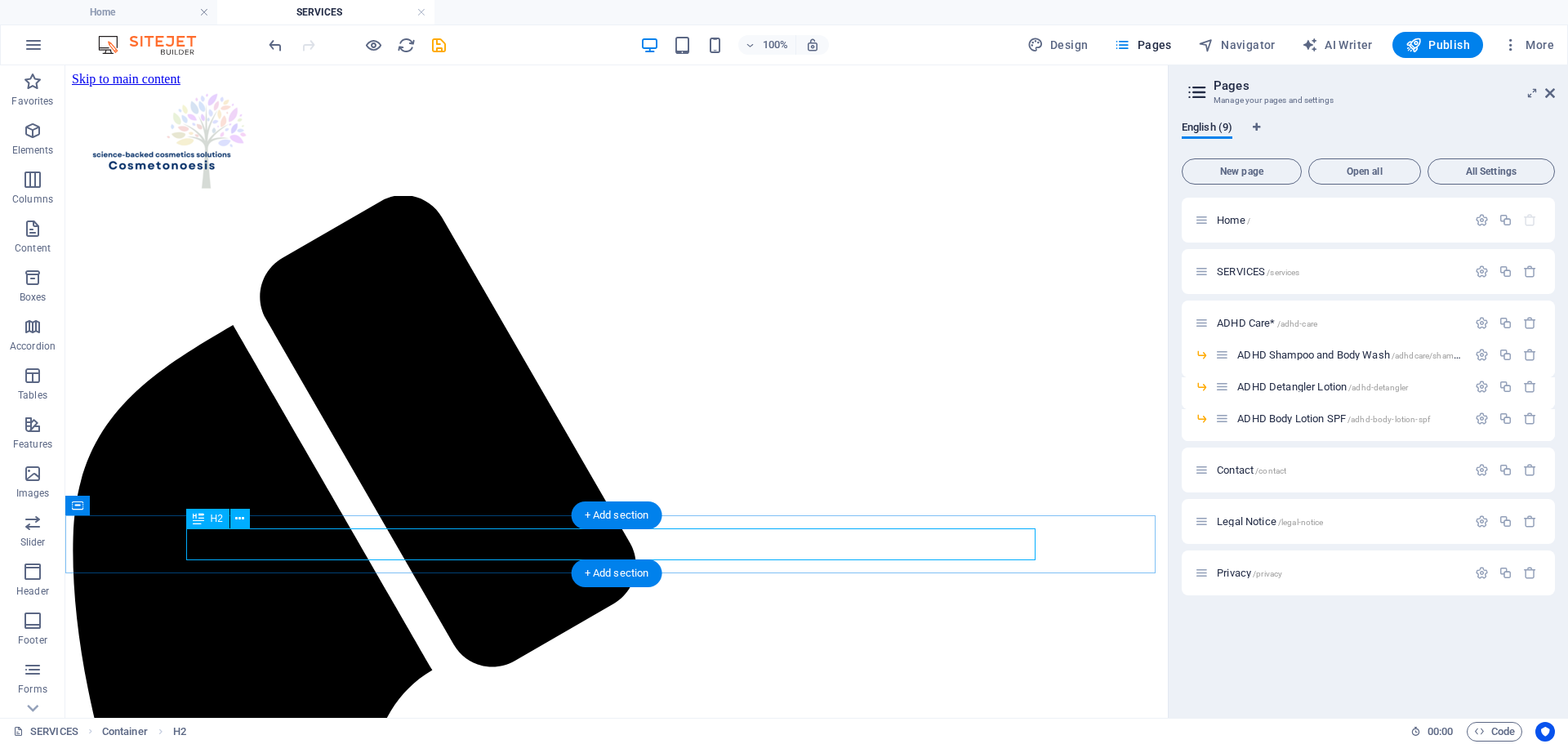 click on "Services Offered bu Cosmetonoesis" at bounding box center (617, 2077) 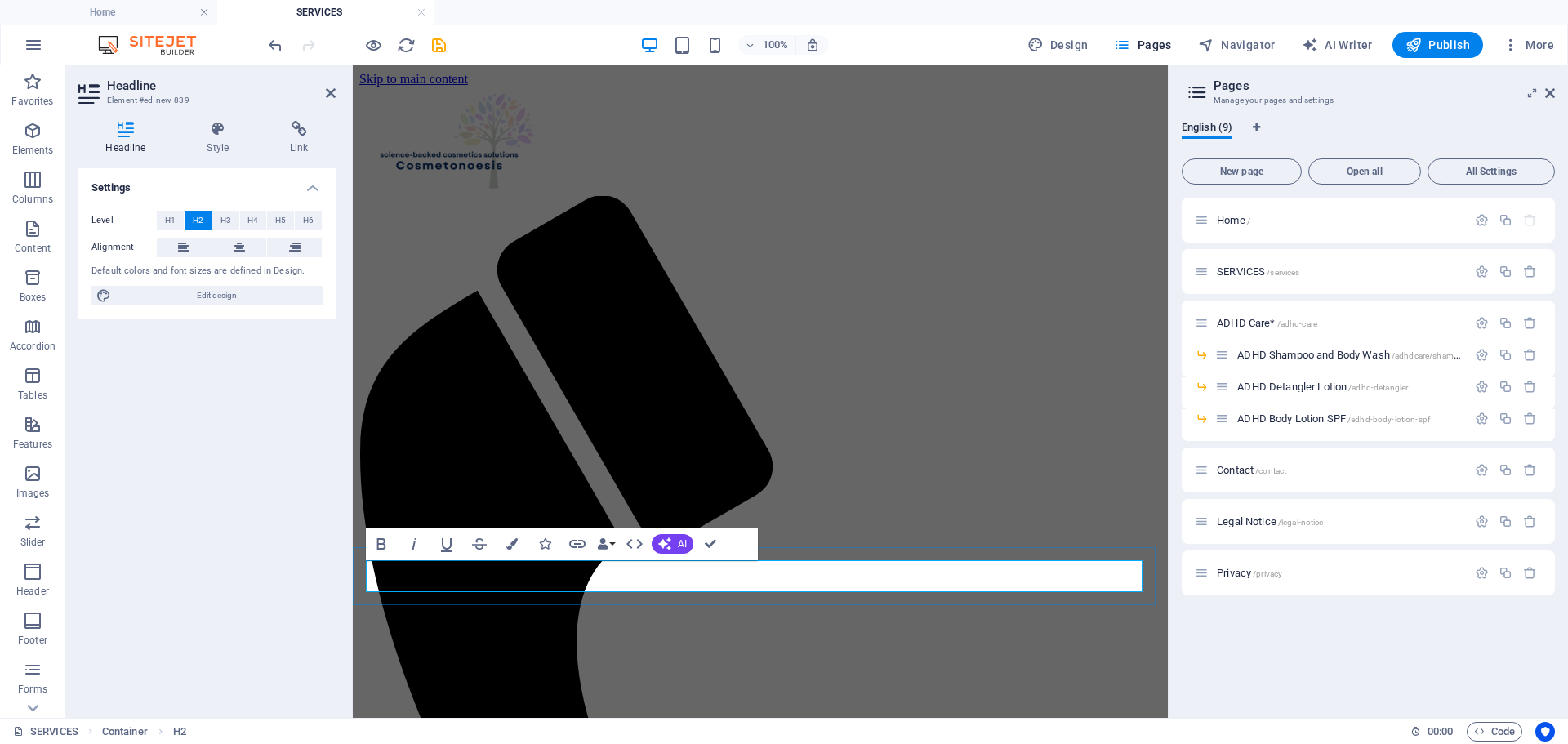 click on "Services Offered bu Cosmetonoesis" at bounding box center (760, 1695) 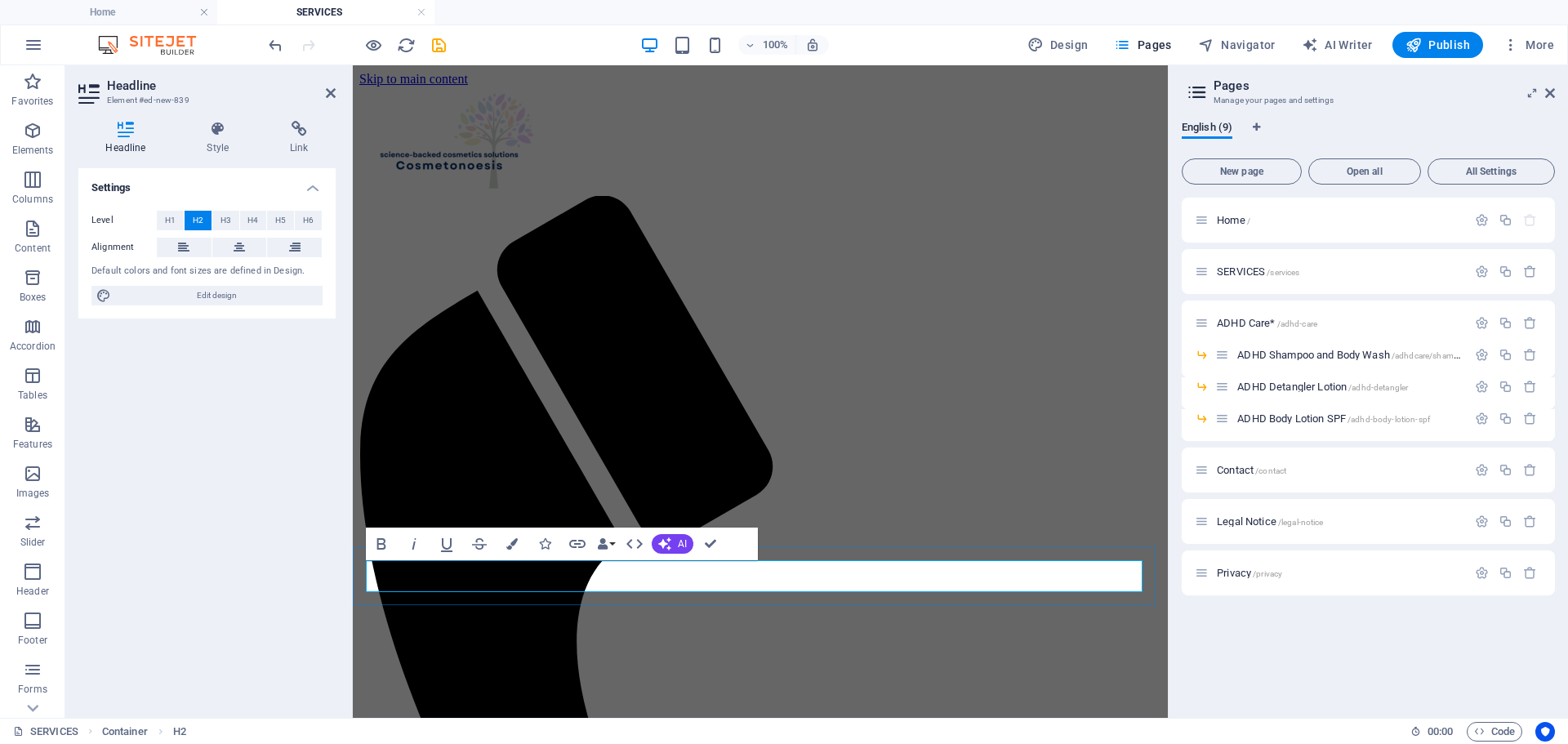 click on "Services Offered bu Cosmetonoesis" at bounding box center [760, 1695] 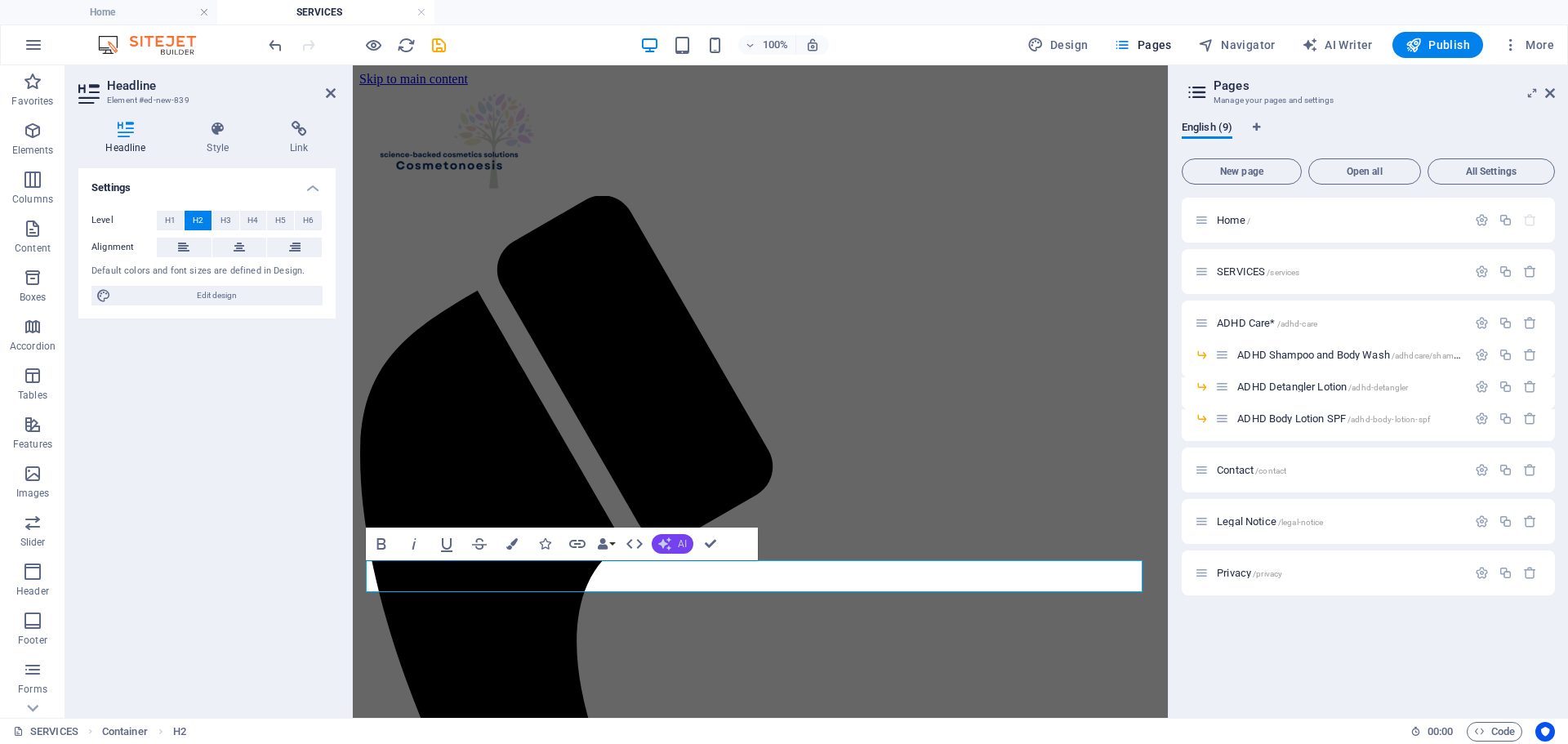 click 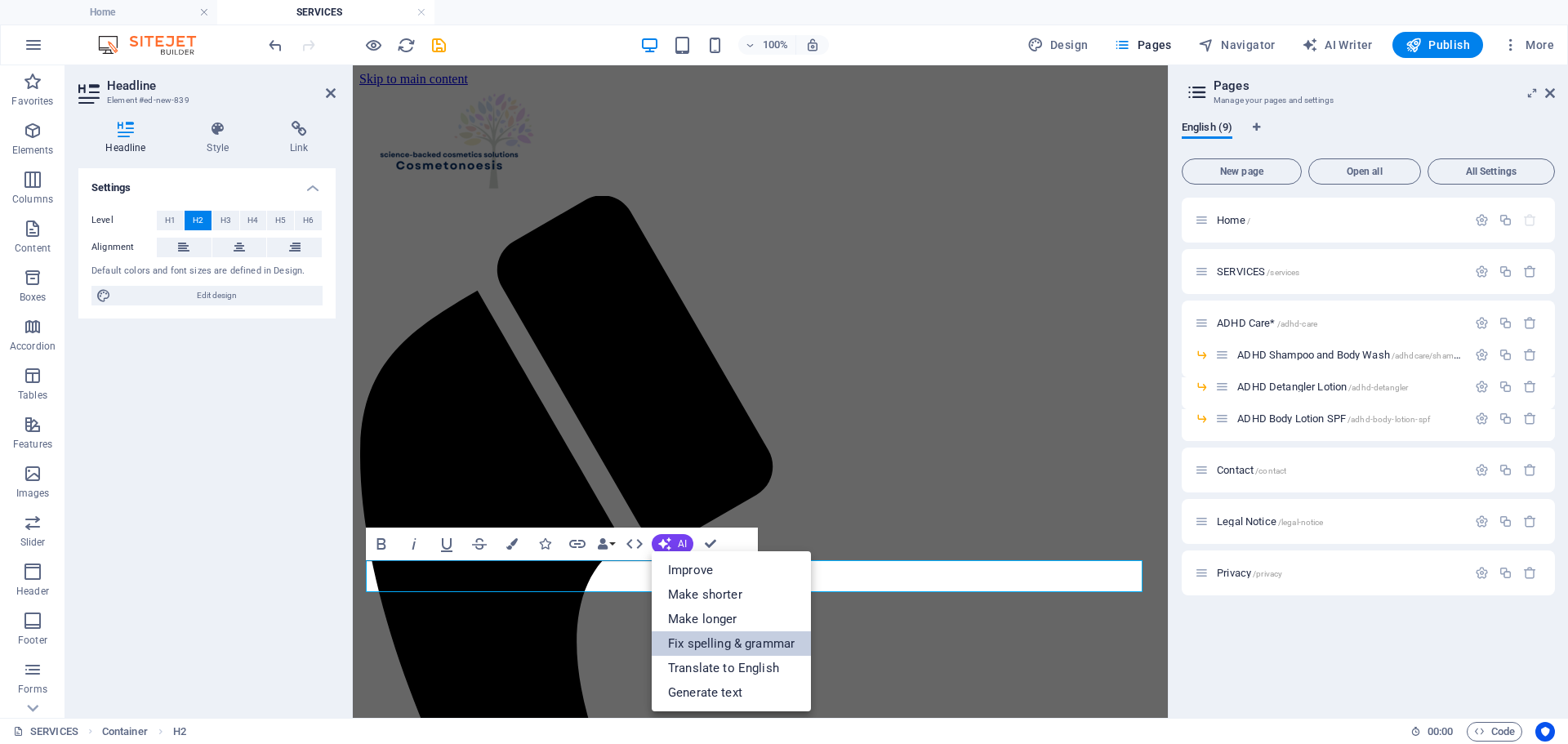 click on "Fix spelling & grammar" at bounding box center (731, 644) 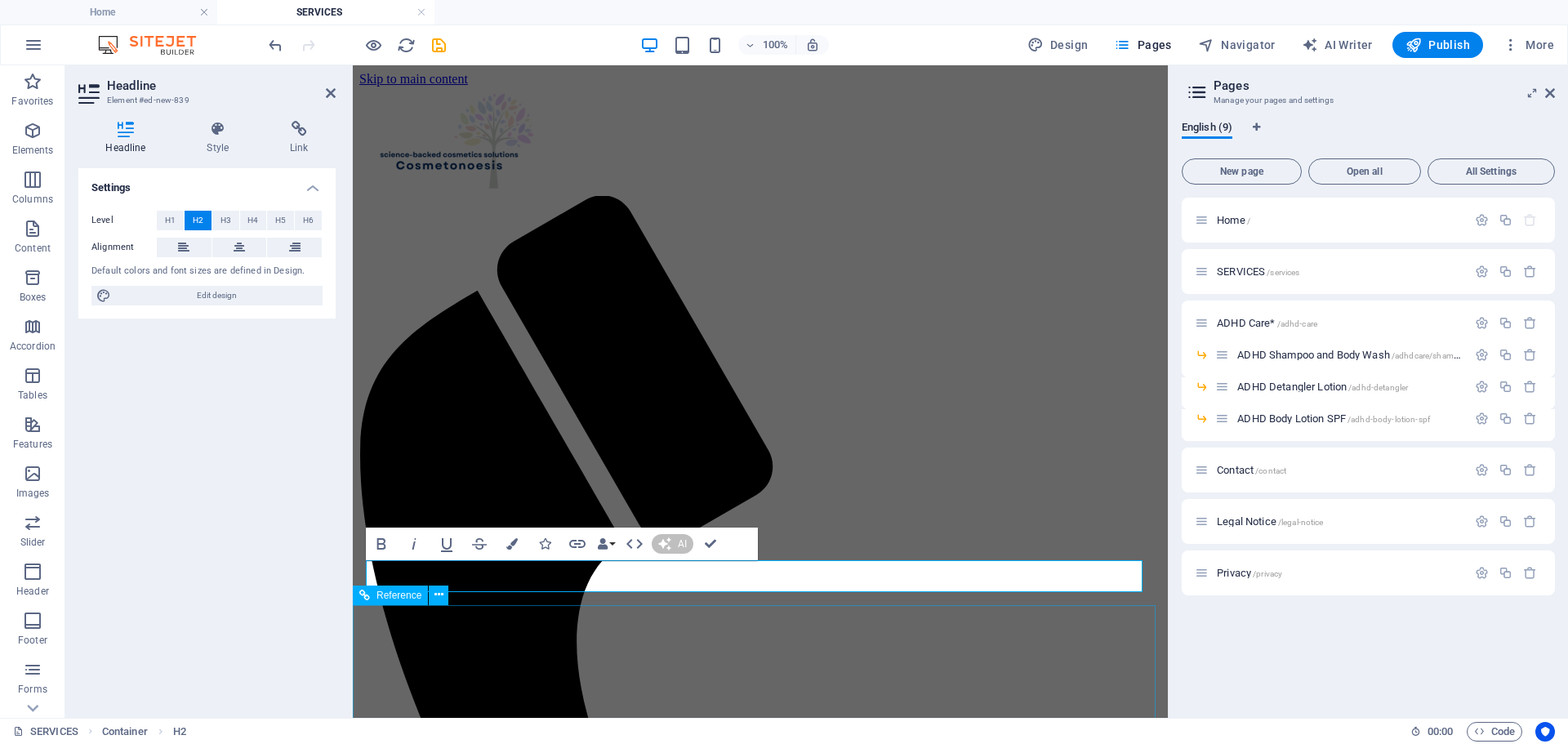 type 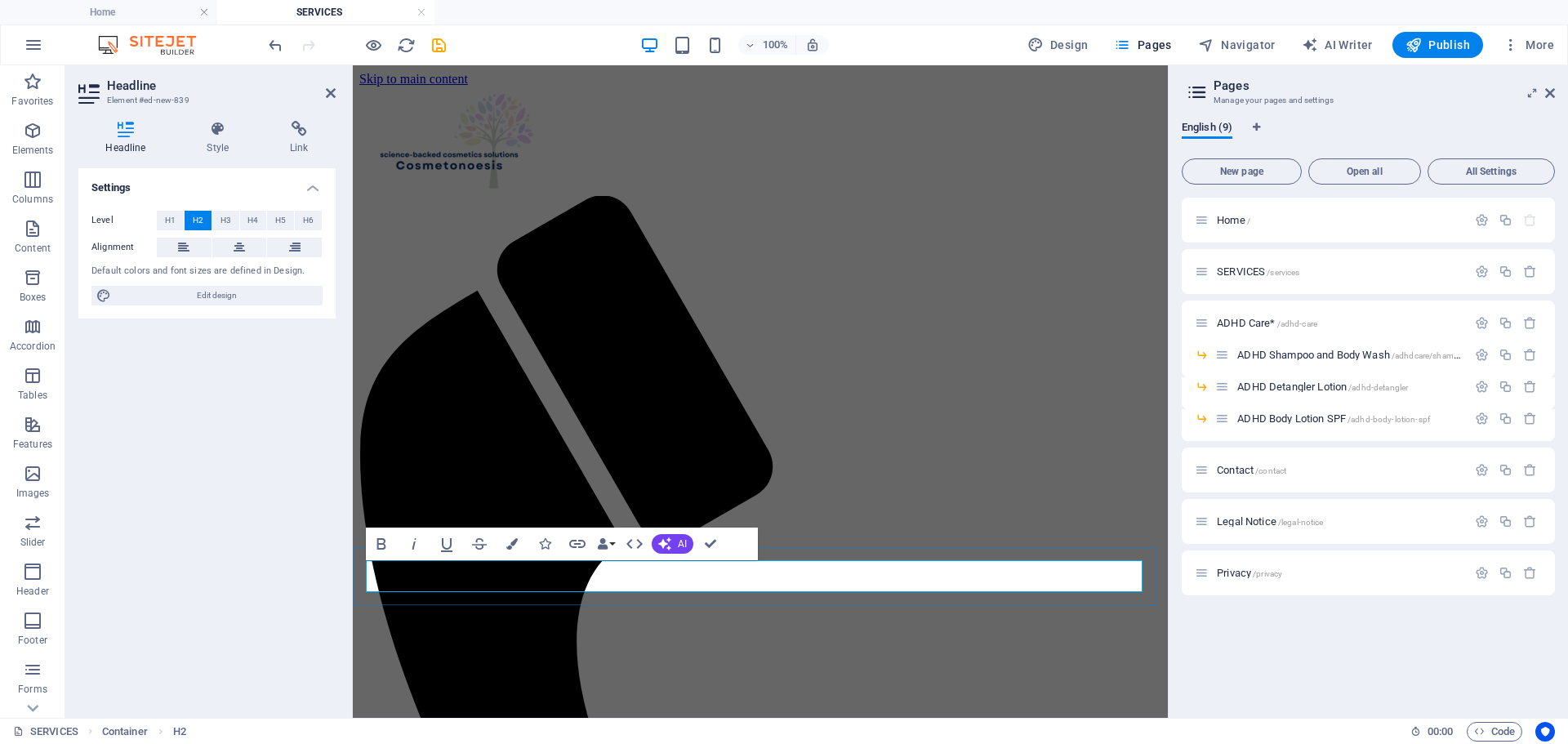 click on "Services Offered by Cosmetonoesis" at bounding box center [760, 1695] 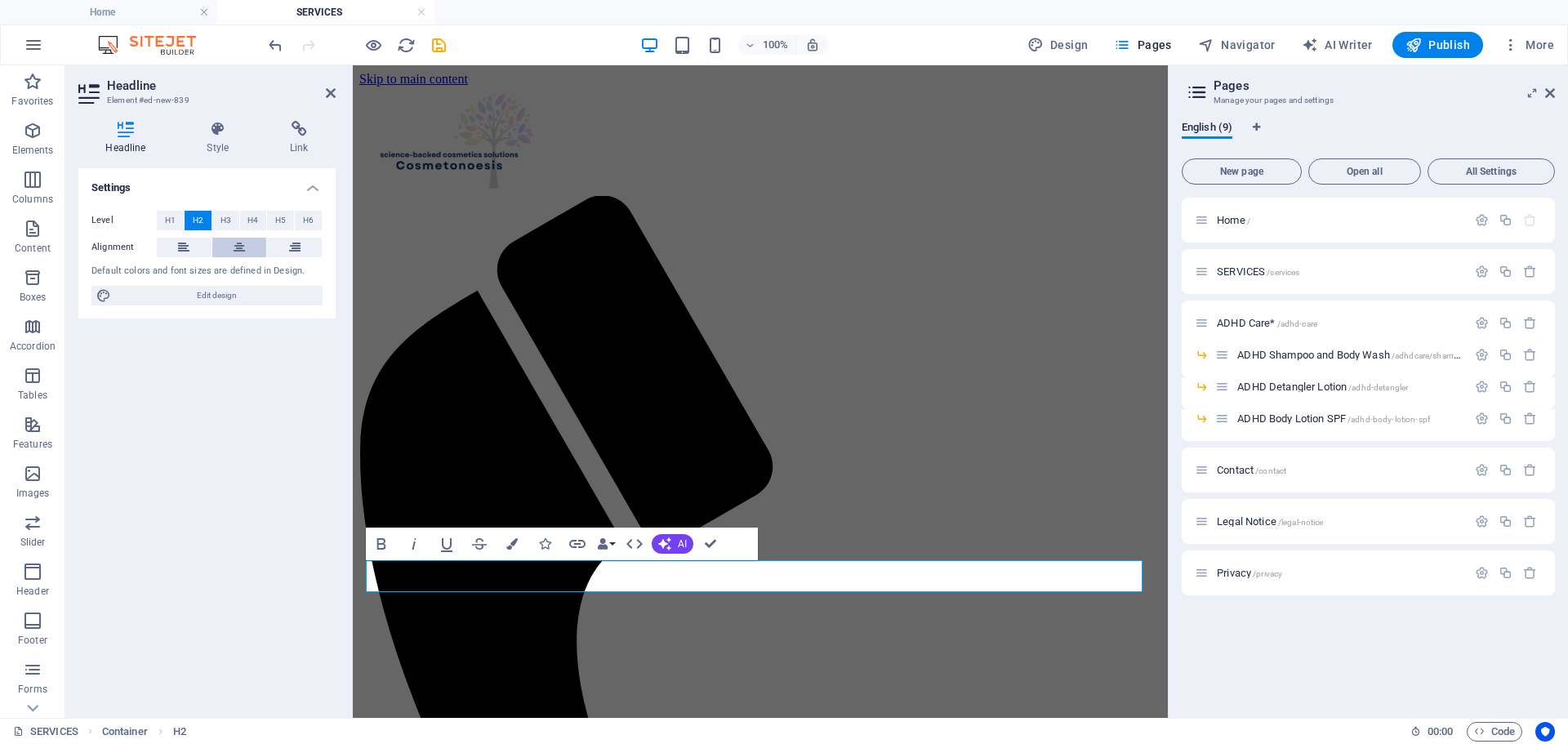 click at bounding box center [239, 247] 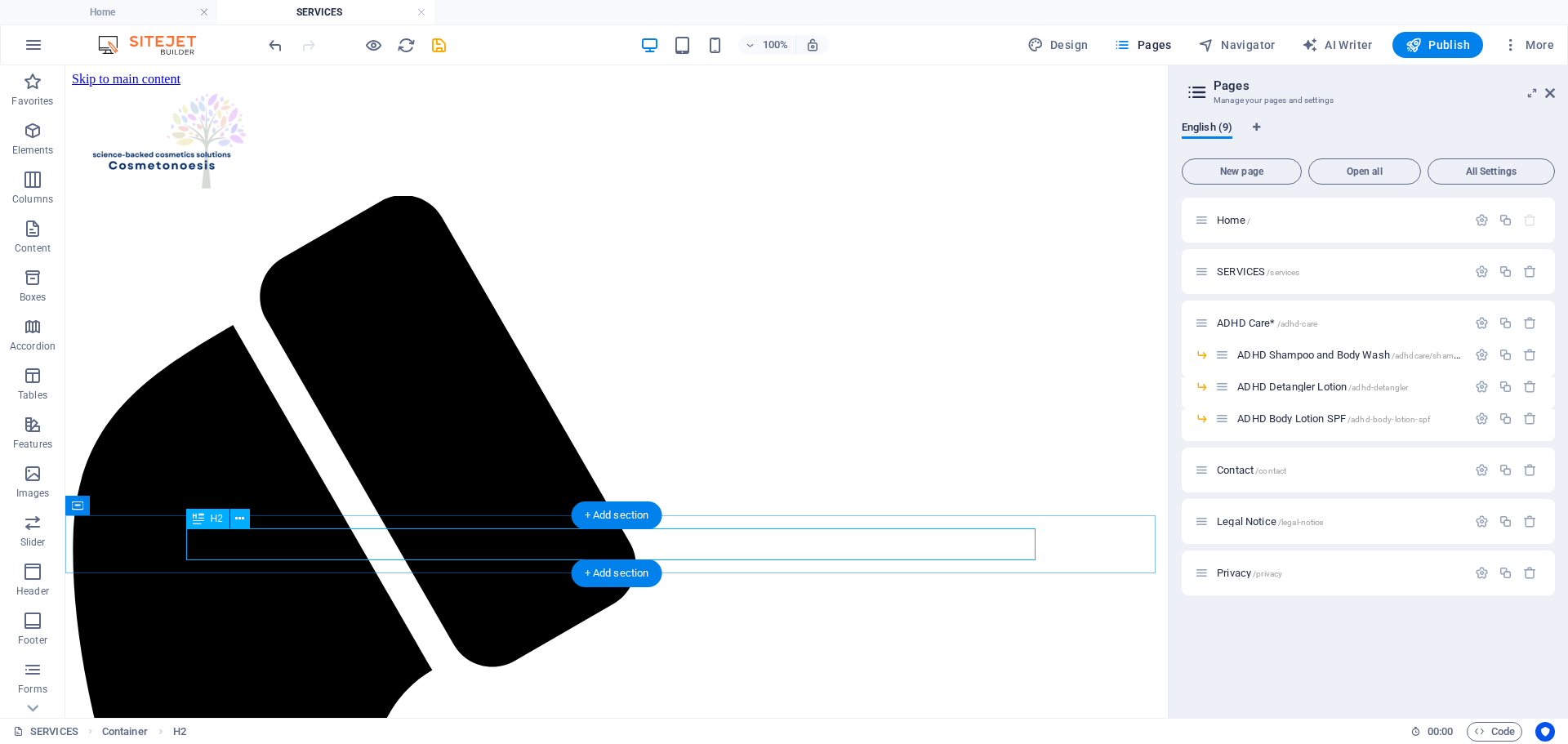 click on "Services Offered by Cosmetonoesis" at bounding box center (617, 2077) 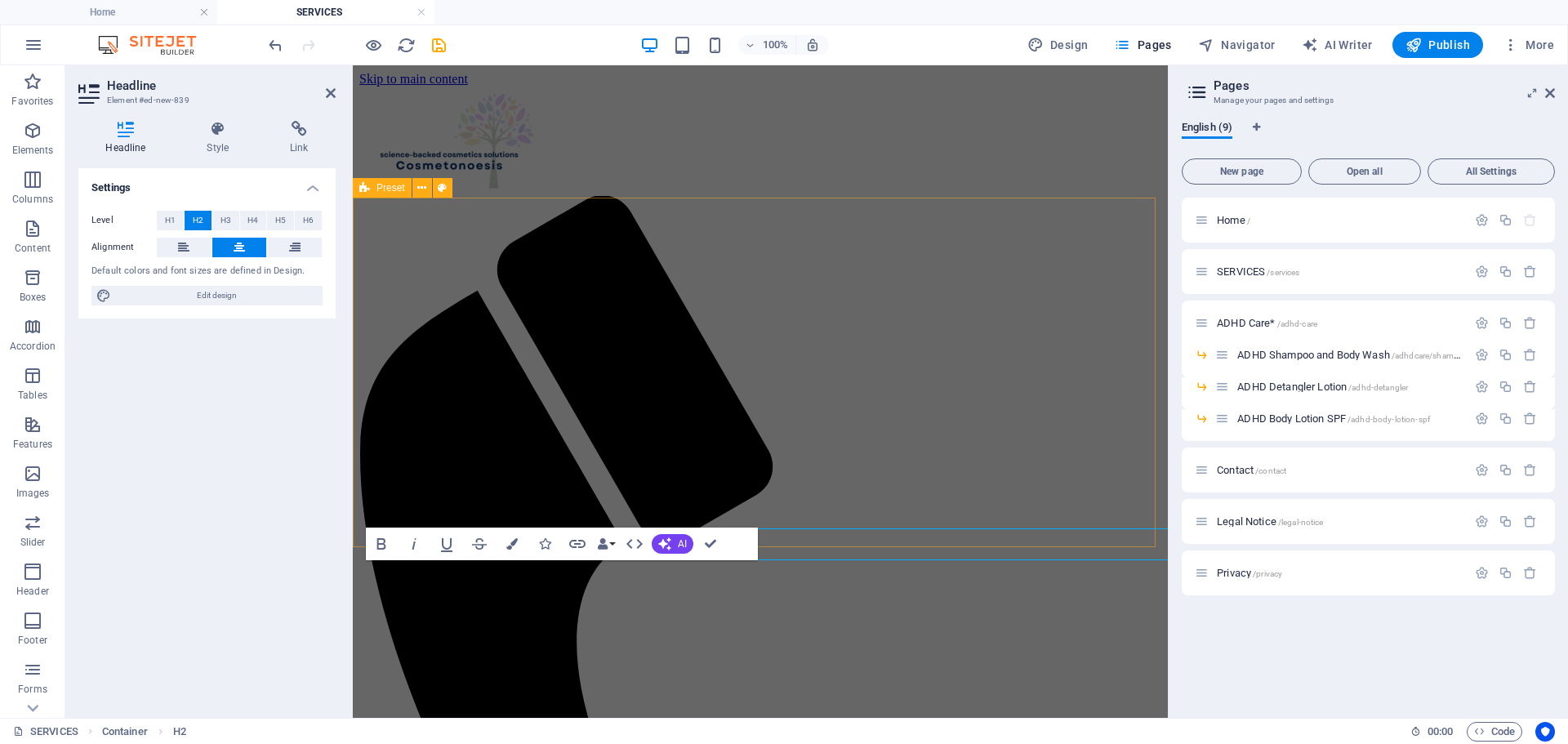 click on "Cosmetonoesis Expert Regulatory Support for Beauty Brands Cosmetonoesis ensures regulatory compliance with CPSRs, PIFs, and more. Cosmetonoesis provides crucial regulatory support for beauty companies loking to navigate the complexties of compliance. We help brands meet legal standards require to enter new markets, protect their consumers, and maitain a reputable brand image." at bounding box center (760, 1539) 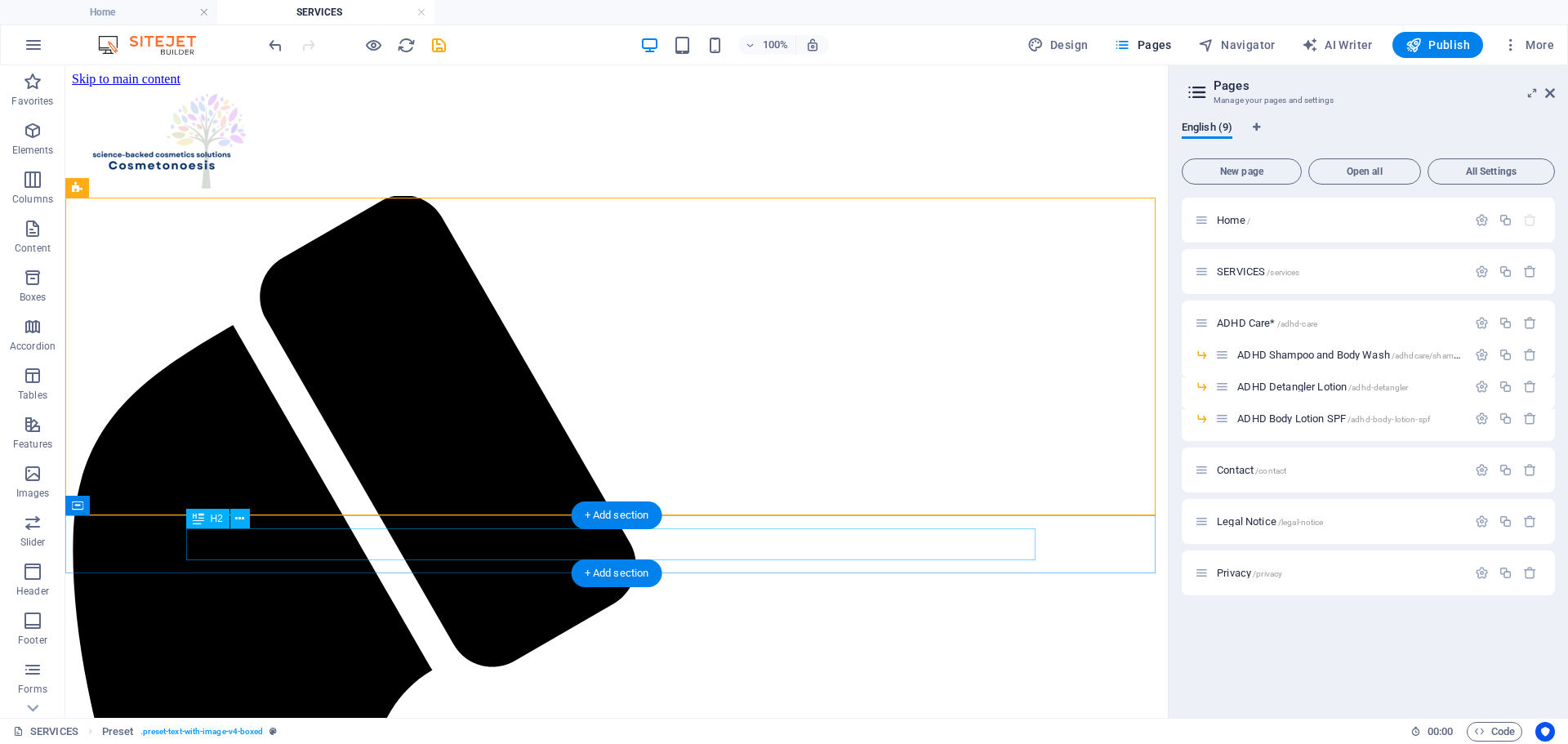 click on "Services Offered by Cosmetonoesis" at bounding box center (617, 2077) 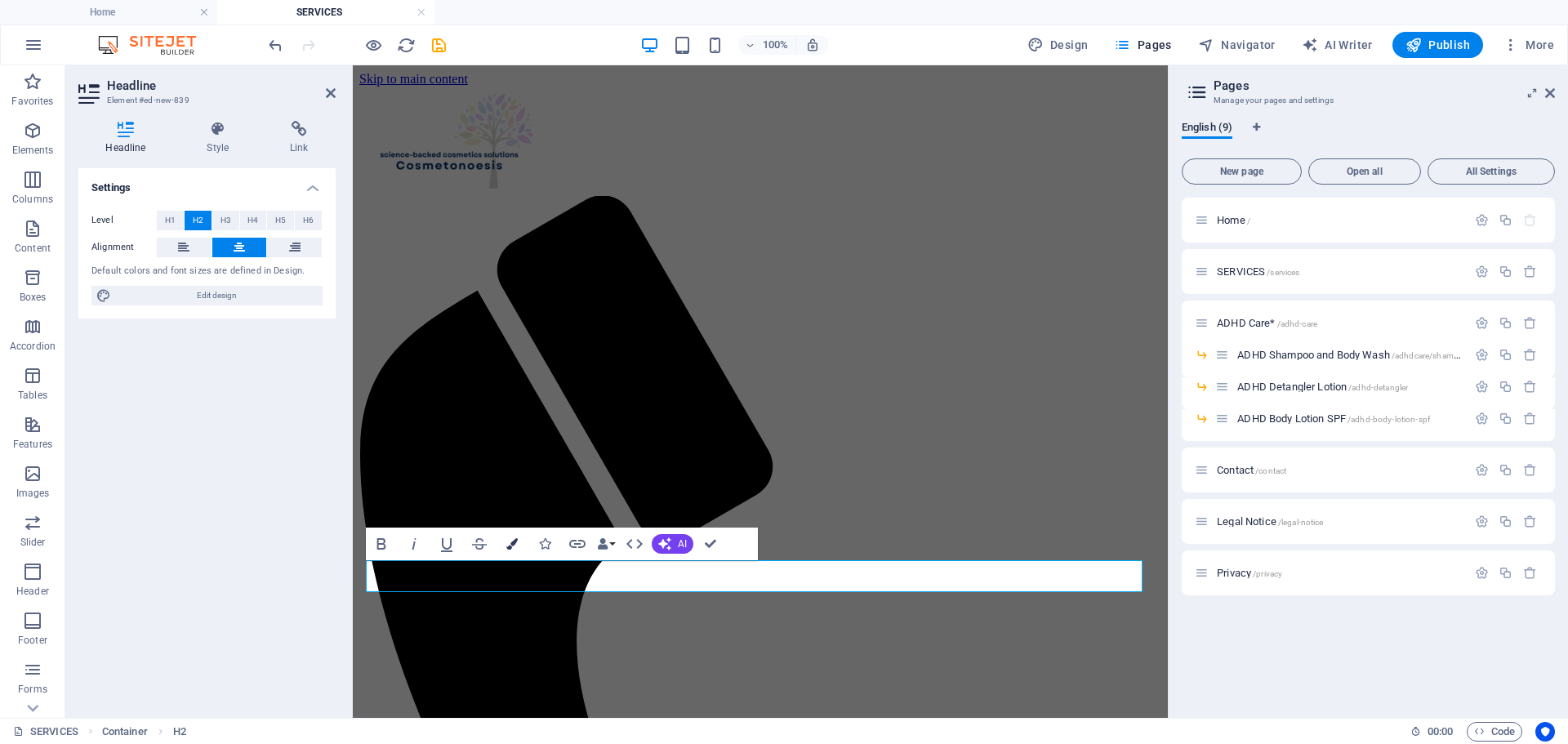 click on "Colors" at bounding box center [512, 544] 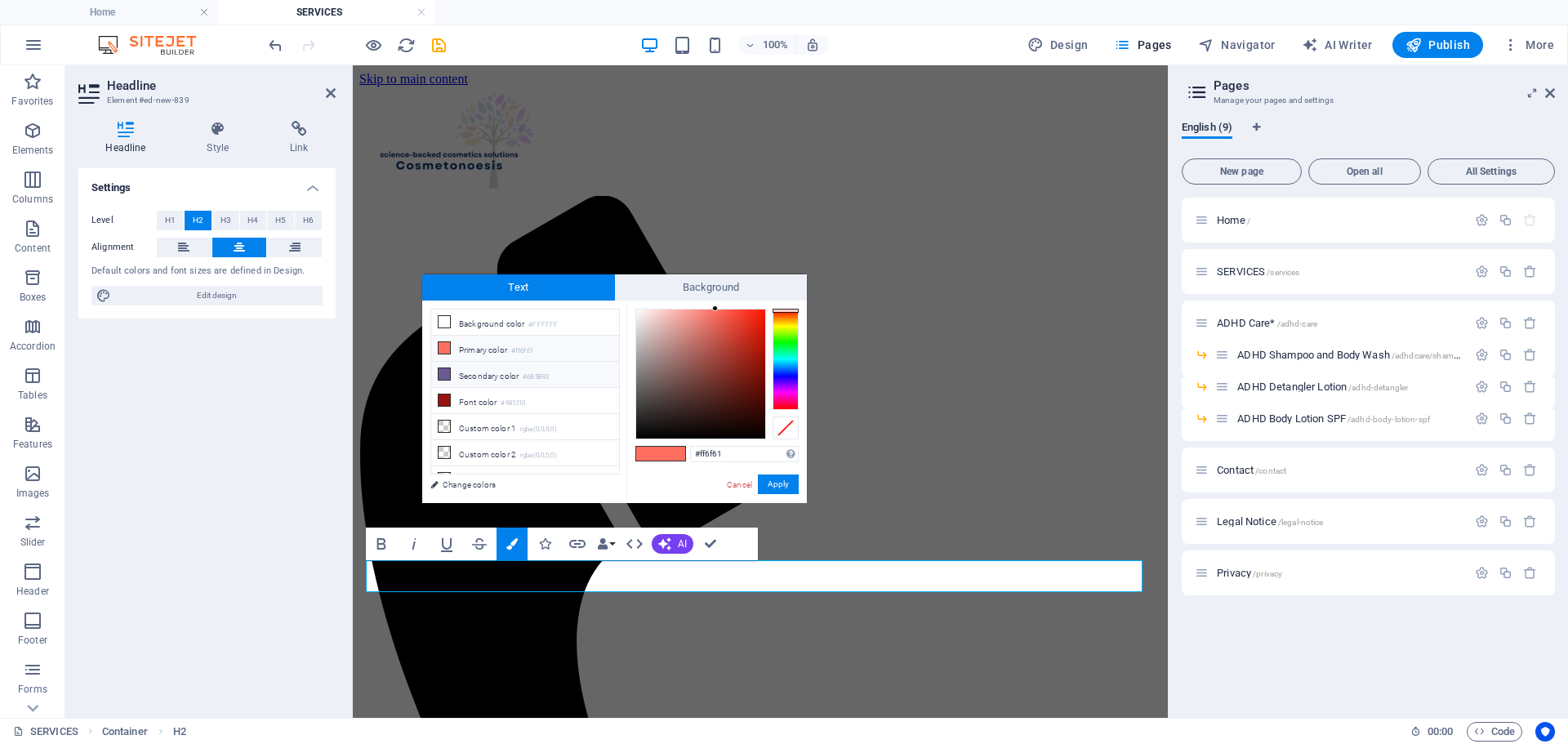 click on "Secondary color
#6B5B93" at bounding box center [525, 375] 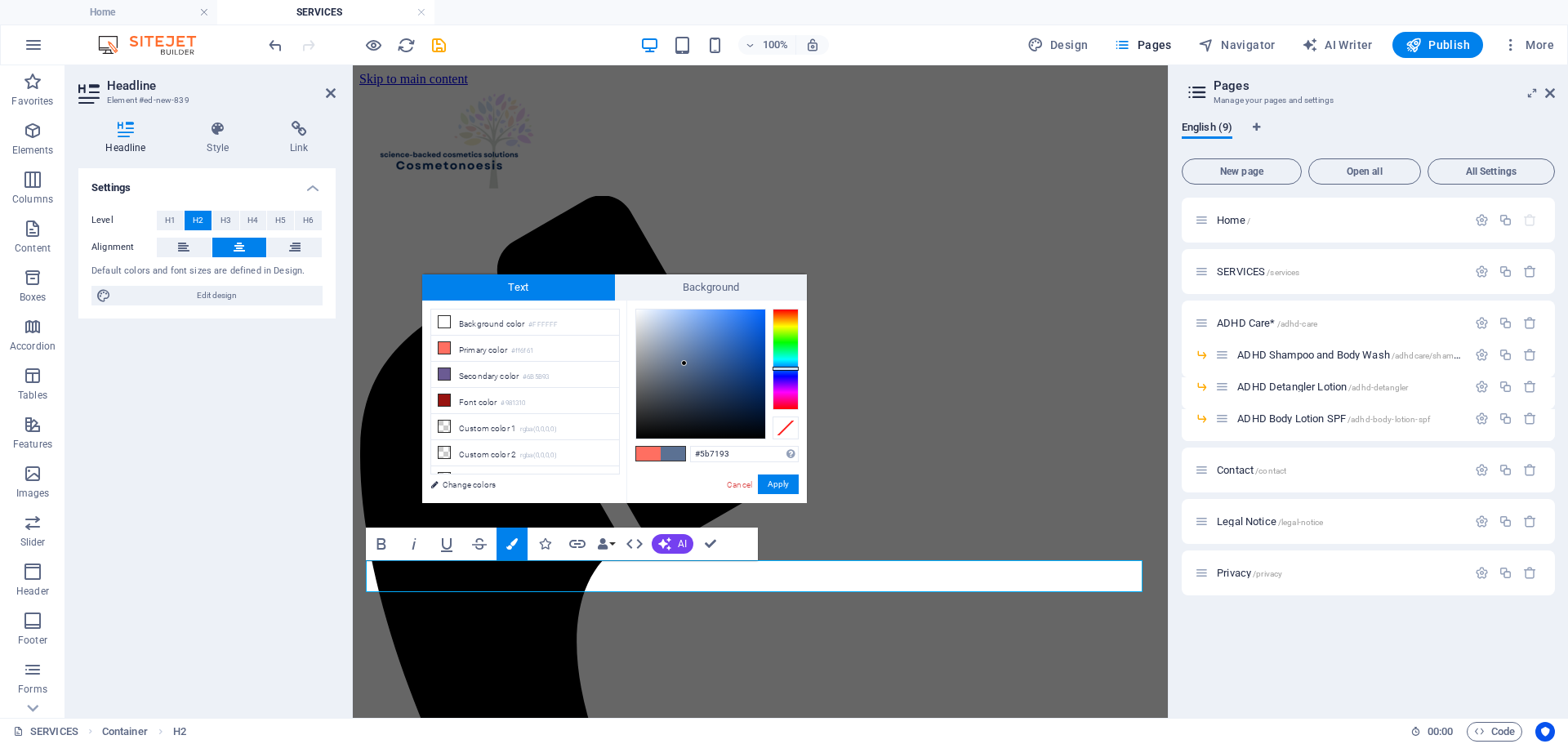 drag, startPoint x: 790, startPoint y: 380, endPoint x: 743, endPoint y: 371, distance: 47.8539 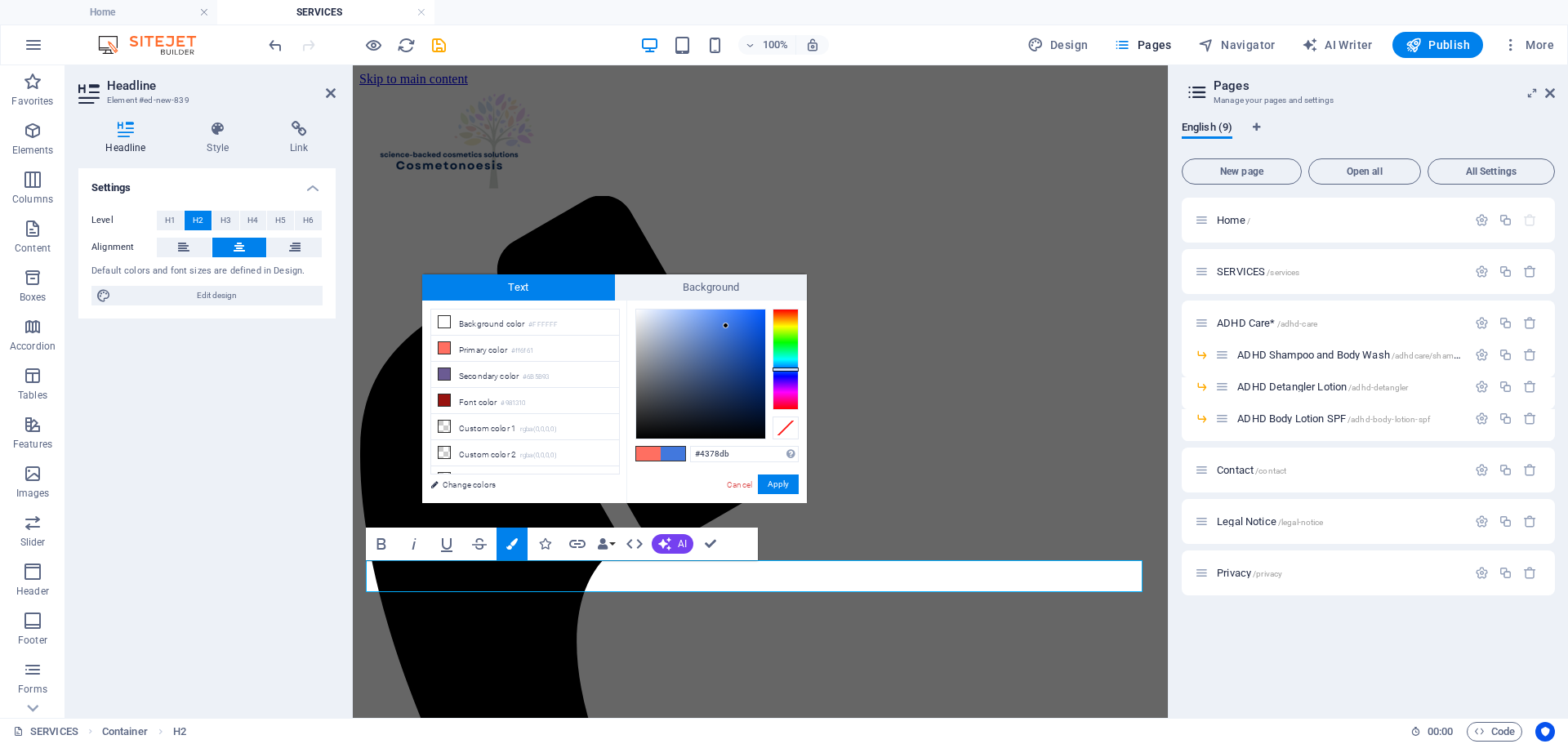 drag, startPoint x: 687, startPoint y: 358, endPoint x: 724, endPoint y: 327, distance: 48.27007 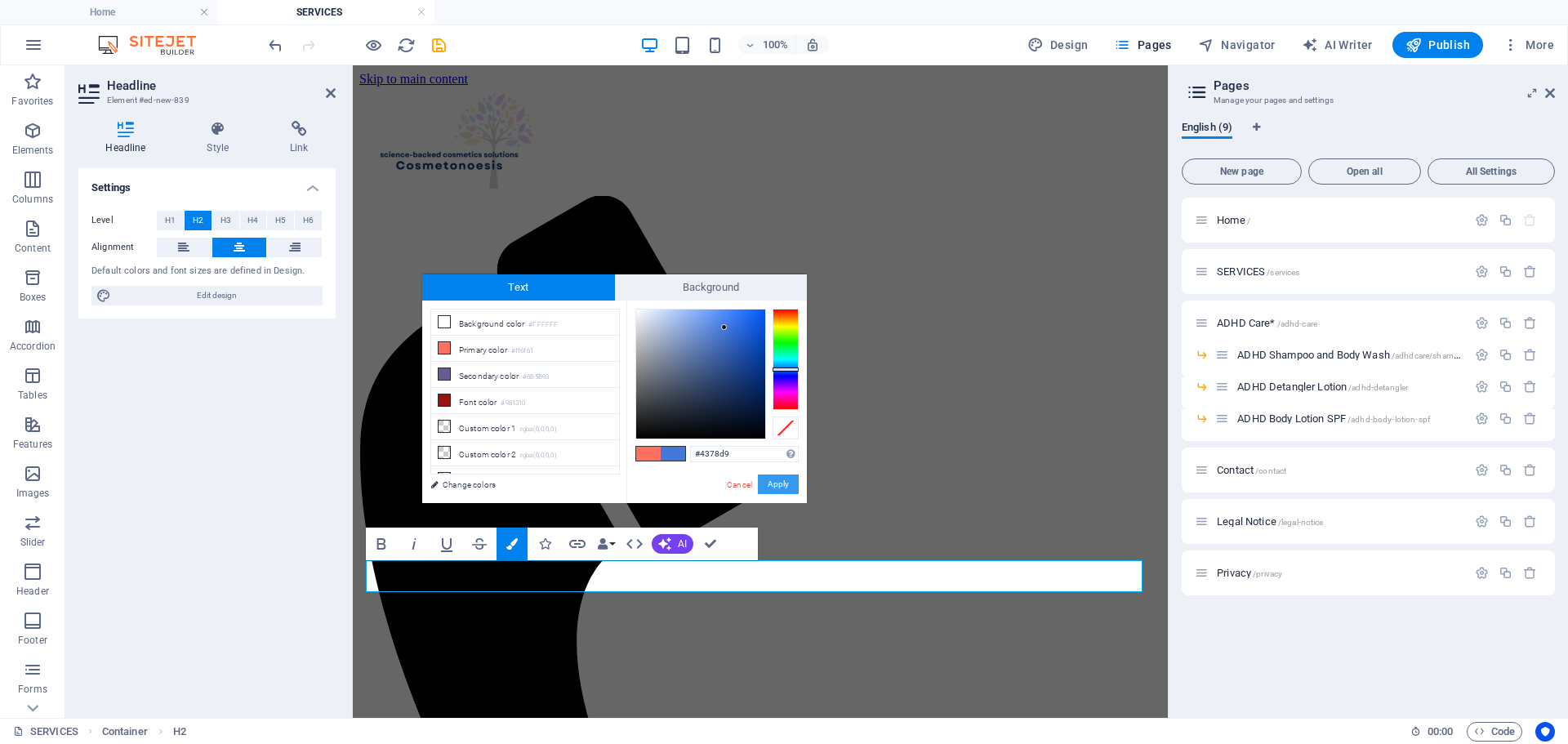 click on "Apply" at bounding box center (778, 484) 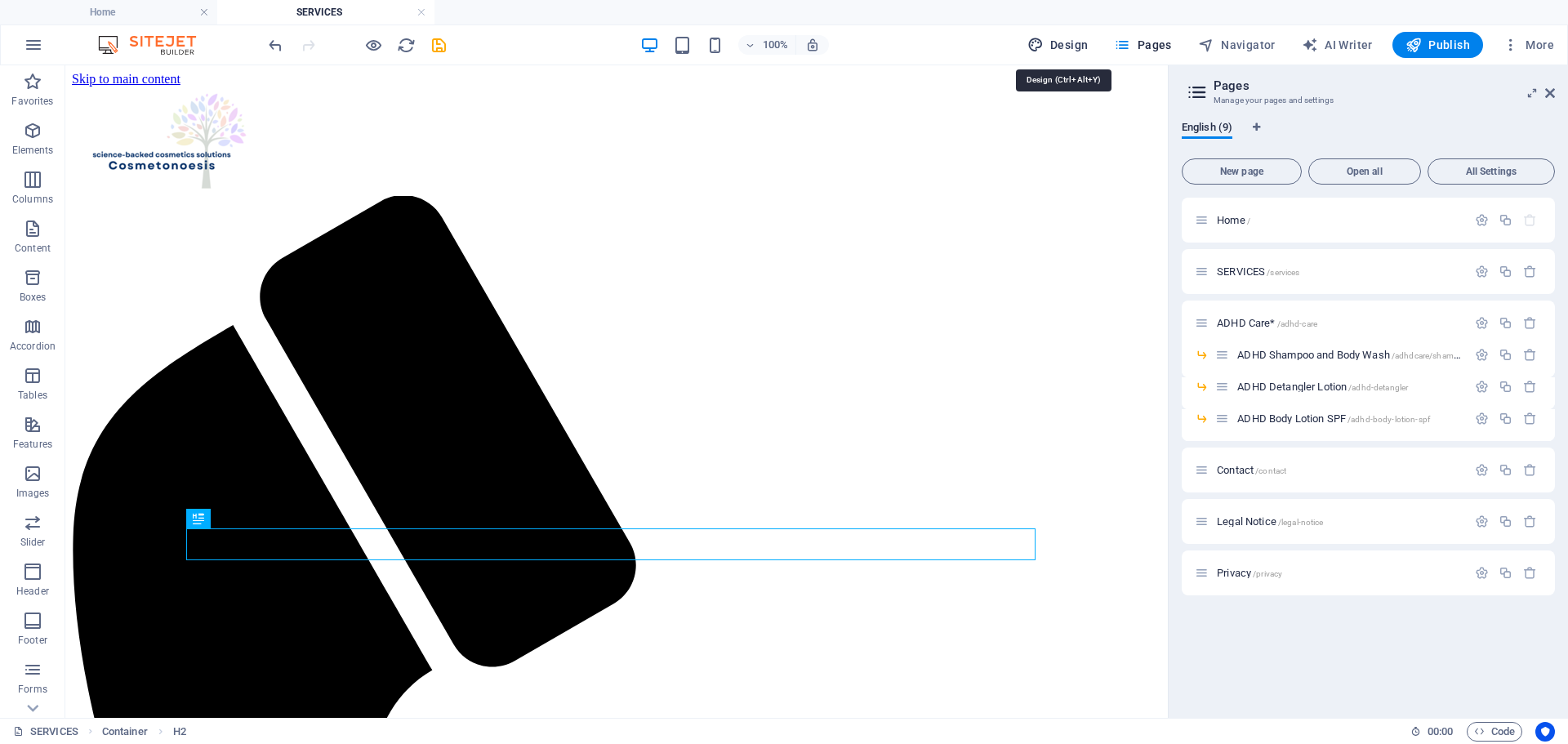click on "Design" at bounding box center (1058, 45) 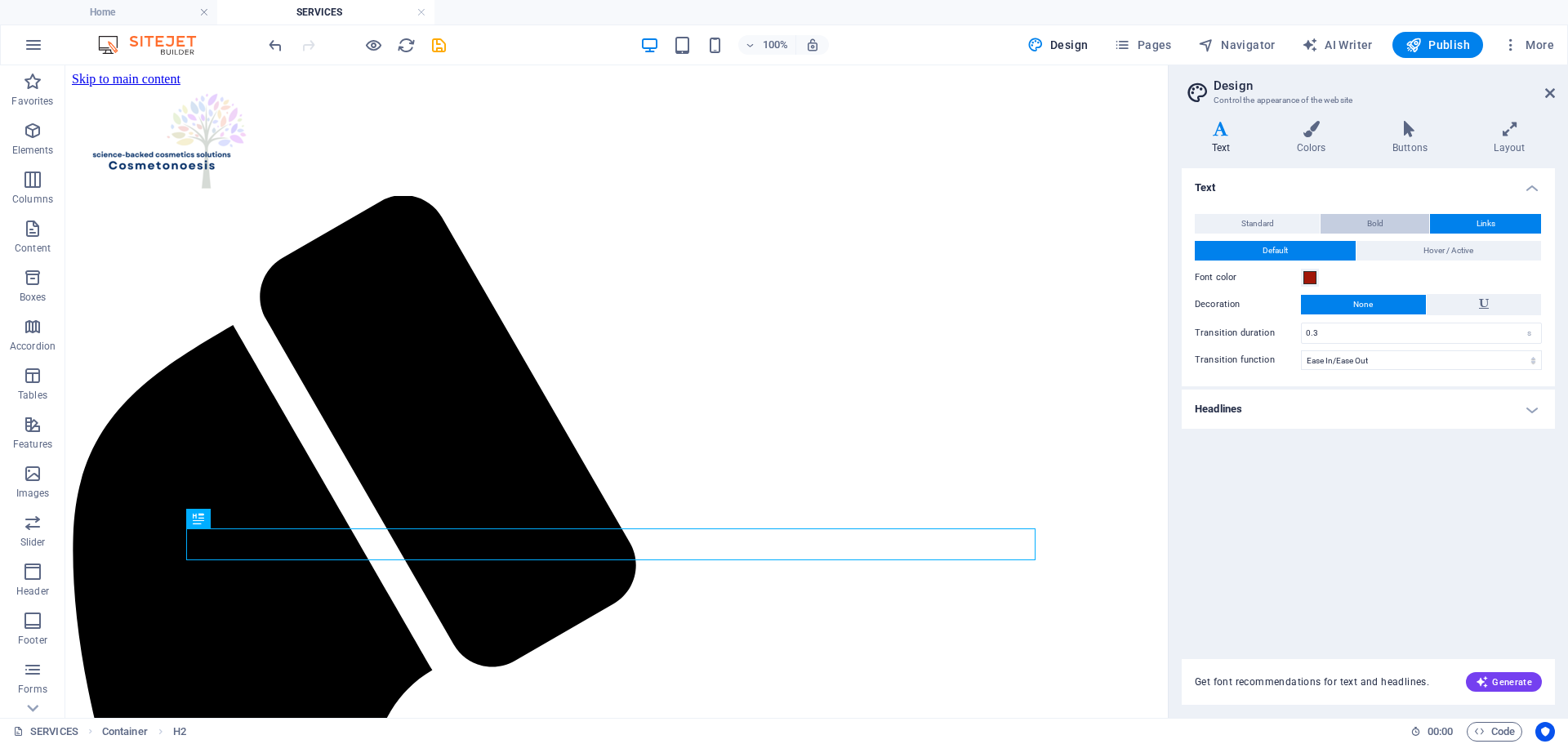 click on "Bold" at bounding box center (1374, 224) 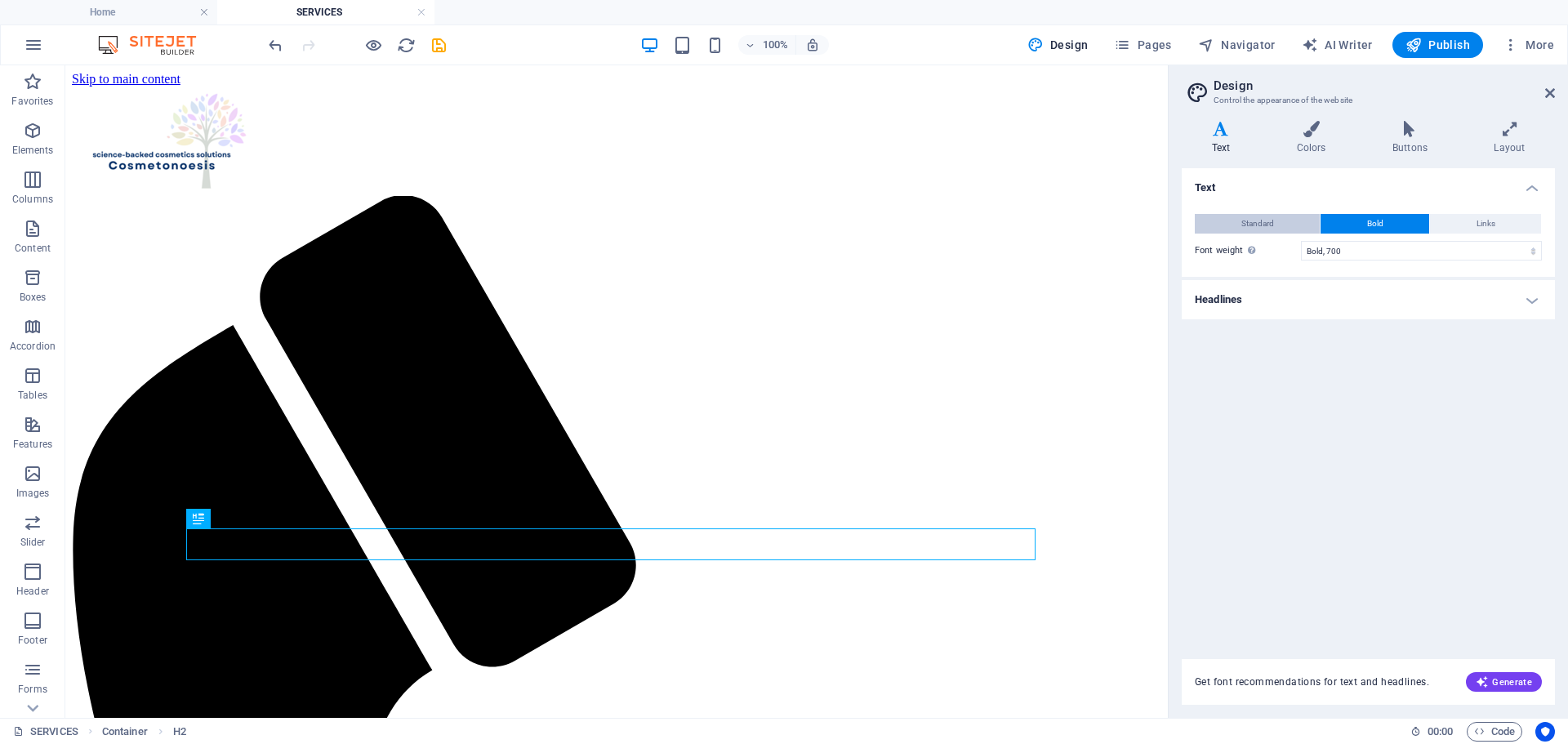 click on "Standard" at bounding box center (1258, 224) 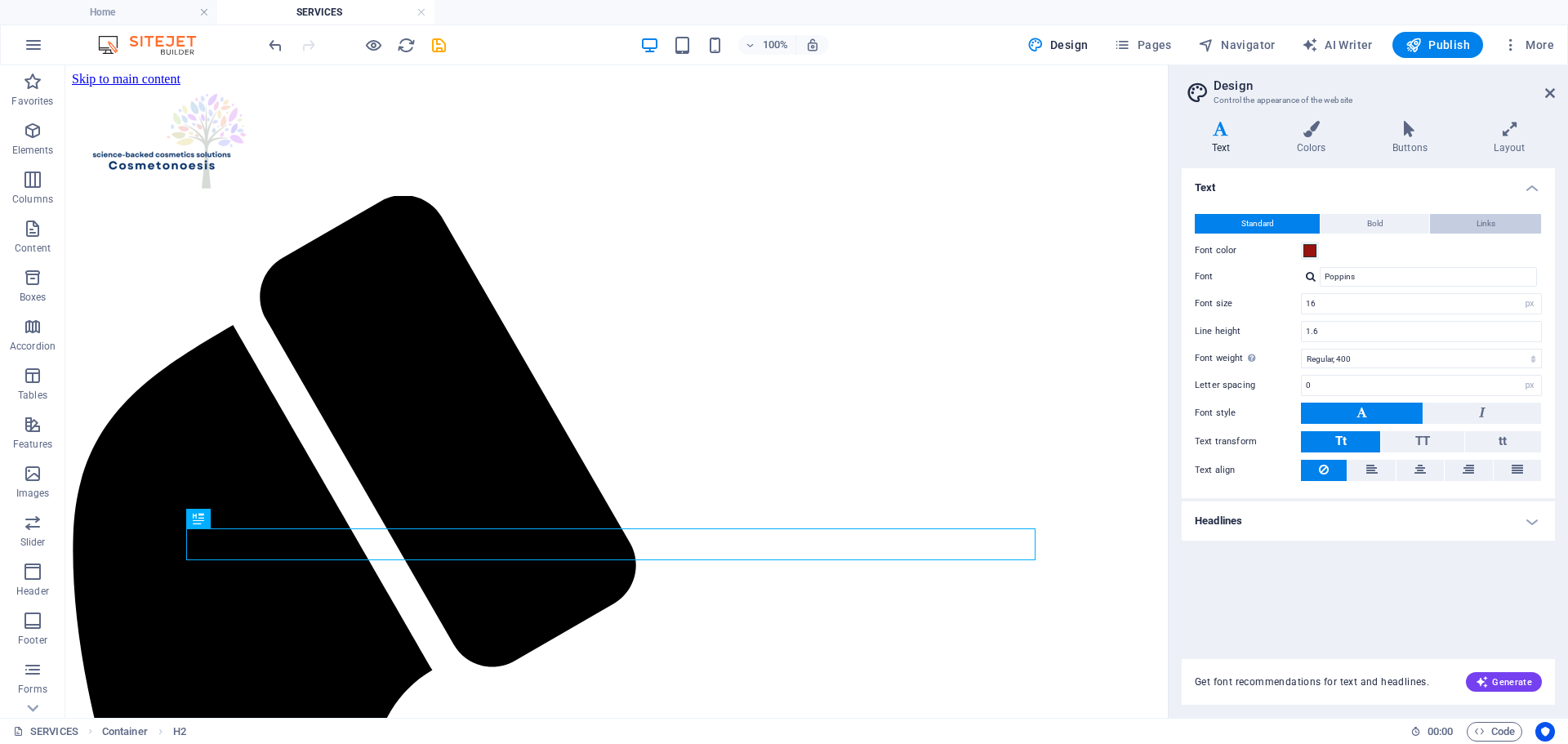 click on "Links" at bounding box center (1486, 224) 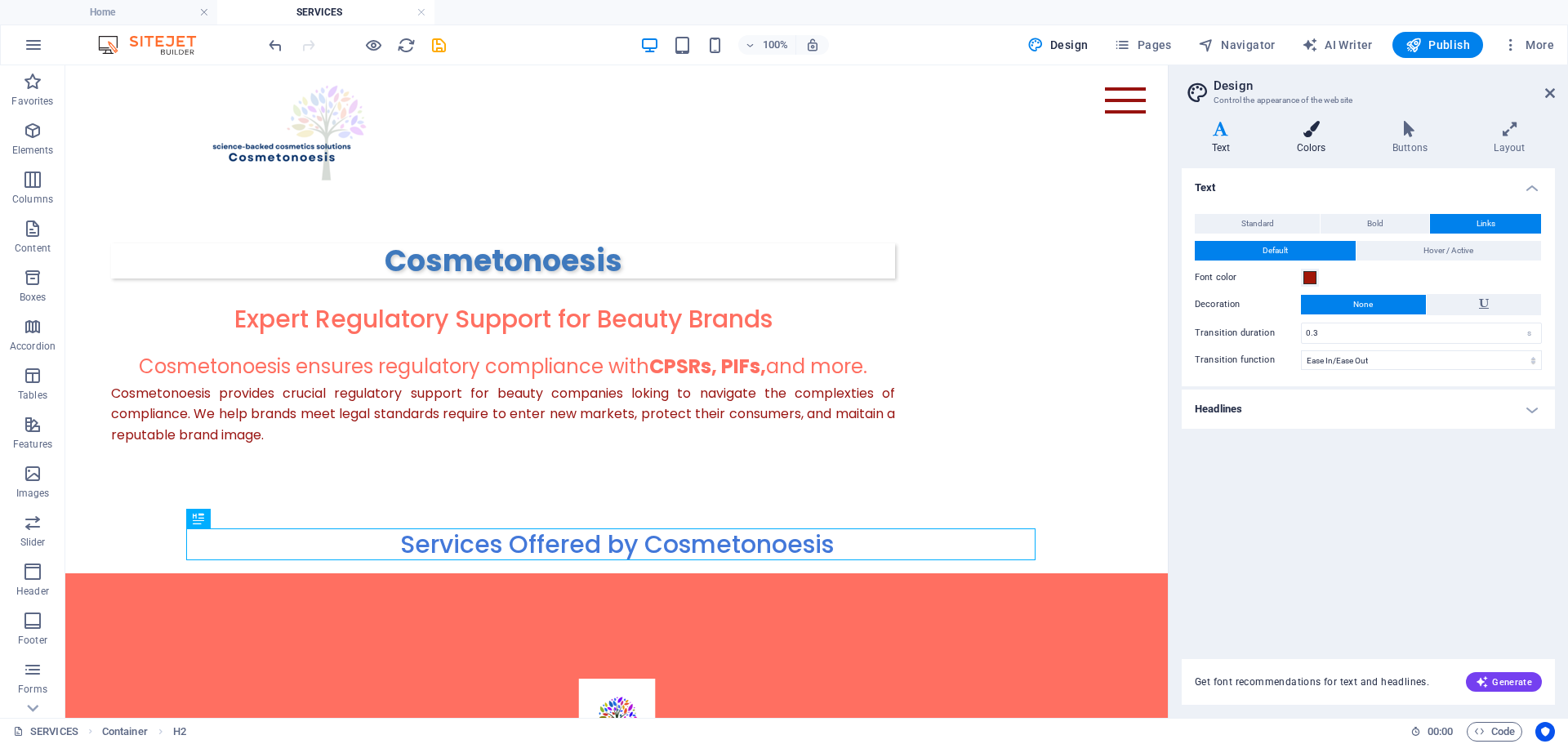 click at bounding box center [1311, 129] 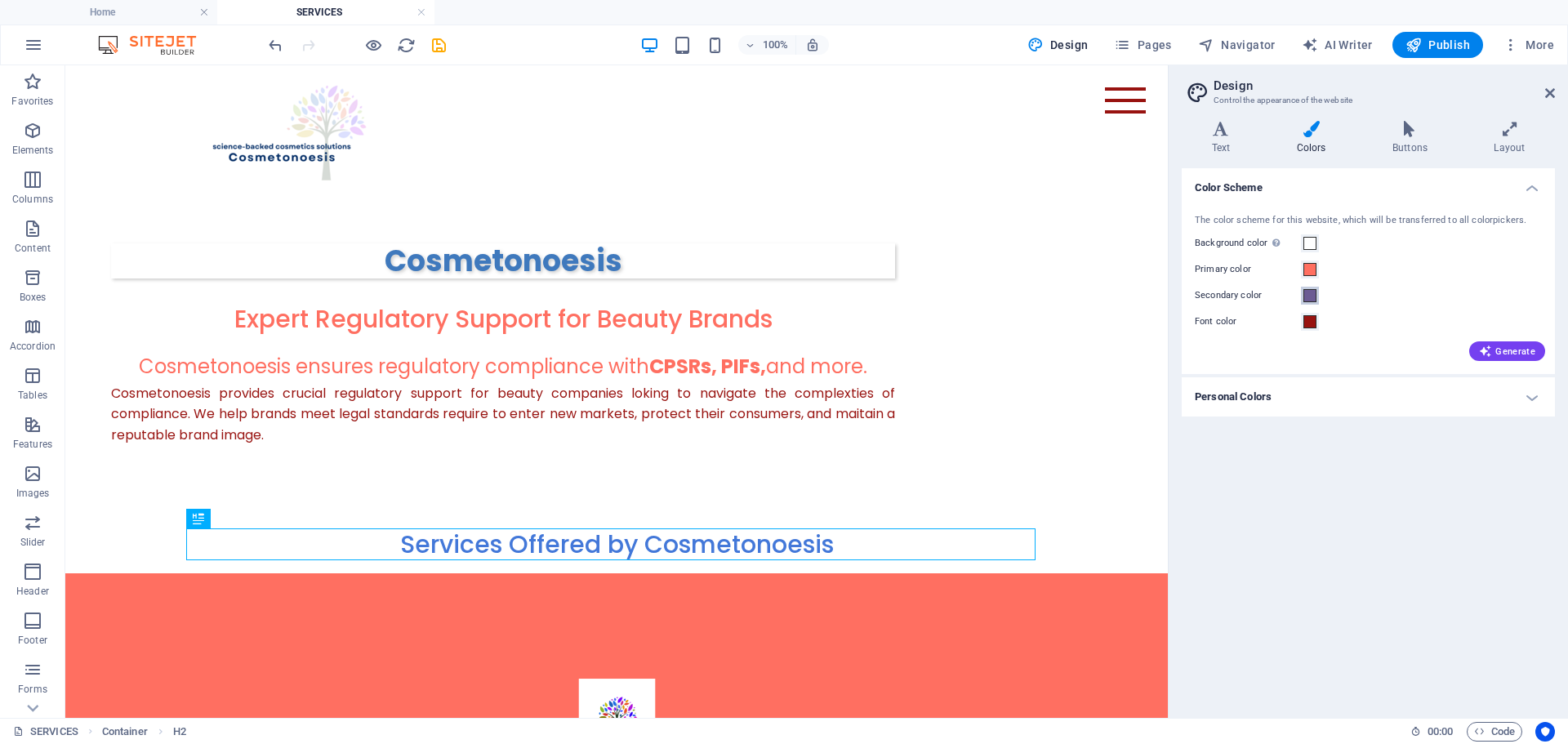 click at bounding box center [1310, 296] 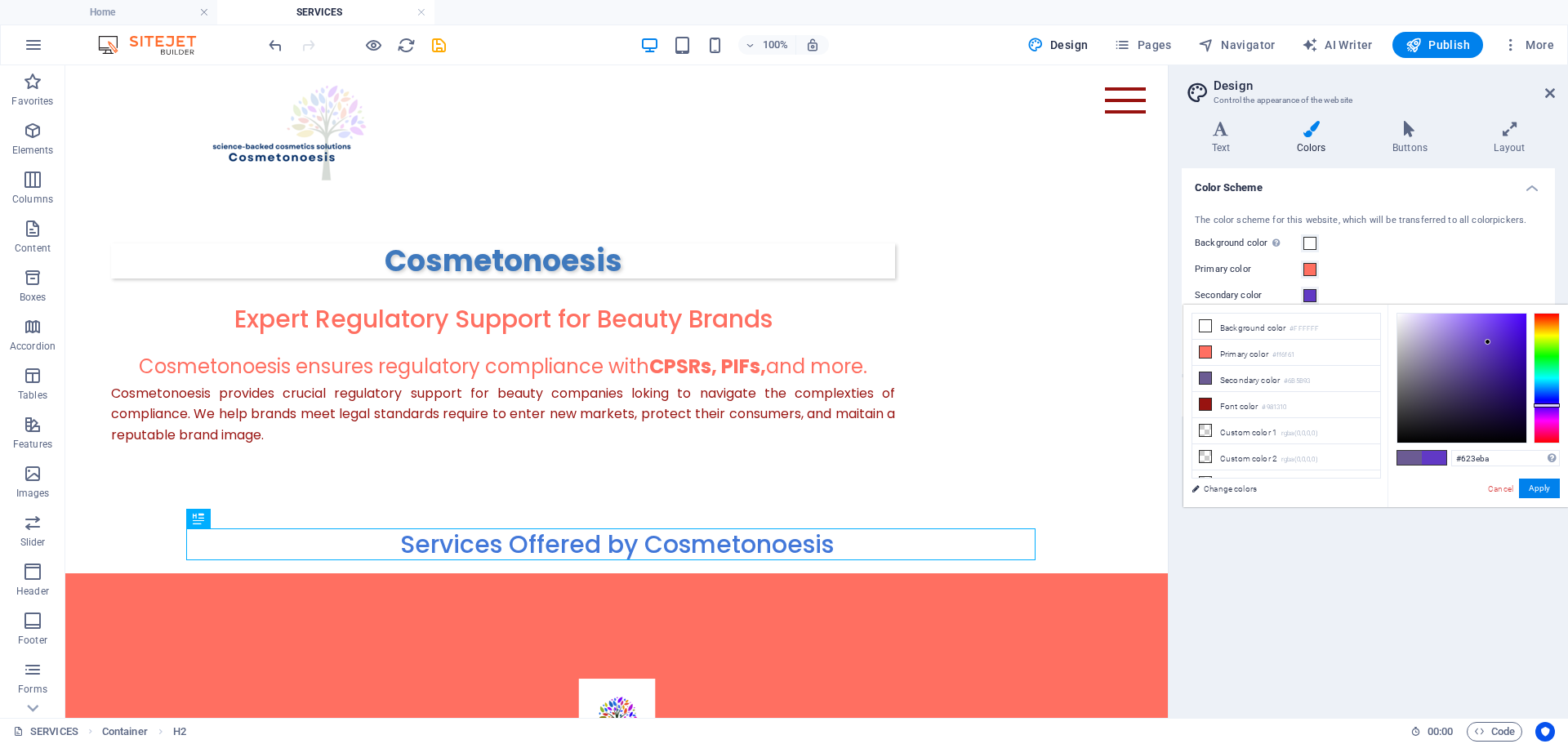 drag, startPoint x: 1443, startPoint y: 364, endPoint x: 1481, endPoint y: 349, distance: 40.853396 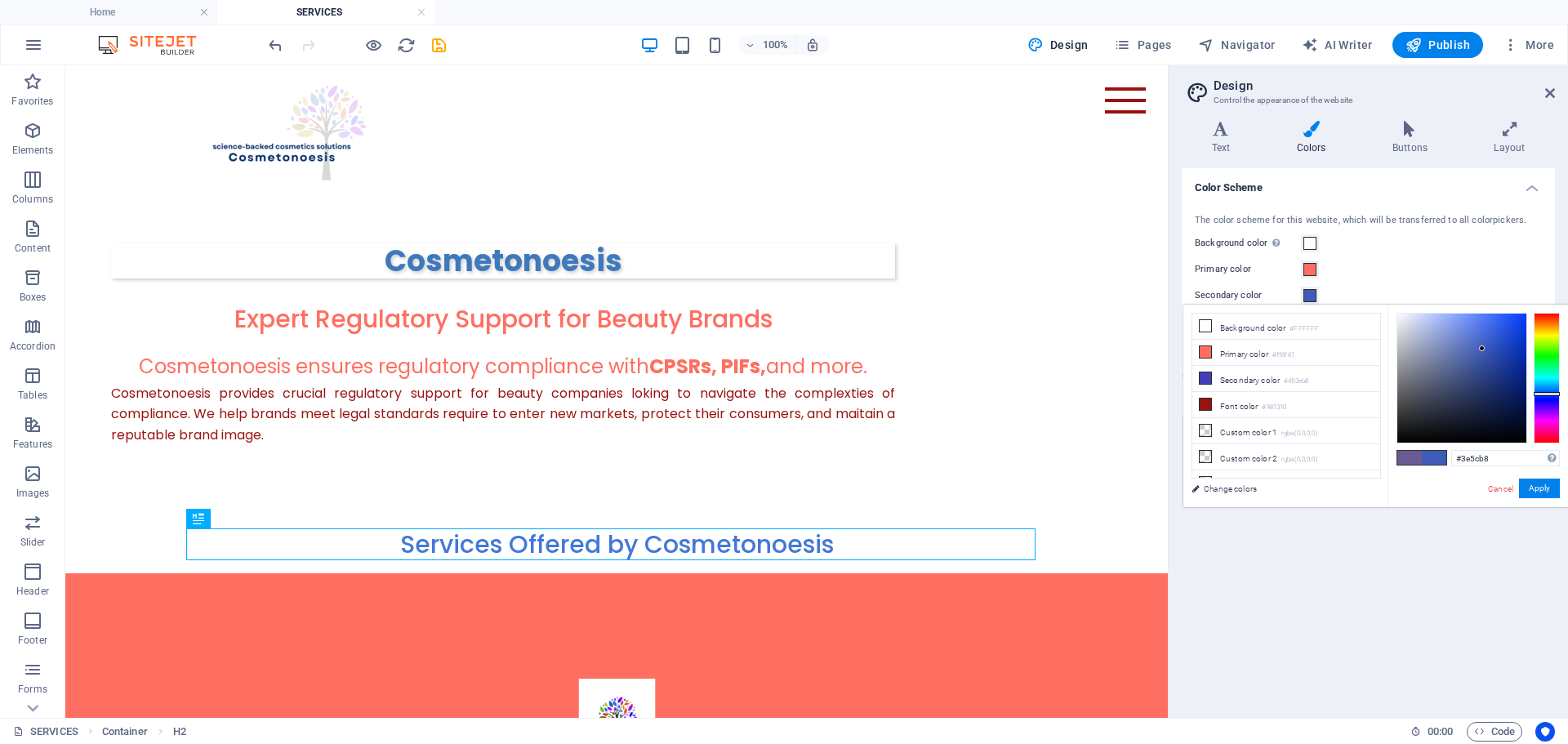 drag, startPoint x: 1544, startPoint y: 403, endPoint x: 1546, endPoint y: 394, distance: 9.219544 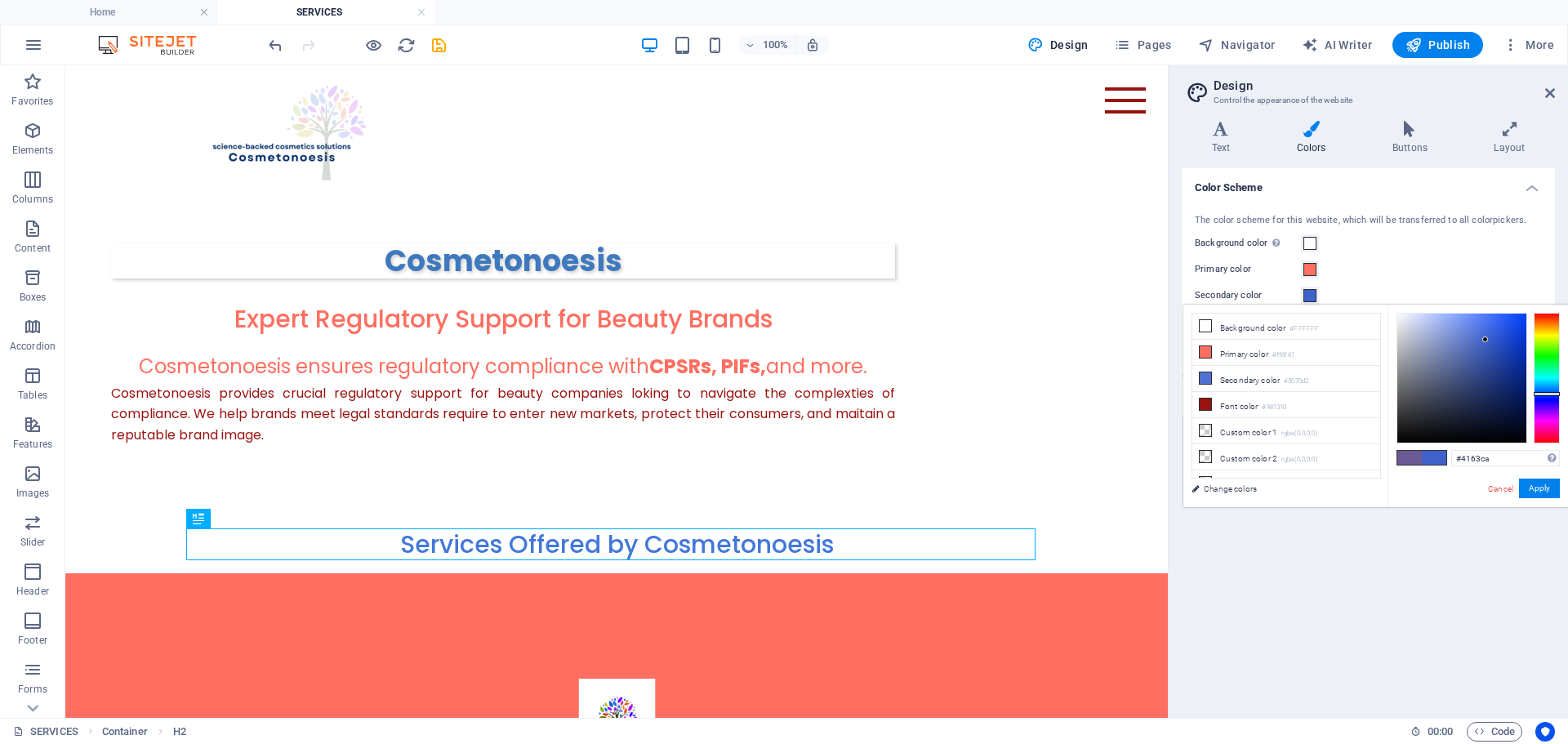 click at bounding box center (1462, 378) 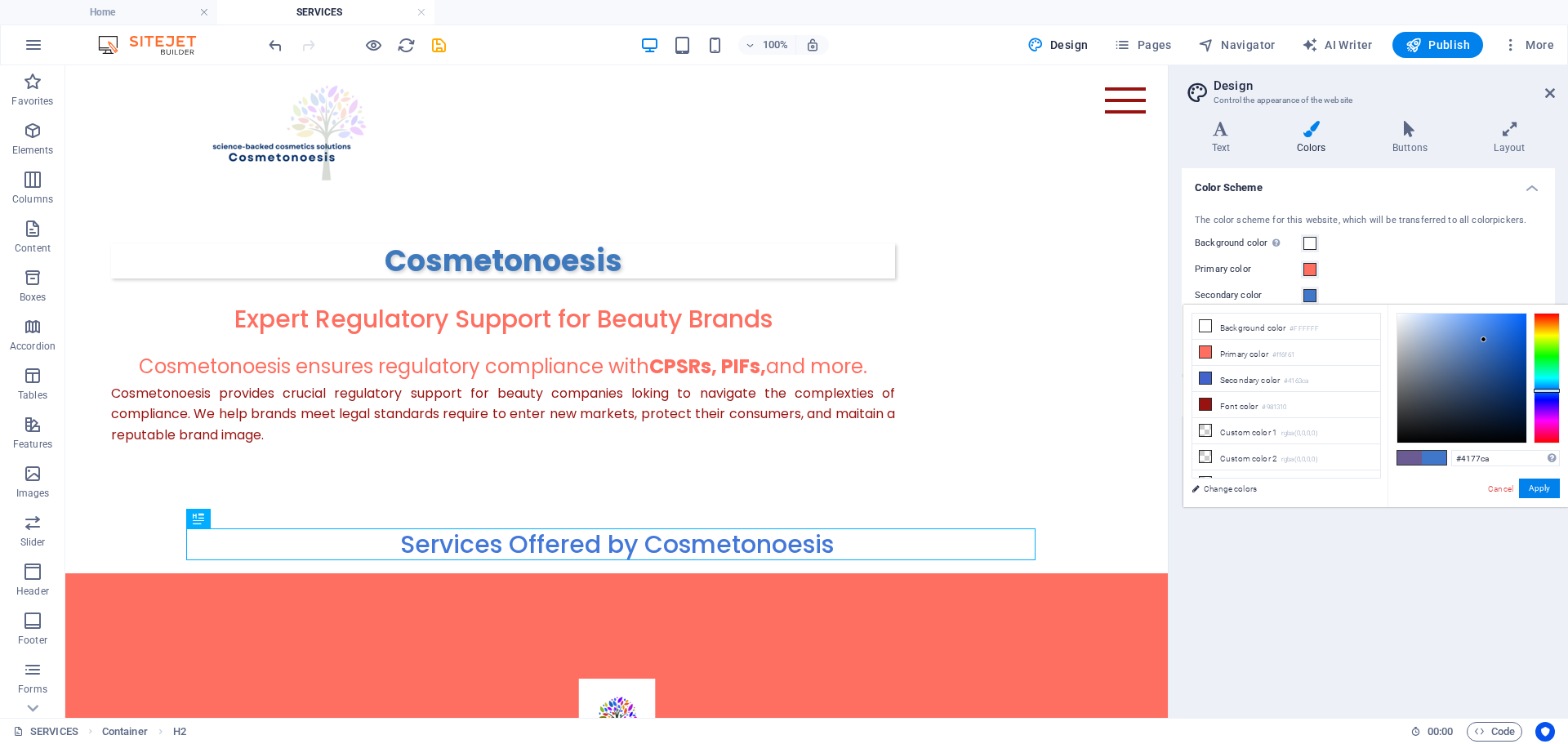 type on "#417cca" 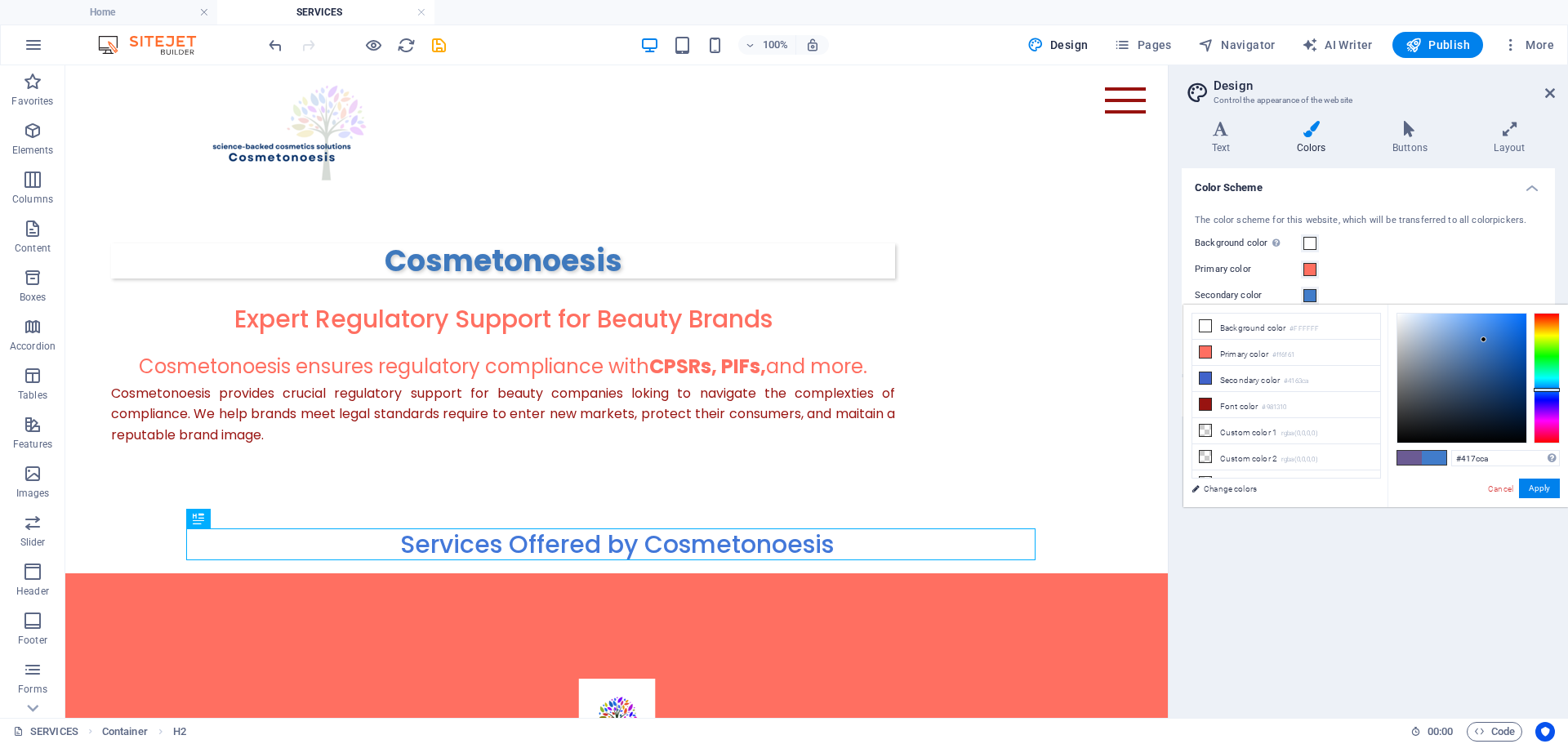 click at bounding box center [1547, 378] 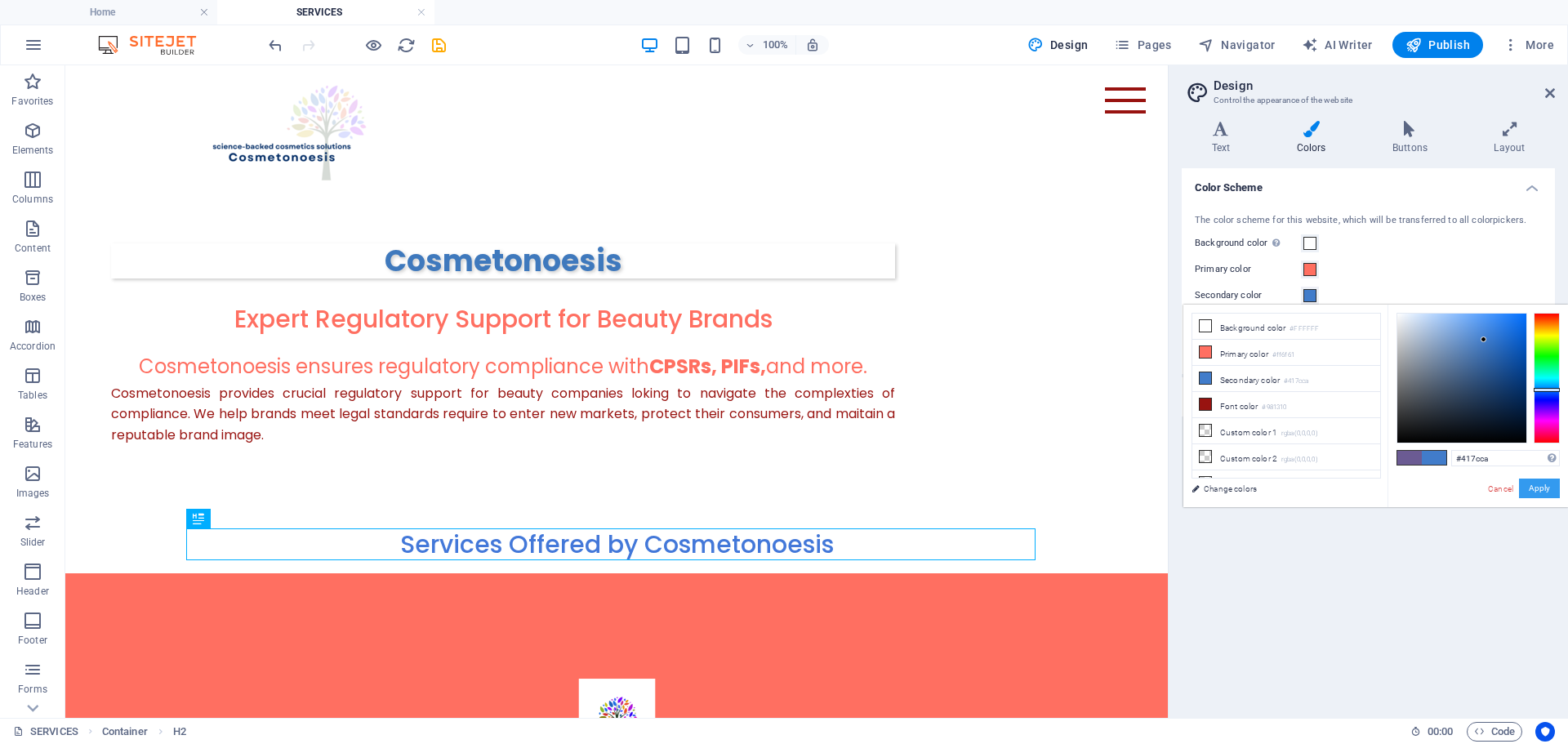 click on "Apply" at bounding box center (1539, 488) 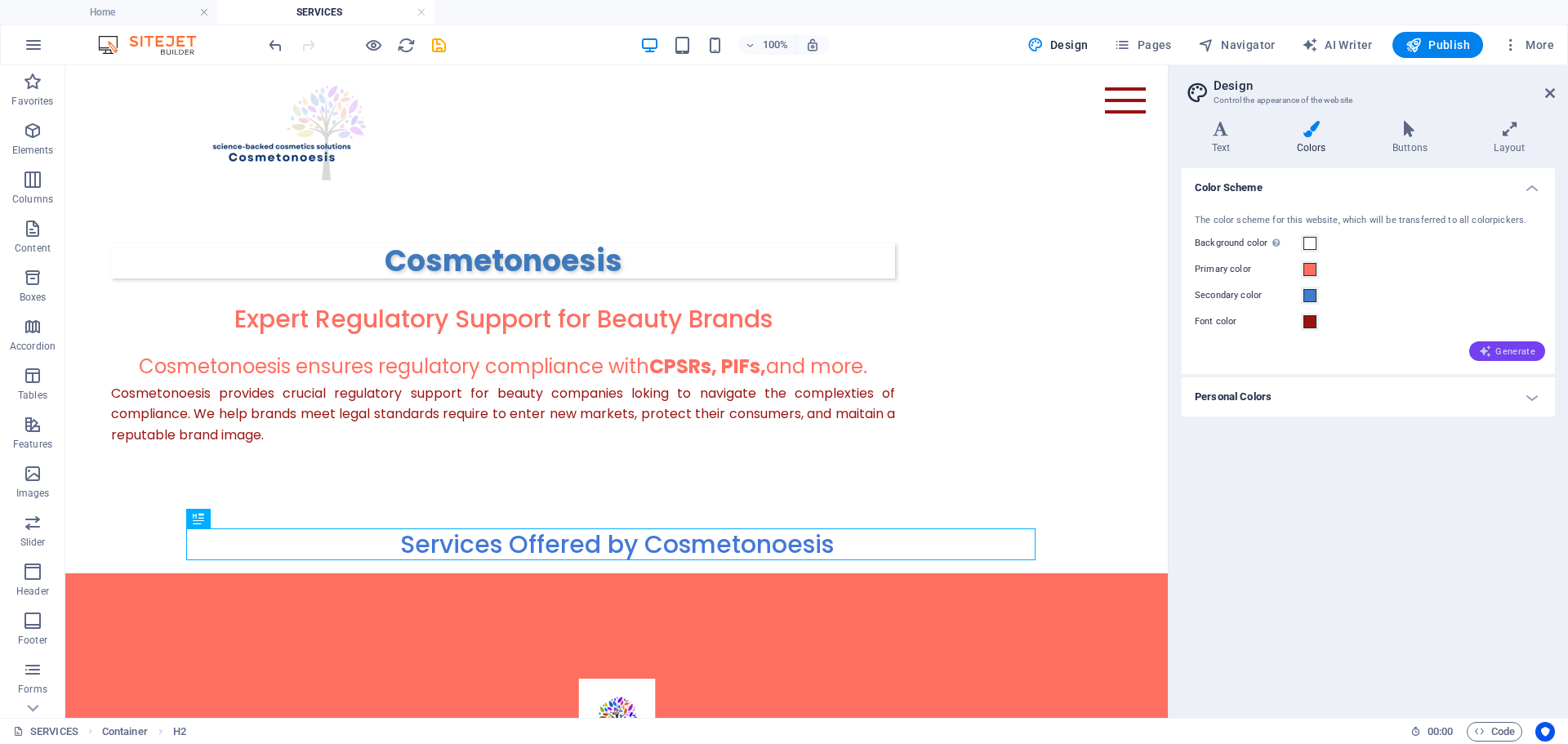 click on "Generate" at bounding box center [1507, 351] 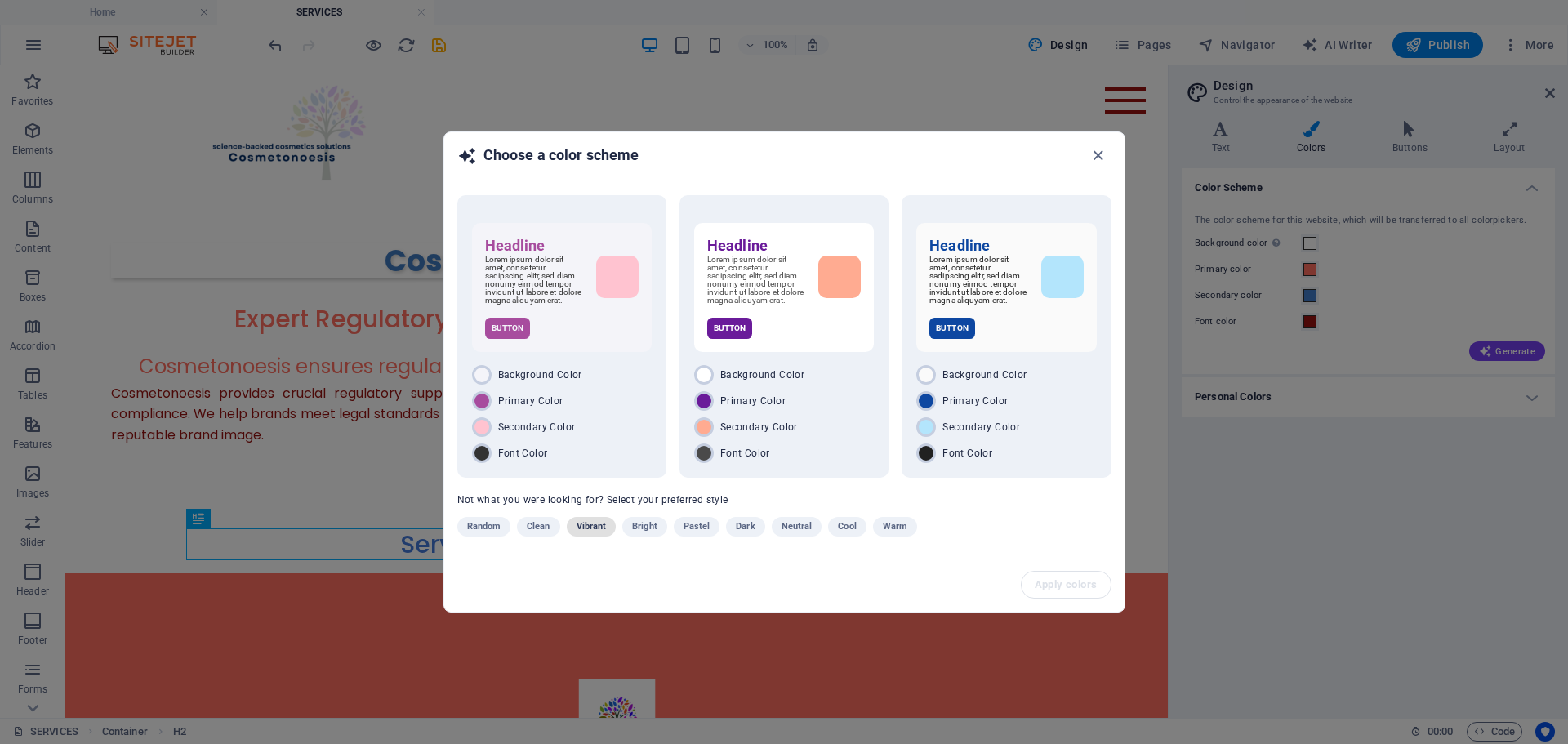 click on "Vibrant" at bounding box center (591, 527) 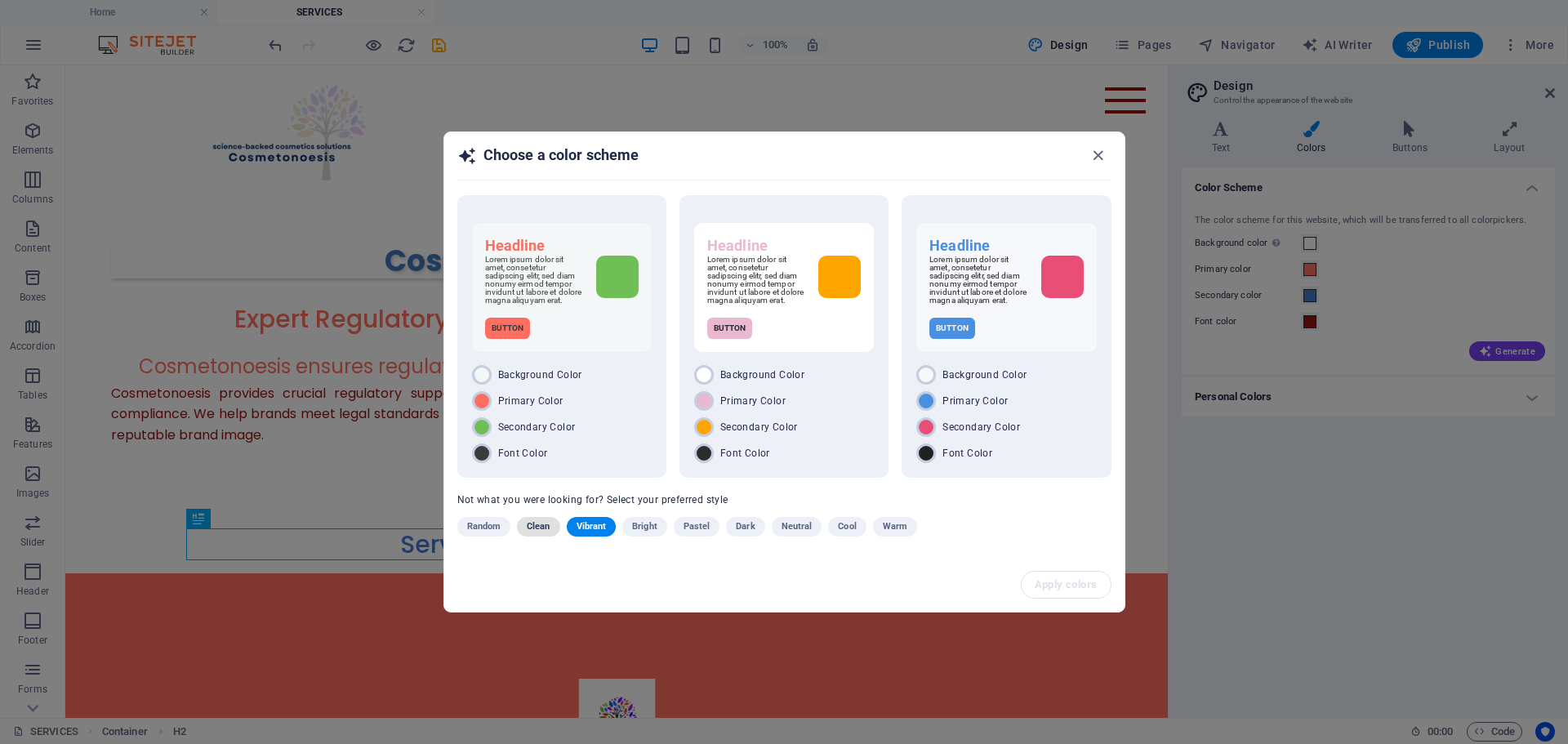 click on "Clean" at bounding box center (538, 527) 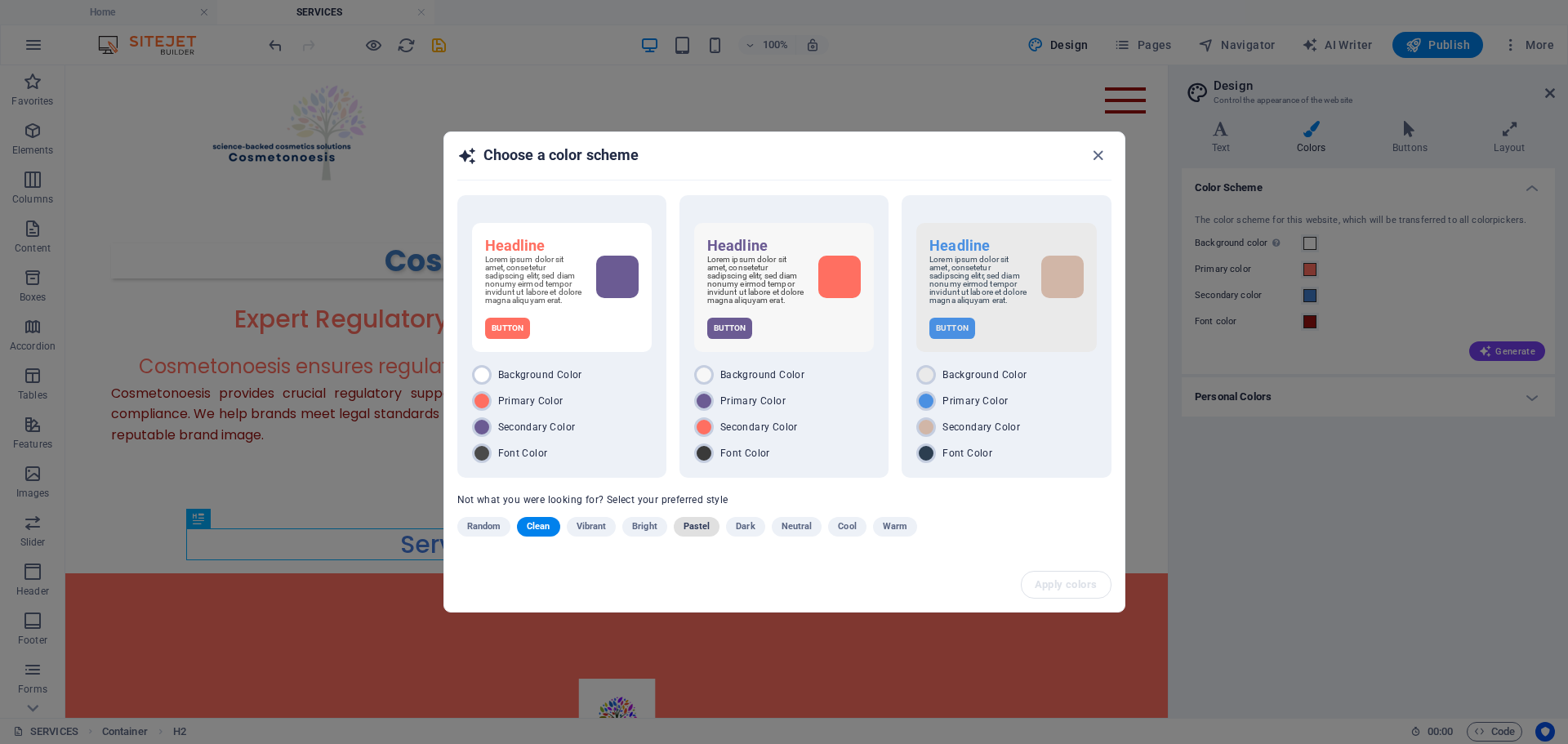 click on "Pastel" at bounding box center (697, 527) 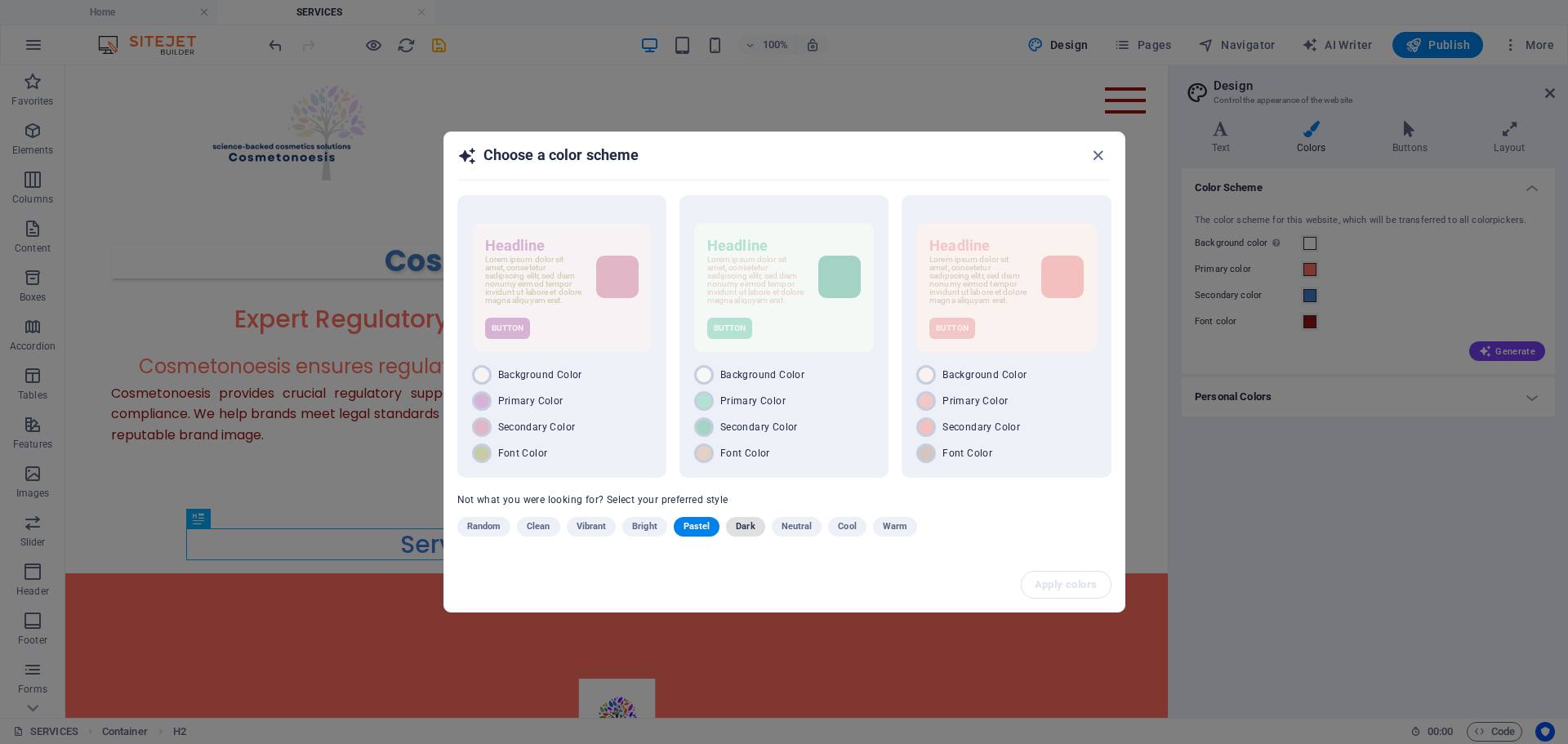click on "Dark" at bounding box center [745, 527] 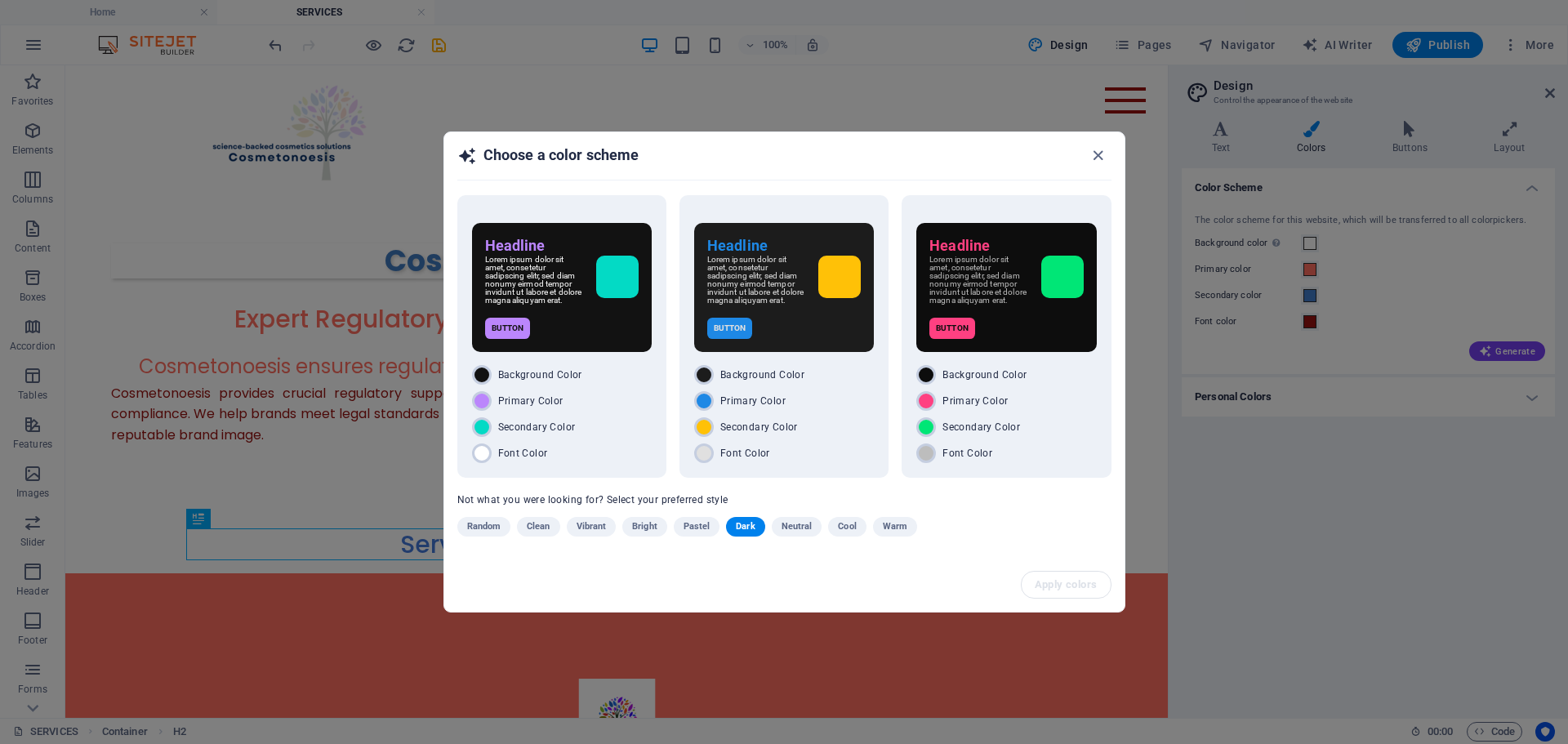 click on "Neutral" at bounding box center (797, 527) 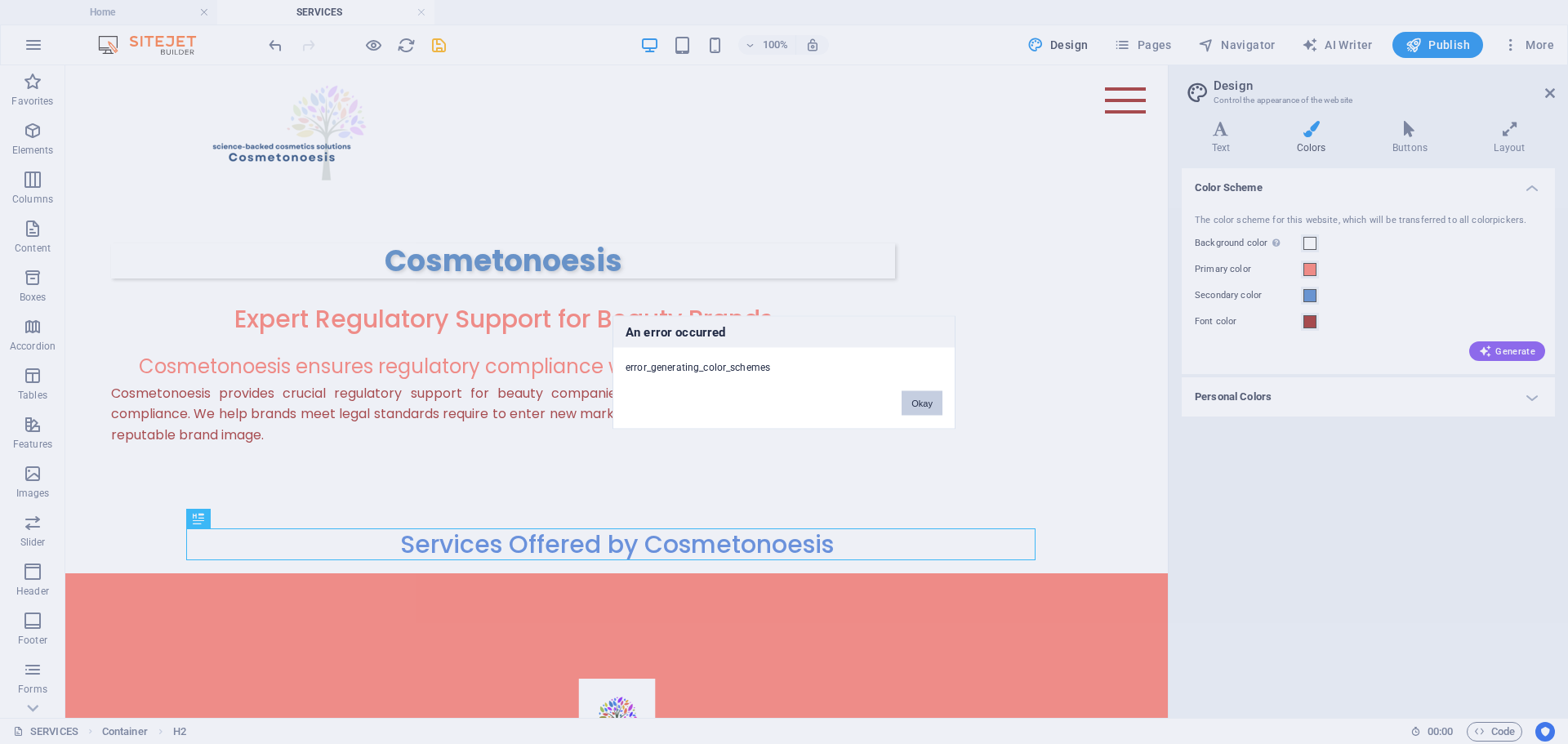 click on "Okay" at bounding box center (922, 403) 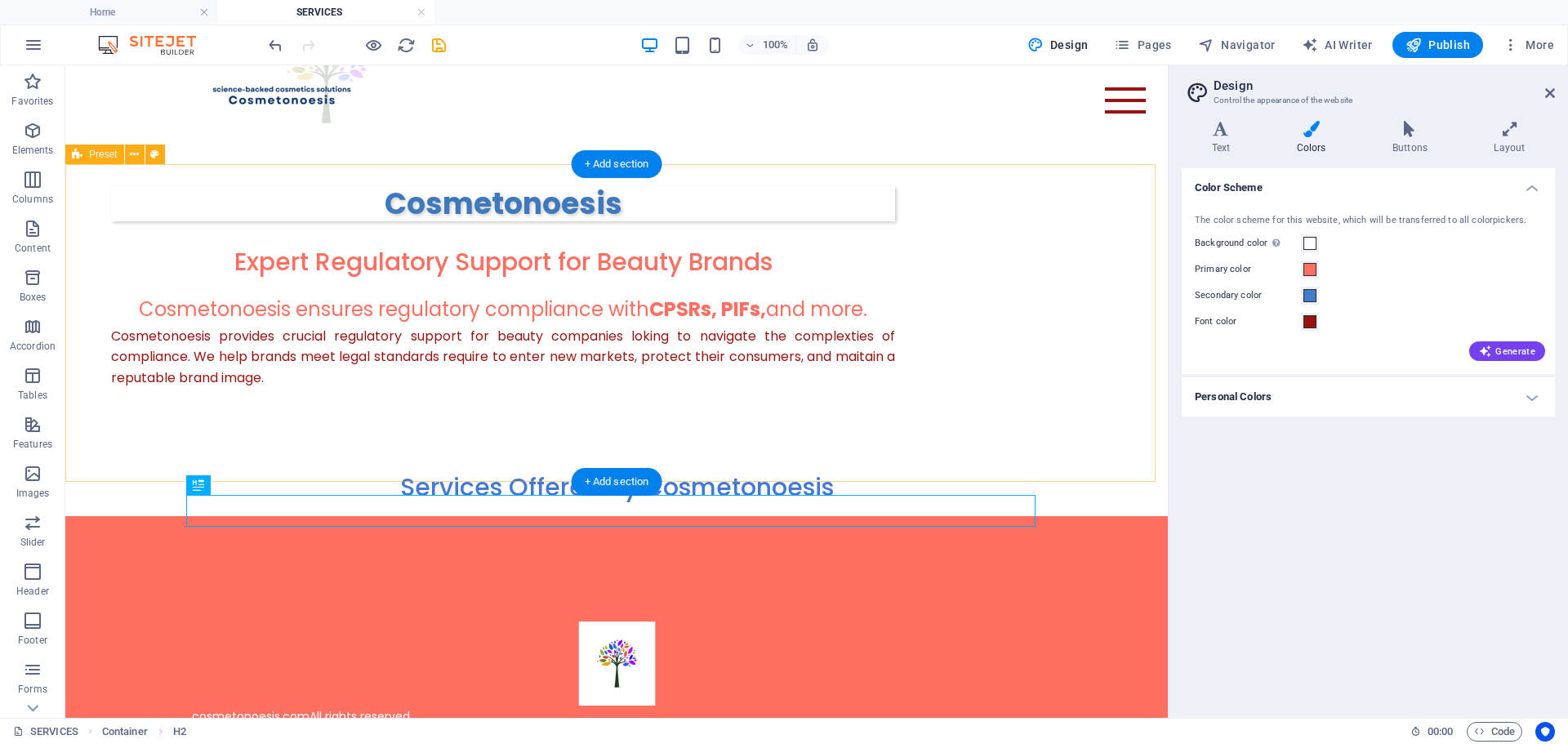 scroll, scrollTop: 78, scrollLeft: 0, axis: vertical 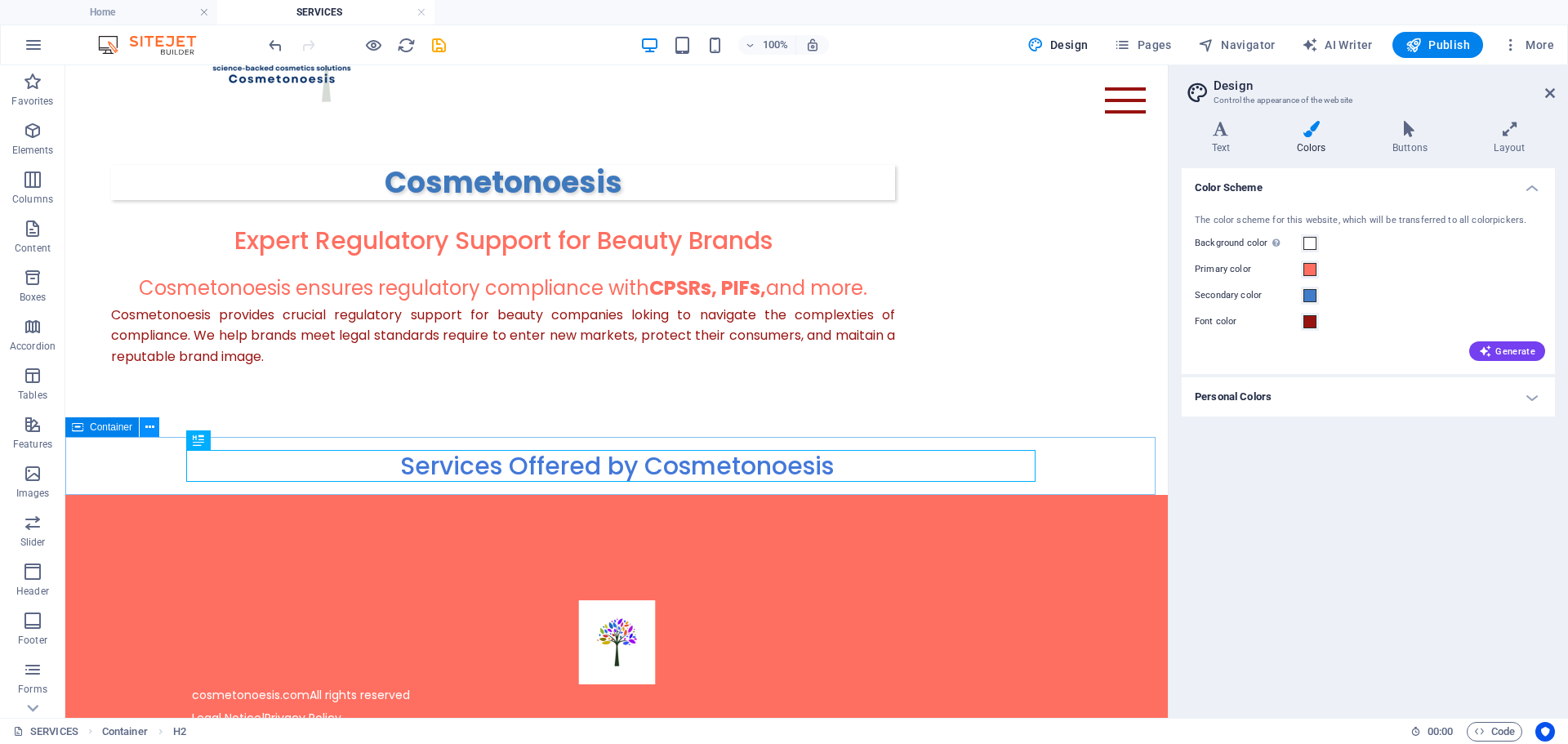 click at bounding box center (149, 427) 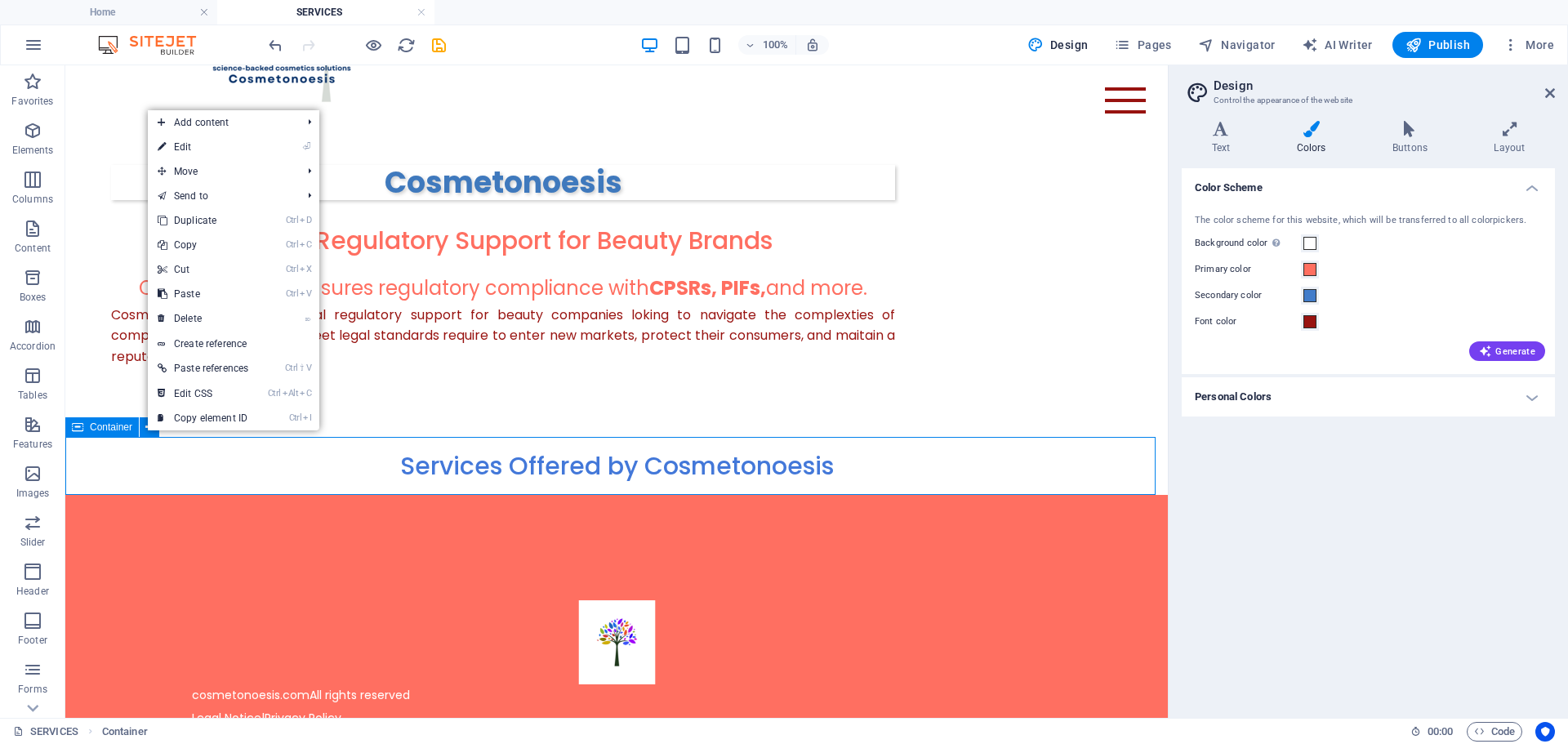 click on "Container" at bounding box center [111, 427] 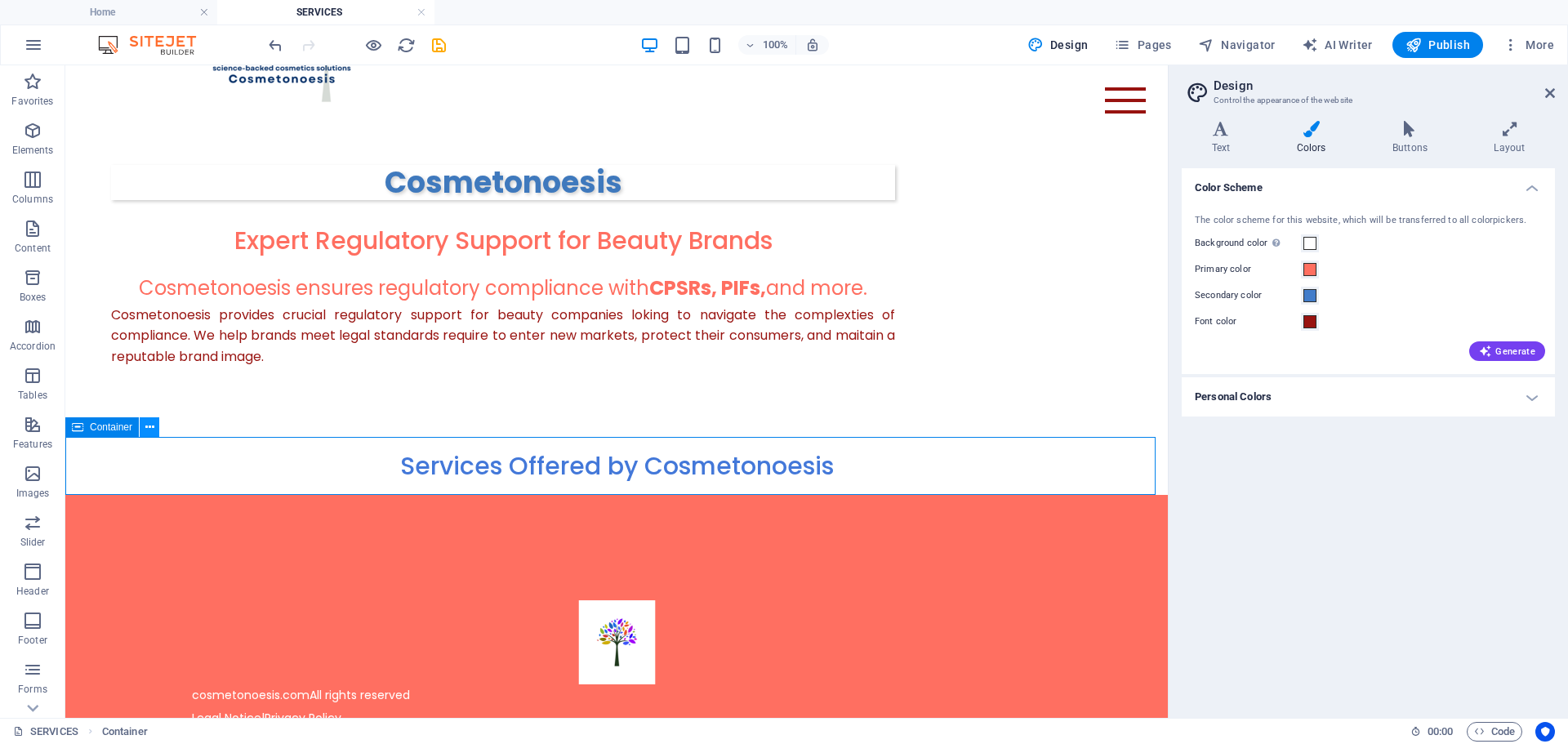 click at bounding box center [149, 427] 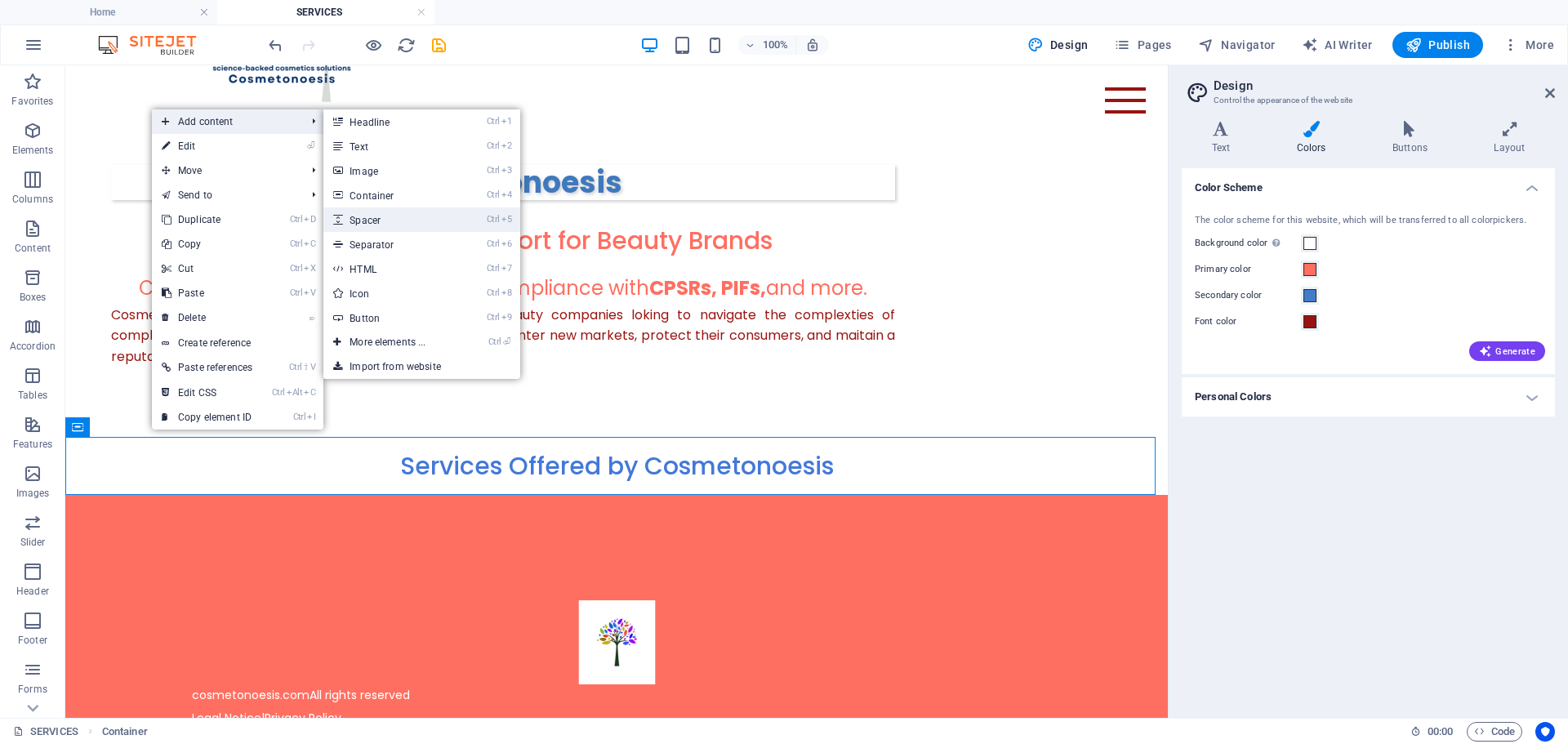 click on "Ctrl 5  Spacer" at bounding box center [390, 220] 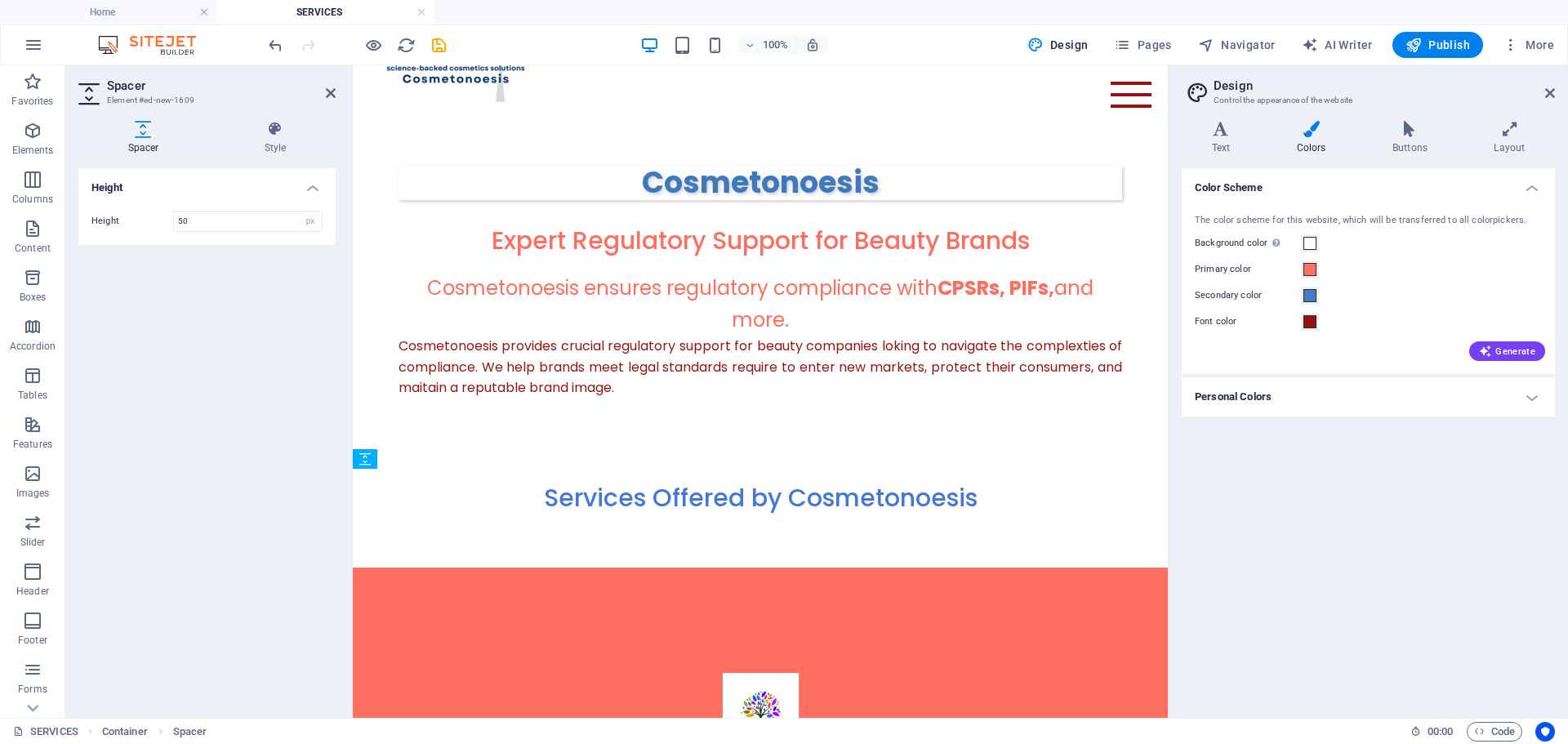 drag, startPoint x: 765, startPoint y: 537, endPoint x: 400, endPoint y: 533, distance: 365.02192 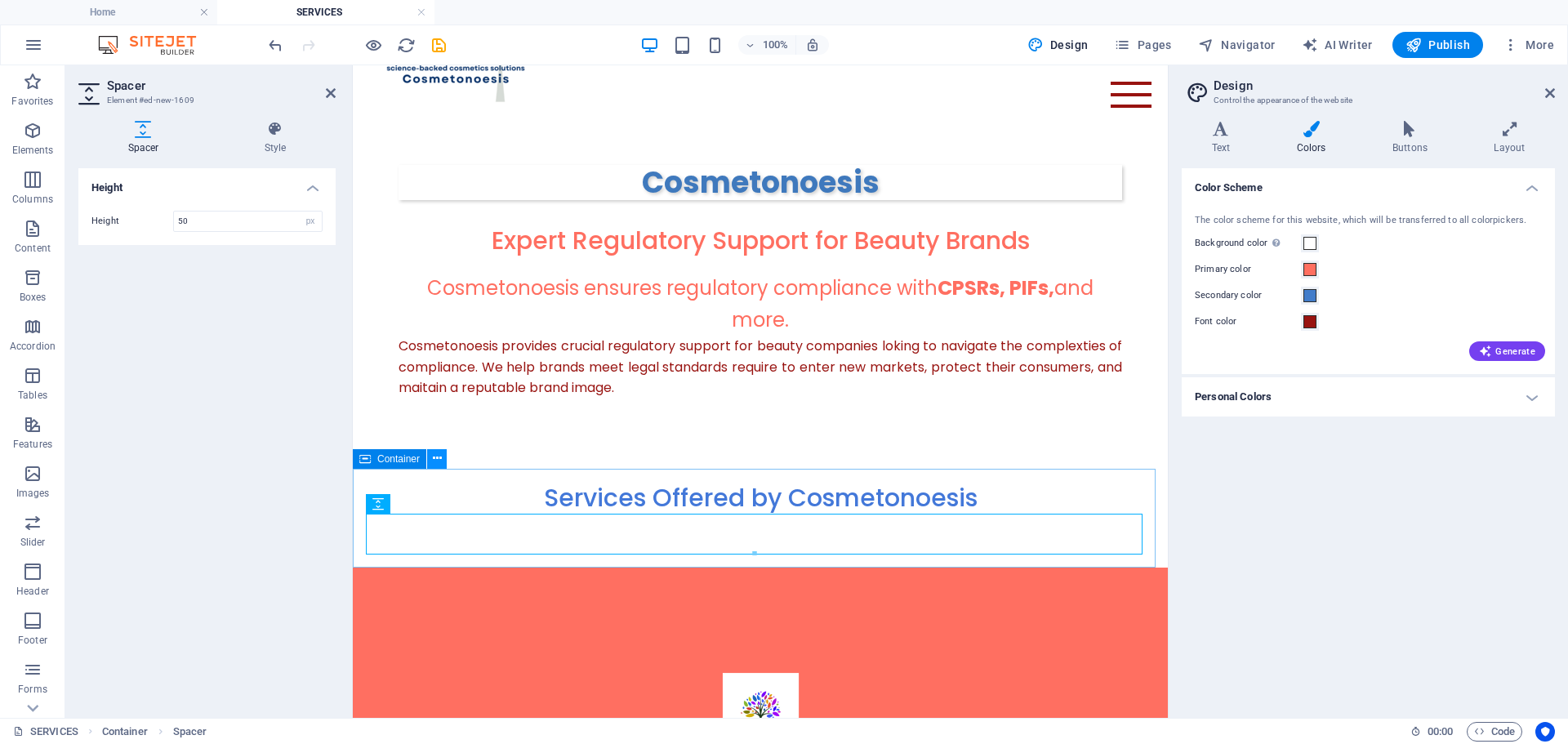 click at bounding box center [437, 458] 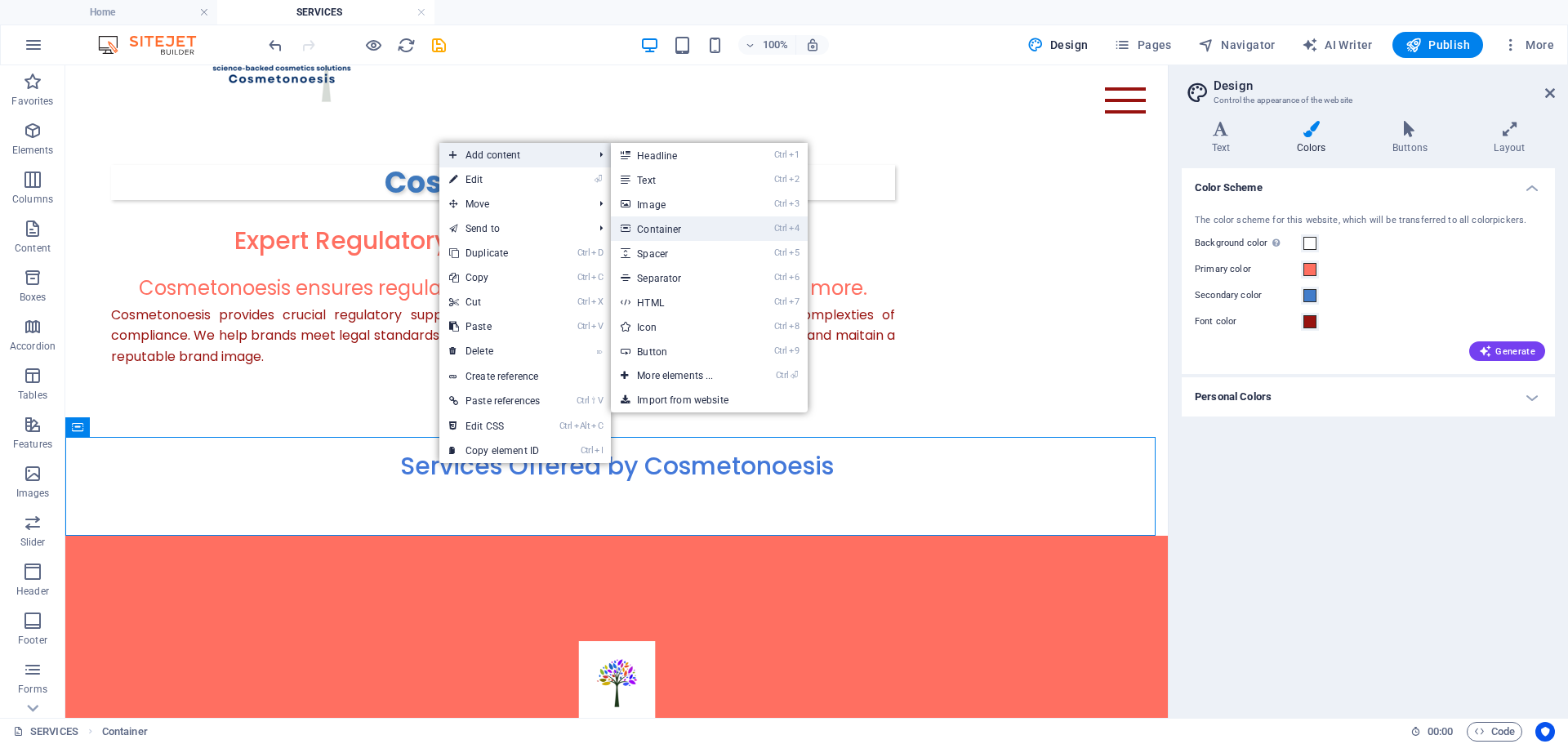 click on "Ctrl 4  Container" at bounding box center (678, 229) 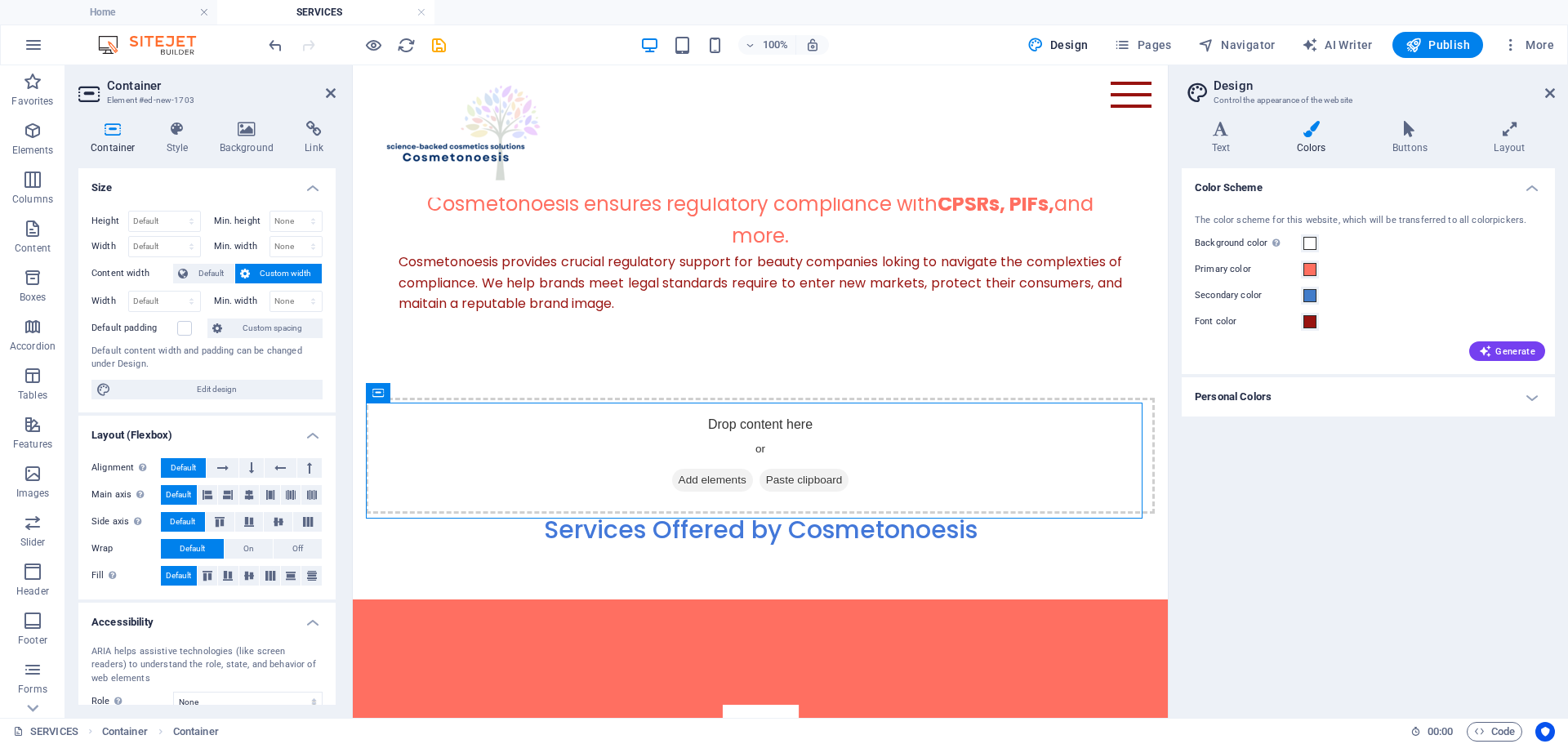 scroll, scrollTop: 200, scrollLeft: 0, axis: vertical 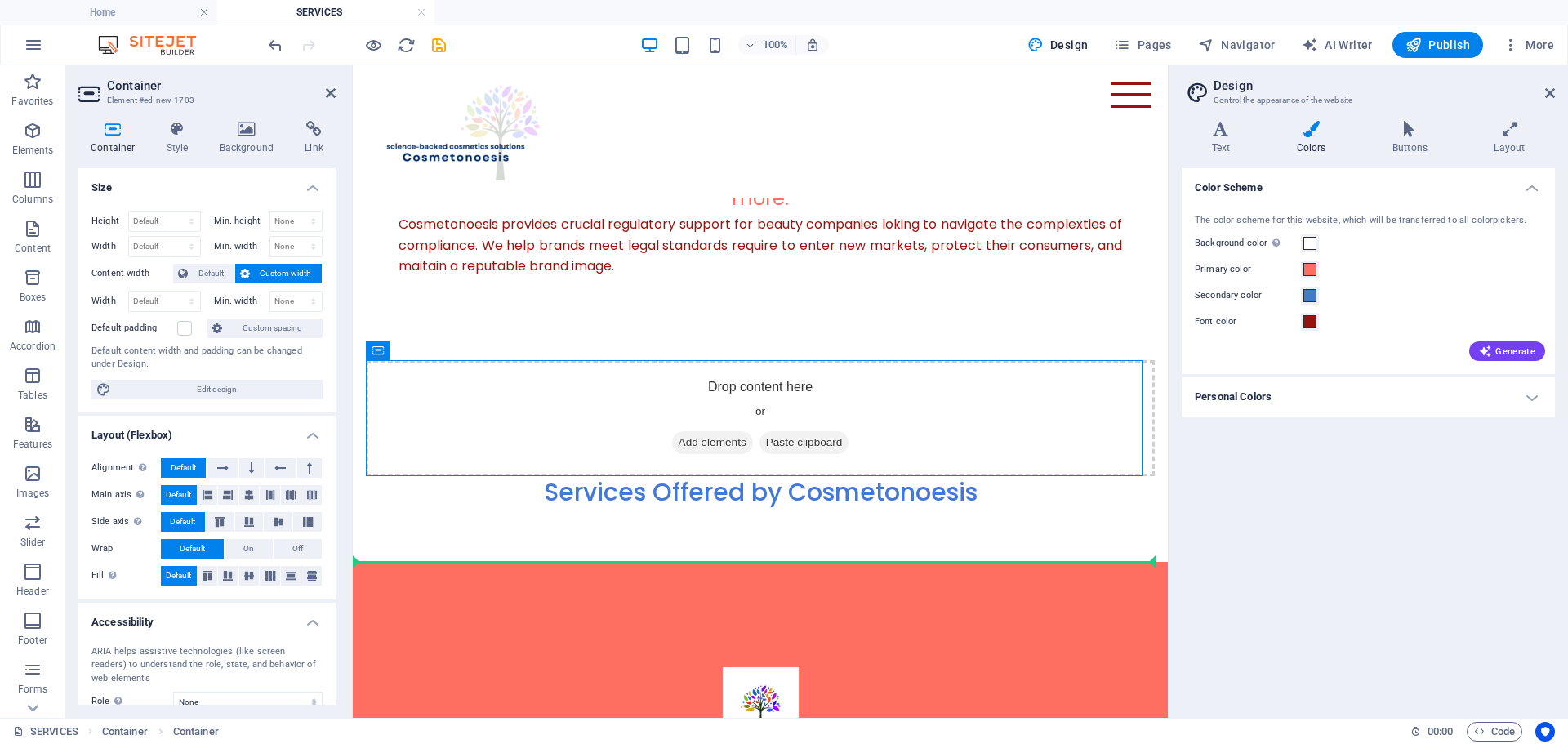 drag, startPoint x: 785, startPoint y: 538, endPoint x: 415, endPoint y: 554, distance: 370.3458 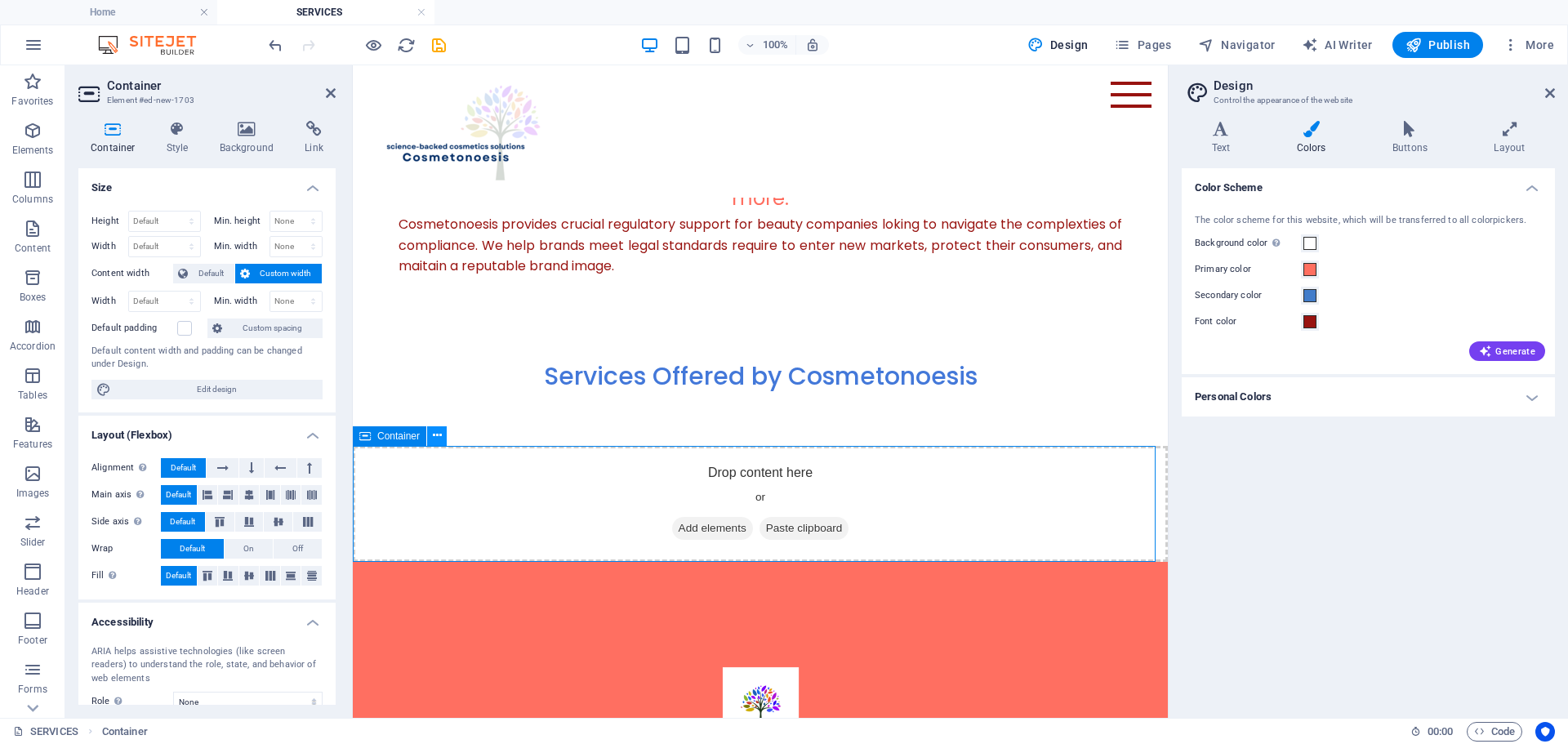 click at bounding box center [437, 435] 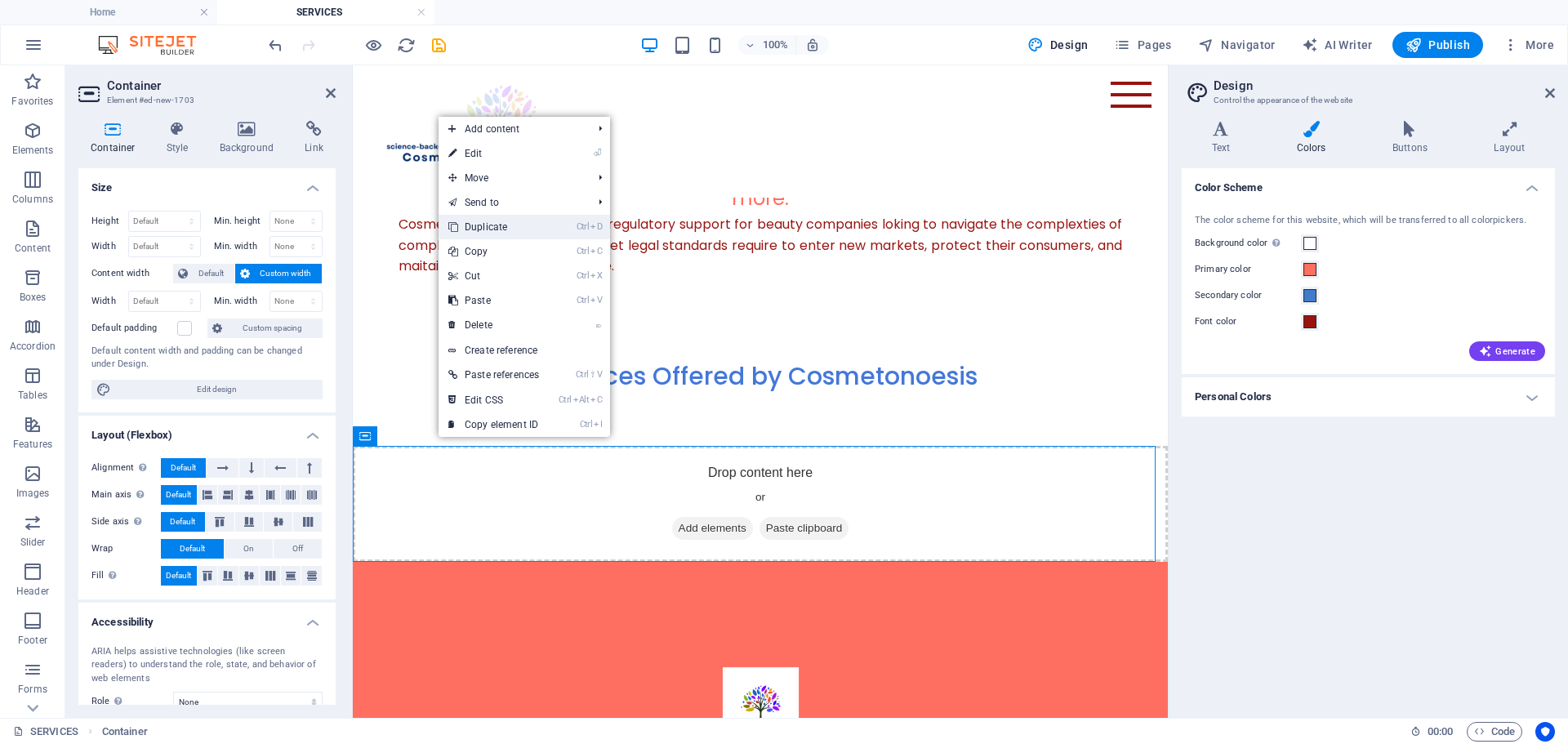 click on "Ctrl D  Duplicate" at bounding box center (493, 227) 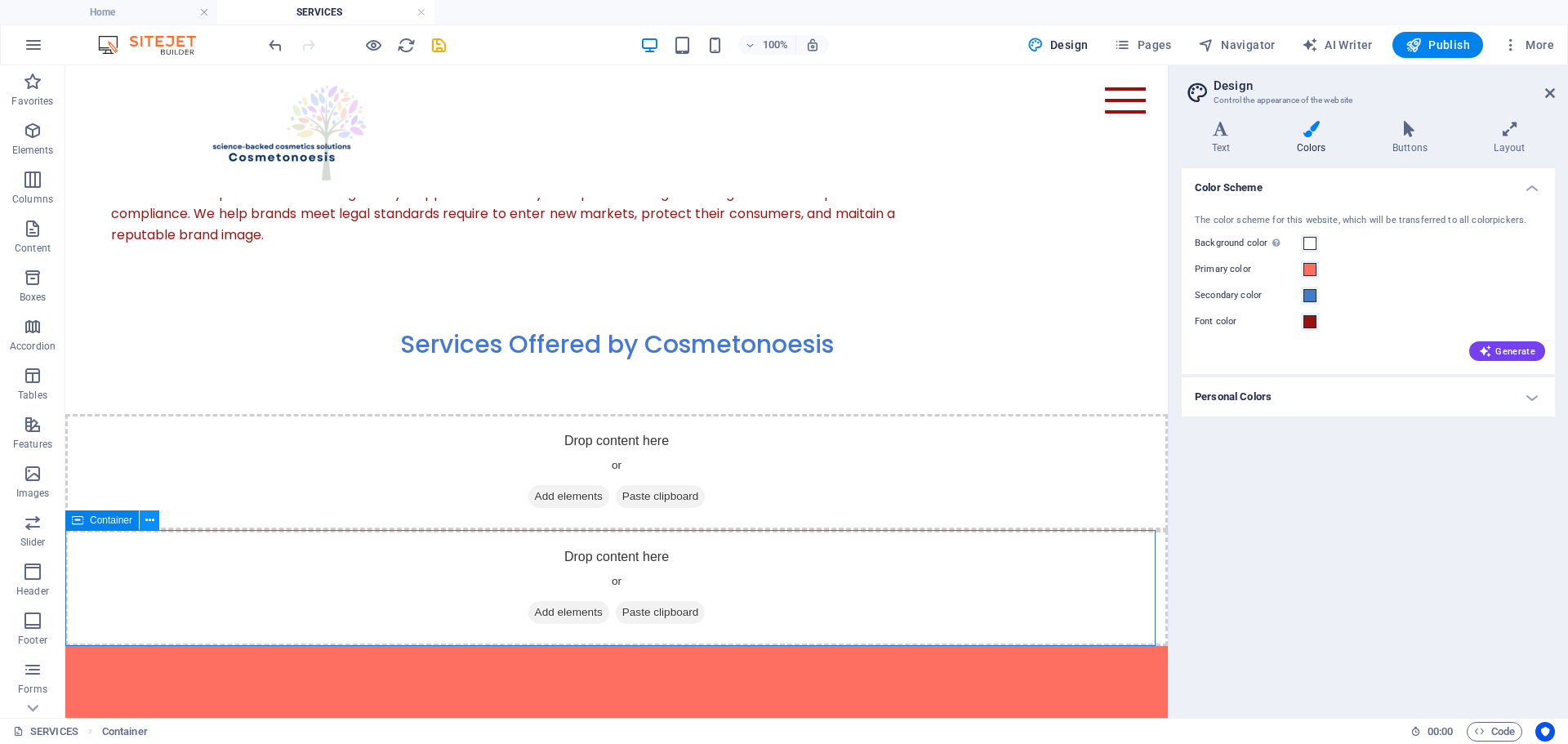 click at bounding box center (149, 520) 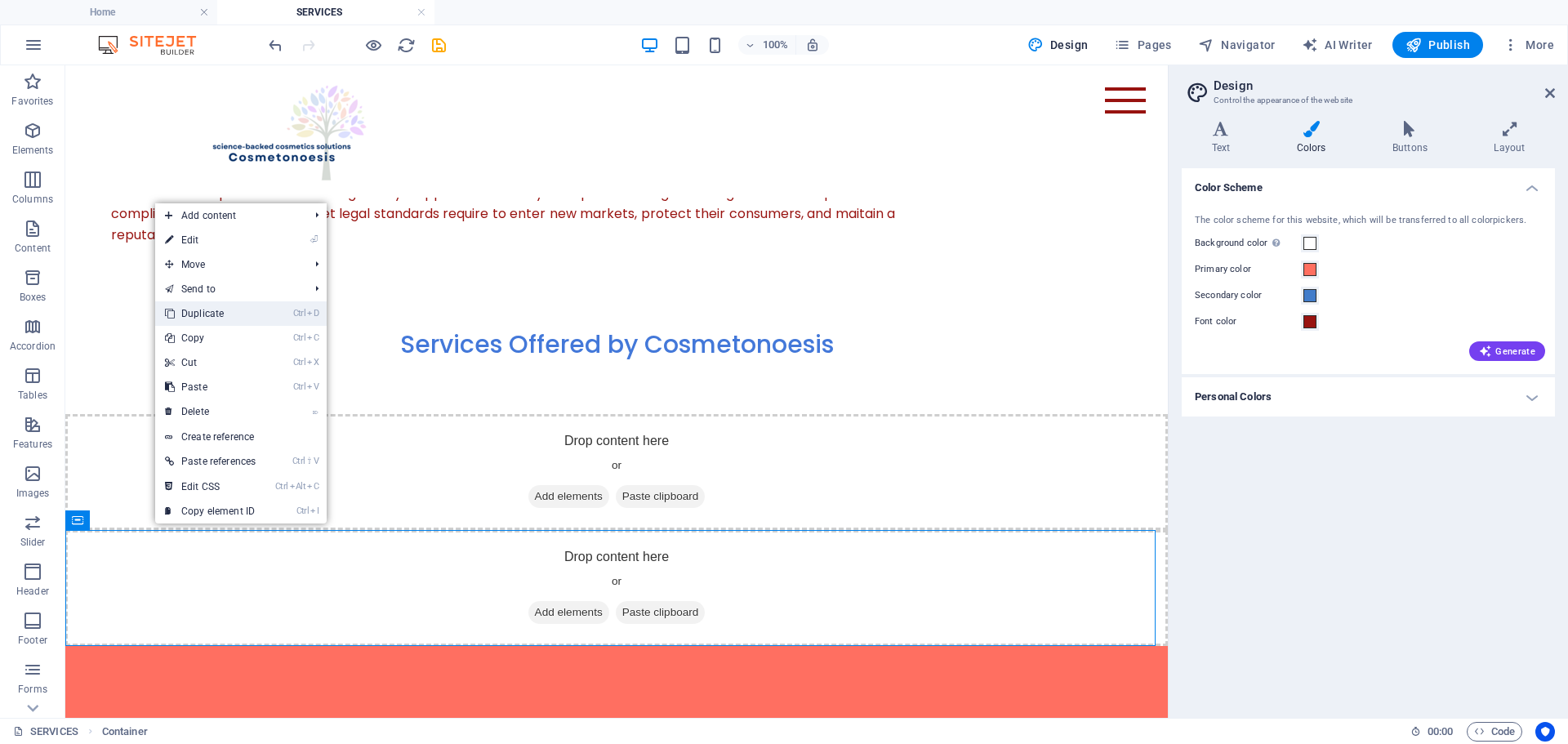 click on "Ctrl D  Duplicate" at bounding box center (210, 314) 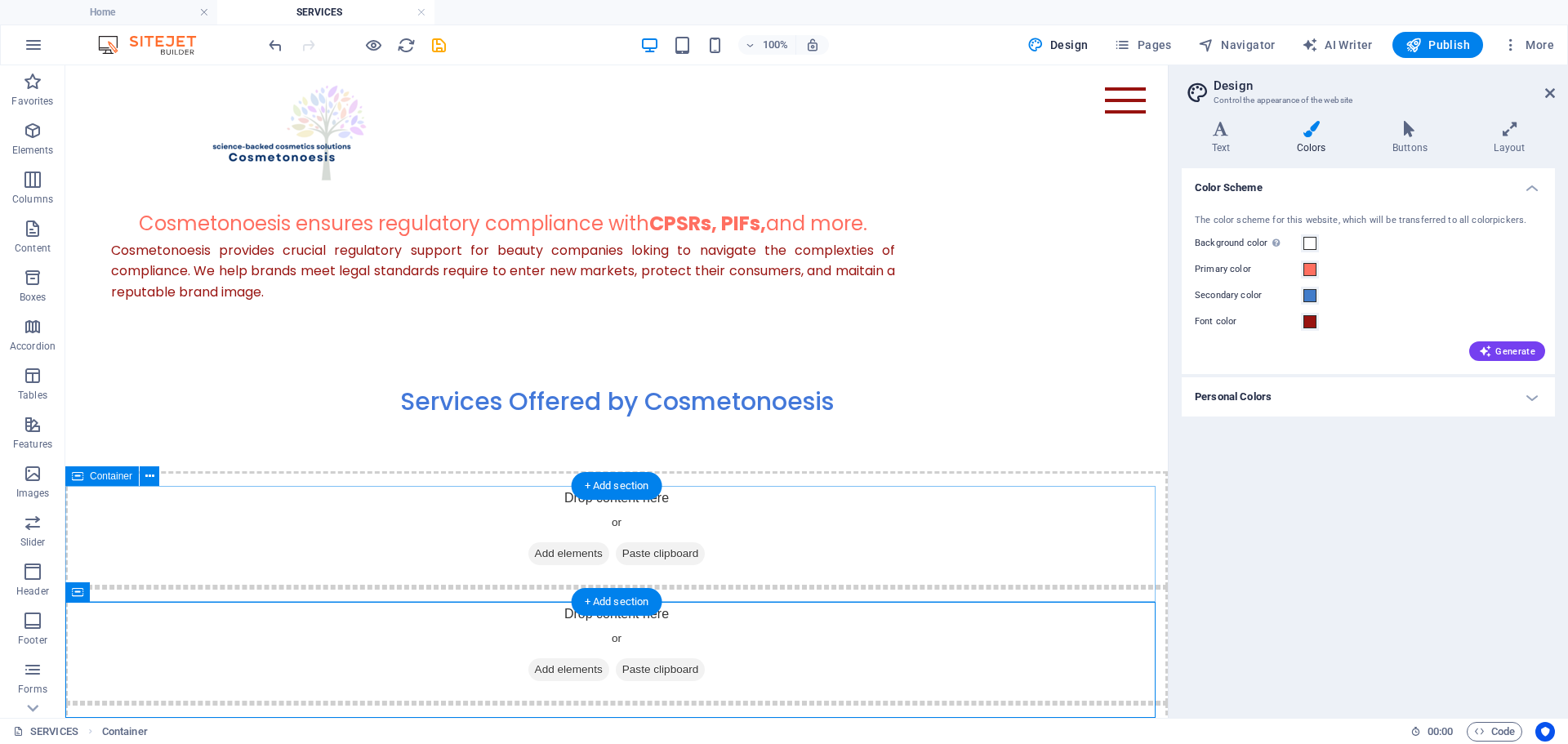 scroll, scrollTop: 140, scrollLeft: 0, axis: vertical 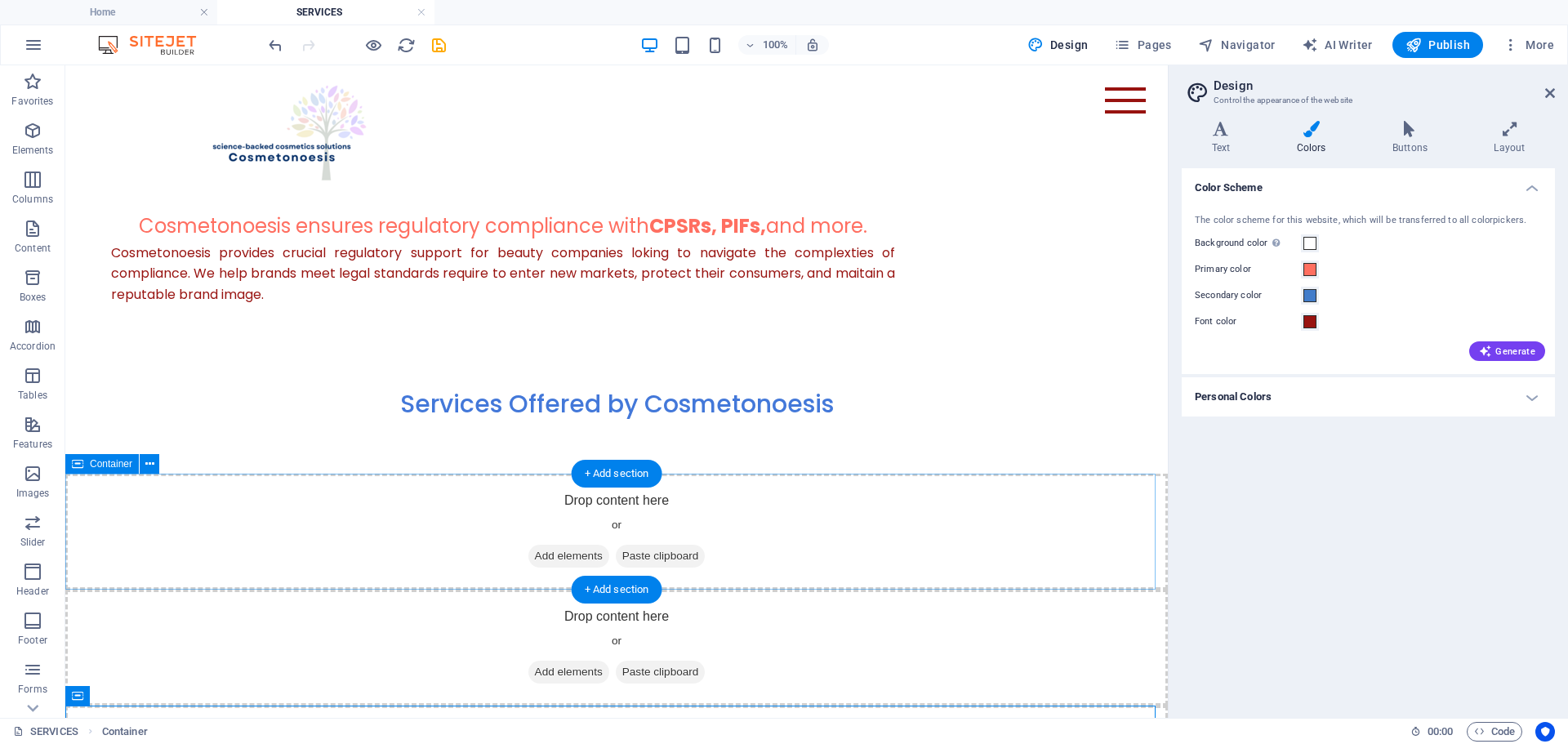 click on "Add elements" at bounding box center [568, 556] 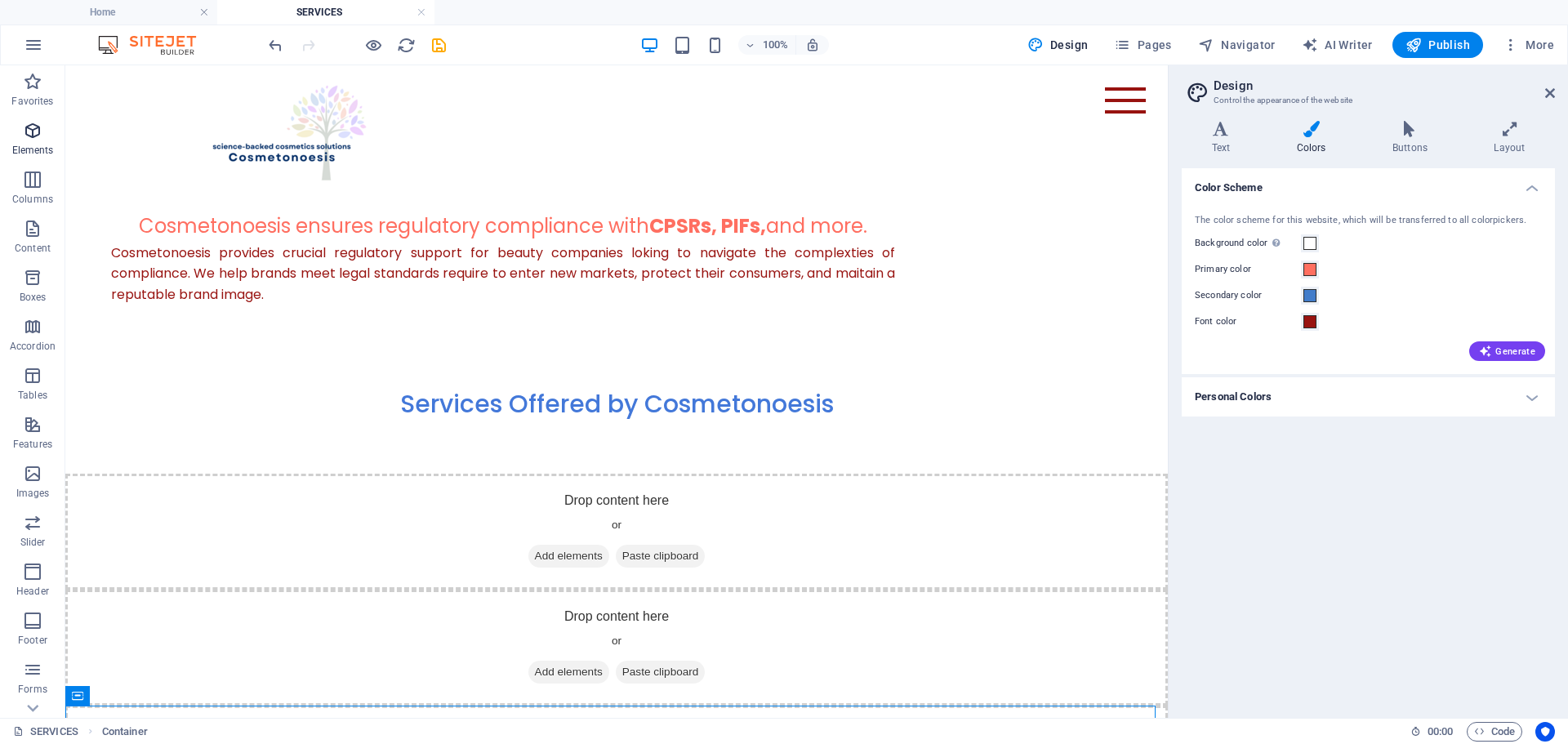 click on "Elements" at bounding box center [33, 140] 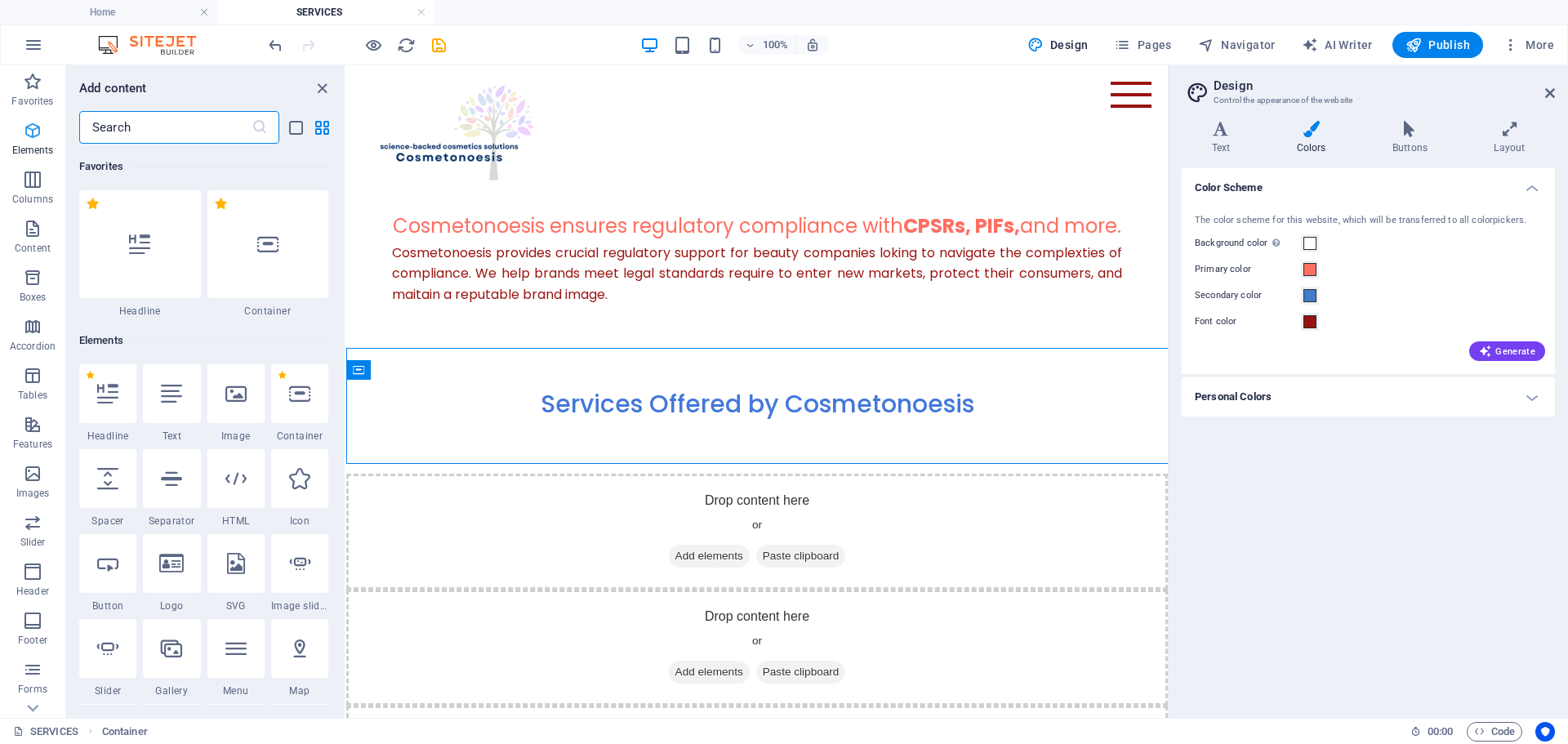 scroll, scrollTop: 498, scrollLeft: 0, axis: vertical 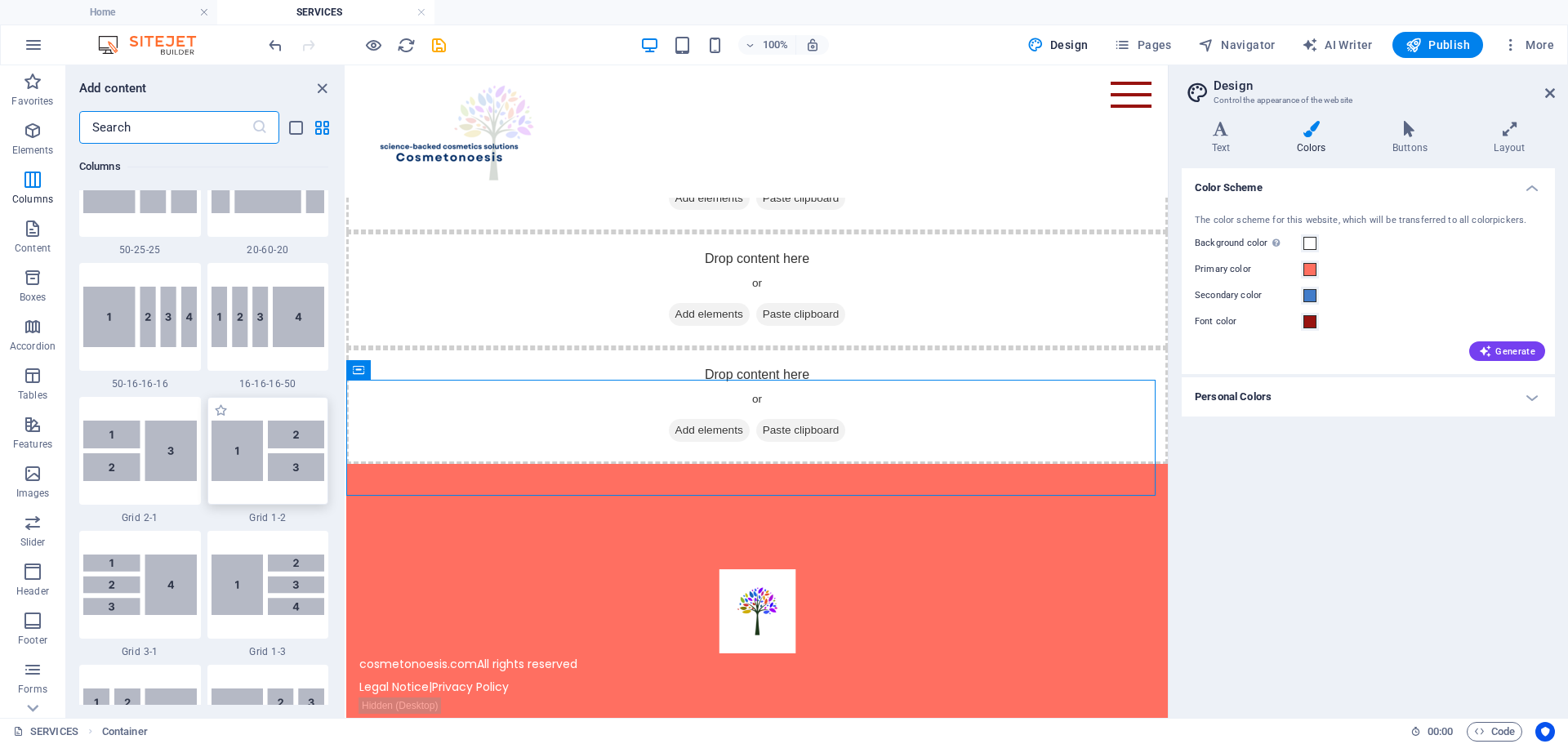 click at bounding box center [268, 451] 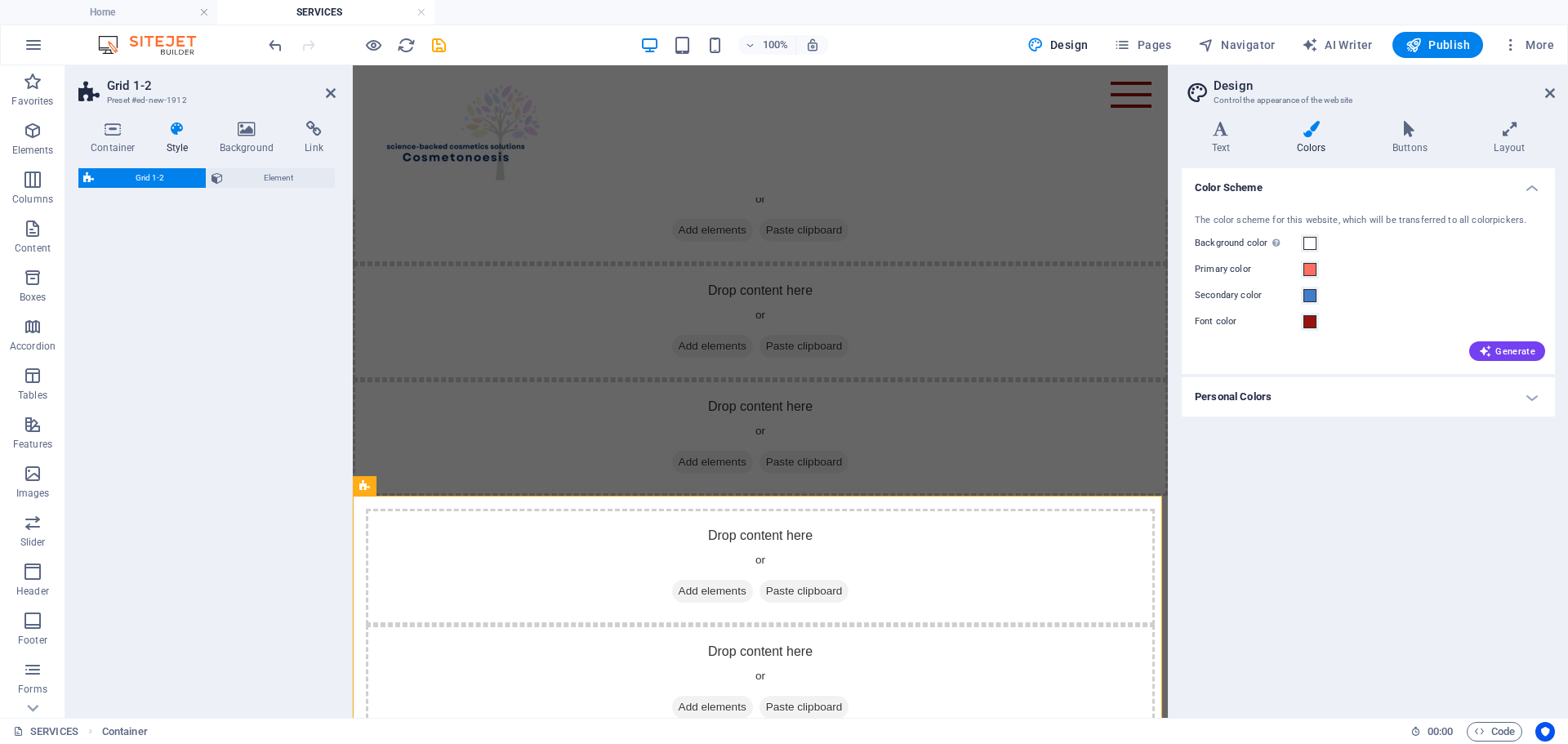 select on "rem" 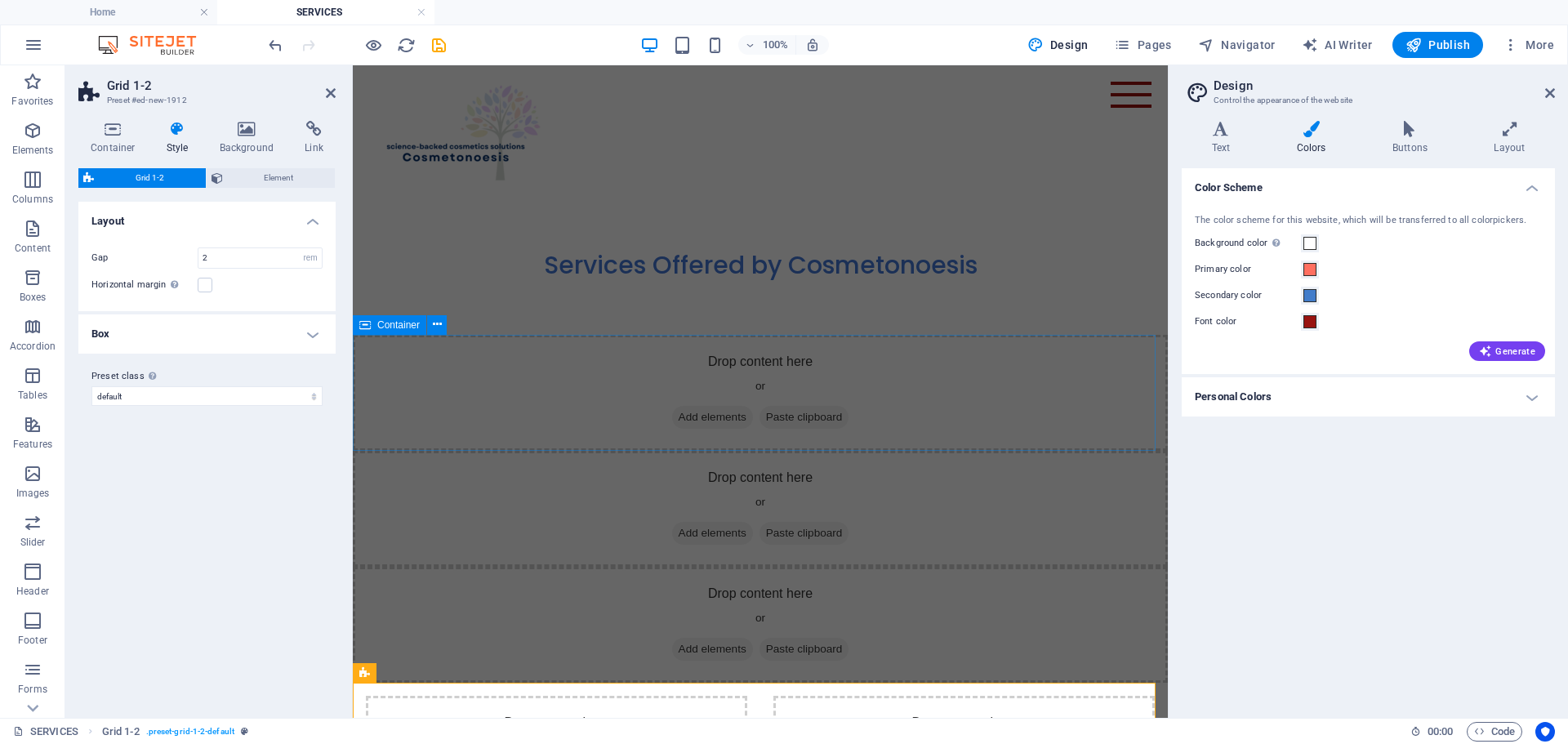 scroll, scrollTop: 335, scrollLeft: 0, axis: vertical 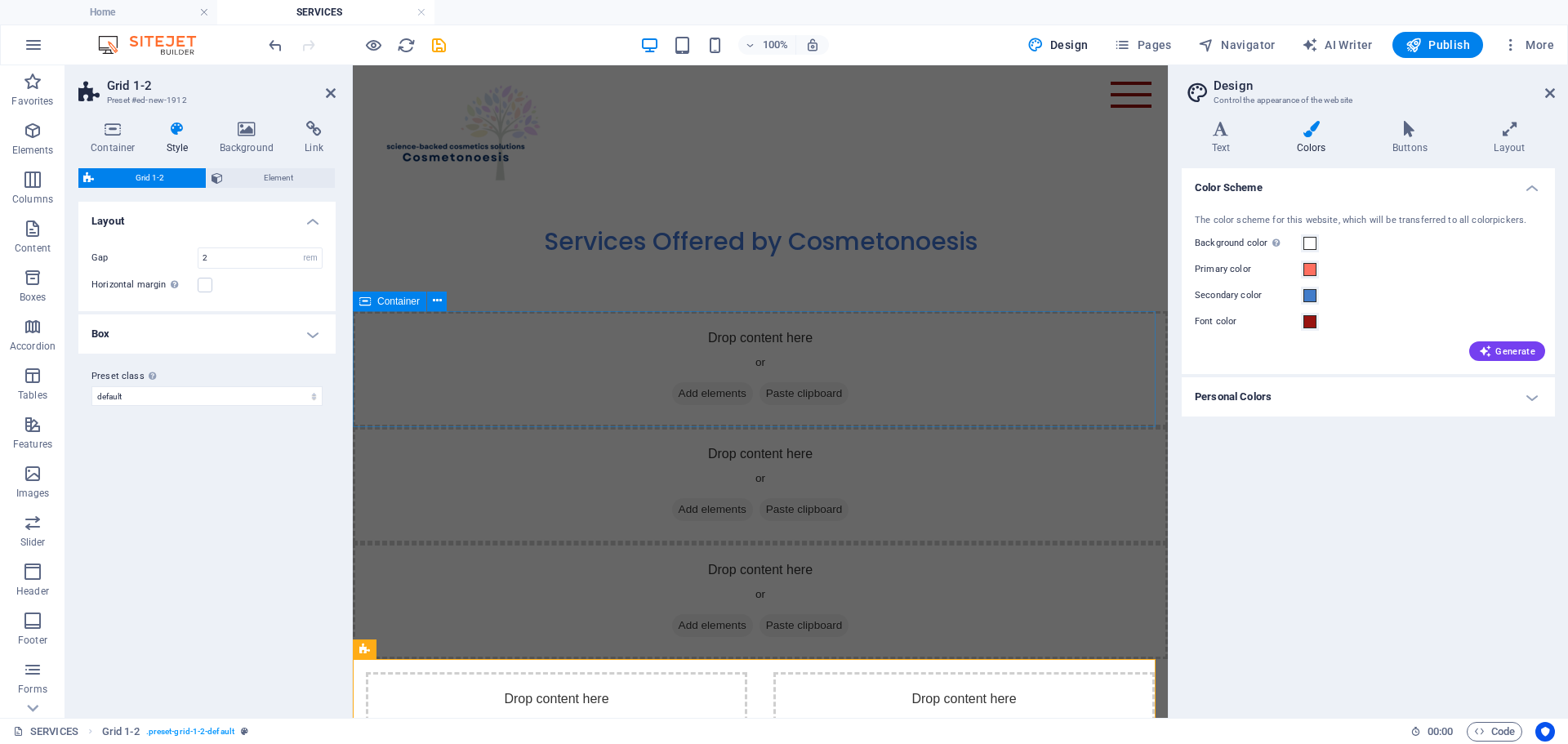click on "Add elements" at bounding box center (712, 394) 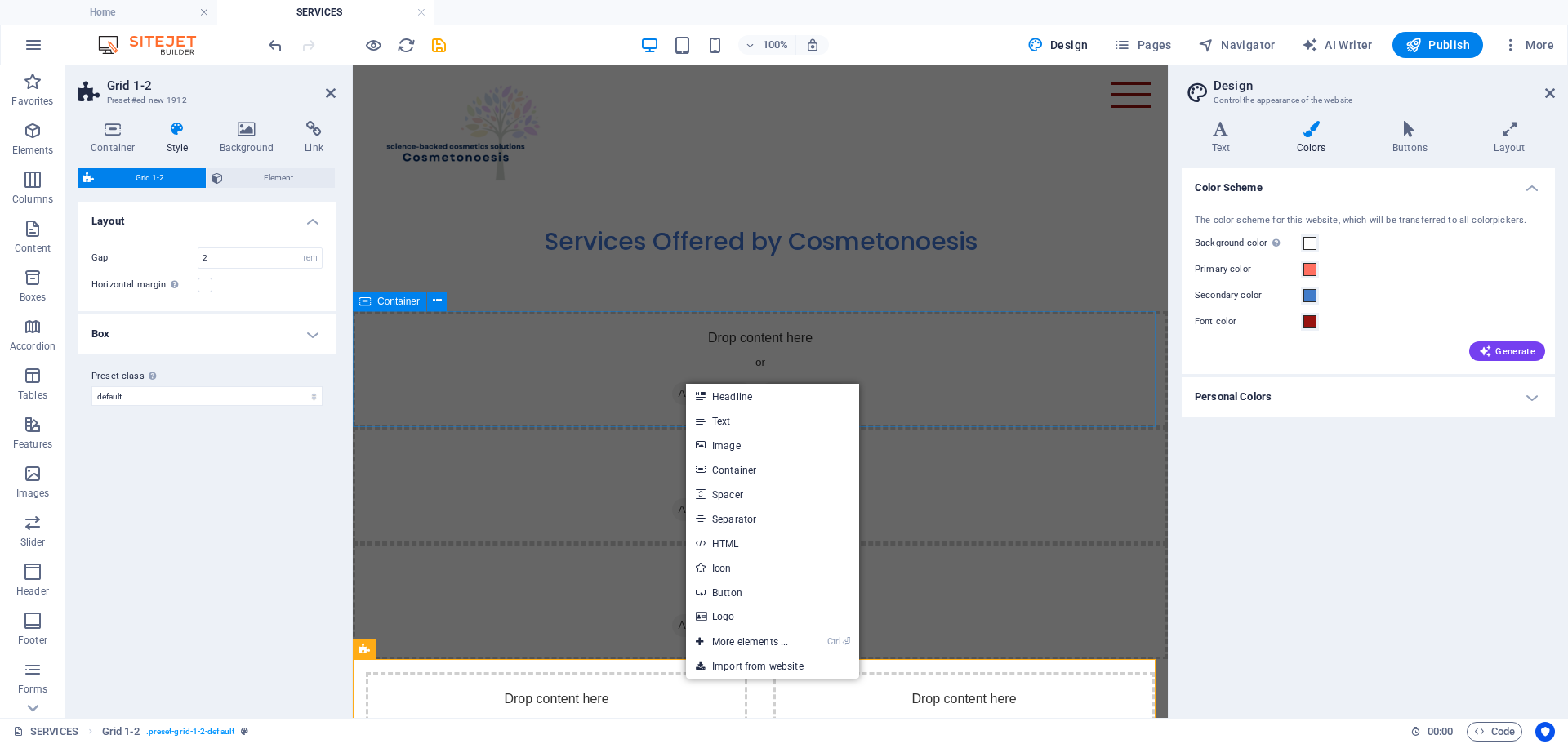 click on "Drop content here or  Add elements  Paste clipboard" at bounding box center (760, 369) 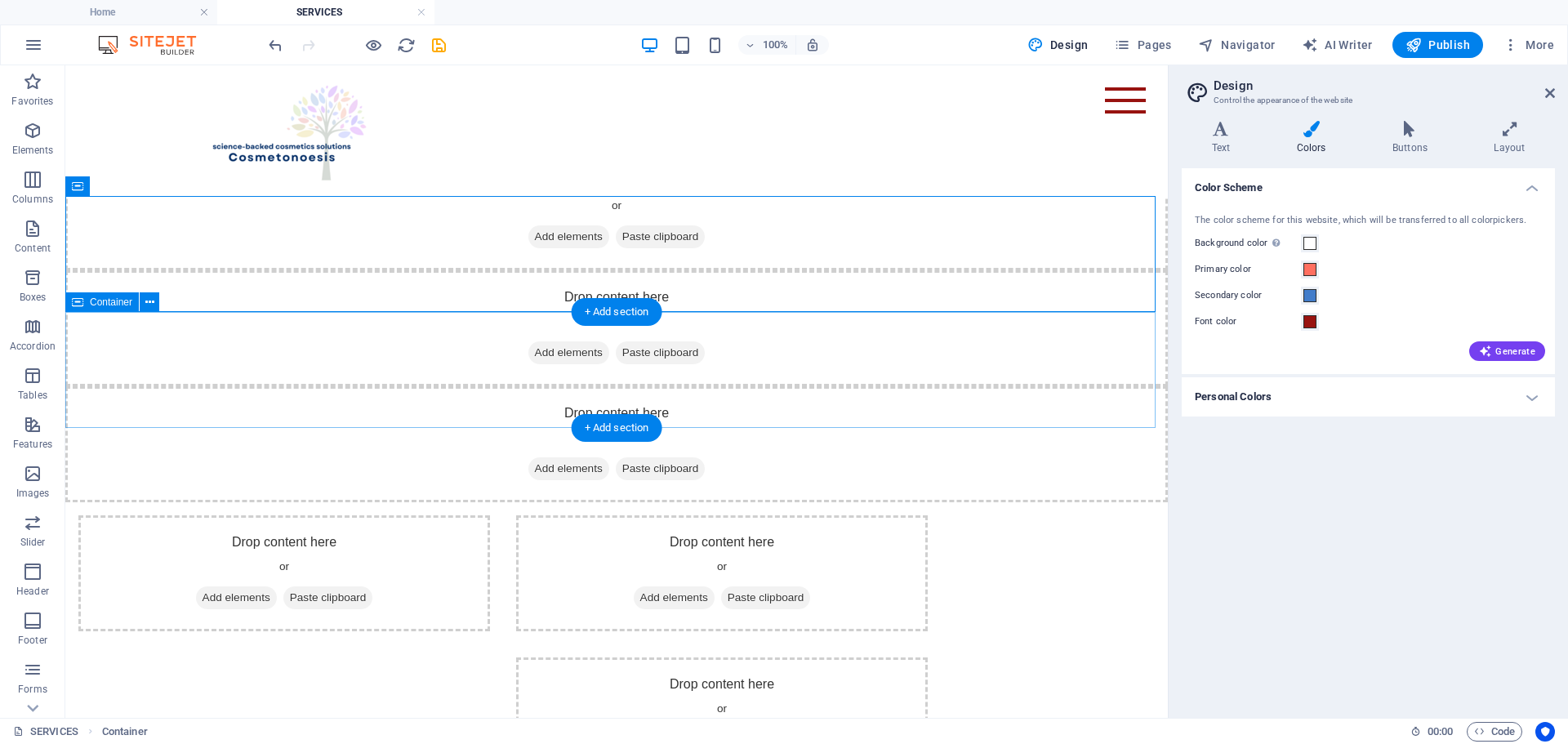scroll, scrollTop: 417, scrollLeft: 0, axis: vertical 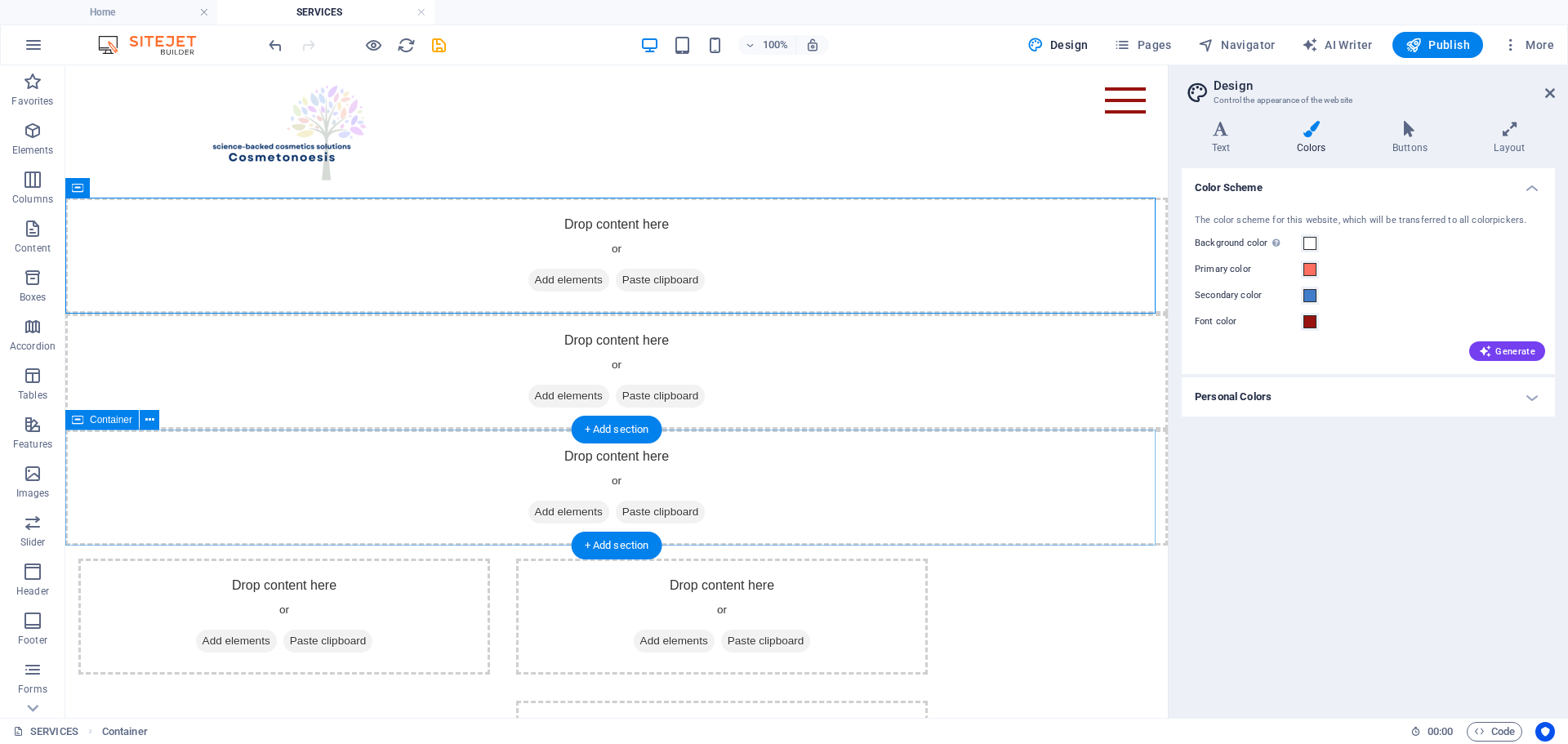 click on "Add elements" at bounding box center [568, 512] 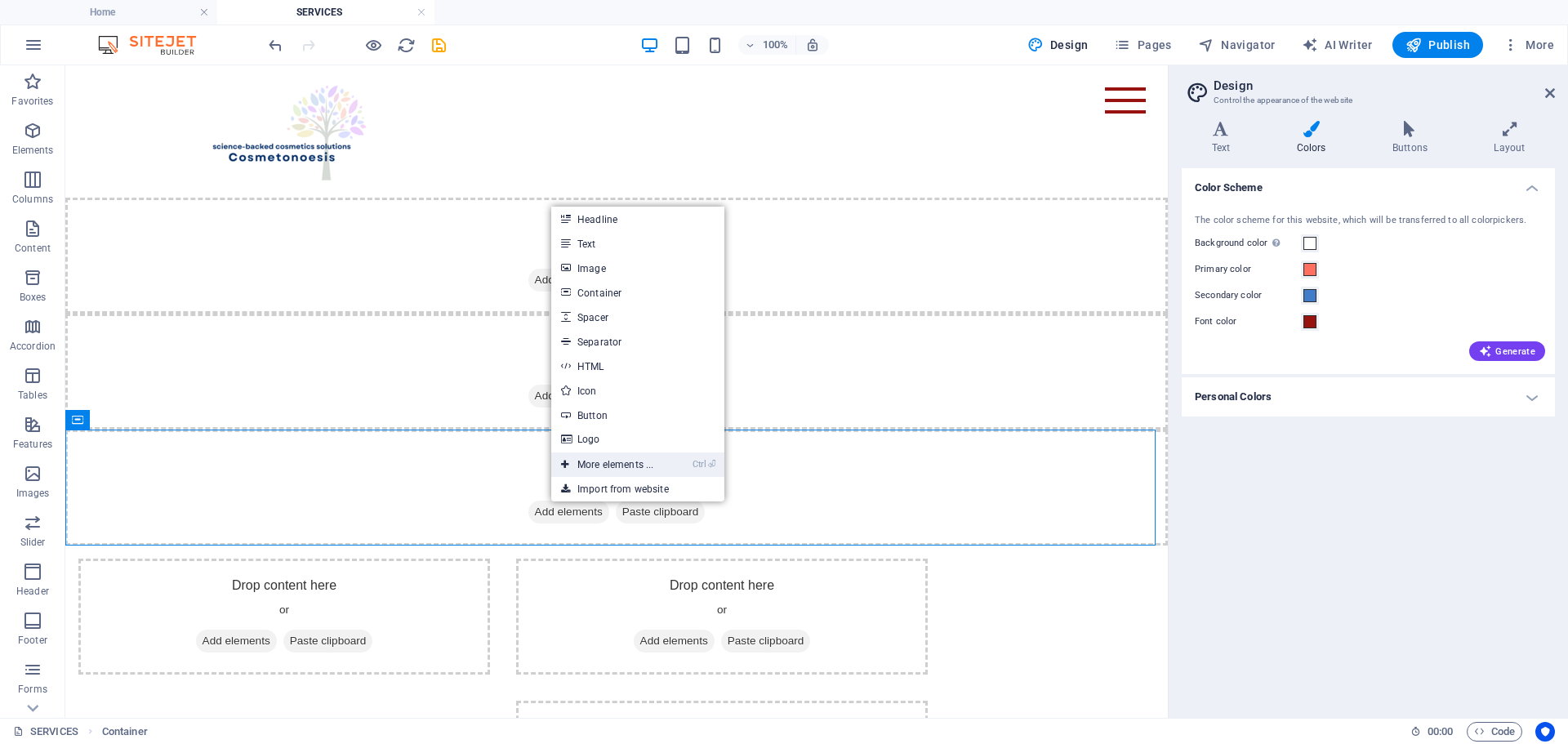 click on "Ctrl ⏎  More elements ..." at bounding box center (607, 465) 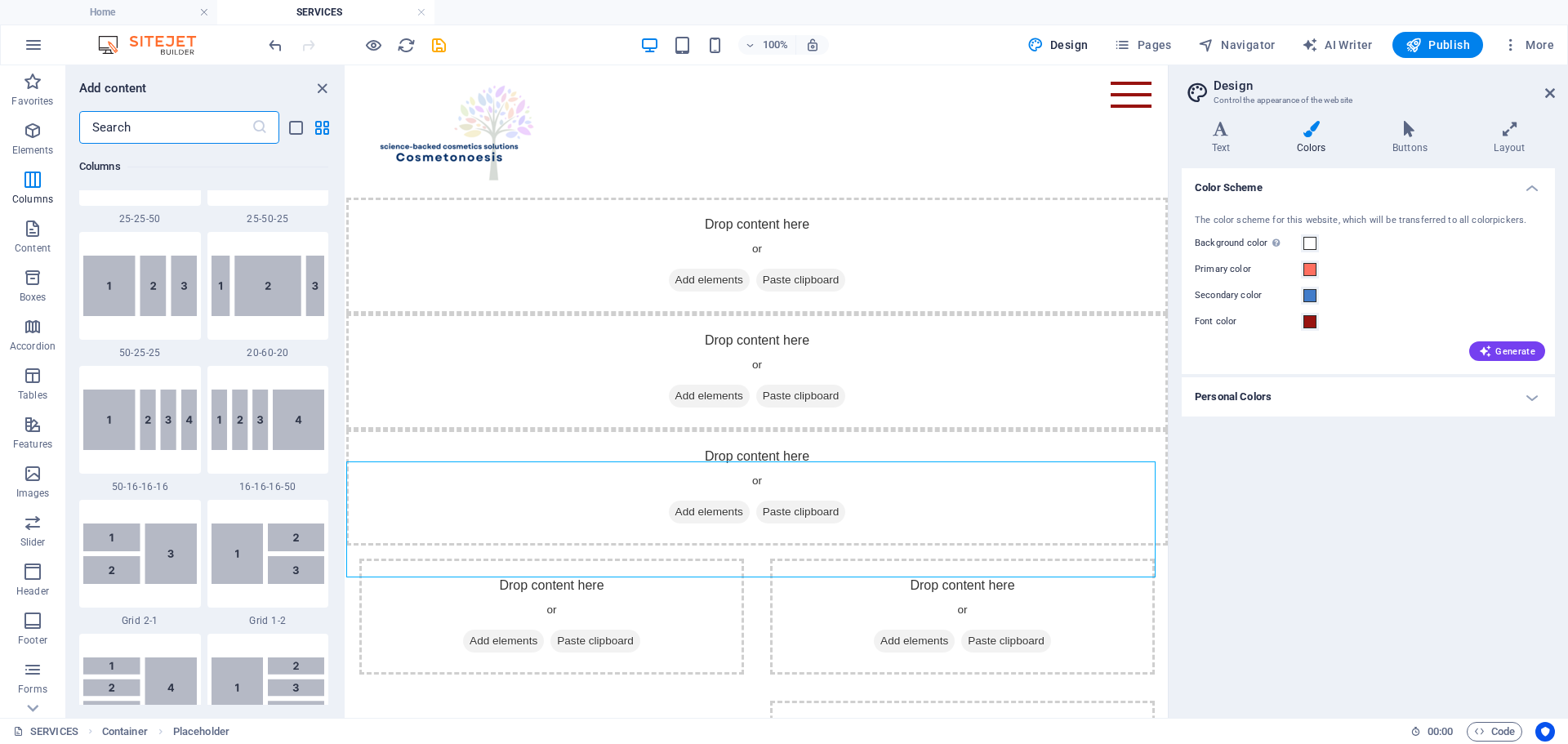 scroll, scrollTop: 1726, scrollLeft: 0, axis: vertical 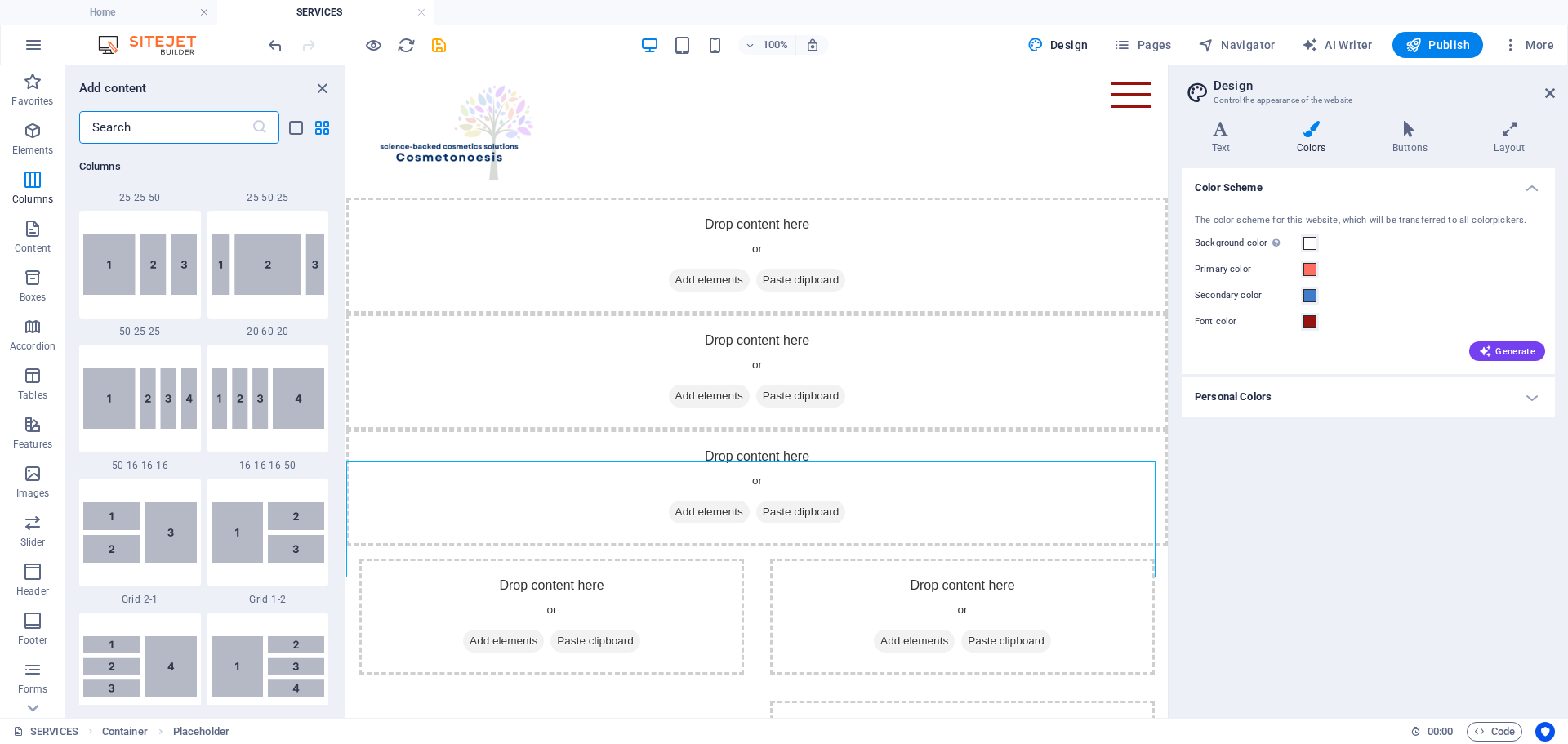 click at bounding box center [268, 532] 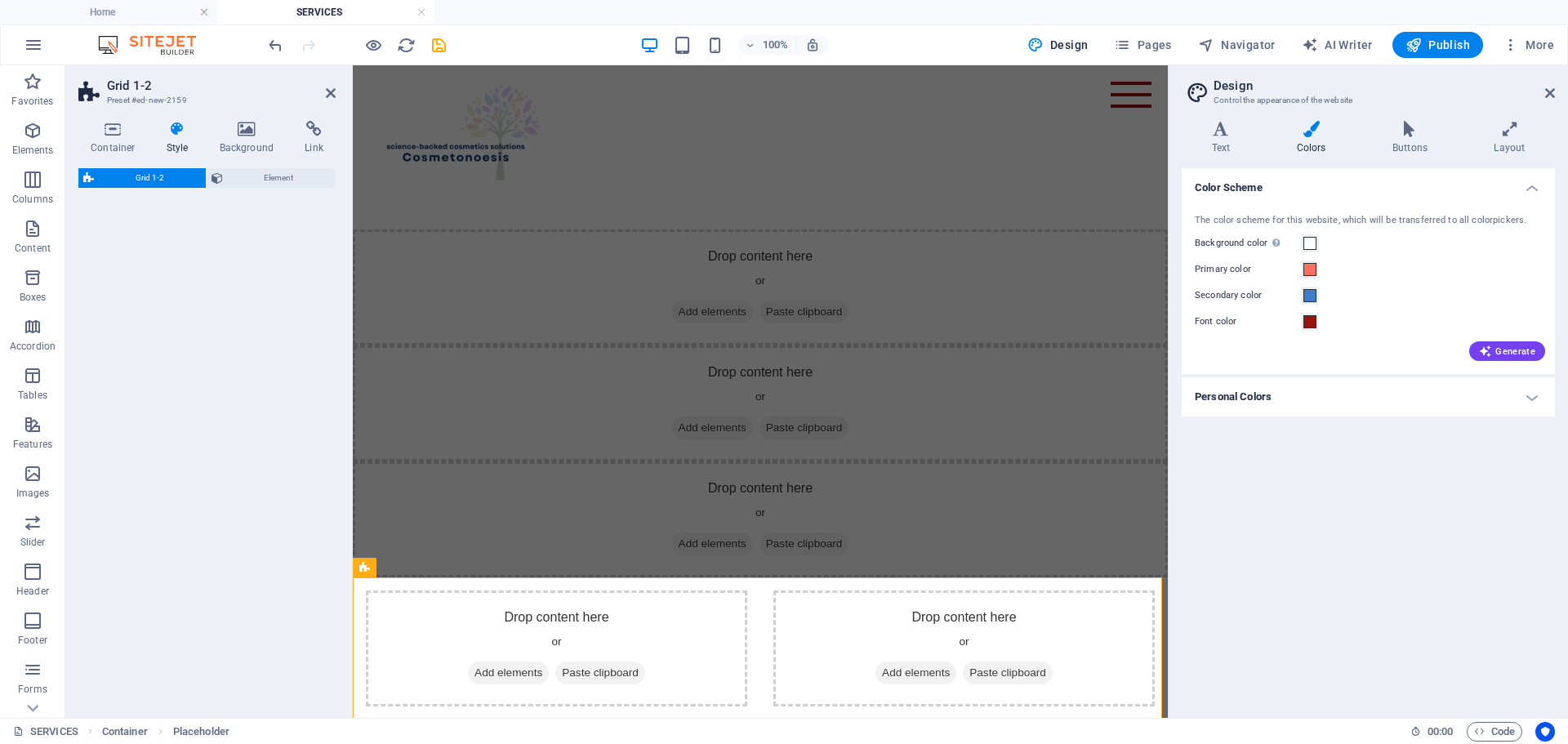 select on "rem" 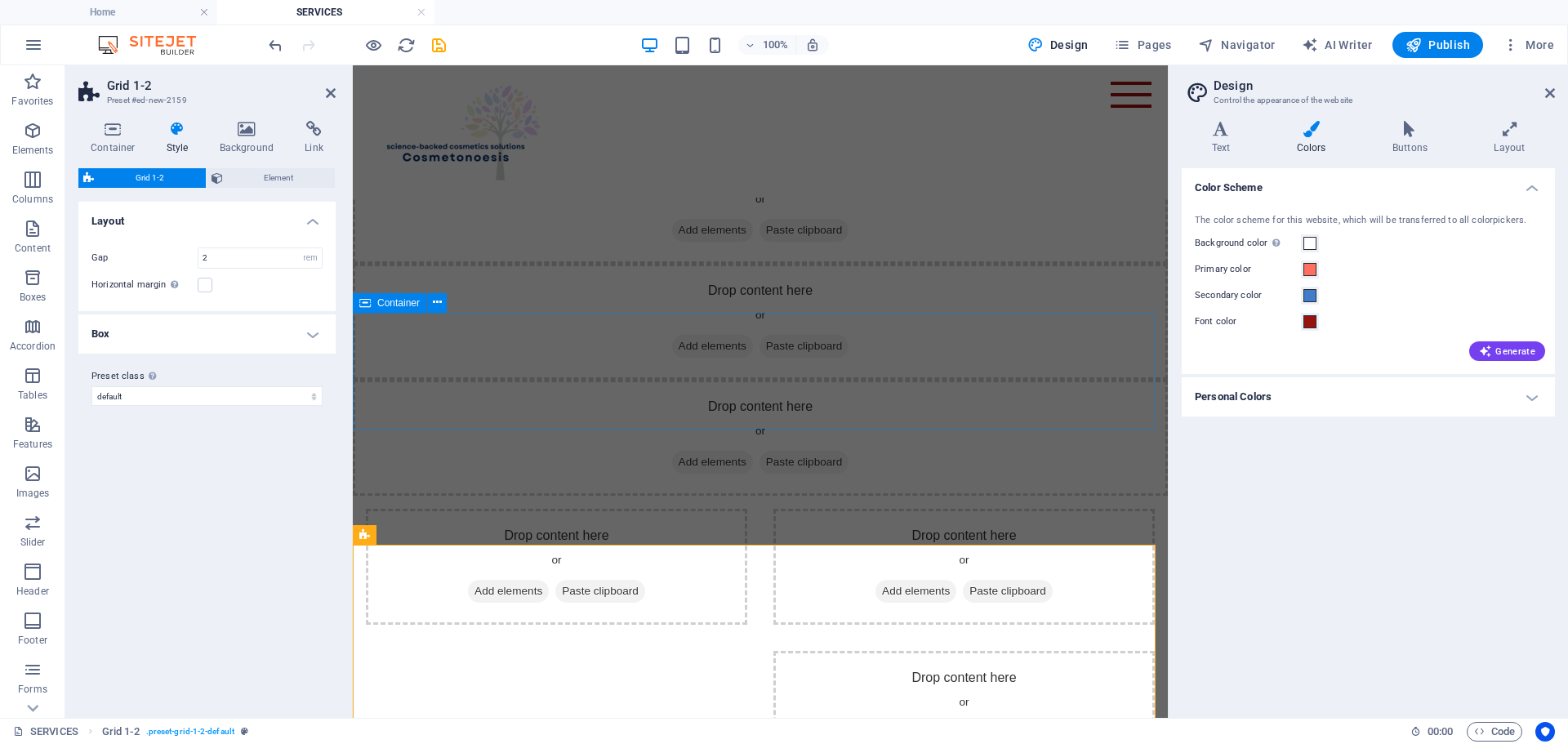 scroll, scrollTop: 335, scrollLeft: 0, axis: vertical 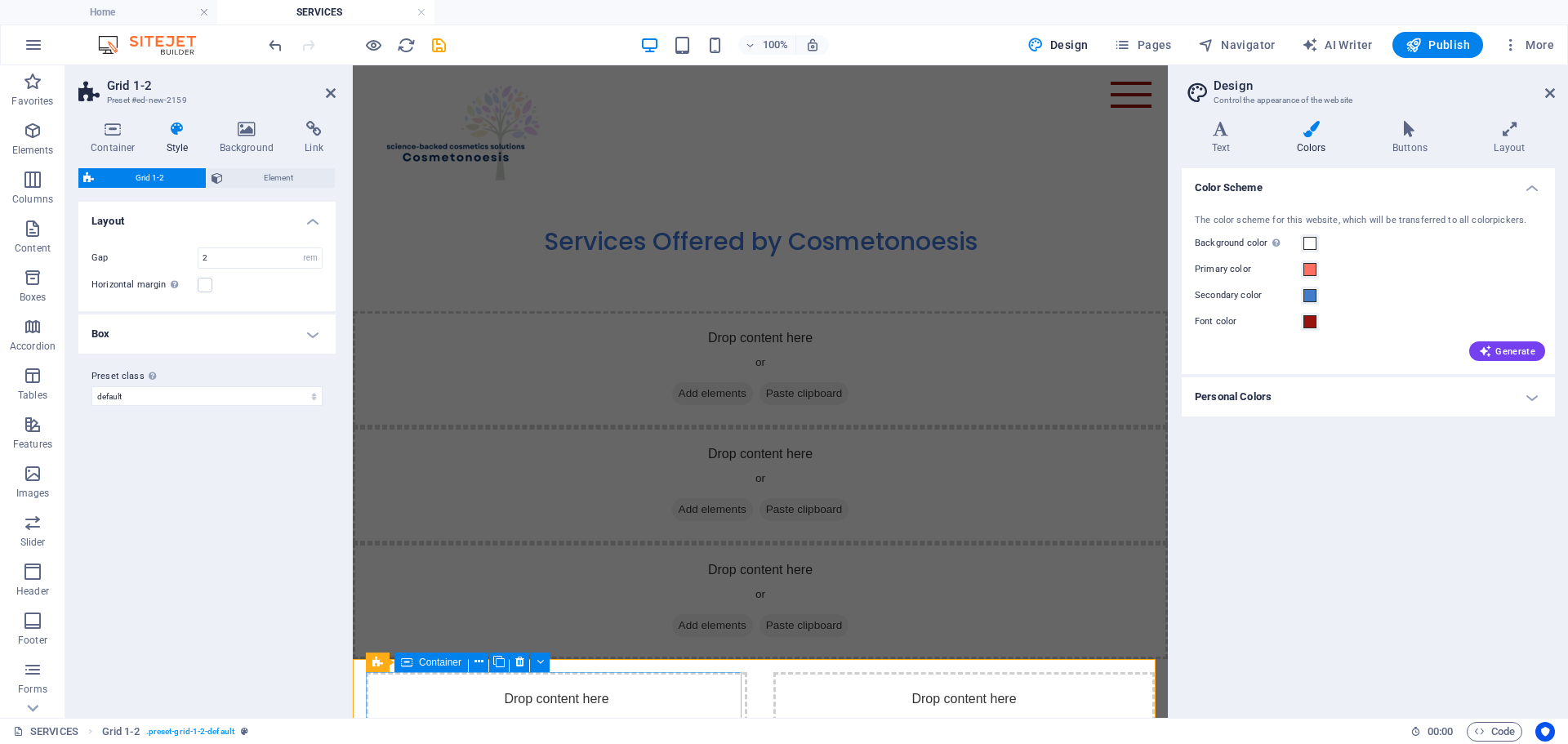 click on "Drop content here or  Add elements  Paste clipboard" at bounding box center (556, 730) 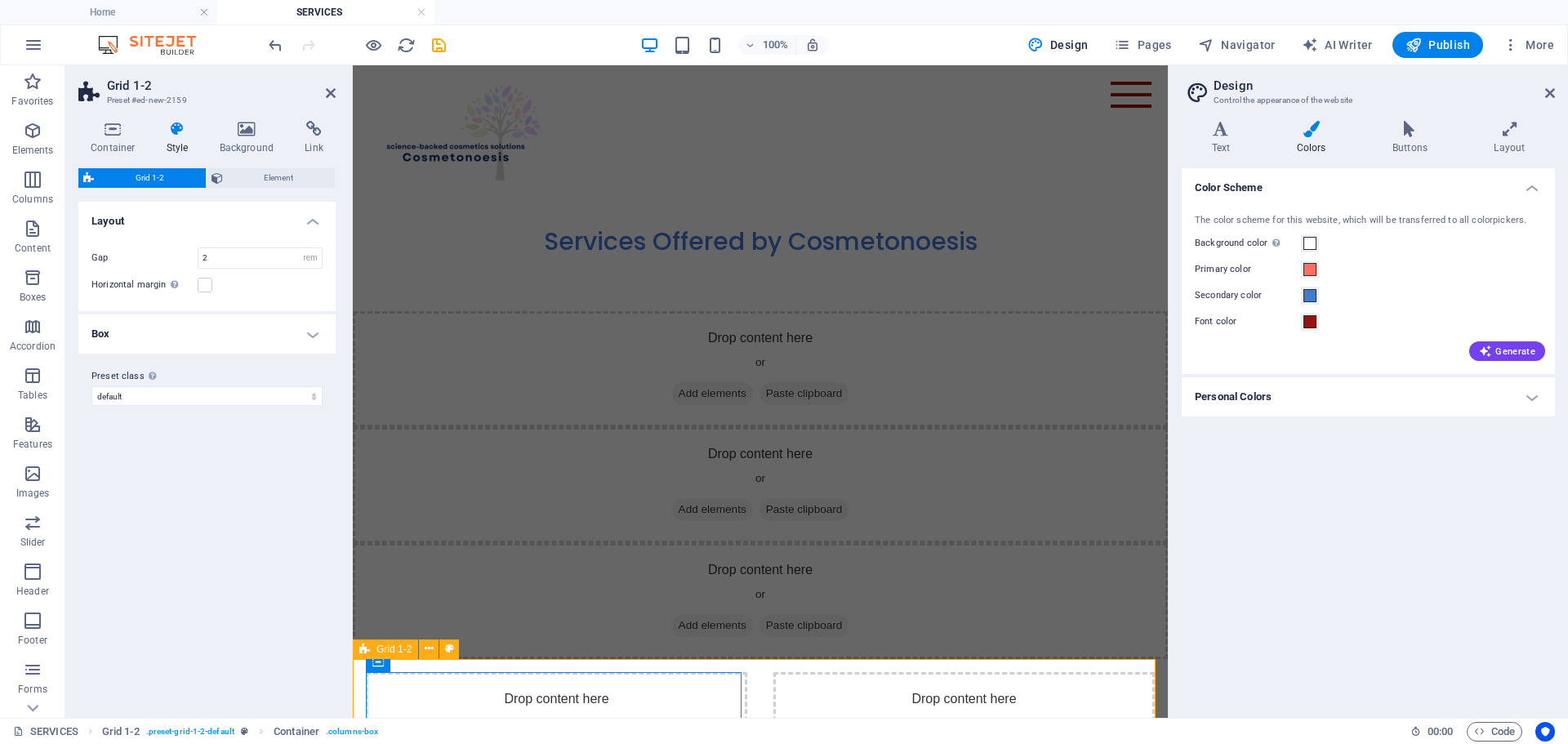 click on "Grid 1-2" at bounding box center (394, 649) 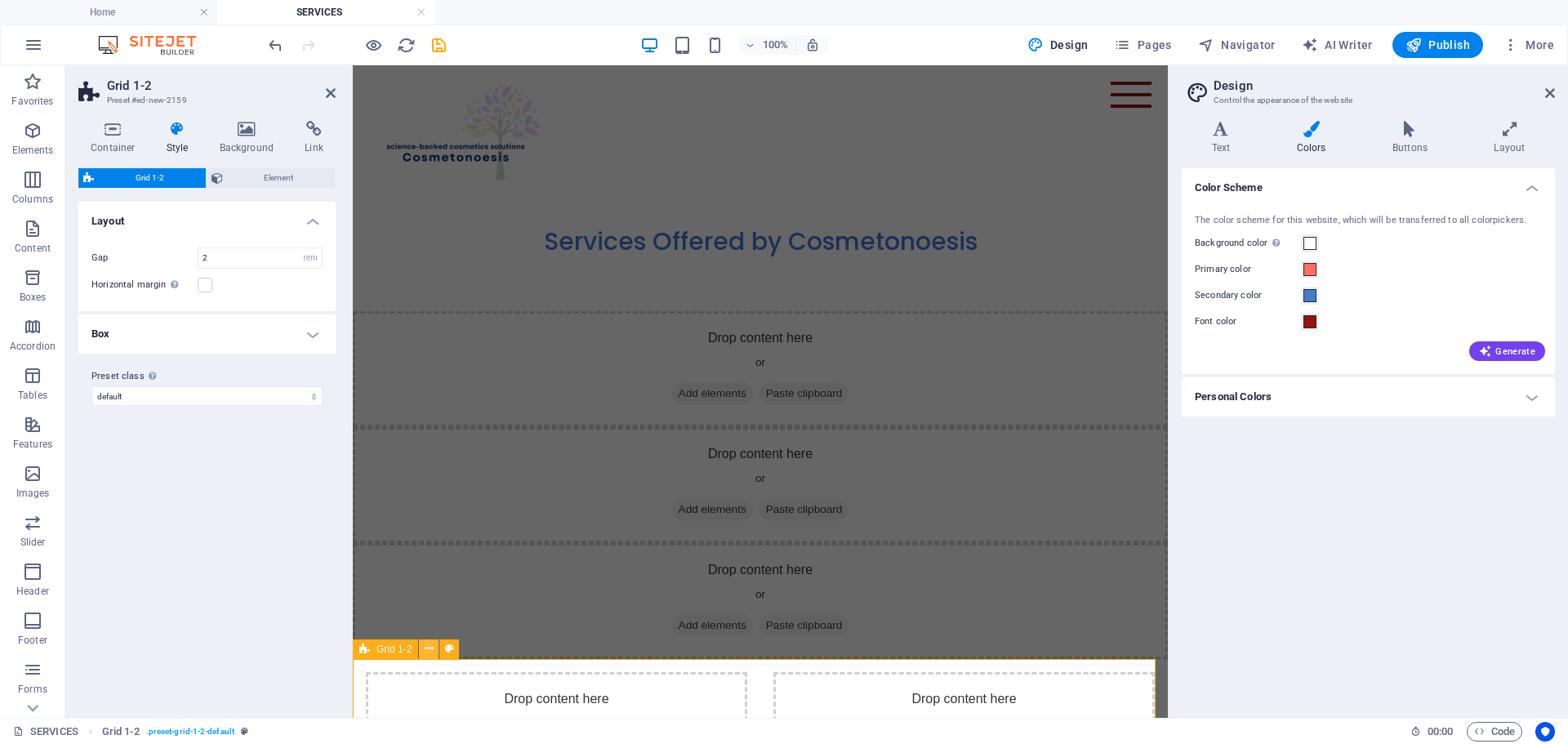 click at bounding box center [429, 648] 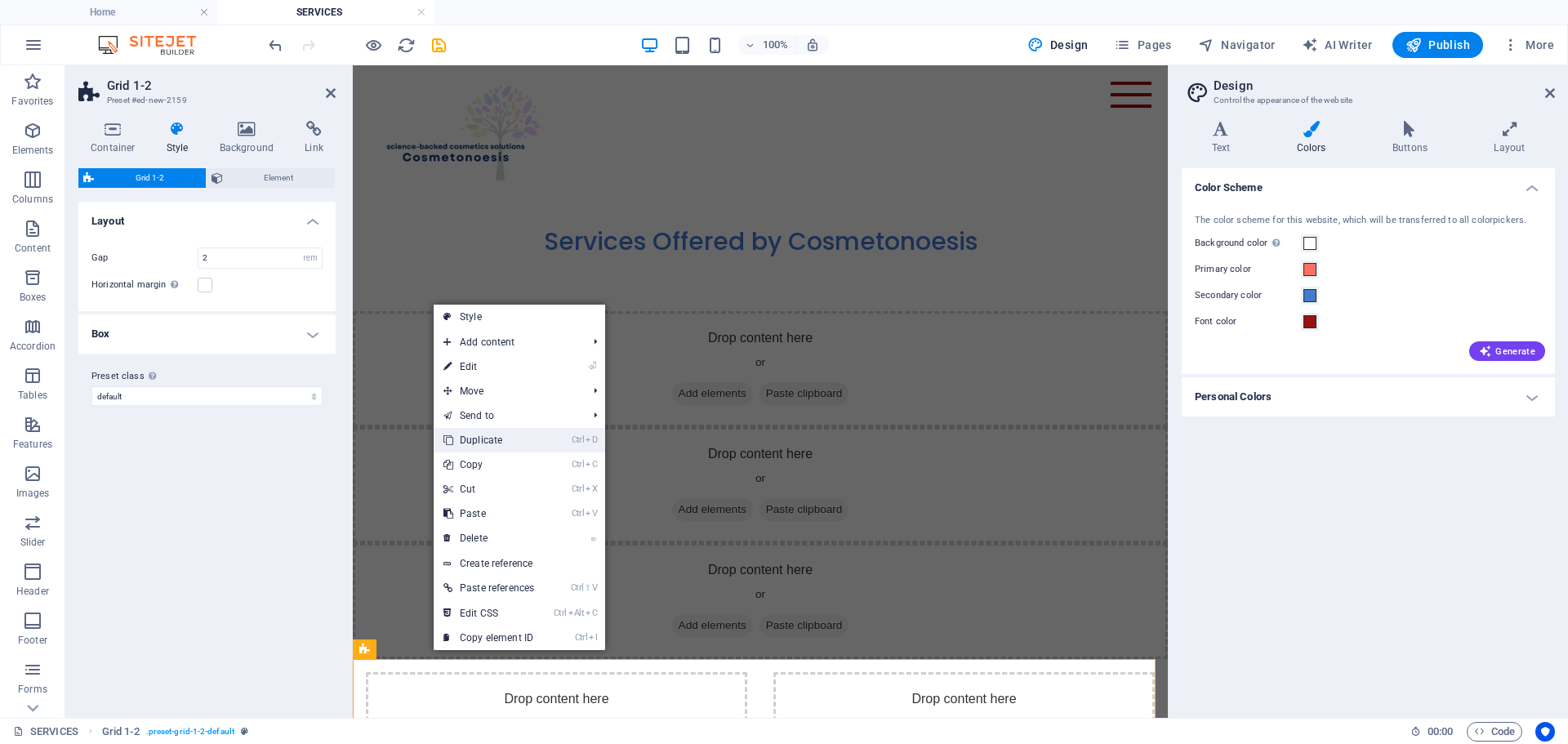 click on "Ctrl D  Duplicate" at bounding box center [488, 440] 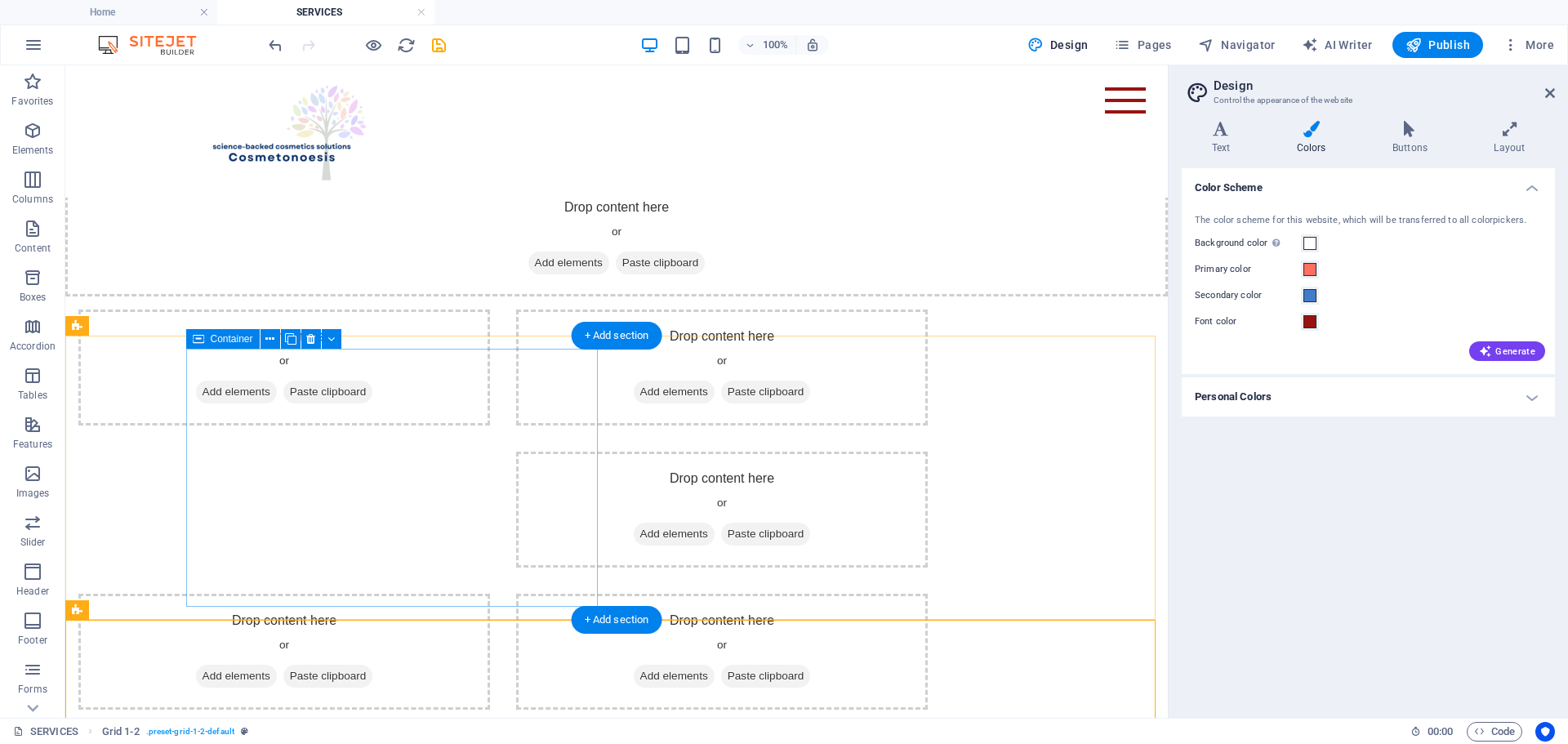 scroll, scrollTop: 589, scrollLeft: 0, axis: vertical 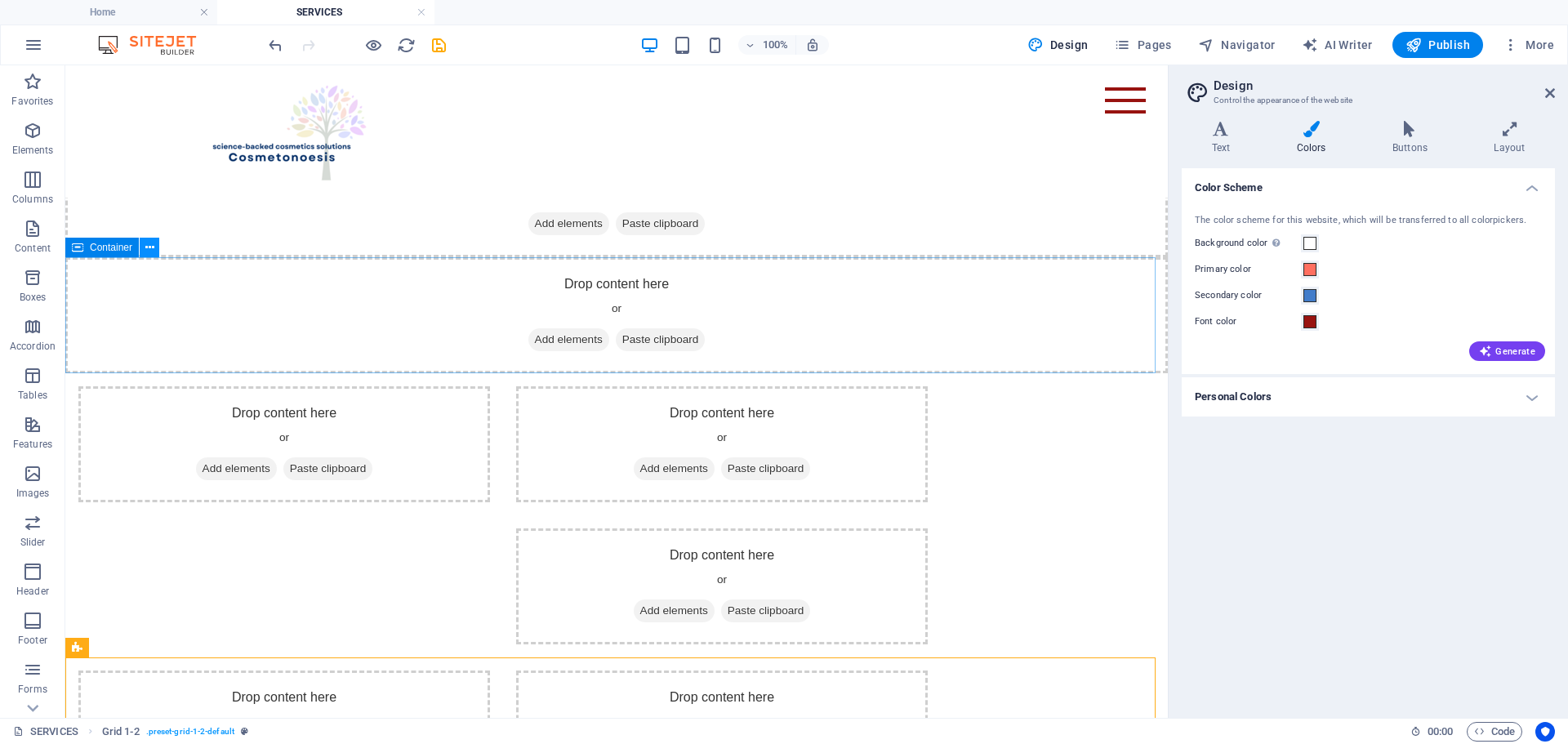 click at bounding box center (149, 247) 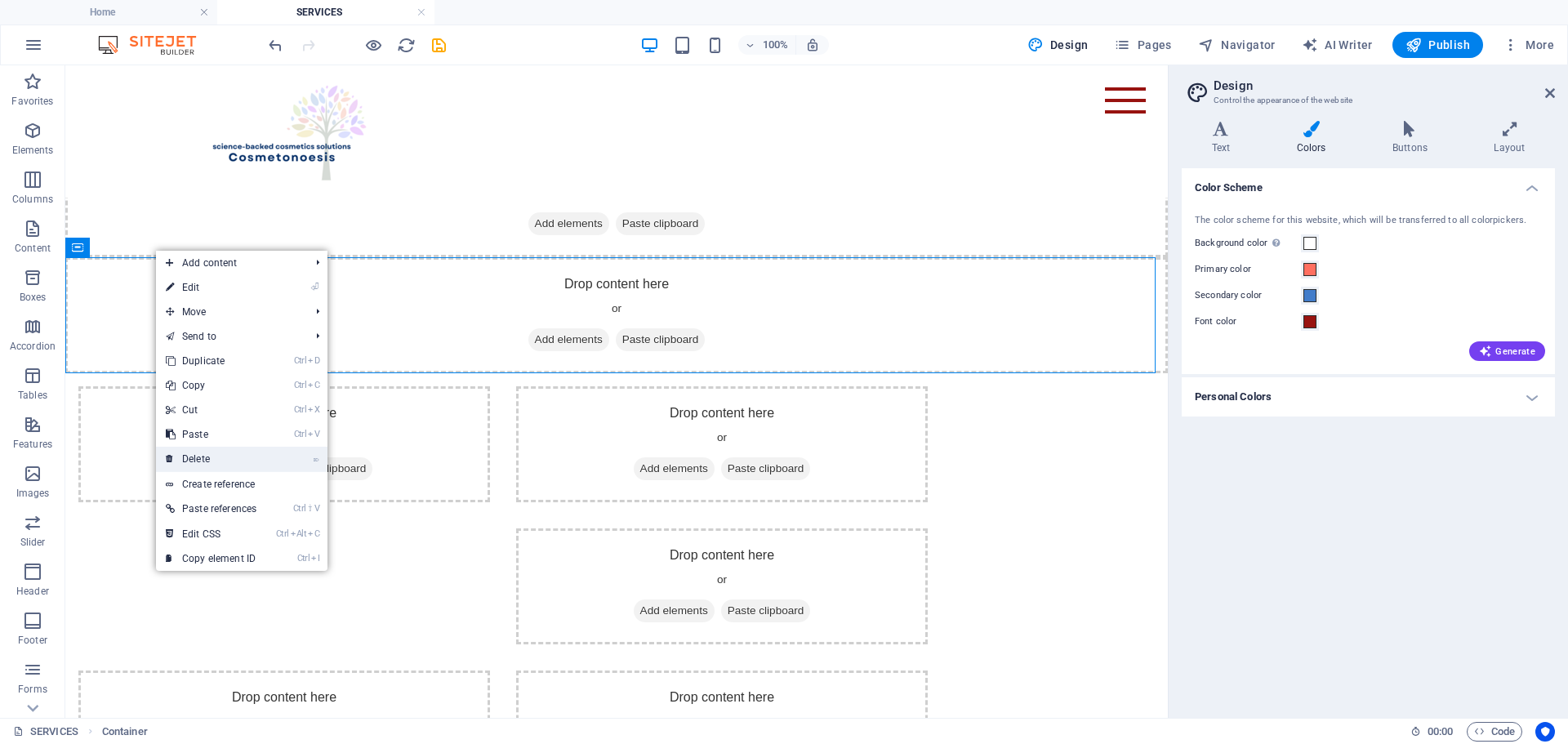 click on "⌦  Delete" at bounding box center [211, 459] 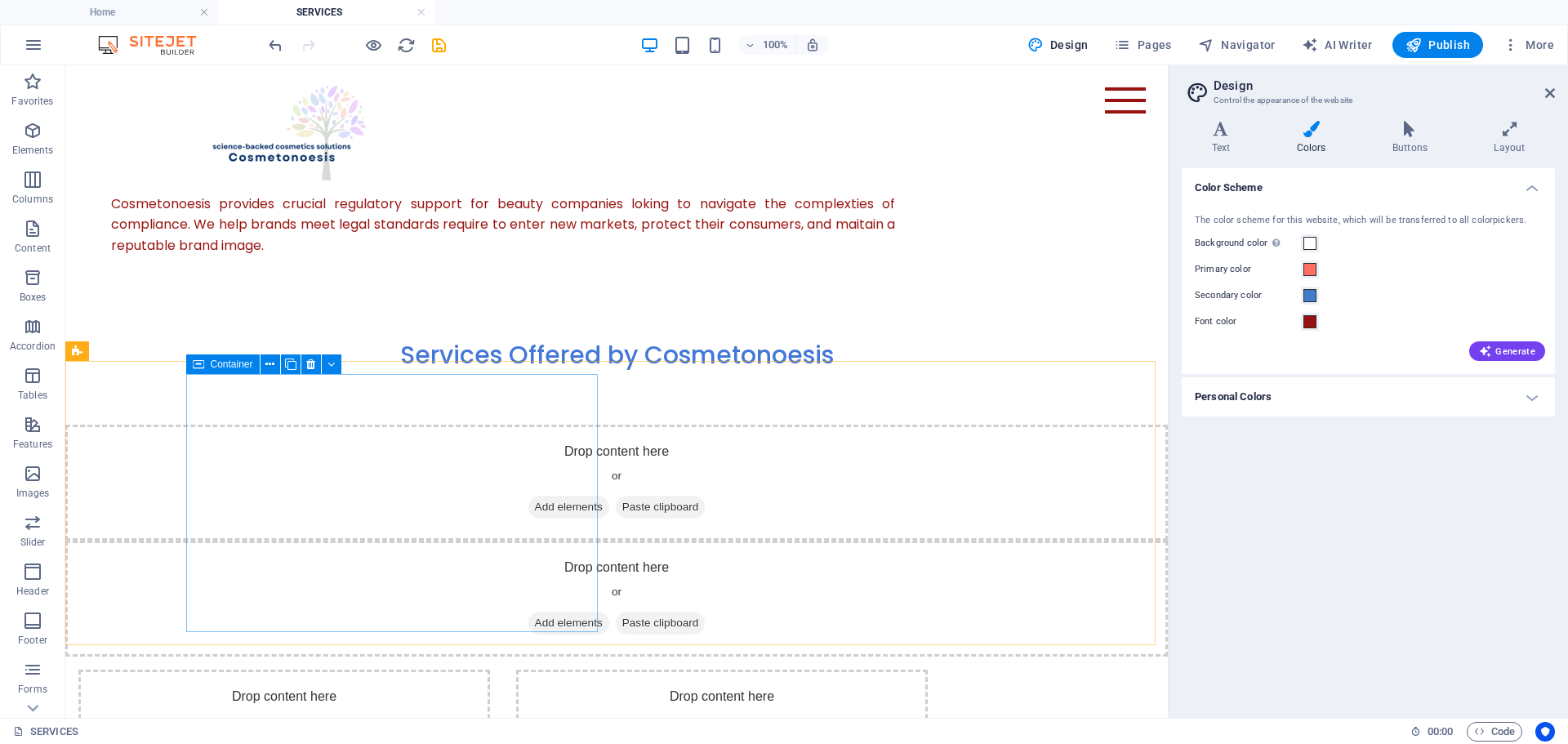 scroll, scrollTop: 180, scrollLeft: 0, axis: vertical 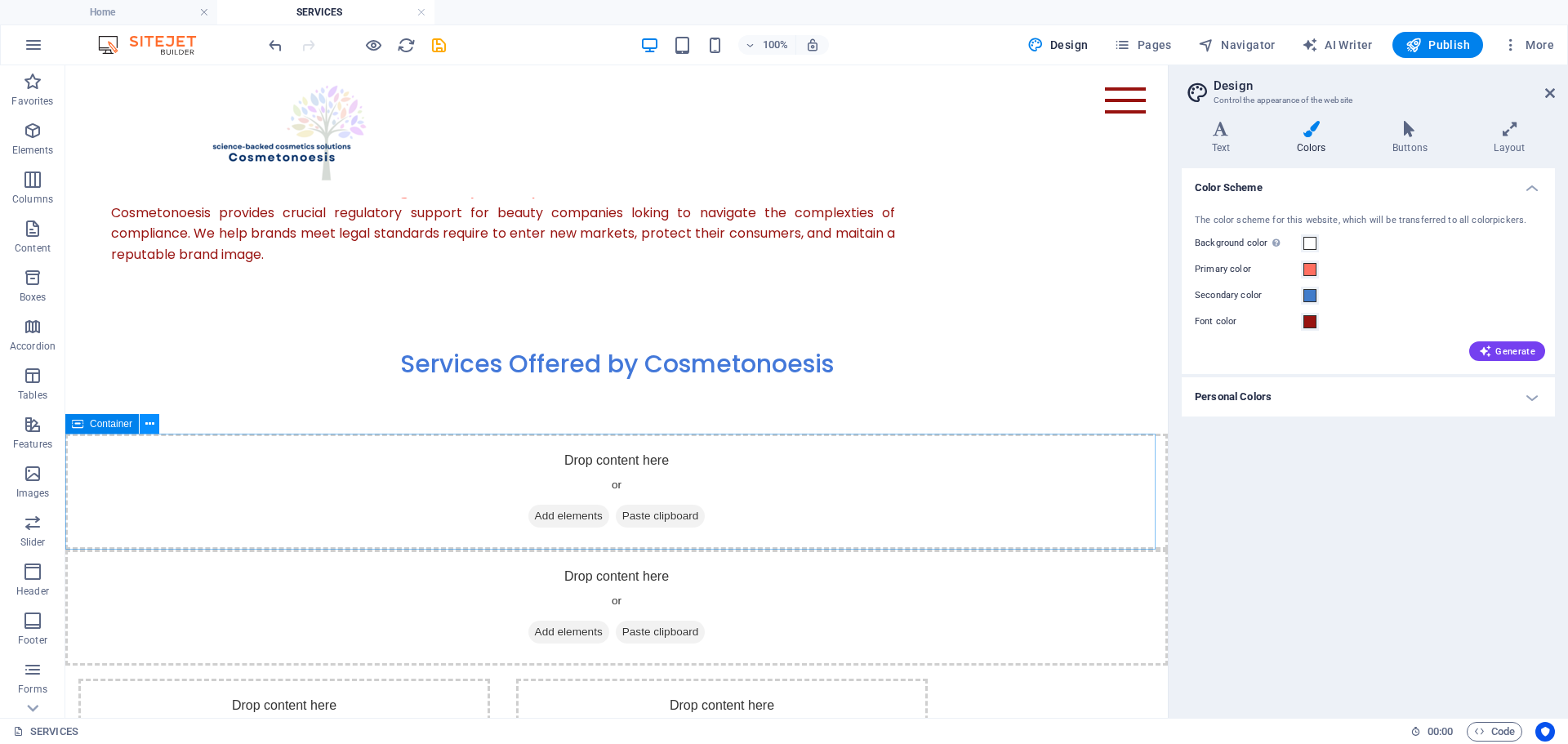 click at bounding box center (149, 424) 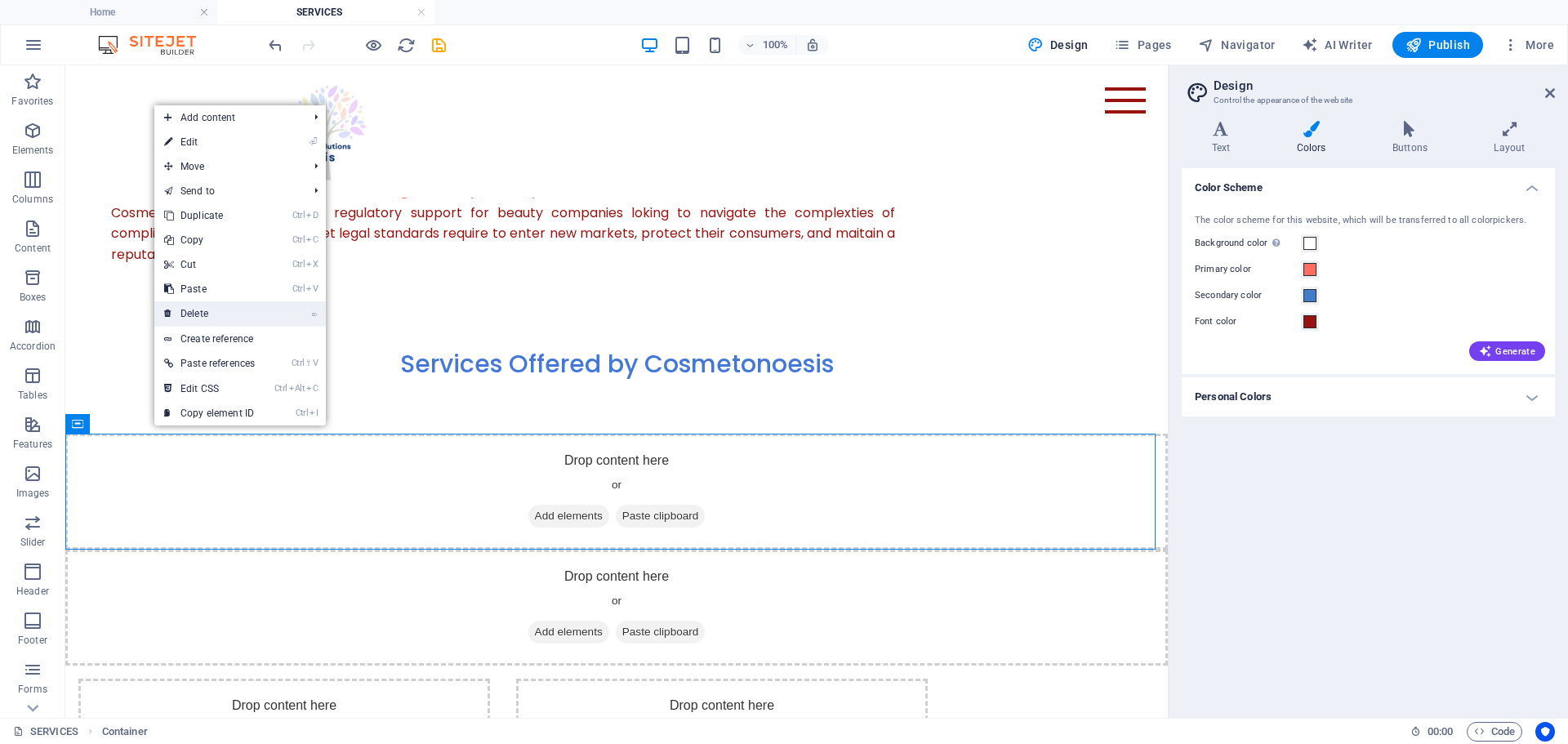click on "⌦  Delete" at bounding box center (209, 314) 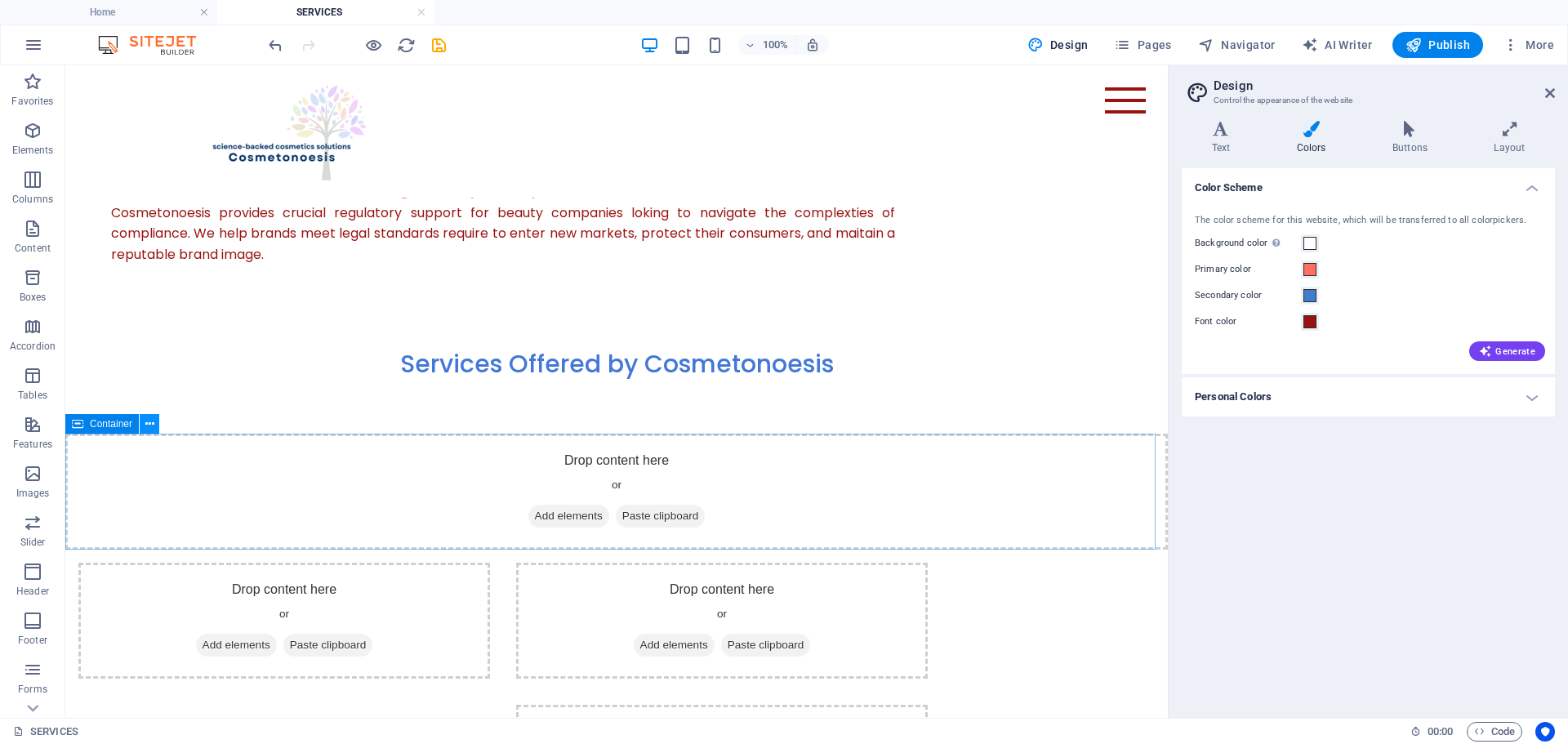 click at bounding box center (149, 424) 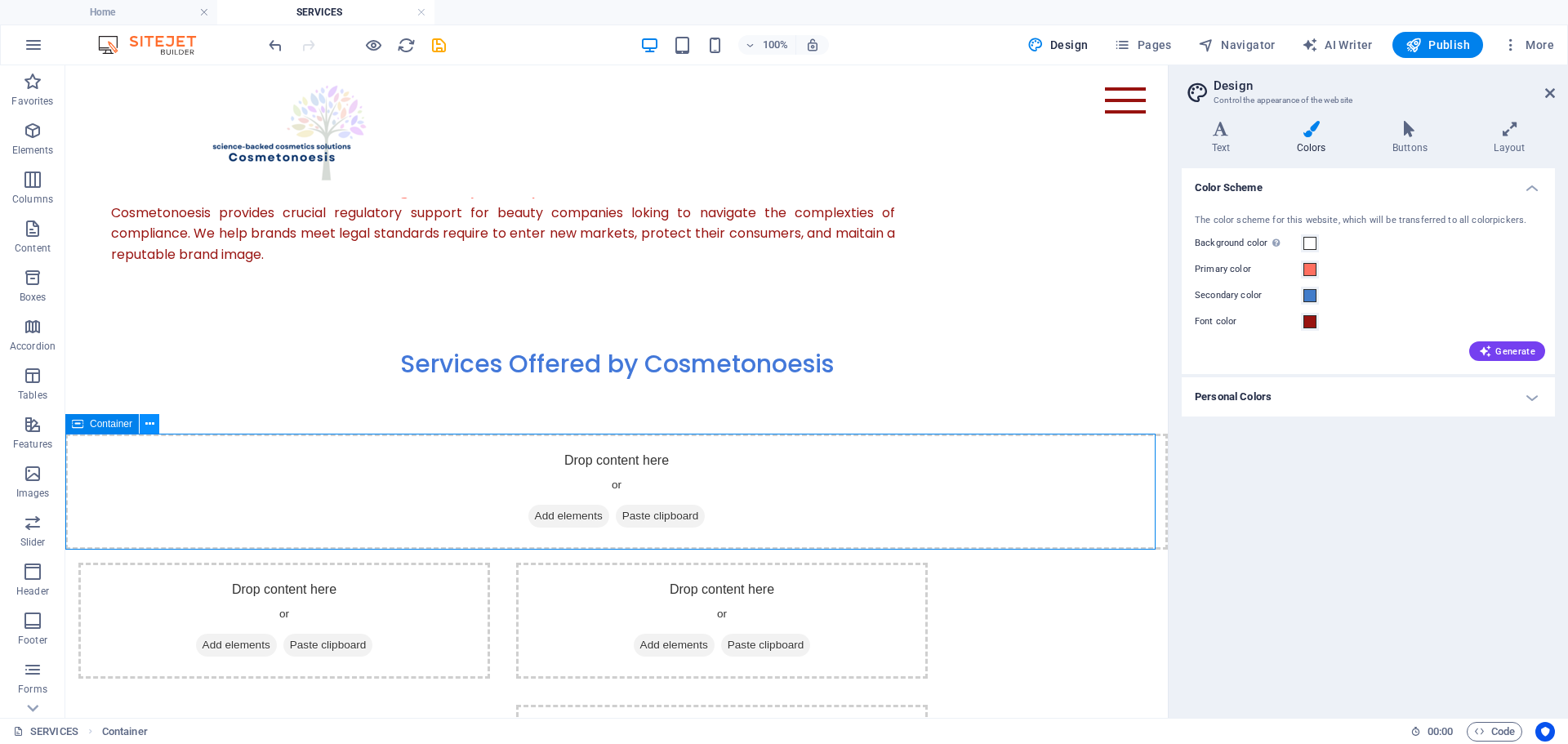 click at bounding box center (149, 424) 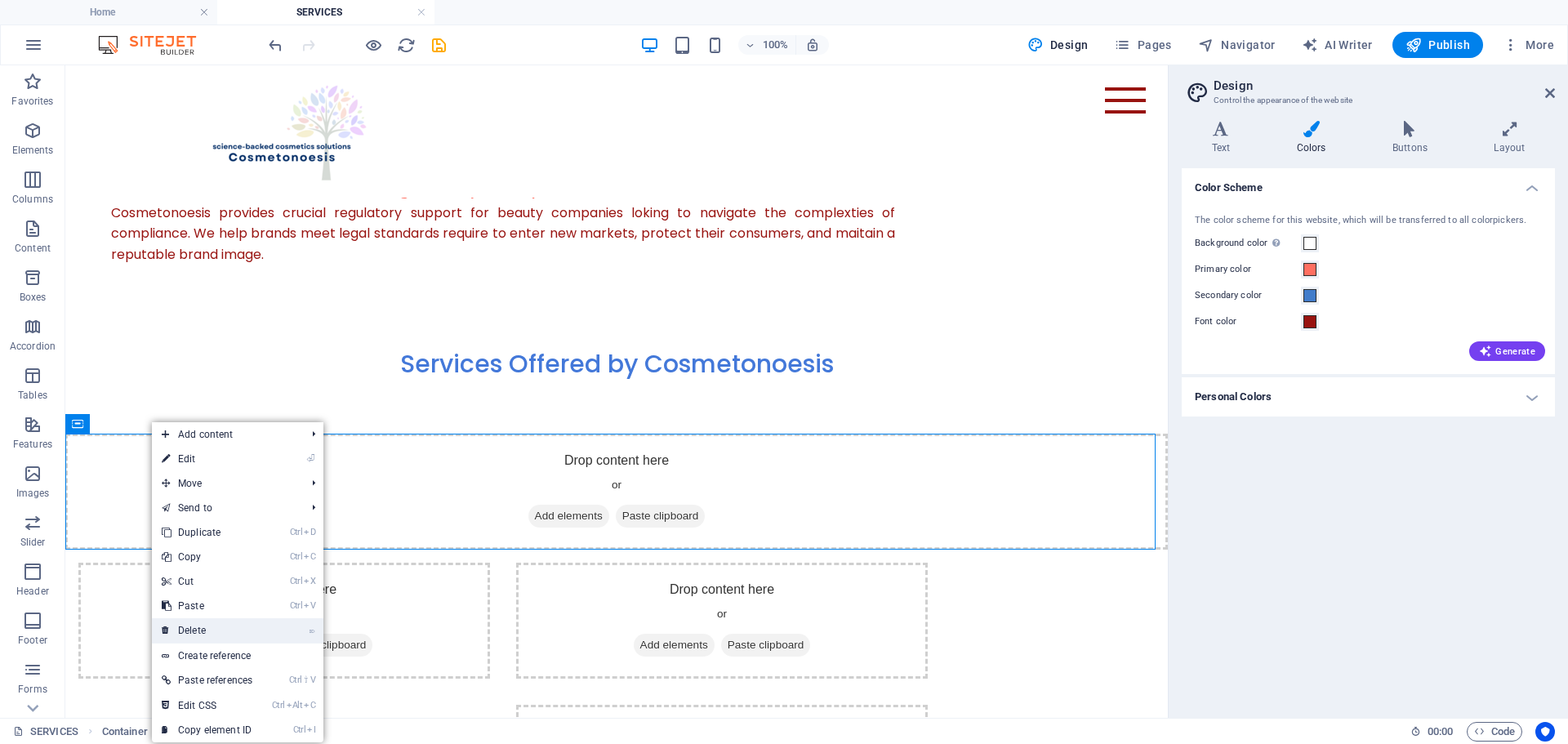 click on "⌦  Delete" at bounding box center [207, 630] 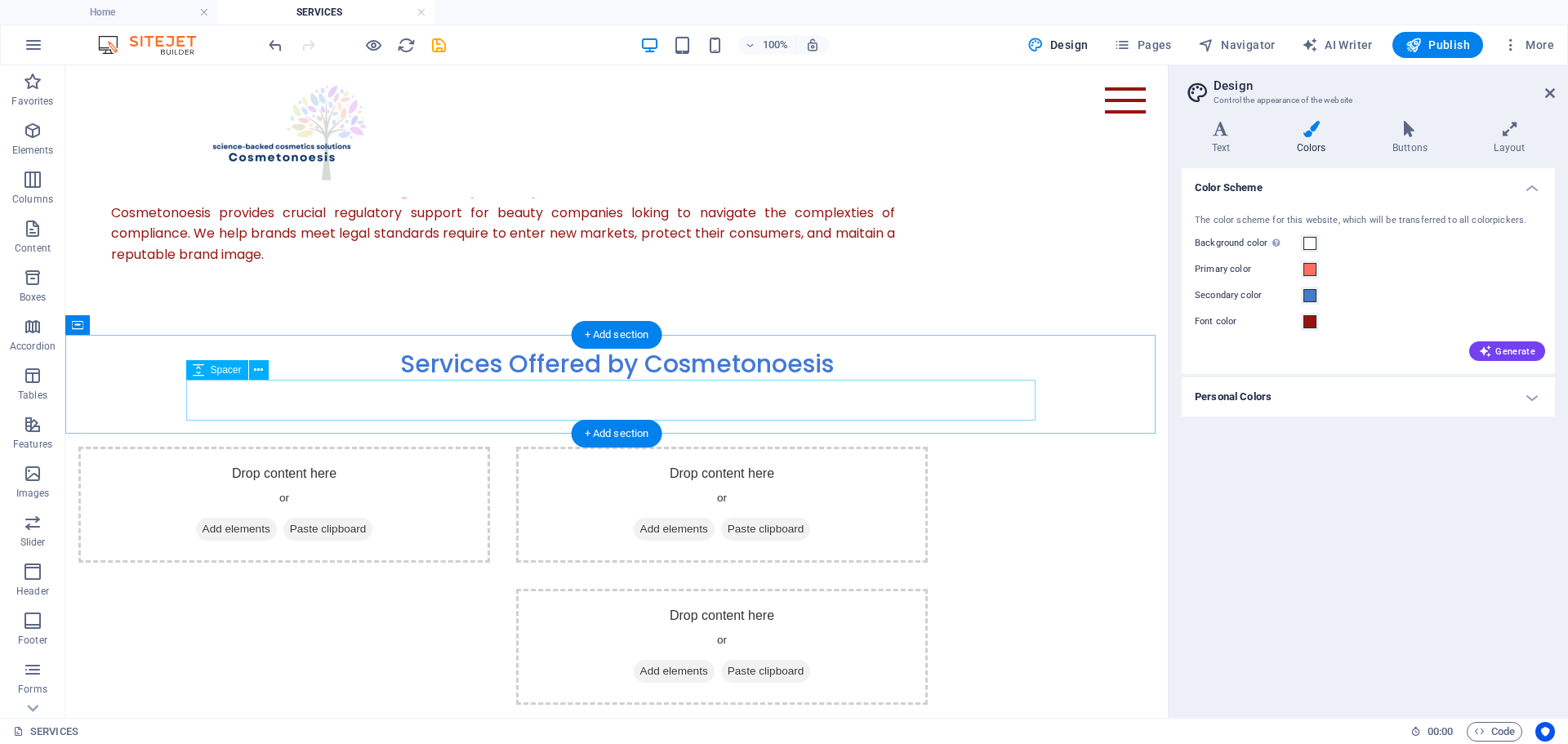 click at bounding box center (617, 400) 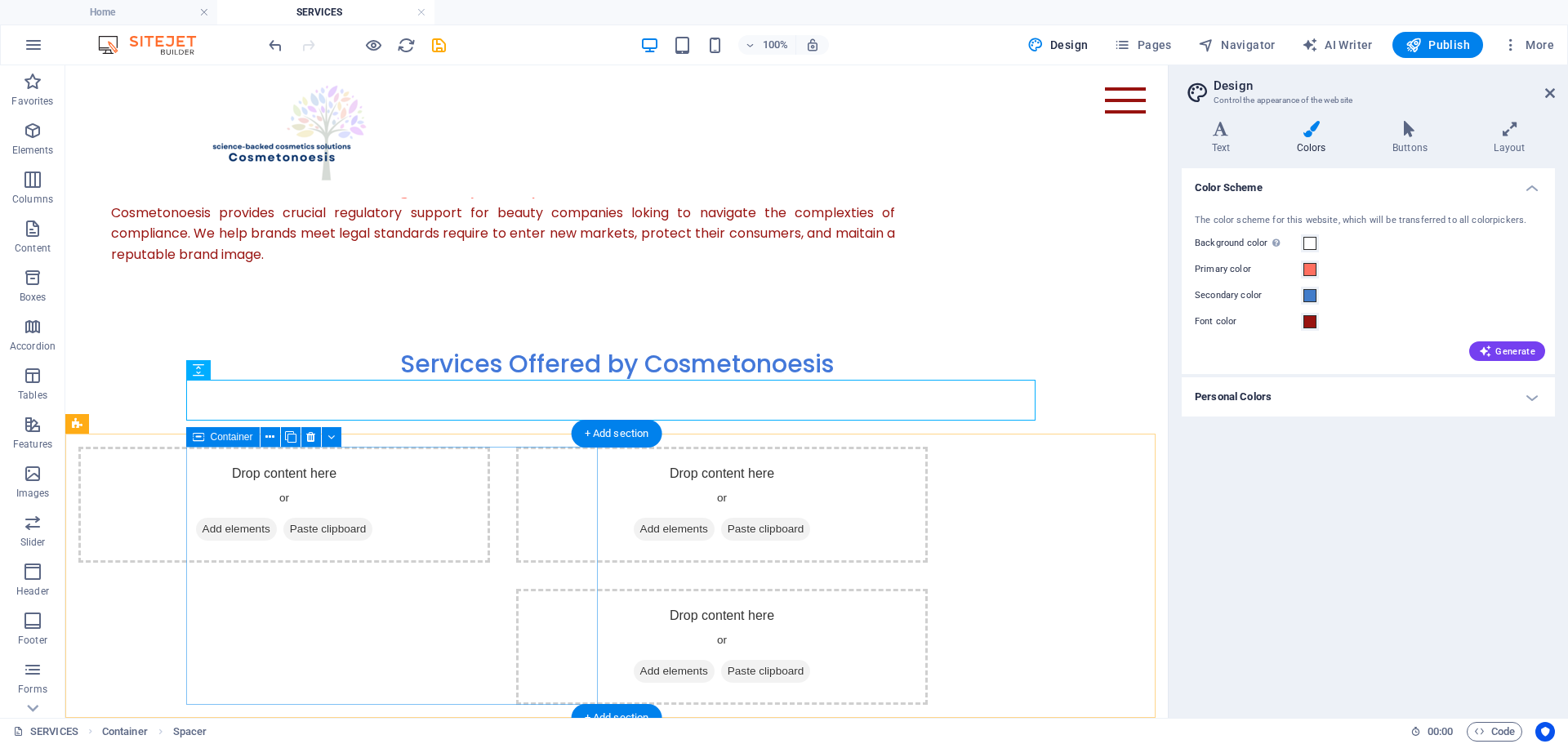 click on "Add elements" at bounding box center (236, 529) 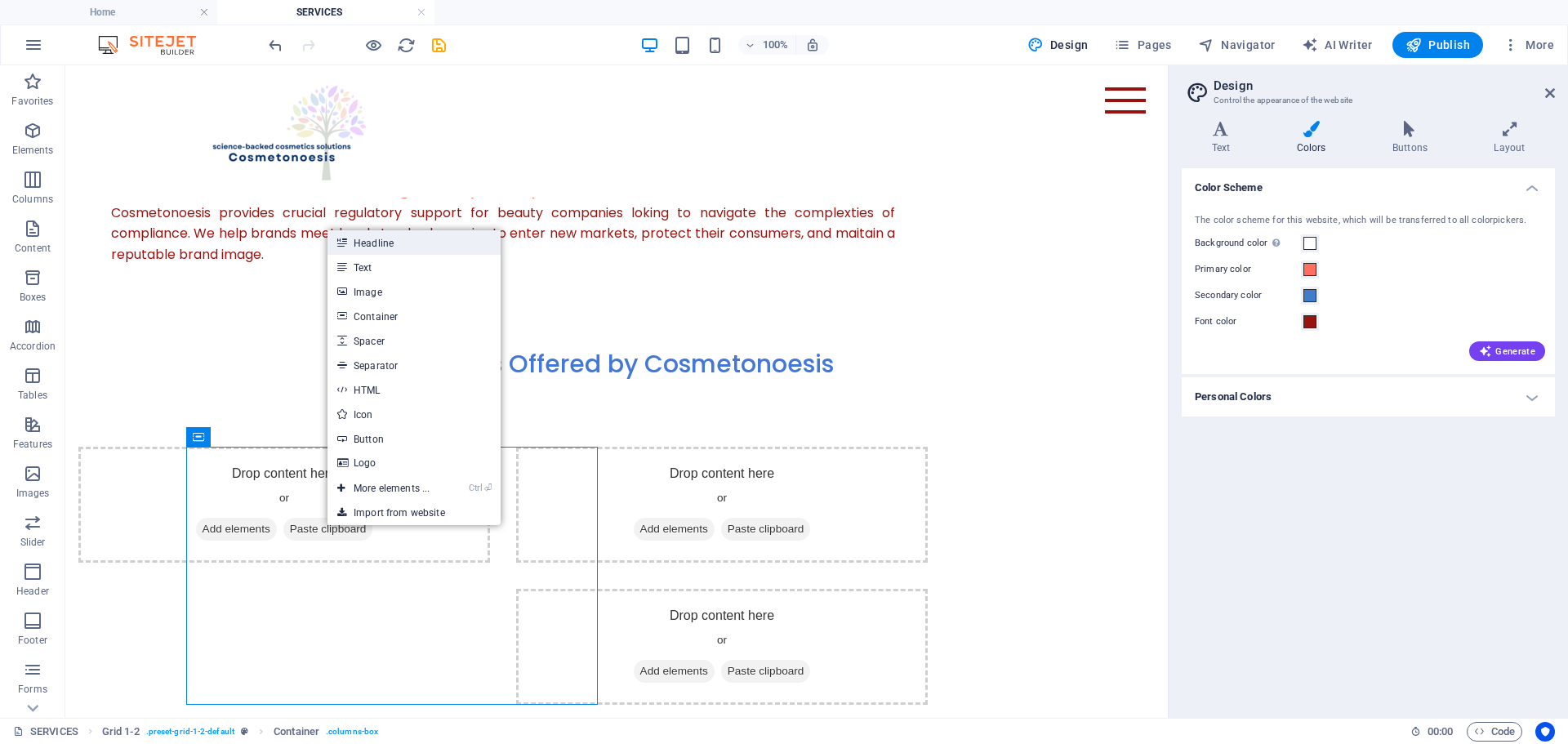 click on "Headline" at bounding box center (414, 243) 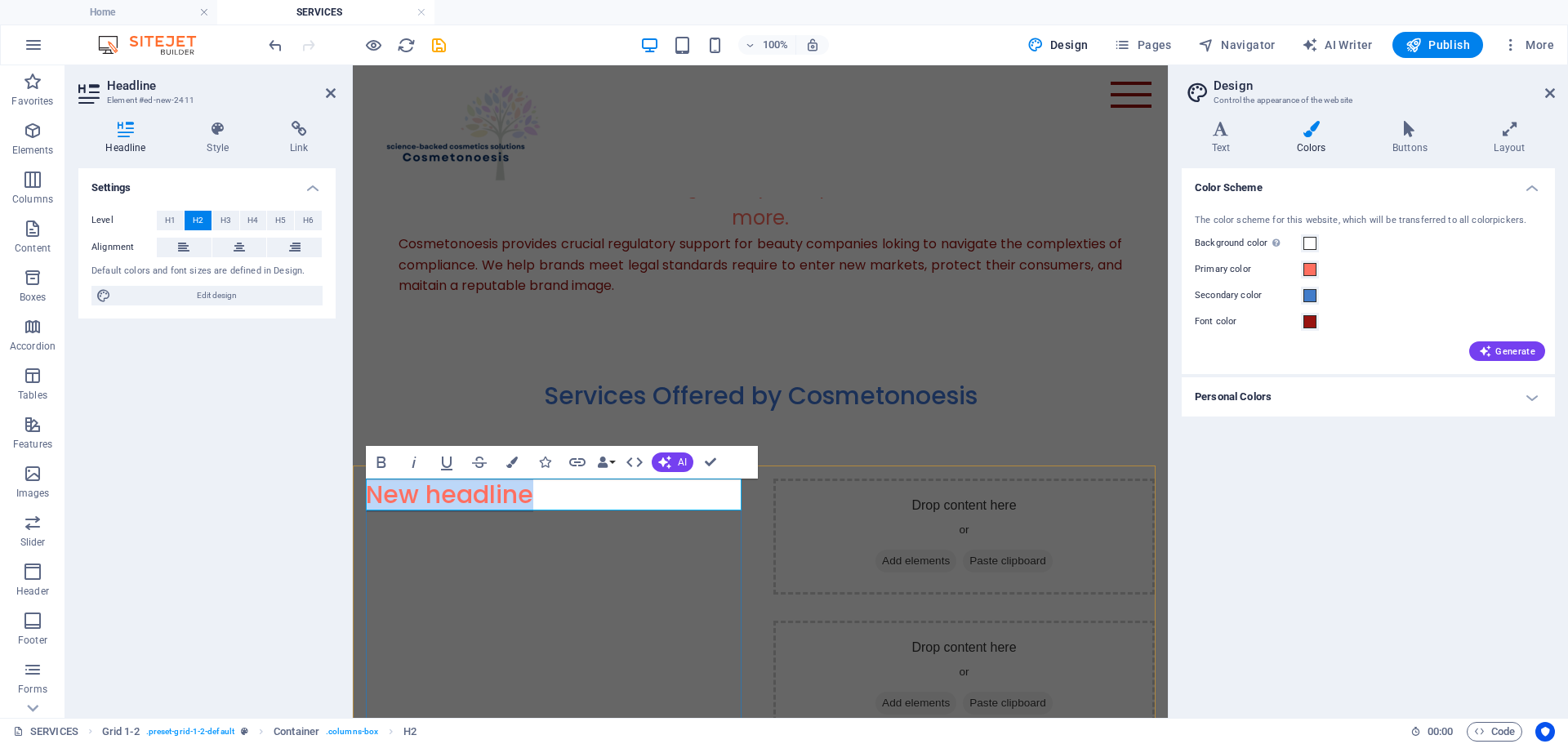 type 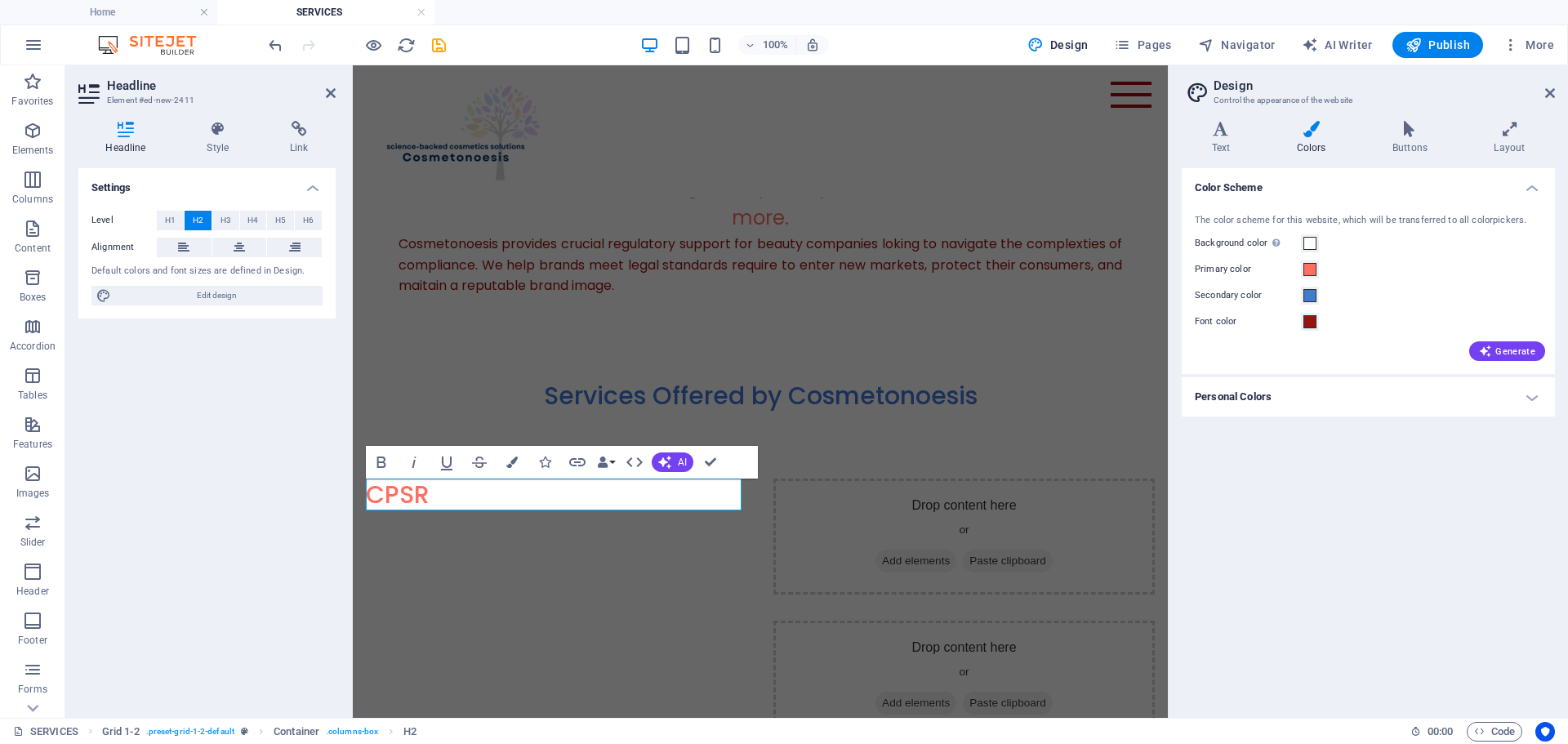 scroll, scrollTop: 149, scrollLeft: 0, axis: vertical 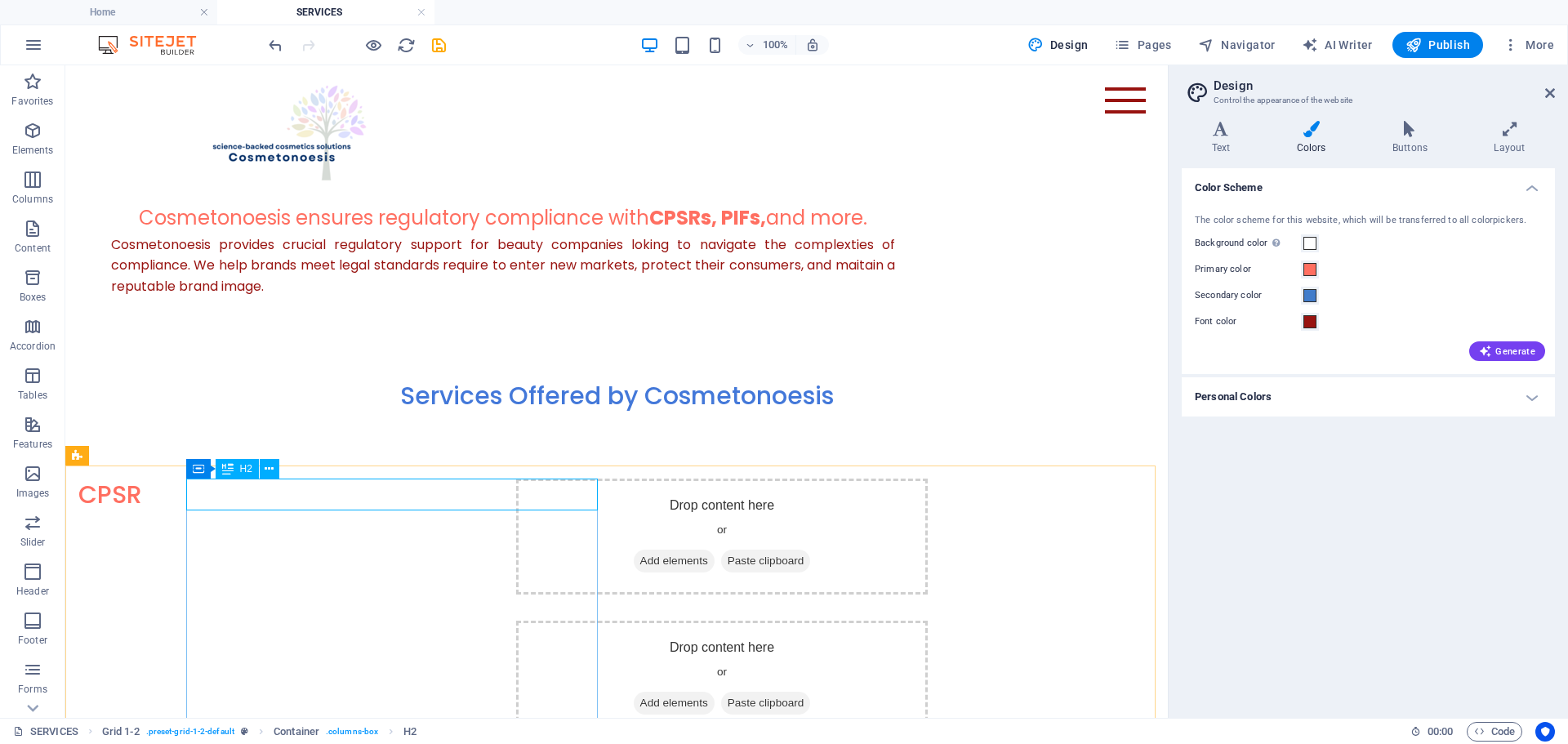 click on "H2" at bounding box center [237, 469] 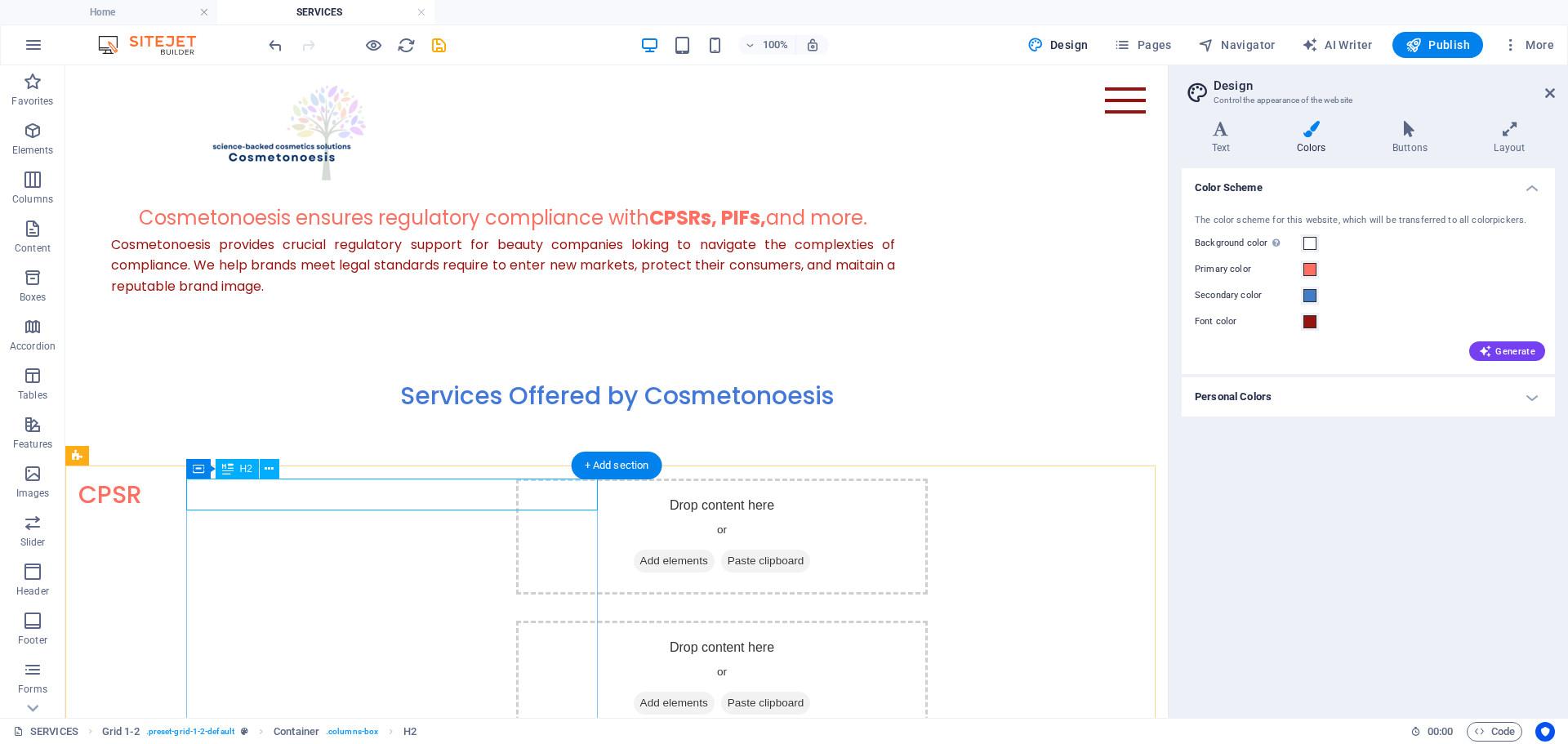 click on "CPSR" at bounding box center (284, 494) 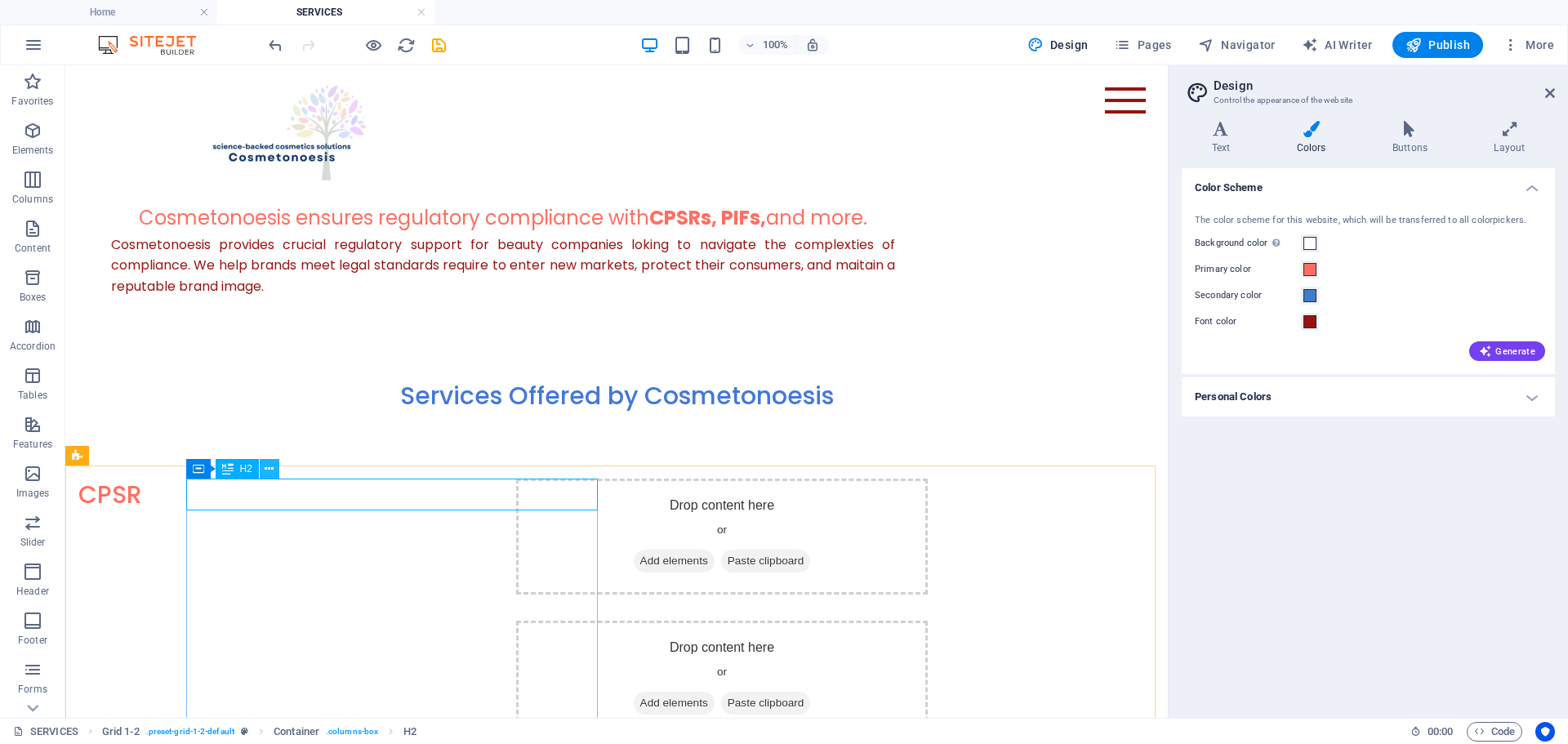 click at bounding box center [269, 469] 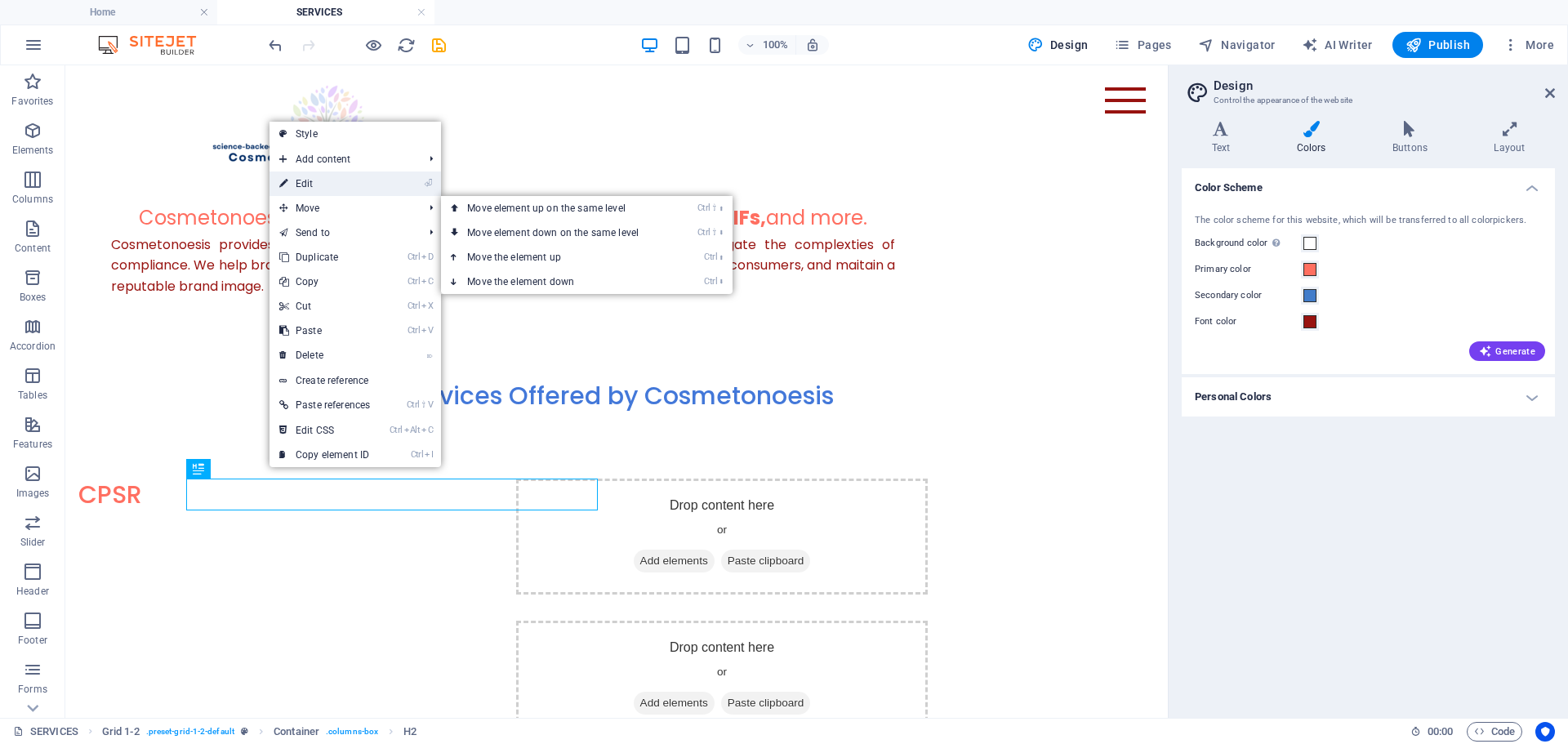 click on "⏎  Edit" at bounding box center [324, 184] 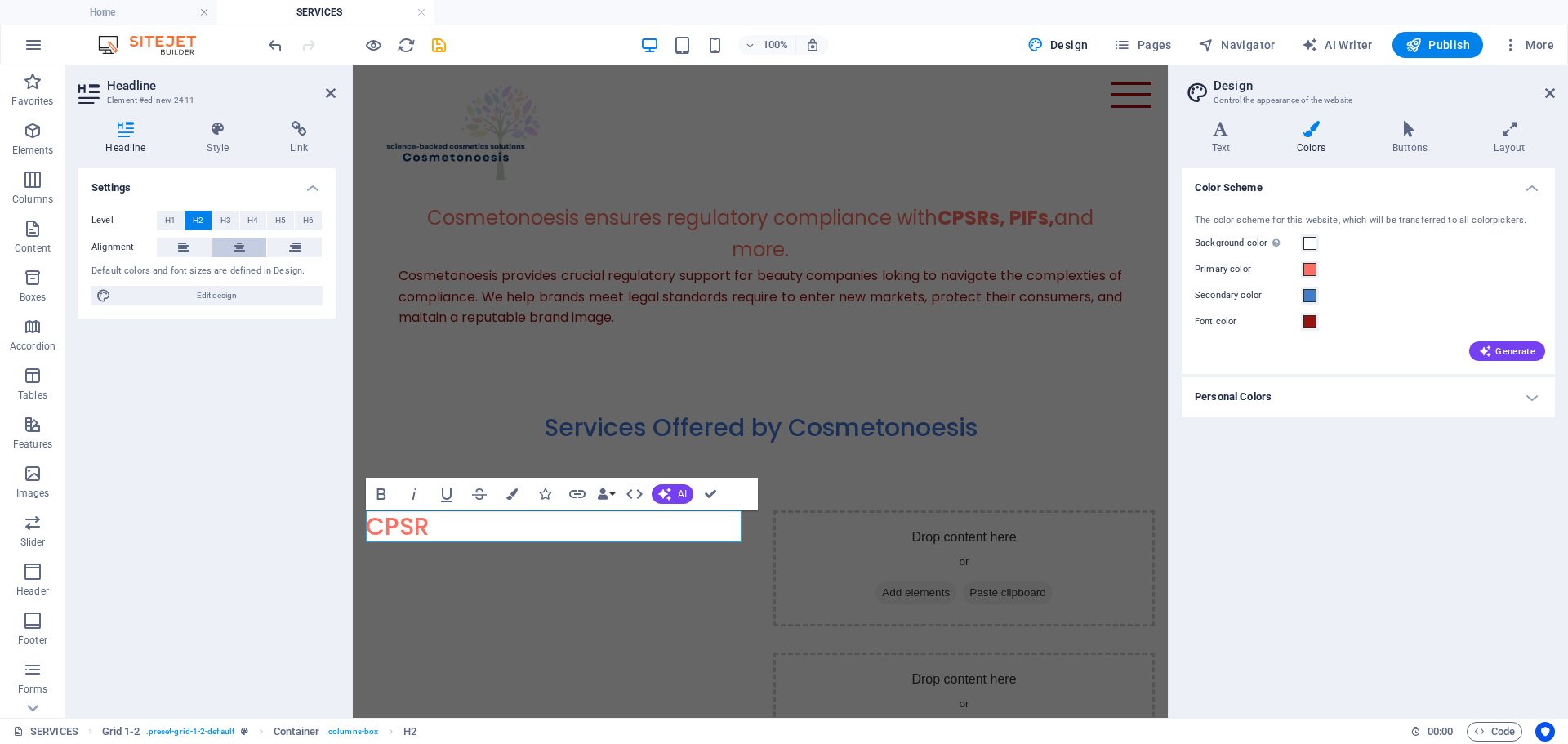 click at bounding box center [239, 247] 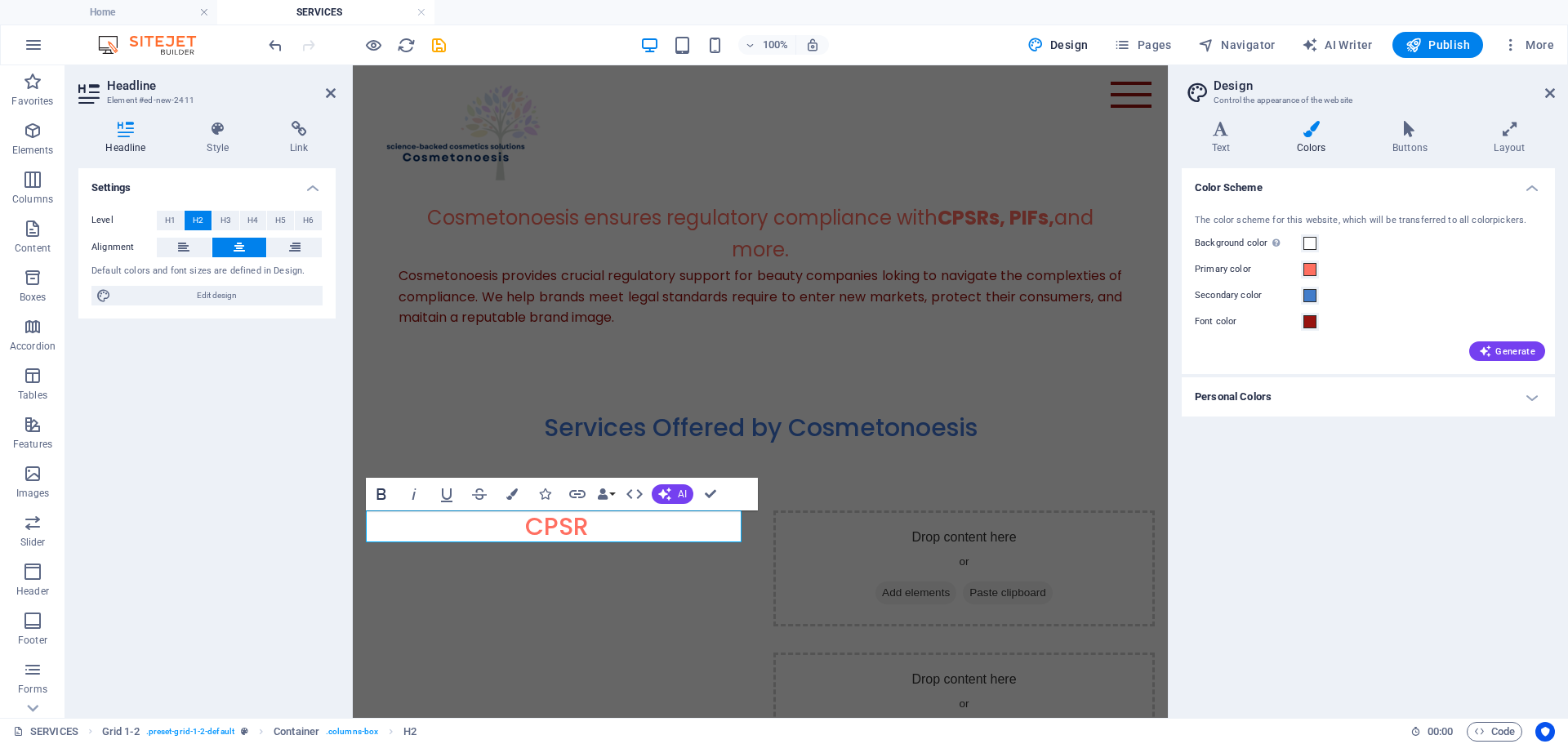click 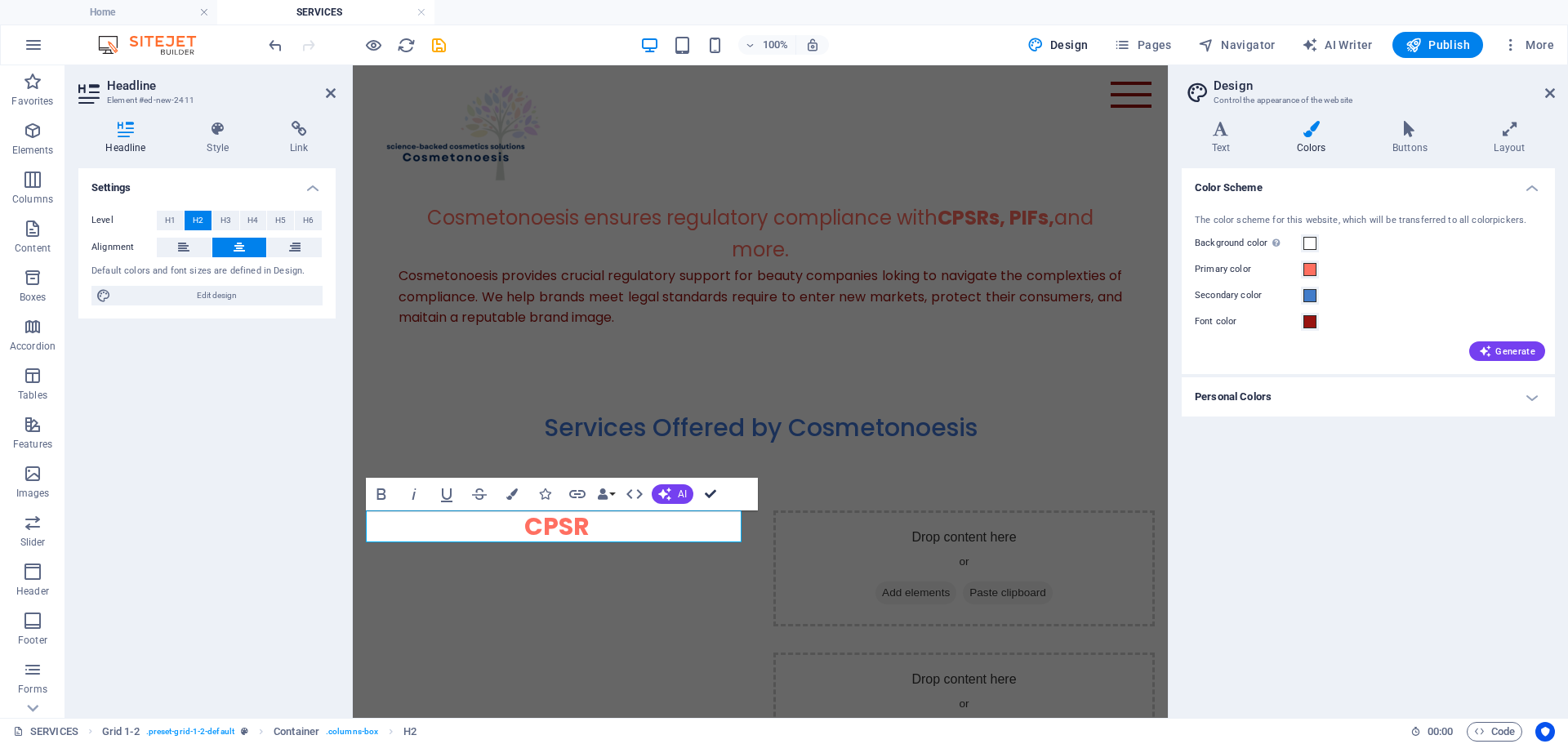drag, startPoint x: 711, startPoint y: 497, endPoint x: 648, endPoint y: 434, distance: 89.095454 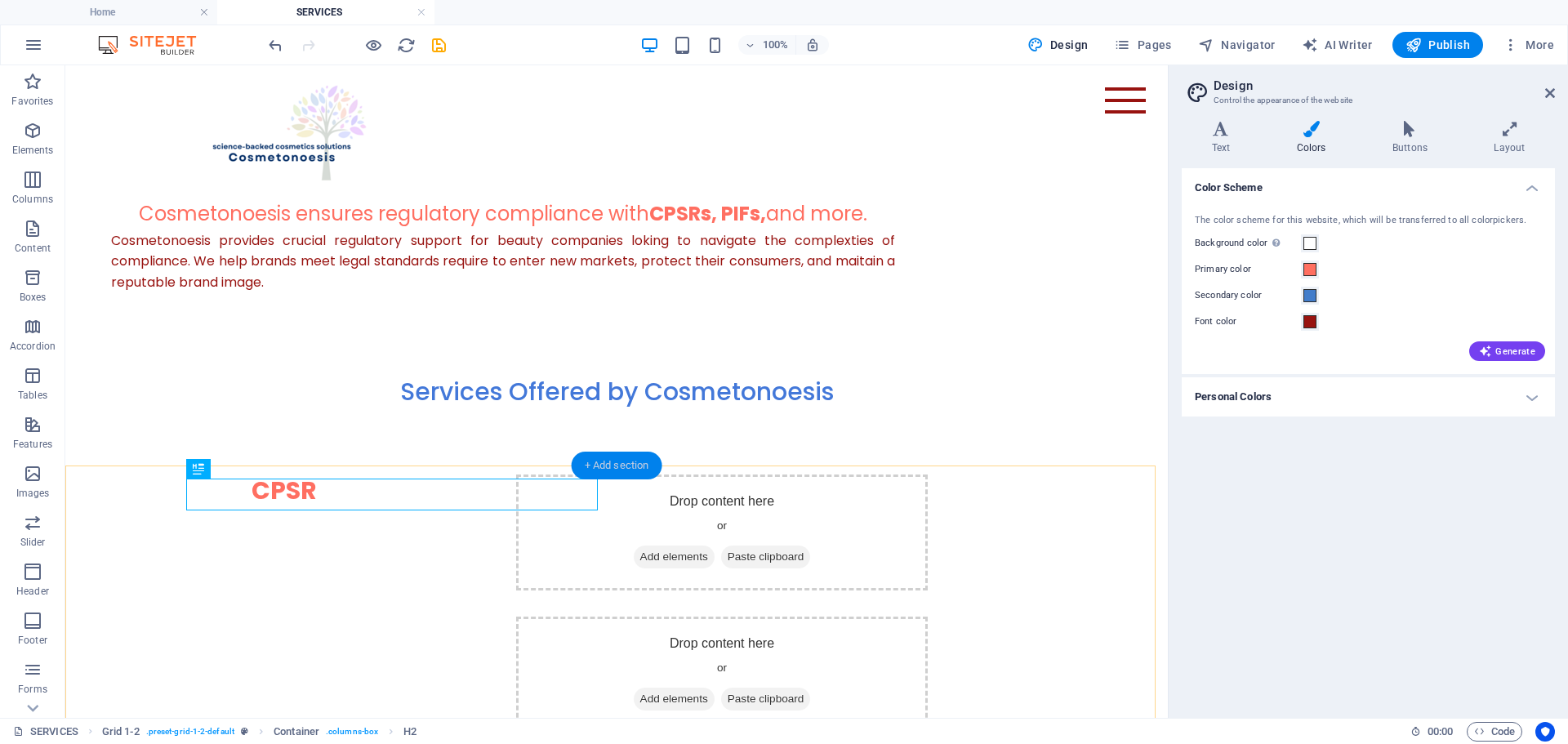 scroll, scrollTop: 149, scrollLeft: 0, axis: vertical 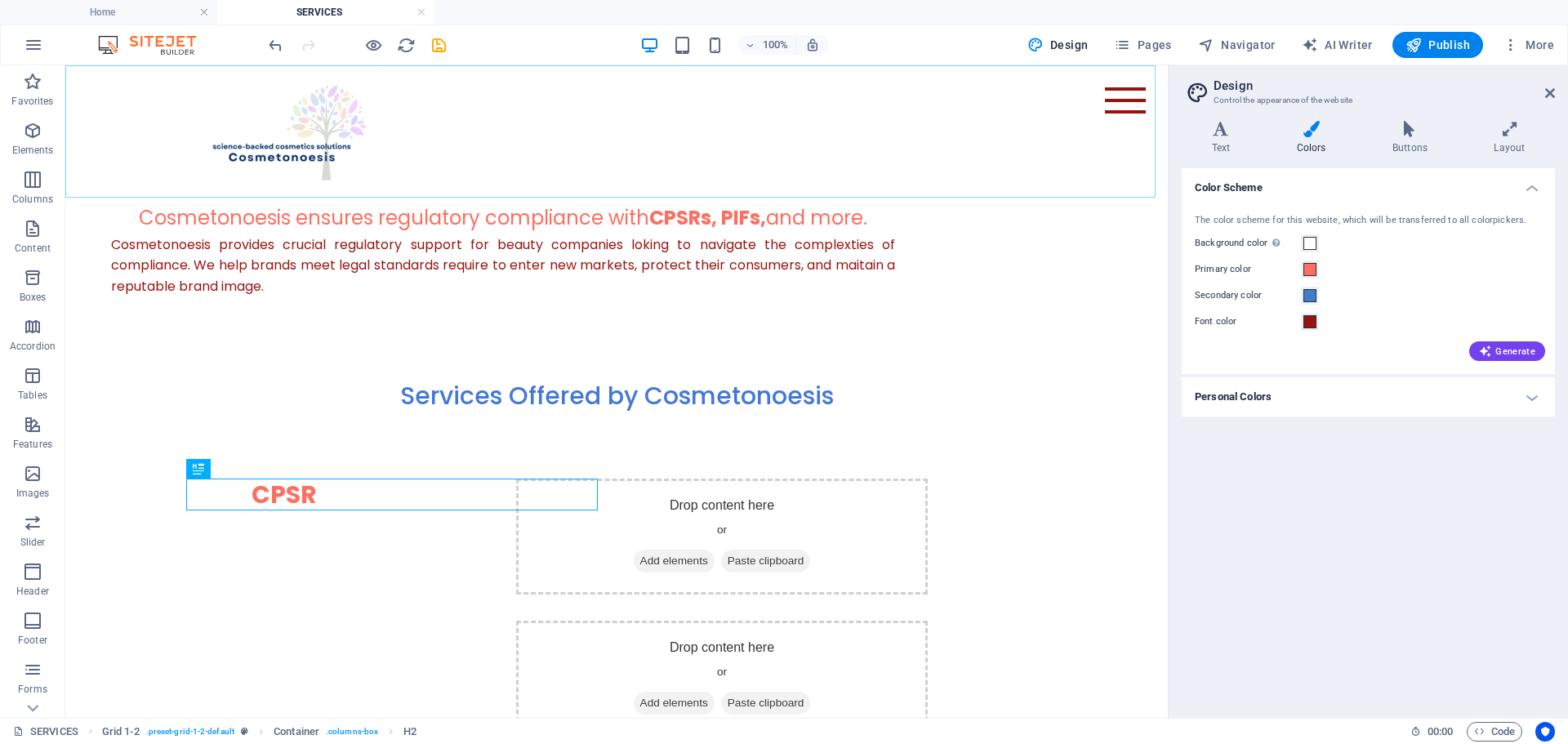 click at bounding box center [1125, 100] 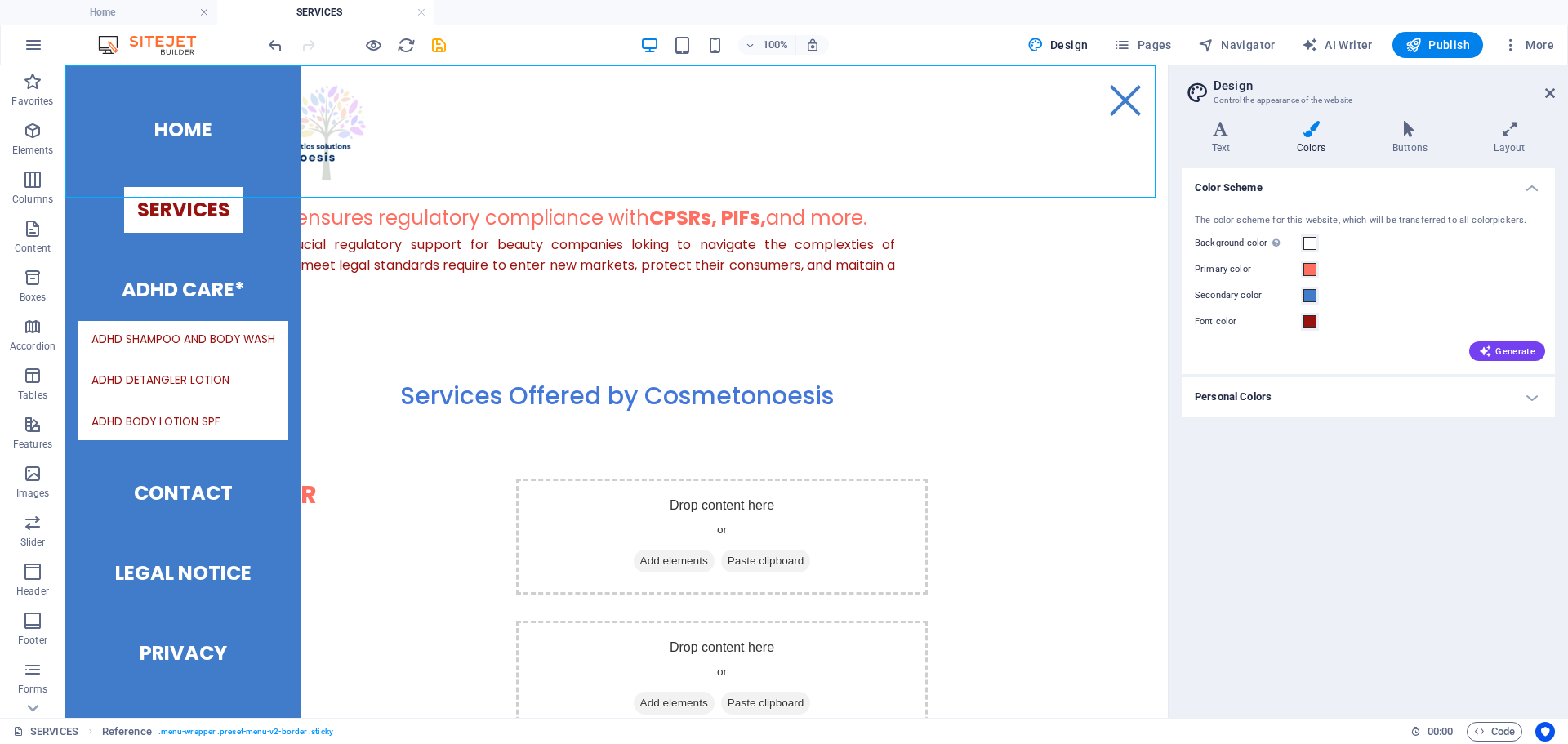 click on "Home SERVICES ADHD Care* ADHD Shampoo and Body Wash ADHD Detangler Lotion ADHD Body Lotion SPF Contact Legal Notice Privacy" at bounding box center (617, 131) 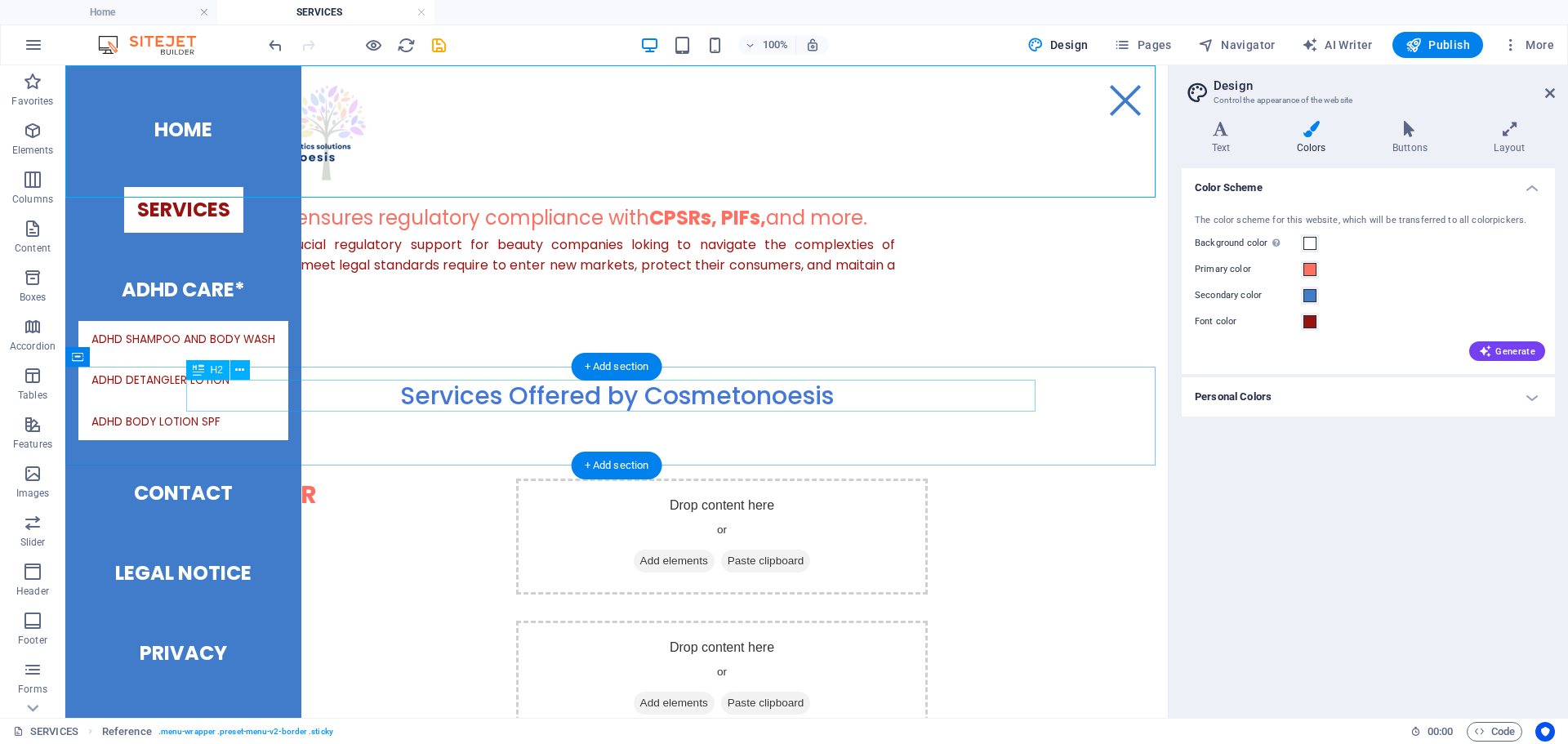click on "Services Offered by Cosmetonoesis" at bounding box center (617, 395) 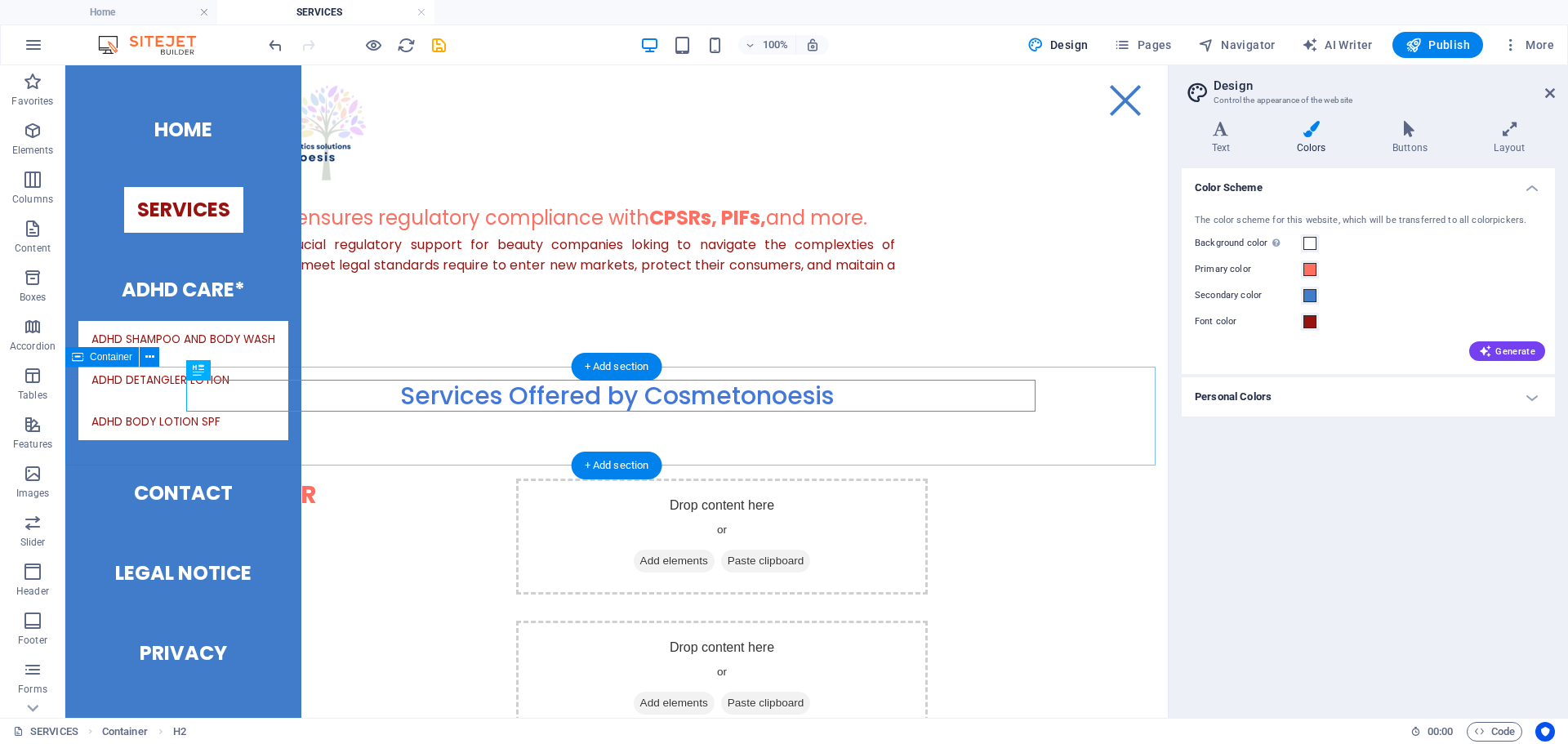 click on "Services Offered by Cosmetonoesis" at bounding box center (617, 416) 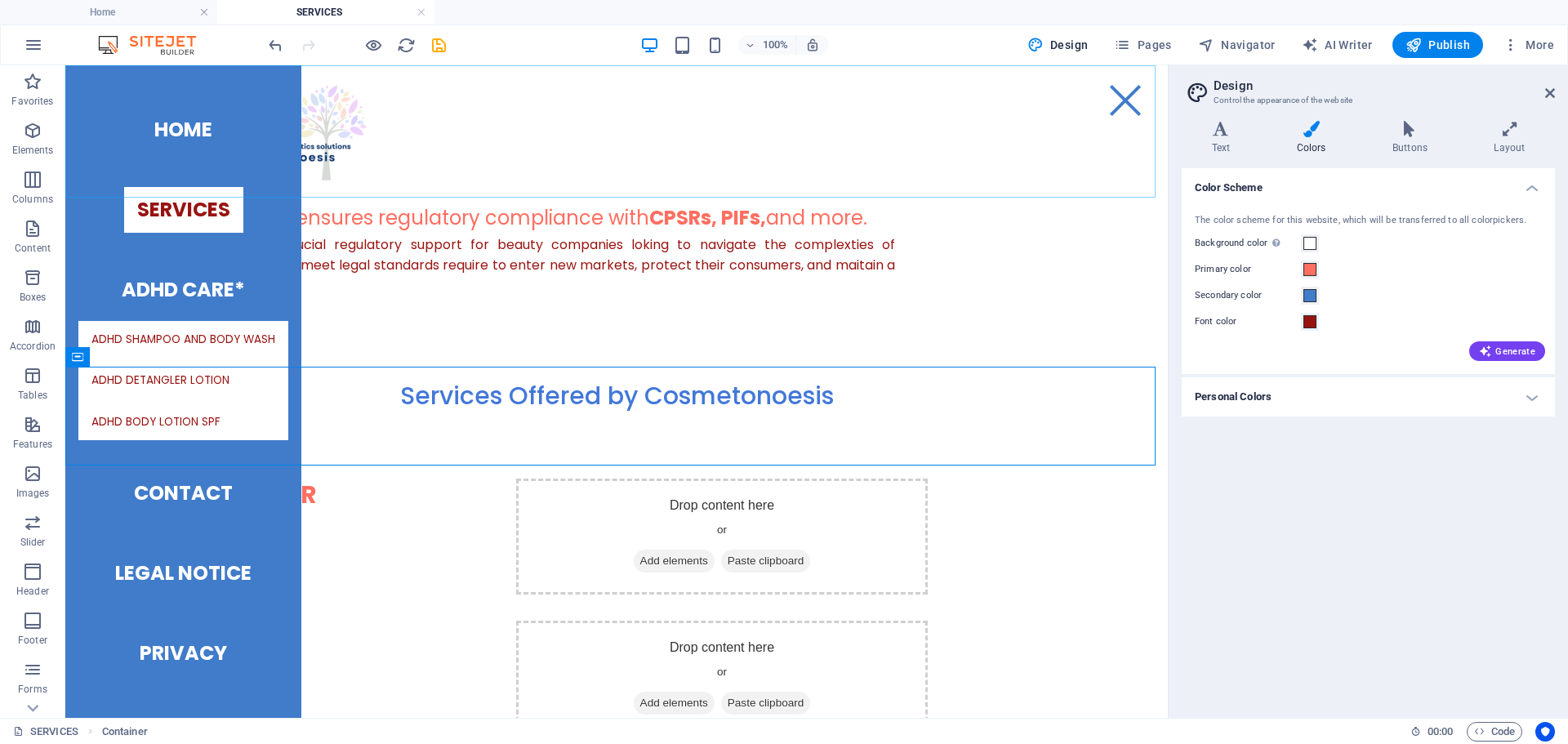 click at bounding box center (1125, 100) 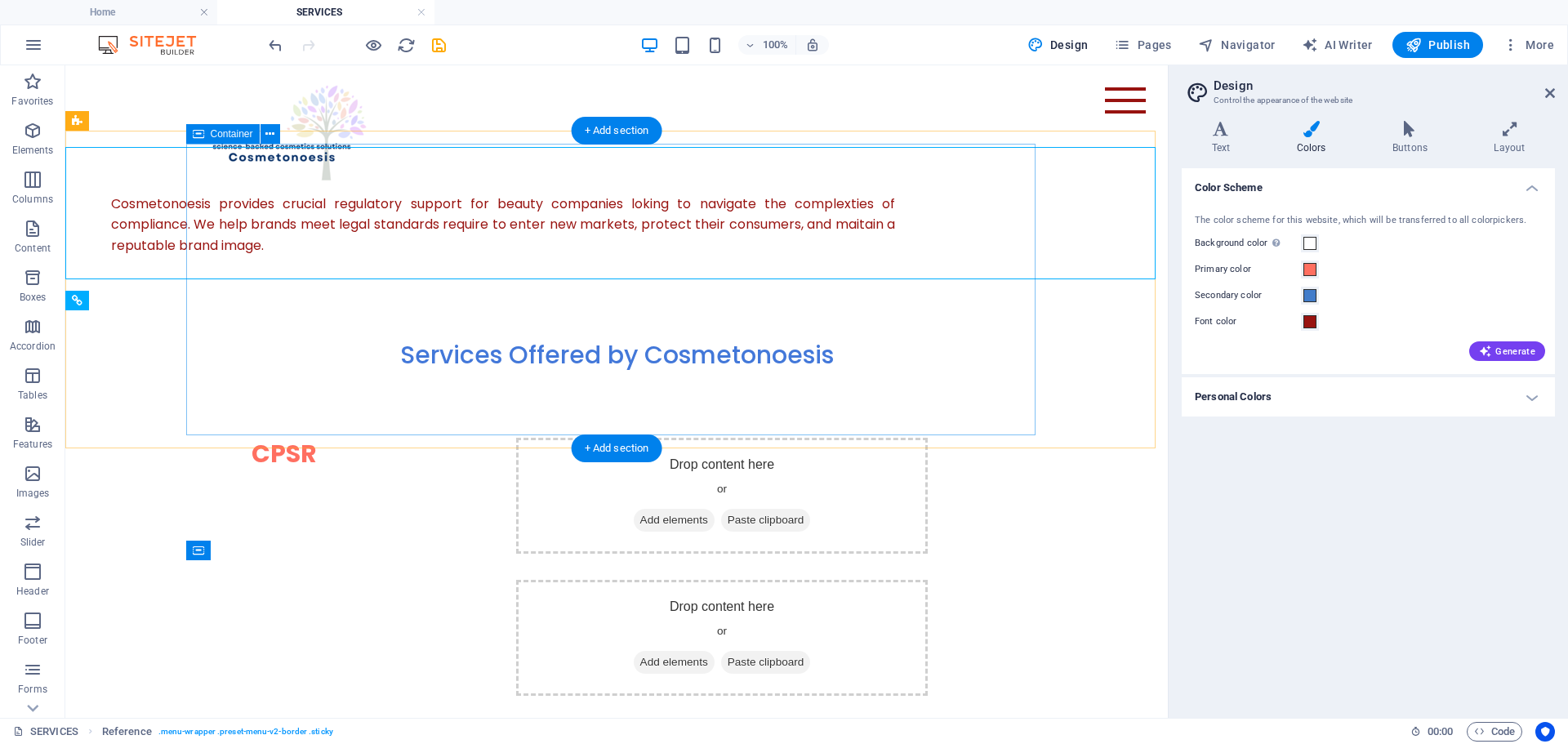 scroll, scrollTop: 67, scrollLeft: 0, axis: vertical 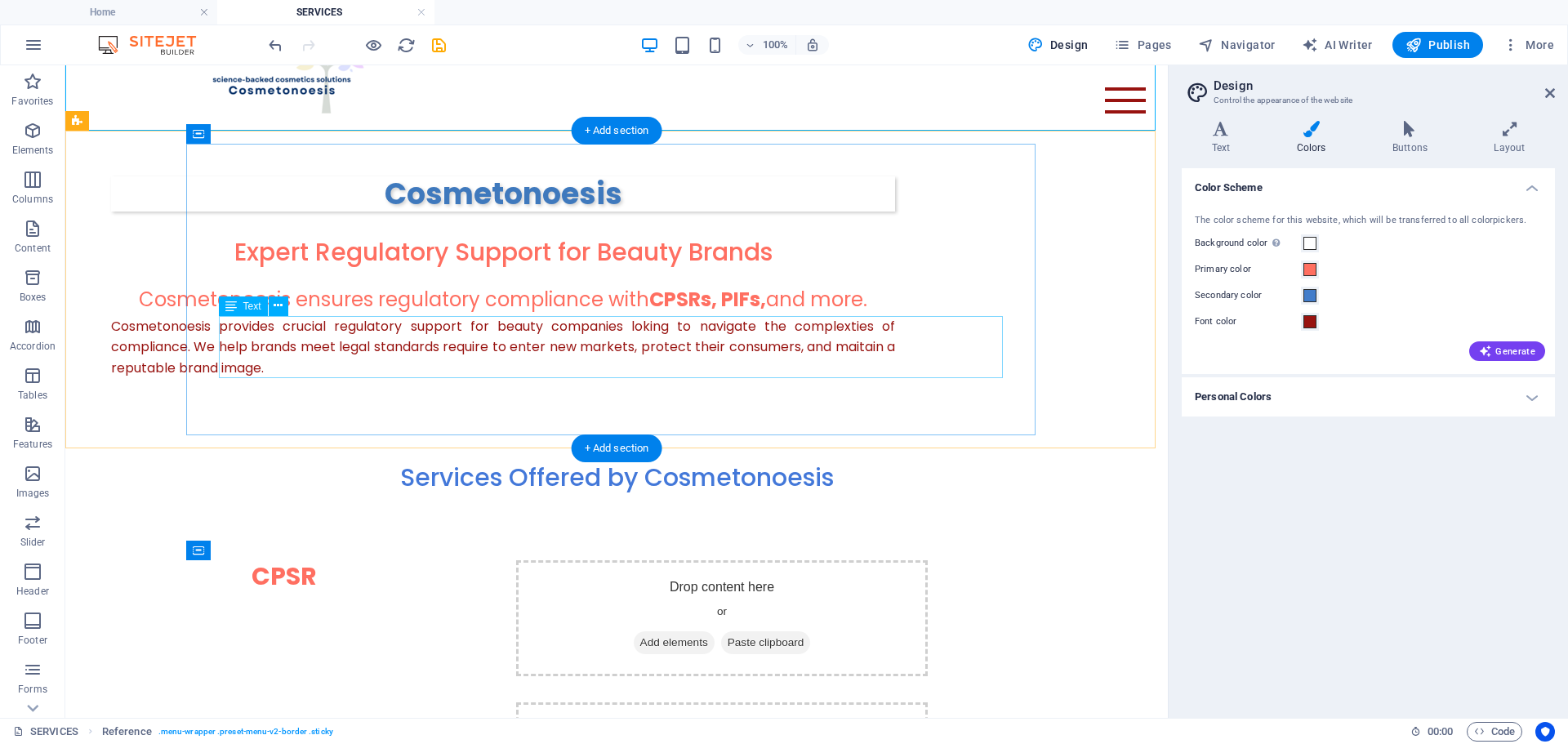 click on "Cosmetonoesis provides crucial regulatory support for beauty companies loking to navigate the complexties of compliance. We help brands meet legal standards require to enter new markets, protect their consumers, and maitain a reputable brand image." at bounding box center [503, 347] 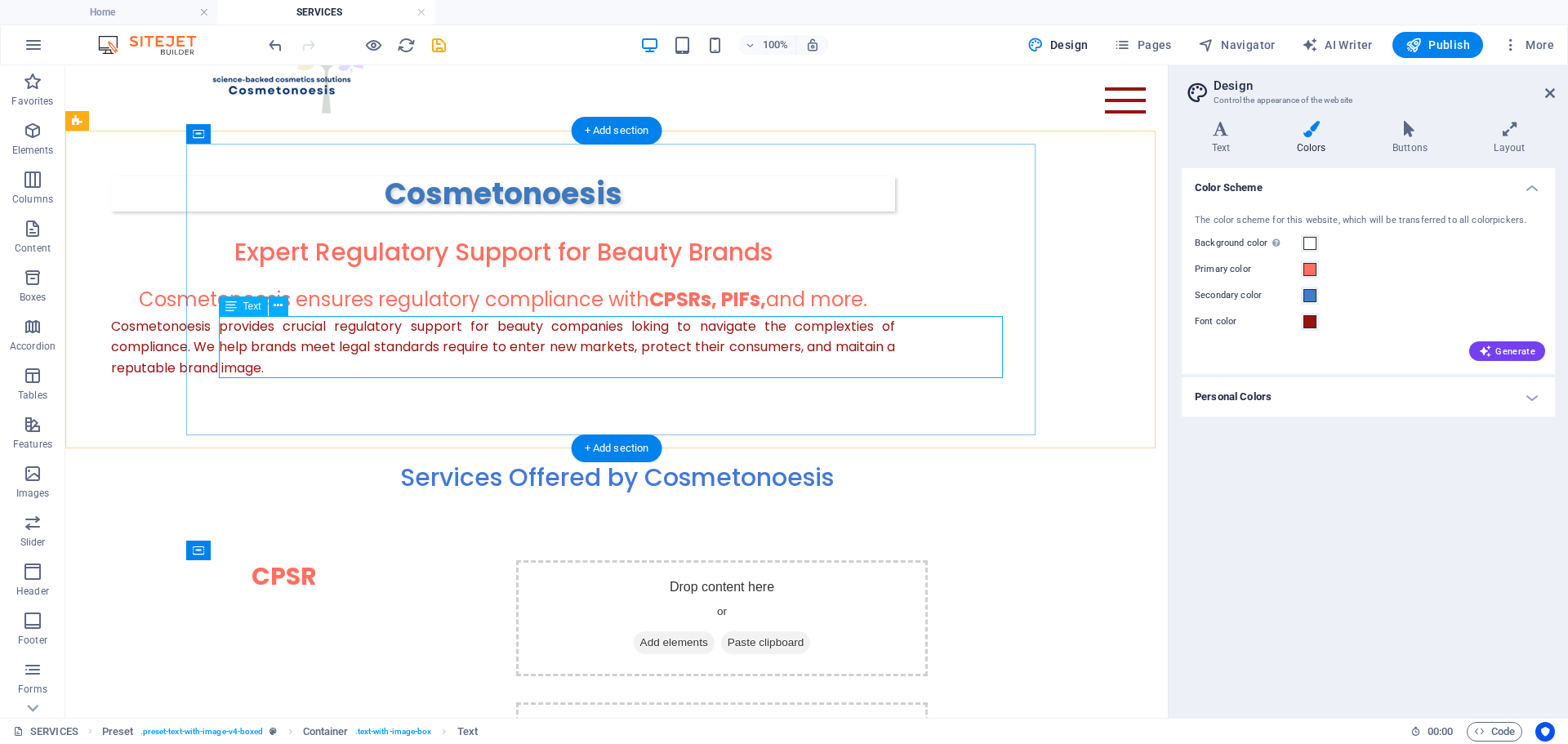 click on "Cosmetonoesis provides crucial regulatory support for beauty companies loking to navigate the complexties of compliance. We help brands meet legal standards require to enter new markets, protect their consumers, and maitain a reputable brand image." at bounding box center (503, 347) 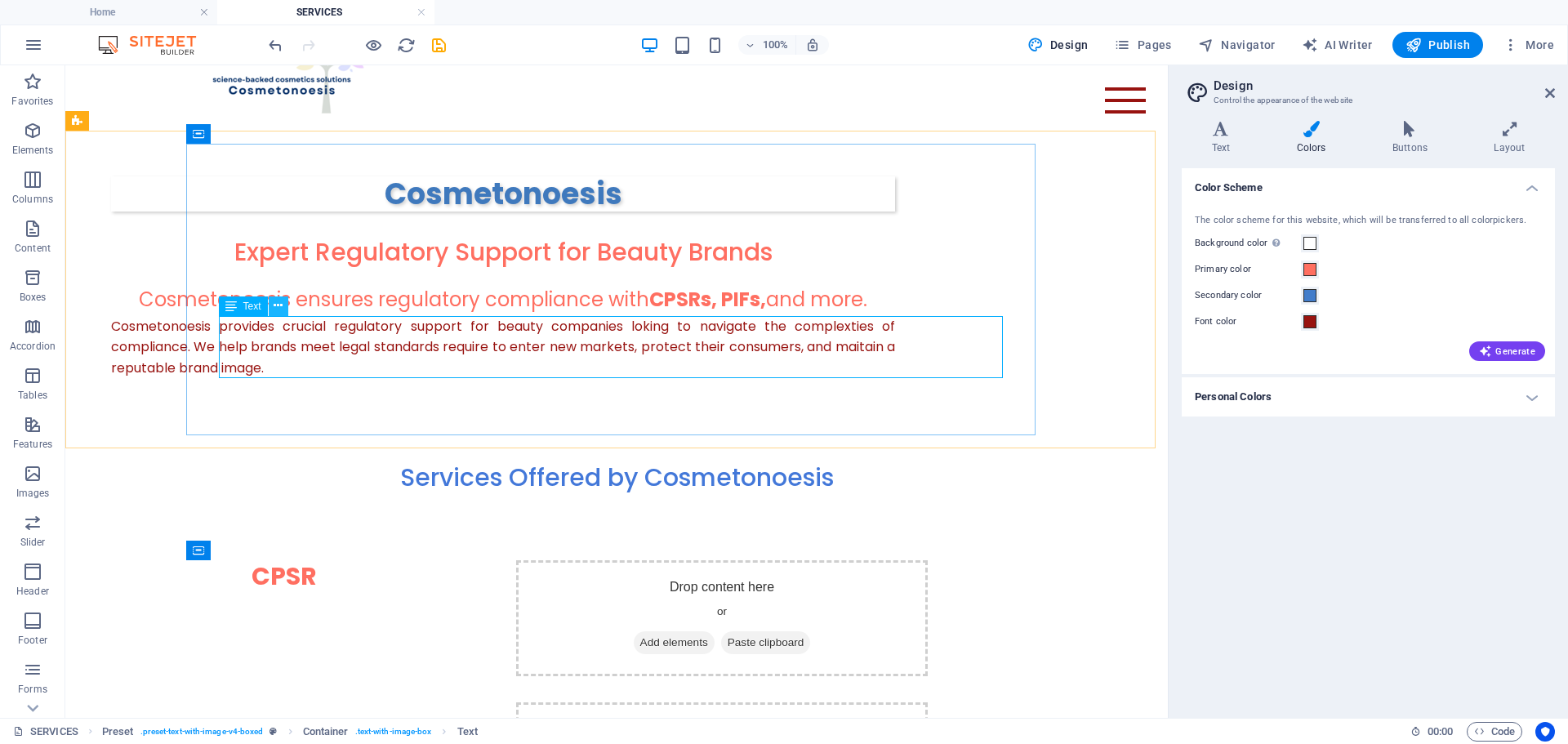 click at bounding box center [278, 305] 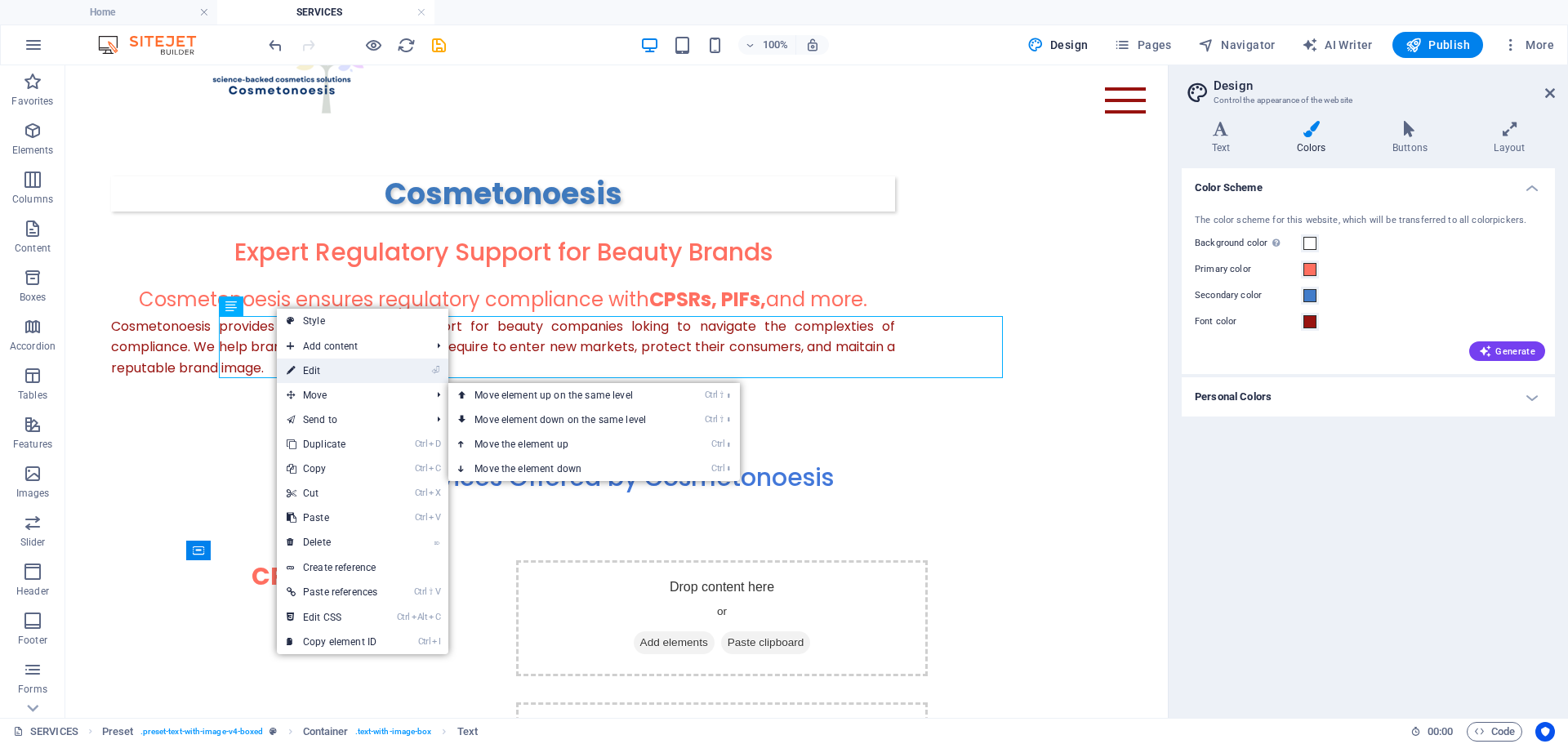 click on "⏎  Edit" at bounding box center [332, 371] 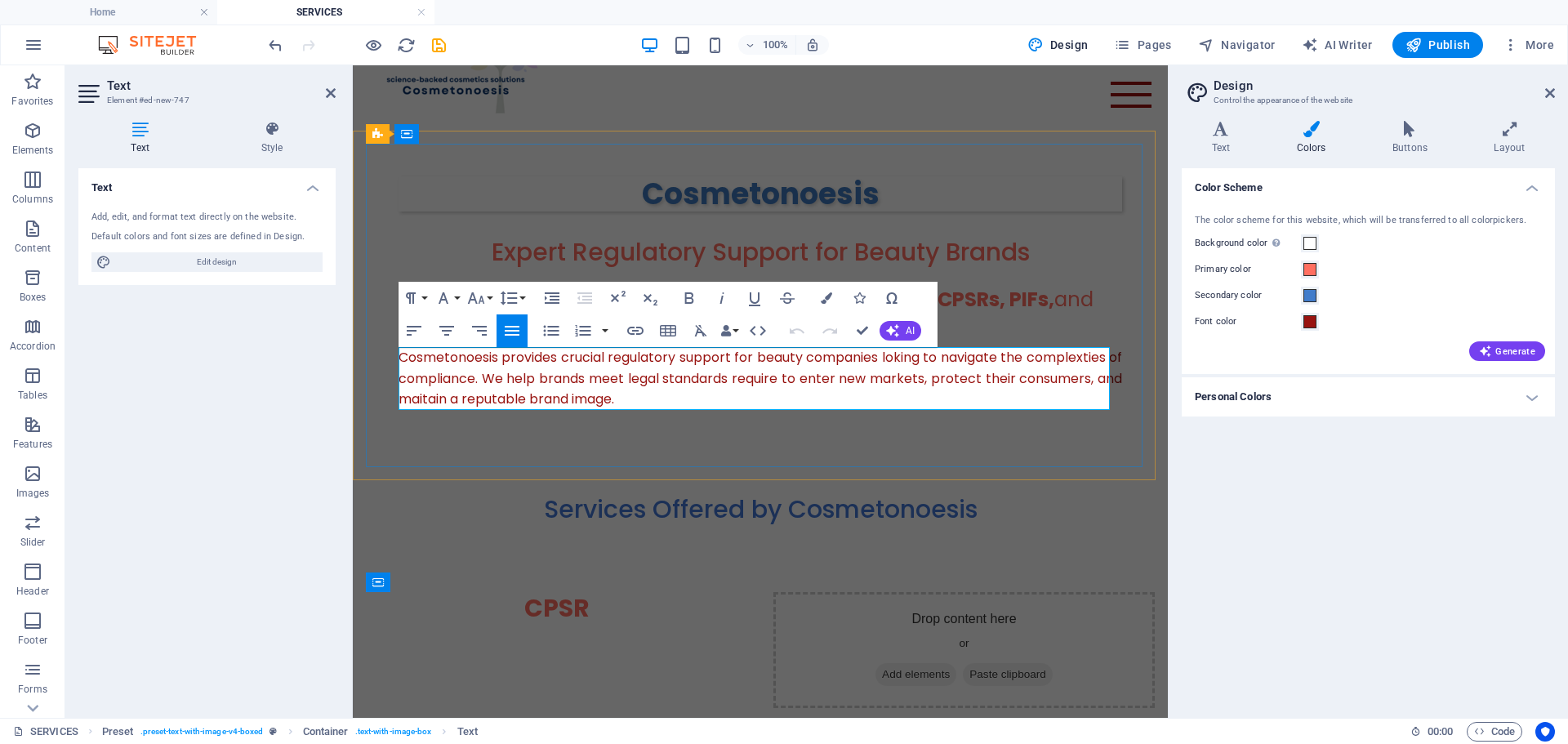 click on "Cosmetonoesis provides crucial regulatory support for beauty companies loking to navigate the complexties of compliance. We help brands meet legal standards require to enter new markets, protect their consumers, and maitain a reputable brand image." at bounding box center (760, 378) 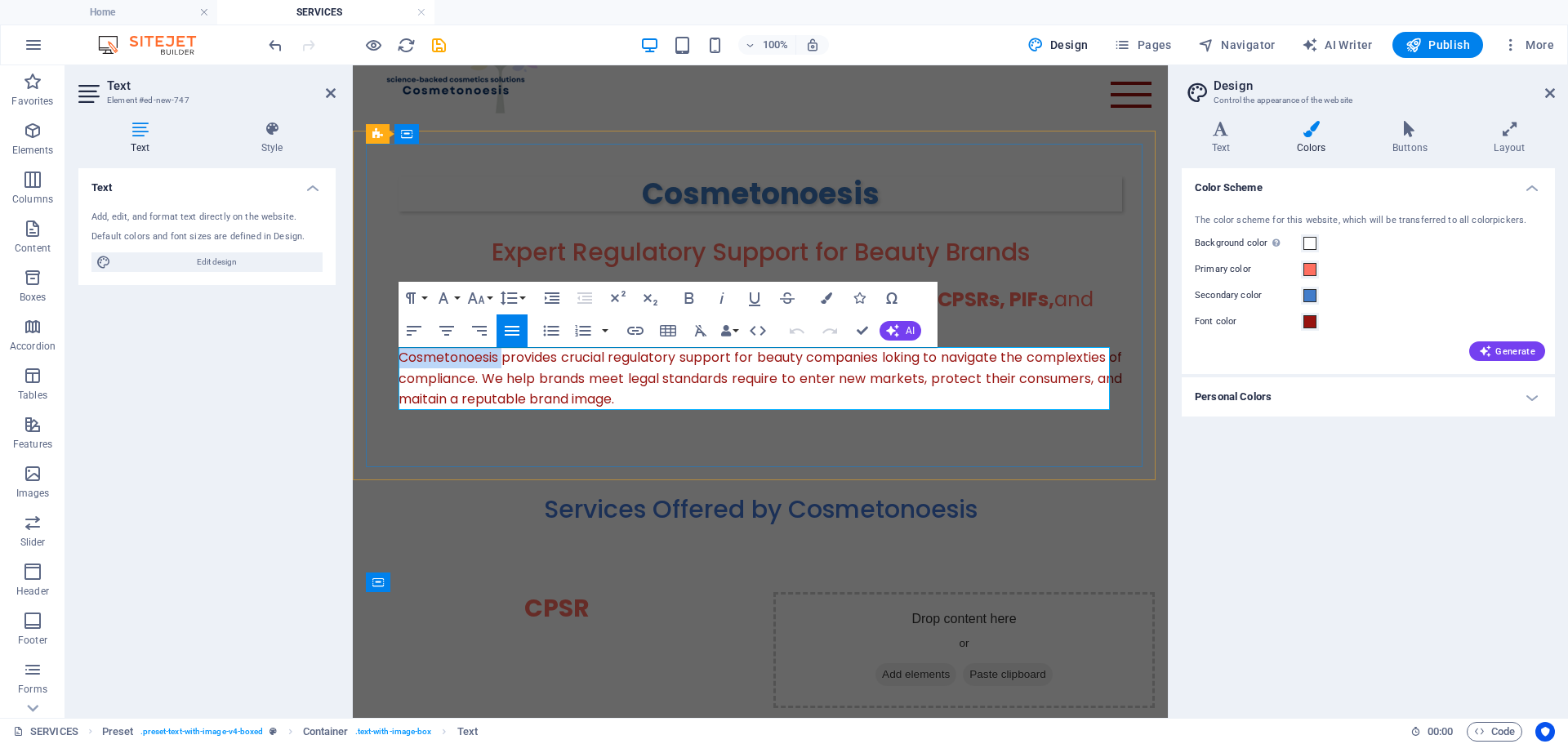click on "Cosmetonoesis provides crucial regulatory support for beauty companies loking to navigate the complexties of compliance. We help brands meet legal standards require to enter new markets, protect their consumers, and maitain a reputable brand image." at bounding box center (760, 378) 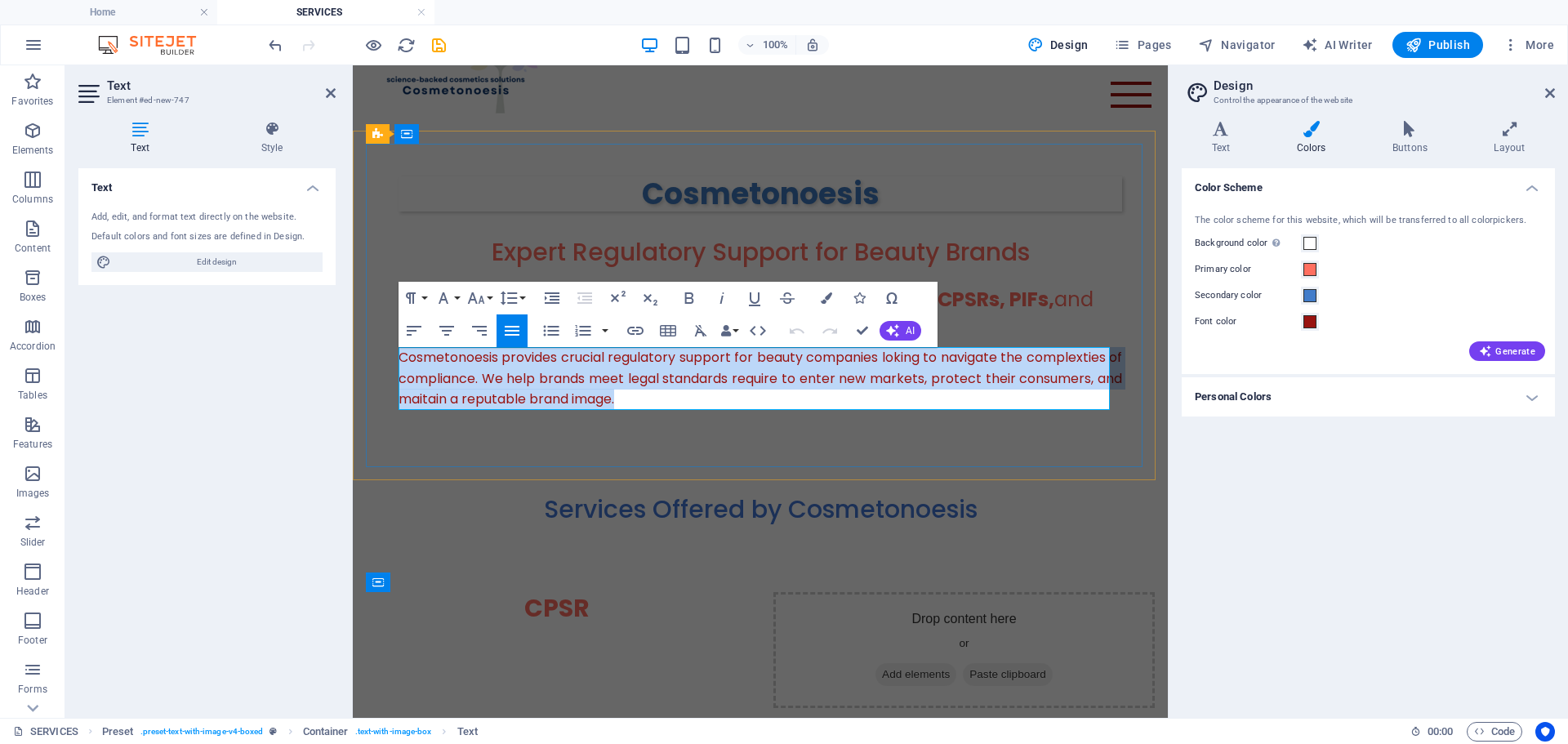 click on "Cosmetonoesis provides crucial regulatory support for beauty companies loking to navigate the complexties of compliance. We help brands meet legal standards require to enter new markets, protect their consumers, and maitain a reputable brand image." at bounding box center (760, 378) 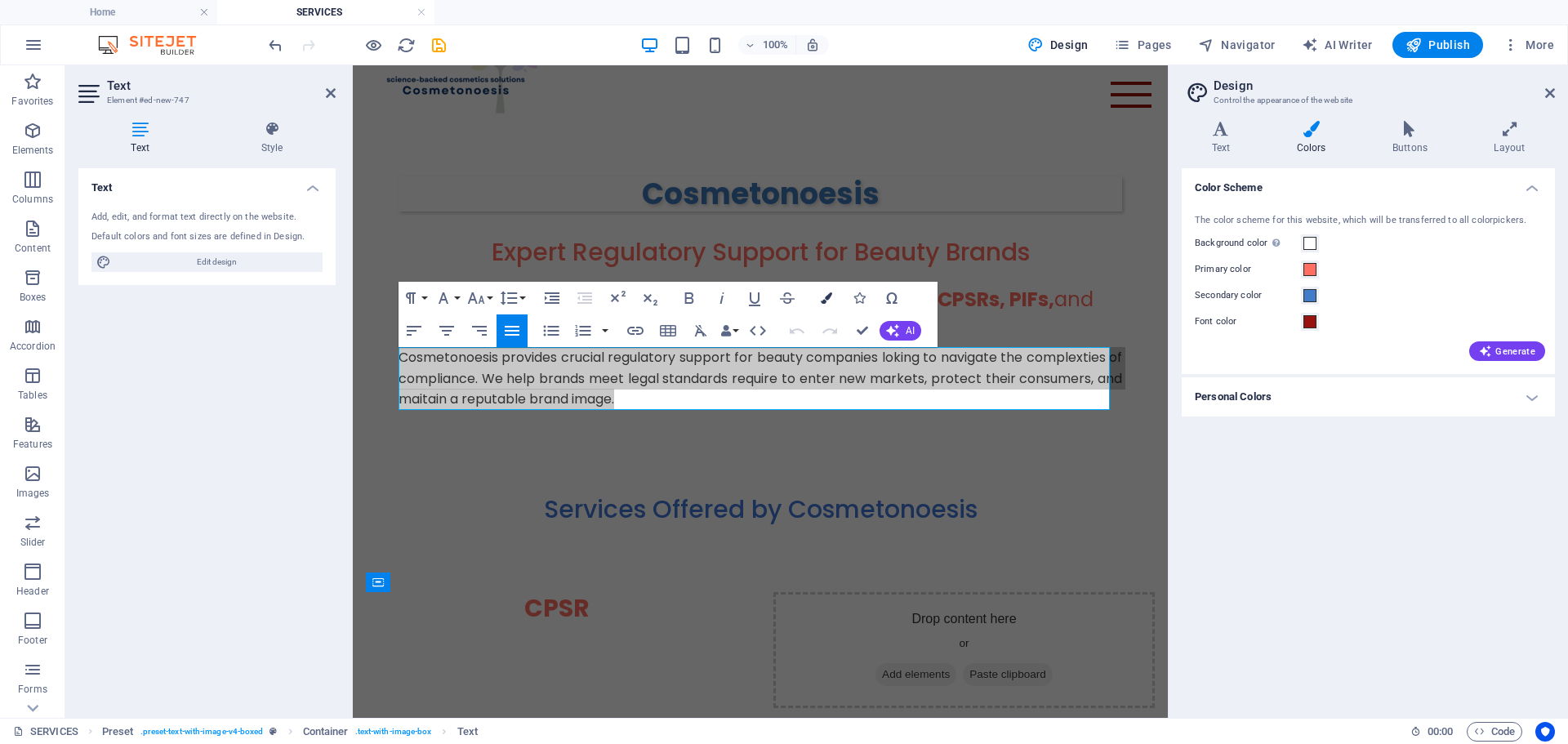 click at bounding box center [826, 298] 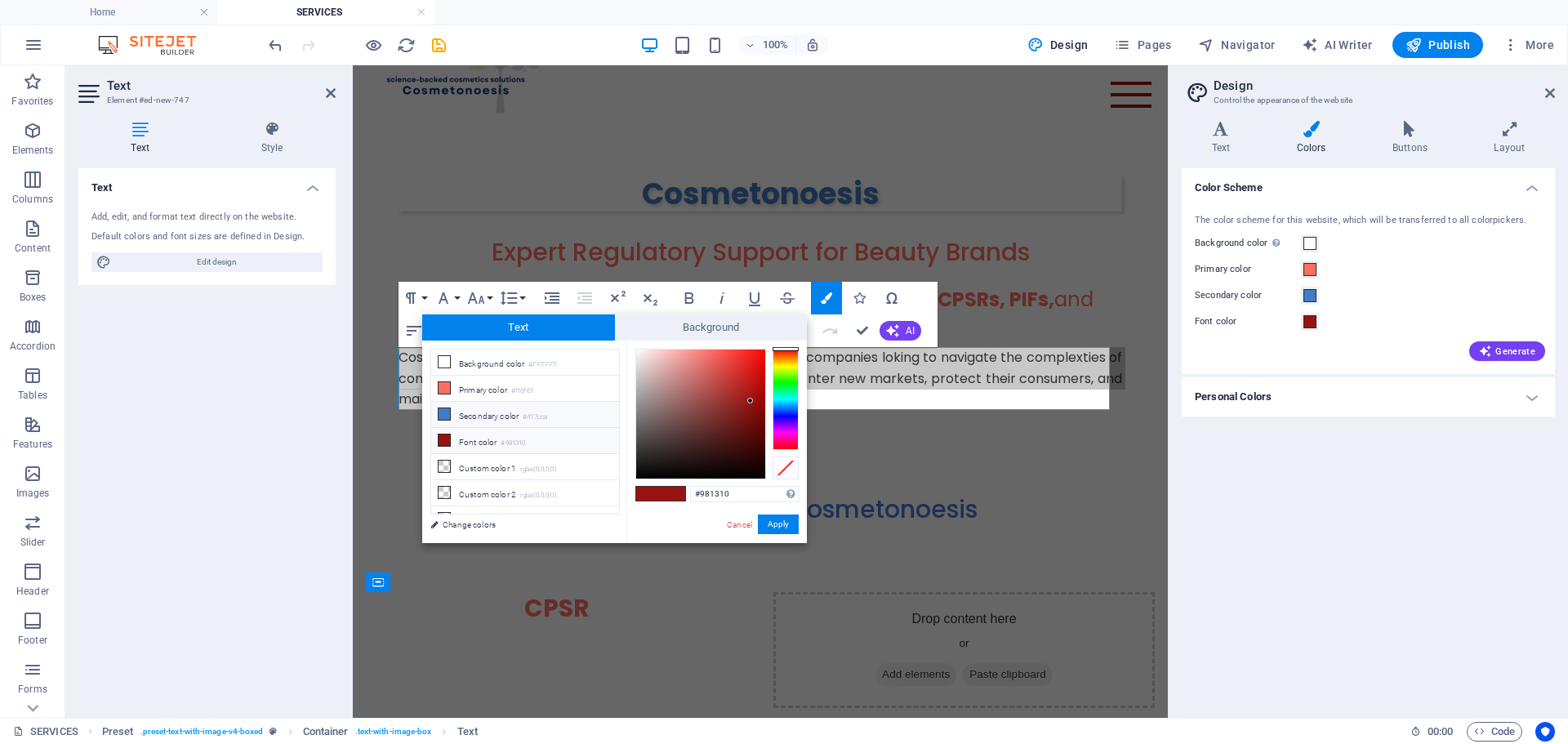 click on "Secondary color
#417cca" at bounding box center (525, 415) 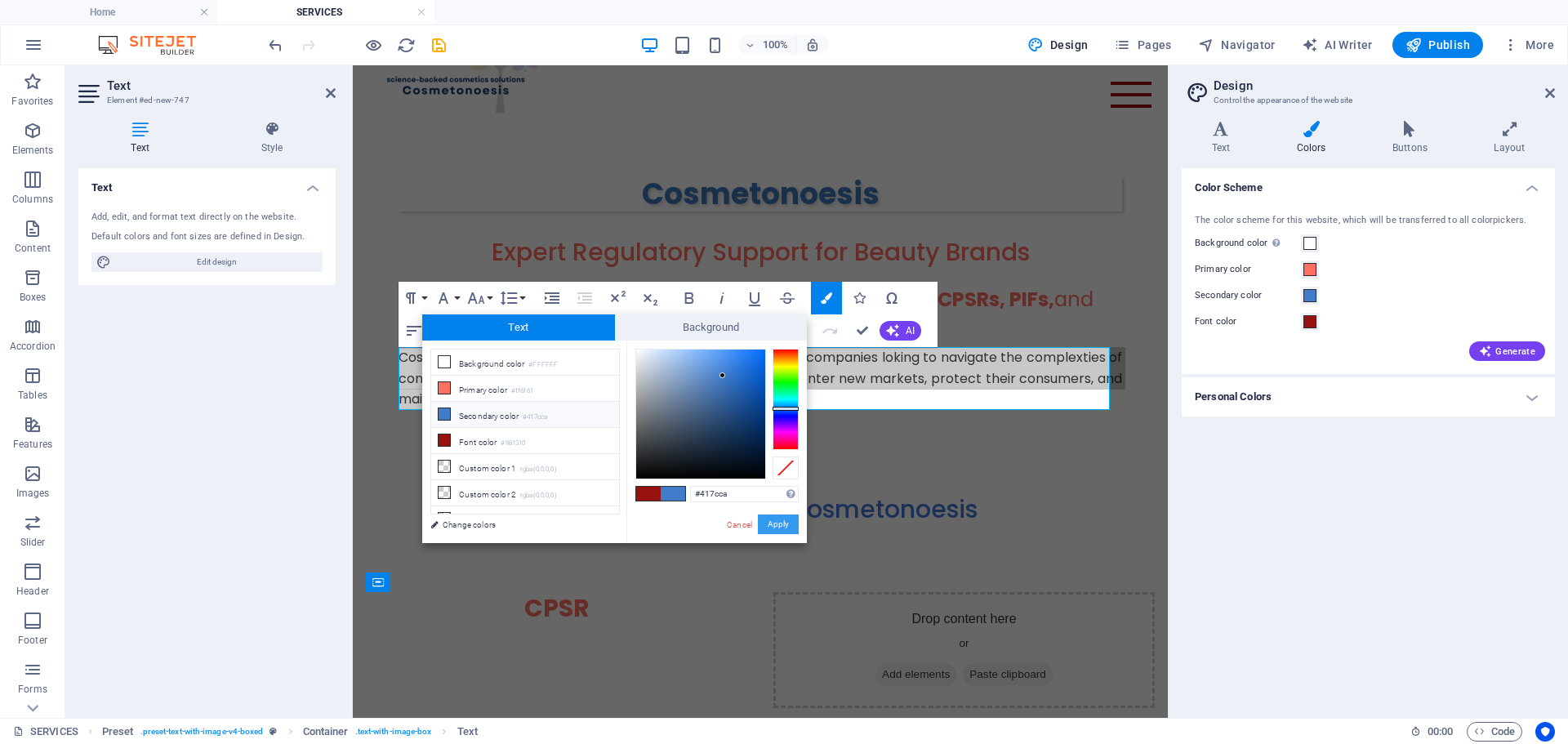 drag, startPoint x: 782, startPoint y: 527, endPoint x: 429, endPoint y: 458, distance: 359.6804 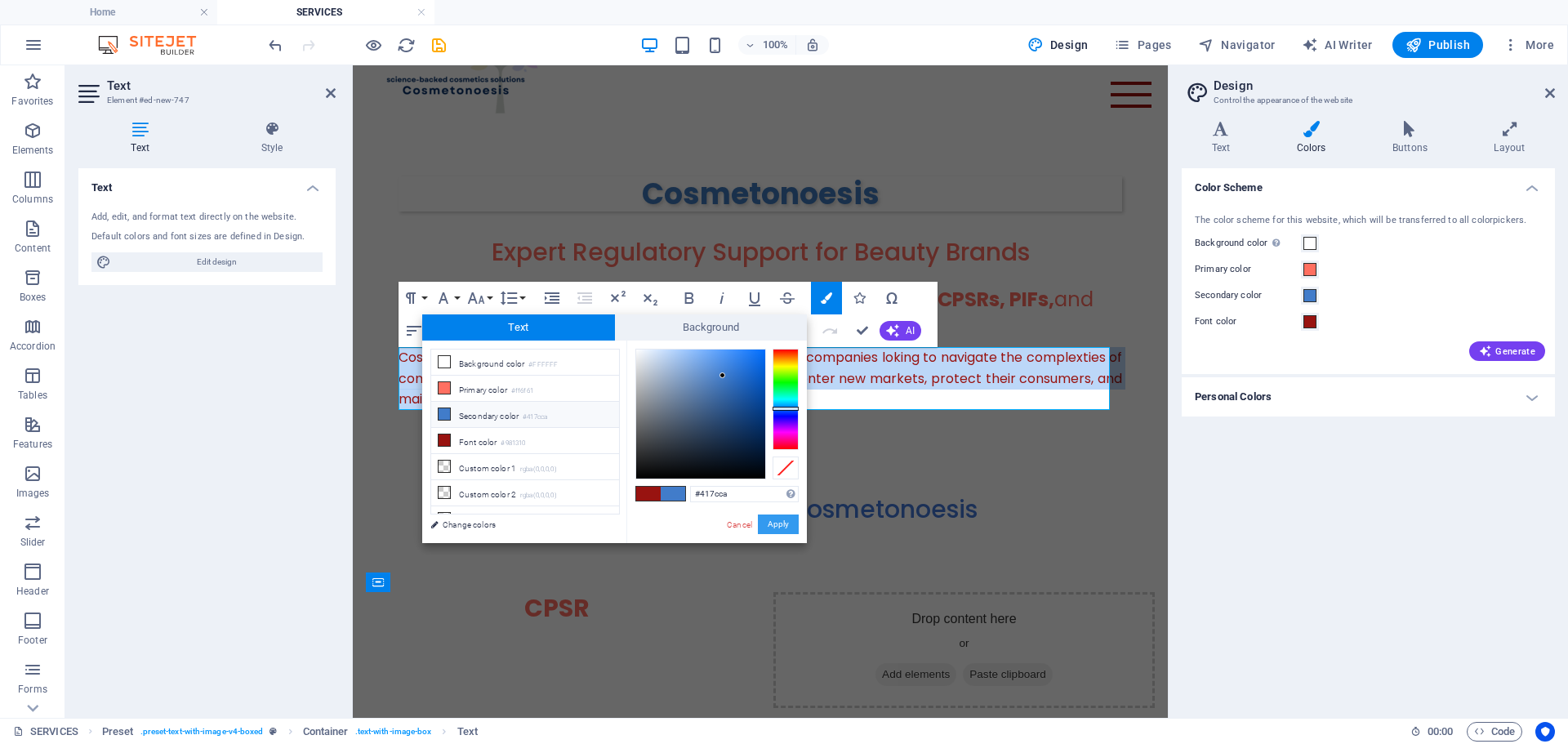 click on "Apply" at bounding box center [778, 524] 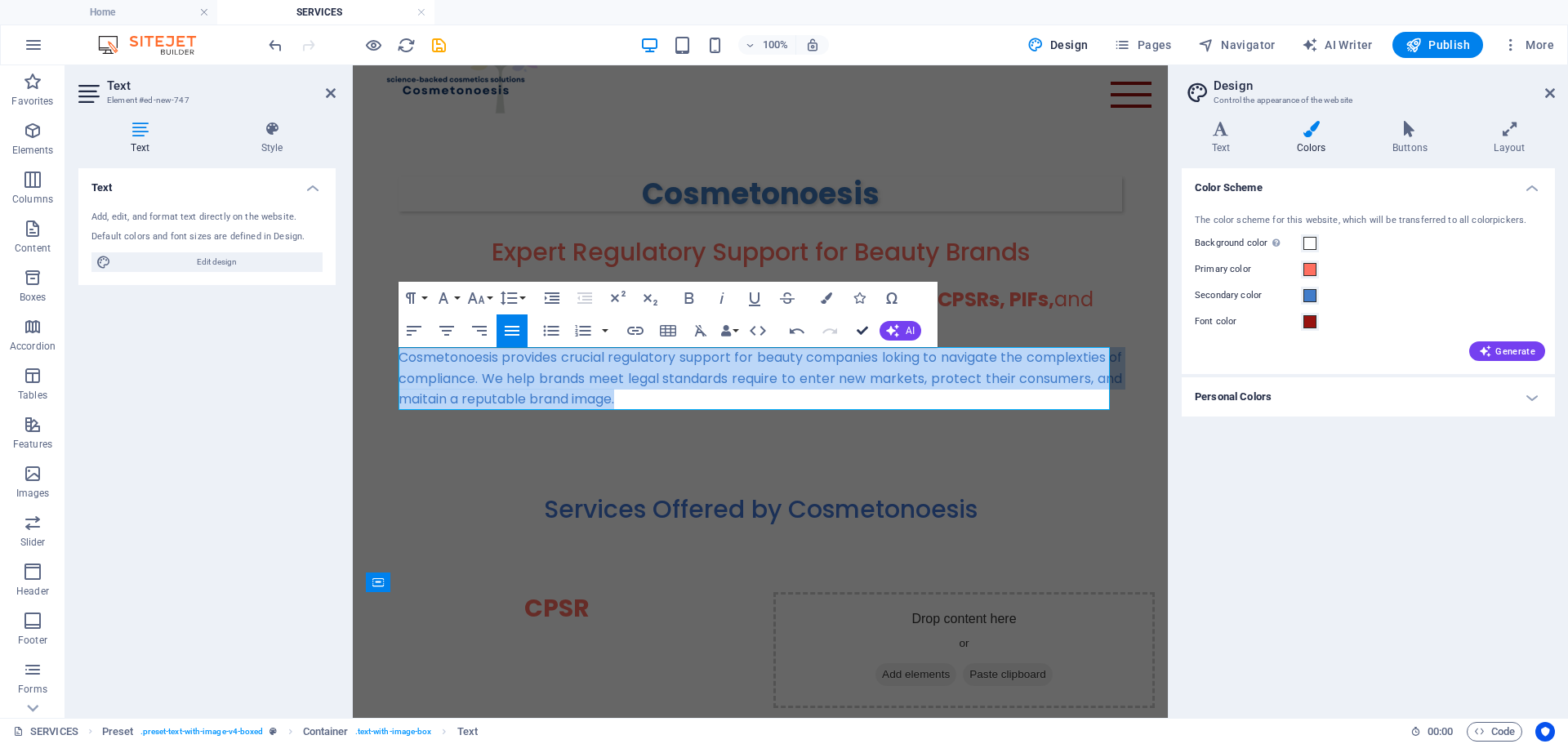drag, startPoint x: 866, startPoint y: 328, endPoint x: 800, endPoint y: 263, distance: 92.633687 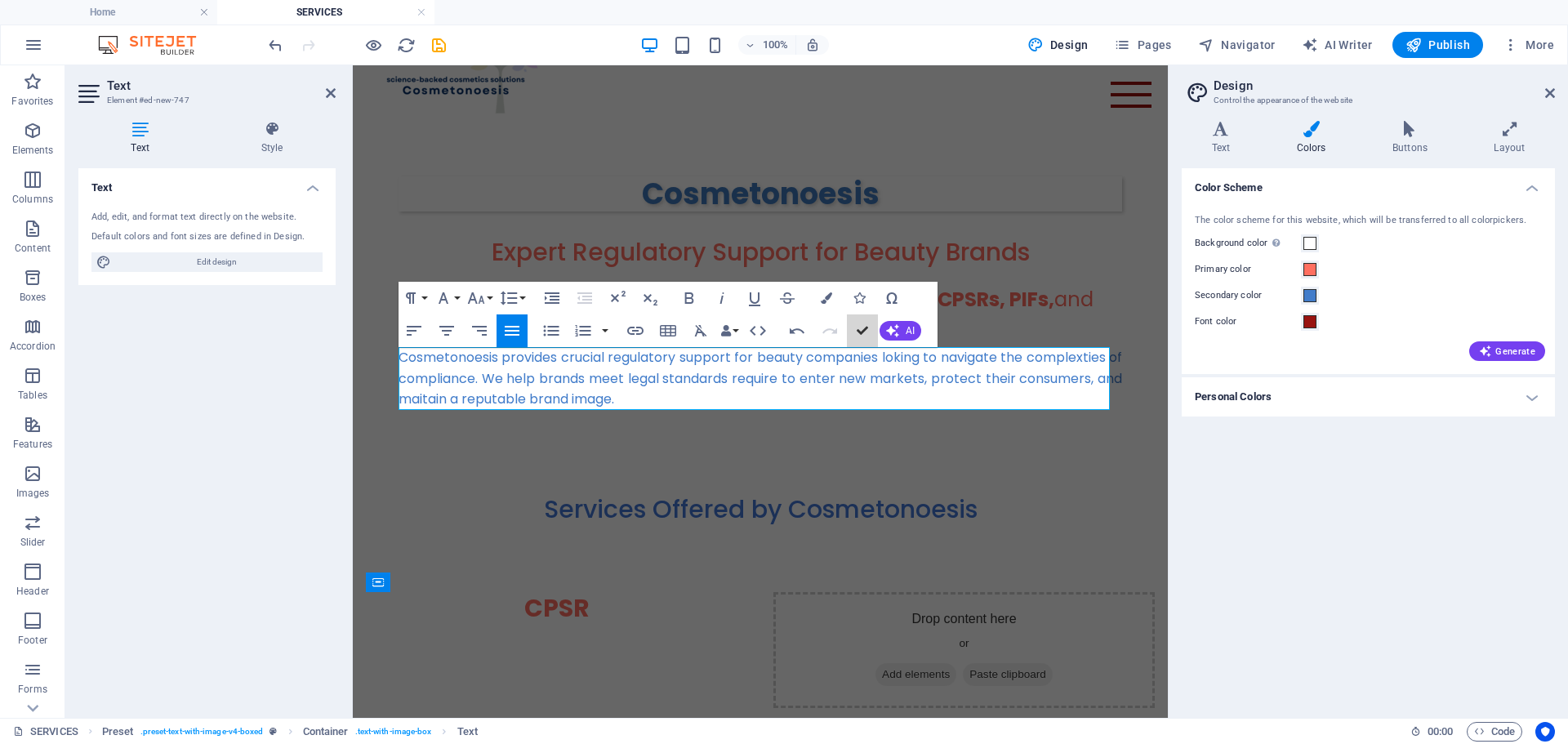 scroll, scrollTop: 36, scrollLeft: 0, axis: vertical 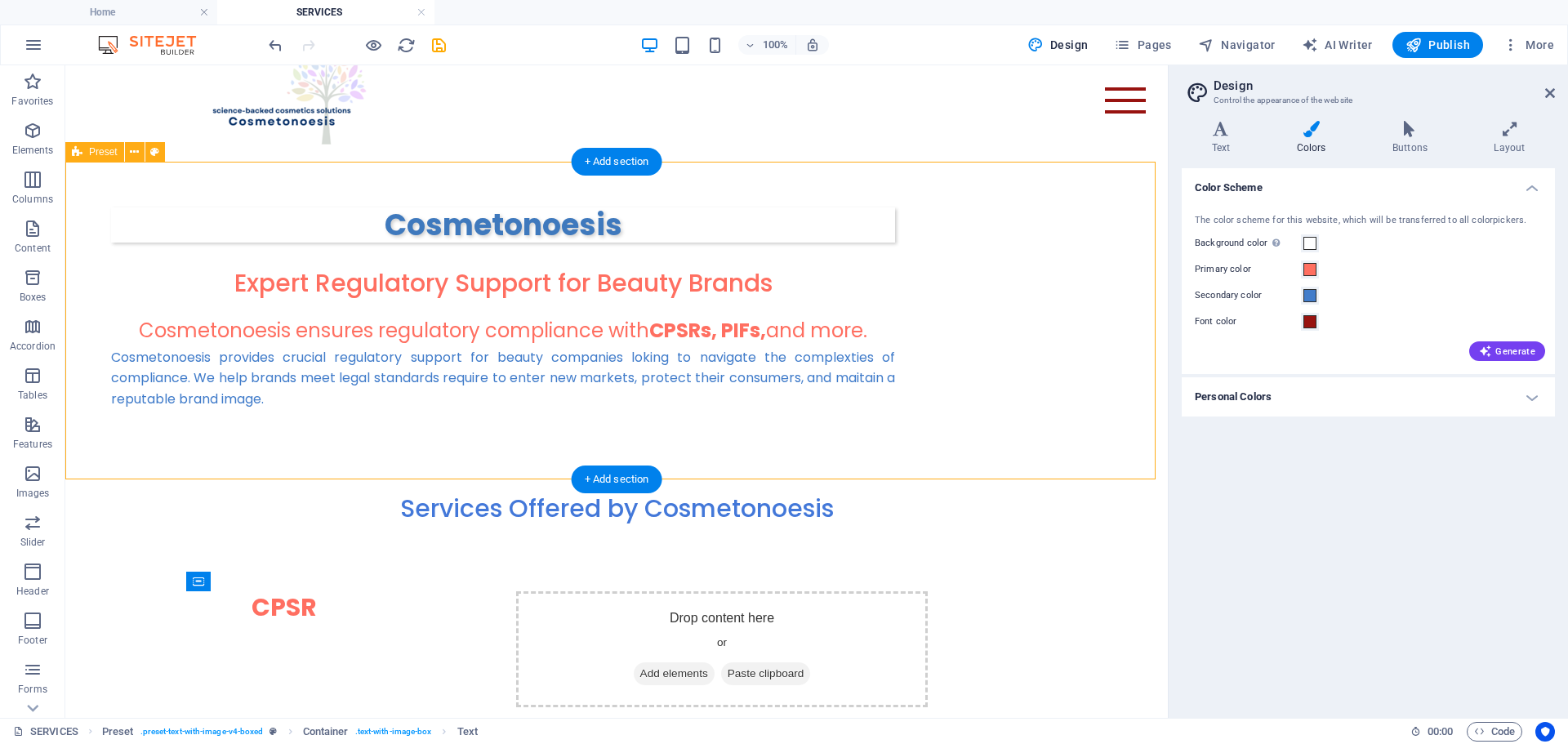 click on "Cosmetonoesis Expert Regulatory Support for Beauty Brands Cosmetonoesis ensures regulatory compliance with CPSRs, PIFs, and more. Cosmetonoesis provides crucial regulatory support for beauty companies loking to navigate the complexties of compliance. We help brands meet legal standards require to enter new markets, protect their consumers, and maitain a reputable brand image." at bounding box center (617, 320) 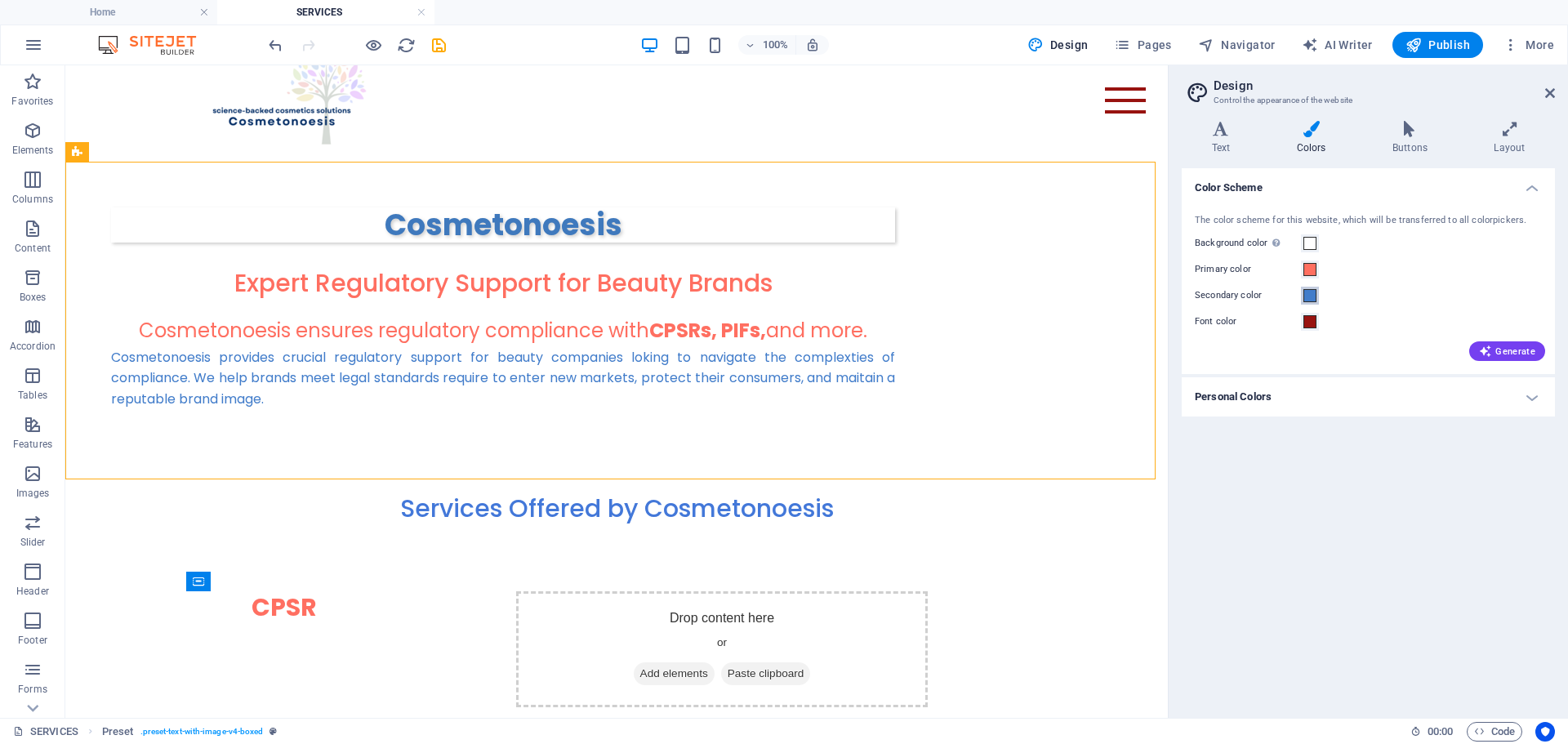 click at bounding box center (1310, 296) 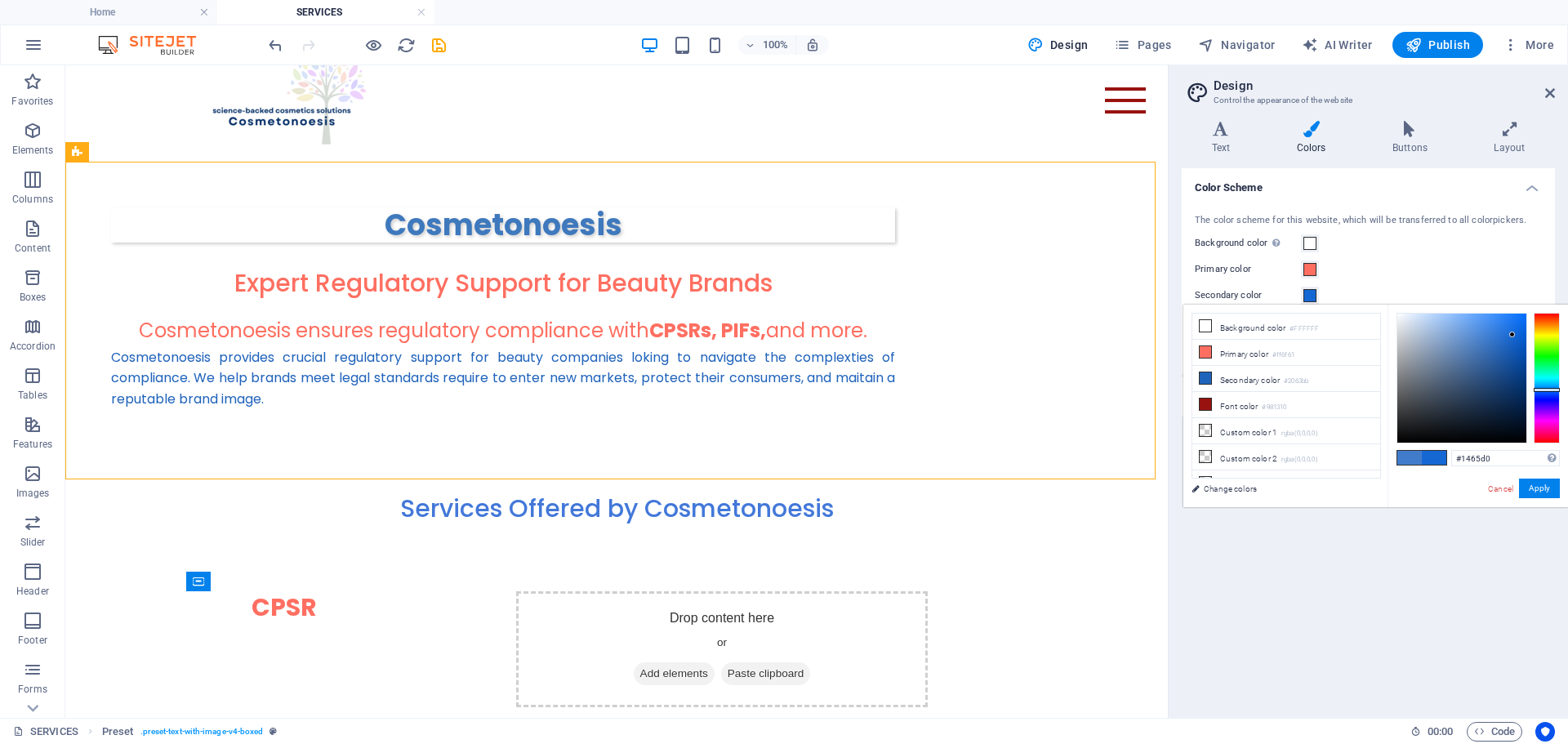 type on "#1162cd" 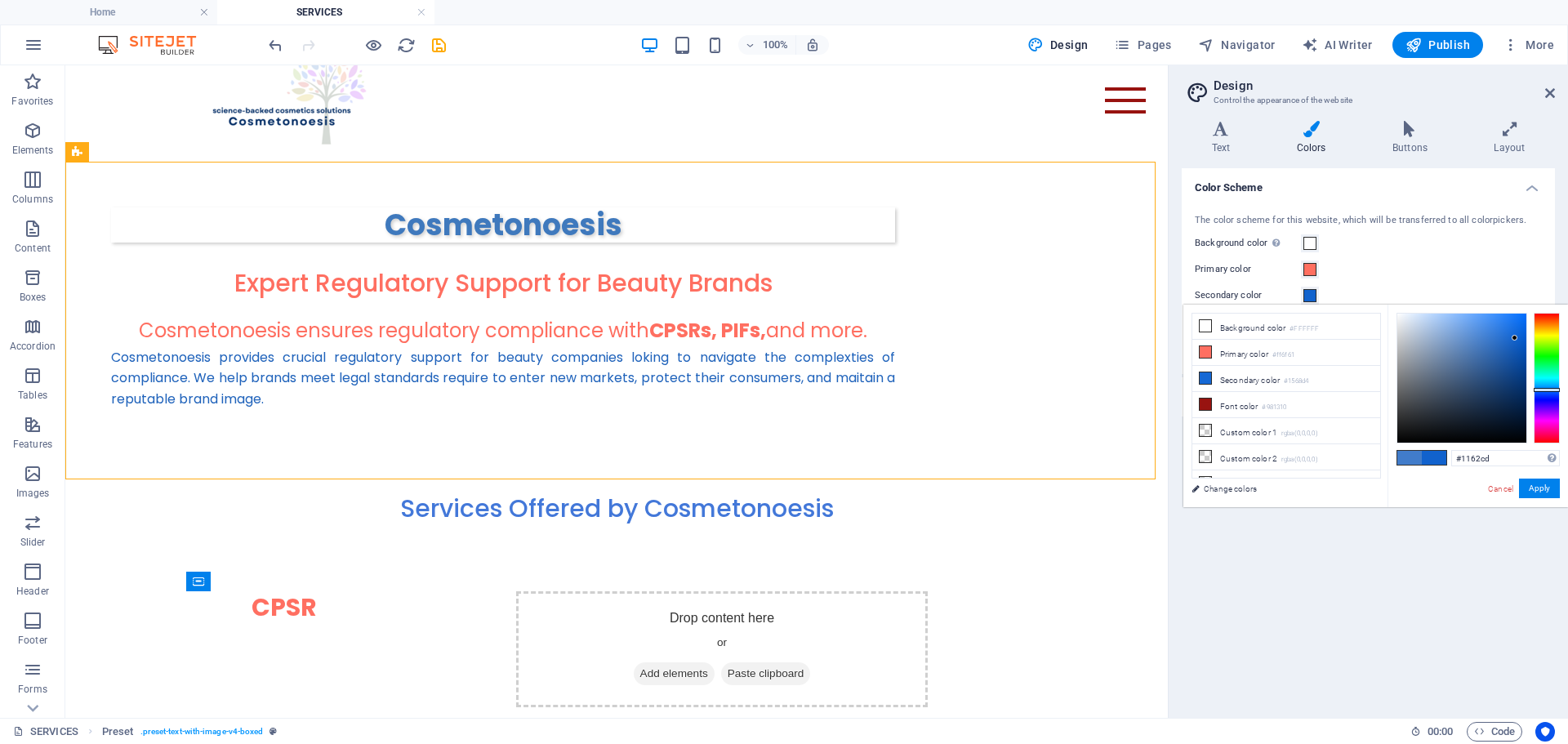 drag, startPoint x: 1484, startPoint y: 338, endPoint x: 1515, endPoint y: 338, distance: 31 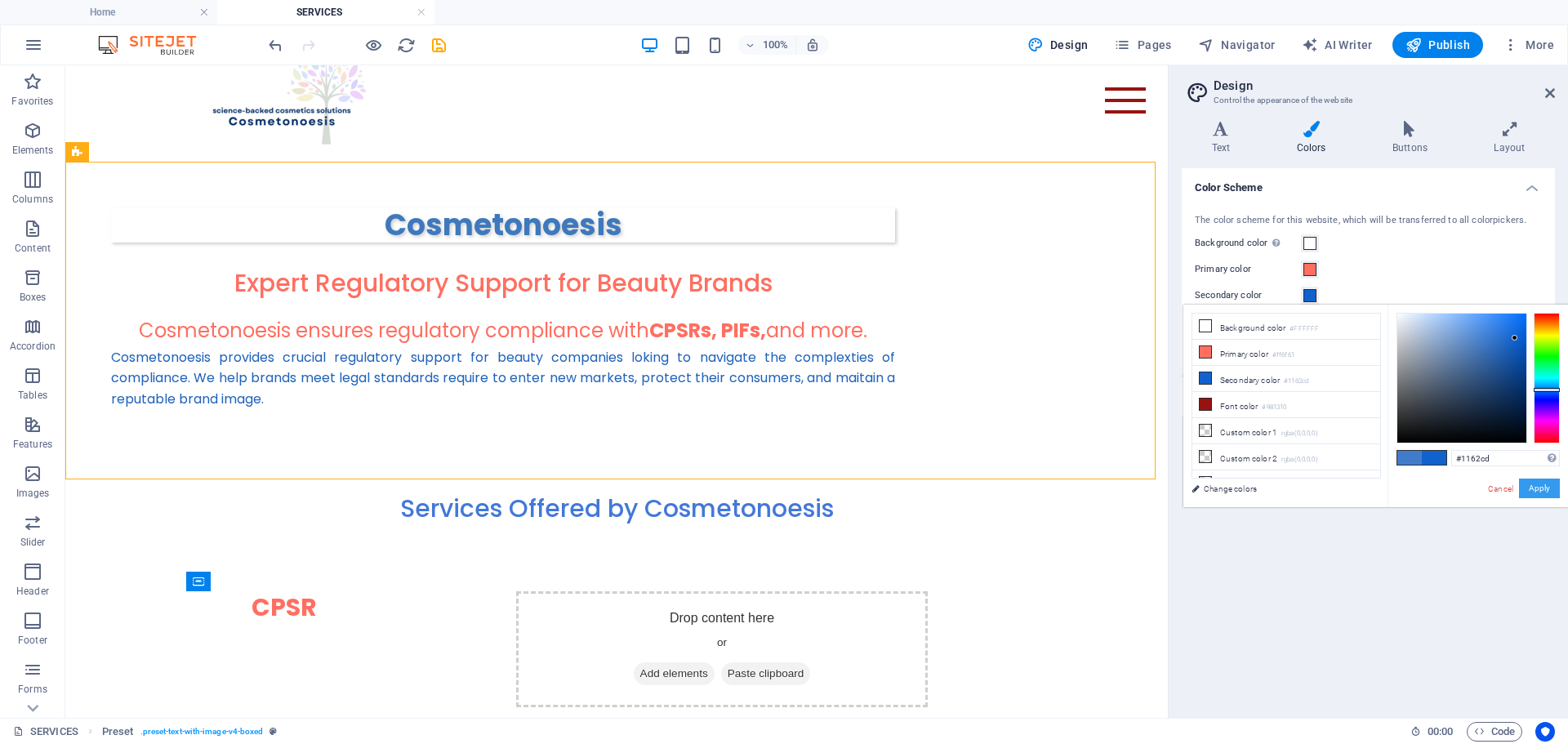 click on "Apply" at bounding box center [1539, 488] 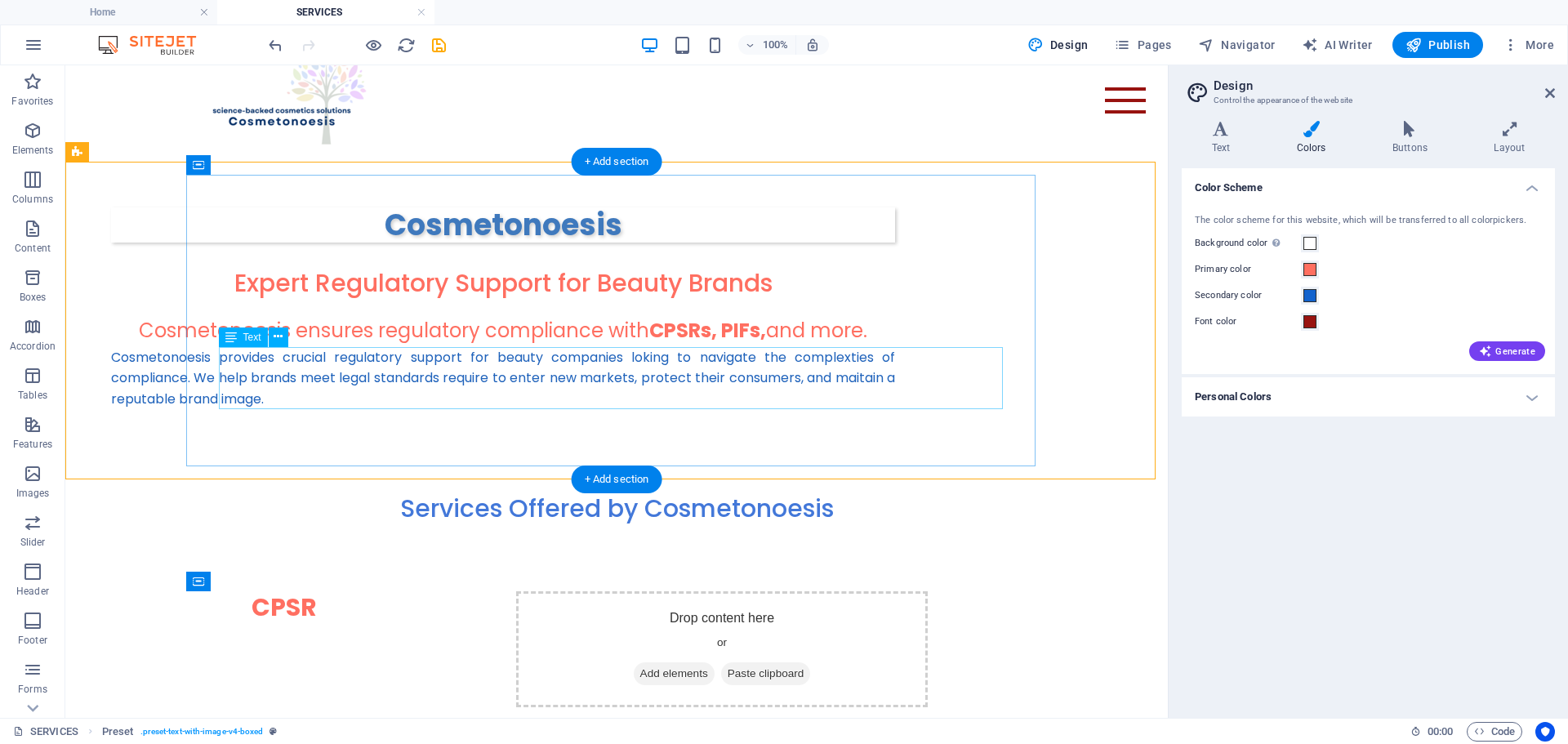 click on "Cosmetonoesis provides crucial regulatory support for beauty companies loking to navigate the complexties of compliance. We help brands meet legal standards require to enter new markets, protect their consumers, and maitain a reputable brand image." at bounding box center [503, 378] 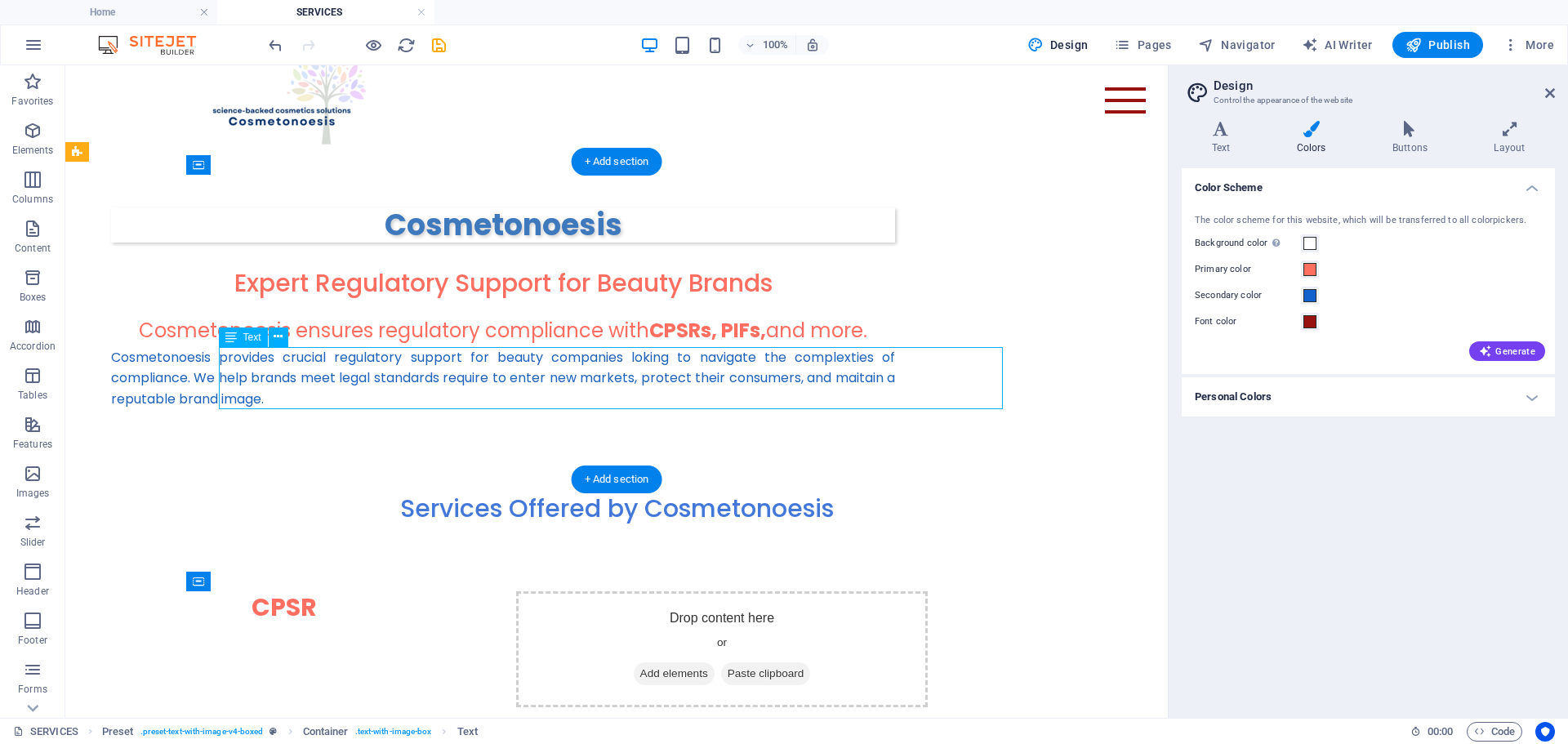 click on "Cosmetonoesis provides crucial regulatory support for beauty companies loking to navigate the complexties of compliance. We help brands meet legal standards require to enter new markets, protect their consumers, and maitain a reputable brand image." at bounding box center [503, 378] 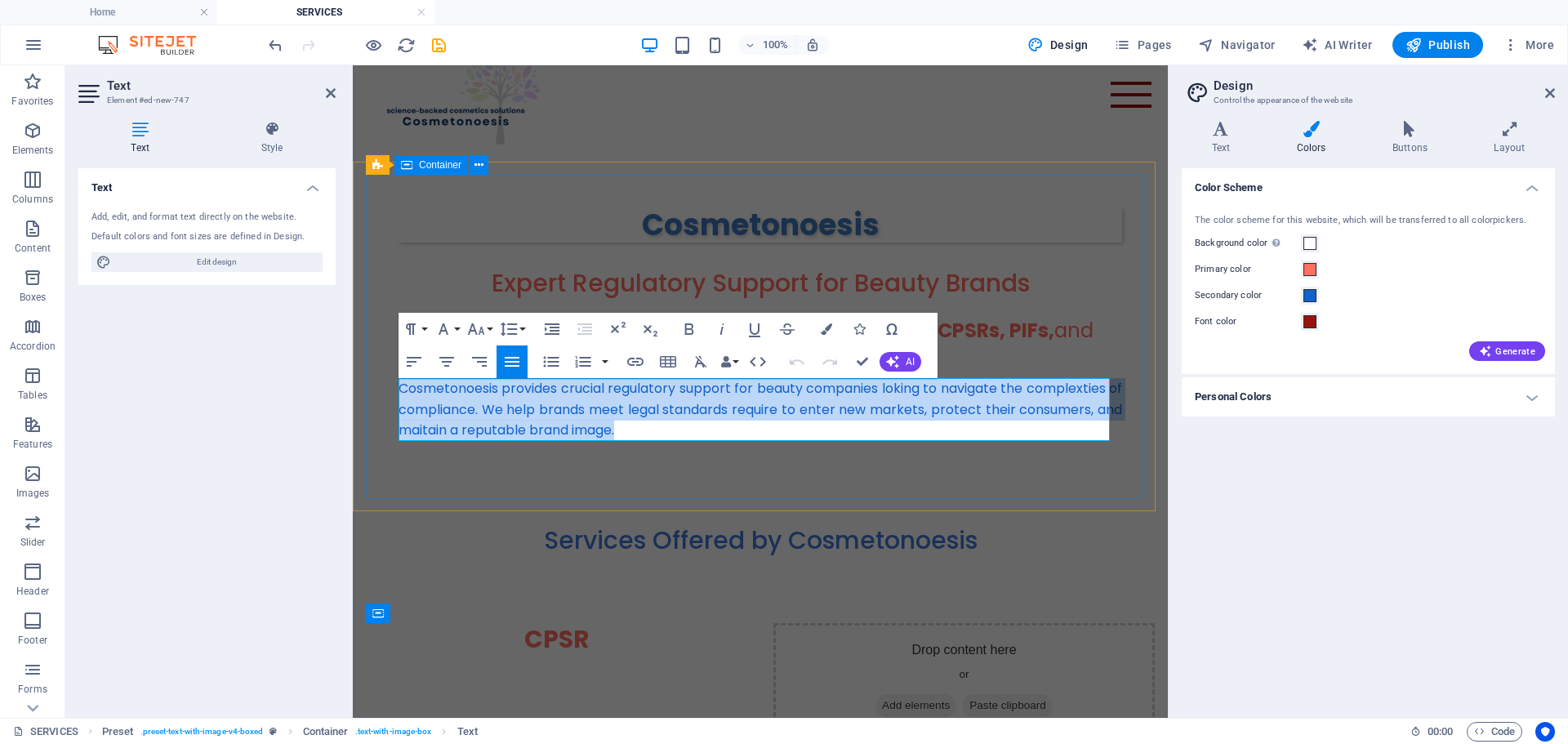 drag, startPoint x: 399, startPoint y: 390, endPoint x: 653, endPoint y: 478, distance: 268.8122 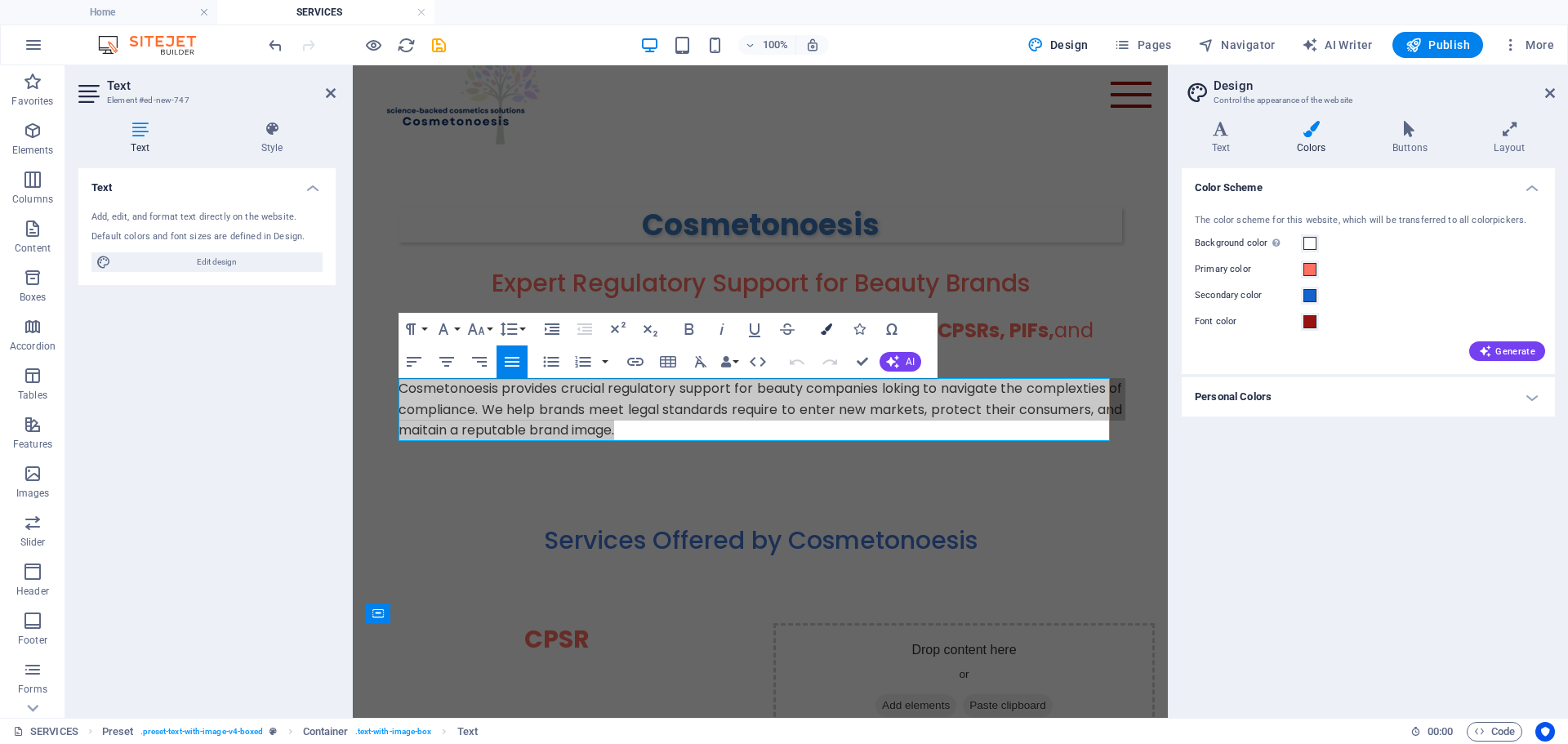 click at bounding box center (826, 329) 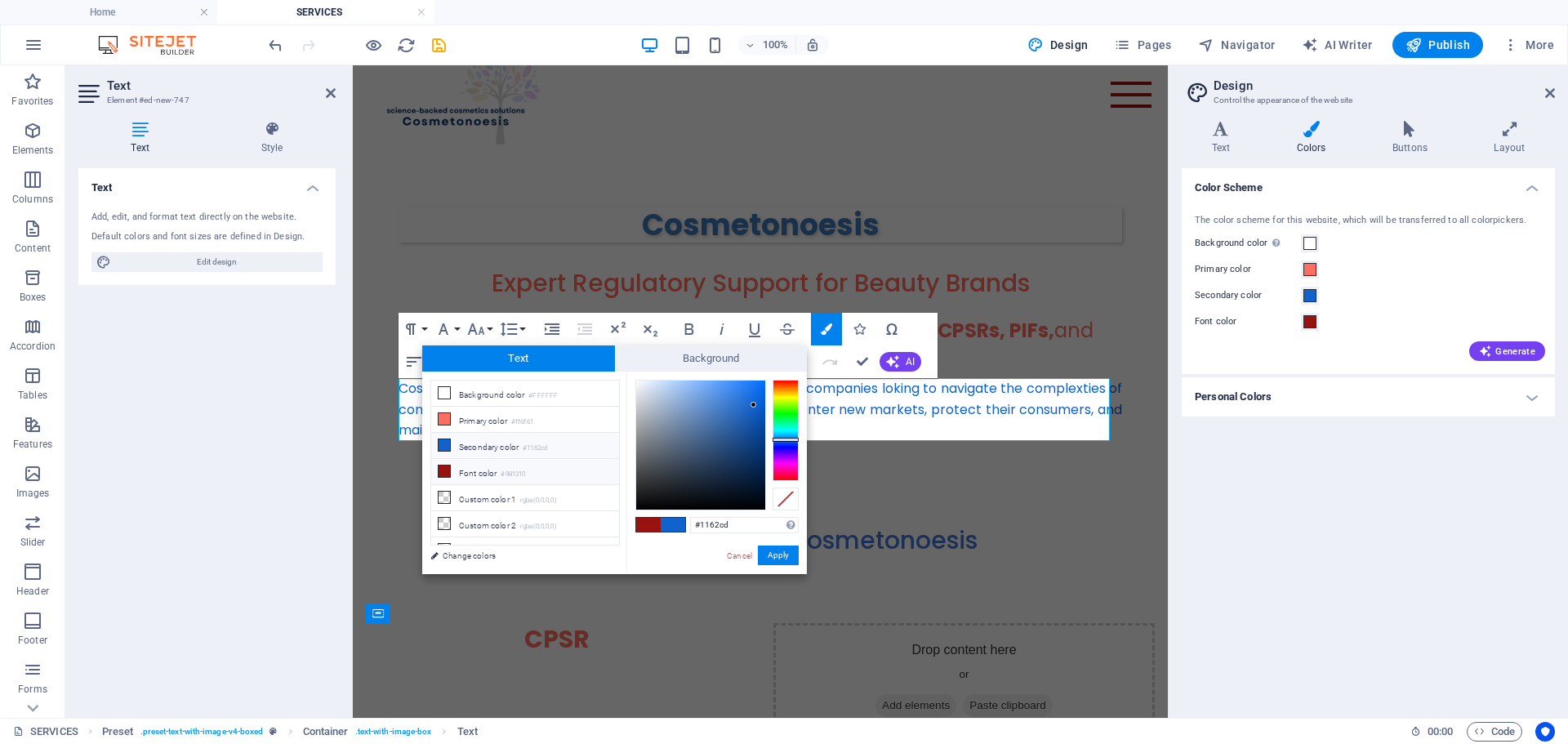 click on "Secondary color
#1162cd" at bounding box center [525, 446] 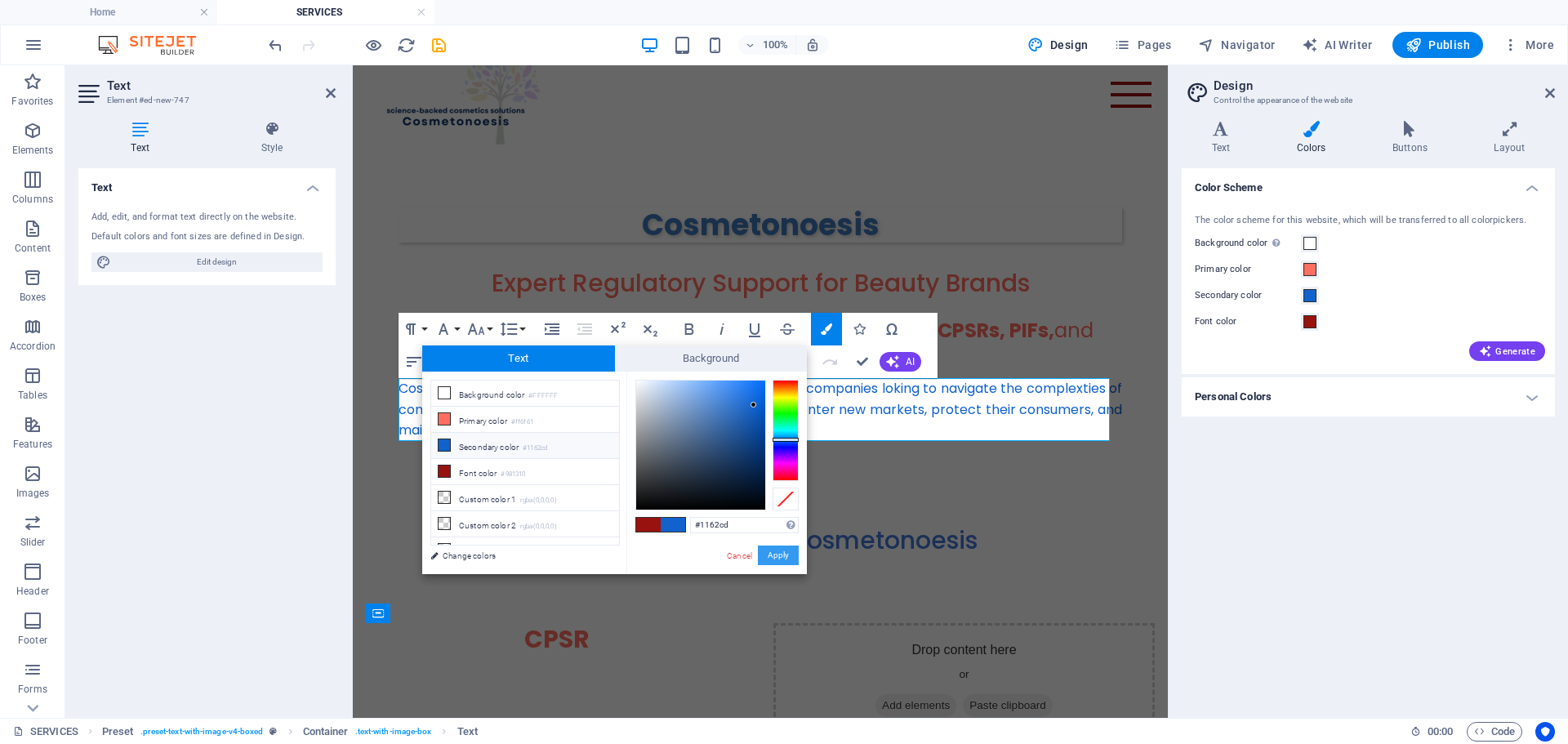 click on "Apply" at bounding box center (778, 555) 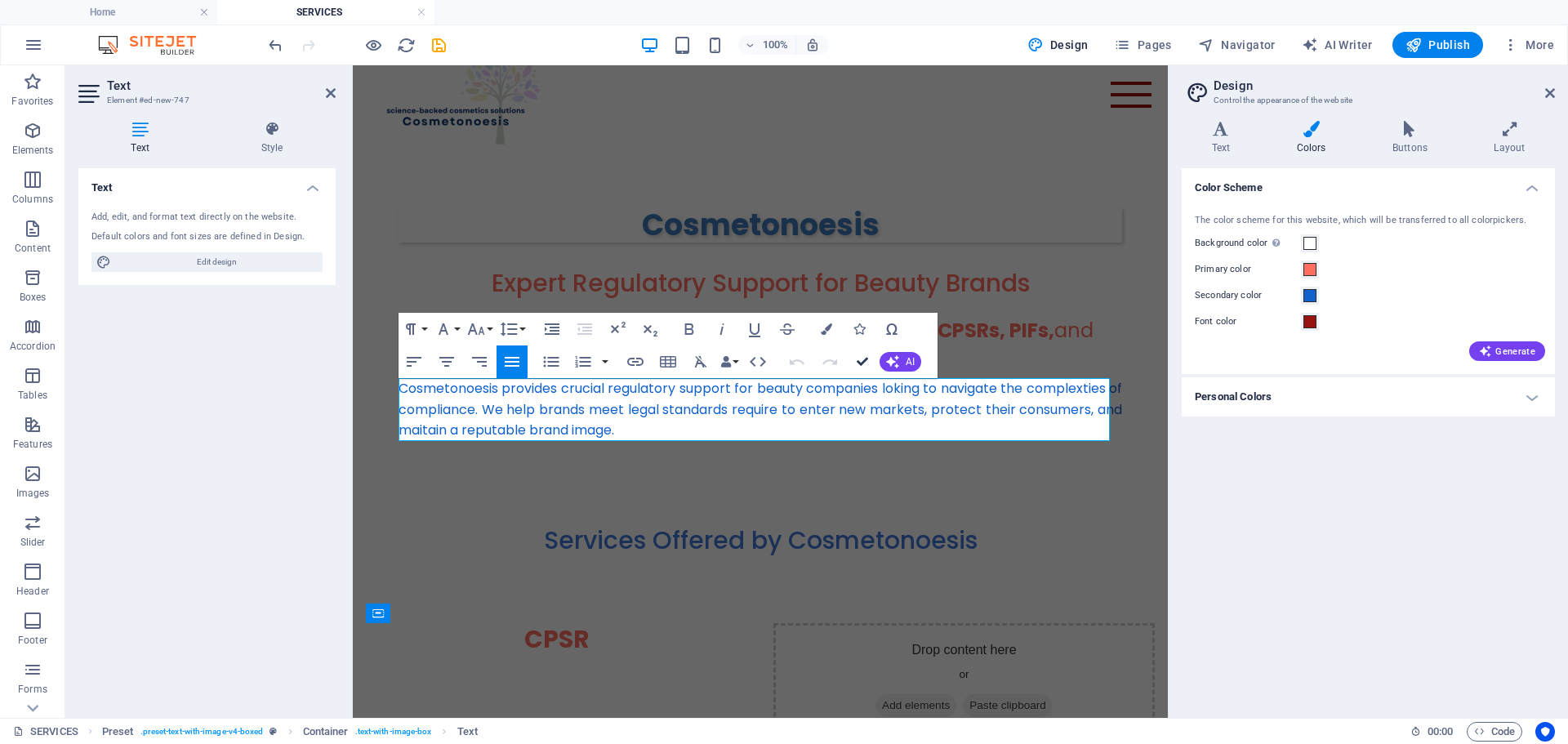 scroll, scrollTop: 5, scrollLeft: 0, axis: vertical 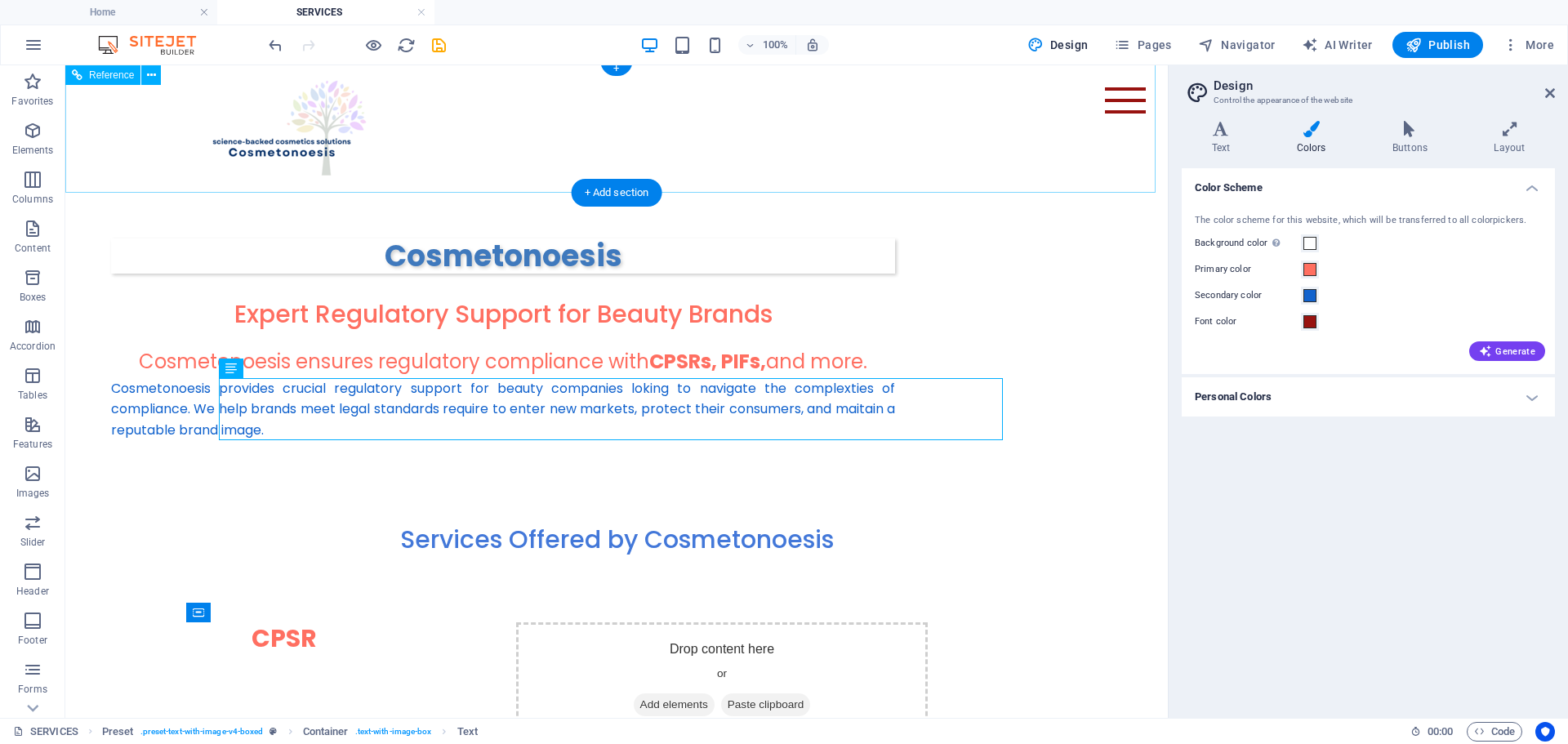 click at bounding box center [1125, 100] 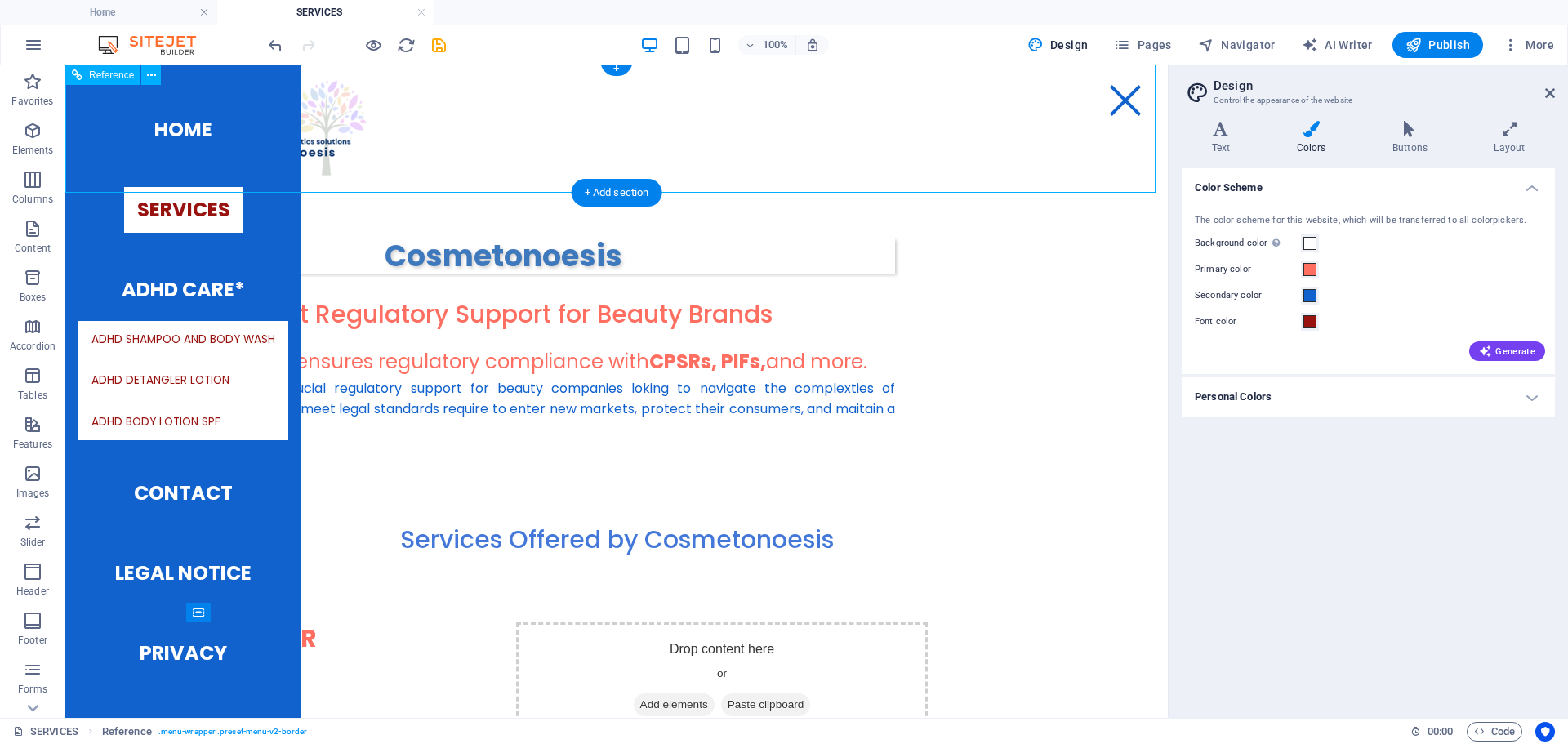click at bounding box center [1125, 100] 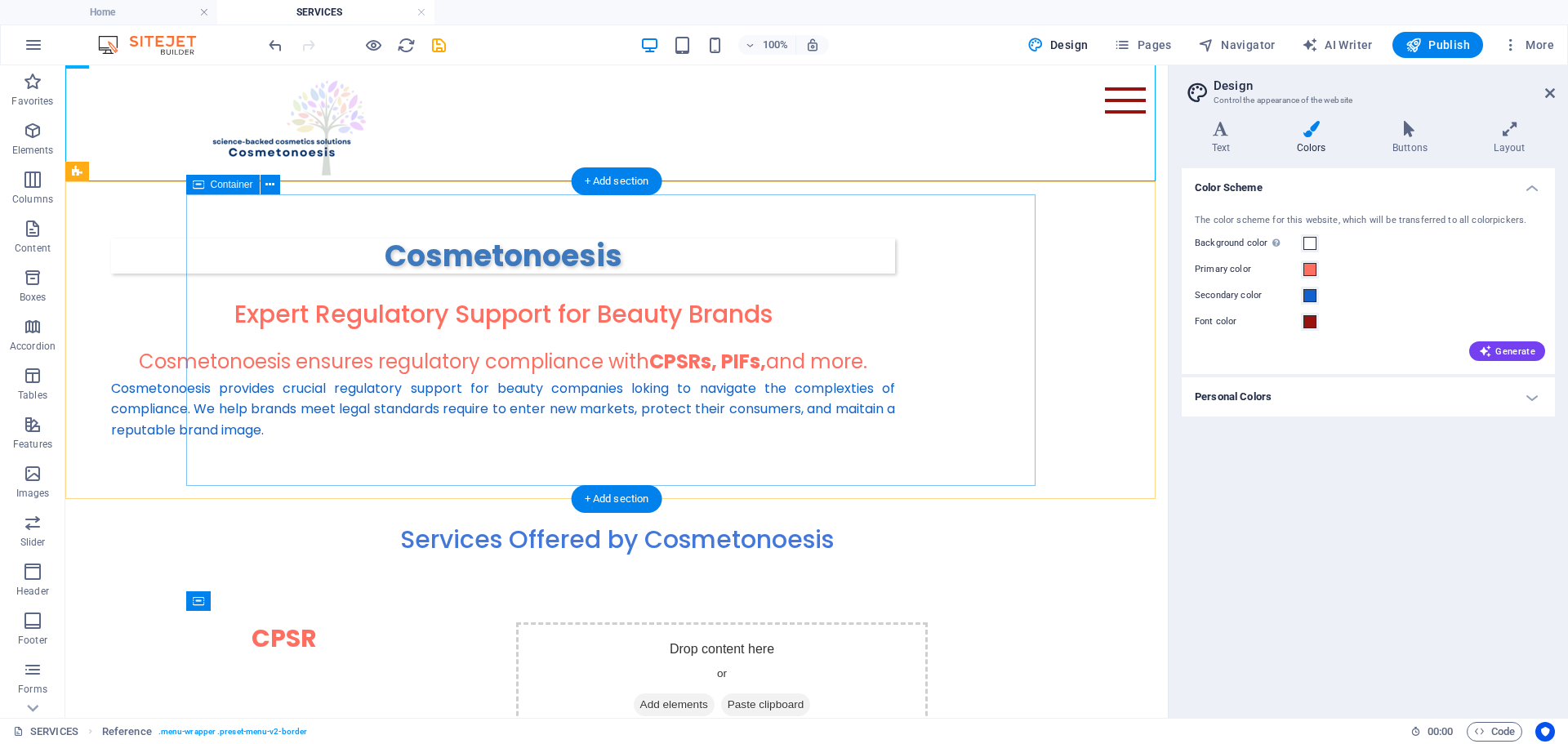 scroll, scrollTop: 87, scrollLeft: 0, axis: vertical 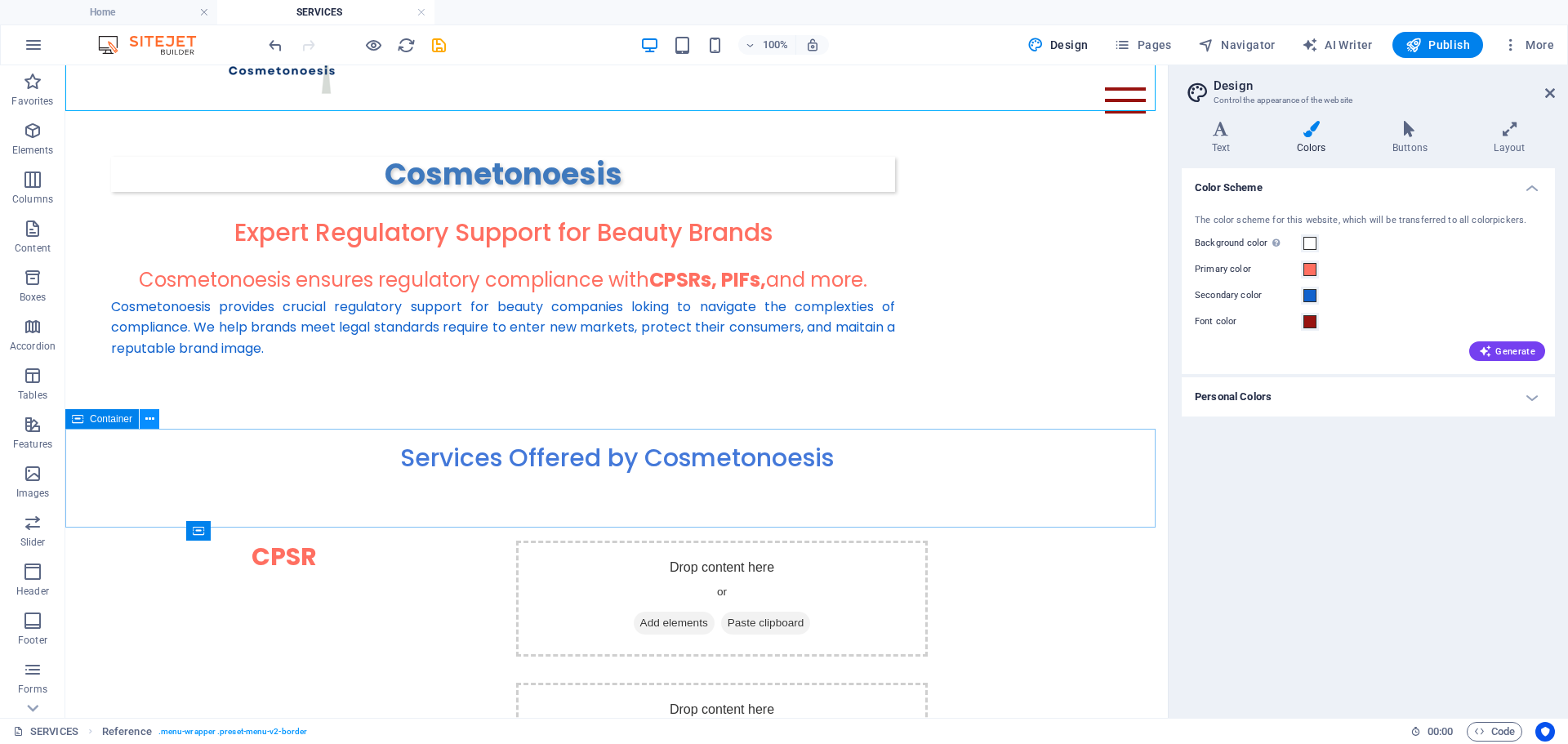 click at bounding box center (149, 419) 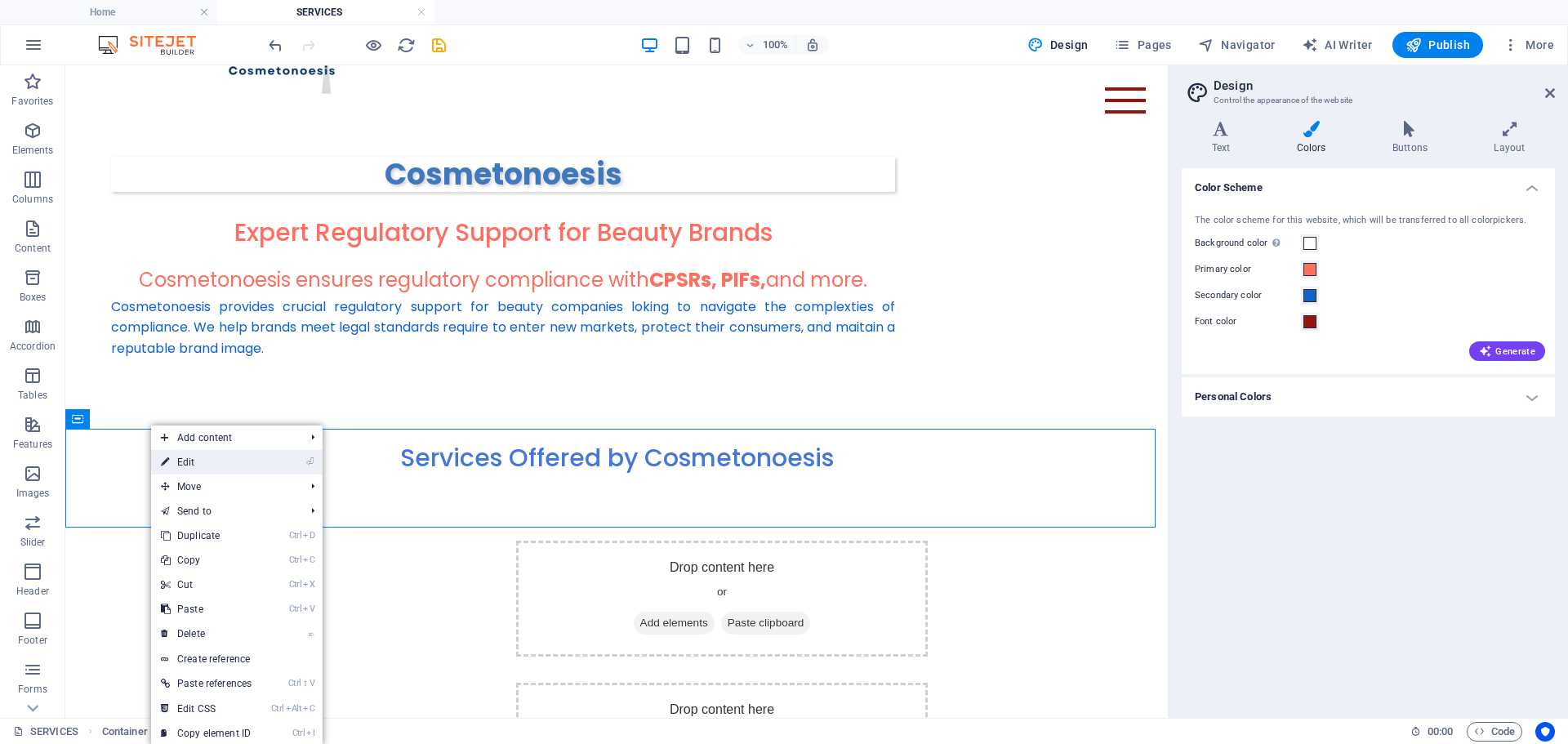 click on "⏎  Edit" at bounding box center [206, 462] 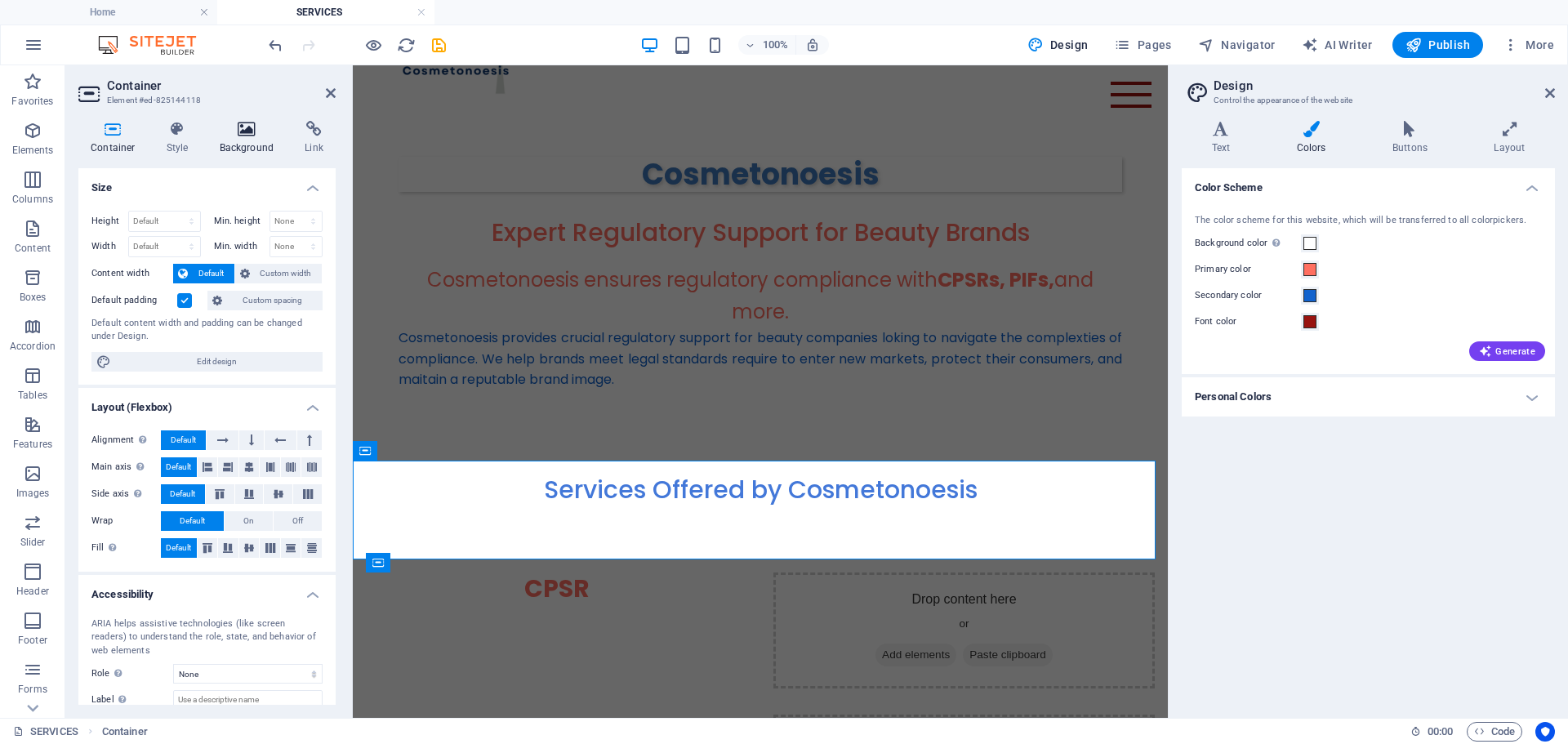click on "Background" at bounding box center [250, 138] 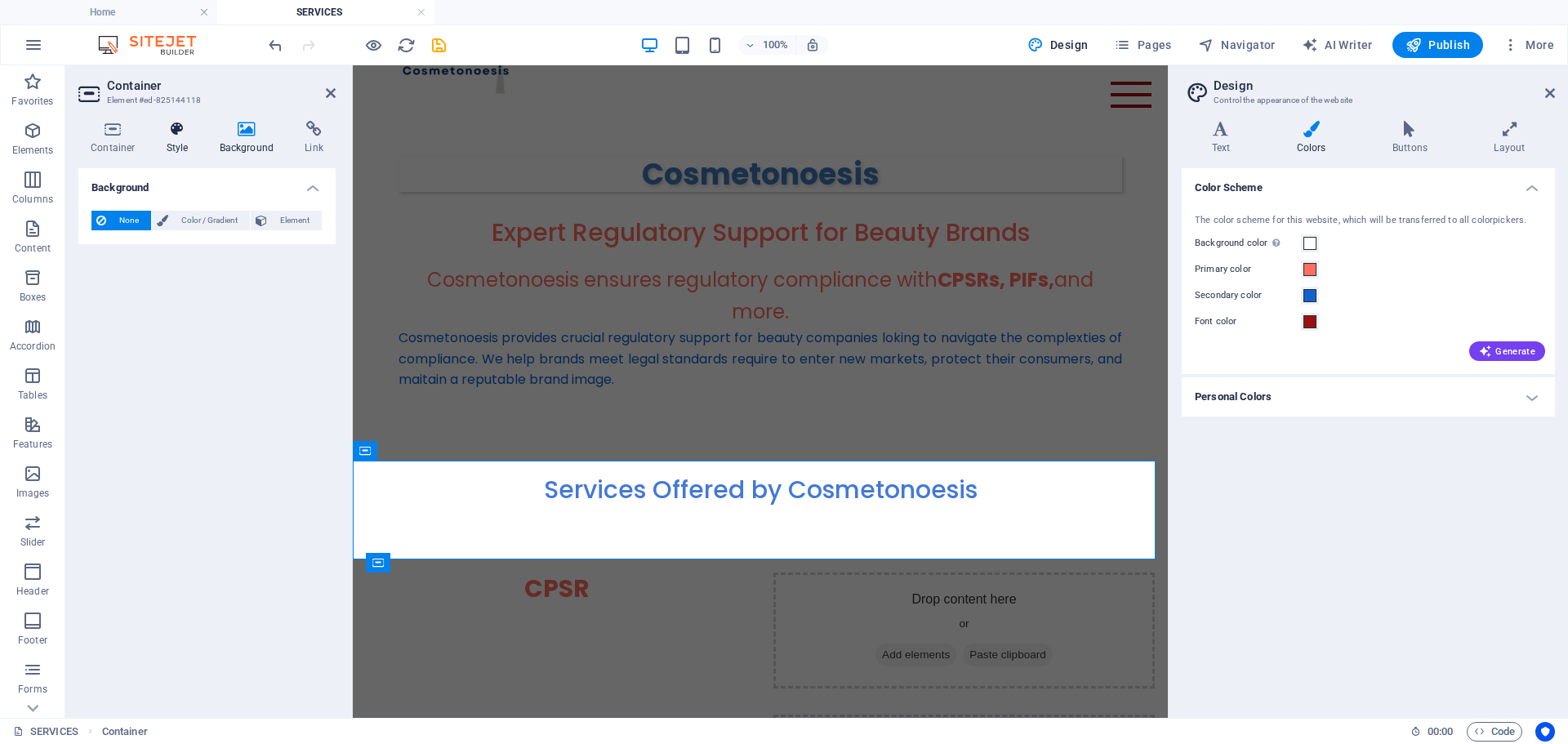 click at bounding box center [177, 129] 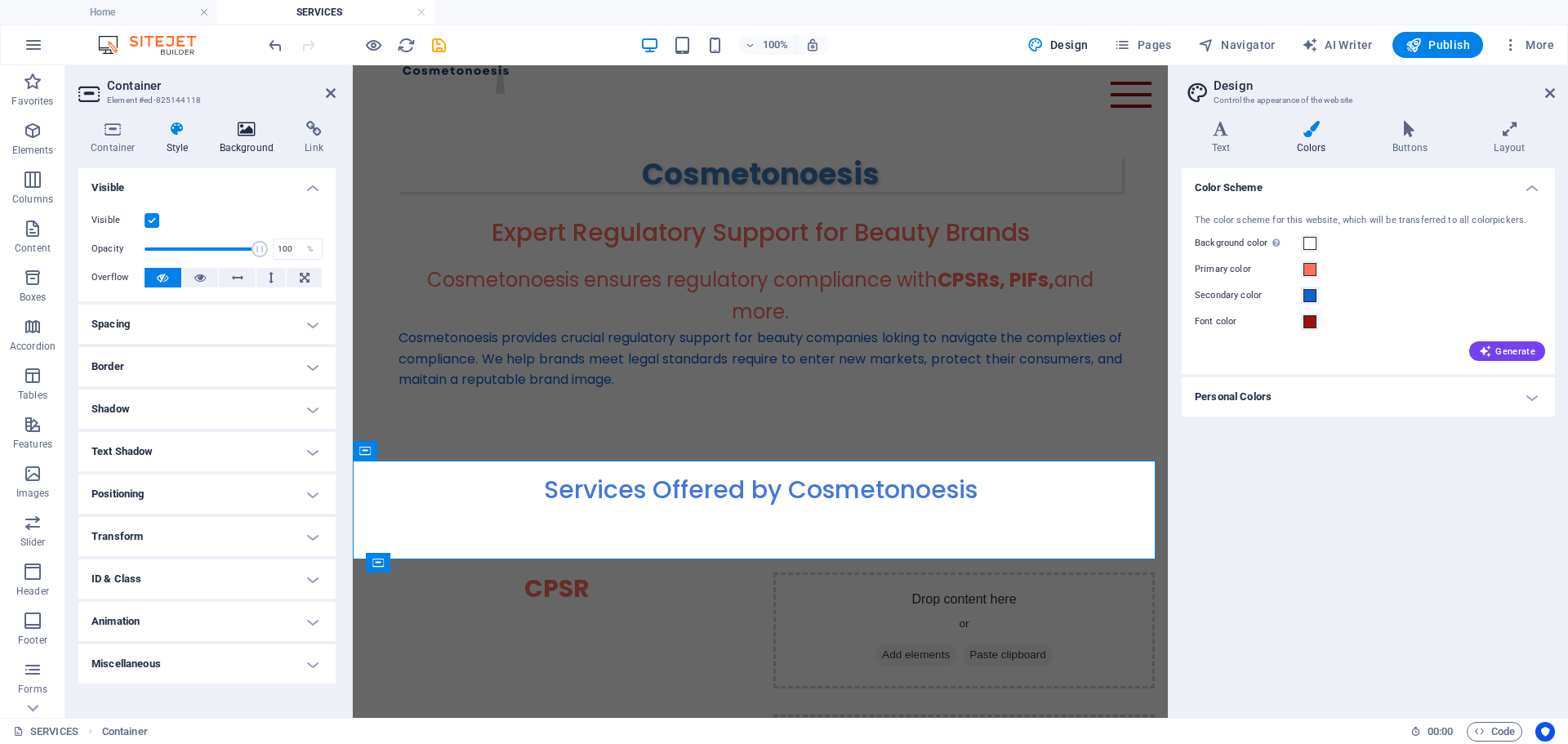 click at bounding box center (247, 129) 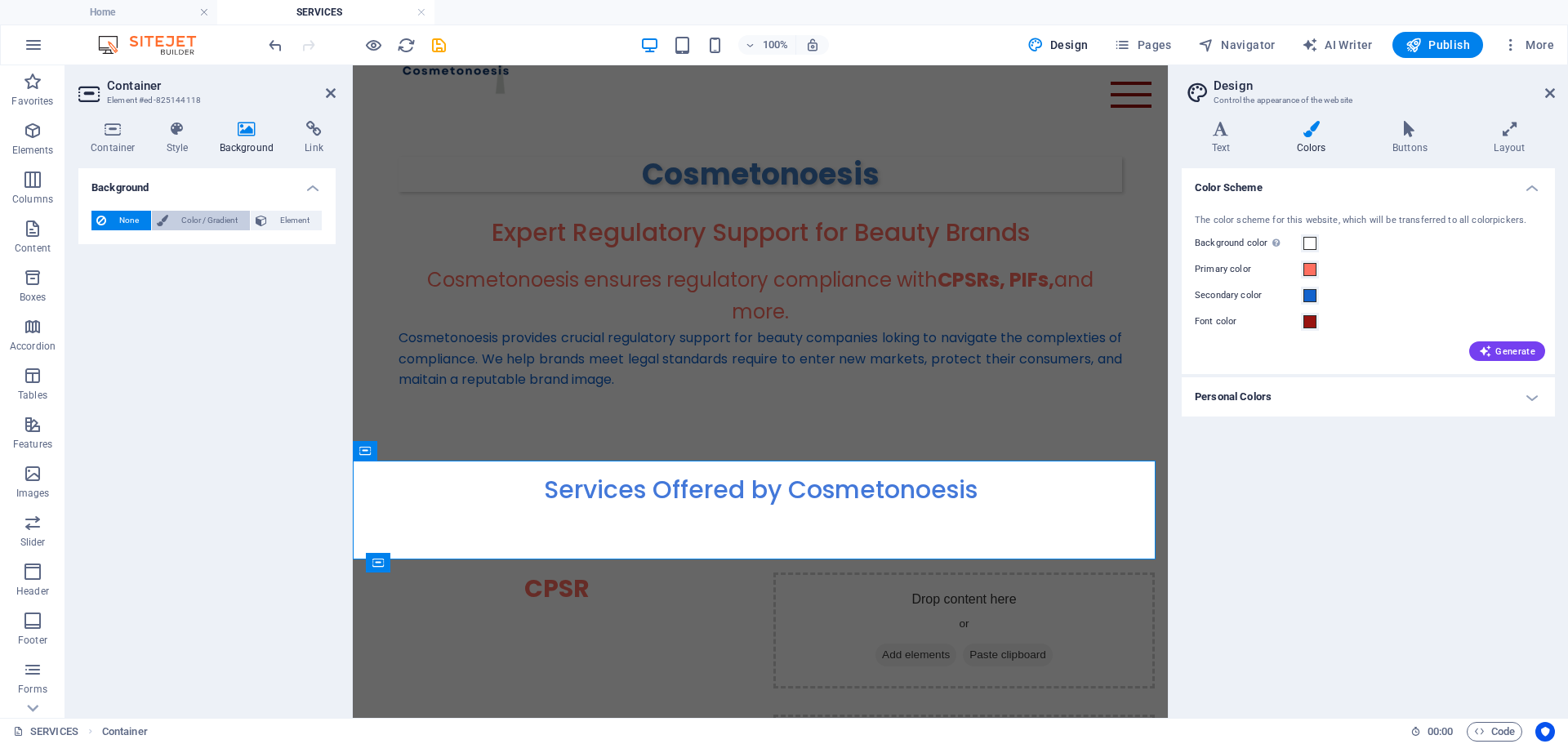 click on "Color / Gradient" at bounding box center (209, 221) 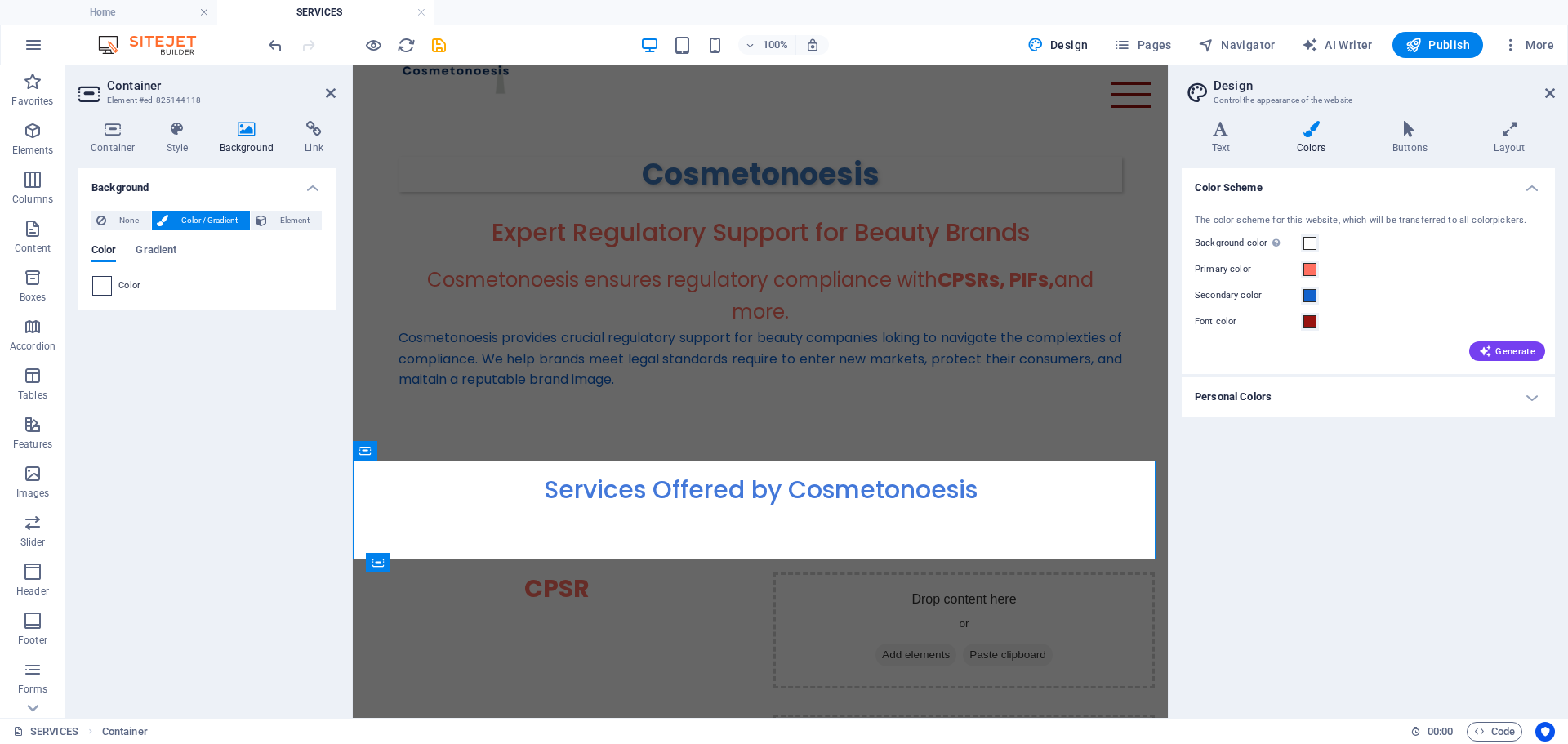 click at bounding box center (102, 286) 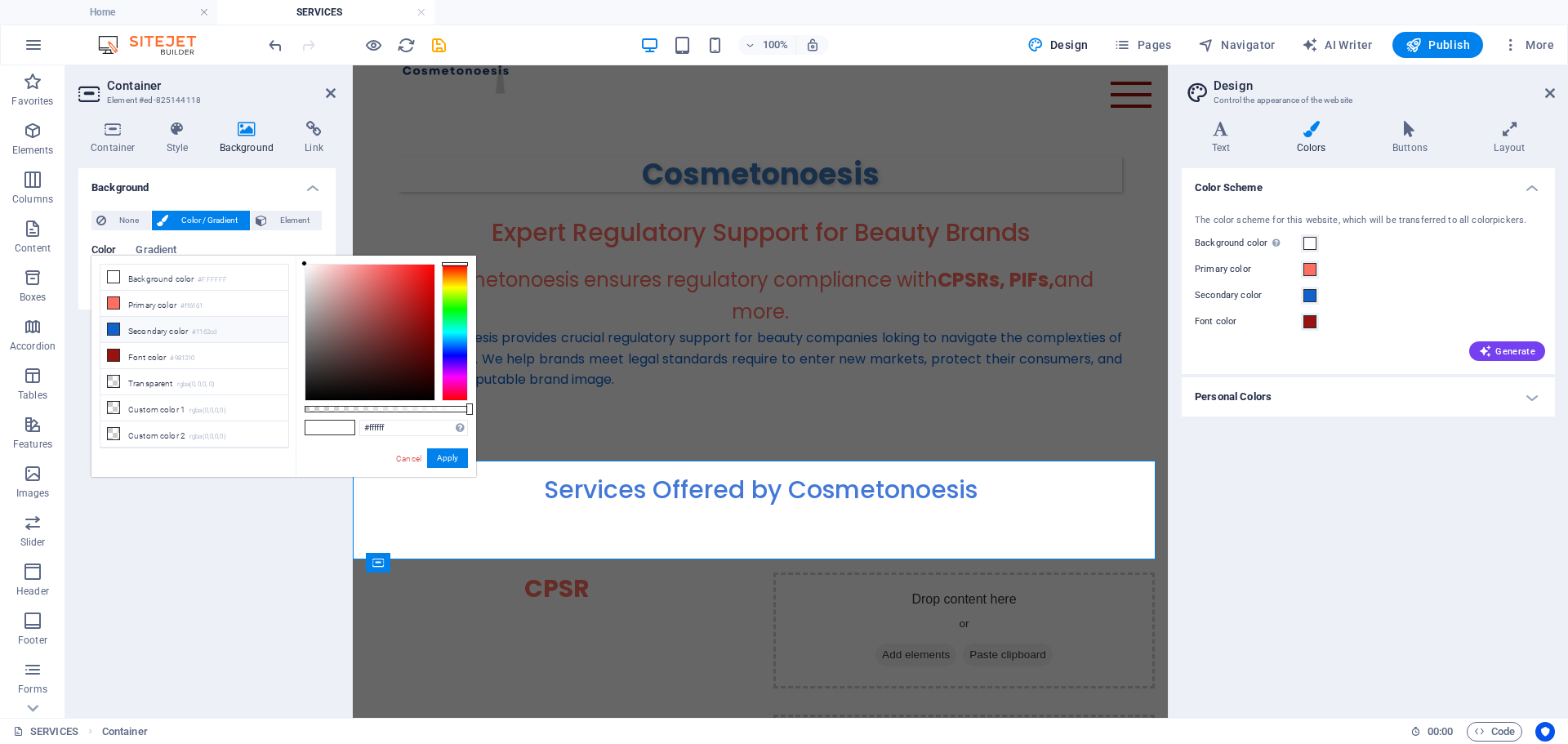 click at bounding box center (114, 329) 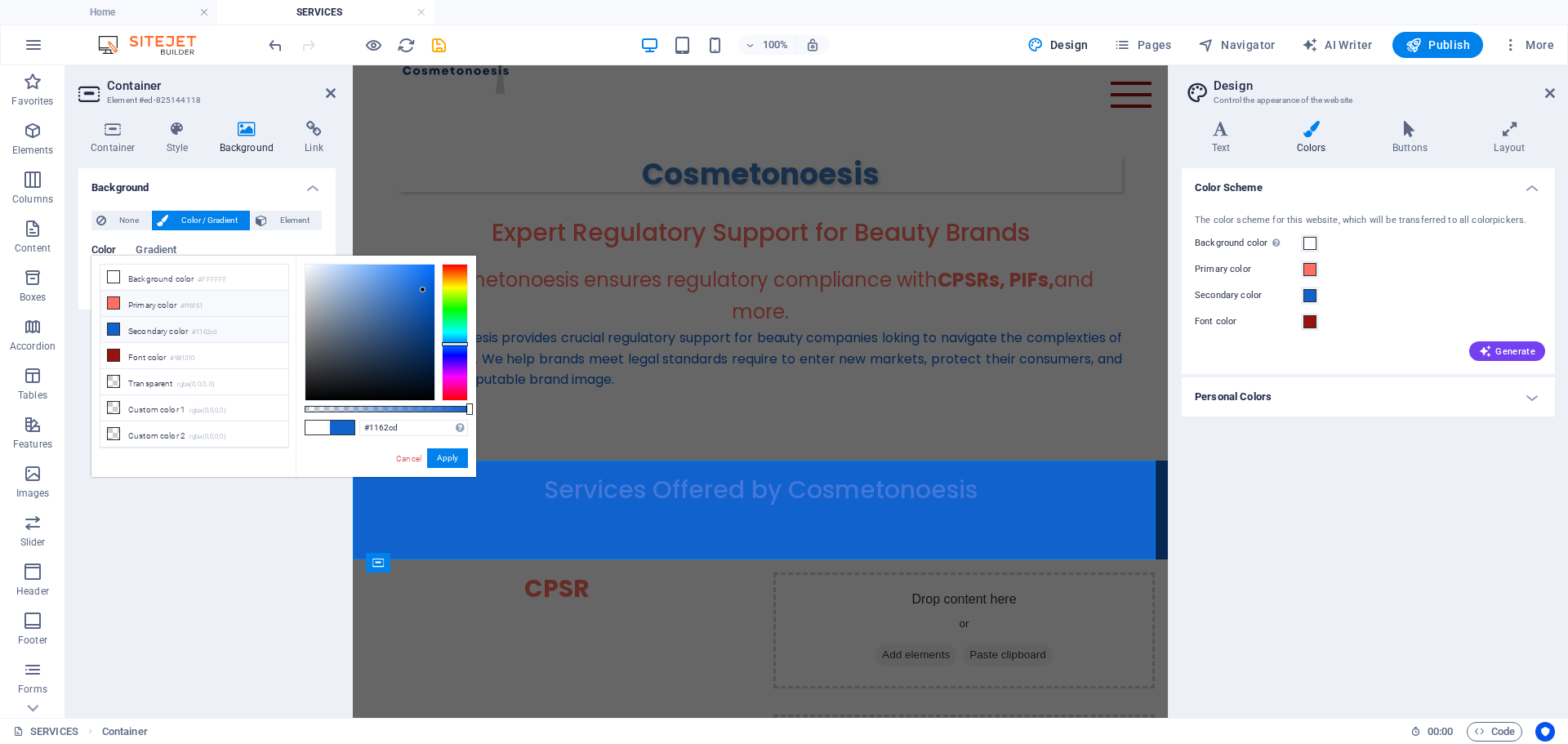 click at bounding box center (114, 303) 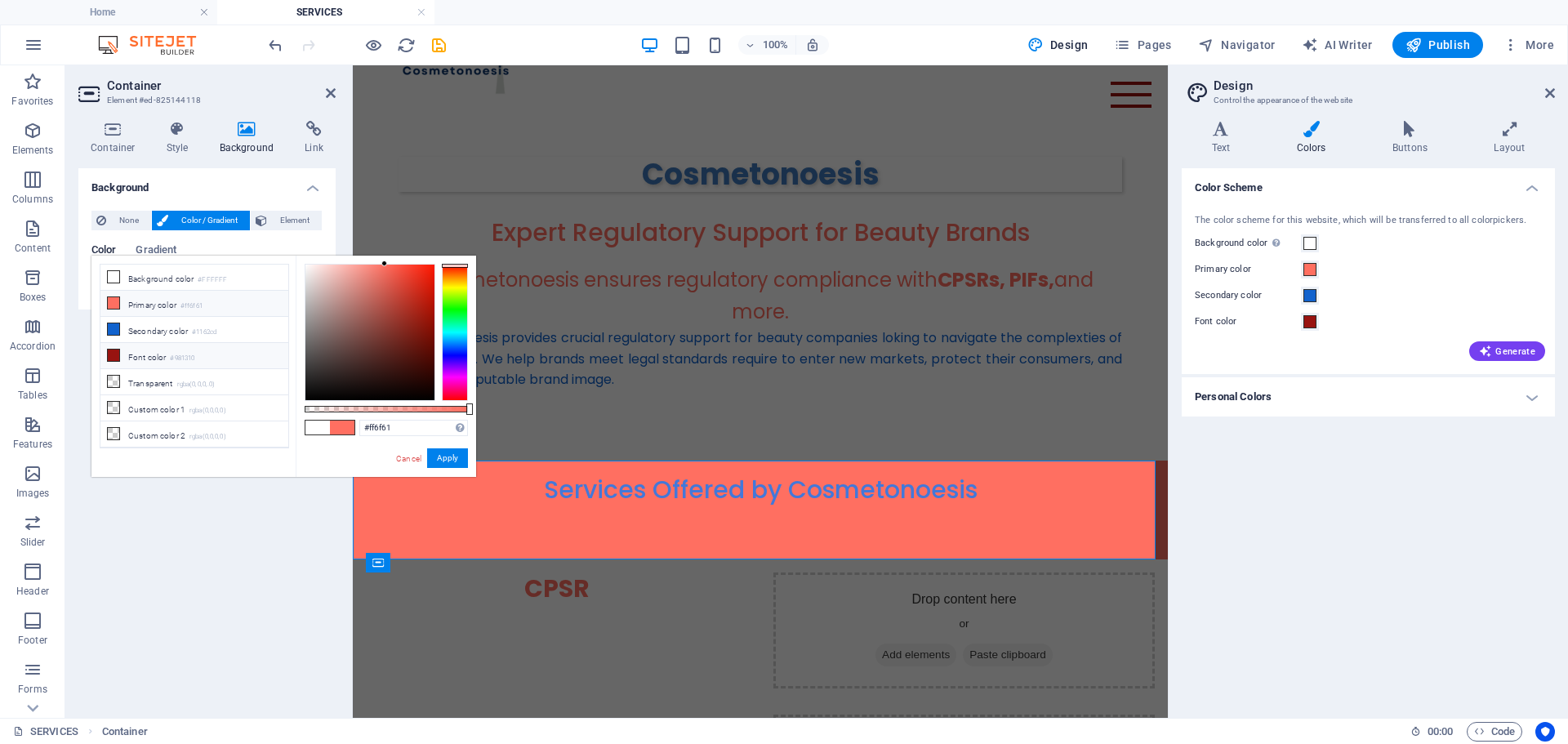 click on "Font color
#981310" at bounding box center (194, 356) 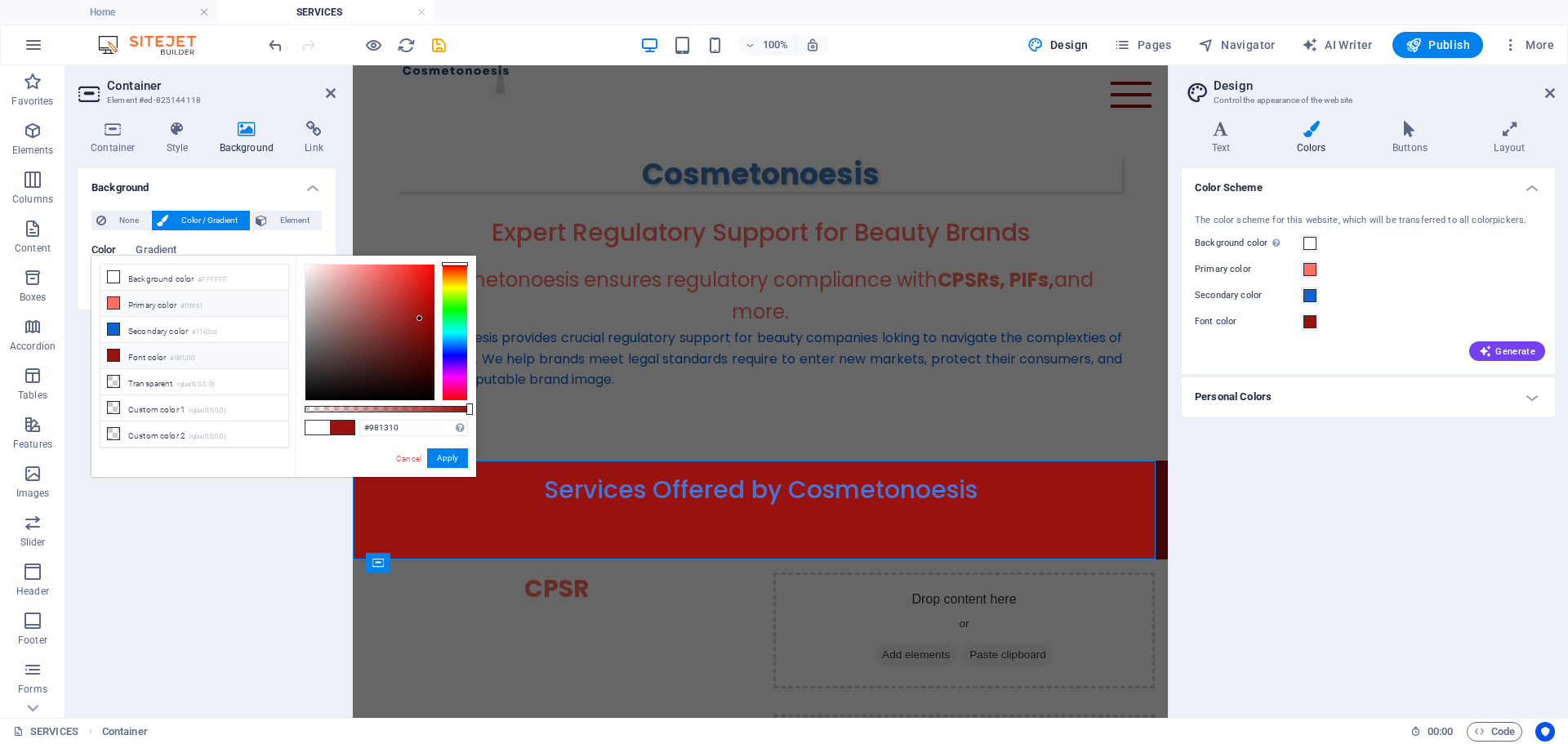 click at bounding box center [114, 303] 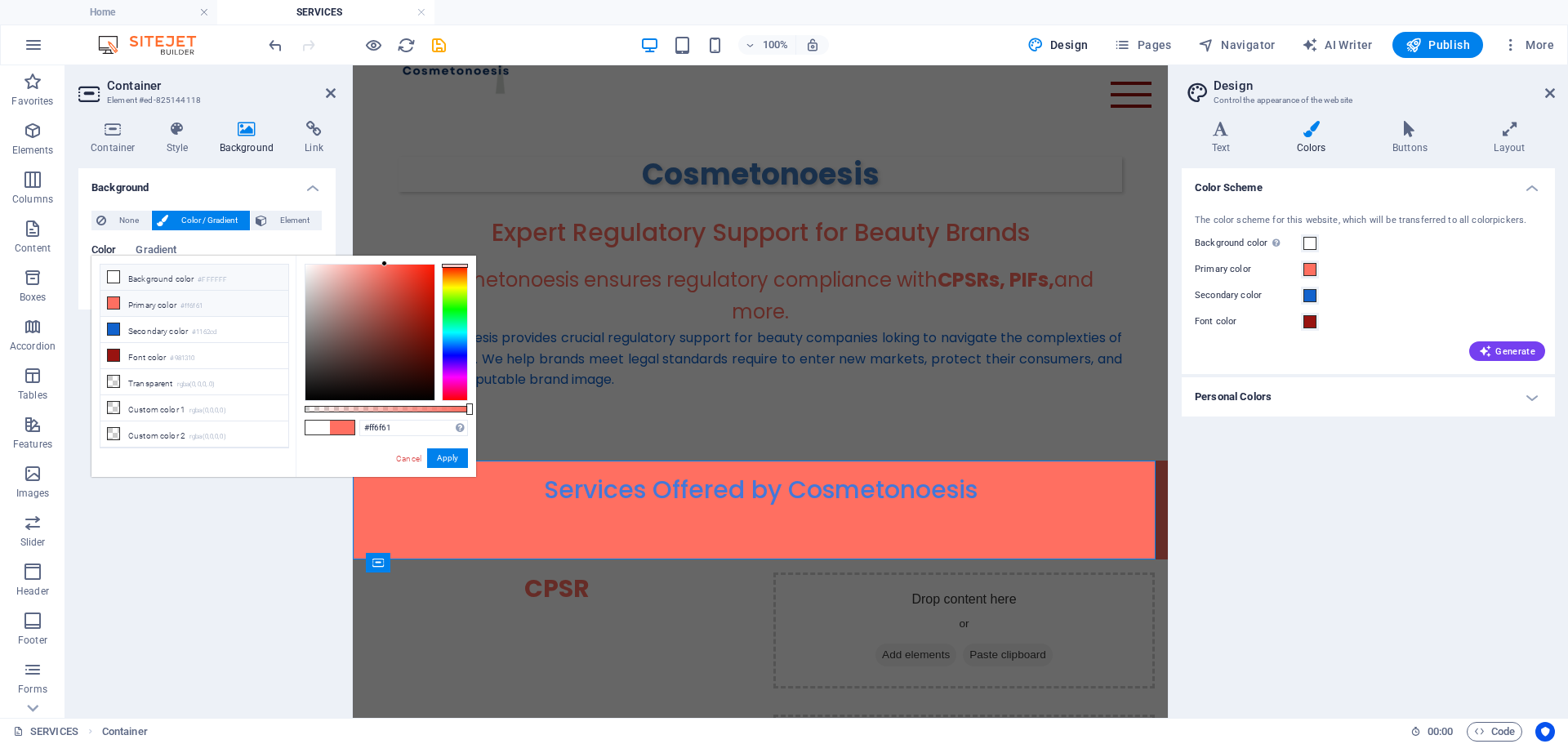 click on "Background color
#FFFFFF" at bounding box center (194, 278) 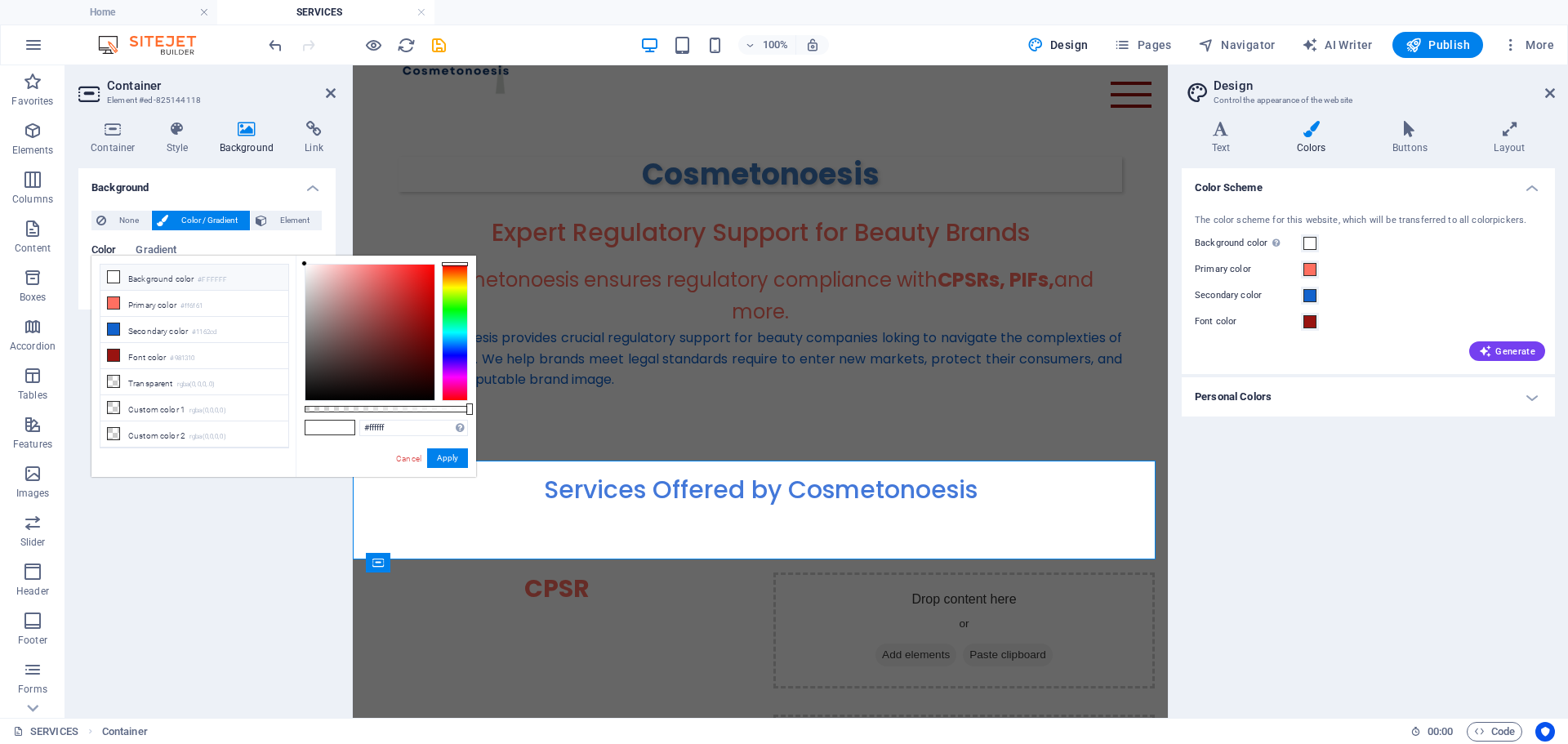 click on "Background" at bounding box center (207, 183) 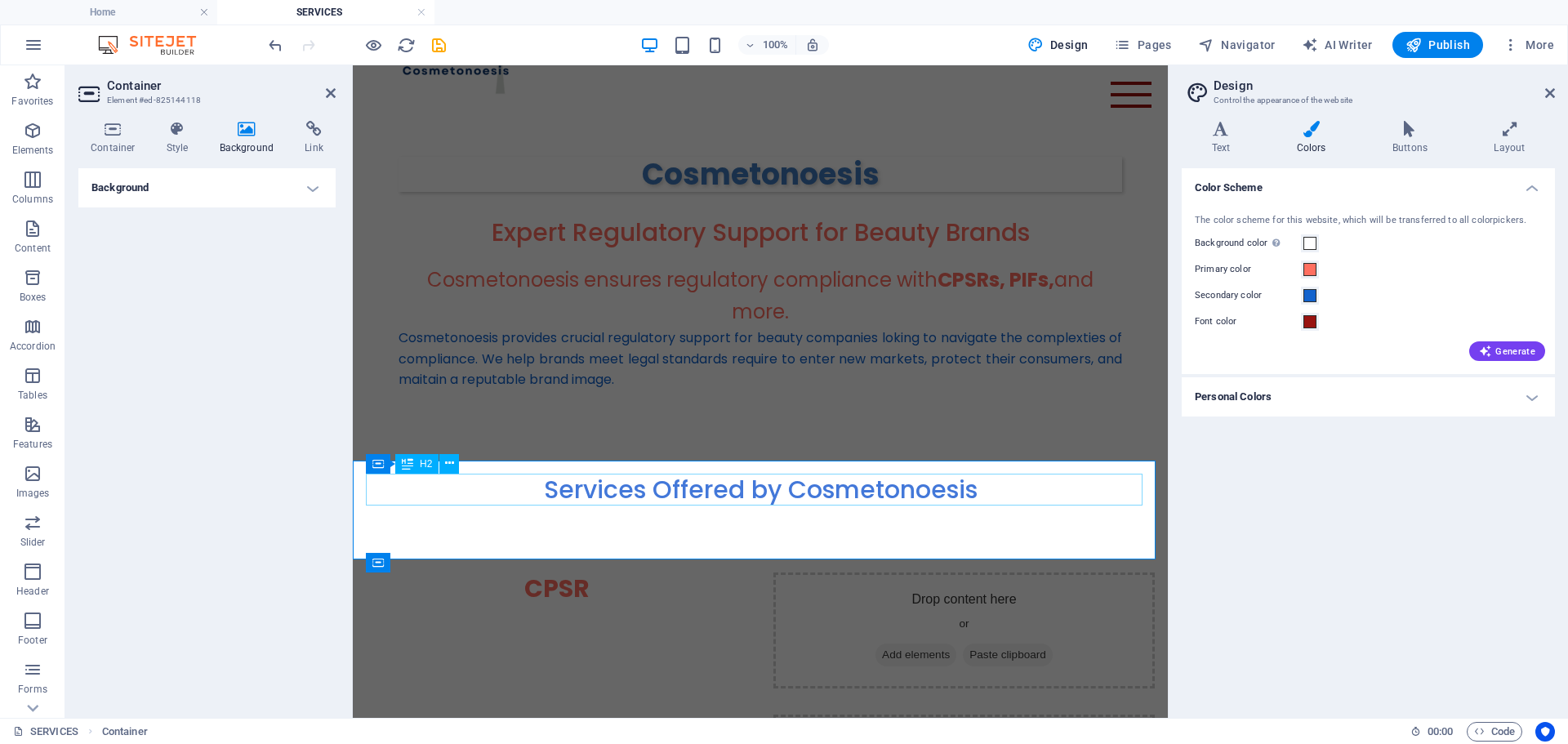 click on "Services Offered by Cosmetonoesis" at bounding box center (760, 489) 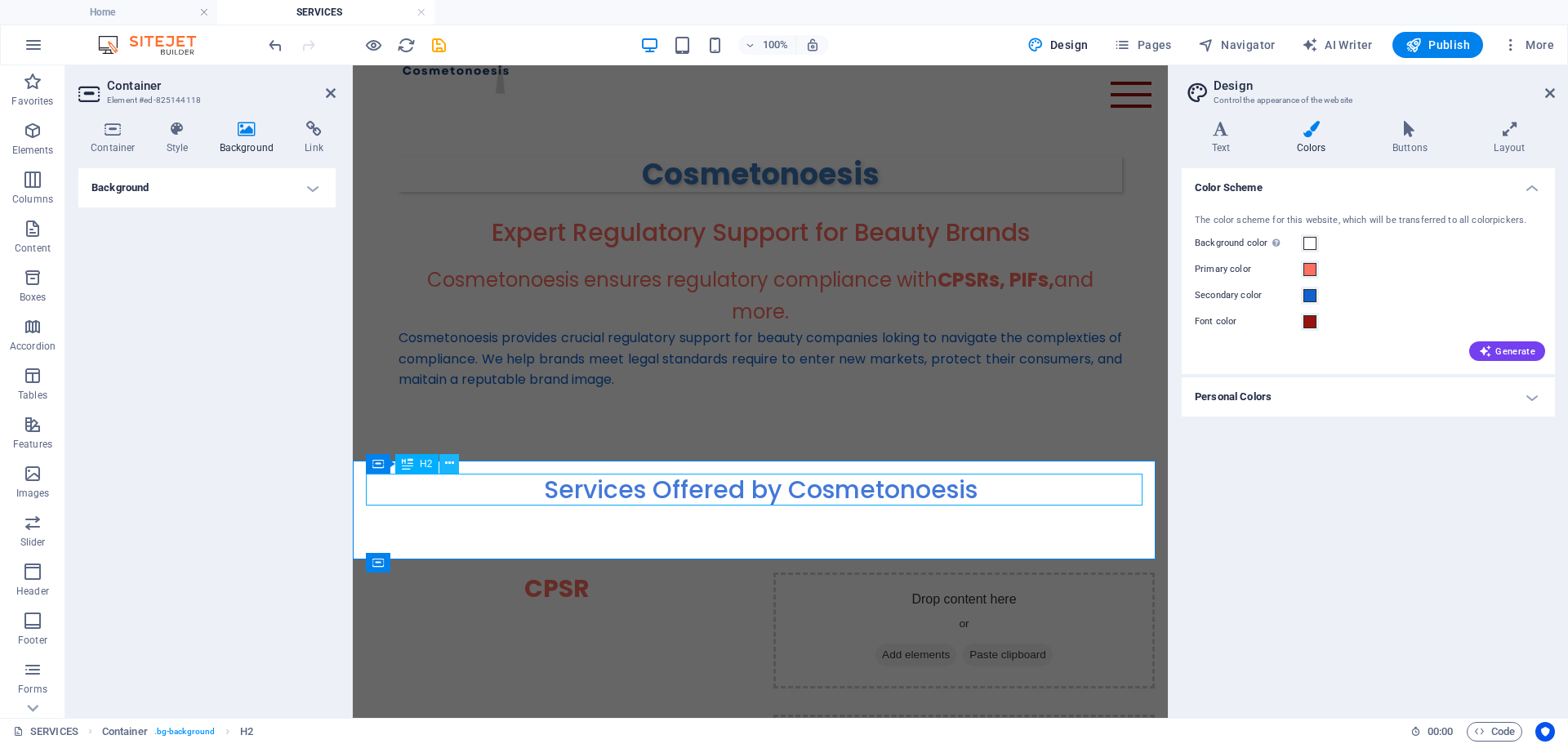 click at bounding box center (449, 463) 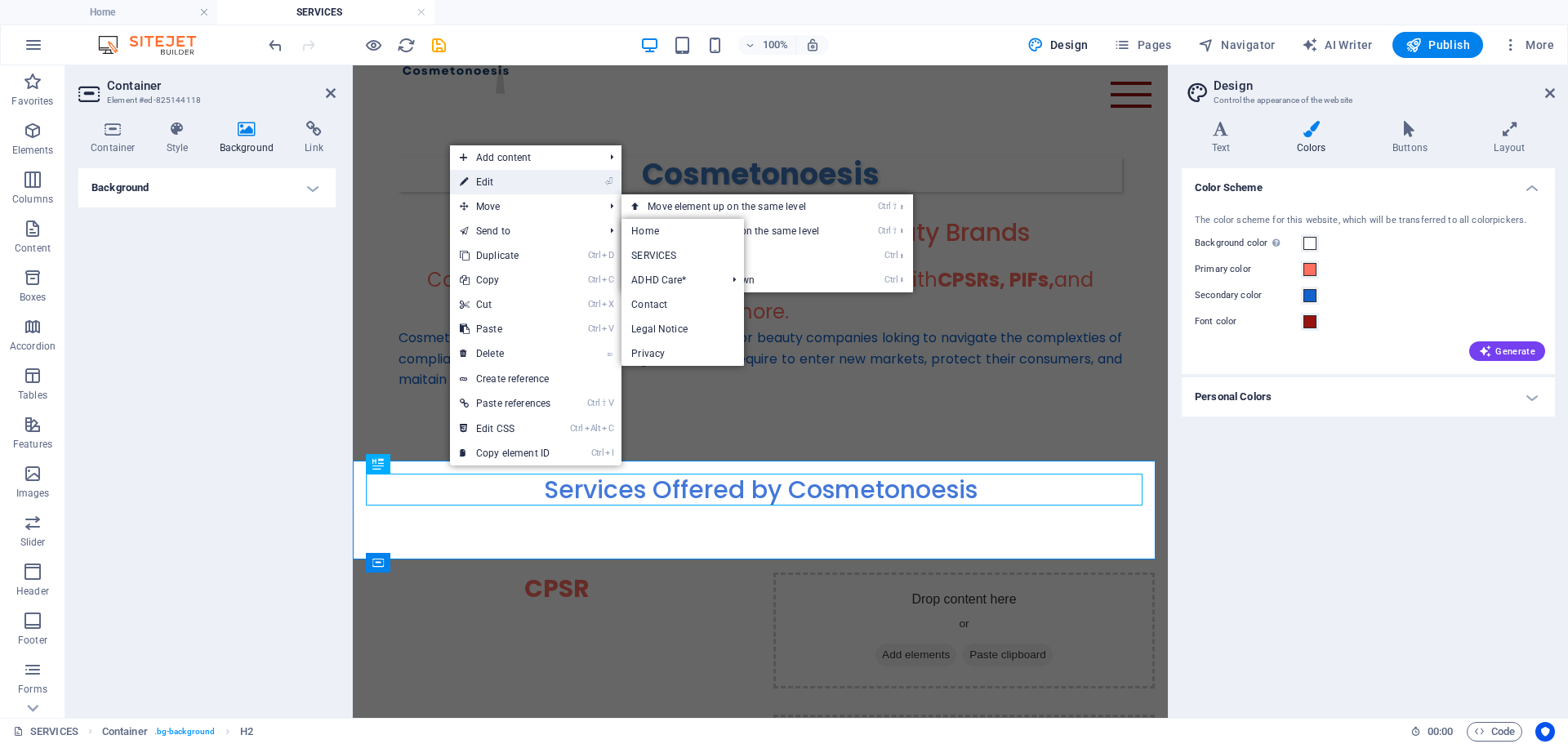 click on "⏎  Edit" at bounding box center [505, 182] 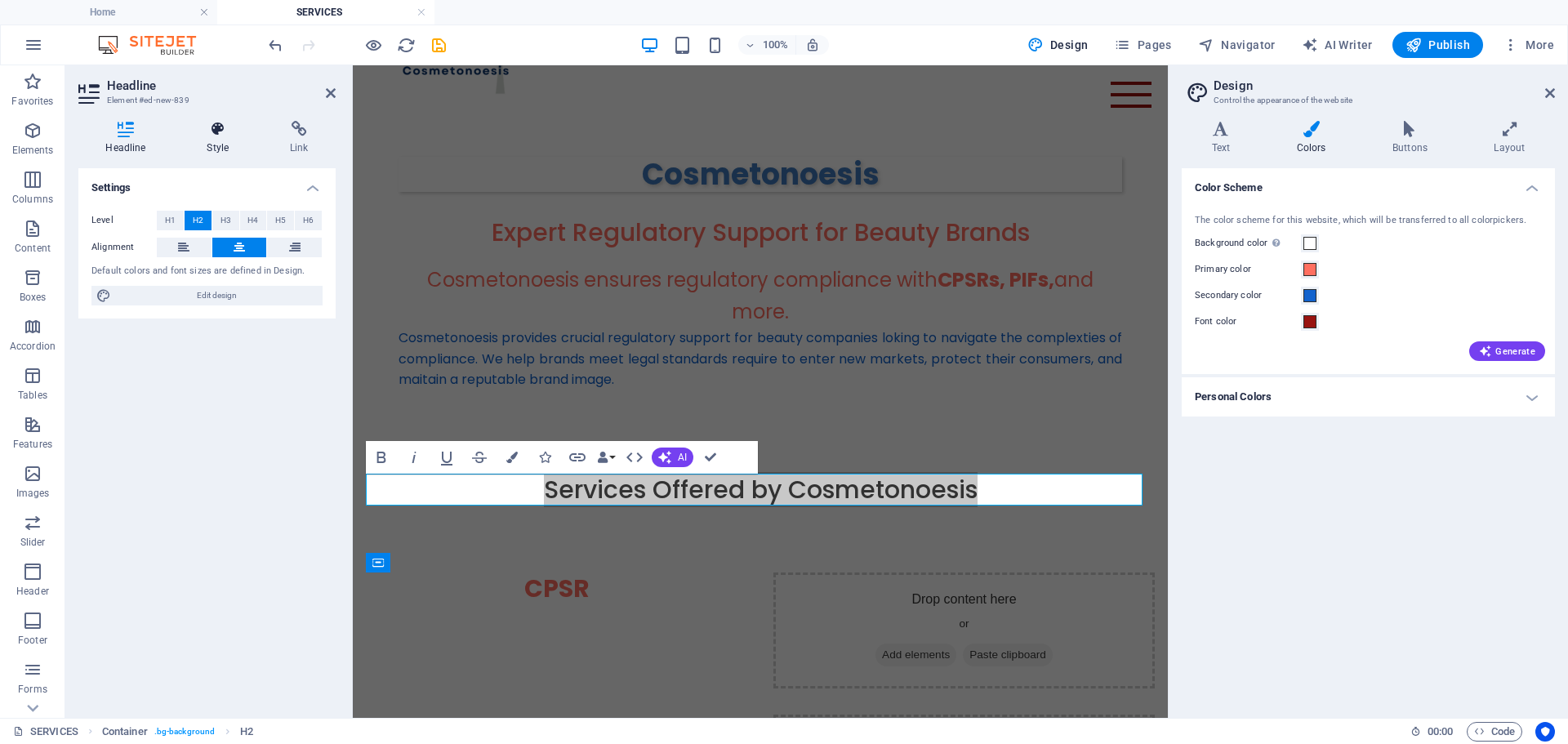 click on "Style" at bounding box center (221, 138) 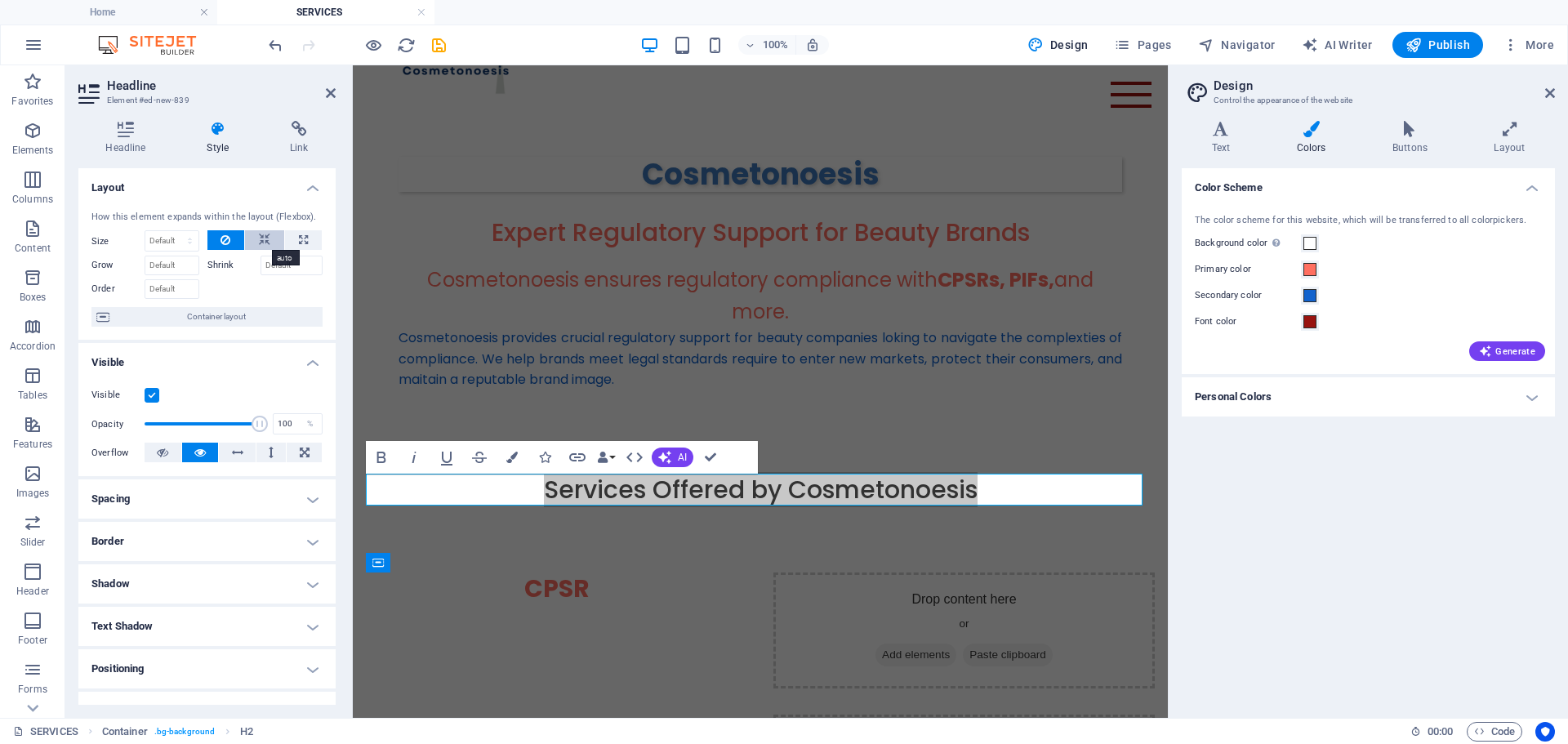 click at bounding box center (265, 240) 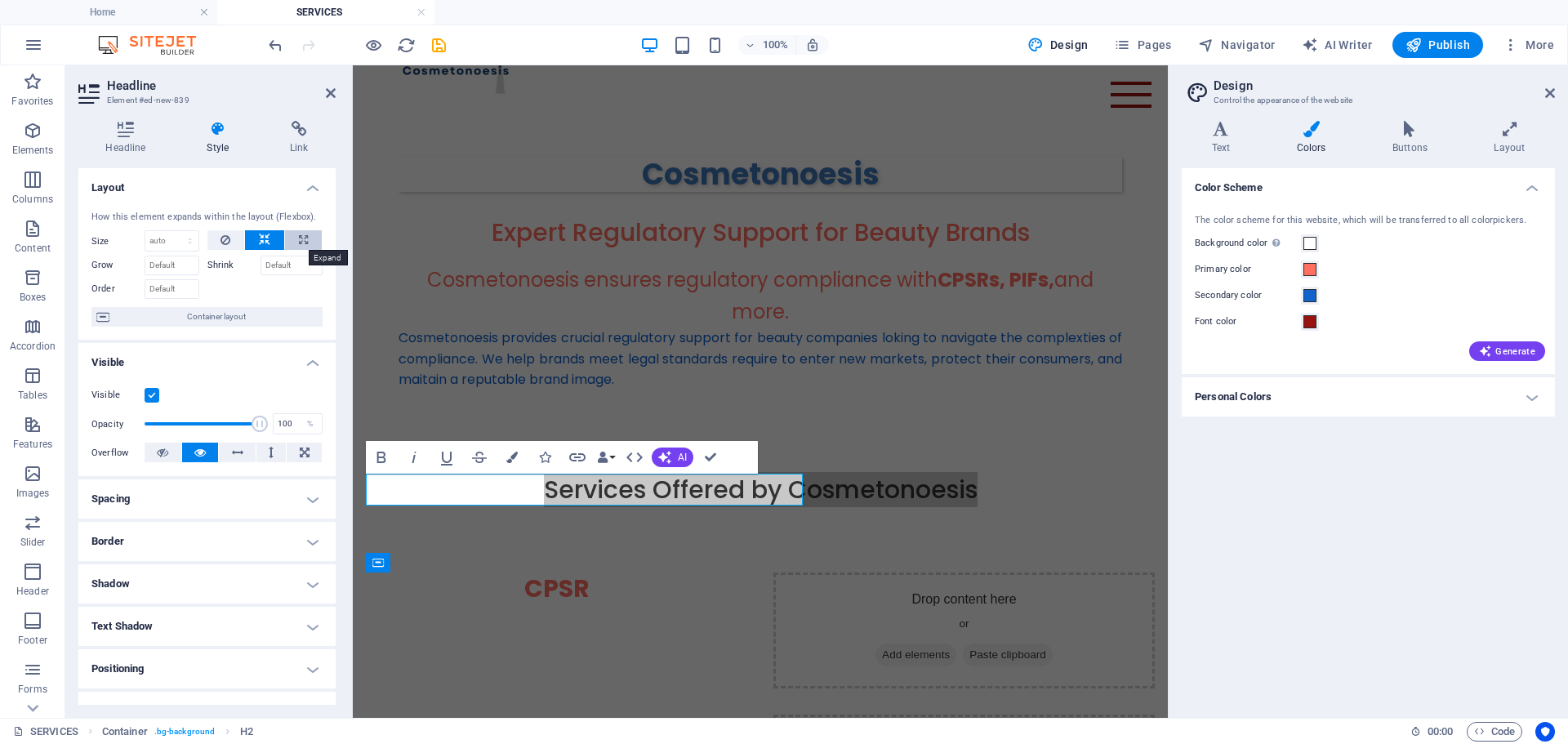 click at bounding box center [303, 240] 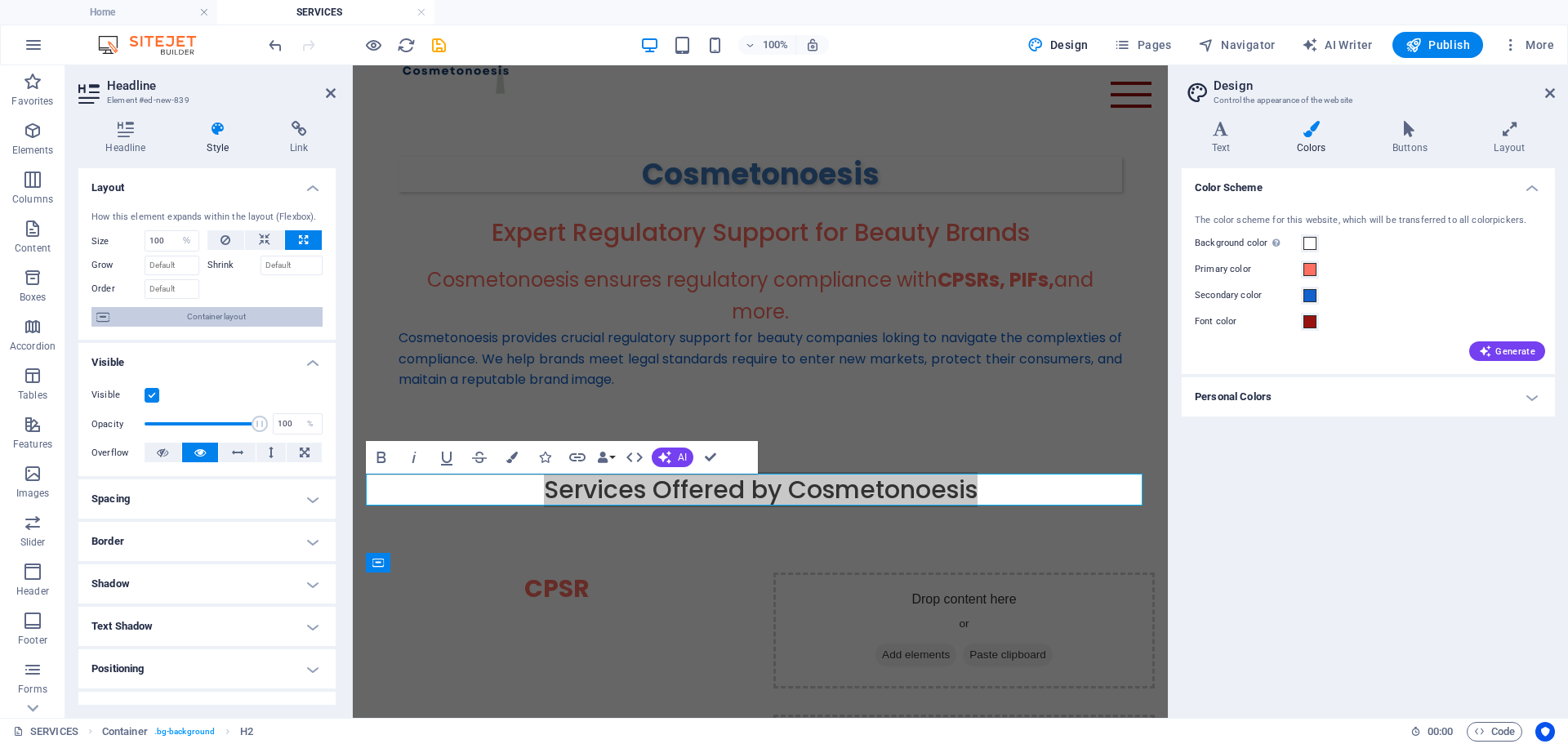 click on "Container layout" at bounding box center [216, 317] 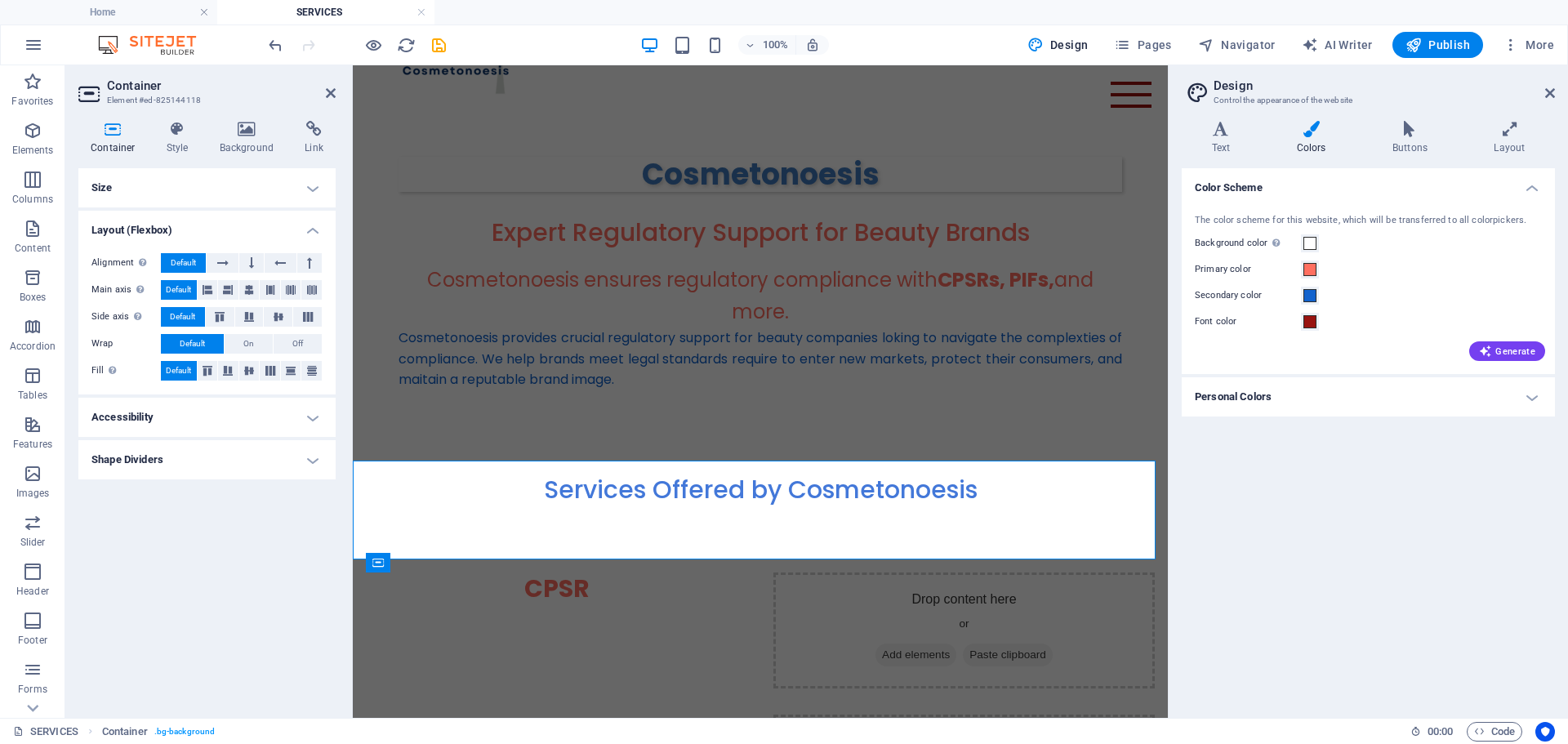 click on "Accessibility" at bounding box center (207, 417) 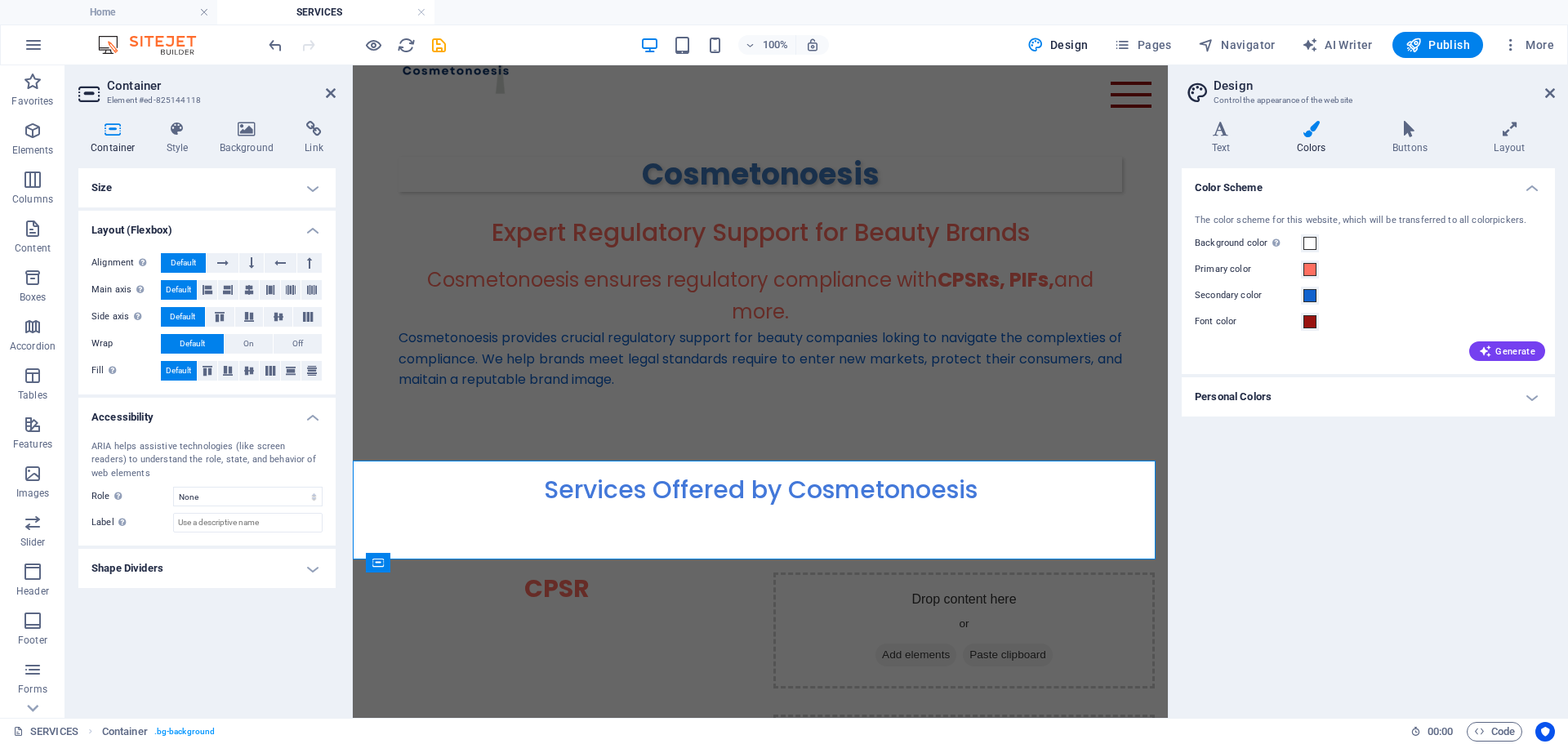 click on "Shape Dividers" at bounding box center (207, 568) 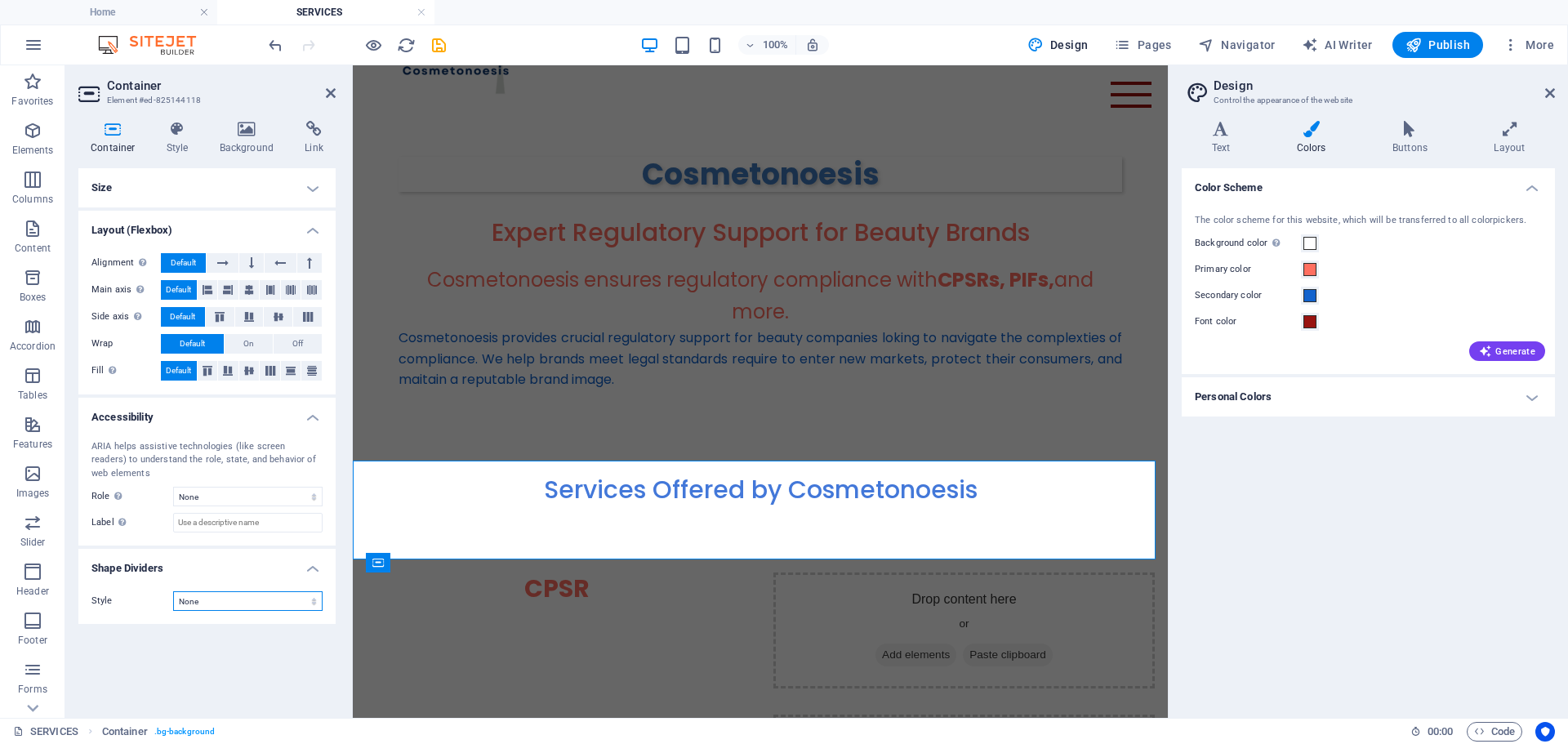 click on "None Triangle Square Diagonal Polygon 1 Polygon 2 Zigzag Multiple Zigzags Waves Multiple Waves Half Circle Circle Circle Shadow Blocks Hexagons Clouds Multiple Clouds Fan Pyramids Book Paint Drip Fire Shredded Paper Arrow" at bounding box center [247, 601] 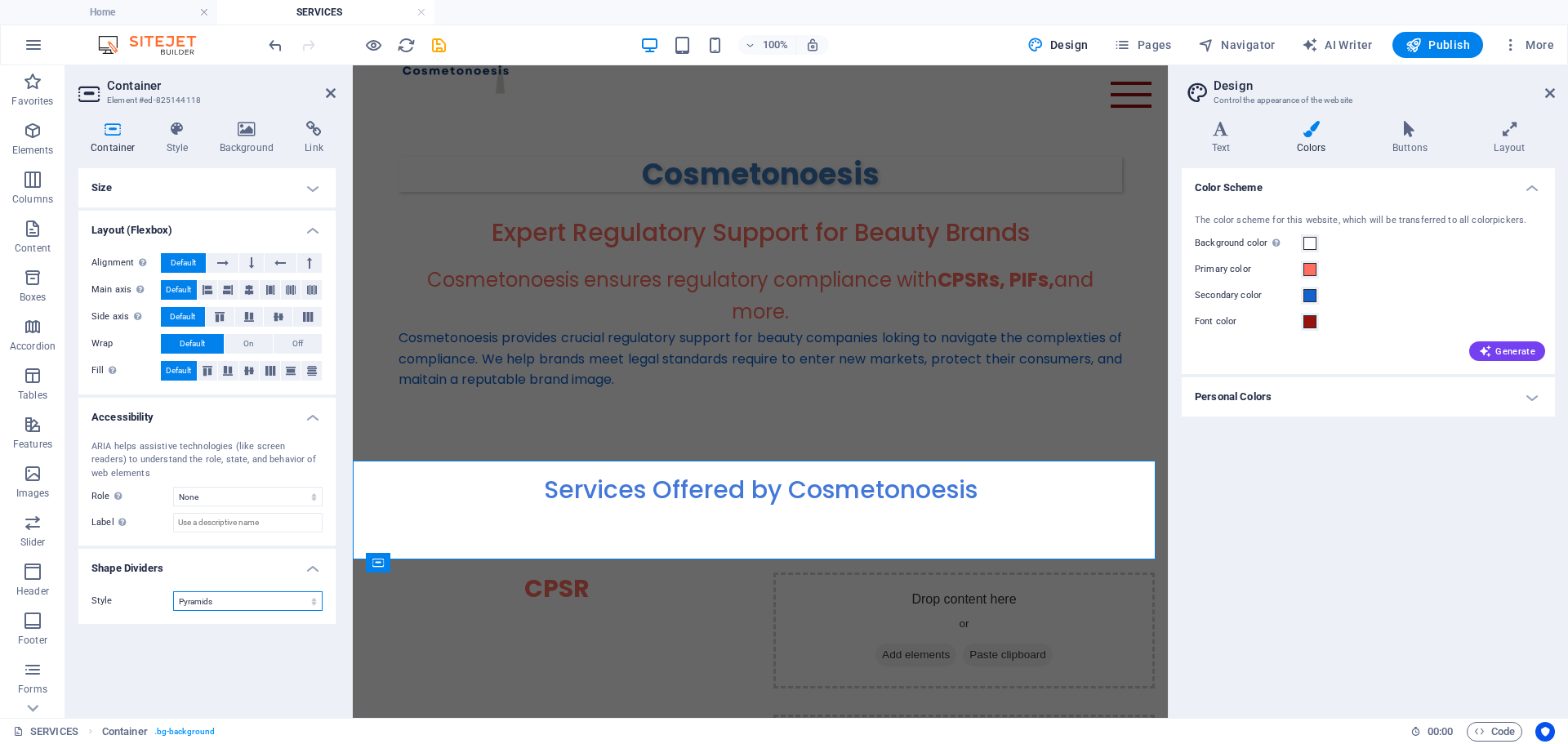 click on "None Triangle Square Diagonal Polygon 1 Polygon 2 Zigzag Multiple Zigzags Waves Multiple Waves Half Circle Circle Circle Shadow Blocks Hexagons Clouds Multiple Clouds Fan Pyramids Book Paint Drip Fire Shredded Paper Arrow" at bounding box center [247, 601] 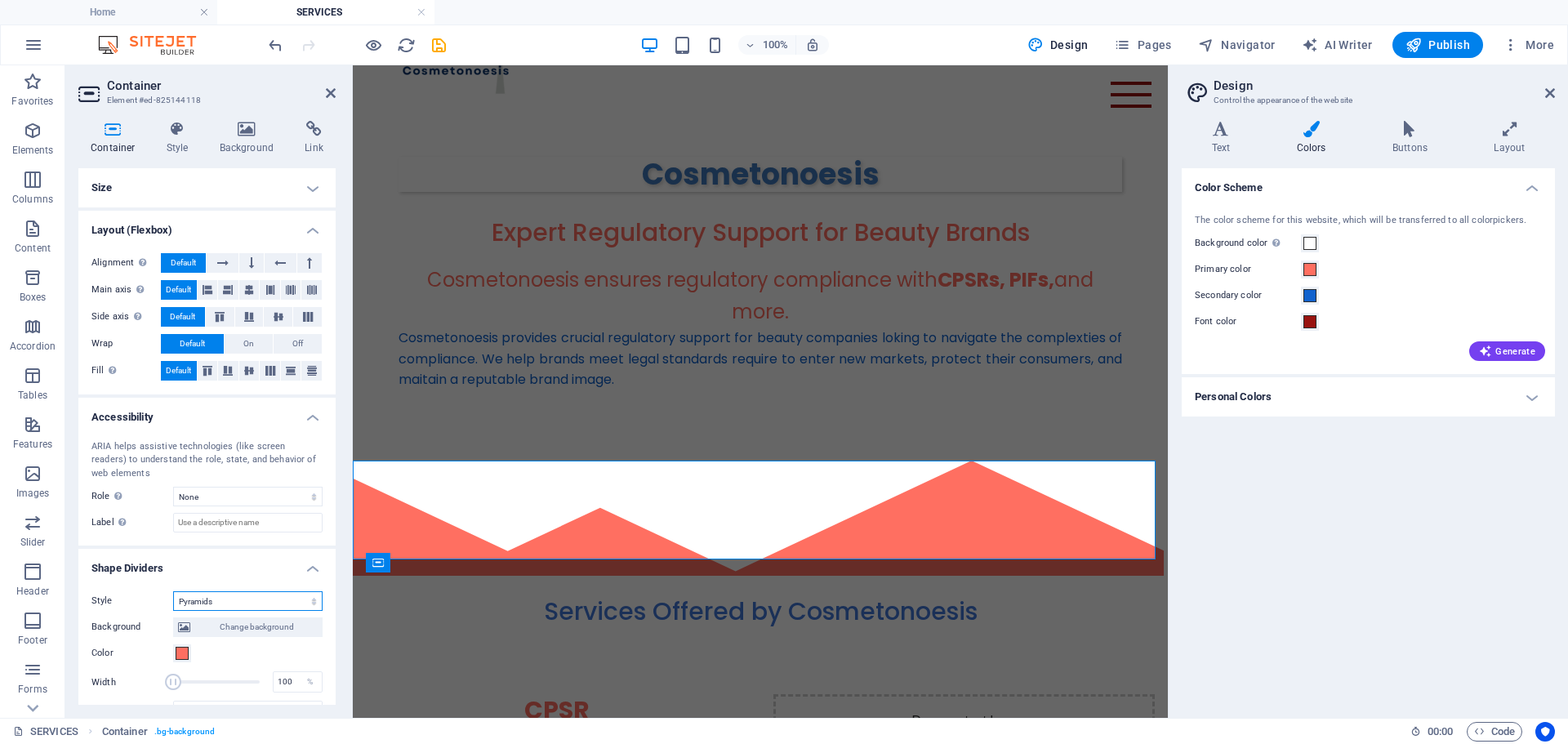 click on "None Triangle Square Diagonal Polygon 1 Polygon 2 Zigzag Multiple Zigzags Waves Multiple Waves Half Circle Circle Circle Shadow Blocks Hexagons Clouds Multiple Clouds Fan Pyramids Book Paint Drip Fire Shredded Paper Arrow" at bounding box center (247, 601) 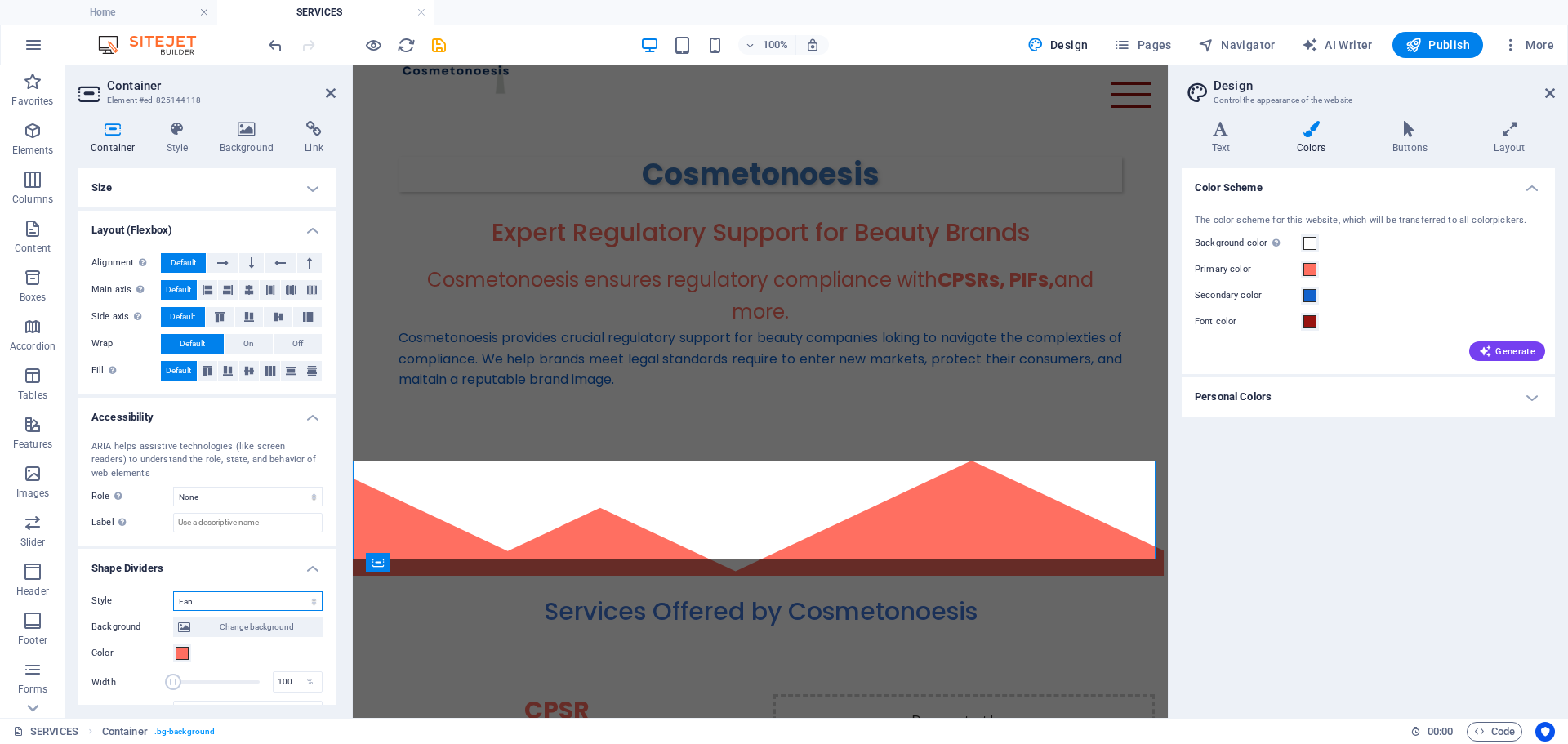 click on "None Triangle Square Diagonal Polygon 1 Polygon 2 Zigzag Multiple Zigzags Waves Multiple Waves Half Circle Circle Circle Shadow Blocks Hexagons Clouds Multiple Clouds Fan Pyramids Book Paint Drip Fire Shredded Paper Arrow" at bounding box center [247, 601] 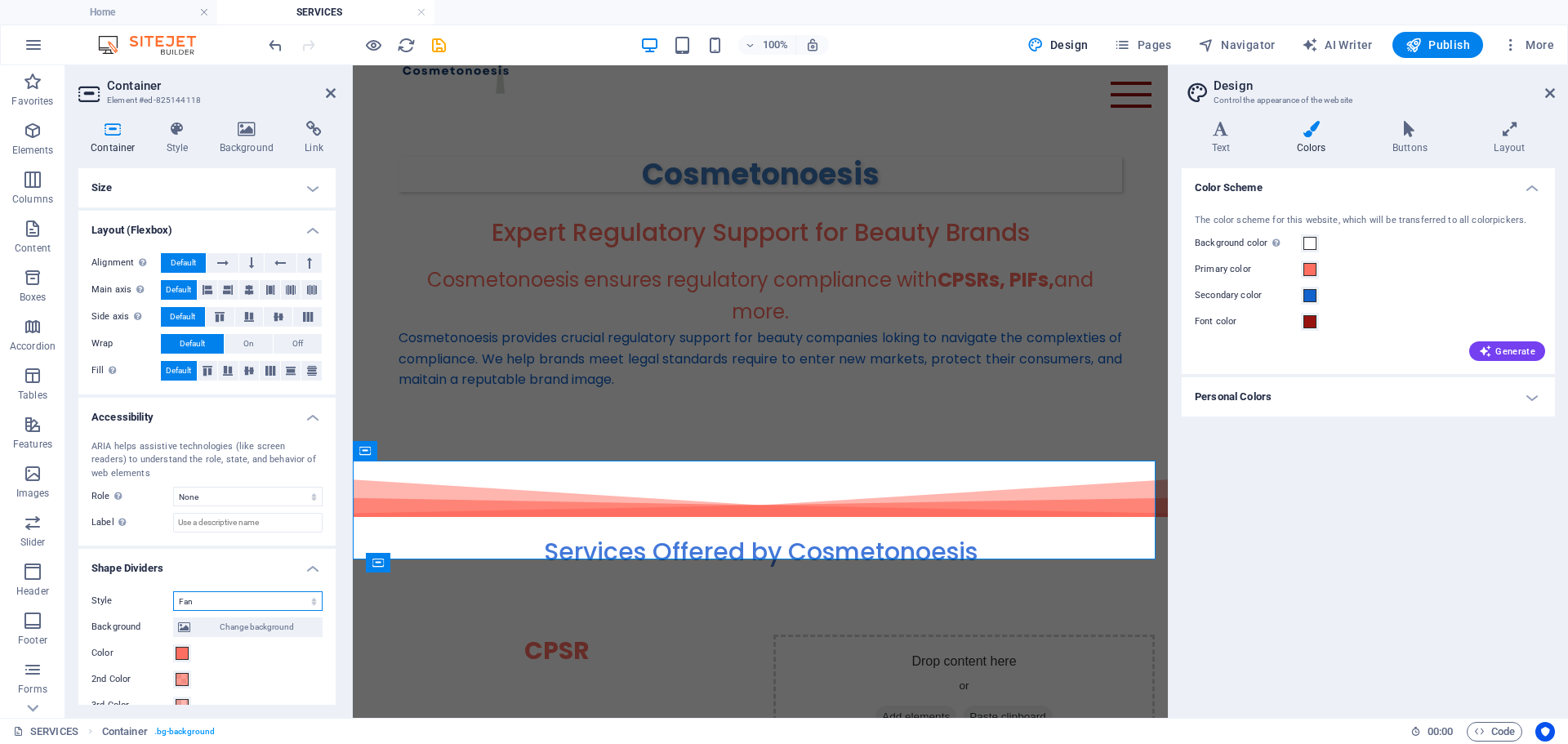 click on "None Triangle Square Diagonal Polygon 1 Polygon 2 Zigzag Multiple Zigzags Waves Multiple Waves Half Circle Circle Circle Shadow Blocks Hexagons Clouds Multiple Clouds Fan Pyramids Book Paint Drip Fire Shredded Paper Arrow" at bounding box center (247, 601) 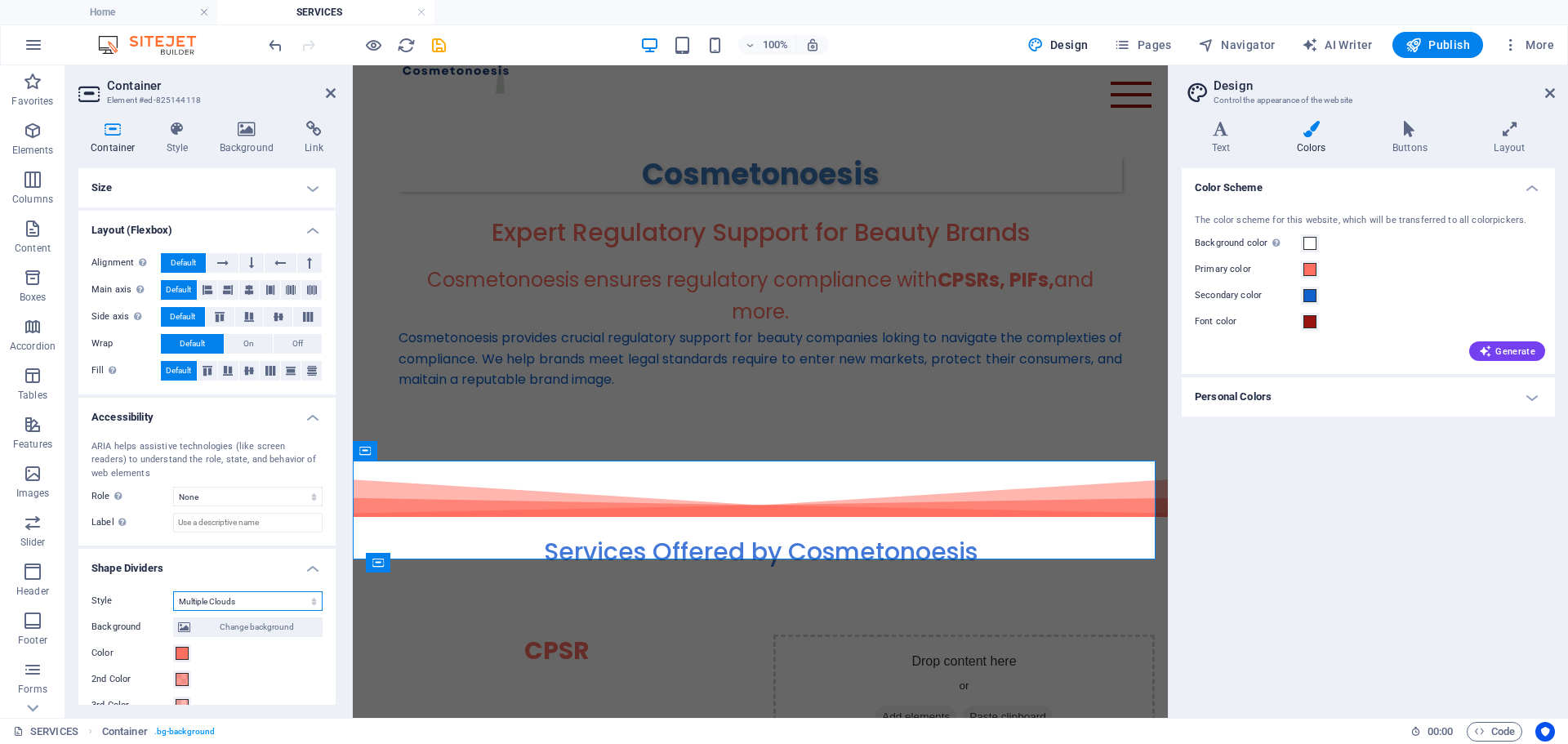 click on "None Triangle Square Diagonal Polygon 1 Polygon 2 Zigzag Multiple Zigzags Waves Multiple Waves Half Circle Circle Circle Shadow Blocks Hexagons Clouds Multiple Clouds Fan Pyramids Book Paint Drip Fire Shredded Paper Arrow" at bounding box center (247, 601) 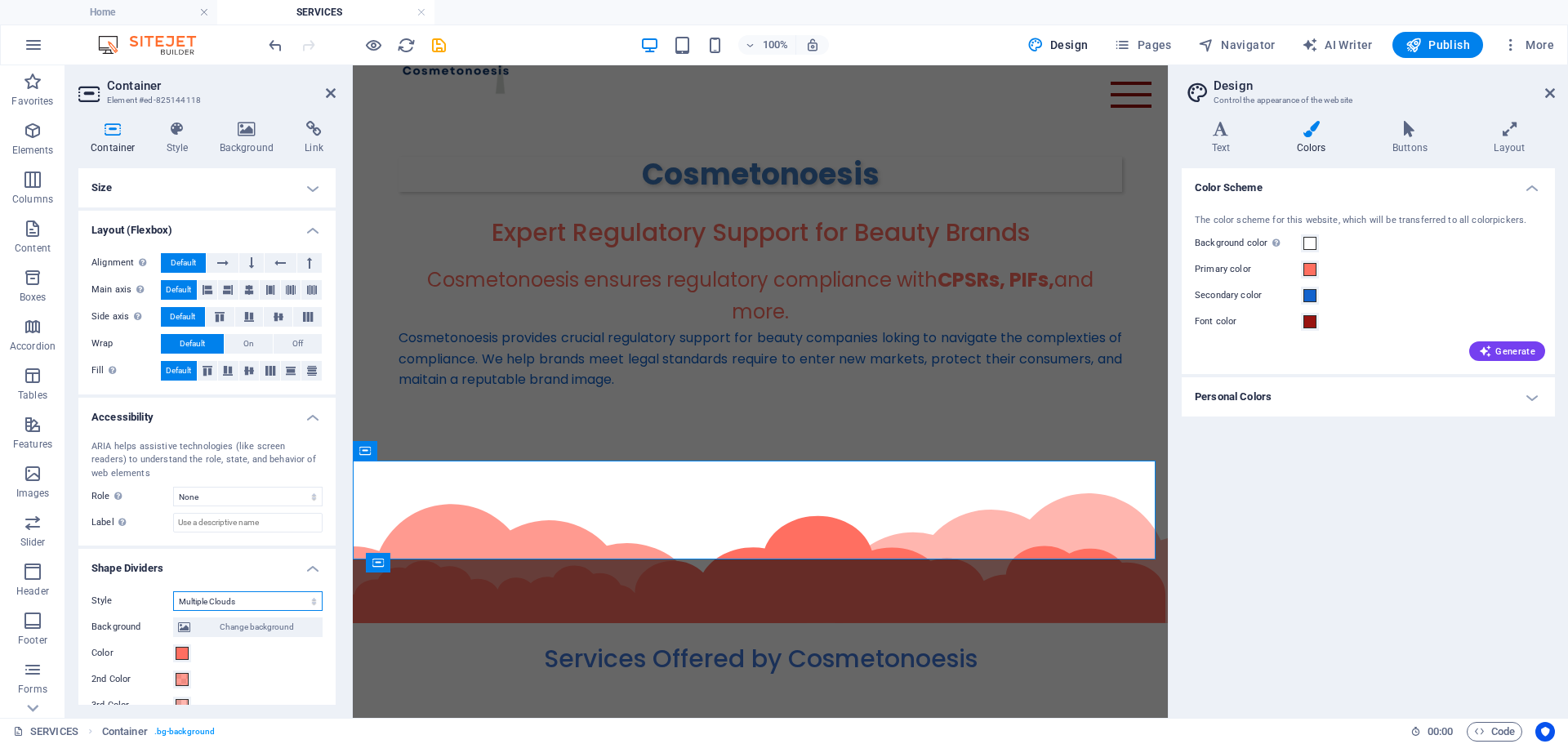 click on "None Triangle Square Diagonal Polygon 1 Polygon 2 Zigzag Multiple Zigzags Waves Multiple Waves Half Circle Circle Circle Shadow Blocks Hexagons Clouds Multiple Clouds Fan Pyramids Book Paint Drip Fire Shredded Paper Arrow" at bounding box center [247, 601] 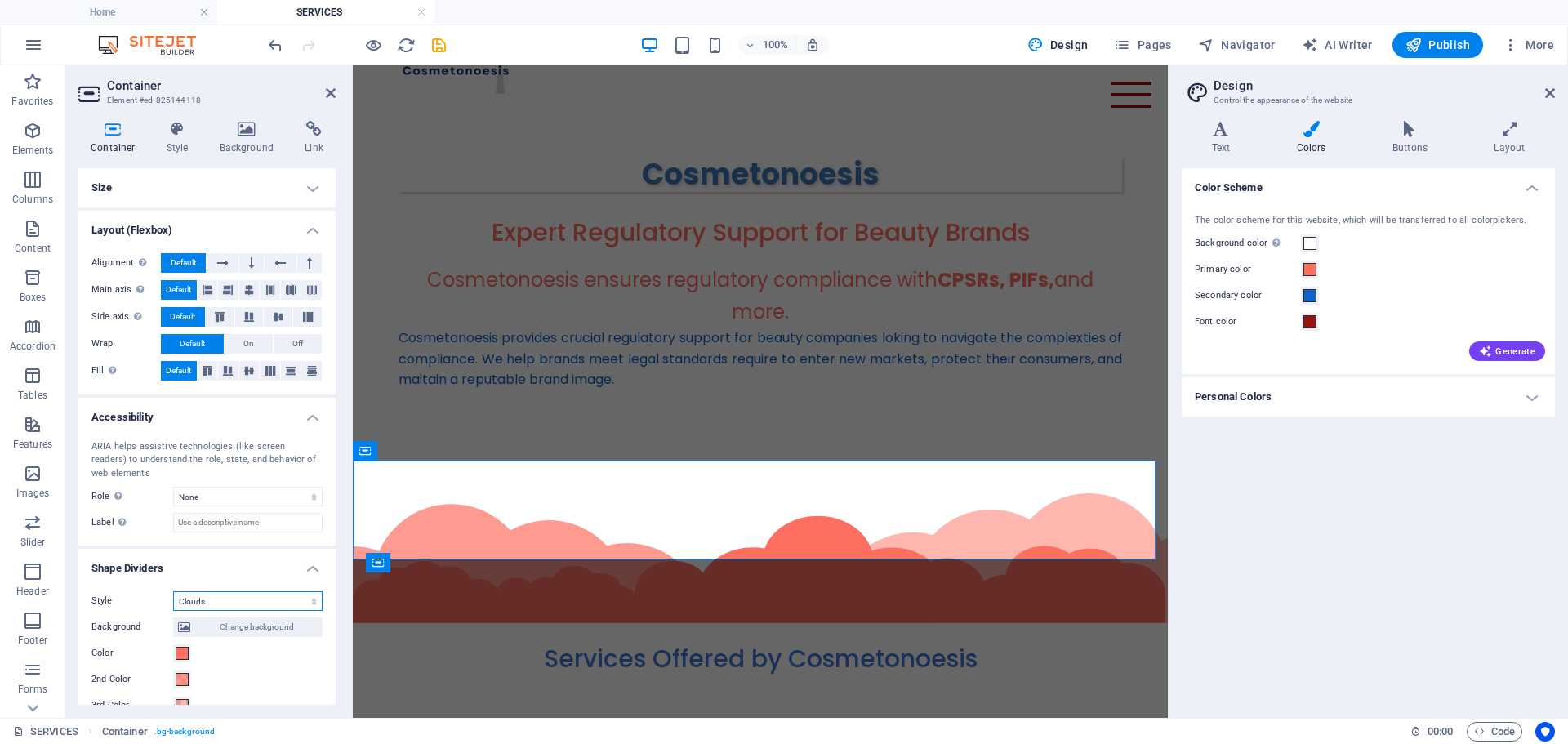 click on "None Triangle Square Diagonal Polygon 1 Polygon 2 Zigzag Multiple Zigzags Waves Multiple Waves Half Circle Circle Circle Shadow Blocks Hexagons Clouds Multiple Clouds Fan Pyramids Book Paint Drip Fire Shredded Paper Arrow" at bounding box center (247, 601) 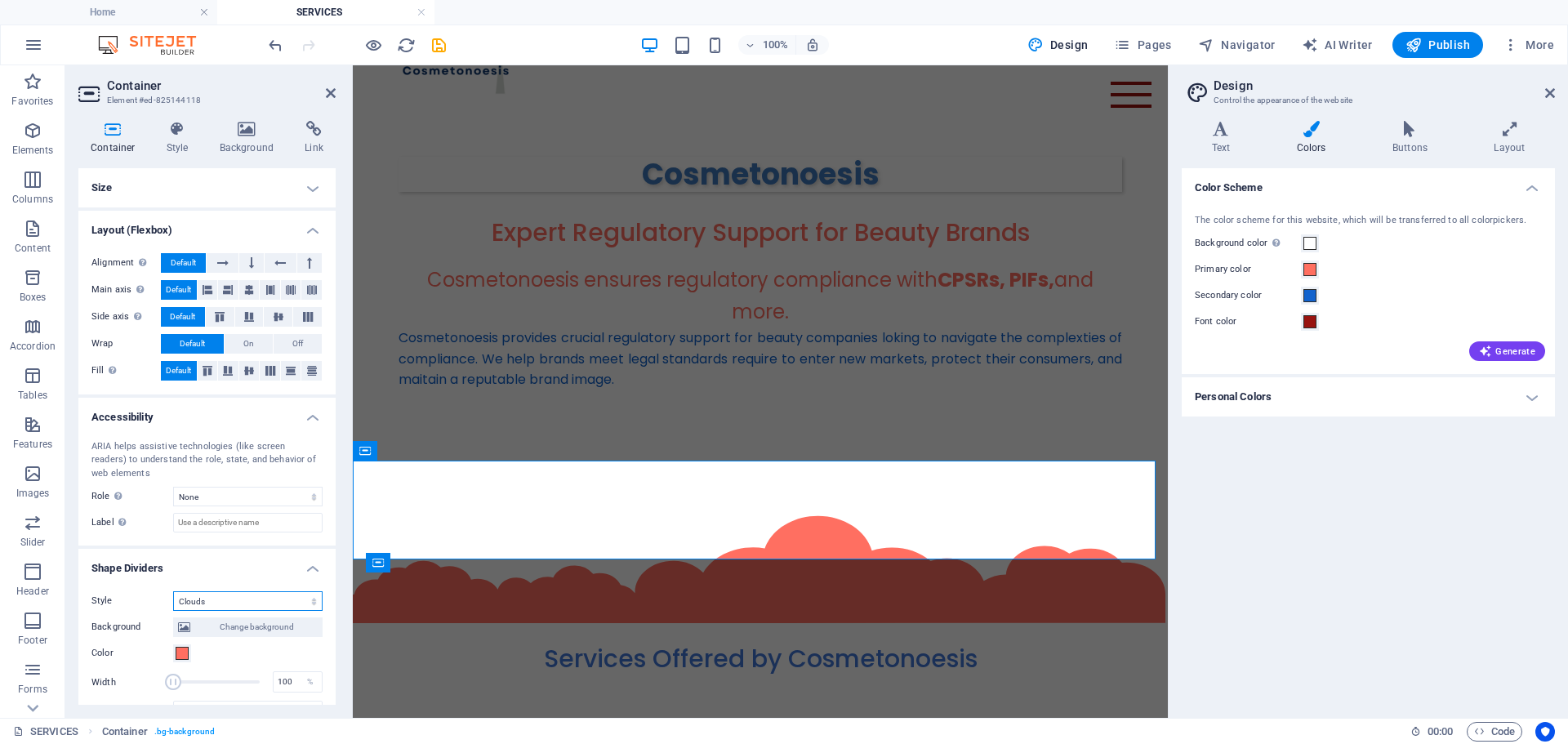 click on "None Triangle Square Diagonal Polygon 1 Polygon 2 Zigzag Multiple Zigzags Waves Multiple Waves Half Circle Circle Circle Shadow Blocks Hexagons Clouds Multiple Clouds Fan Pyramids Book Paint Drip Fire Shredded Paper Arrow" at bounding box center (247, 601) 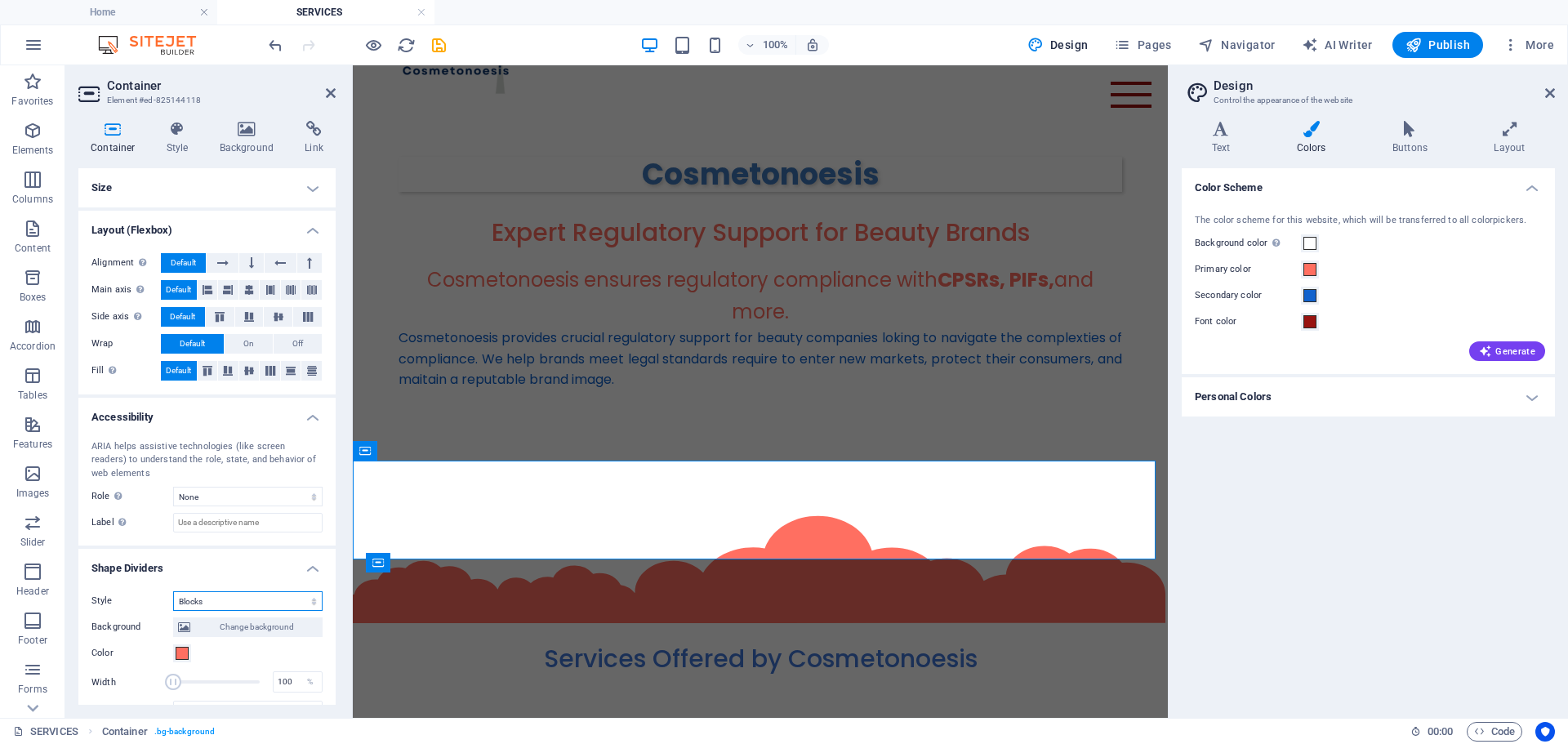 click on "None Triangle Square Diagonal Polygon 1 Polygon 2 Zigzag Multiple Zigzags Waves Multiple Waves Half Circle Circle Circle Shadow Blocks Hexagons Clouds Multiple Clouds Fan Pyramids Book Paint Drip Fire Shredded Paper Arrow" at bounding box center [247, 601] 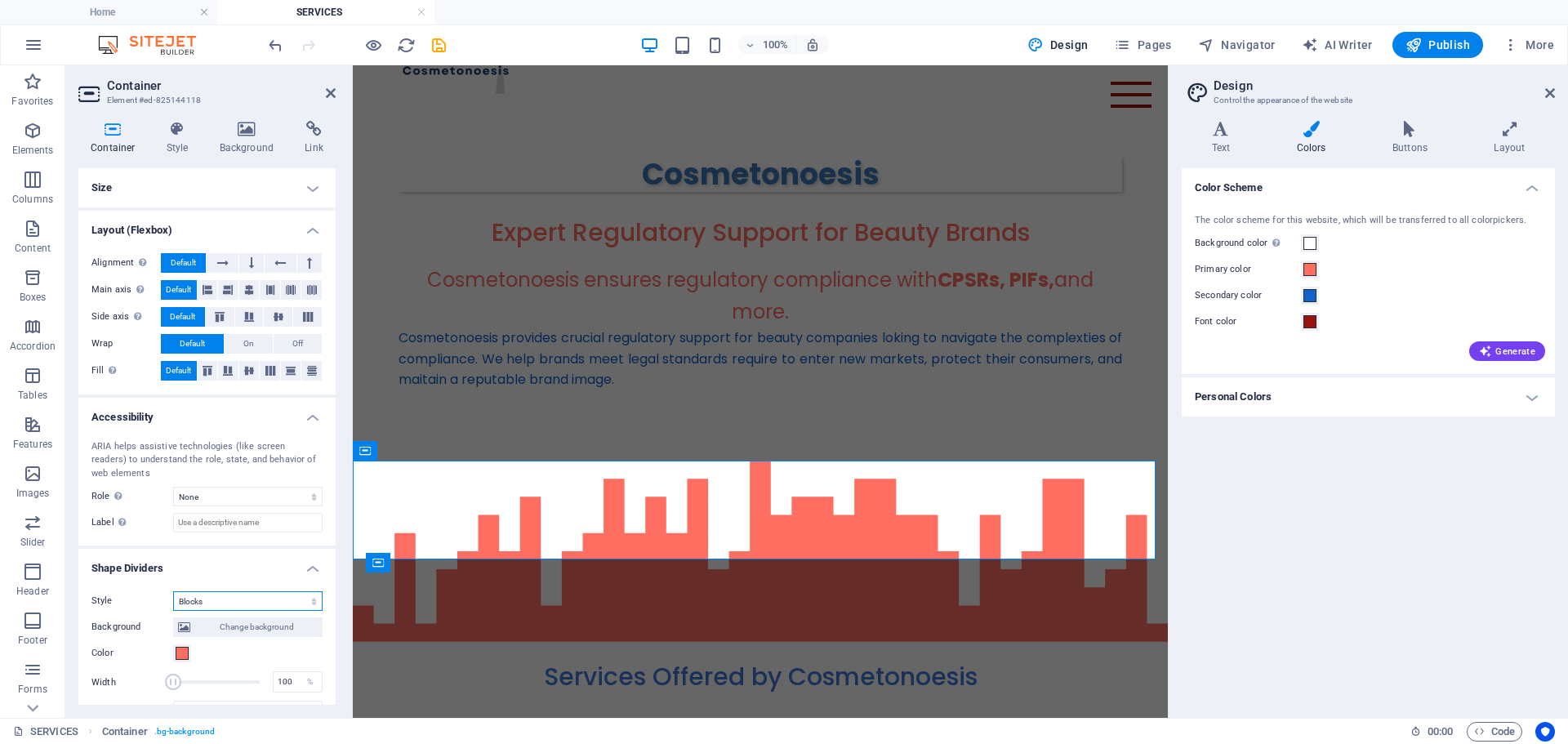 click on "None Triangle Square Diagonal Polygon 1 Polygon 2 Zigzag Multiple Zigzags Waves Multiple Waves Half Circle Circle Circle Shadow Blocks Hexagons Clouds Multiple Clouds Fan Pyramids Book Paint Drip Fire Shredded Paper Arrow" at bounding box center (247, 601) 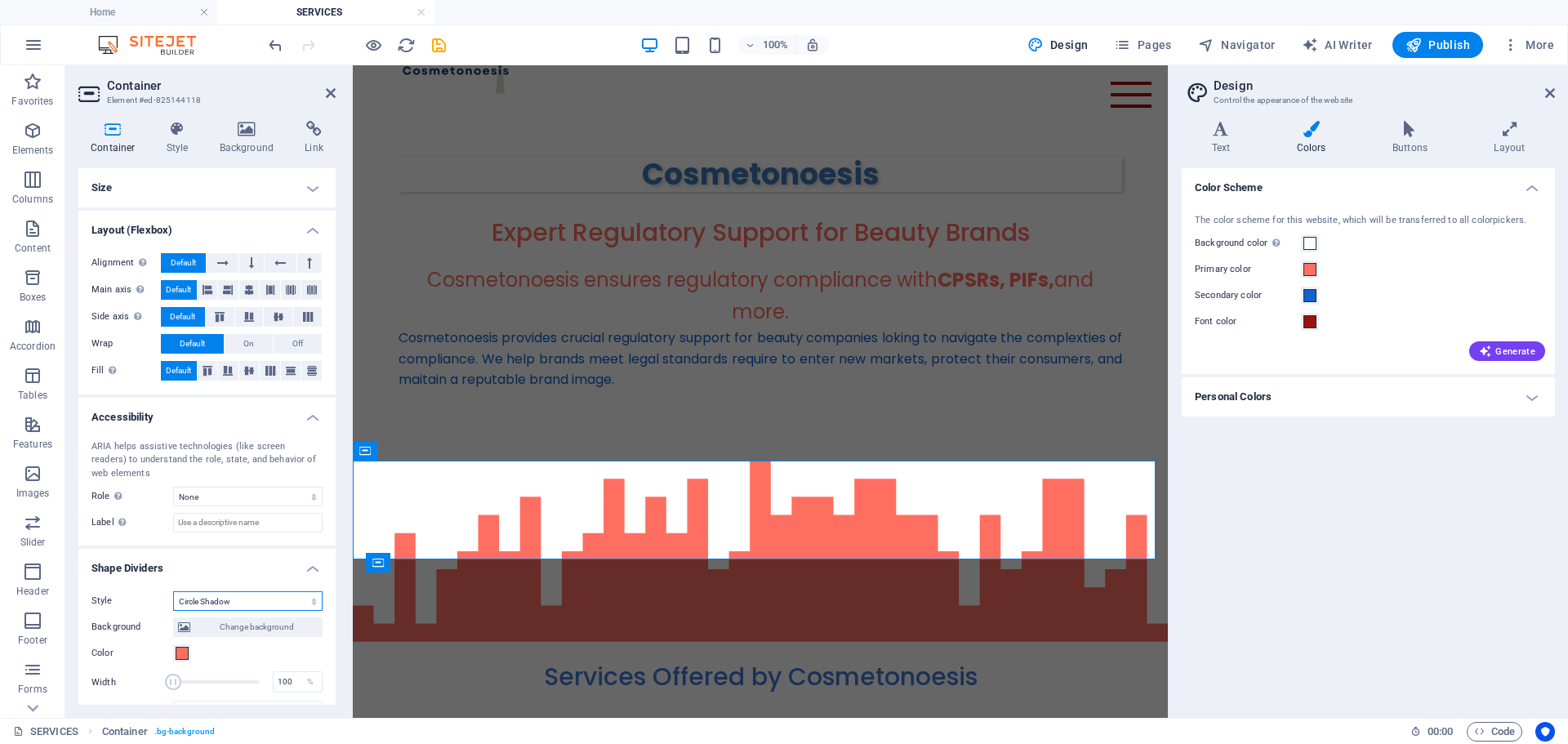 click on "None Triangle Square Diagonal Polygon 1 Polygon 2 Zigzag Multiple Zigzags Waves Multiple Waves Half Circle Circle Circle Shadow Blocks Hexagons Clouds Multiple Clouds Fan Pyramids Book Paint Drip Fire Shredded Paper Arrow" at bounding box center (247, 601) 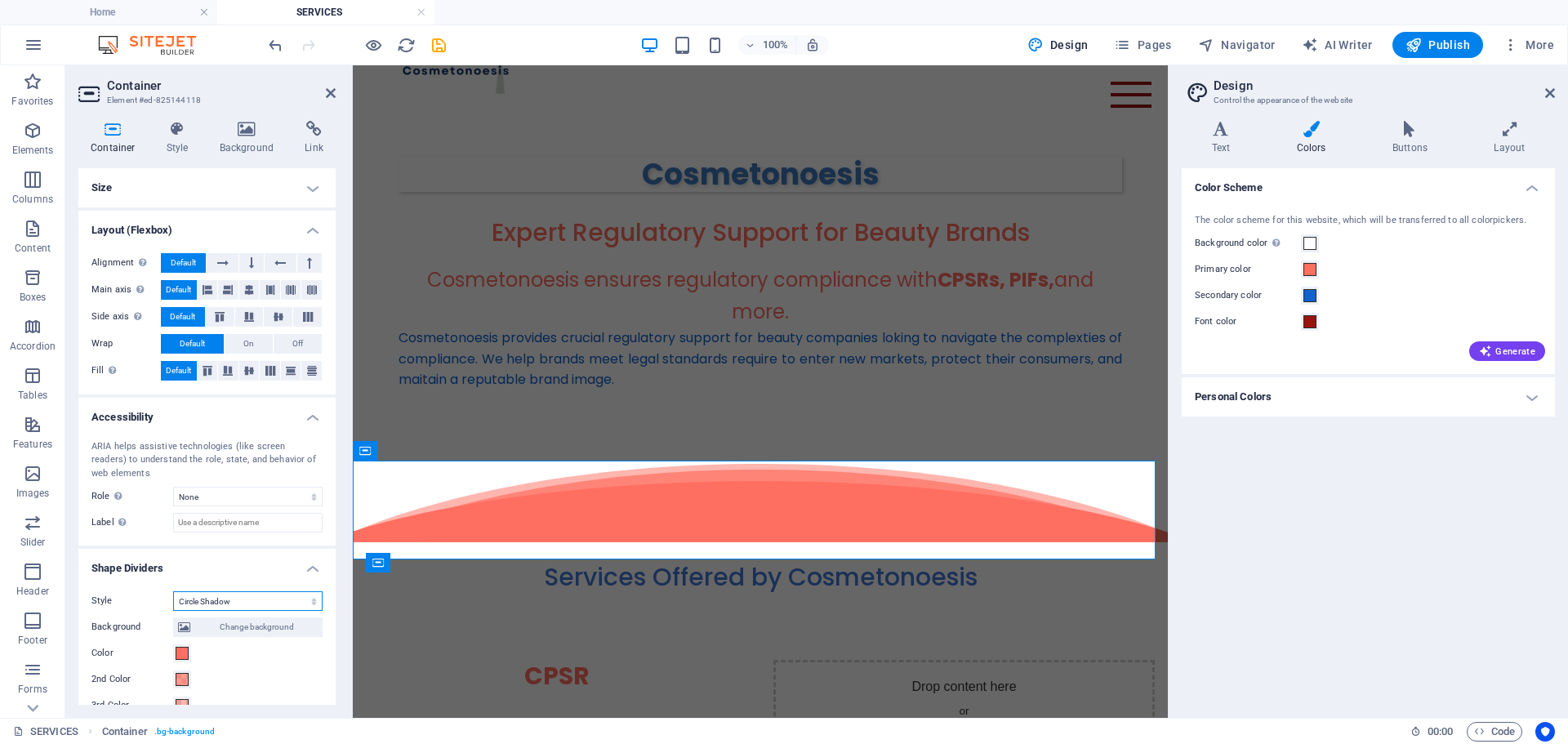 click on "None Triangle Square Diagonal Polygon 1 Polygon 2 Zigzag Multiple Zigzags Waves Multiple Waves Half Circle Circle Circle Shadow Blocks Hexagons Clouds Multiple Clouds Fan Pyramids Book Paint Drip Fire Shredded Paper Arrow" at bounding box center (247, 601) 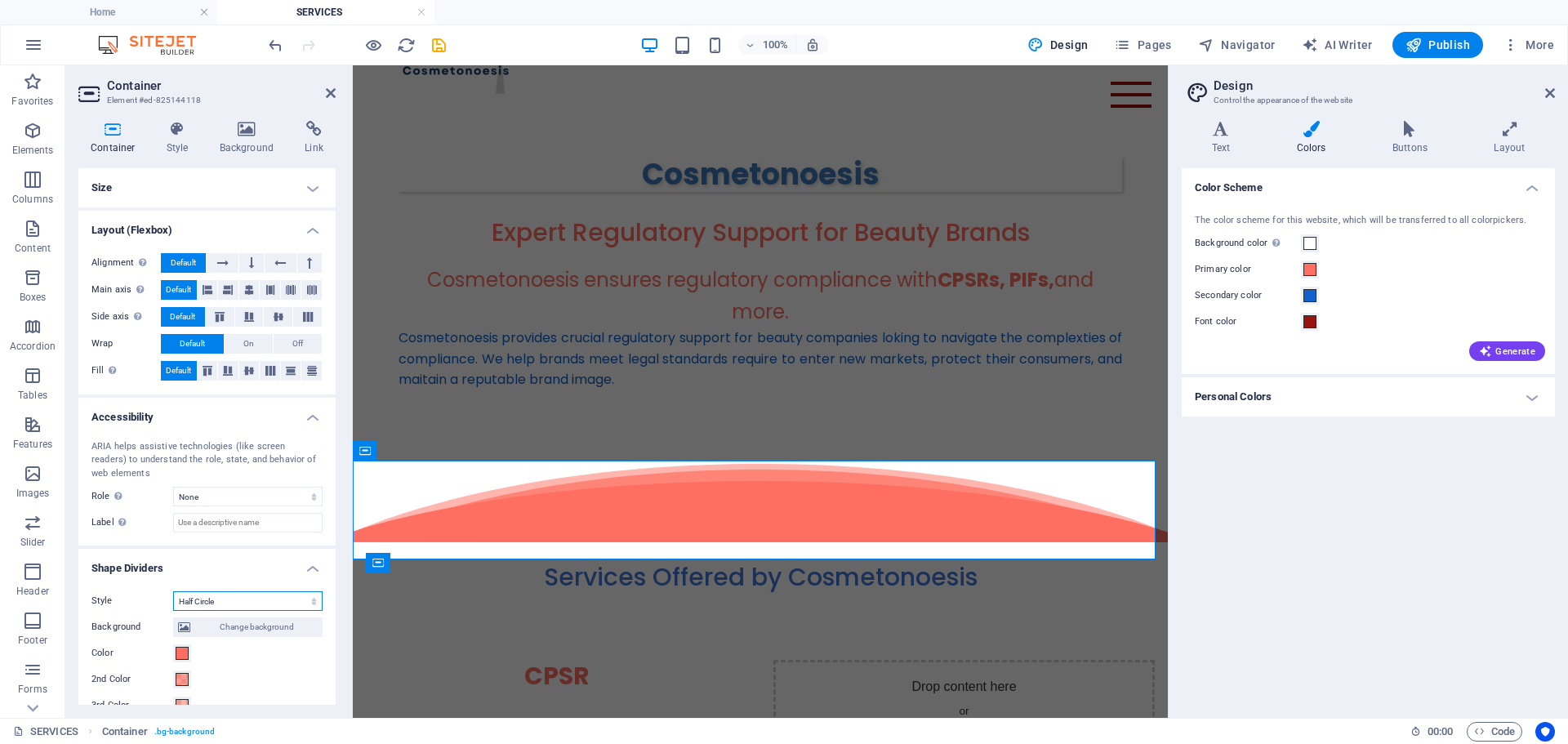 click on "None Triangle Square Diagonal Polygon 1 Polygon 2 Zigzag Multiple Zigzags Waves Multiple Waves Half Circle Circle Circle Shadow Blocks Hexagons Clouds Multiple Clouds Fan Pyramids Book Paint Drip Fire Shredded Paper Arrow" at bounding box center (247, 601) 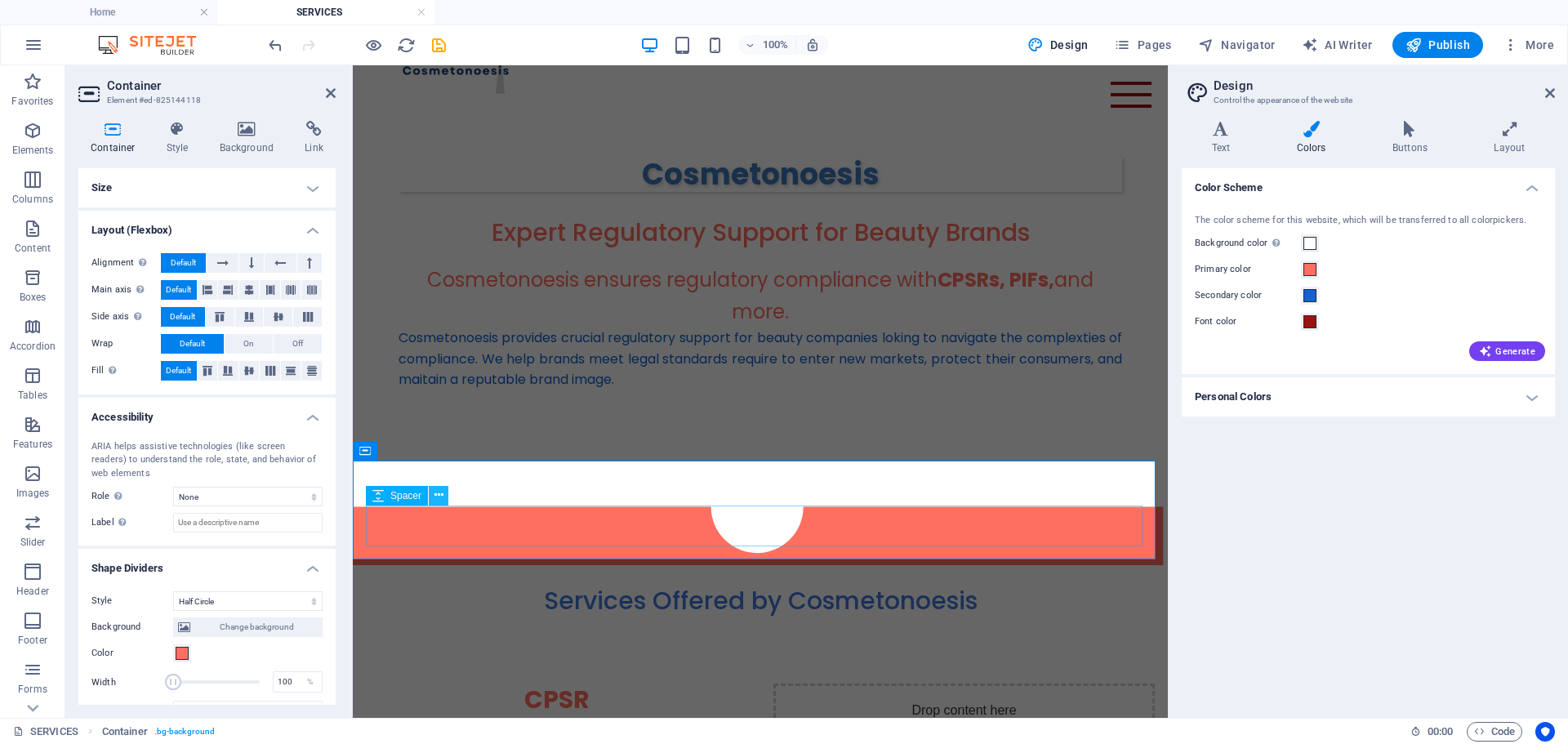 click at bounding box center (439, 495) 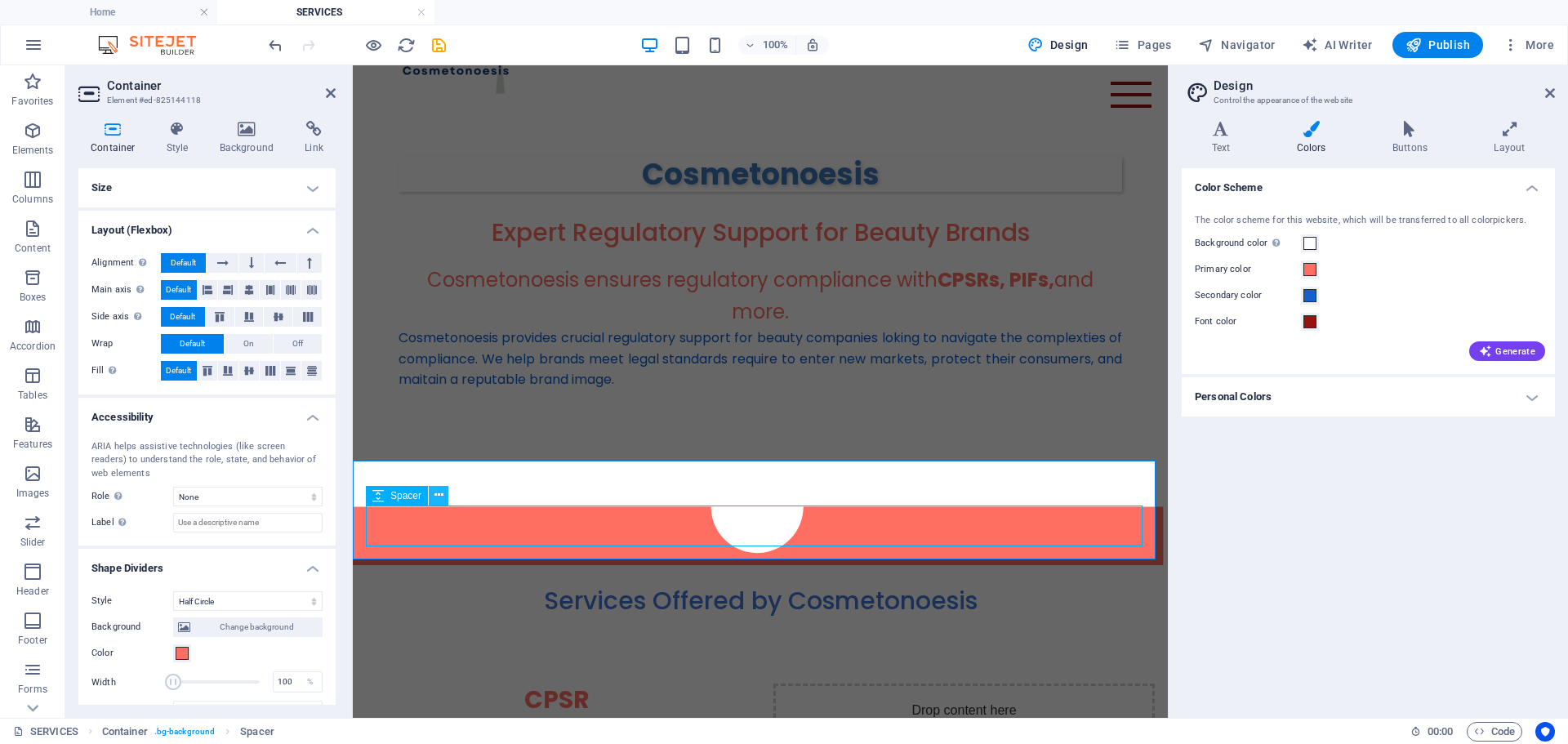 click at bounding box center [439, 495] 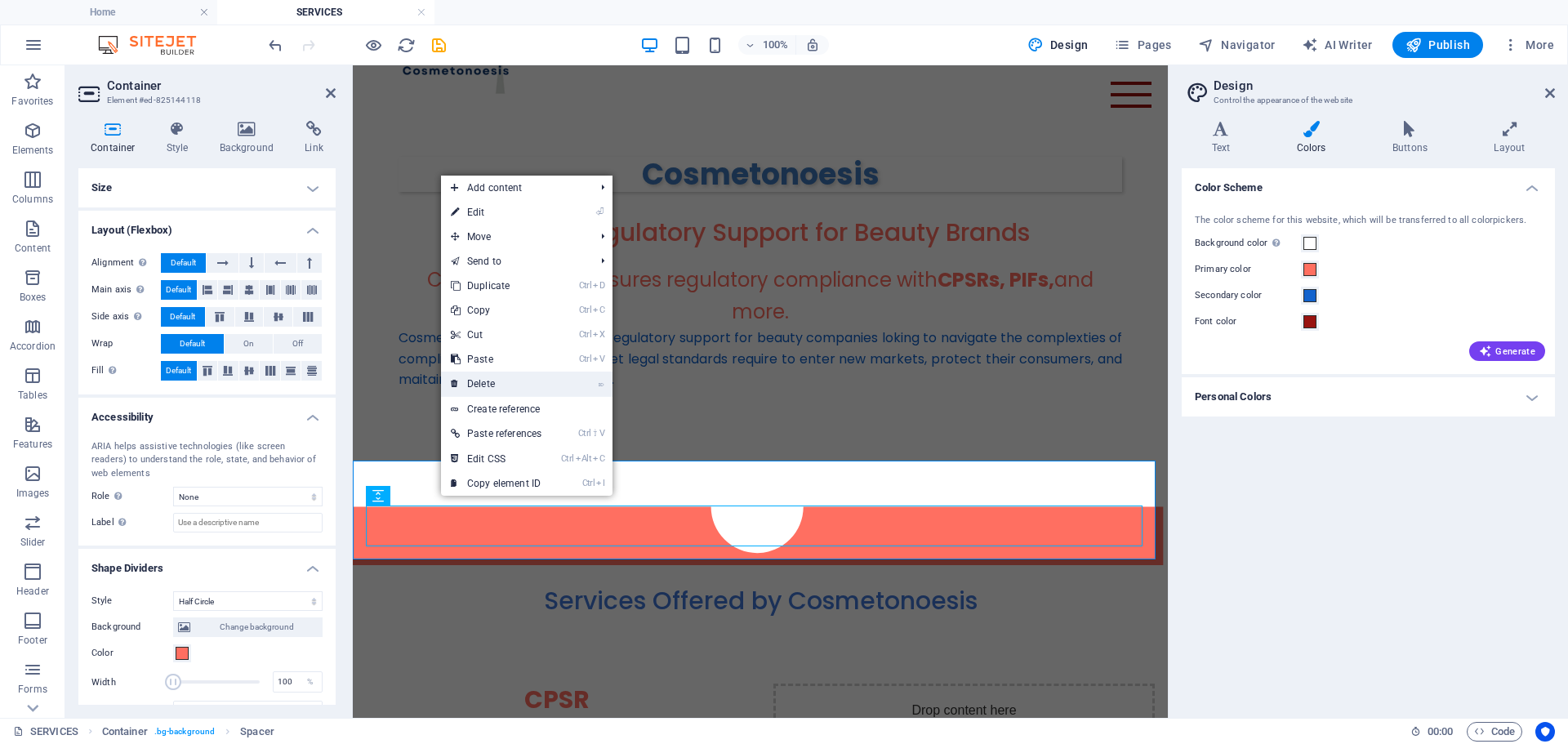 click on "⌦  Delete" at bounding box center (496, 384) 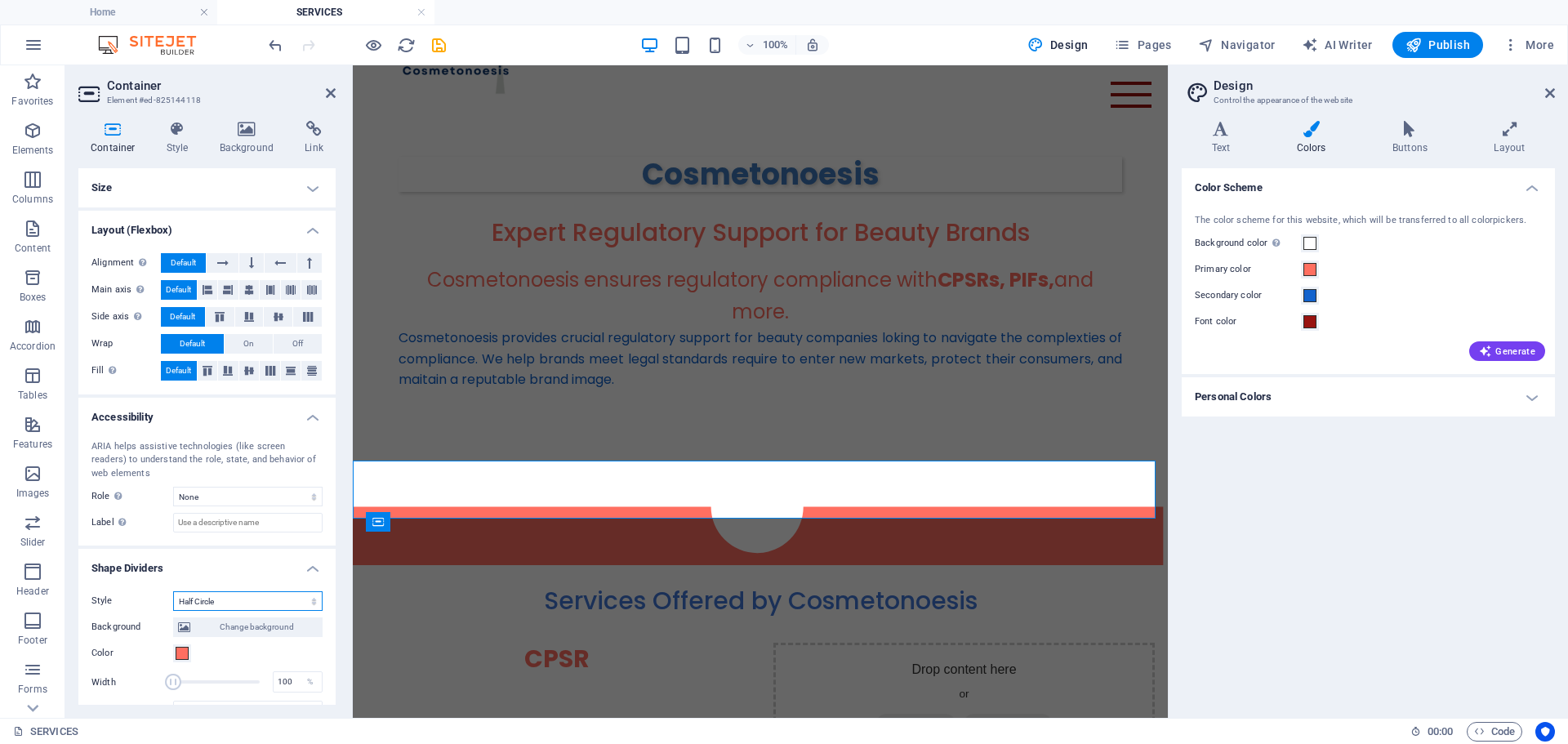 click on "None Triangle Square Diagonal Polygon 1 Polygon 2 Zigzag Multiple Zigzags Waves Multiple Waves Half Circle Circle Circle Shadow Blocks Hexagons Clouds Multiple Clouds Fan Pyramids Book Paint Drip Fire Shredded Paper Arrow" at bounding box center [247, 601] 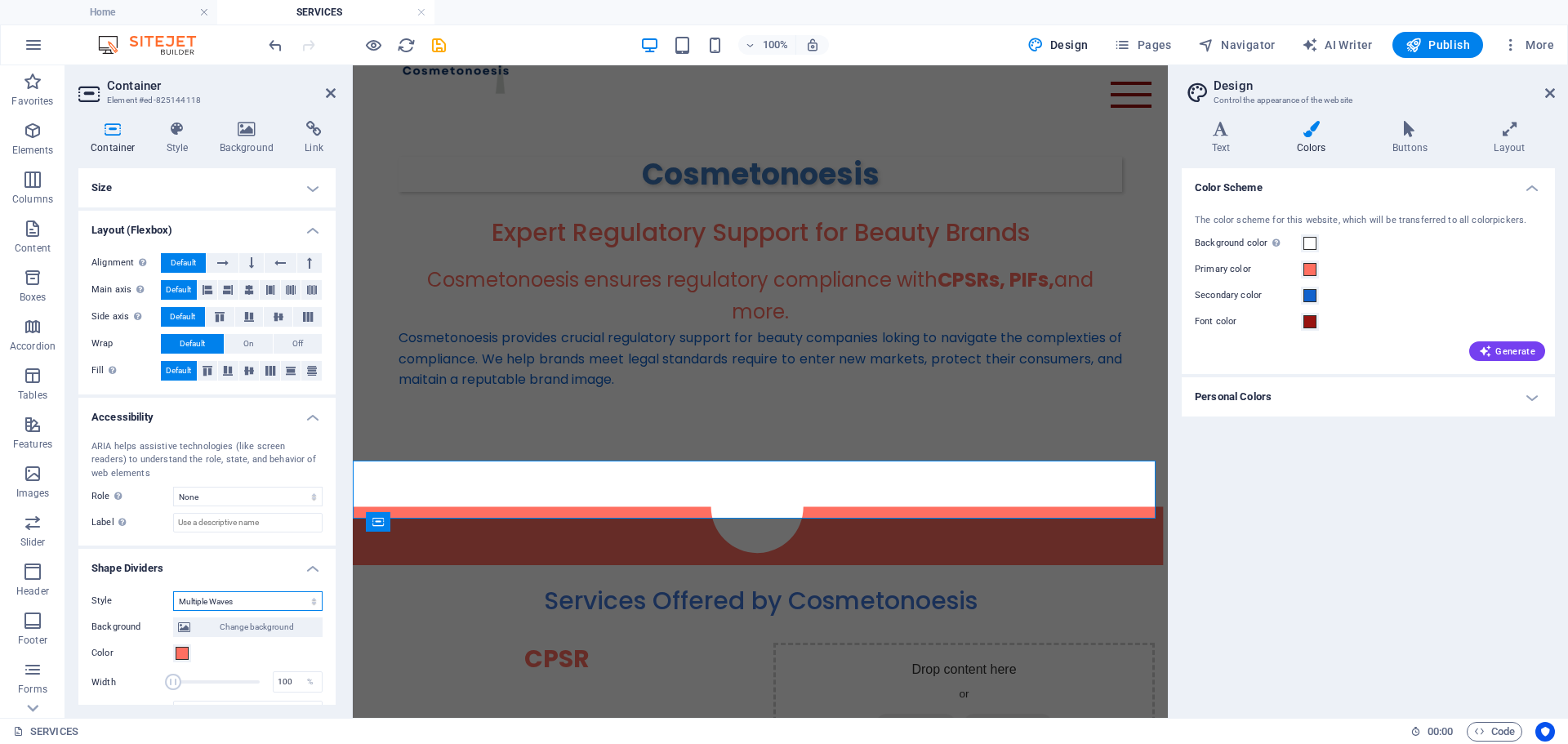 click on "None Triangle Square Diagonal Polygon 1 Polygon 2 Zigzag Multiple Zigzags Waves Multiple Waves Half Circle Circle Circle Shadow Blocks Hexagons Clouds Multiple Clouds Fan Pyramids Book Paint Drip Fire Shredded Paper Arrow" at bounding box center (247, 601) 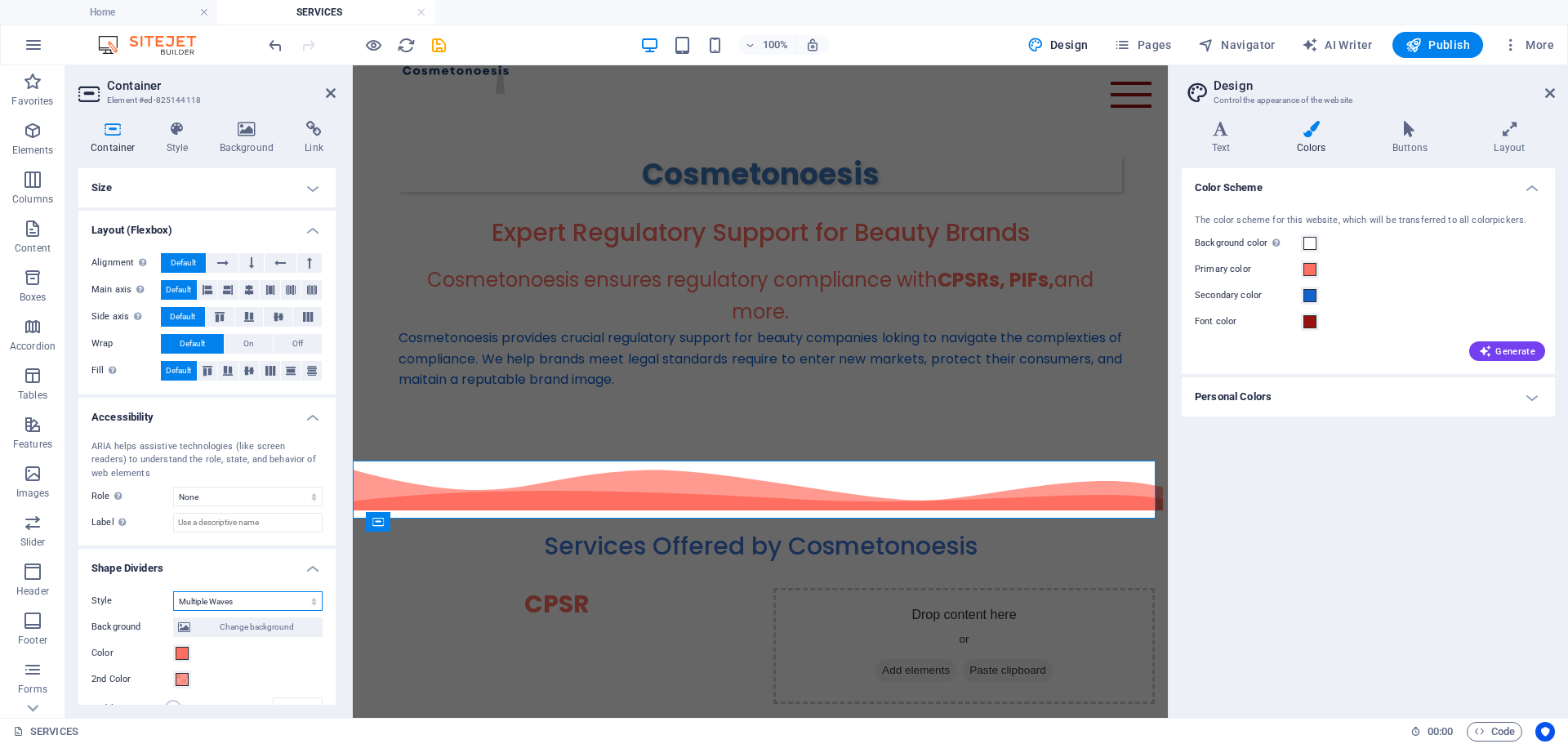 click on "None Triangle Square Diagonal Polygon 1 Polygon 2 Zigzag Multiple Zigzags Waves Multiple Waves Half Circle Circle Circle Shadow Blocks Hexagons Clouds Multiple Clouds Fan Pyramids Book Paint Drip Fire Shredded Paper Arrow" at bounding box center (247, 601) 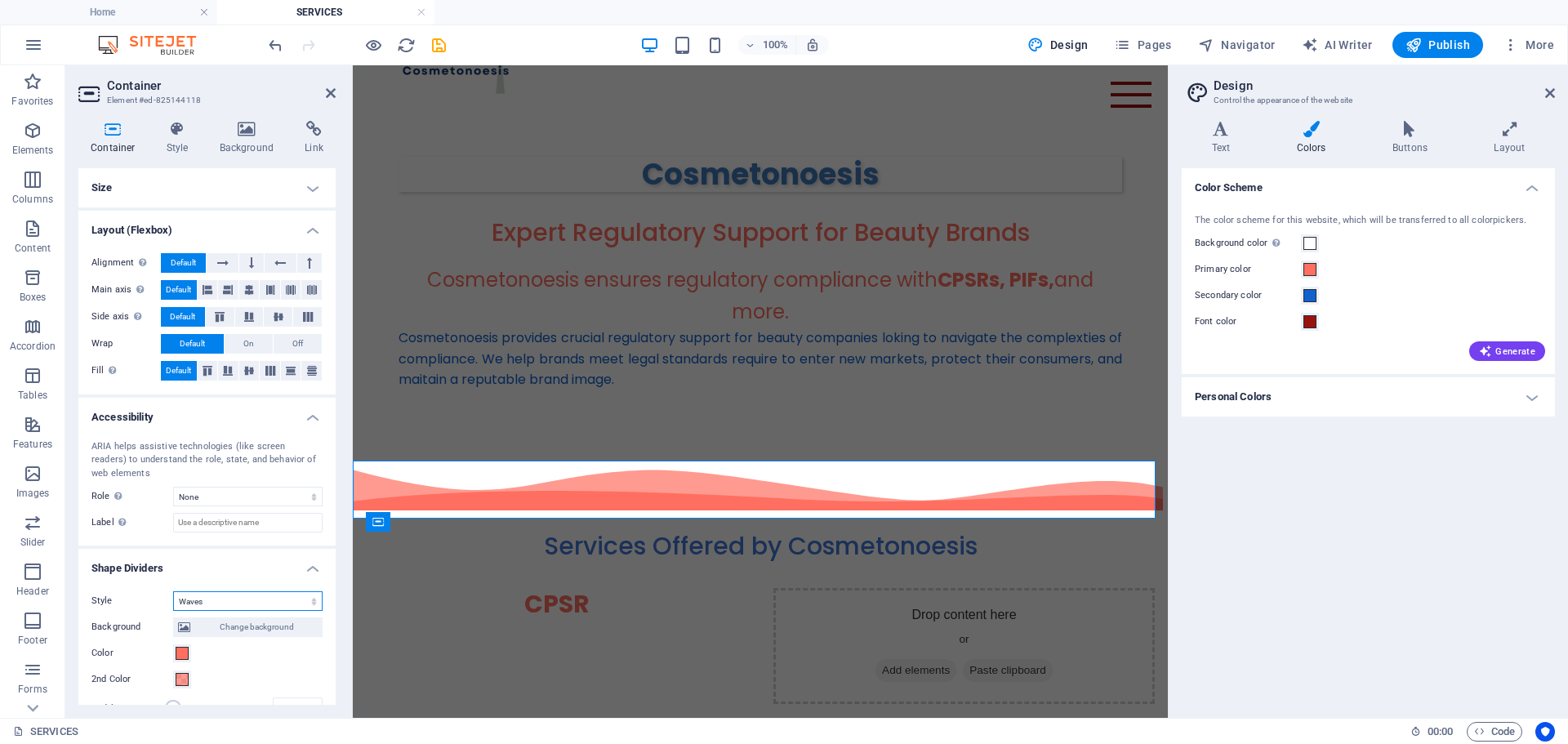 click on "None Triangle Square Diagonal Polygon 1 Polygon 2 Zigzag Multiple Zigzags Waves Multiple Waves Half Circle Circle Circle Shadow Blocks Hexagons Clouds Multiple Clouds Fan Pyramids Book Paint Drip Fire Shredded Paper Arrow" at bounding box center [247, 601] 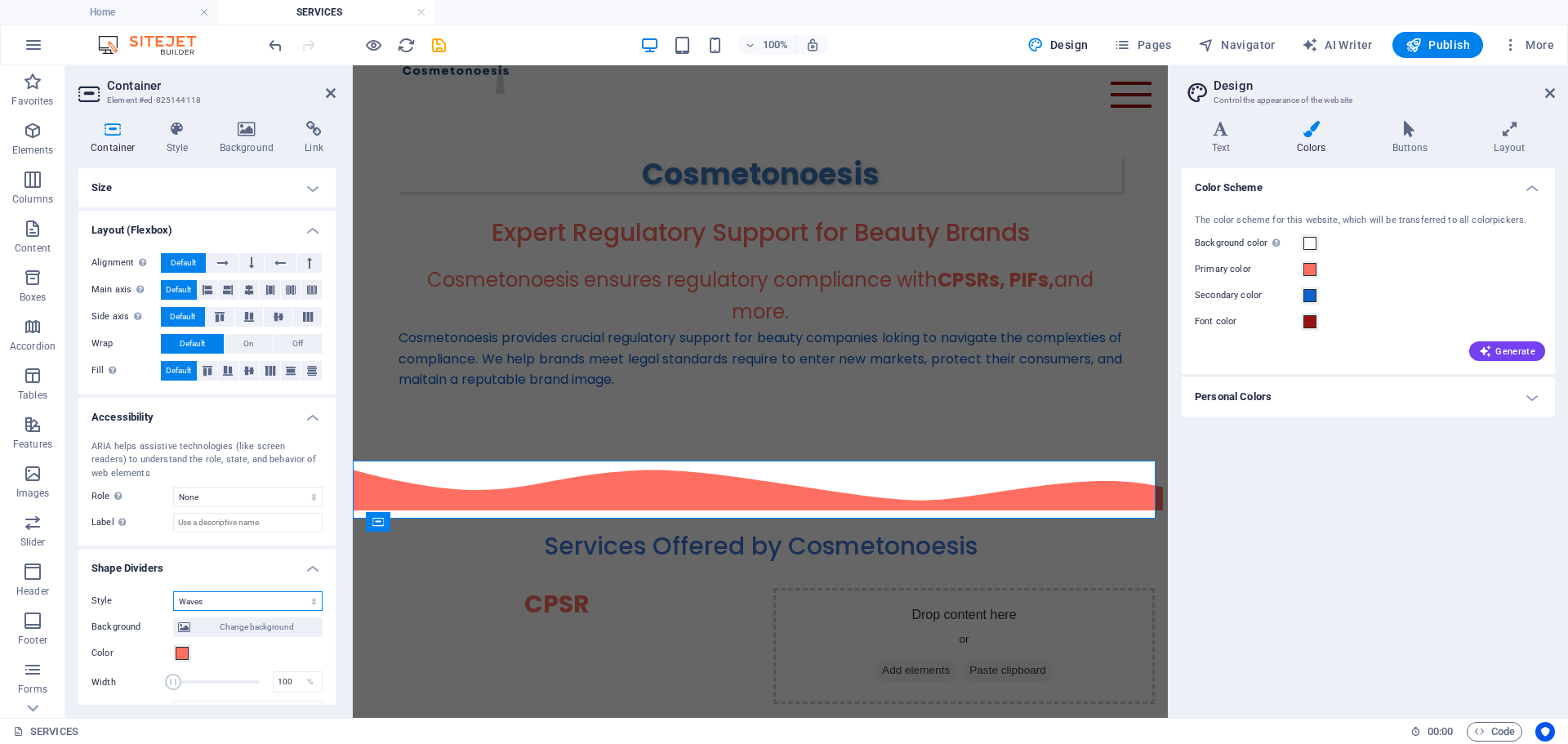 click on "None Triangle Square Diagonal Polygon 1 Polygon 2 Zigzag Multiple Zigzags Waves Multiple Waves Half Circle Circle Circle Shadow Blocks Hexagons Clouds Multiple Clouds Fan Pyramids Book Paint Drip Fire Shredded Paper Arrow" at bounding box center [247, 601] 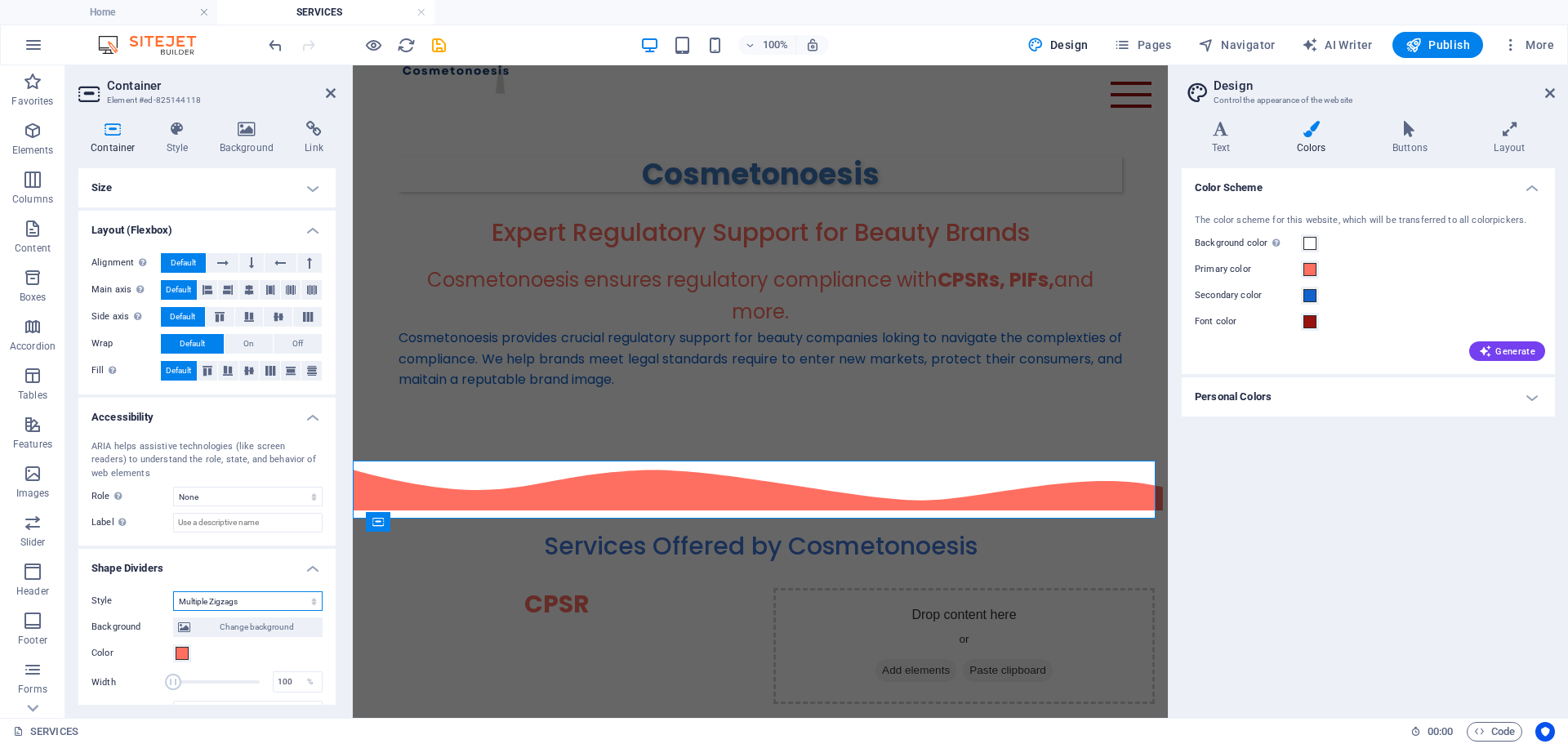 click on "None Triangle Square Diagonal Polygon 1 Polygon 2 Zigzag Multiple Zigzags Waves Multiple Waves Half Circle Circle Circle Shadow Blocks Hexagons Clouds Multiple Clouds Fan Pyramids Book Paint Drip Fire Shredded Paper Arrow" at bounding box center [247, 601] 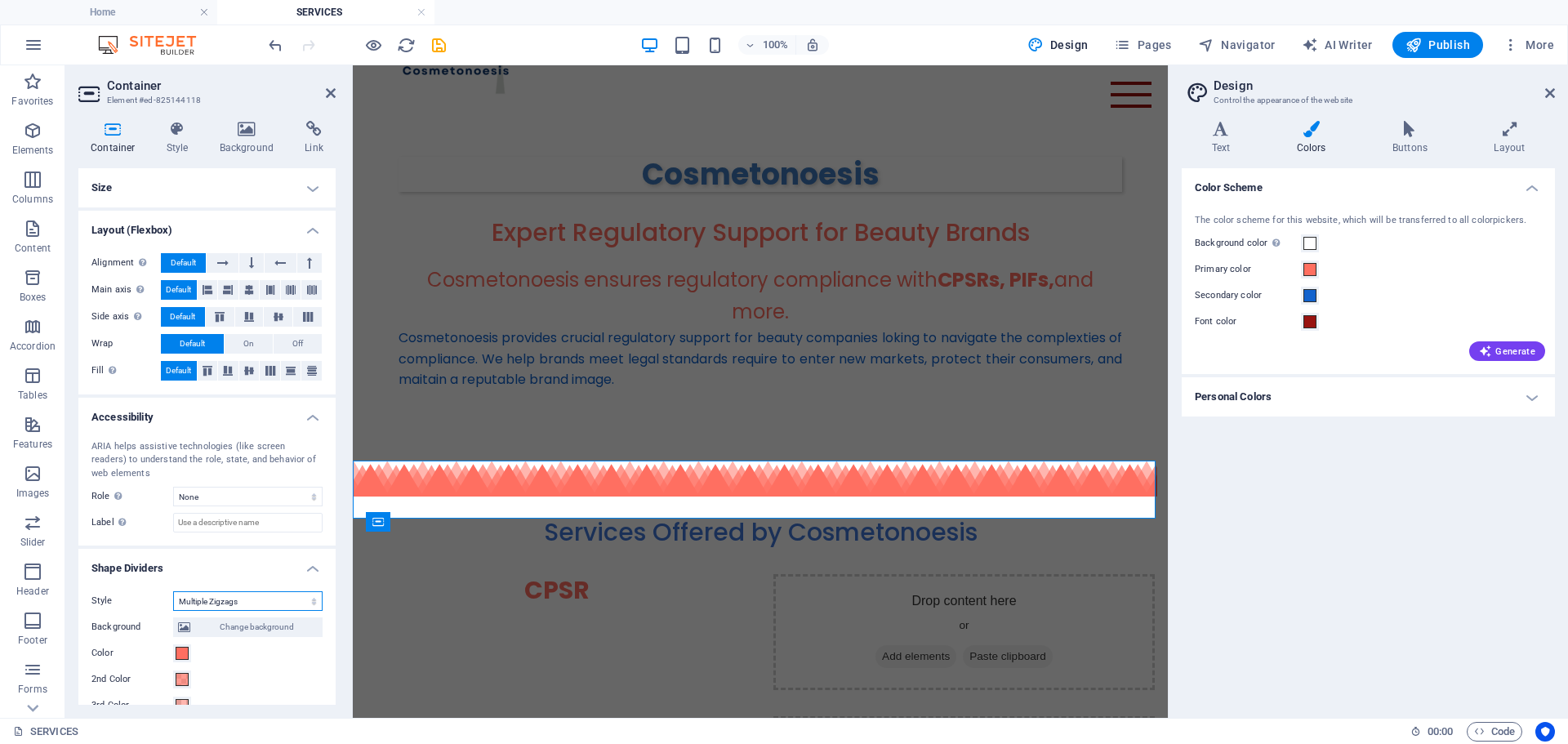 click on "None Triangle Square Diagonal Polygon 1 Polygon 2 Zigzag Multiple Zigzags Waves Multiple Waves Half Circle Circle Circle Shadow Blocks Hexagons Clouds Multiple Clouds Fan Pyramids Book Paint Drip Fire Shredded Paper Arrow" at bounding box center (247, 601) 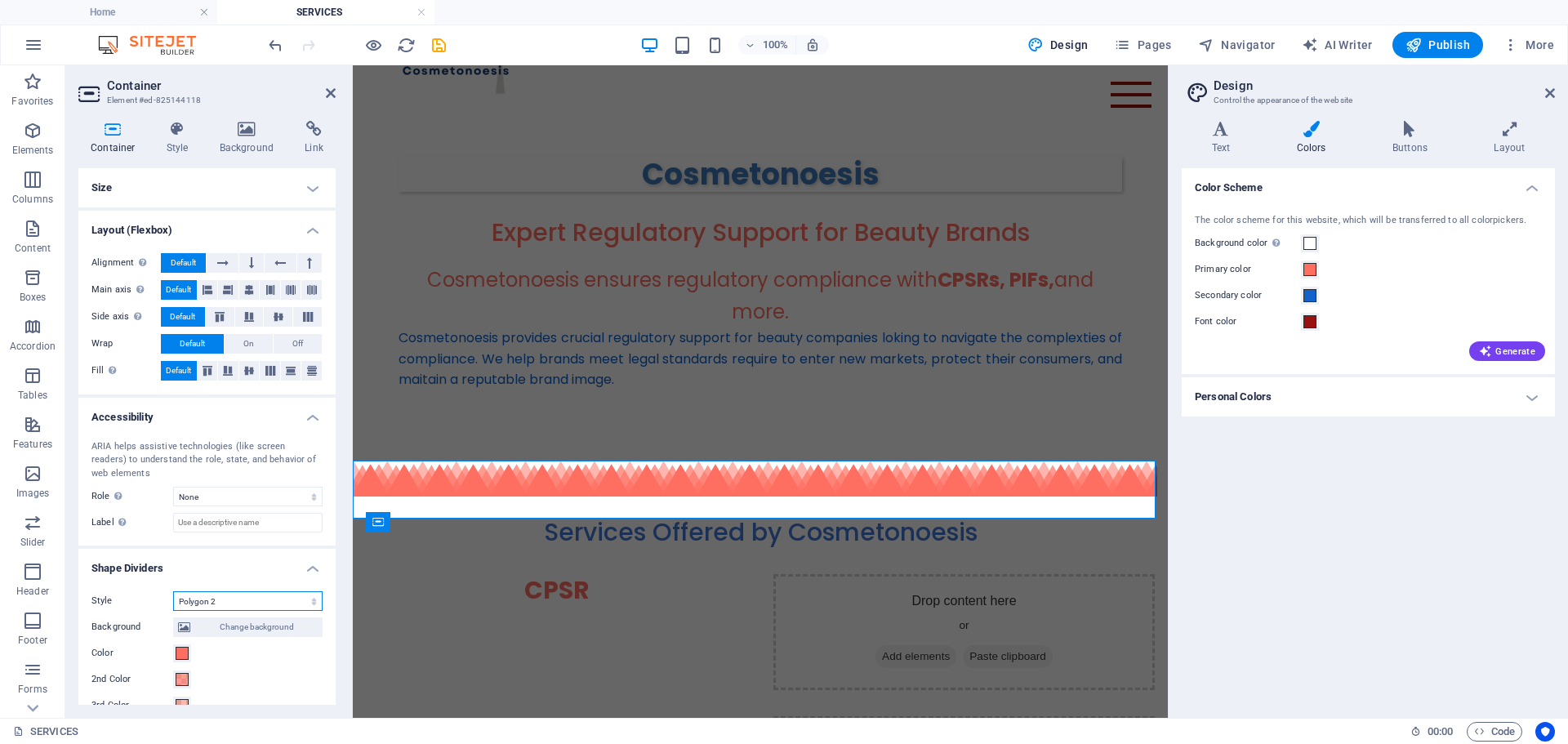 click on "None Triangle Square Diagonal Polygon 1 Polygon 2 Zigzag Multiple Zigzags Waves Multiple Waves Half Circle Circle Circle Shadow Blocks Hexagons Clouds Multiple Clouds Fan Pyramids Book Paint Drip Fire Shredded Paper Arrow" at bounding box center (247, 601) 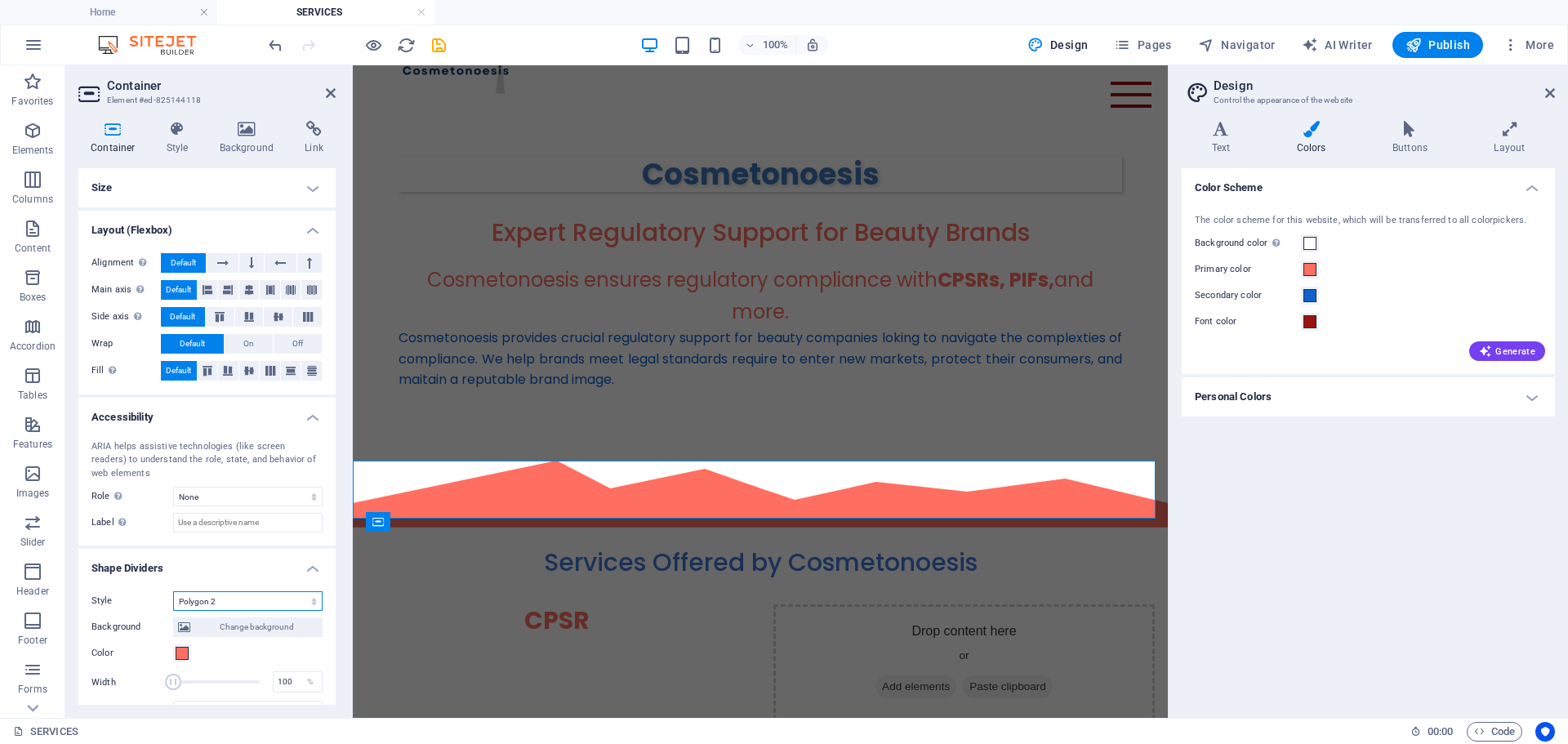 click on "None Triangle Square Diagonal Polygon 1 Polygon 2 Zigzag Multiple Zigzags Waves Multiple Waves Half Circle Circle Circle Shadow Blocks Hexagons Clouds Multiple Clouds Fan Pyramids Book Paint Drip Fire Shredded Paper Arrow" at bounding box center [247, 601] 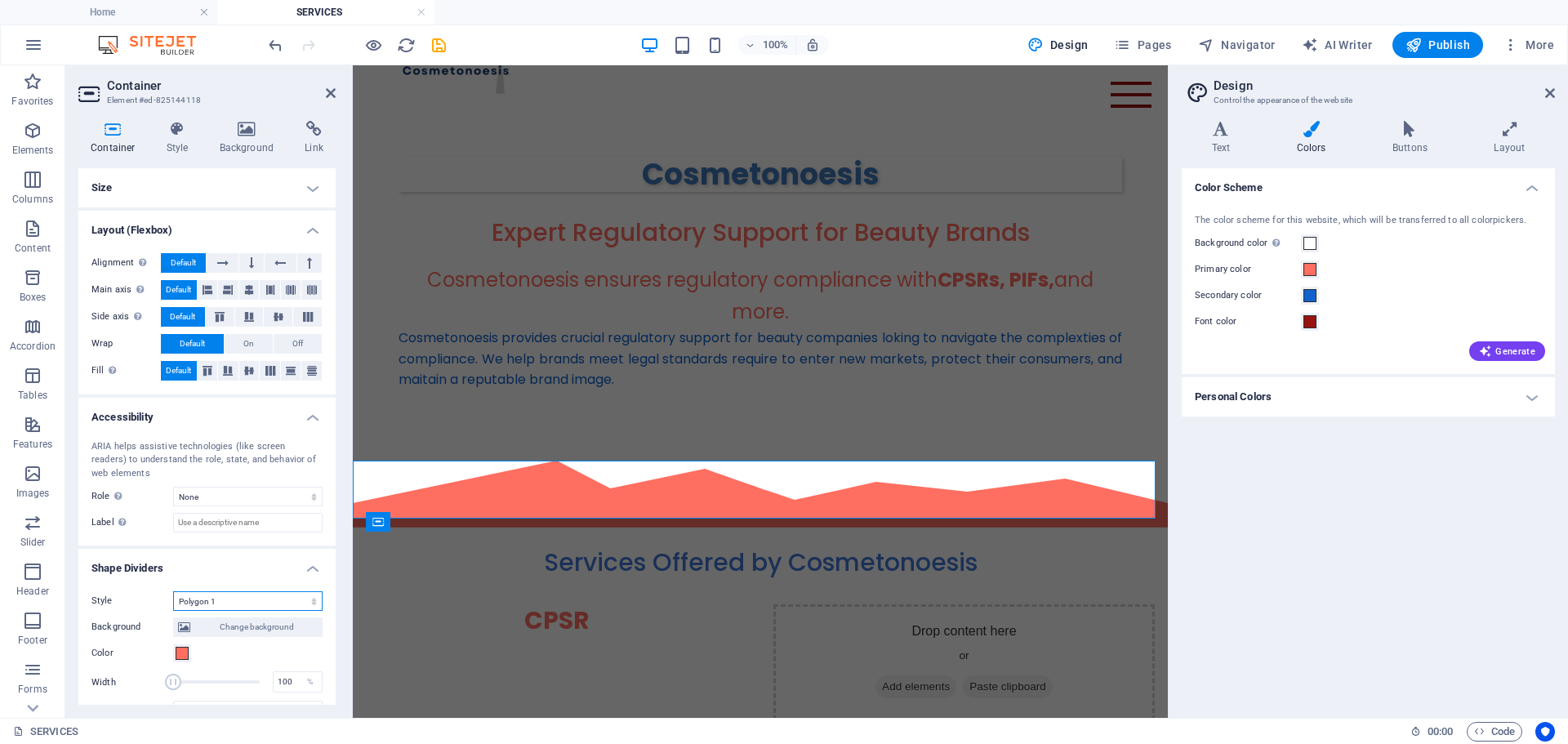 click on "None Triangle Square Diagonal Polygon 1 Polygon 2 Zigzag Multiple Zigzags Waves Multiple Waves Half Circle Circle Circle Shadow Blocks Hexagons Clouds Multiple Clouds Fan Pyramids Book Paint Drip Fire Shredded Paper Arrow" at bounding box center [247, 601] 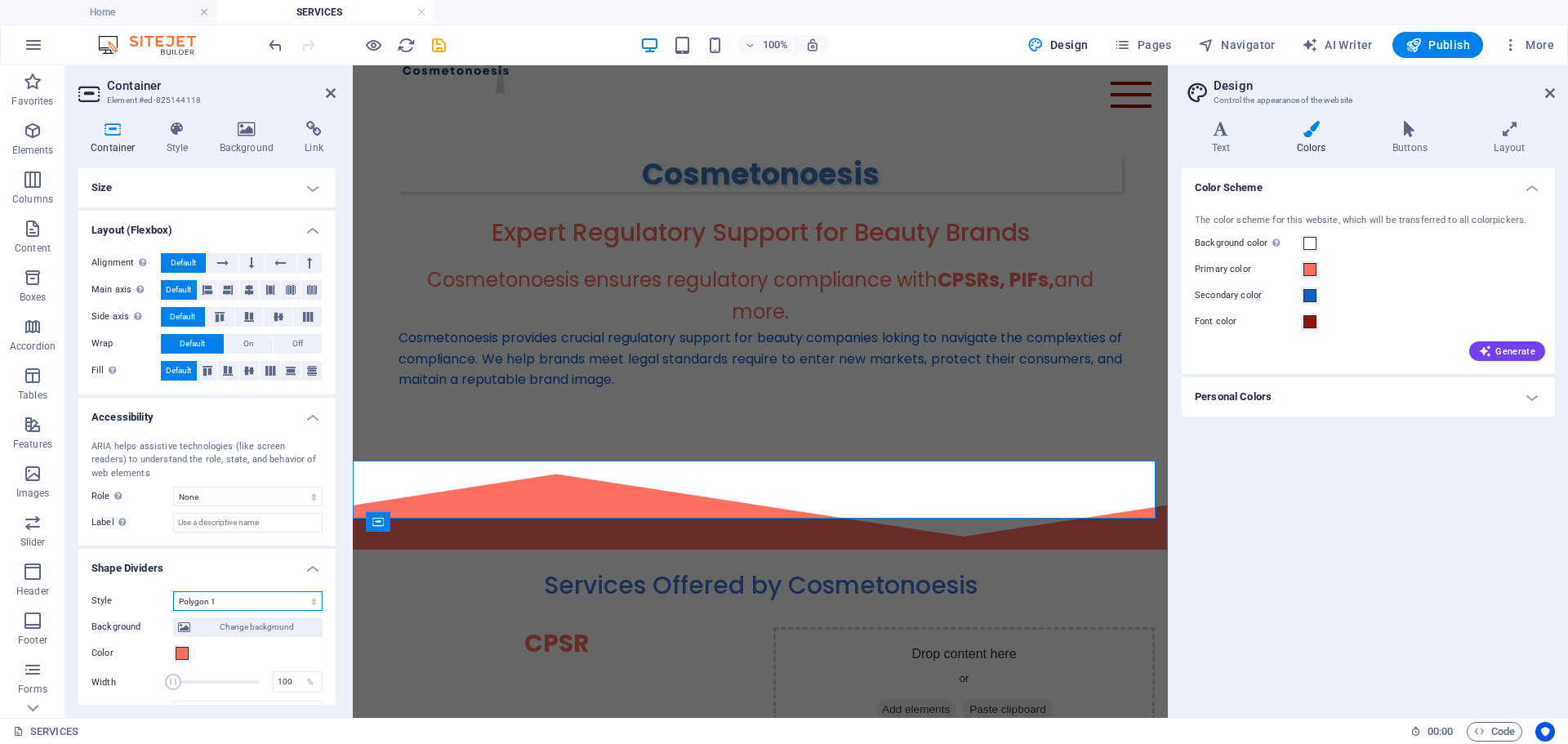 click on "None Triangle Square Diagonal Polygon 1 Polygon 2 Zigzag Multiple Zigzags Waves Multiple Waves Half Circle Circle Circle Shadow Blocks Hexagons Clouds Multiple Clouds Fan Pyramids Book Paint Drip Fire Shredded Paper Arrow" at bounding box center (247, 601) 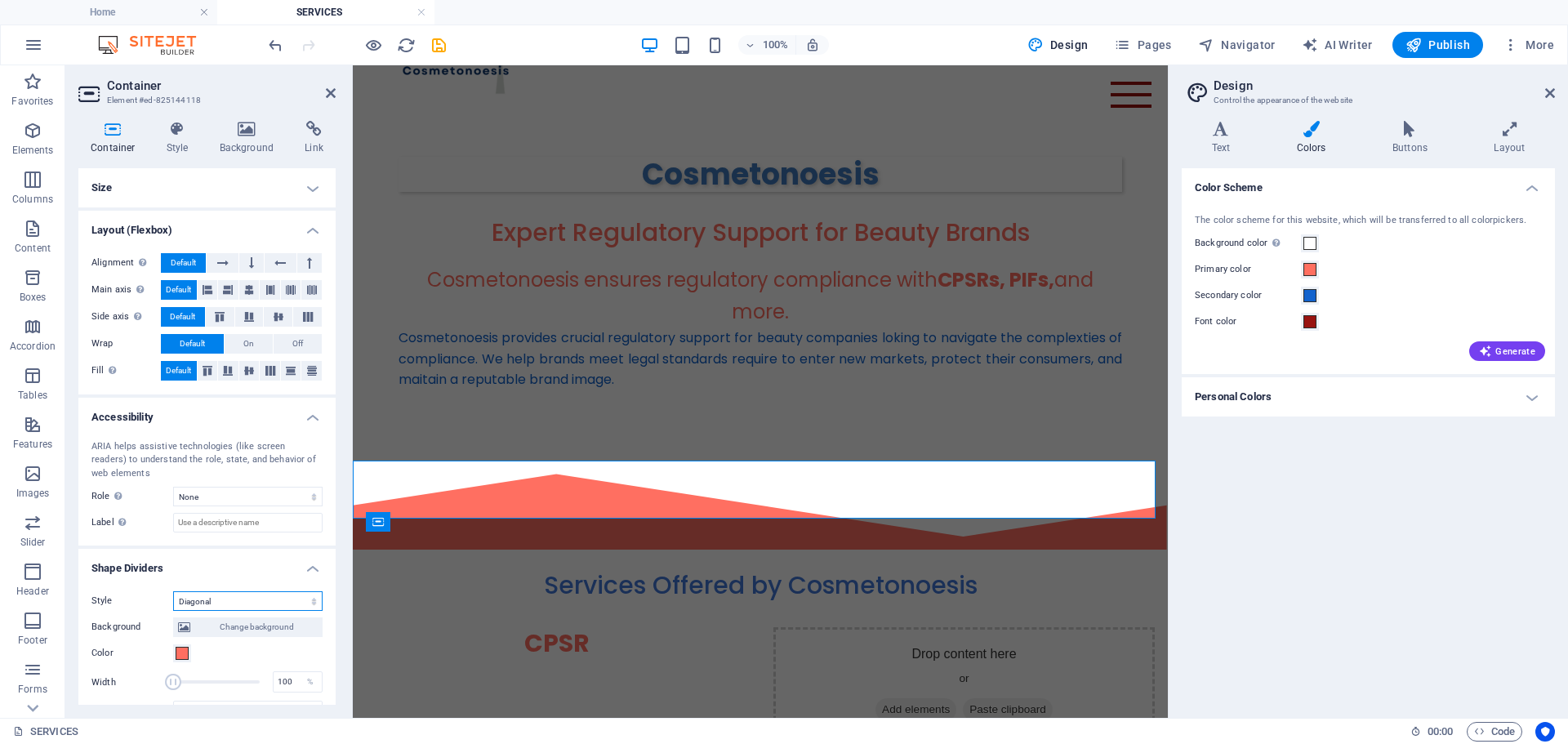 click on "None Triangle Square Diagonal Polygon 1 Polygon 2 Zigzag Multiple Zigzags Waves Multiple Waves Half Circle Circle Circle Shadow Blocks Hexagons Clouds Multiple Clouds Fan Pyramids Book Paint Drip Fire Shredded Paper Arrow" at bounding box center [247, 601] 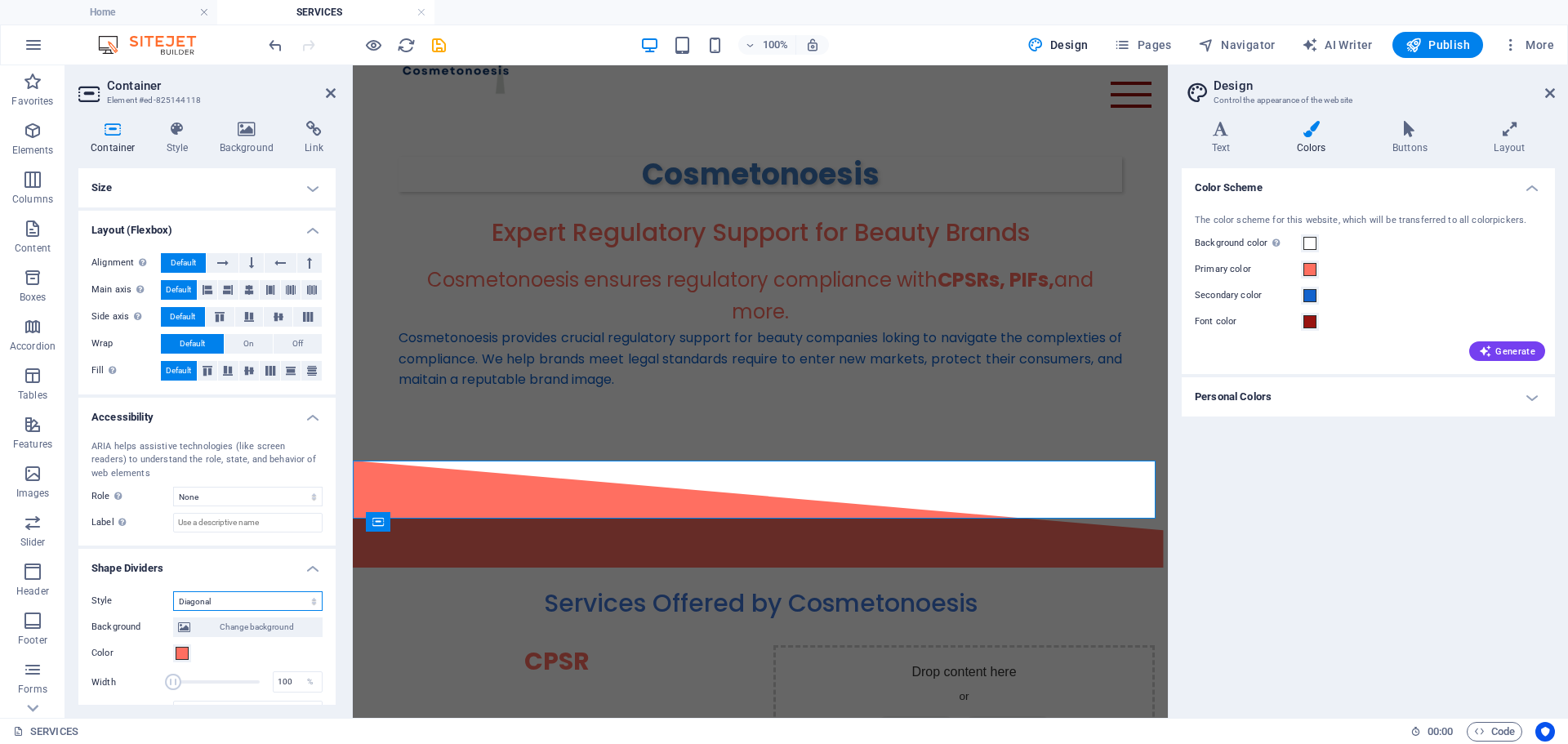click on "None Triangle Square Diagonal Polygon 1 Polygon 2 Zigzag Multiple Zigzags Waves Multiple Waves Half Circle Circle Circle Shadow Blocks Hexagons Clouds Multiple Clouds Fan Pyramids Book Paint Drip Fire Shredded Paper Arrow" at bounding box center [247, 601] 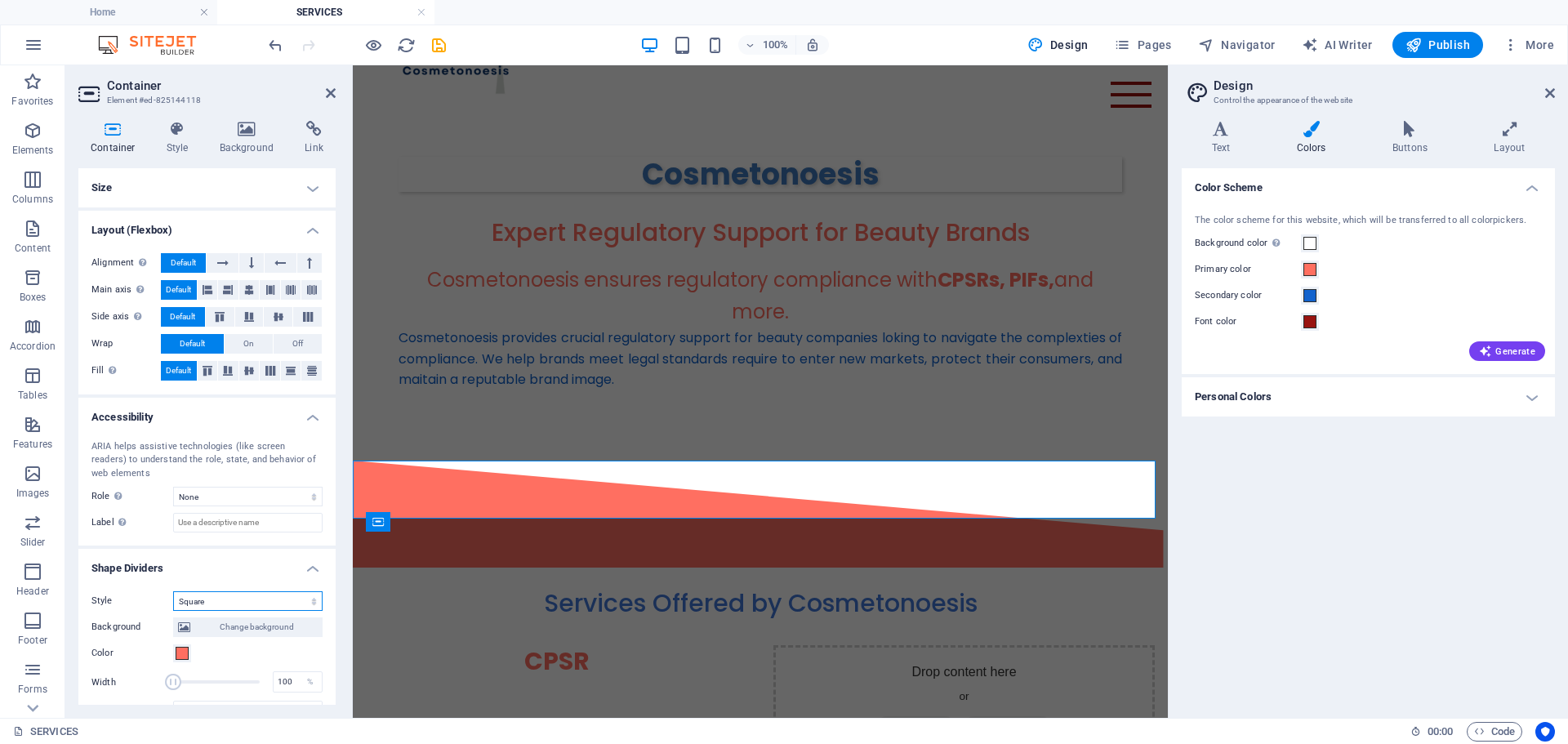 click on "None Triangle Square Diagonal Polygon 1 Polygon 2 Zigzag Multiple Zigzags Waves Multiple Waves Half Circle Circle Circle Shadow Blocks Hexagons Clouds Multiple Clouds Fan Pyramids Book Paint Drip Fire Shredded Paper Arrow" at bounding box center [247, 601] 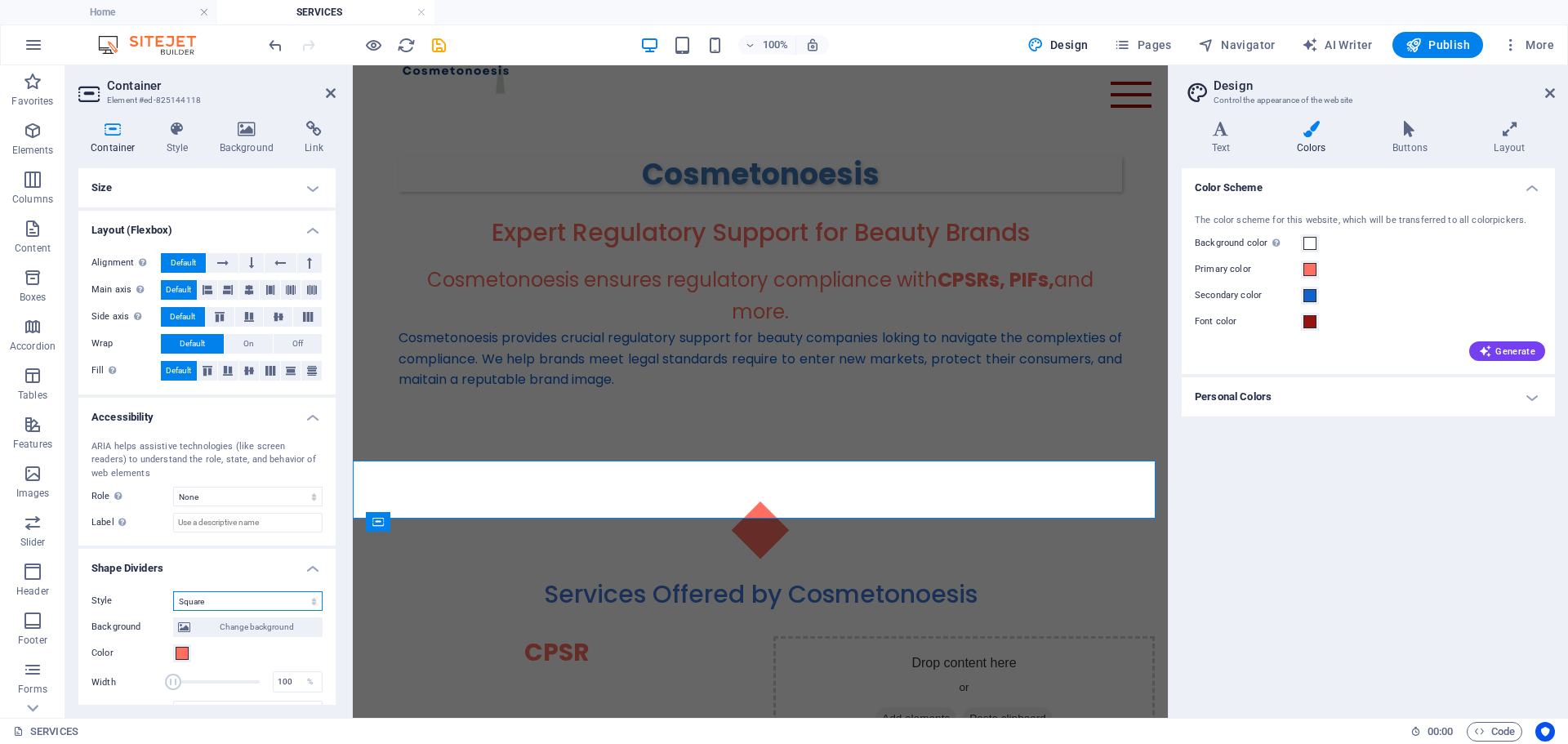 click on "None Triangle Square Diagonal Polygon 1 Polygon 2 Zigzag Multiple Zigzags Waves Multiple Waves Half Circle Circle Circle Shadow Blocks Hexagons Clouds Multiple Clouds Fan Pyramids Book Paint Drip Fire Shredded Paper Arrow" at bounding box center (247, 601) 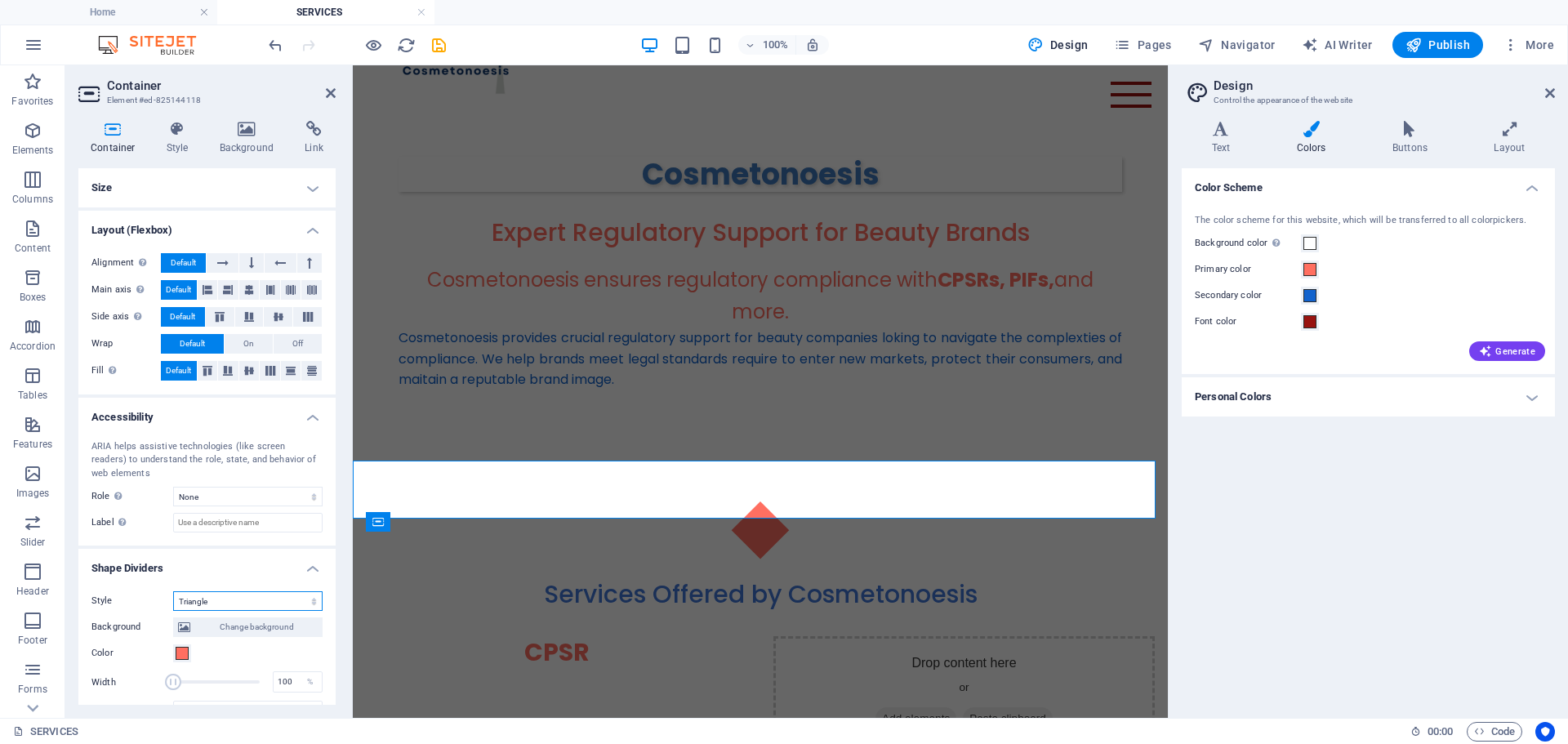 click on "None Triangle Square Diagonal Polygon 1 Polygon 2 Zigzag Multiple Zigzags Waves Multiple Waves Half Circle Circle Circle Shadow Blocks Hexagons Clouds Multiple Clouds Fan Pyramids Book Paint Drip Fire Shredded Paper Arrow" at bounding box center [247, 601] 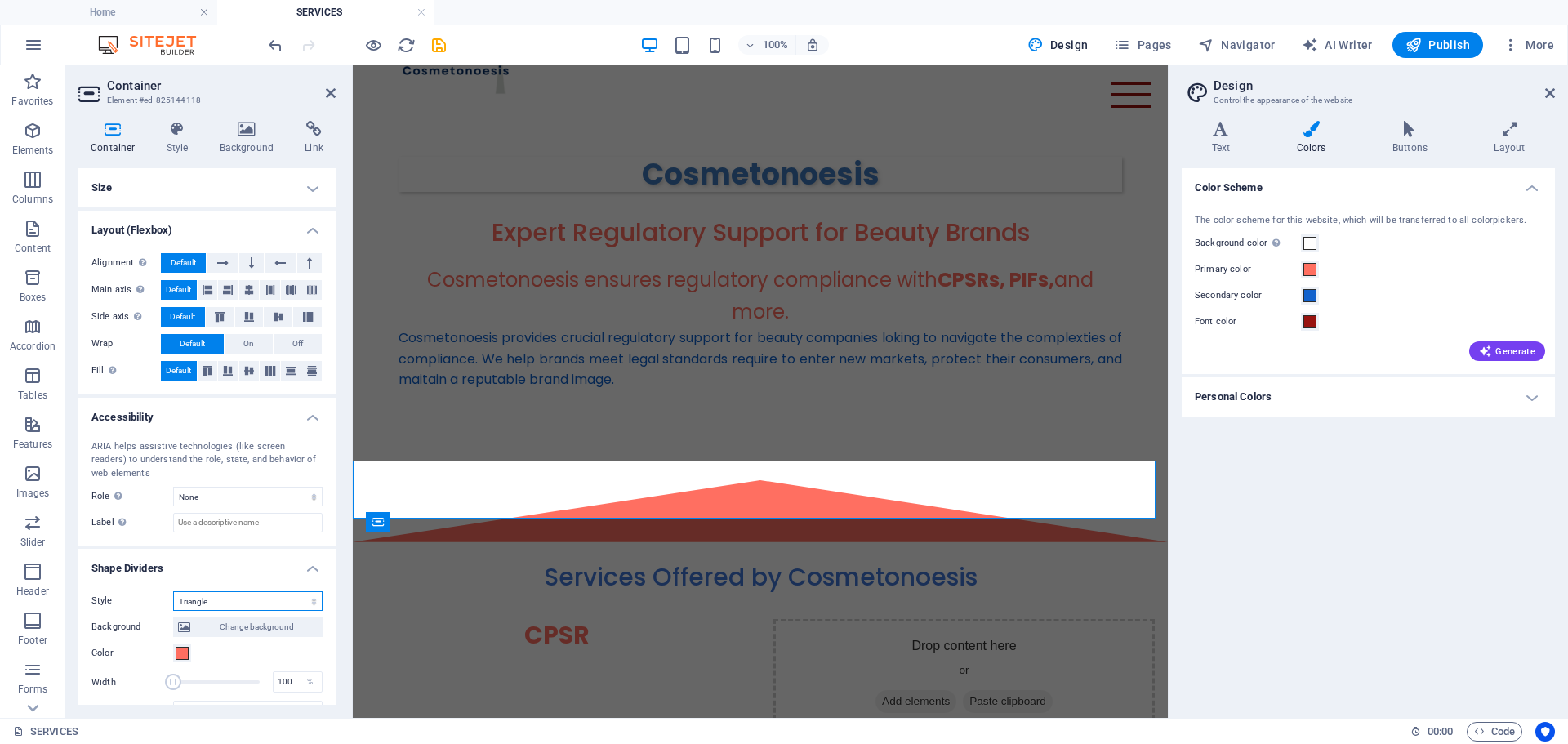 click on "None Triangle Square Diagonal Polygon 1 Polygon 2 Zigzag Multiple Zigzags Waves Multiple Waves Half Circle Circle Circle Shadow Blocks Hexagons Clouds Multiple Clouds Fan Pyramids Book Paint Drip Fire Shredded Paper Arrow" at bounding box center (247, 601) 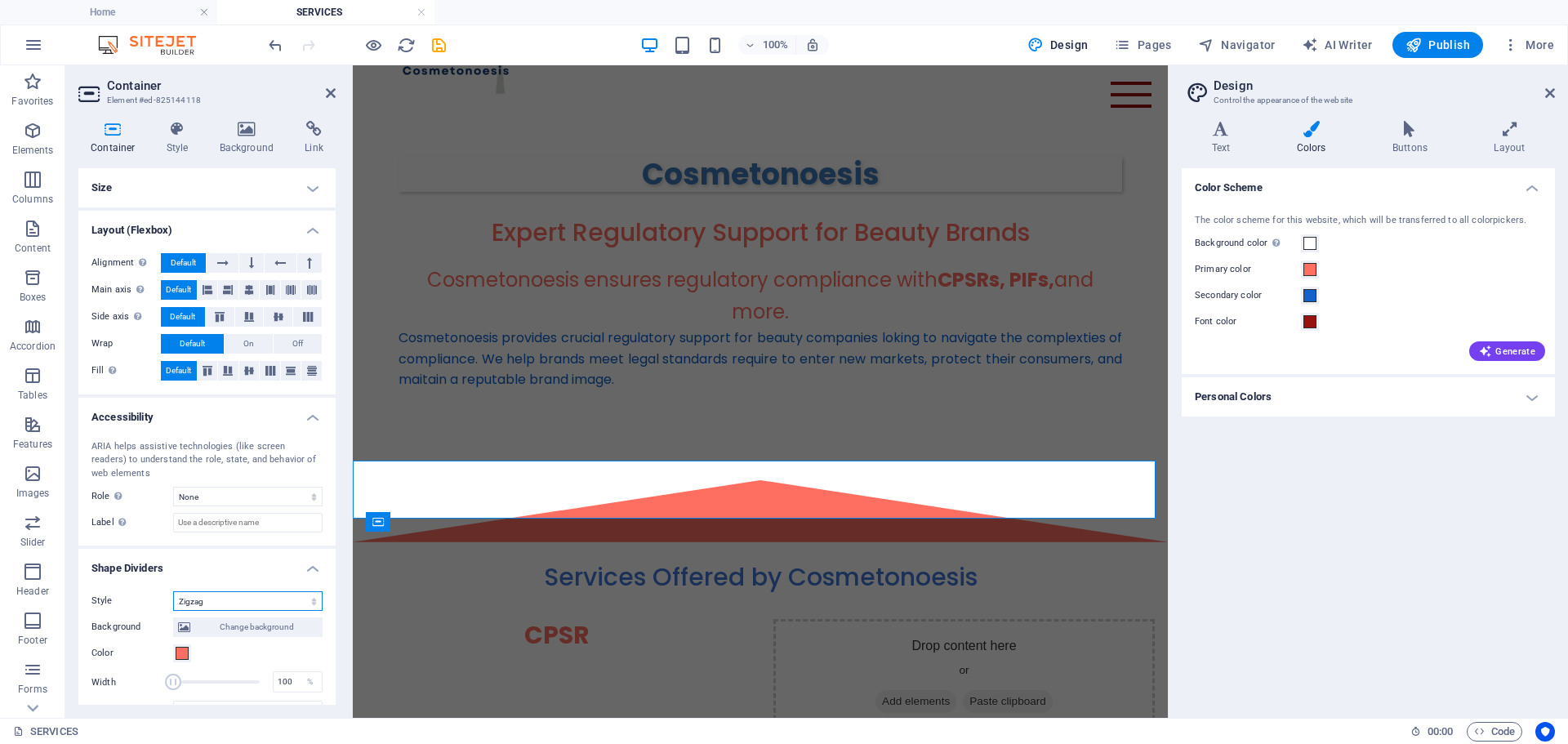 click on "None Triangle Square Diagonal Polygon 1 Polygon 2 Zigzag Multiple Zigzags Waves Multiple Waves Half Circle Circle Circle Shadow Blocks Hexagons Clouds Multiple Clouds Fan Pyramids Book Paint Drip Fire Shredded Paper Arrow" at bounding box center (247, 601) 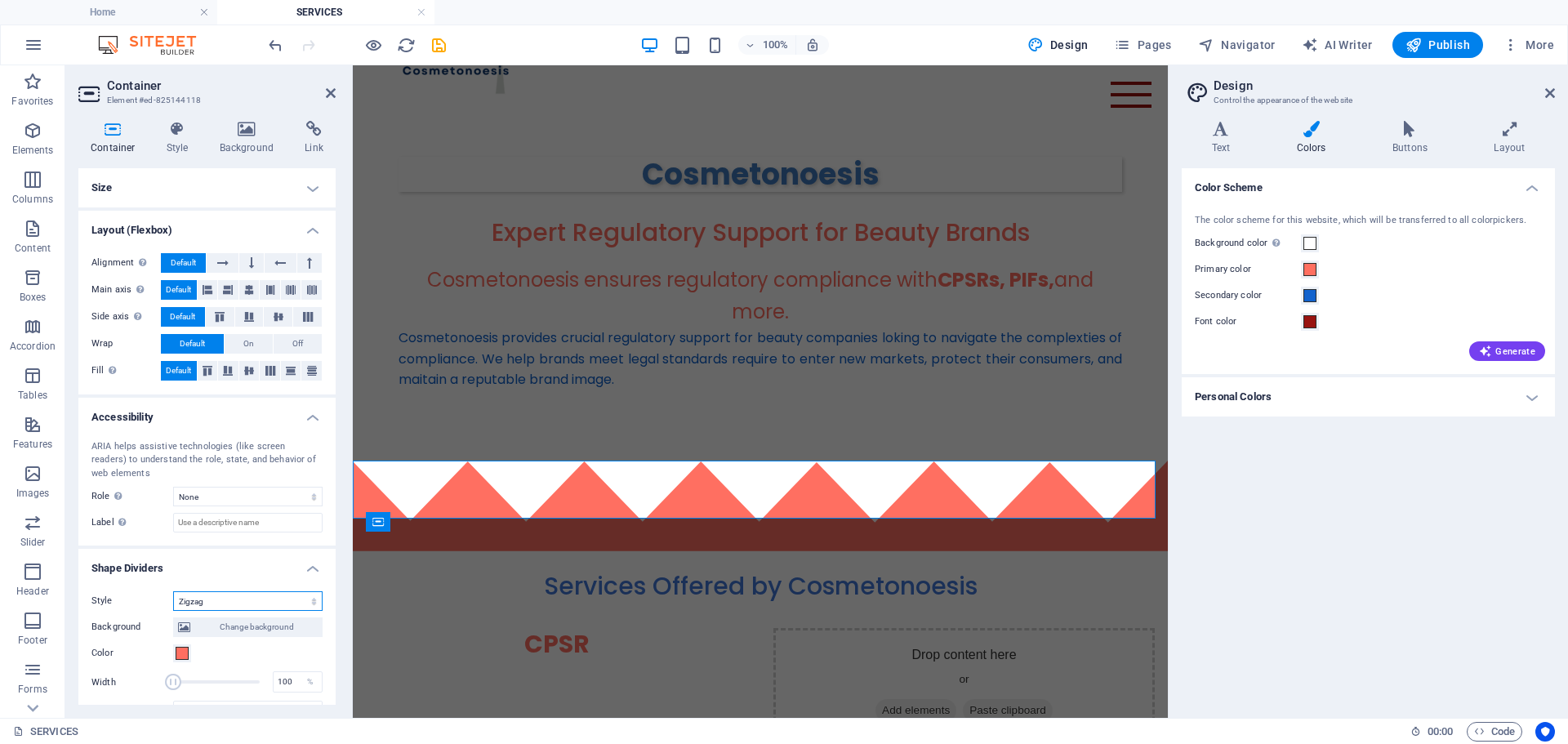 click on "None Triangle Square Diagonal Polygon 1 Polygon 2 Zigzag Multiple Zigzags Waves Multiple Waves Half Circle Circle Circle Shadow Blocks Hexagons Clouds Multiple Clouds Fan Pyramids Book Paint Drip Fire Shredded Paper Arrow" at bounding box center [247, 601] 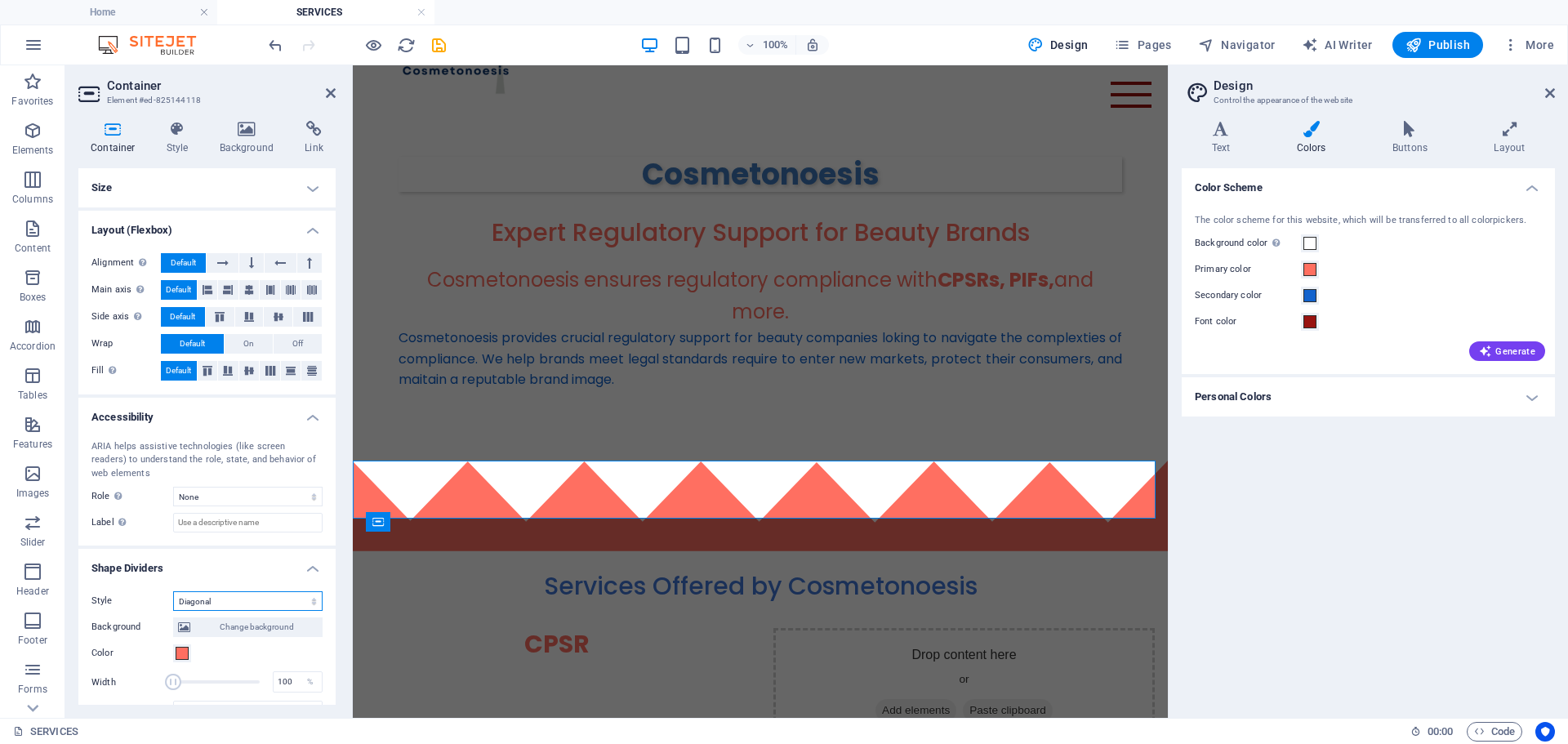 click on "None Triangle Square Diagonal Polygon 1 Polygon 2 Zigzag Multiple Zigzags Waves Multiple Waves Half Circle Circle Circle Shadow Blocks Hexagons Clouds Multiple Clouds Fan Pyramids Book Paint Drip Fire Shredded Paper Arrow" at bounding box center (247, 601) 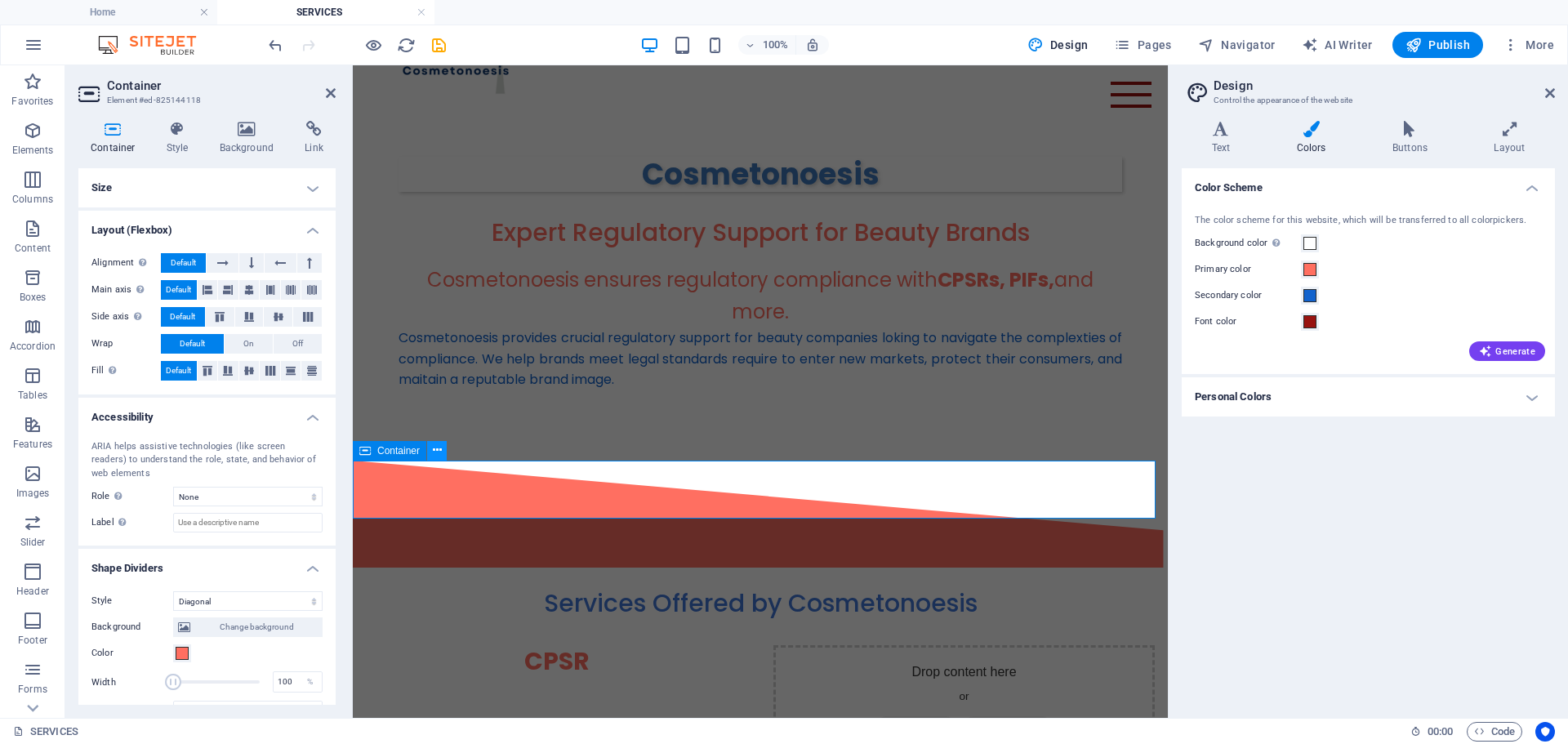 click at bounding box center [437, 450] 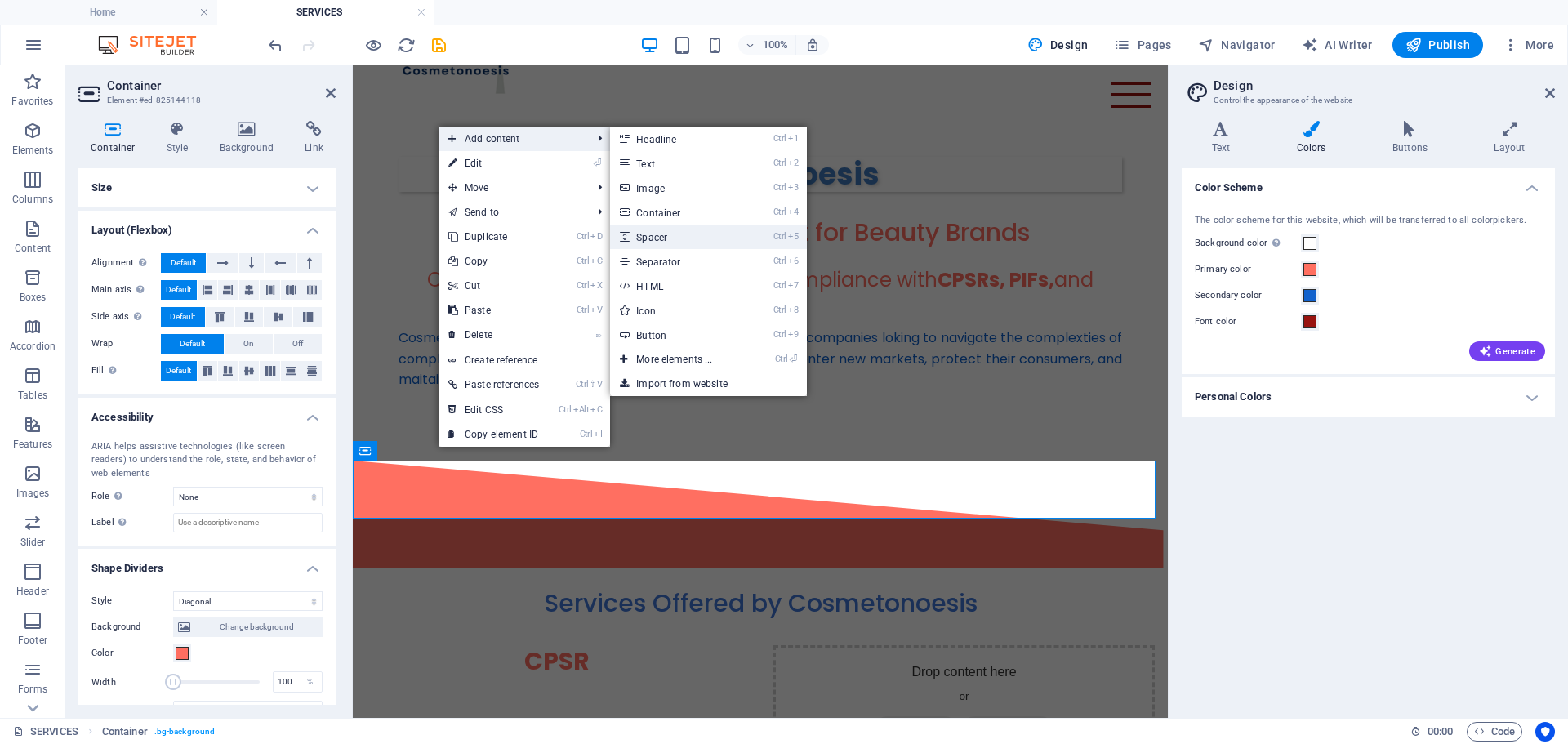 click on "Ctrl 5  Spacer" at bounding box center (677, 237) 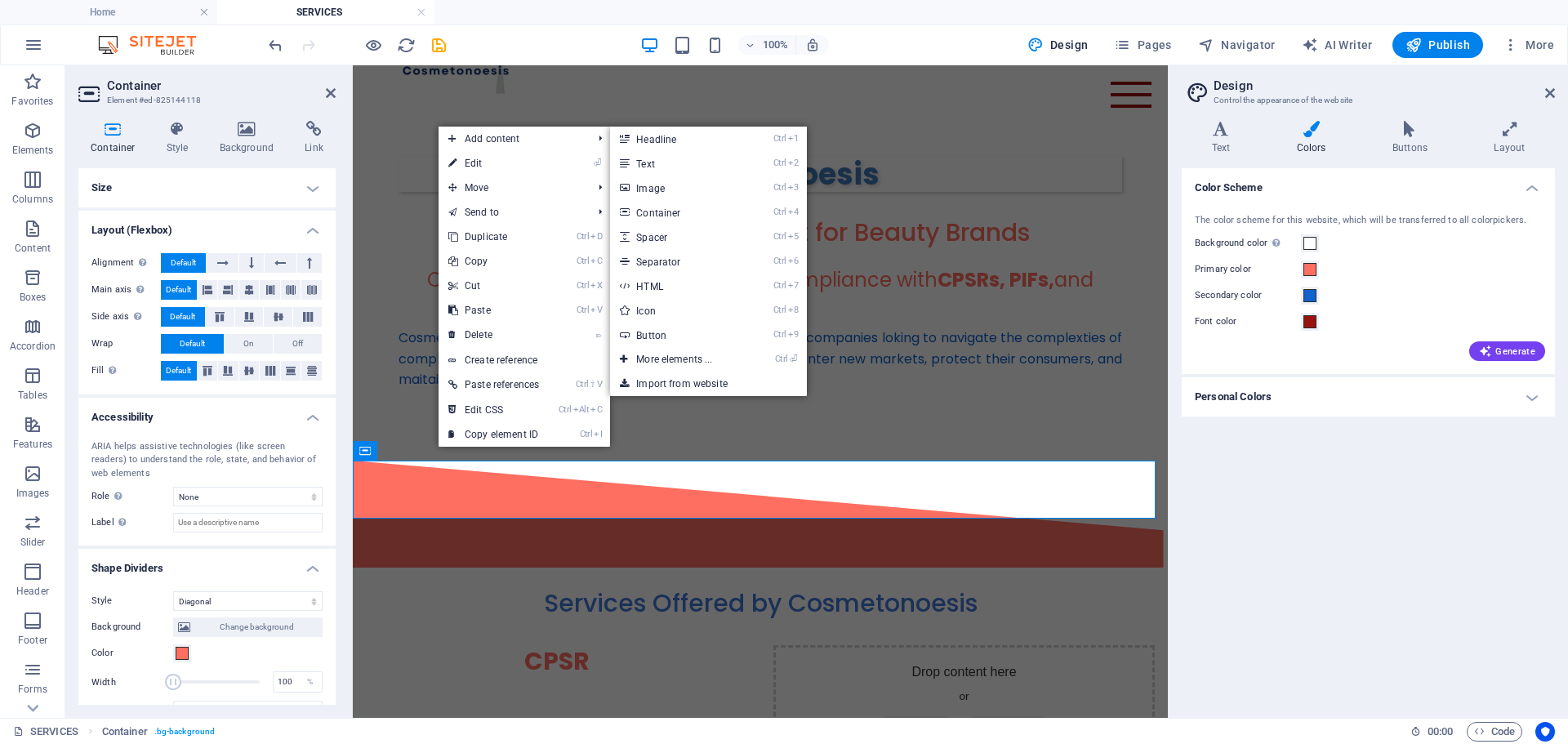 select on "px" 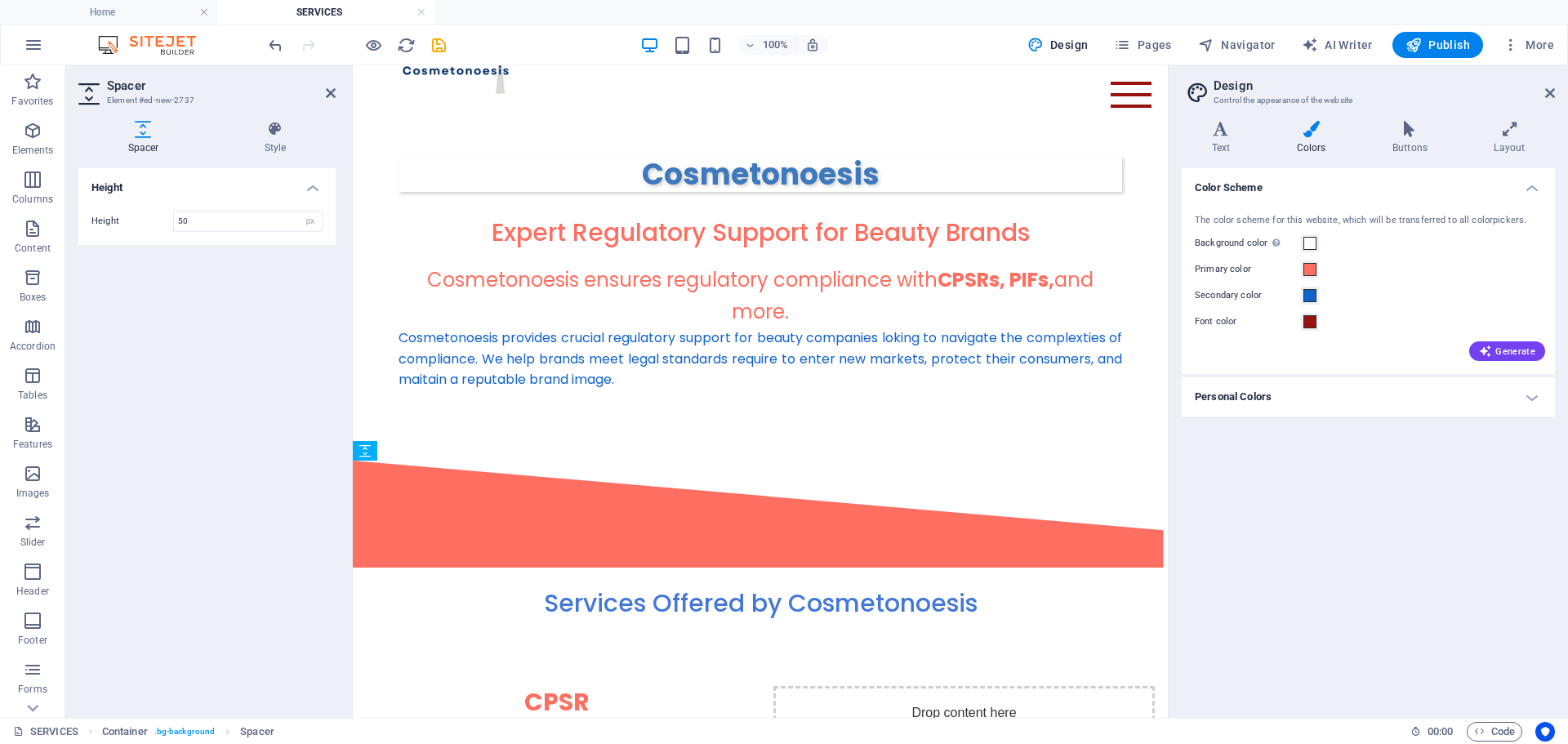 drag, startPoint x: 769, startPoint y: 531, endPoint x: 416, endPoint y: 531, distance: 353 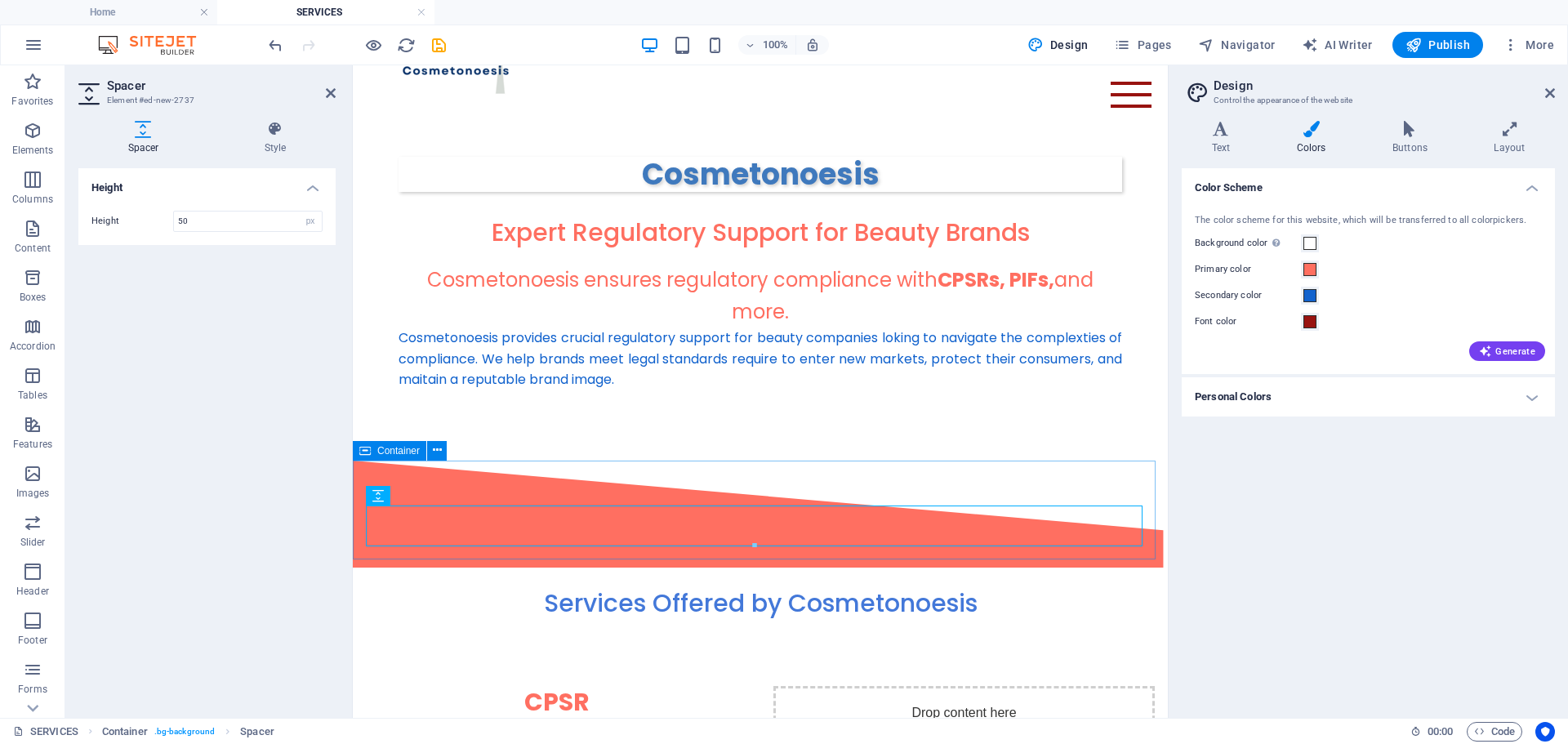 click on "Container" at bounding box center [390, 451] 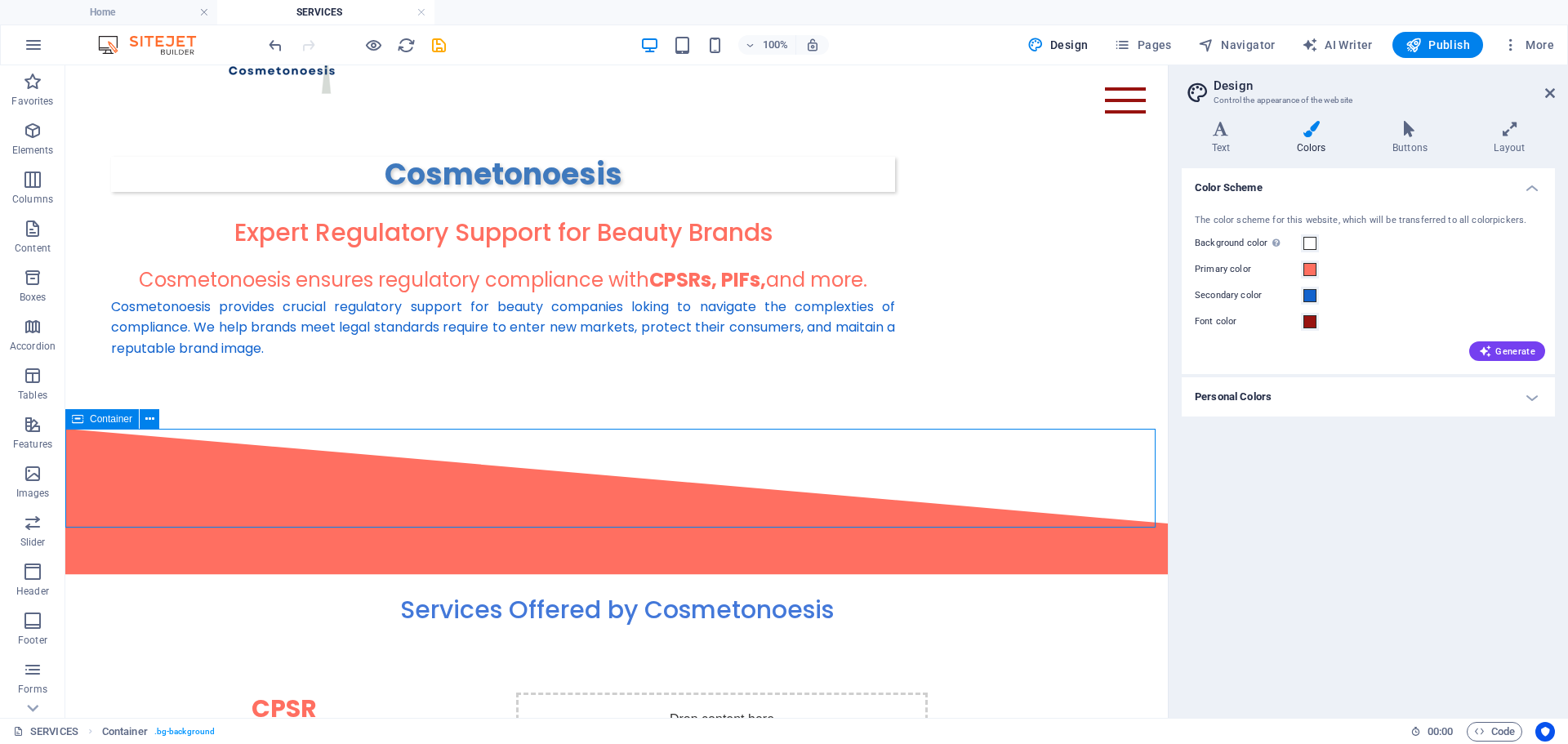 click on "Container" at bounding box center [111, 419] 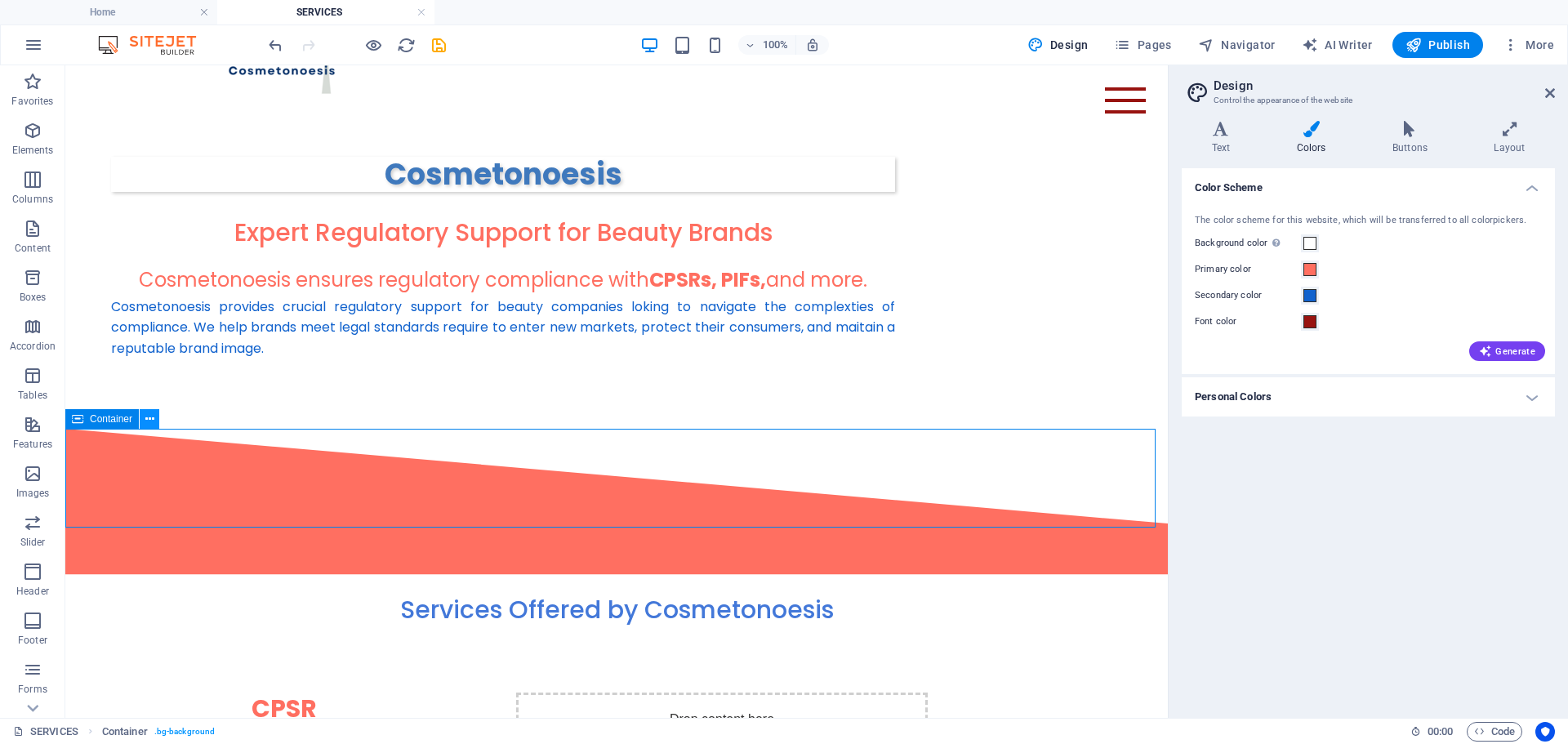 click at bounding box center (149, 419) 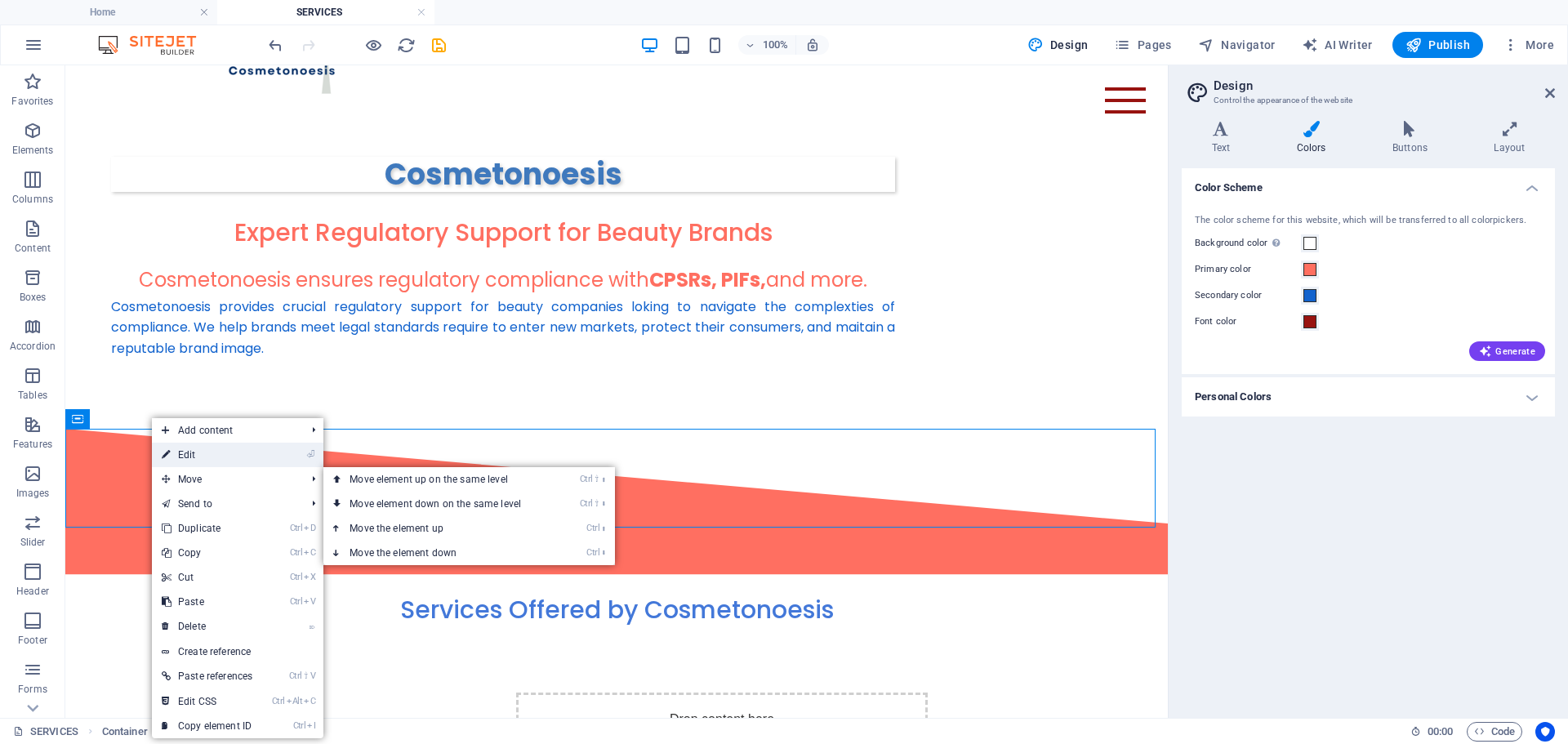 click on "⏎  Edit" at bounding box center (207, 455) 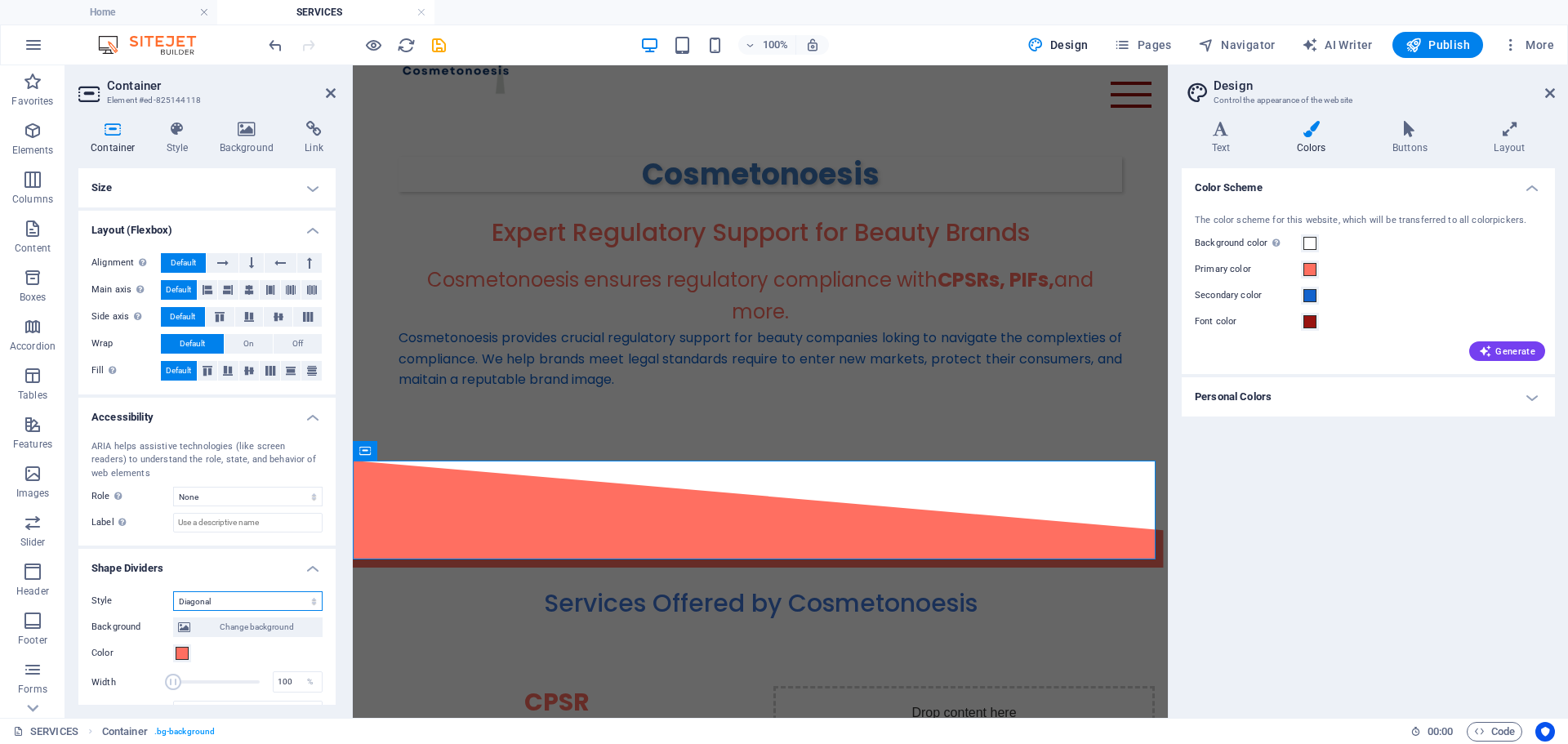 click on "None Triangle Square Diagonal Polygon 1 Polygon 2 Zigzag Multiple Zigzags Waves Multiple Waves Half Circle Circle Circle Shadow Blocks Hexagons Clouds Multiple Clouds Fan Pyramids Book Paint Drip Fire Shredded Paper Arrow" at bounding box center (247, 601) 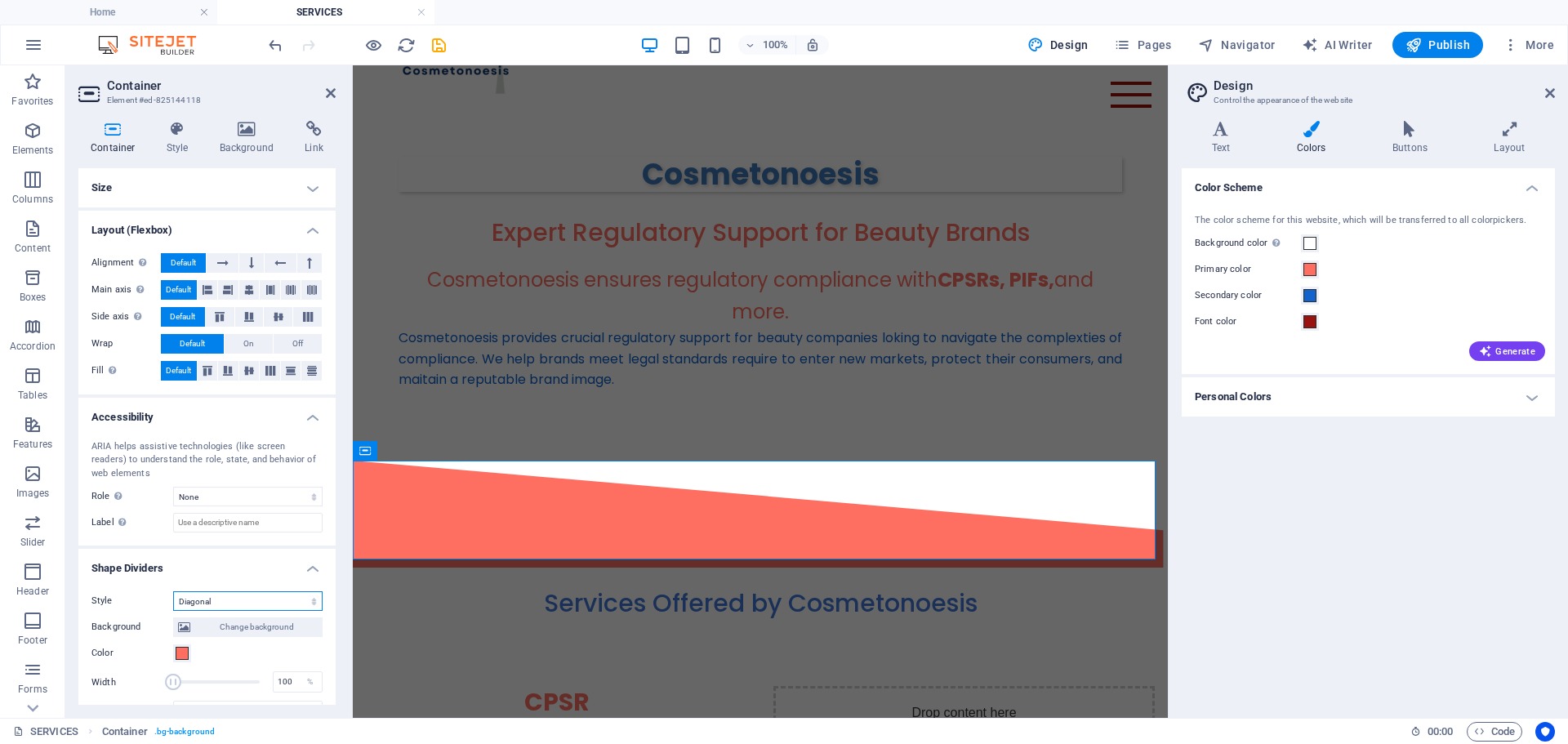 select on "fan" 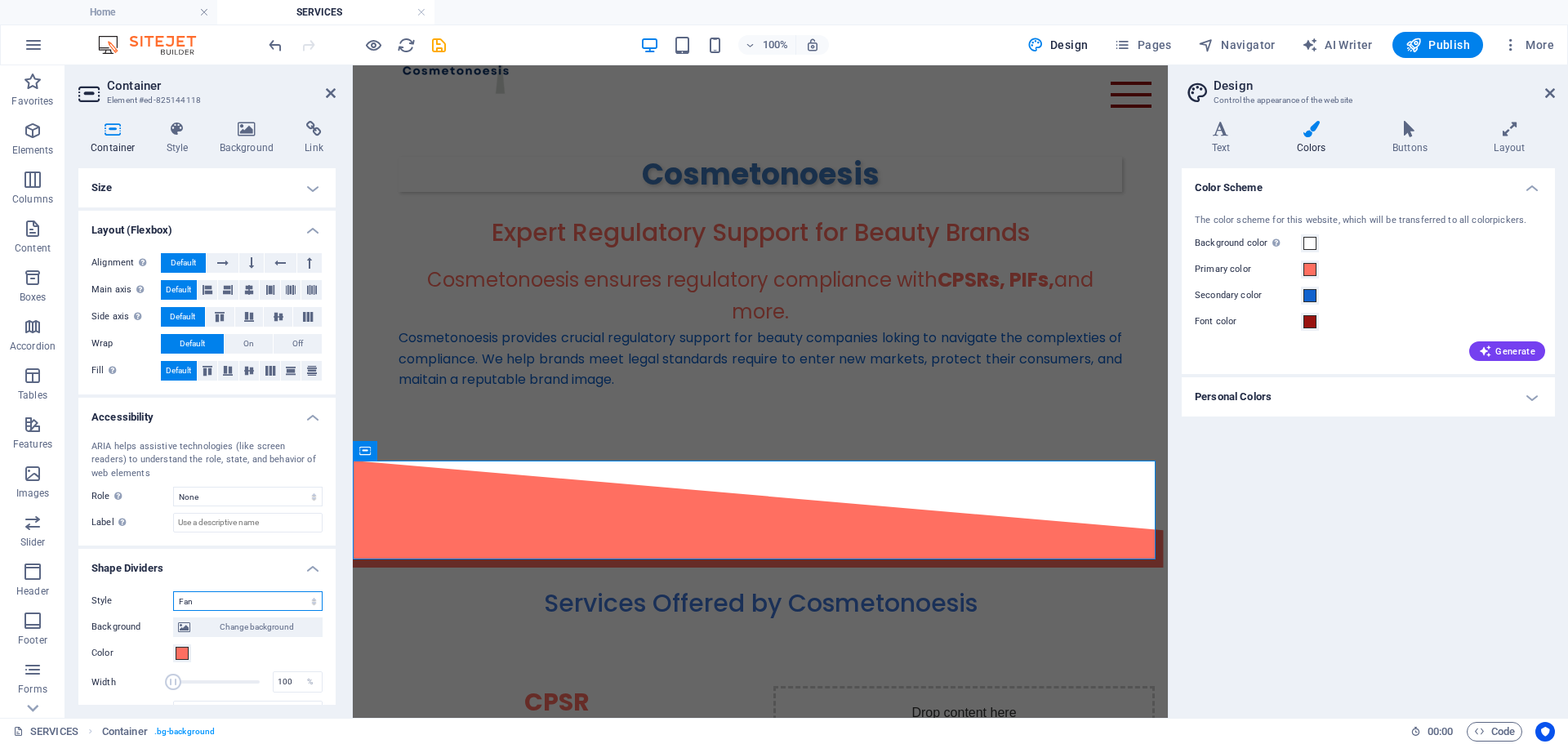 click on "None Triangle Square Diagonal Polygon 1 Polygon 2 Zigzag Multiple Zigzags Waves Multiple Waves Half Circle Circle Circle Shadow Blocks Hexagons Clouds Multiple Clouds Fan Pyramids Book Paint Drip Fire Shredded Paper Arrow" at bounding box center (247, 601) 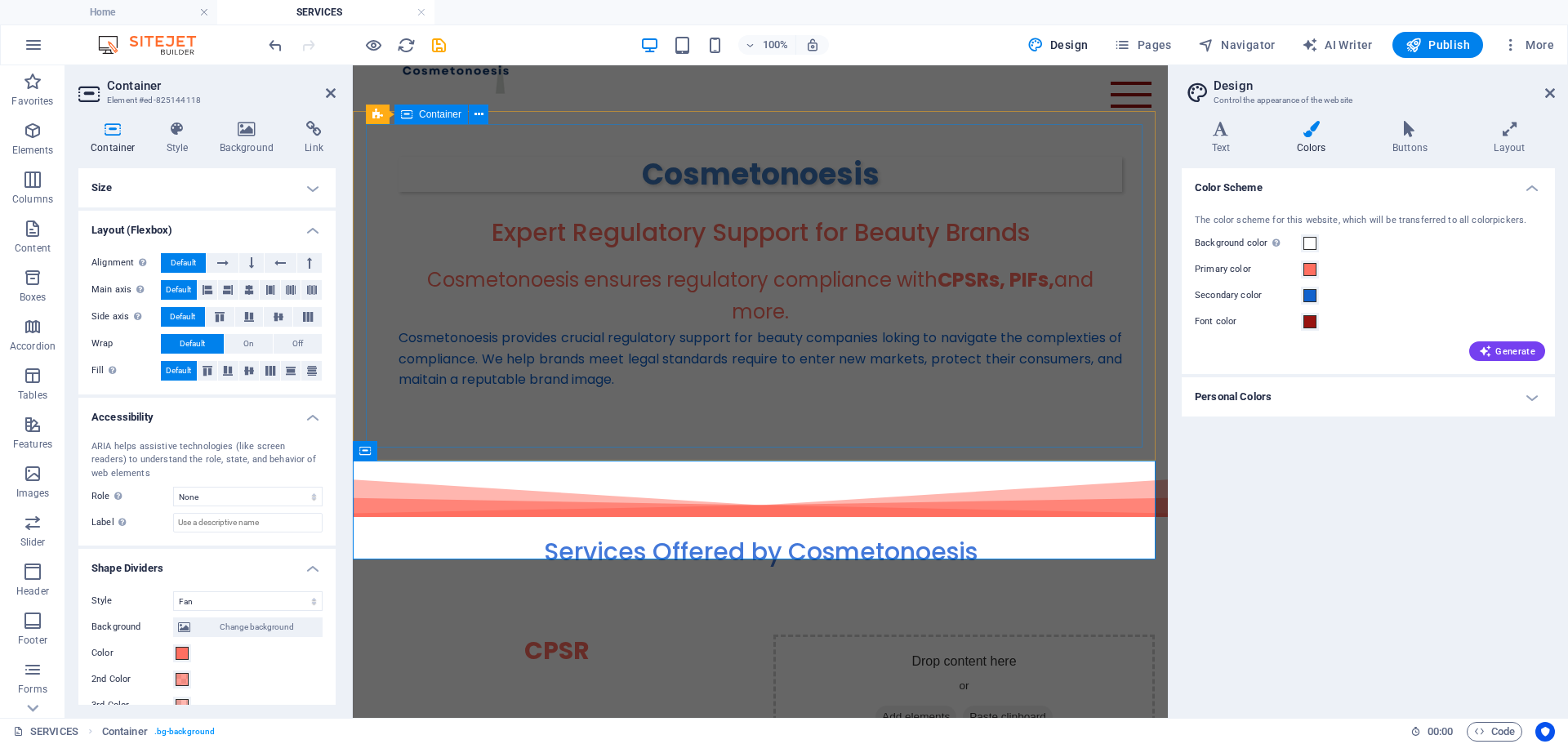 click on "Cosmetonoesis Expert Regulatory Support for Beauty Brands Cosmetonoesis ensures regulatory compliance with CPSRs, PIFs, and more. Cosmetonoesis provides crucial regulatory support for beauty companies loking to navigate the complexties of compliance. We help brands meet legal standards require to enter new markets, protect their consumers, and maitain a reputable brand image." at bounding box center (760, 286) 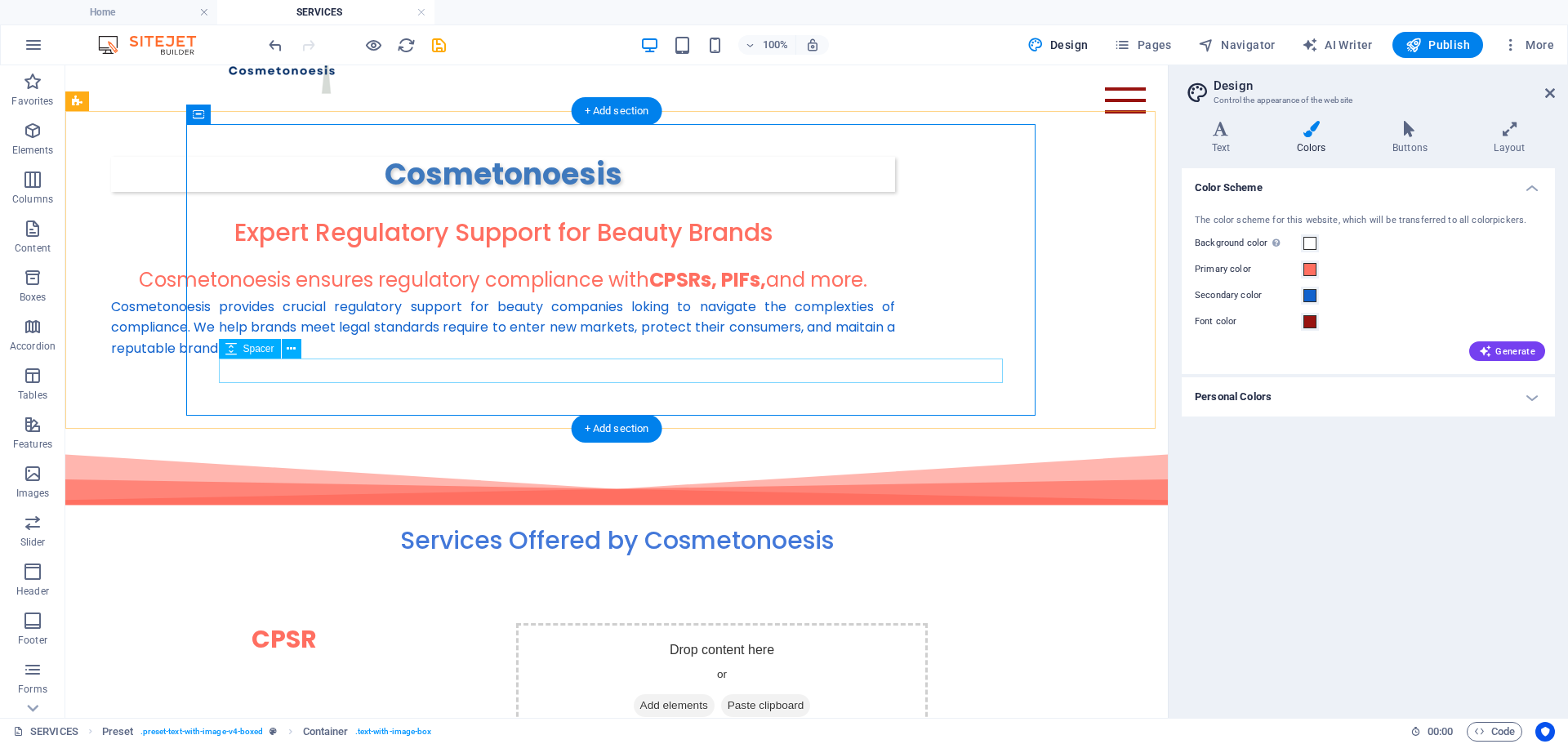 click at bounding box center [503, 371] 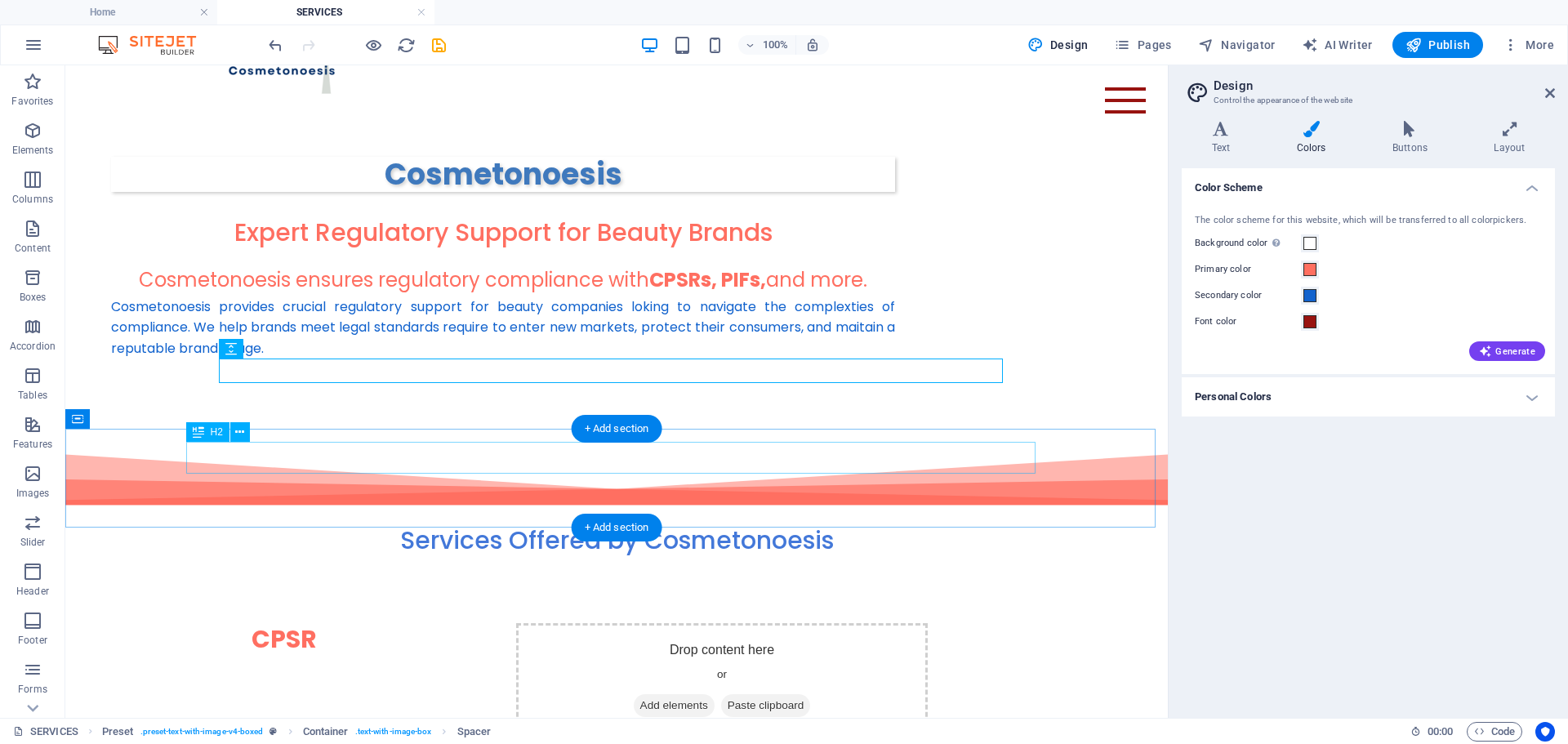 click on "Services Offered by Cosmetonoesis" at bounding box center [617, 540] 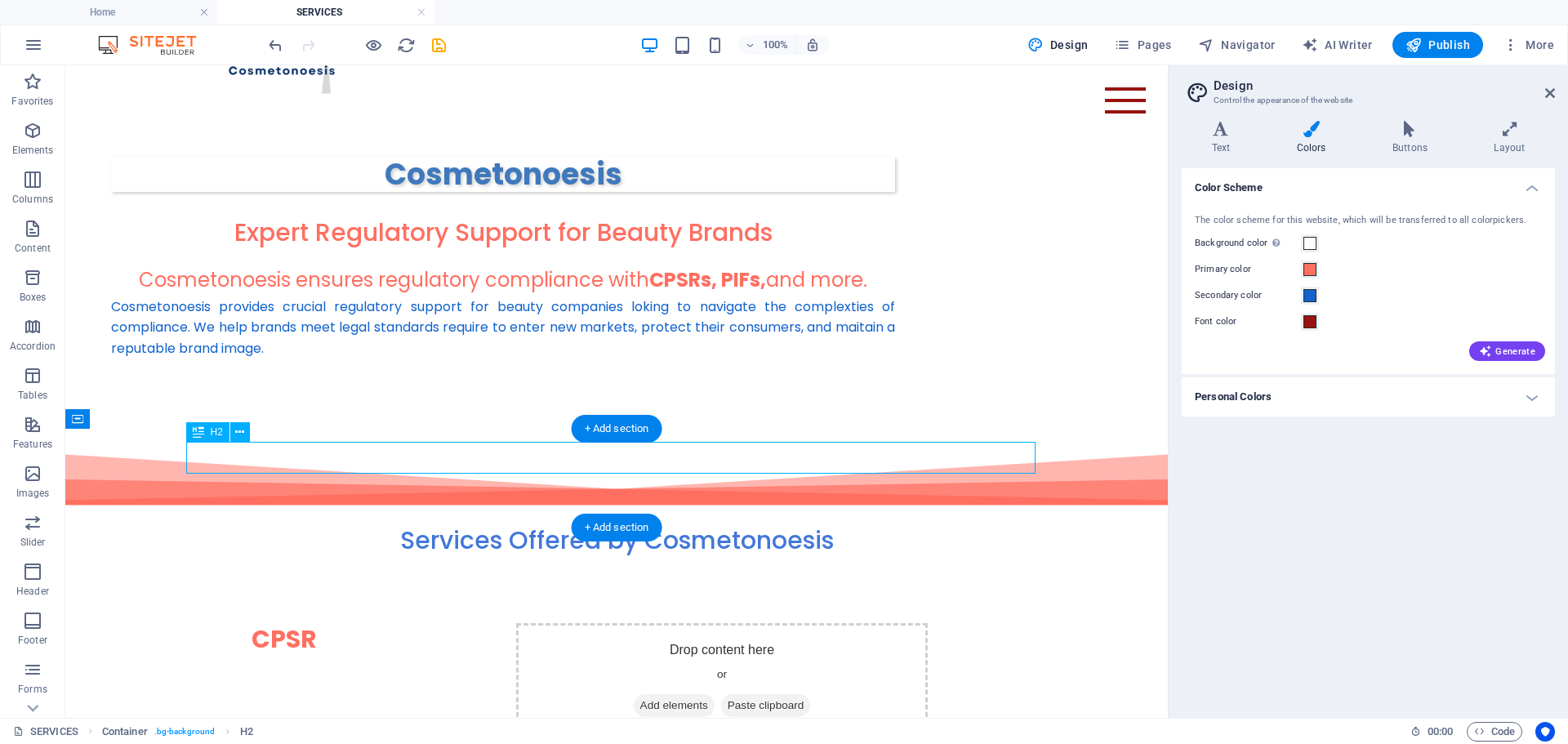 click on "Services Offered by Cosmetonoesis" at bounding box center (617, 540) 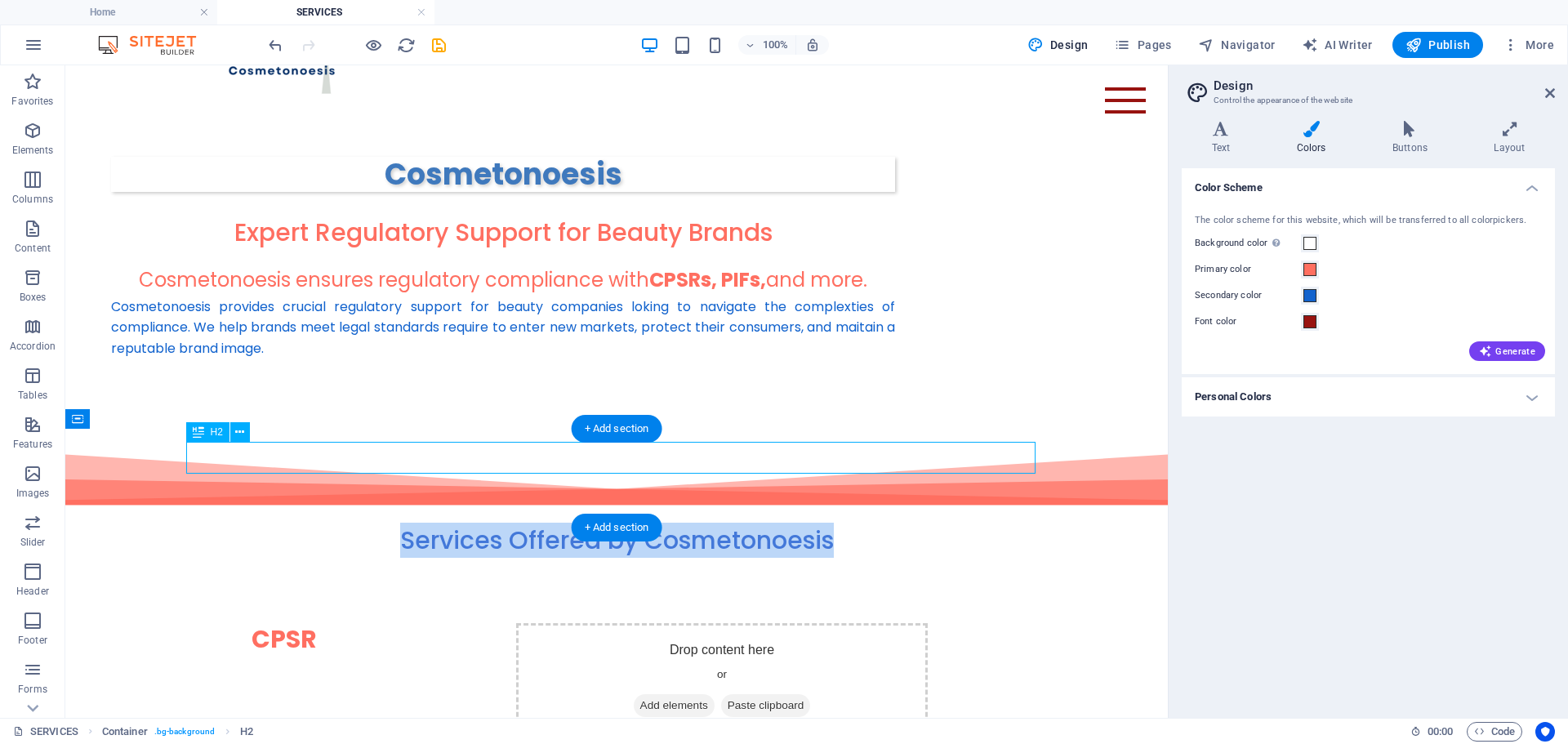 select on "%" 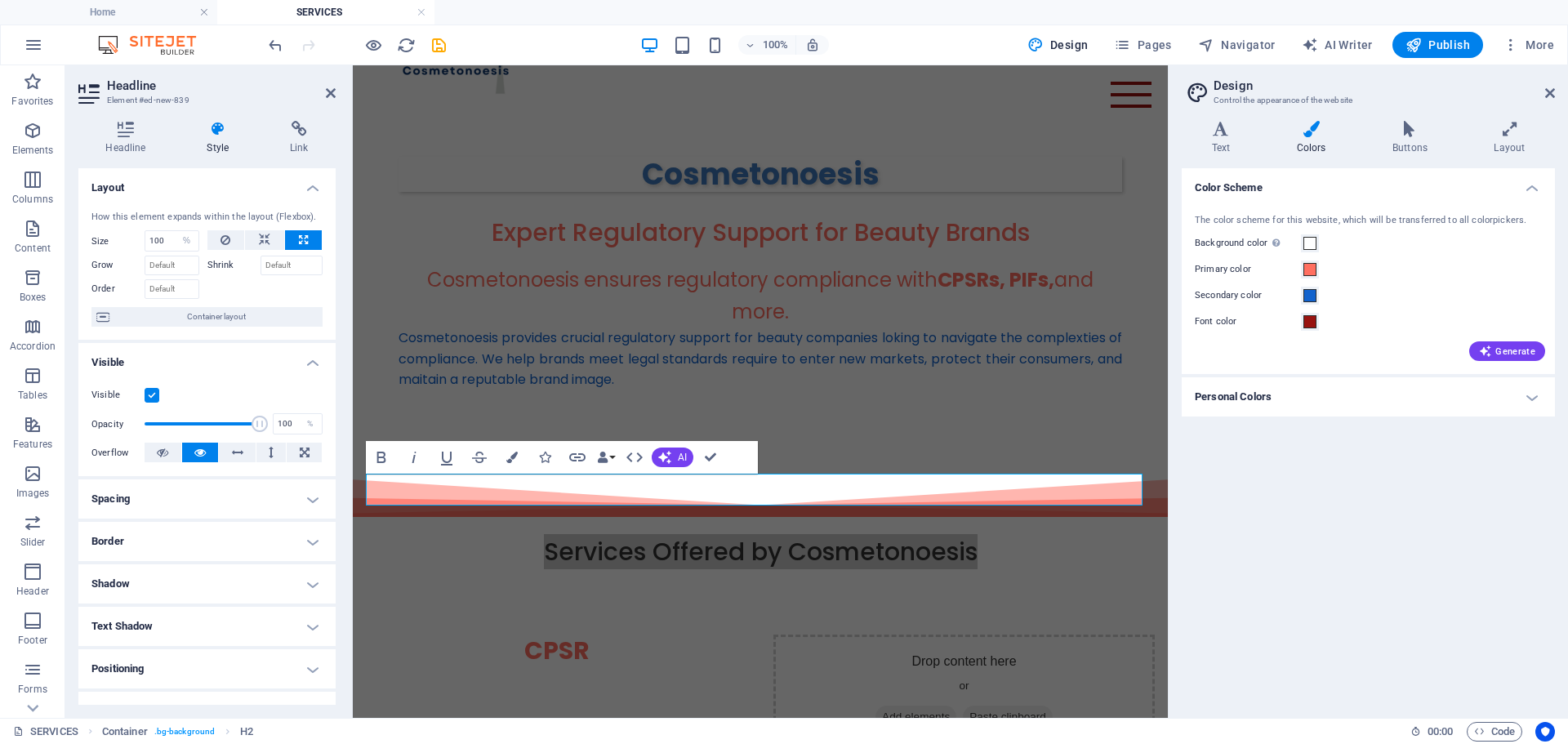 click on "Shadow" at bounding box center (207, 584) 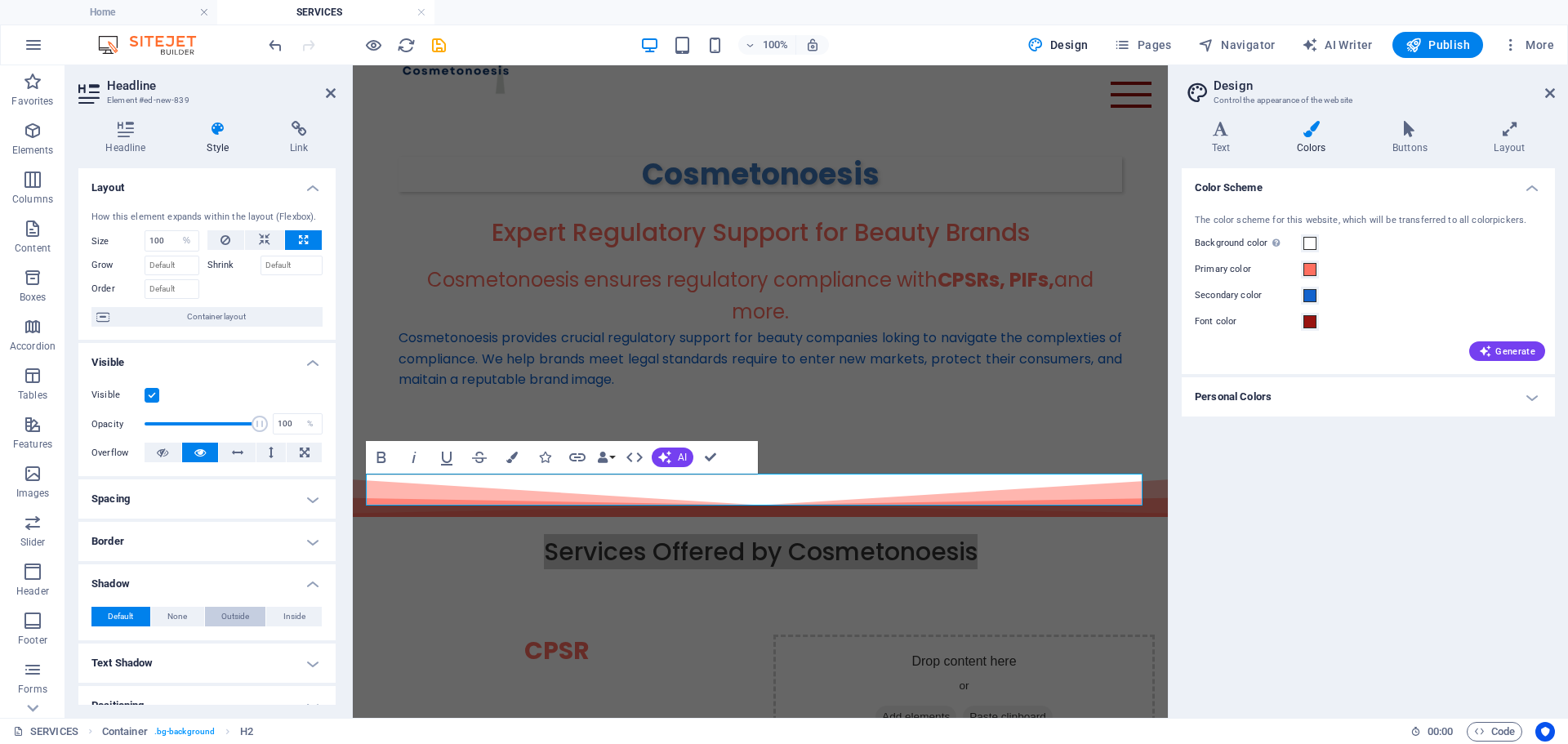 click on "Outside" at bounding box center (235, 617) 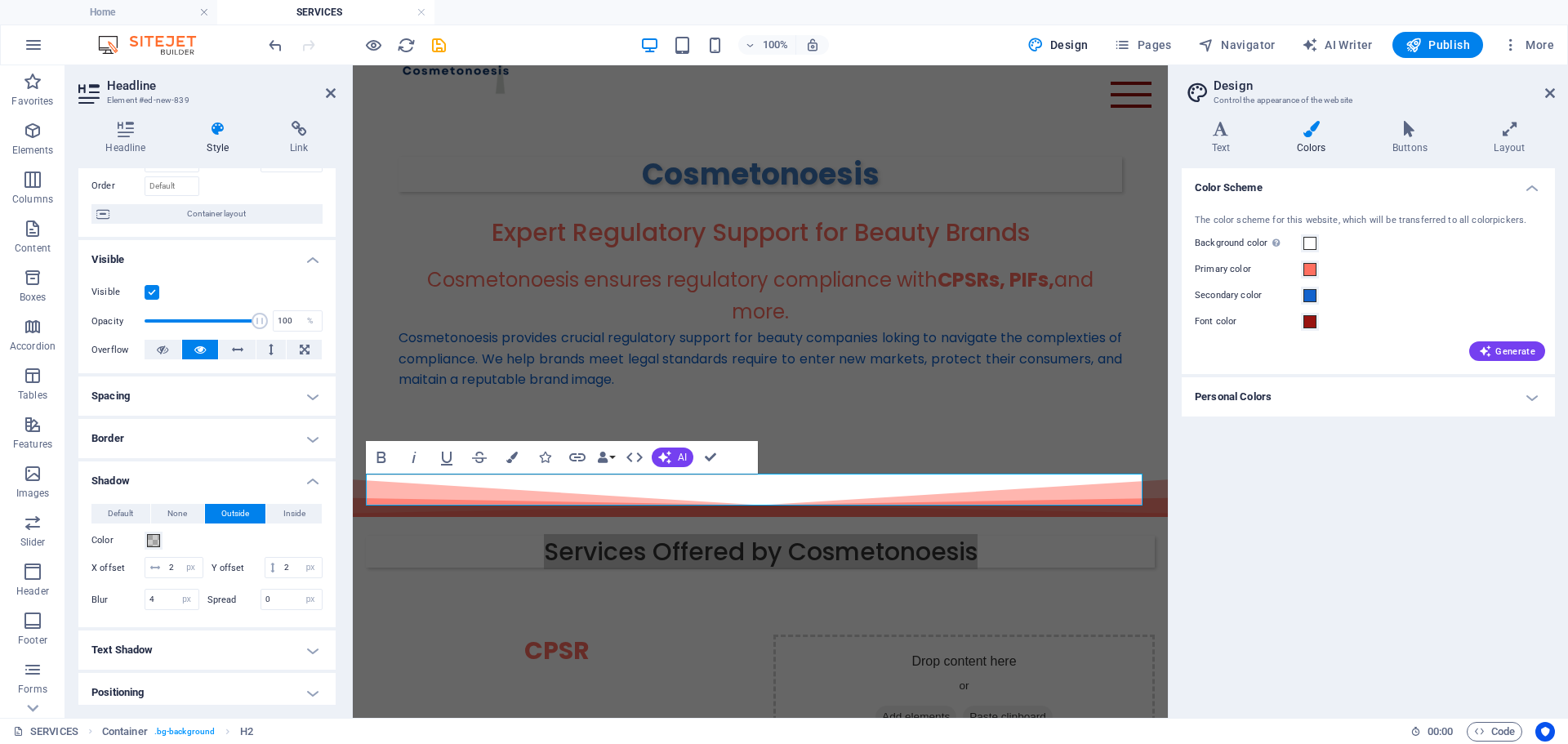 scroll, scrollTop: 163, scrollLeft: 0, axis: vertical 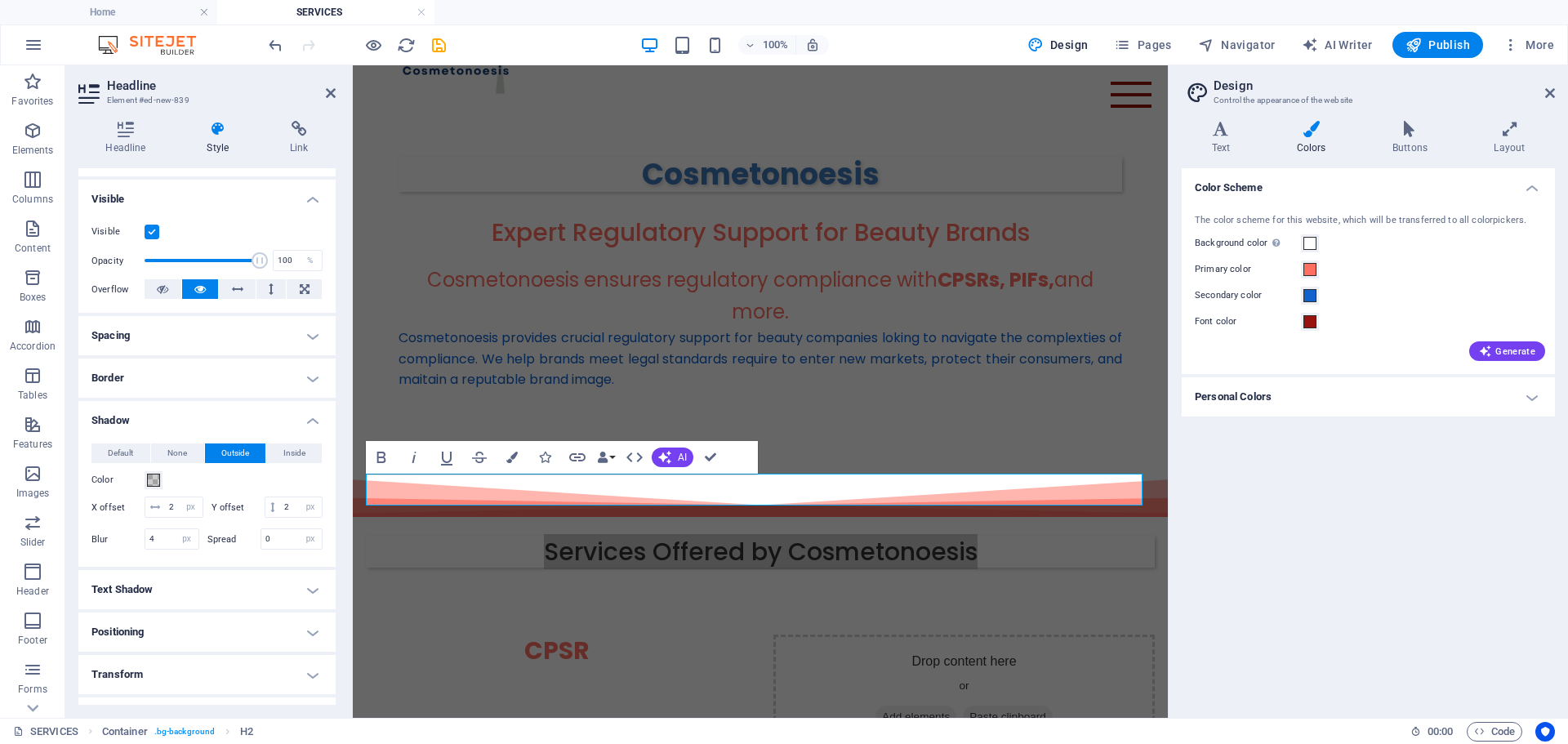 click on "Text Shadow" at bounding box center (207, 590) 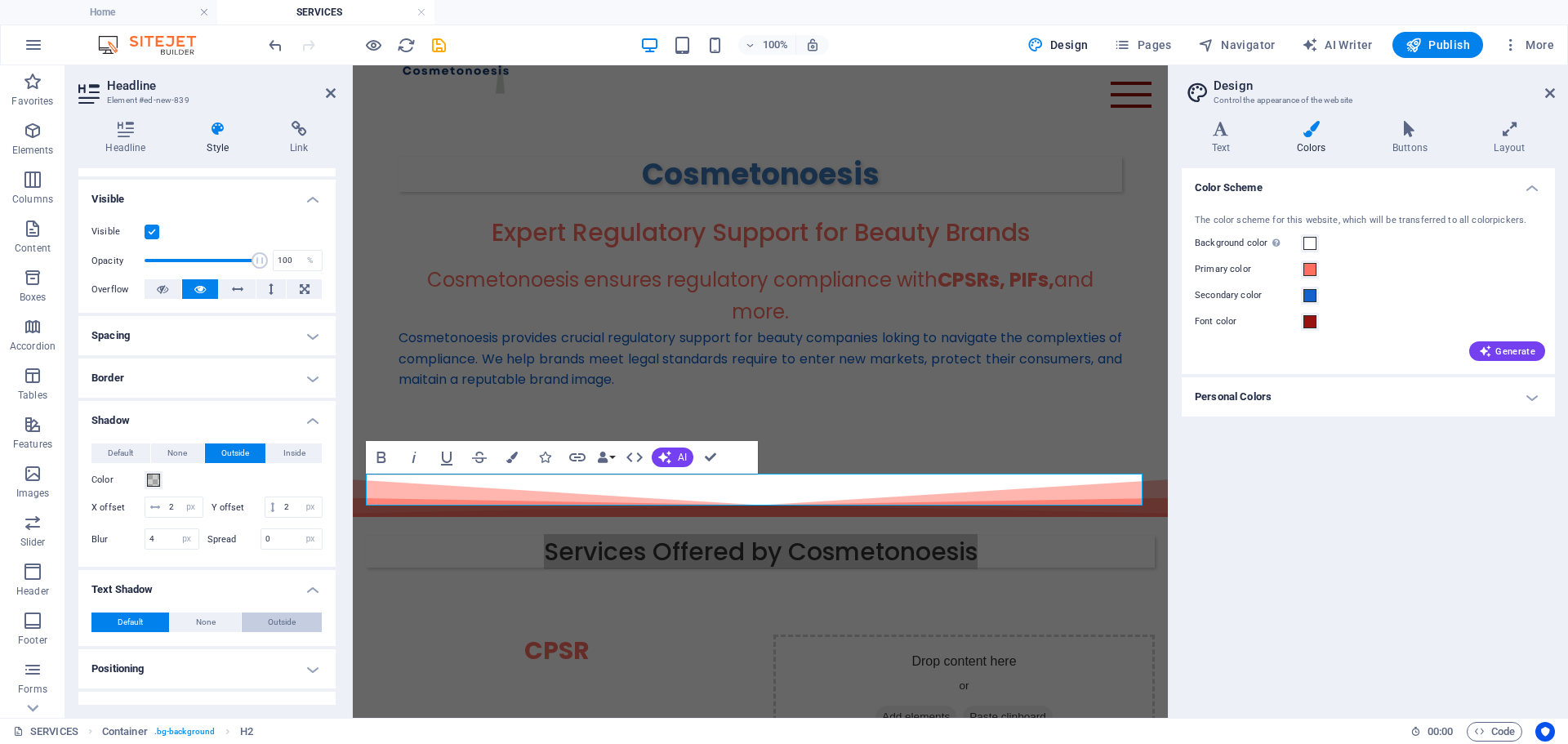 click on "Outside" at bounding box center (282, 622) 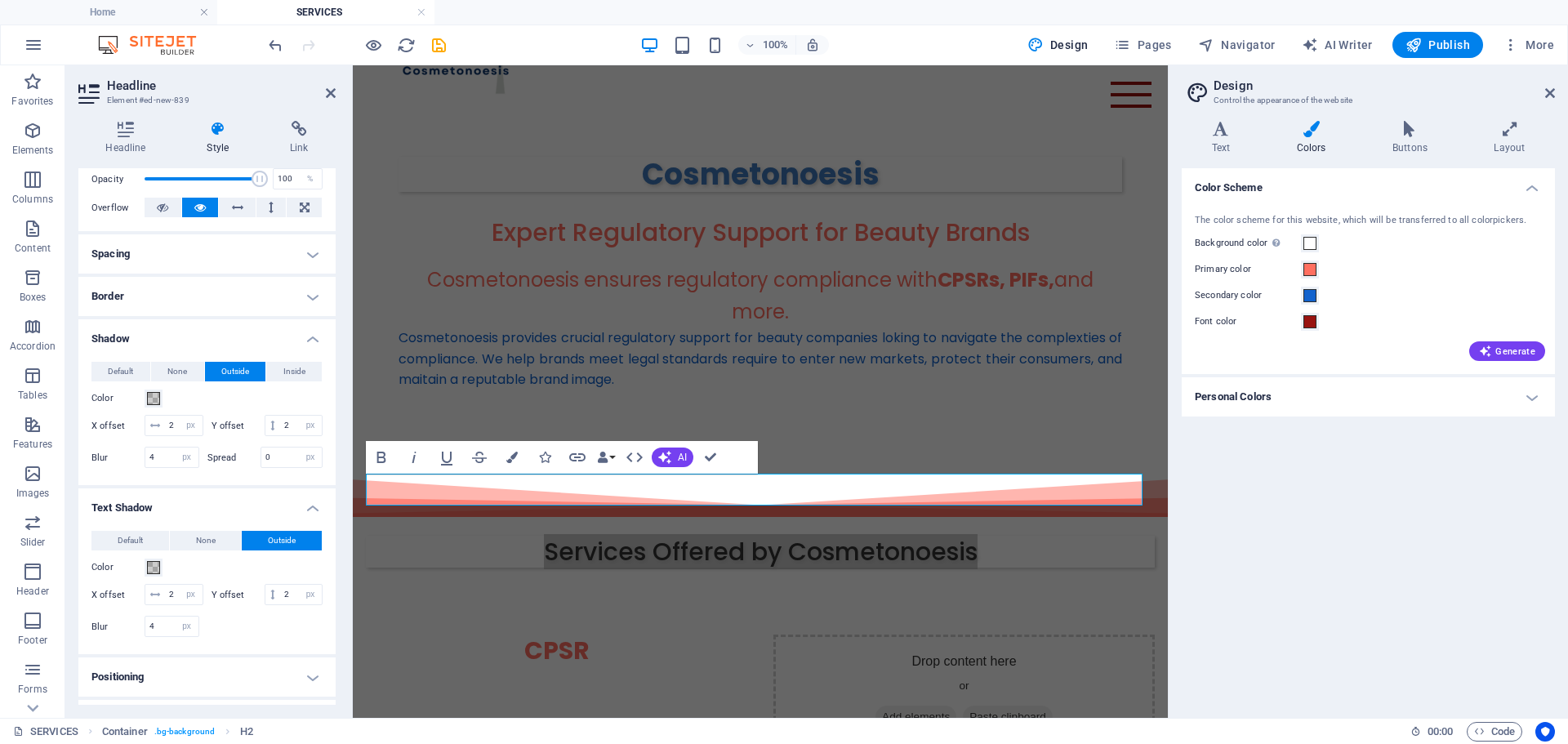 scroll, scrollTop: 408, scrollLeft: 0, axis: vertical 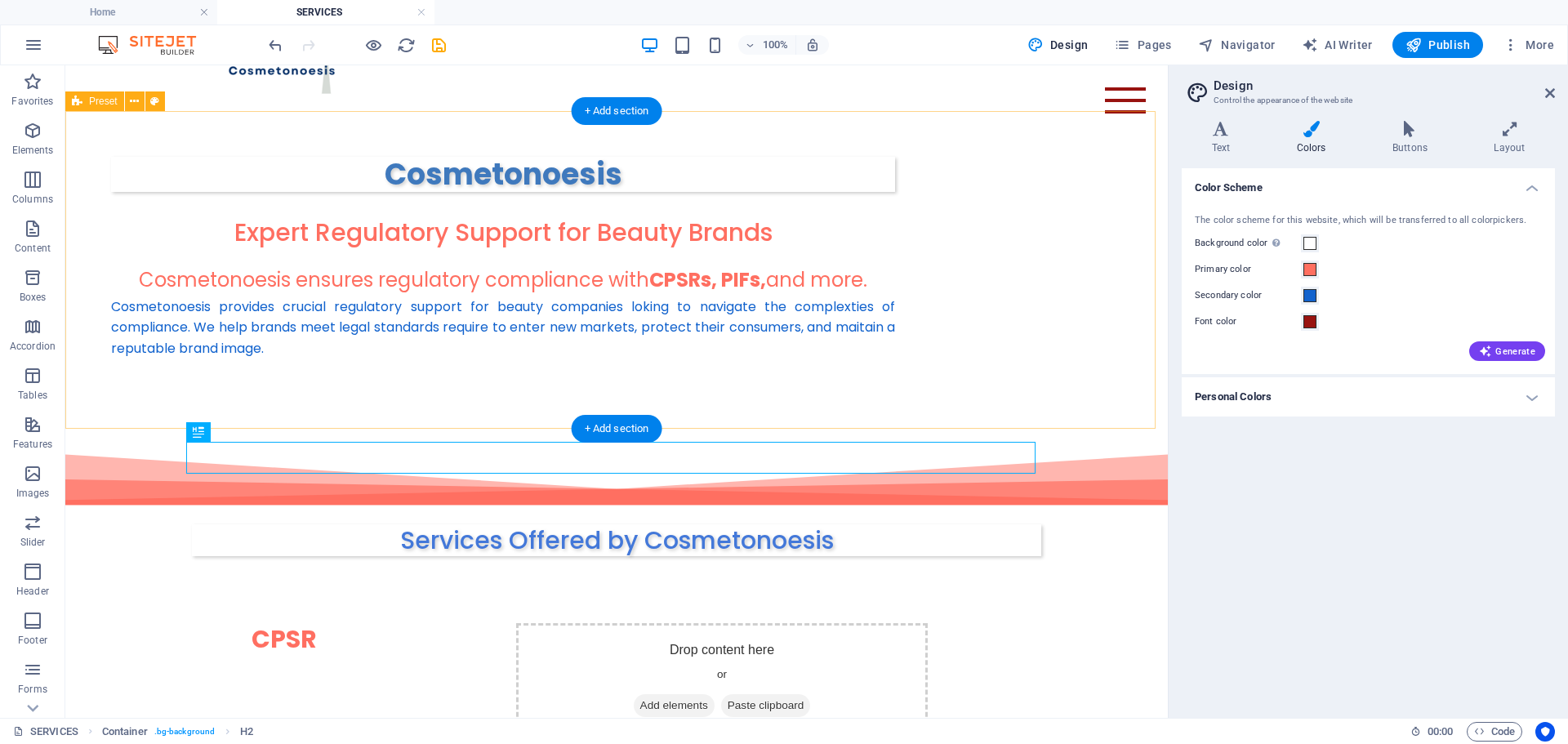 click on "Cosmetonoesis Expert Regulatory Support for Beauty Brands Cosmetonoesis ensures regulatory compliance with CPSRs, PIFs, and more. Cosmetonoesis provides crucial regulatory support for beauty companies loking to navigate the complexties of compliance. We help brands meet legal standards require to enter new markets, protect their consumers, and maitain a reputable brand image." at bounding box center (617, 270) 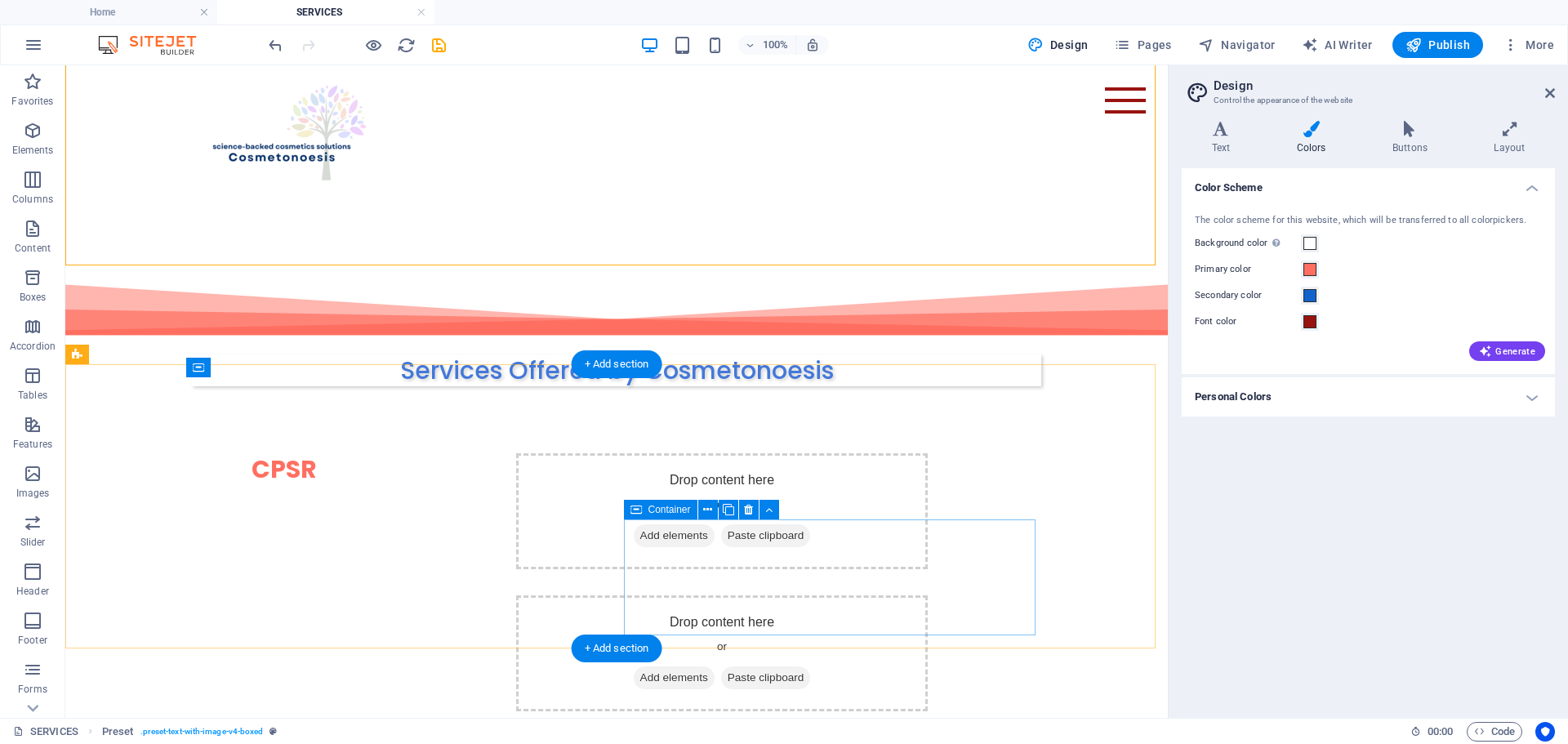 scroll, scrollTop: 250, scrollLeft: 0, axis: vertical 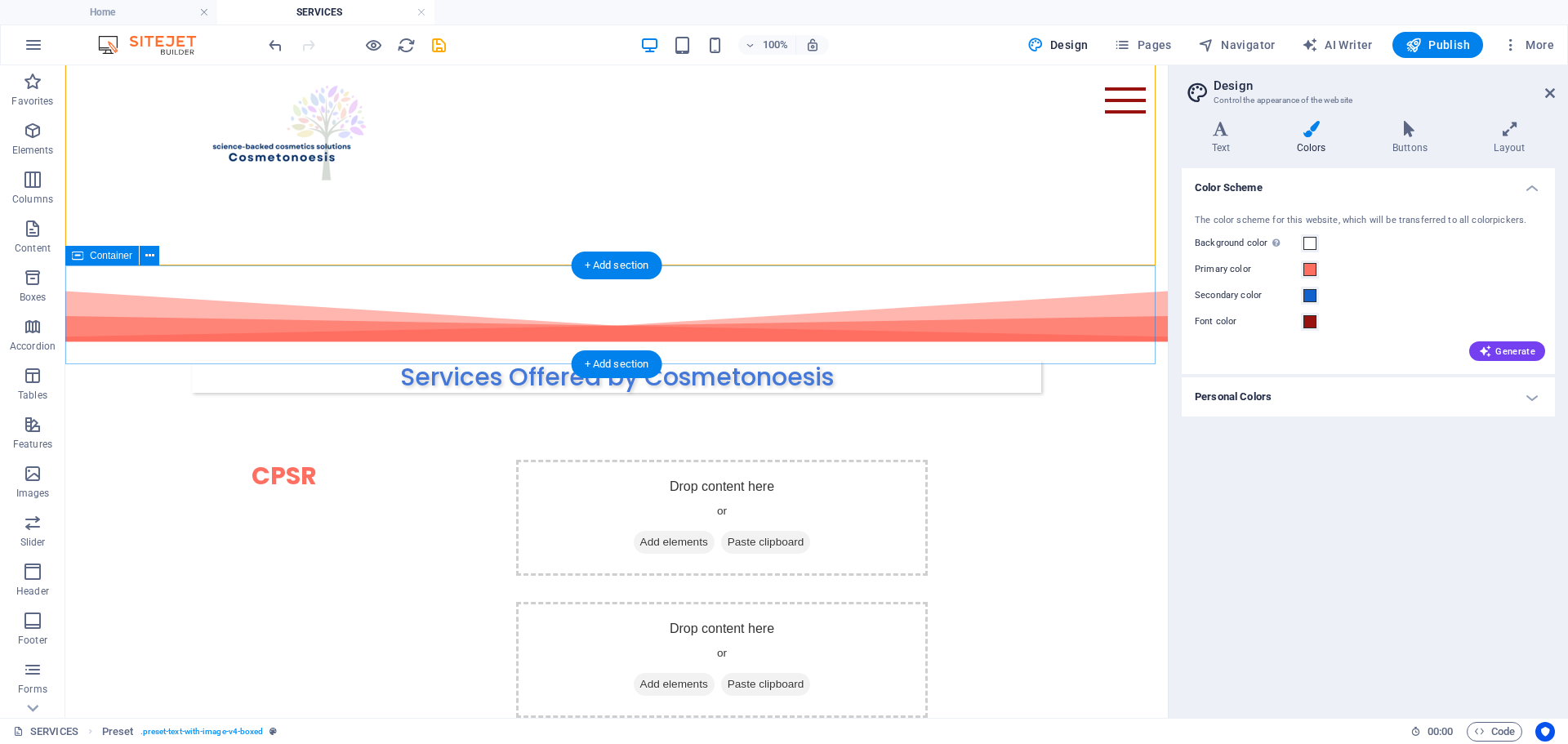 click on "Services Offered by Cosmetonoesis" at bounding box center [617, 356] 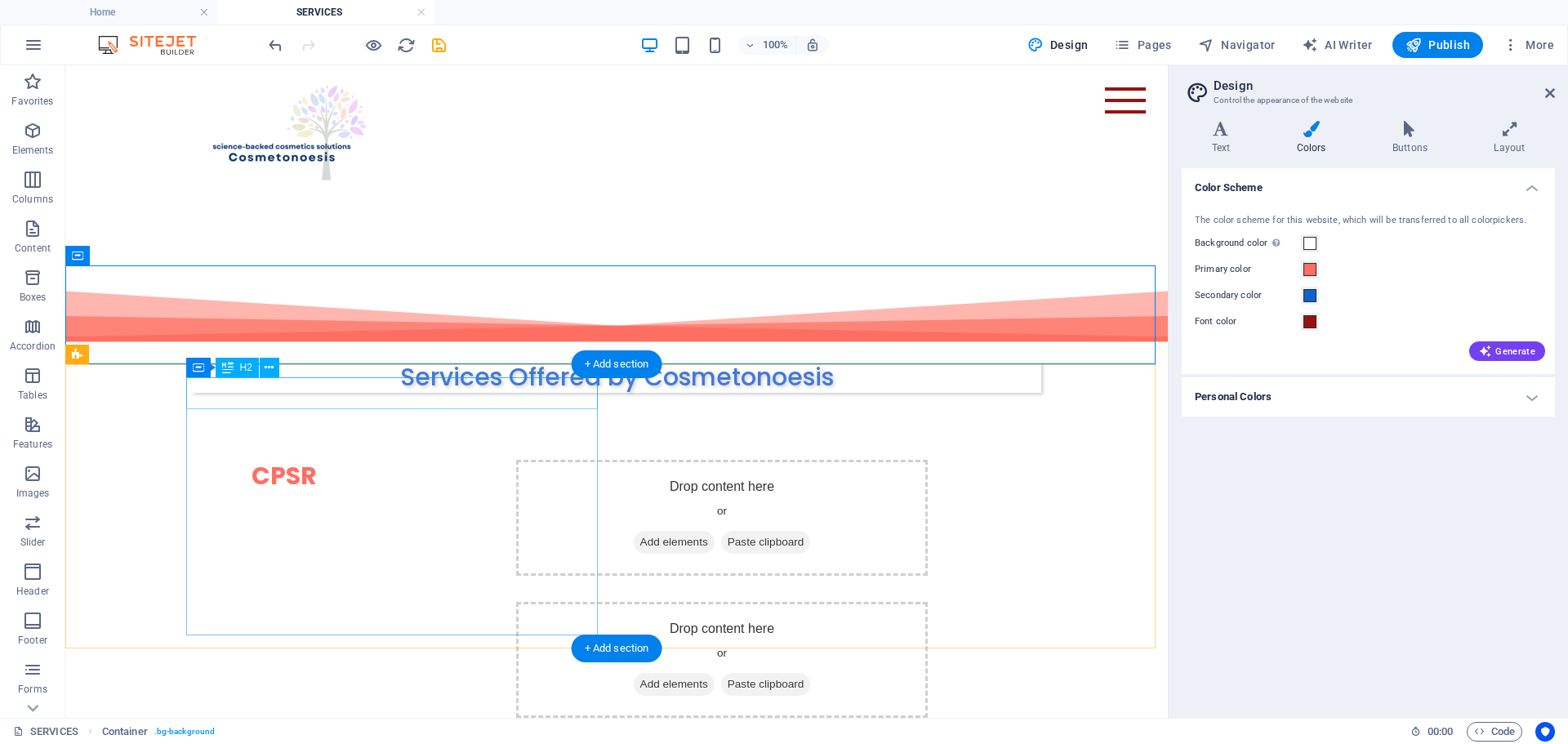 click on "CPSR" at bounding box center [284, 475] 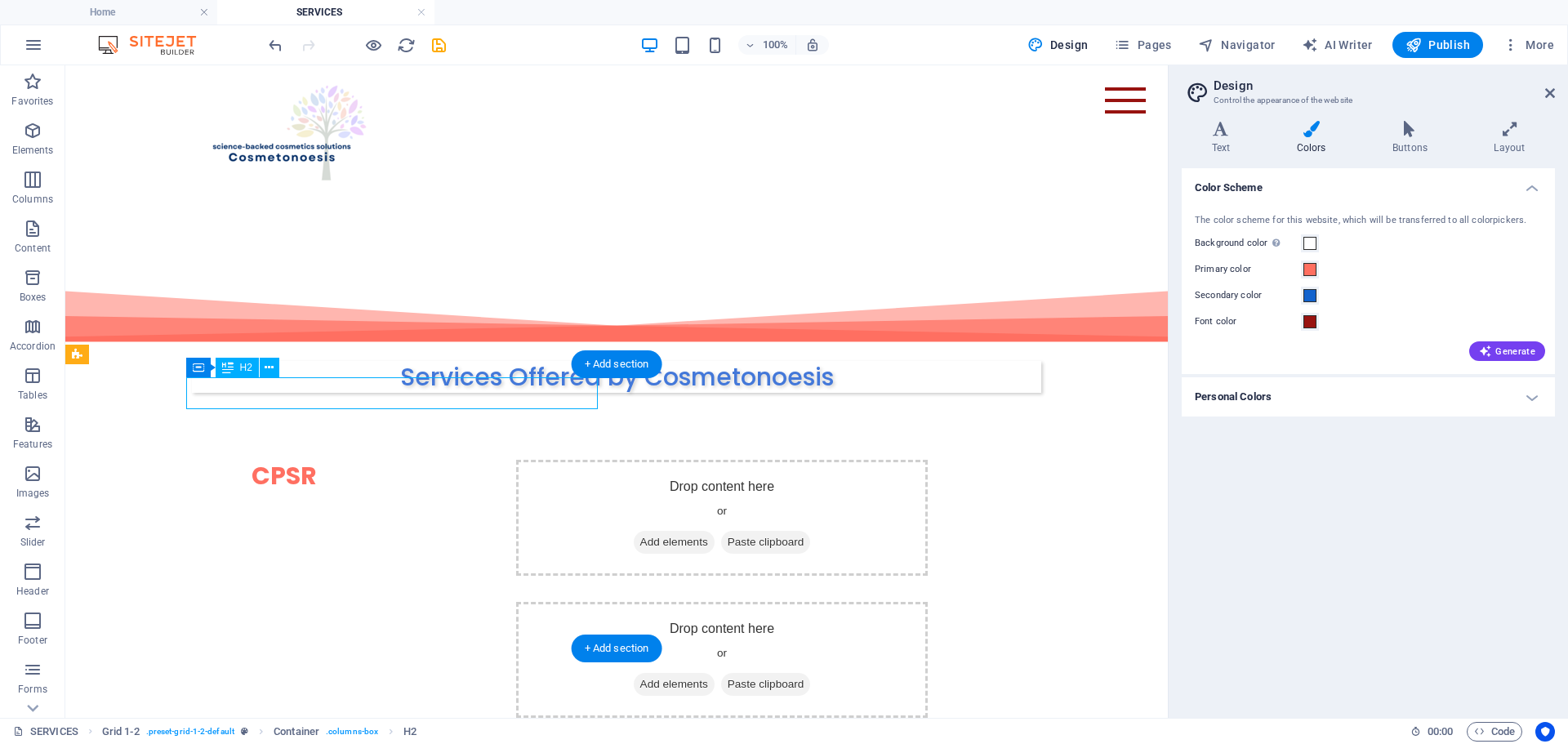 click on "CPSR" at bounding box center (284, 475) 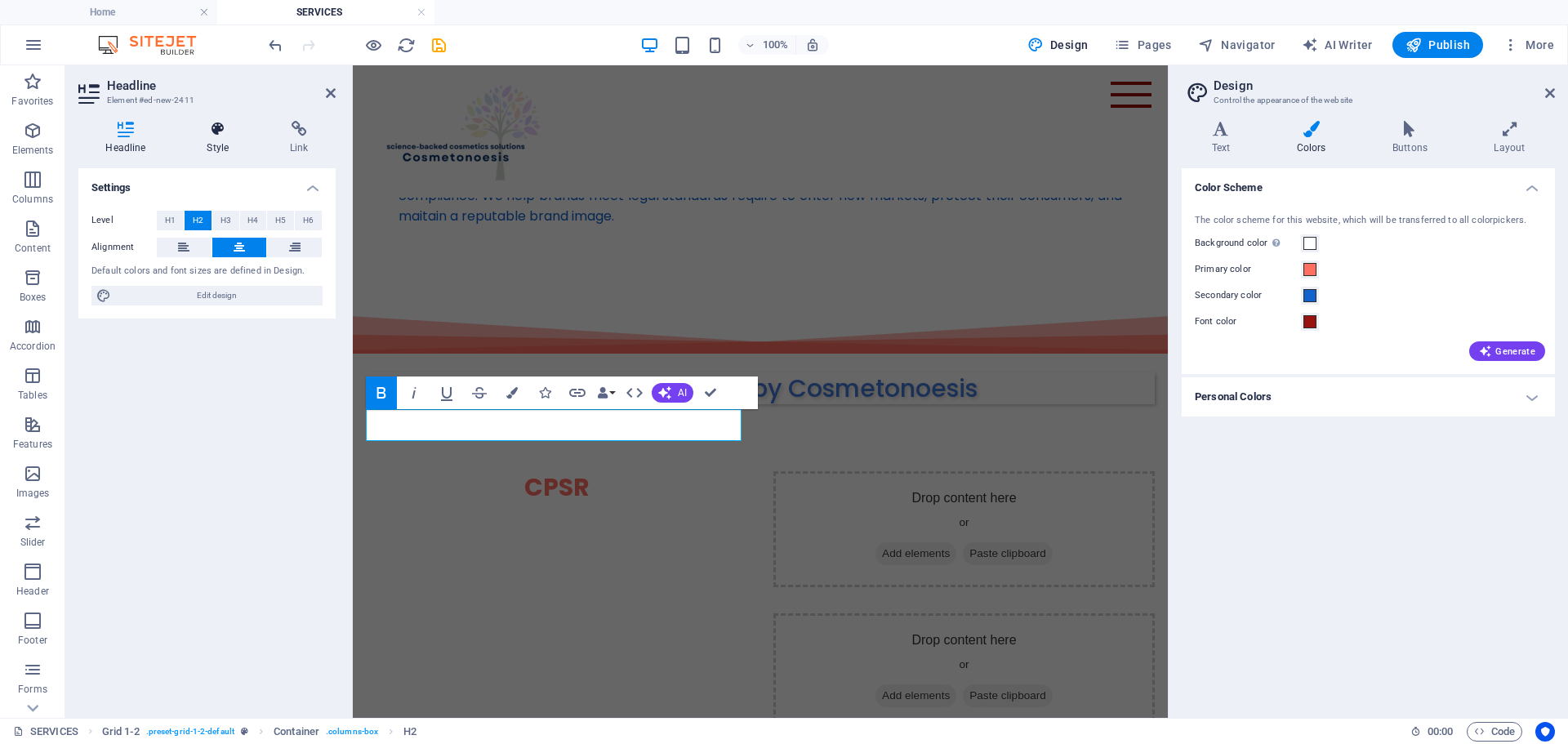 click at bounding box center (218, 129) 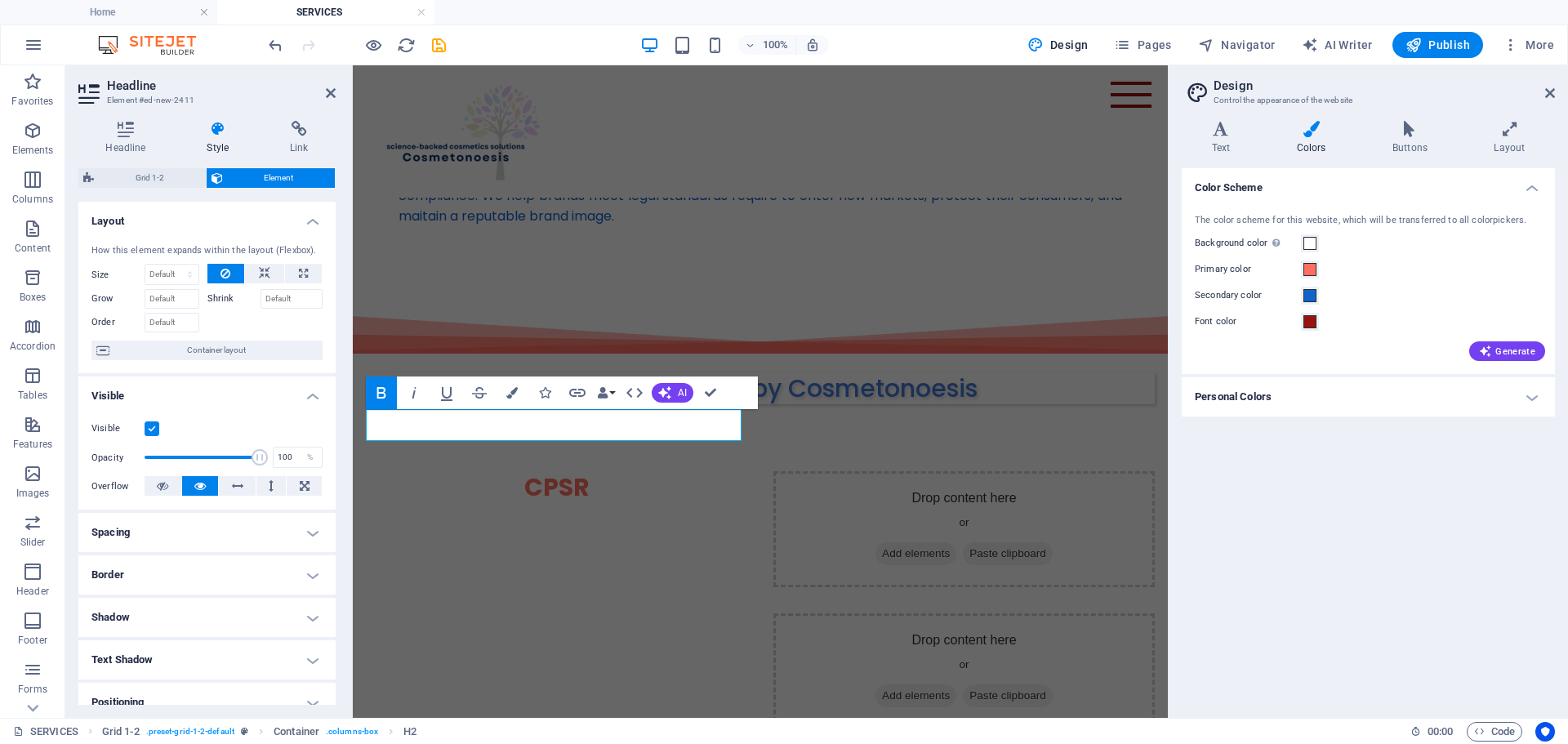 click on "Shadow" at bounding box center [207, 617] 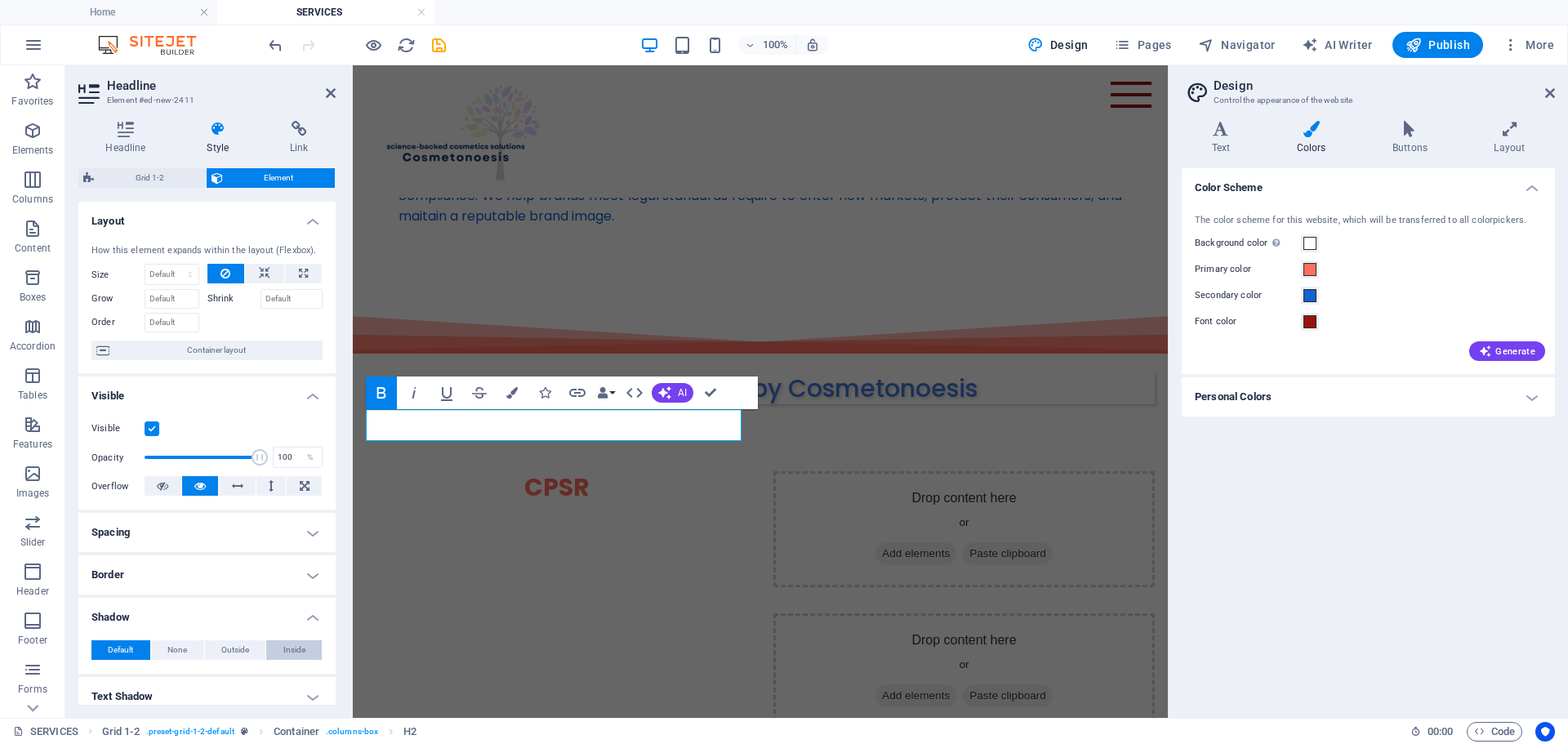click on "Inside" at bounding box center (294, 650) 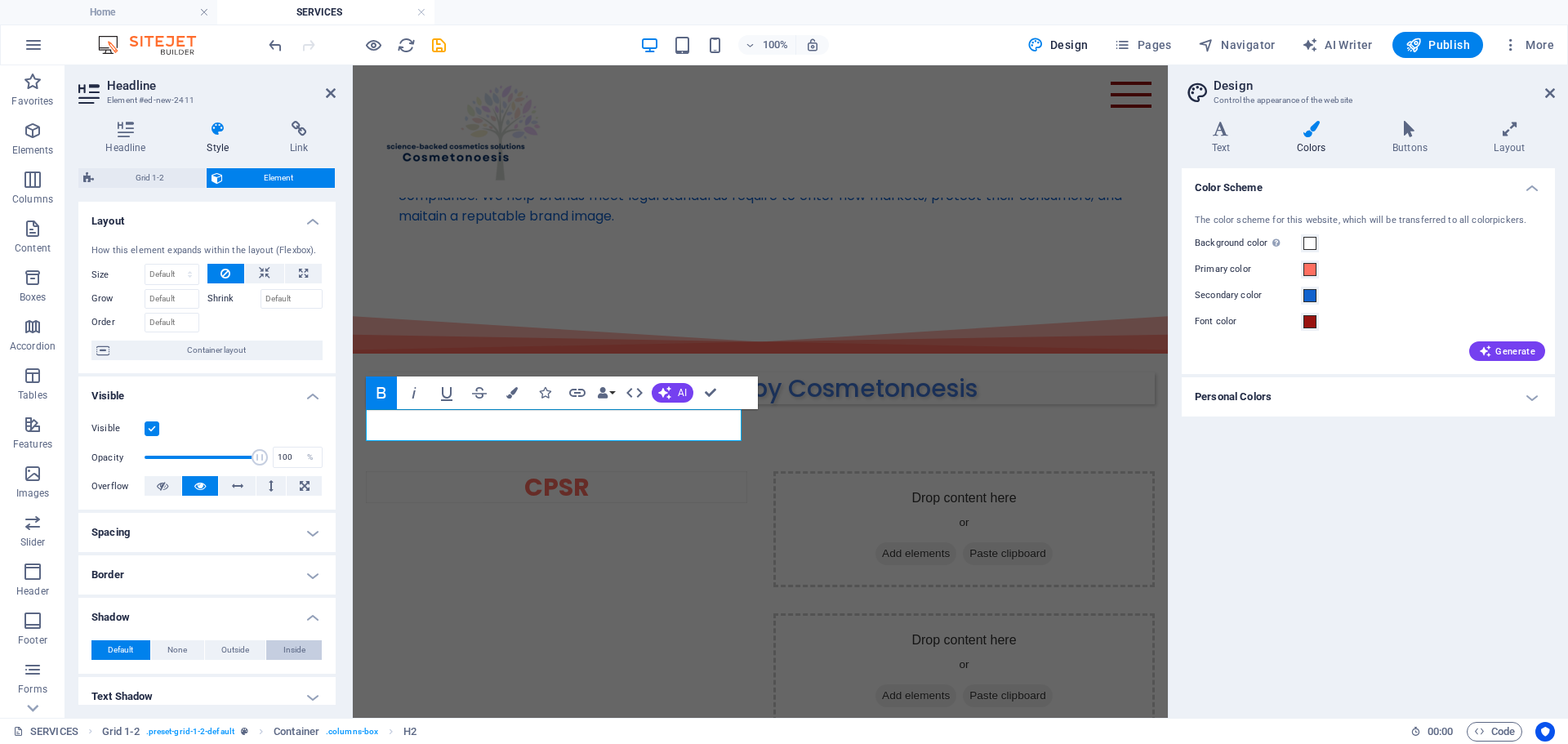 type on "2" 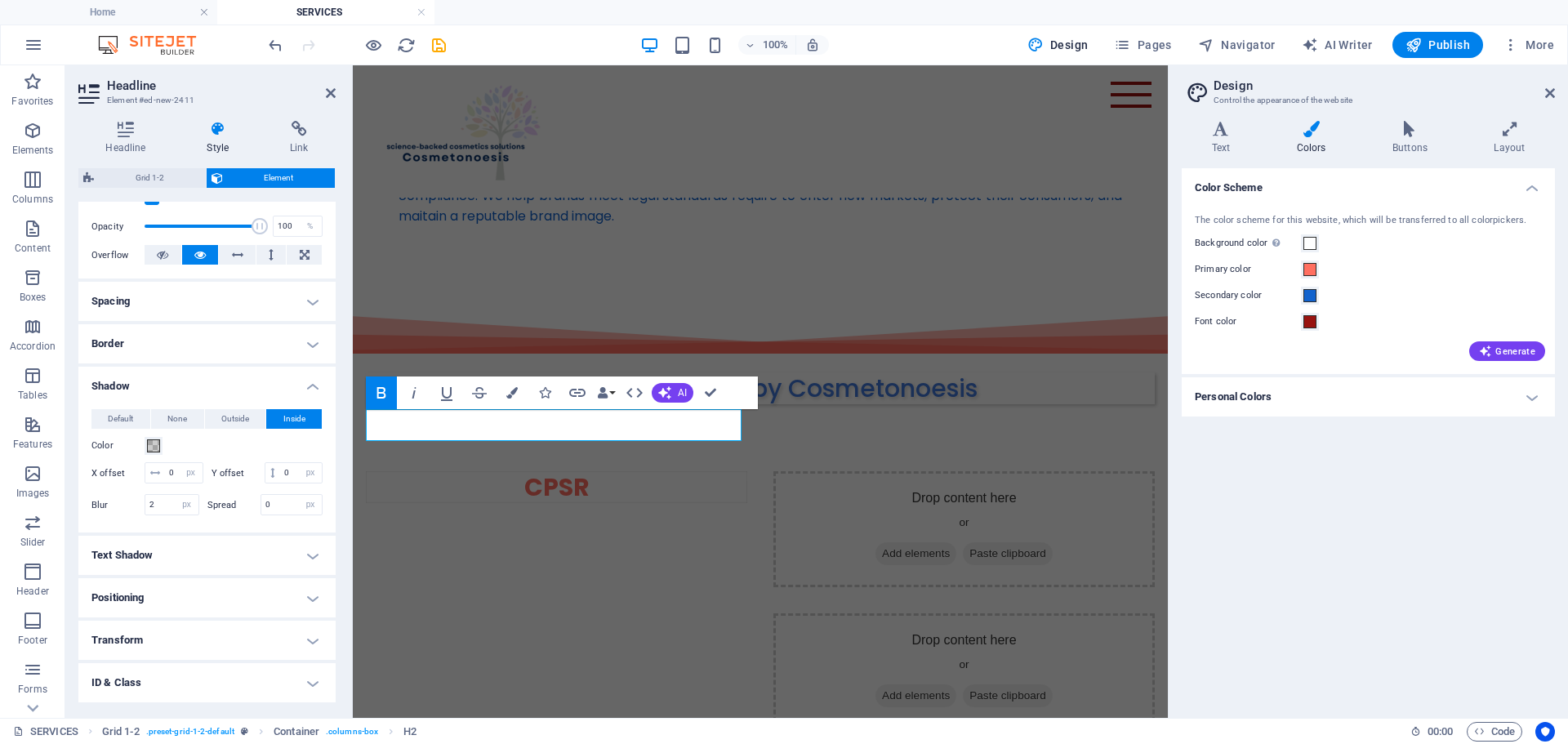 scroll, scrollTop: 245, scrollLeft: 0, axis: vertical 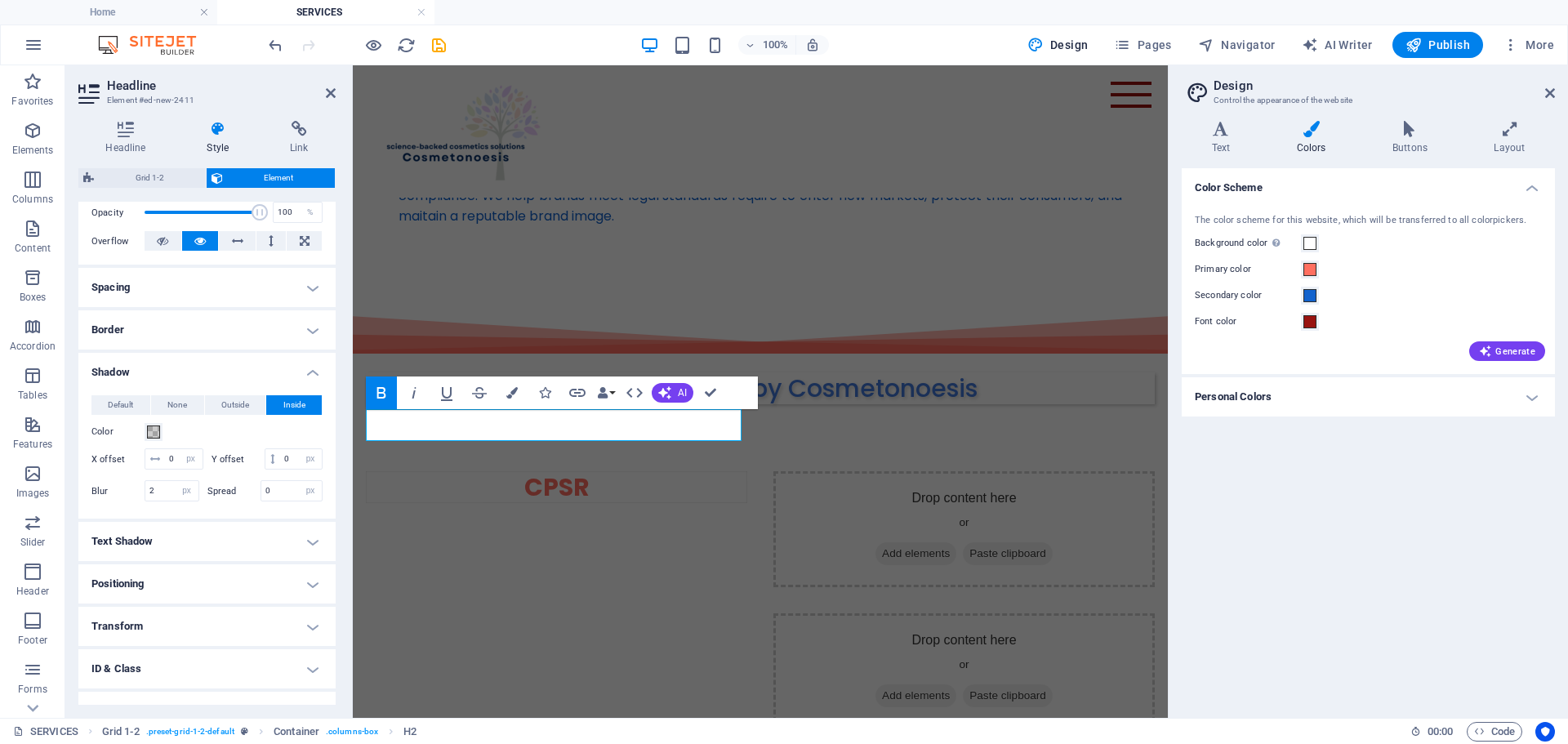 click on "Text Shadow" at bounding box center (207, 541) 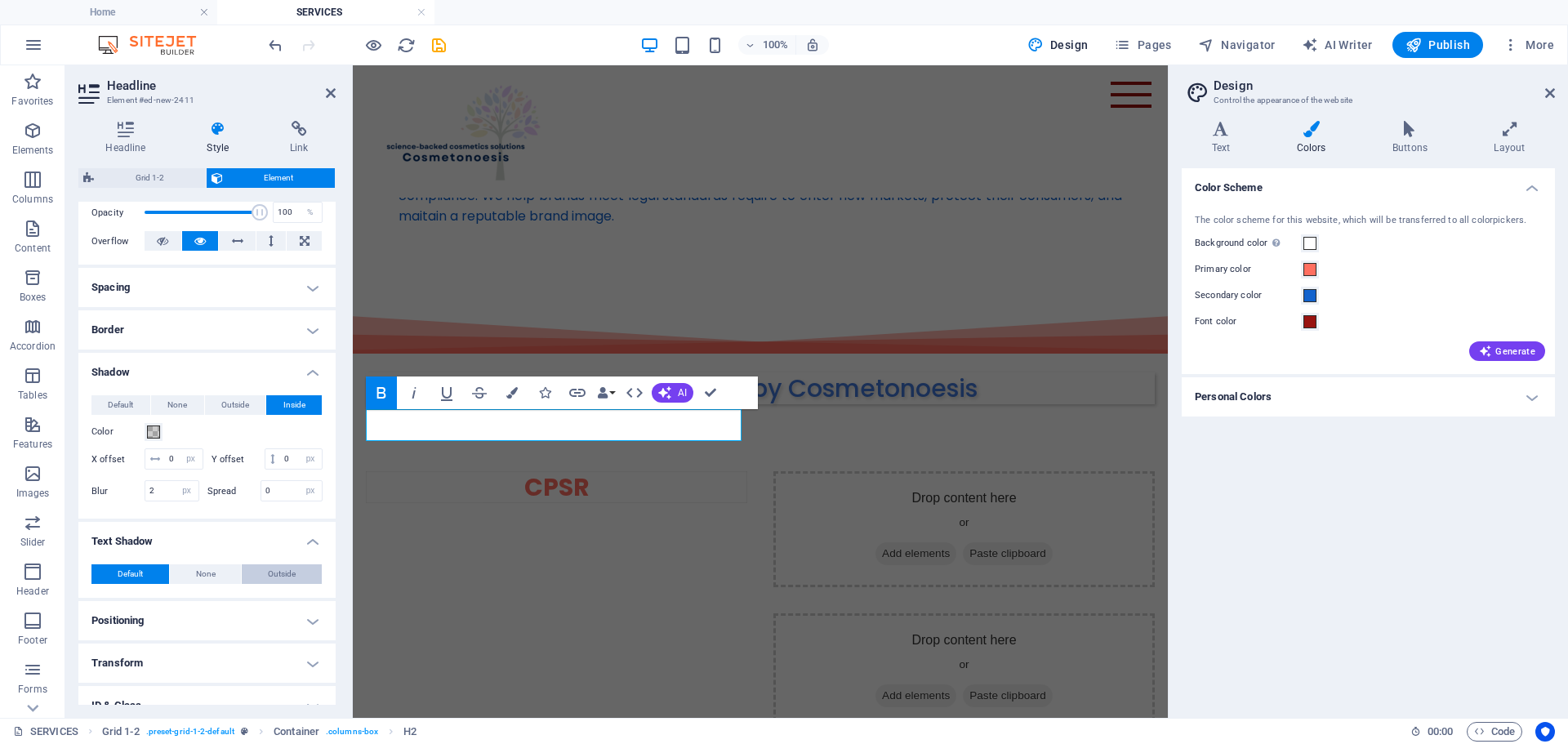 click on "Outside" at bounding box center (282, 574) 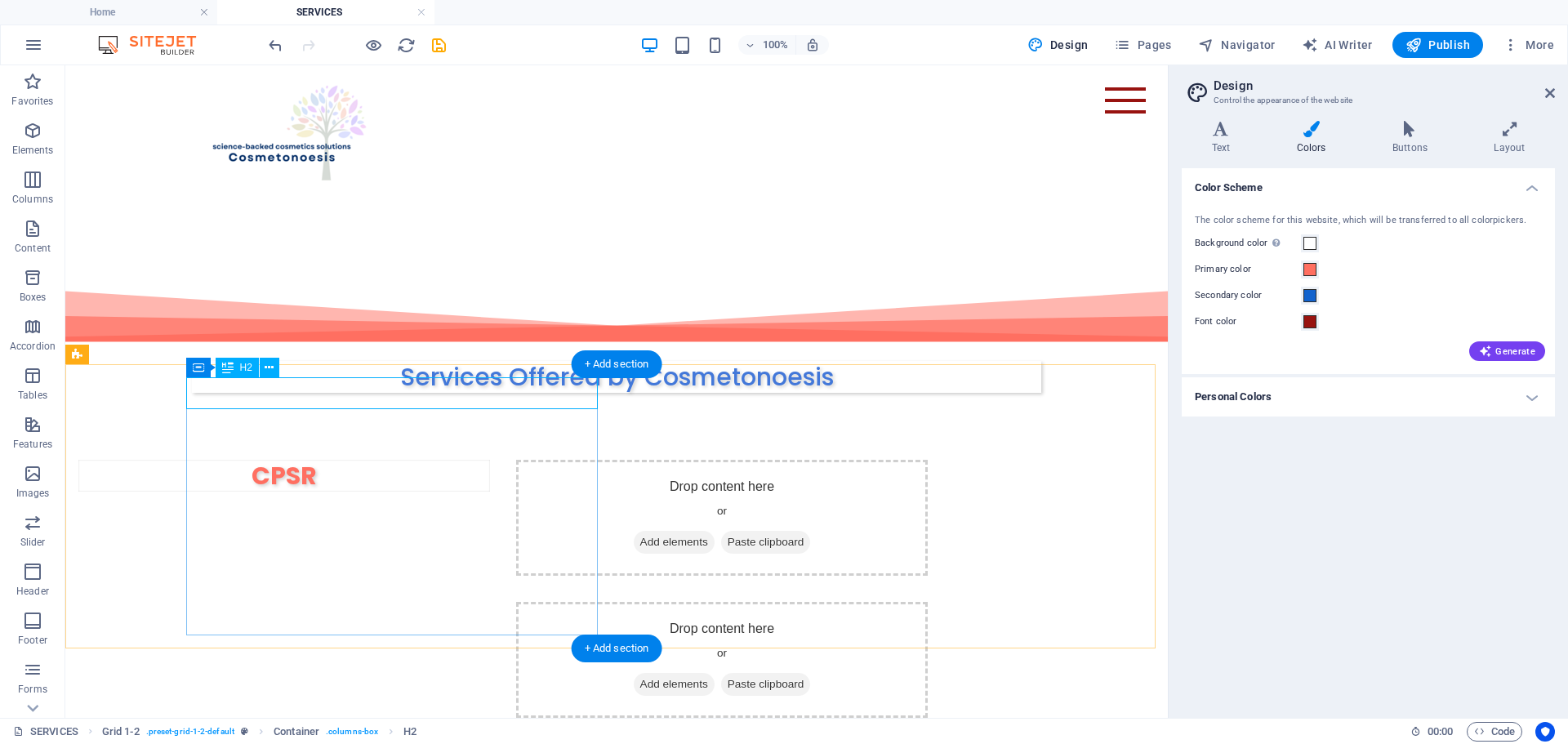 click on "CPSR" at bounding box center [284, 475] 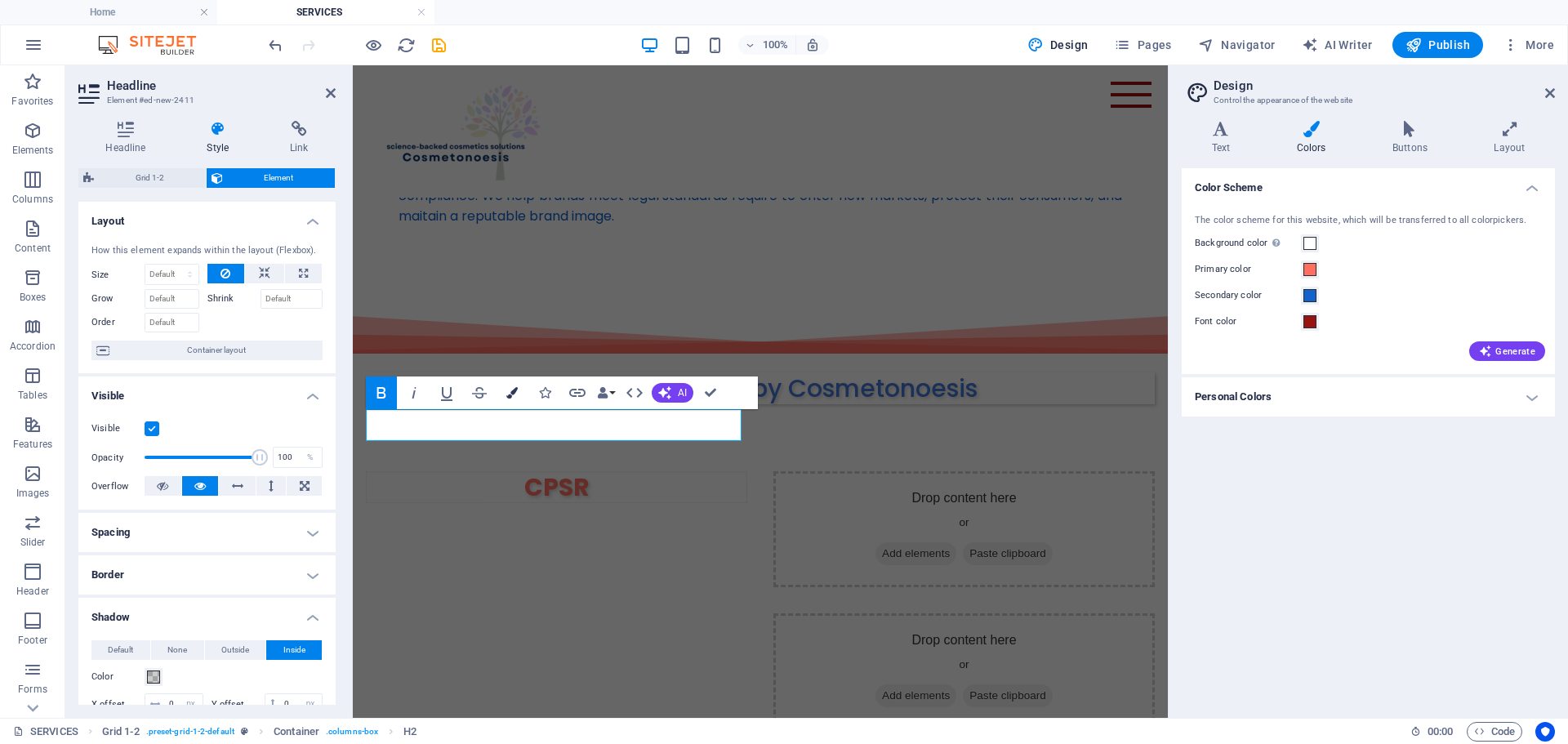 click on "Colors" at bounding box center [512, 393] 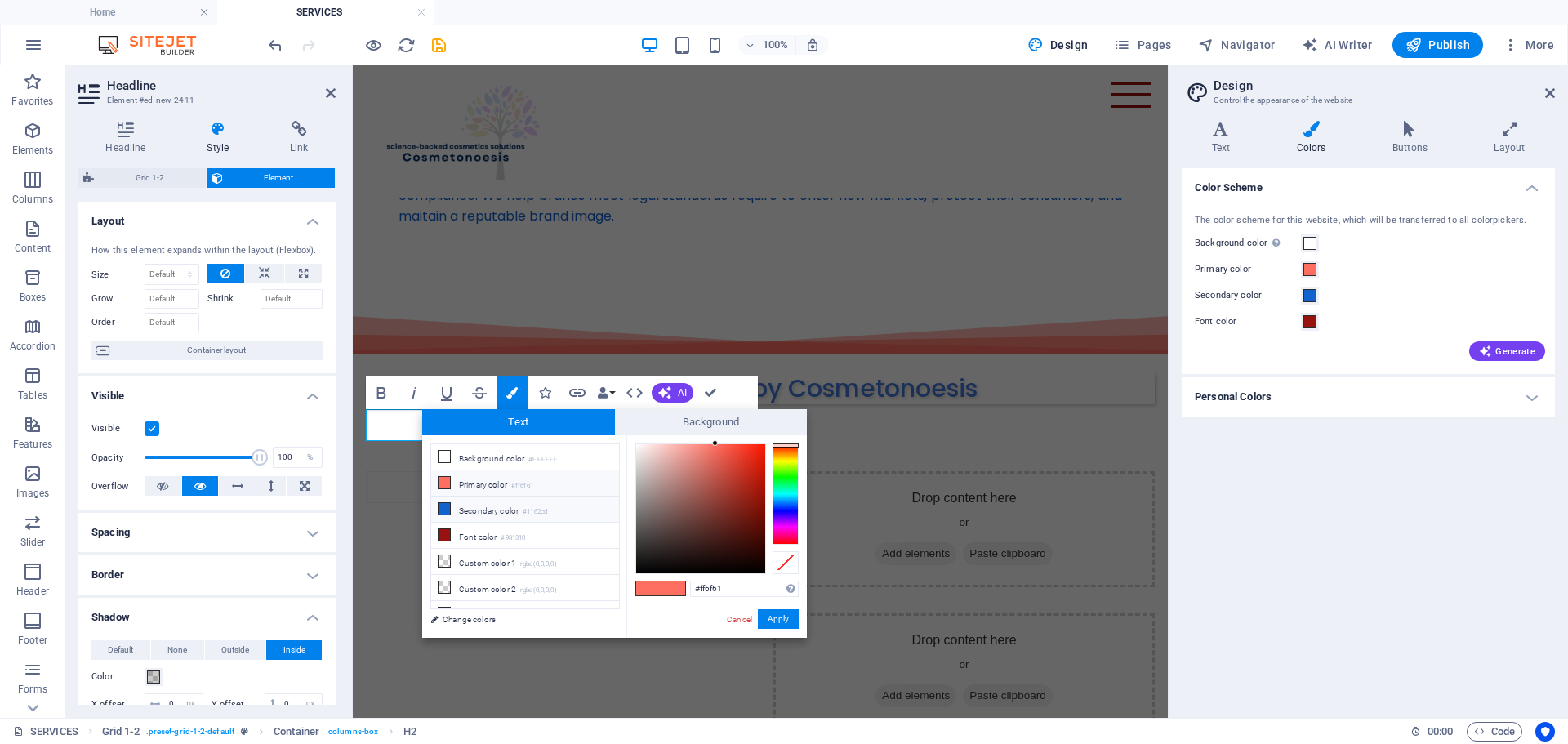 click at bounding box center (444, 509) 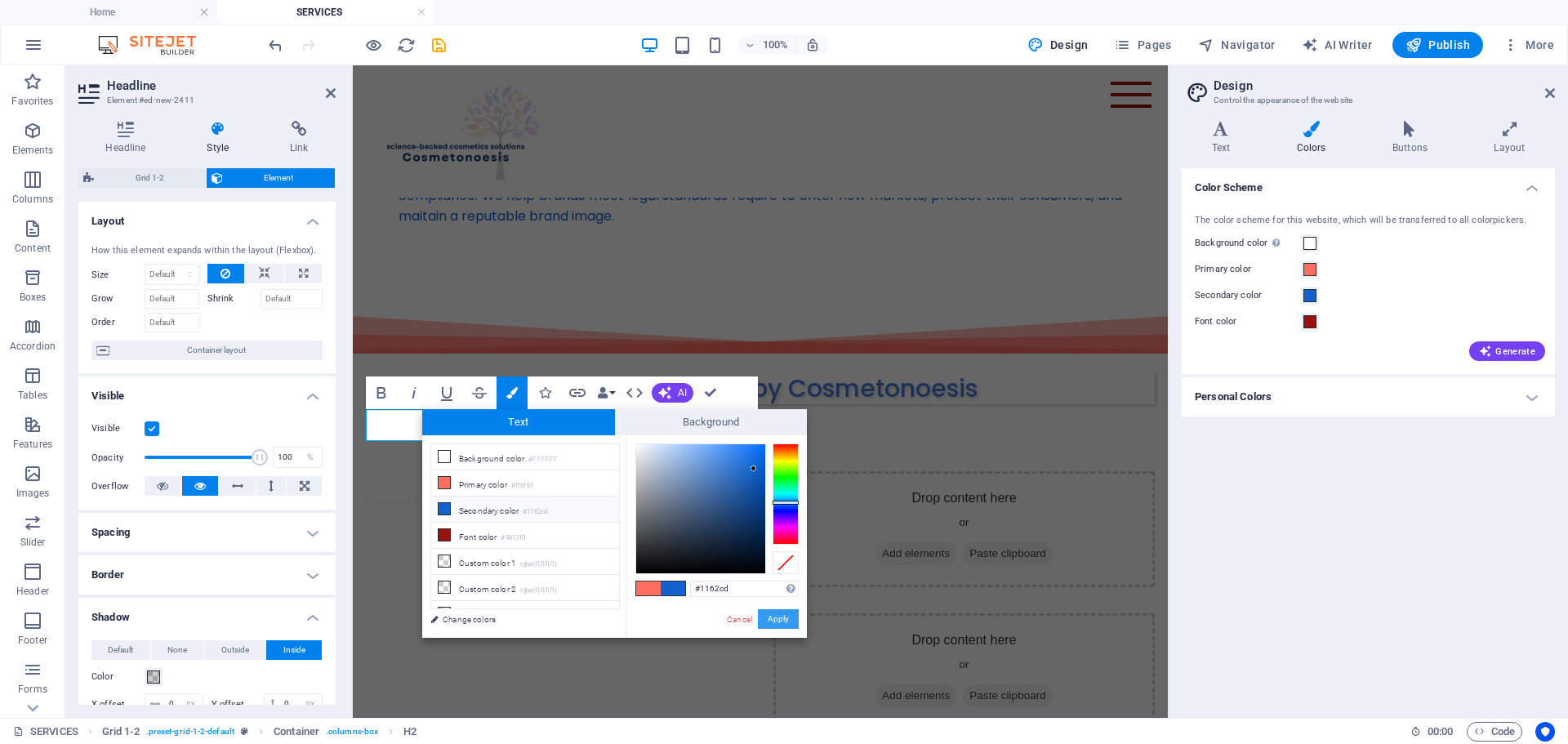 click on "Apply" at bounding box center [778, 619] 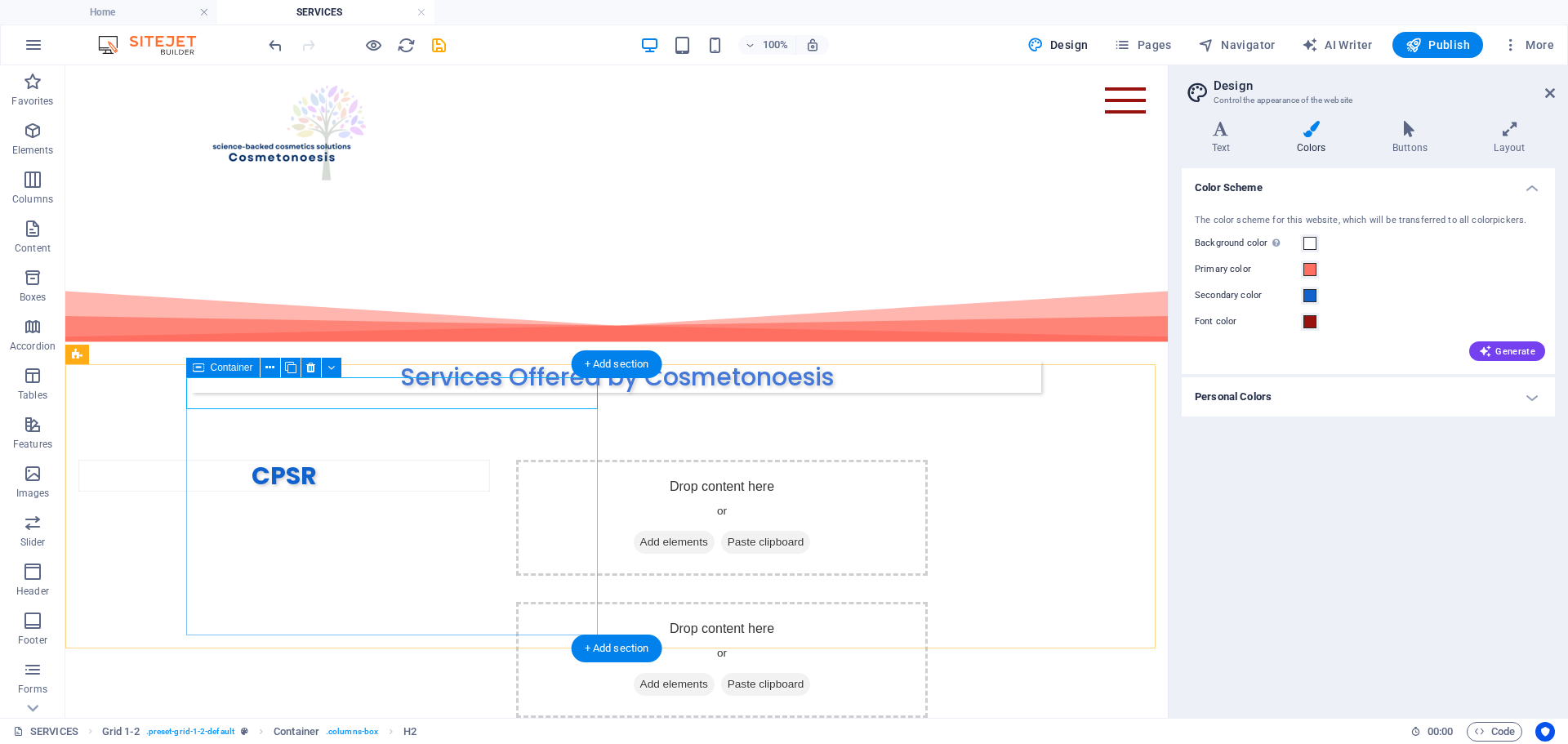 click on "CPSR" at bounding box center [284, 589] 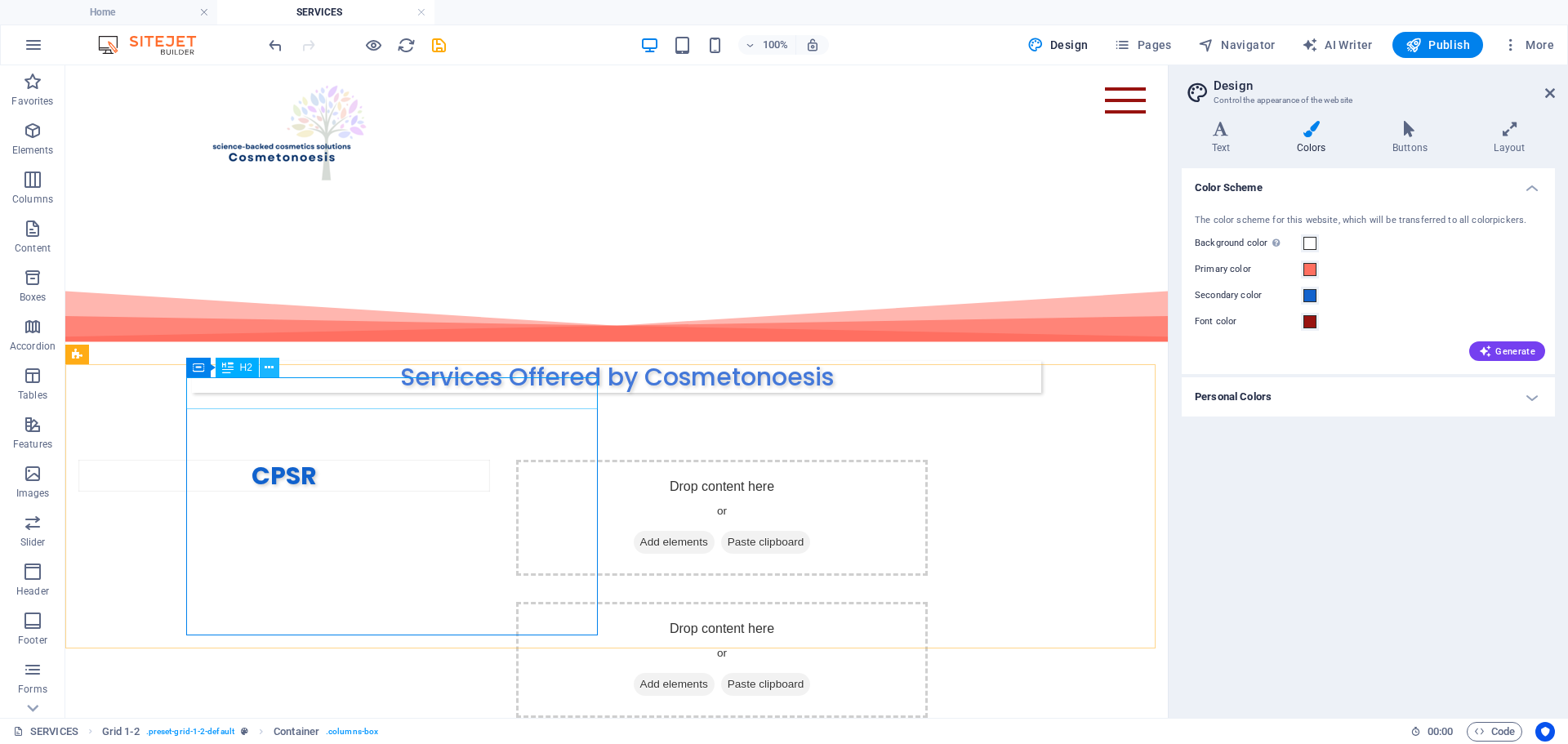 click at bounding box center [269, 368] 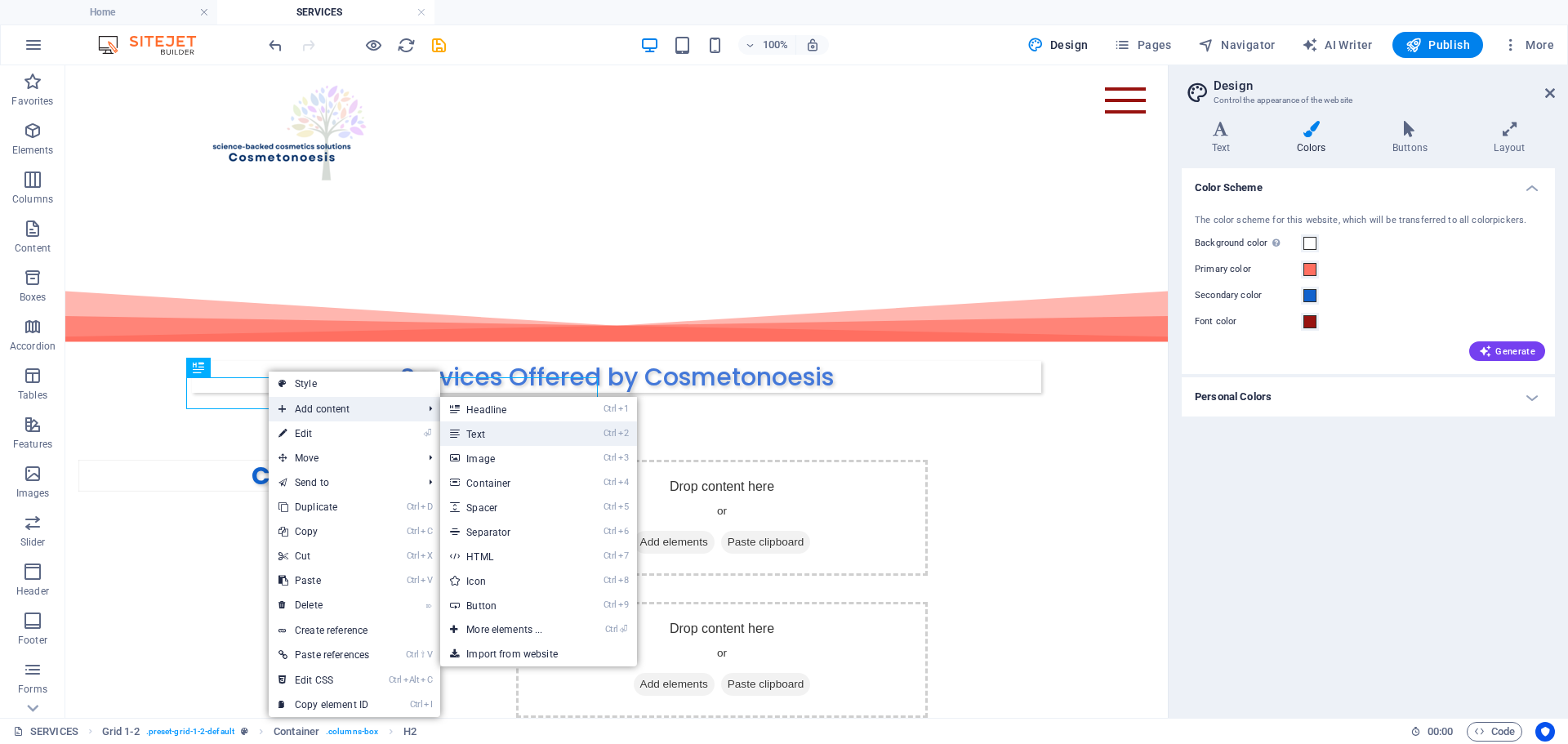 click on "Ctrl 2  Text" at bounding box center (507, 434) 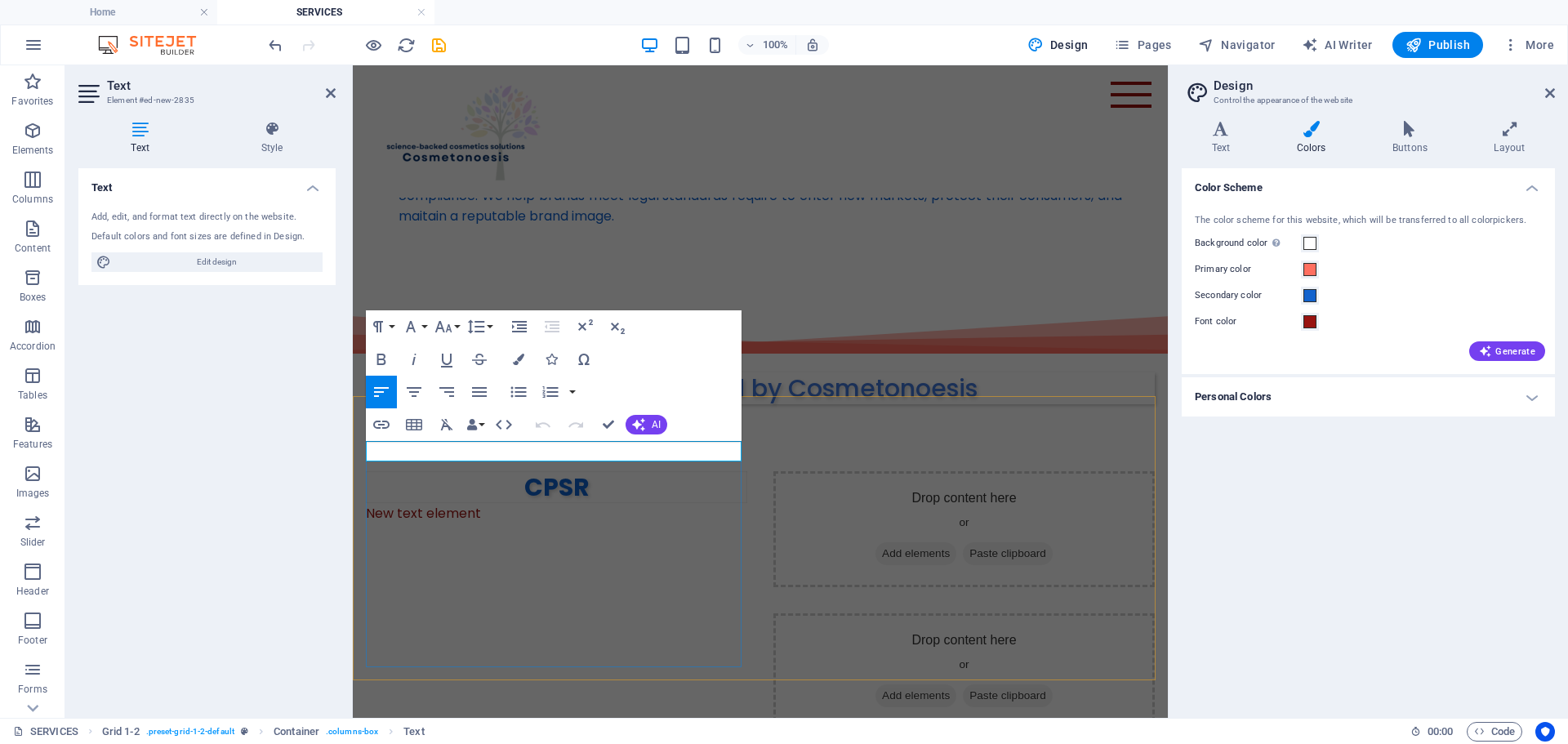 type 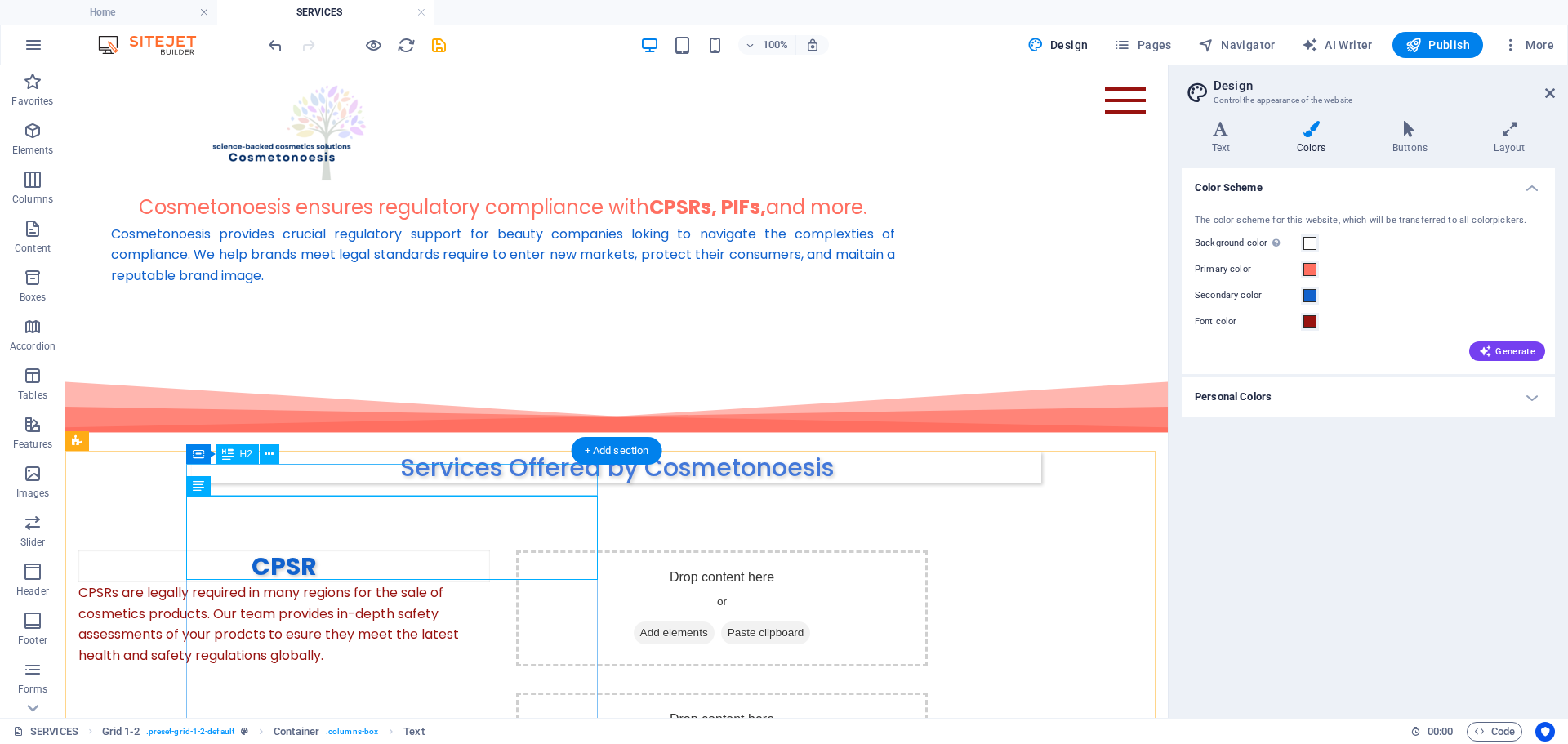 scroll, scrollTop: 163, scrollLeft: 0, axis: vertical 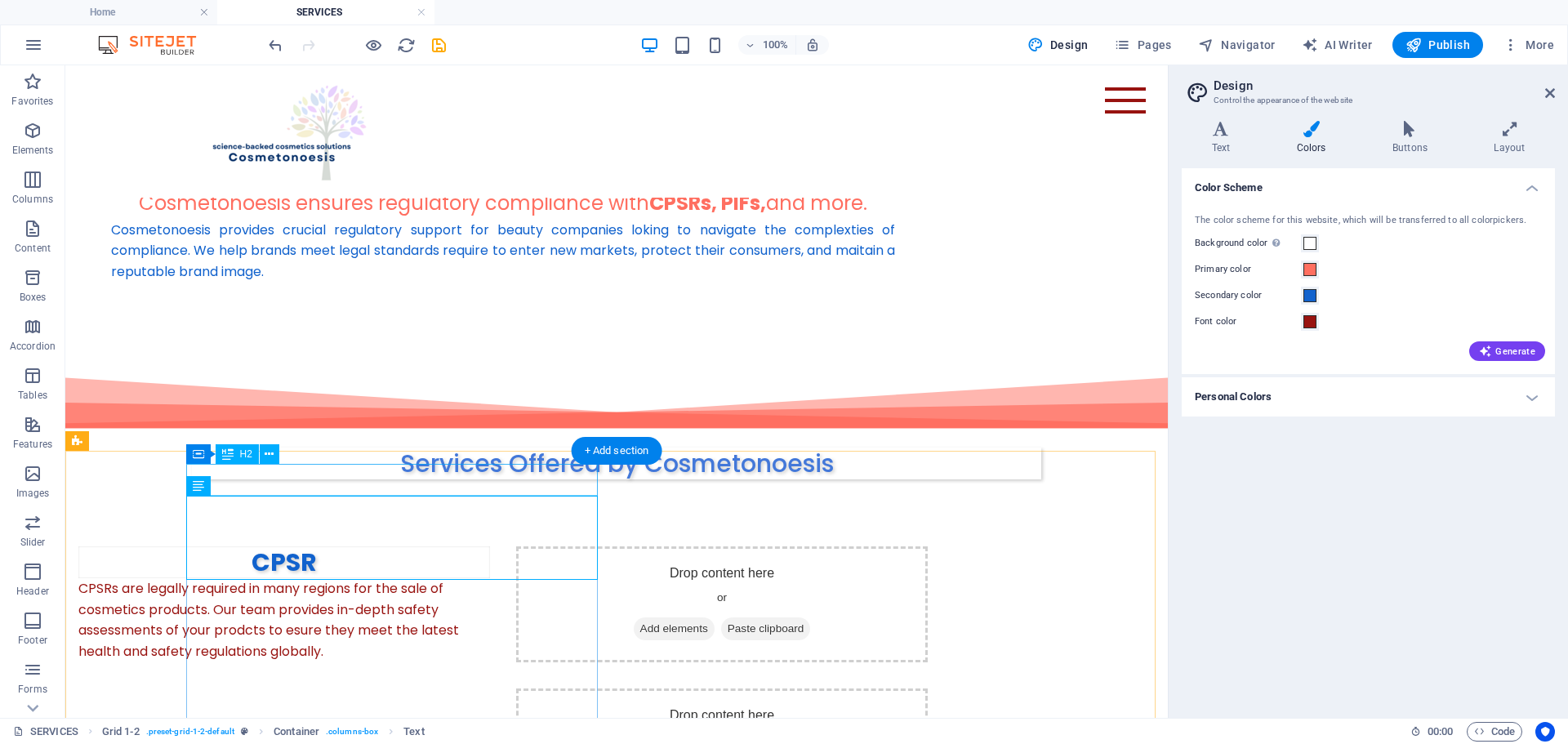 click on "CPSR" at bounding box center (284, 562) 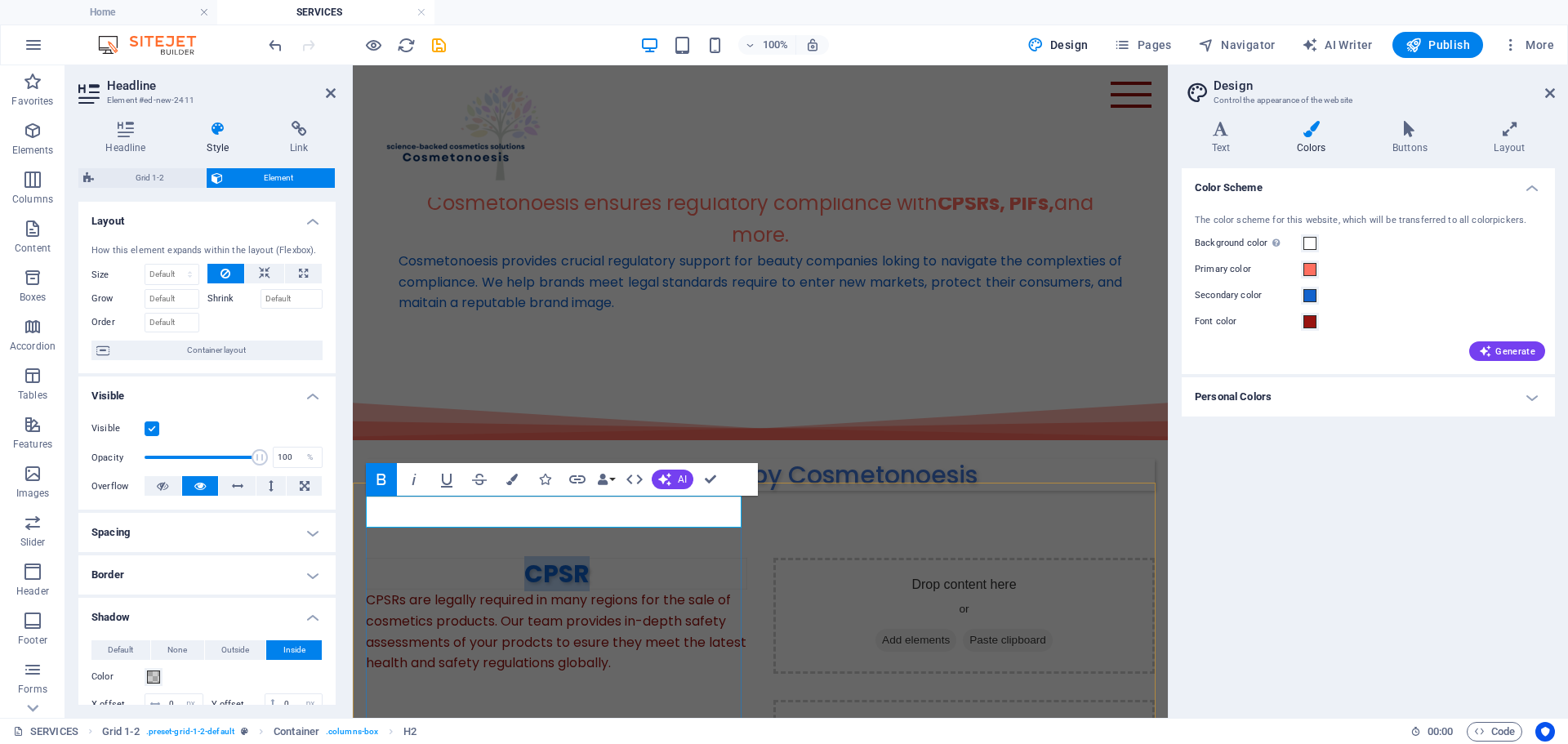 click on "CPSR" at bounding box center [556, 573] 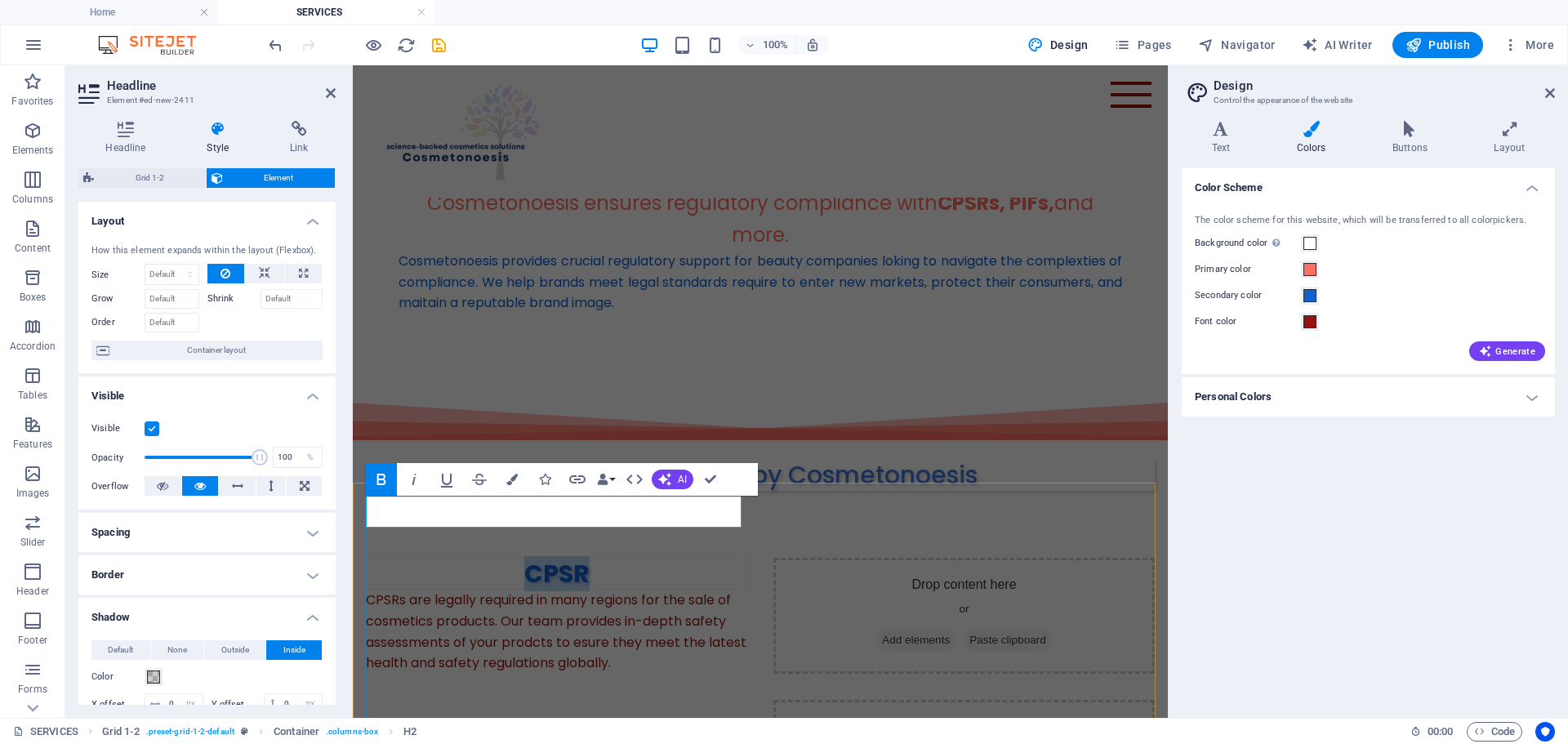 click on "CPSR" at bounding box center [556, 573] 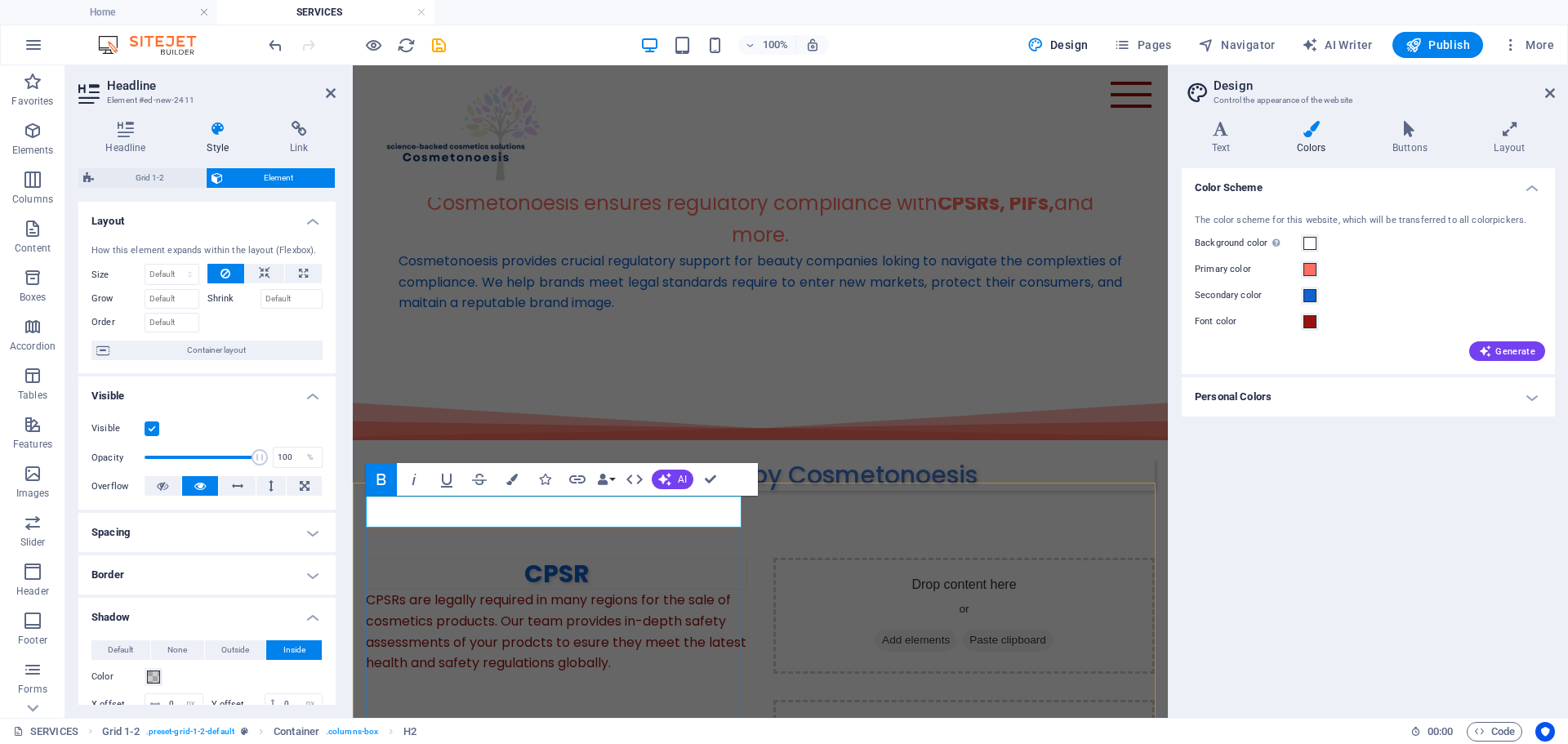 type 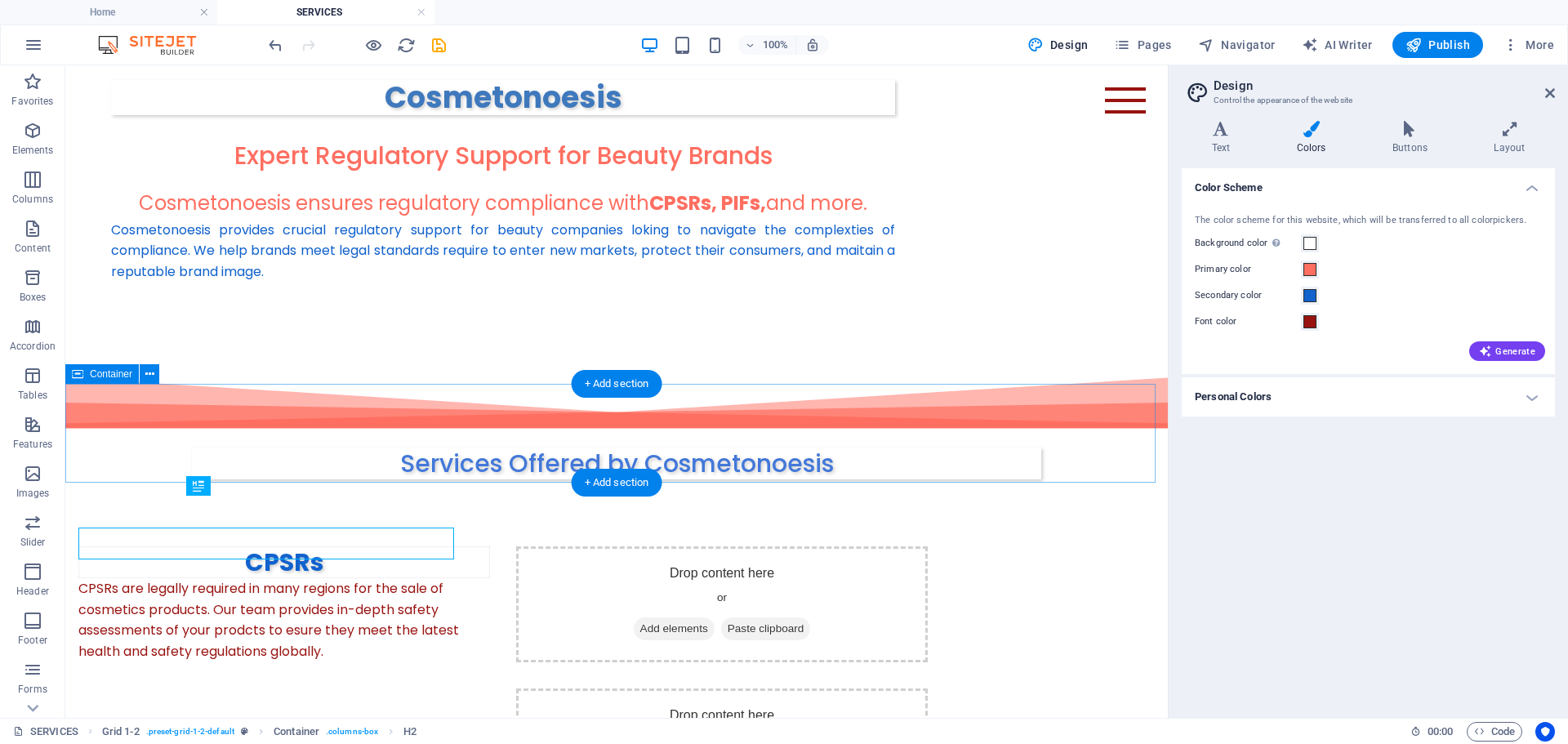 scroll, scrollTop: 131, scrollLeft: 0, axis: vertical 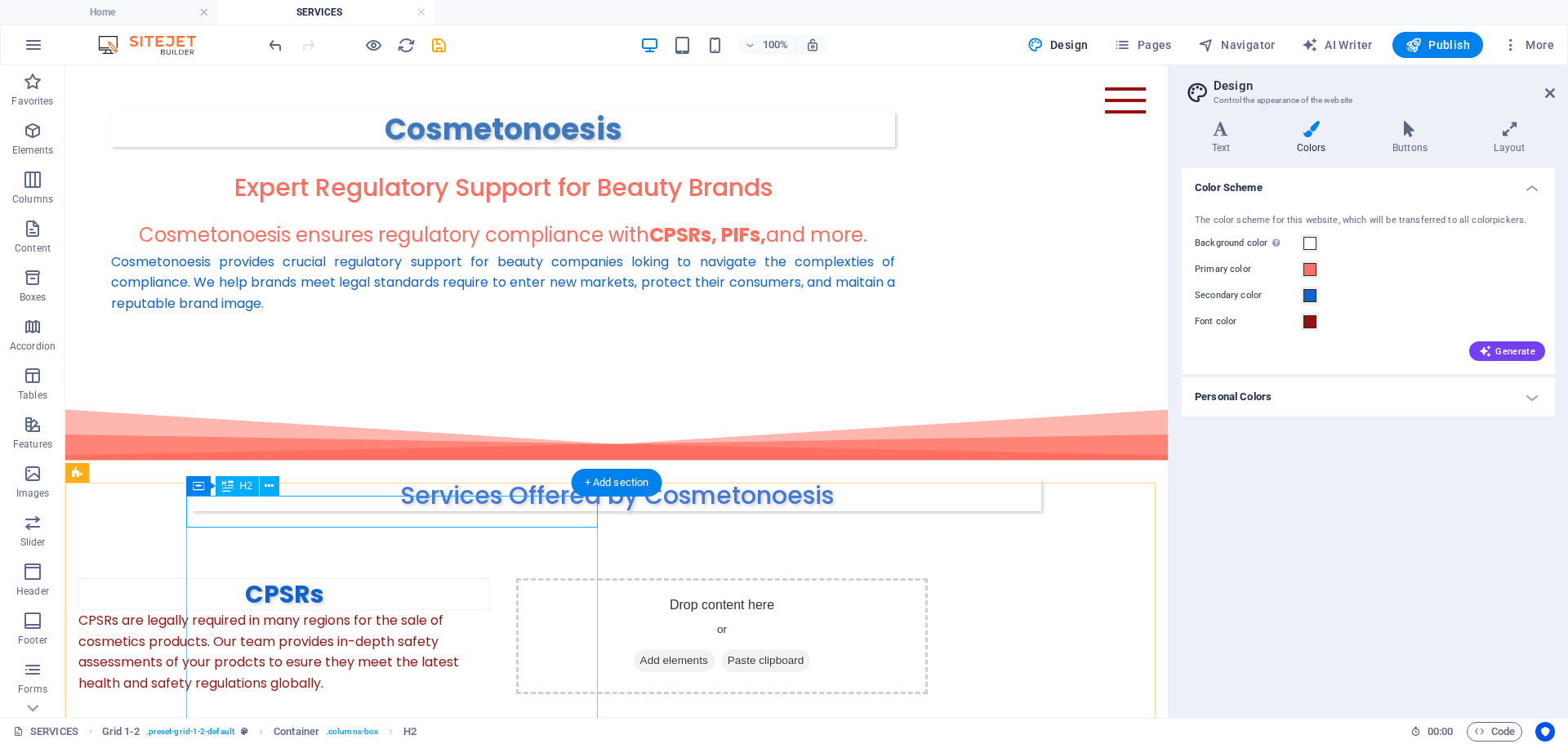 click on "CPSRs" at bounding box center (284, 594) 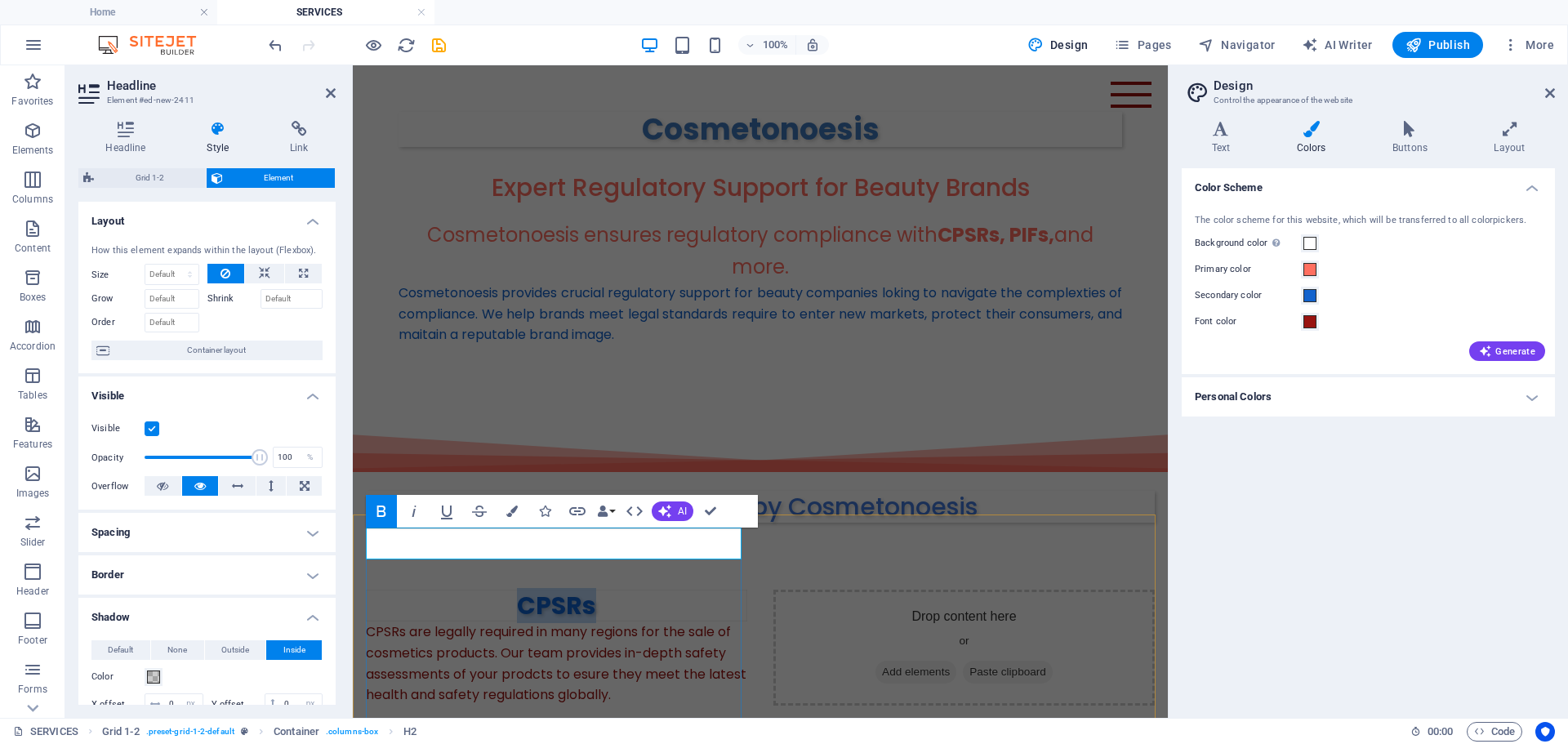 click on "CPSRs" at bounding box center (556, 605) 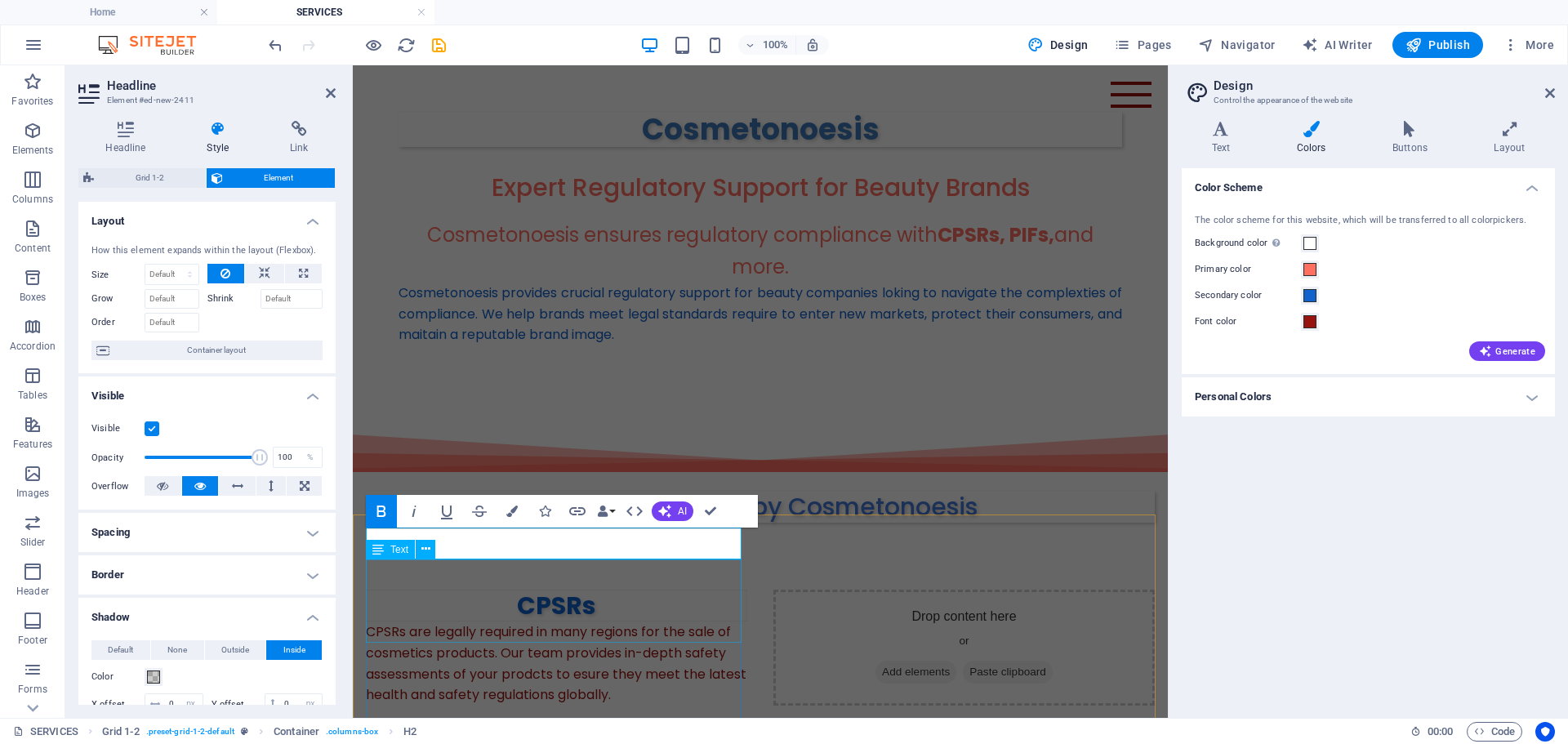 type 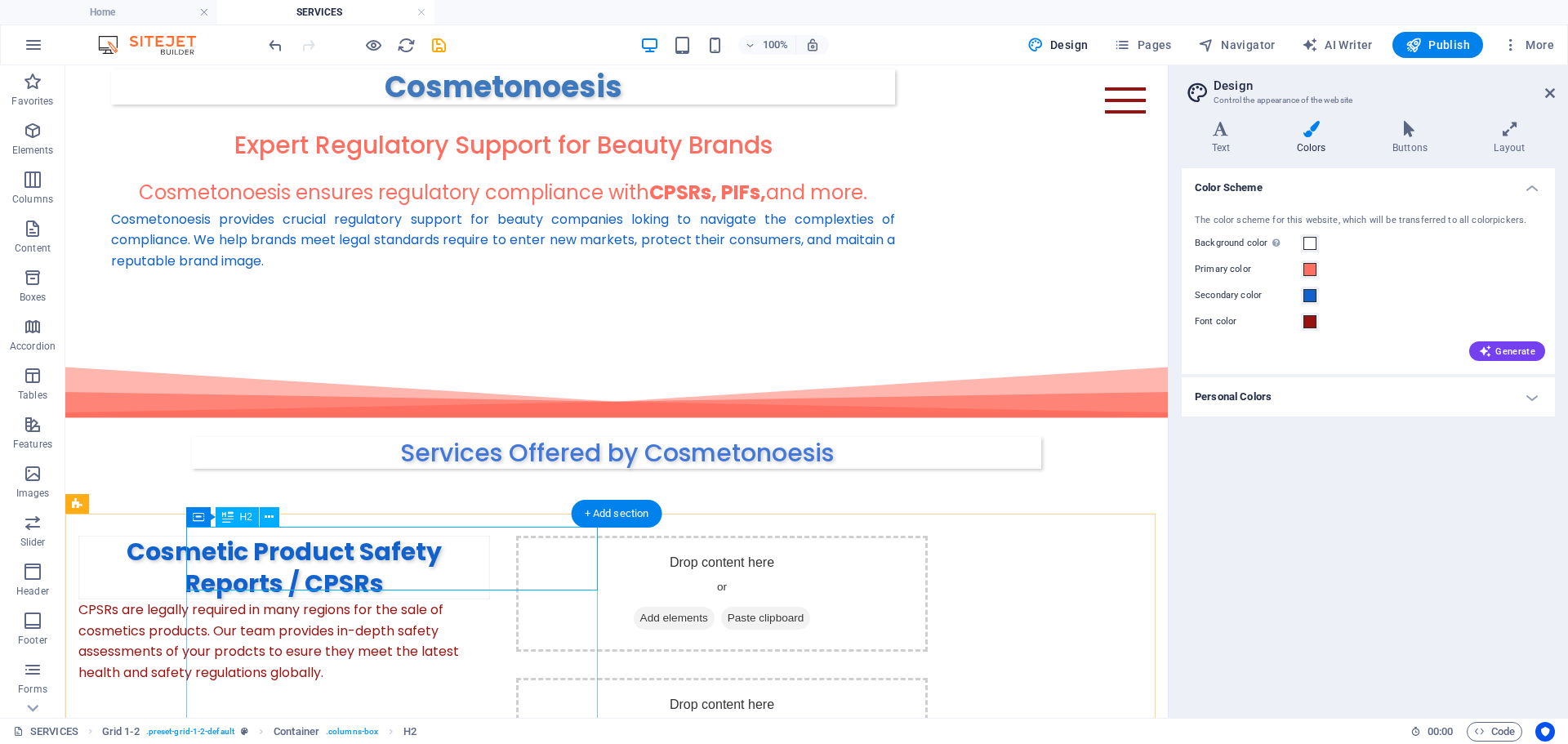 scroll, scrollTop: 263, scrollLeft: 0, axis: vertical 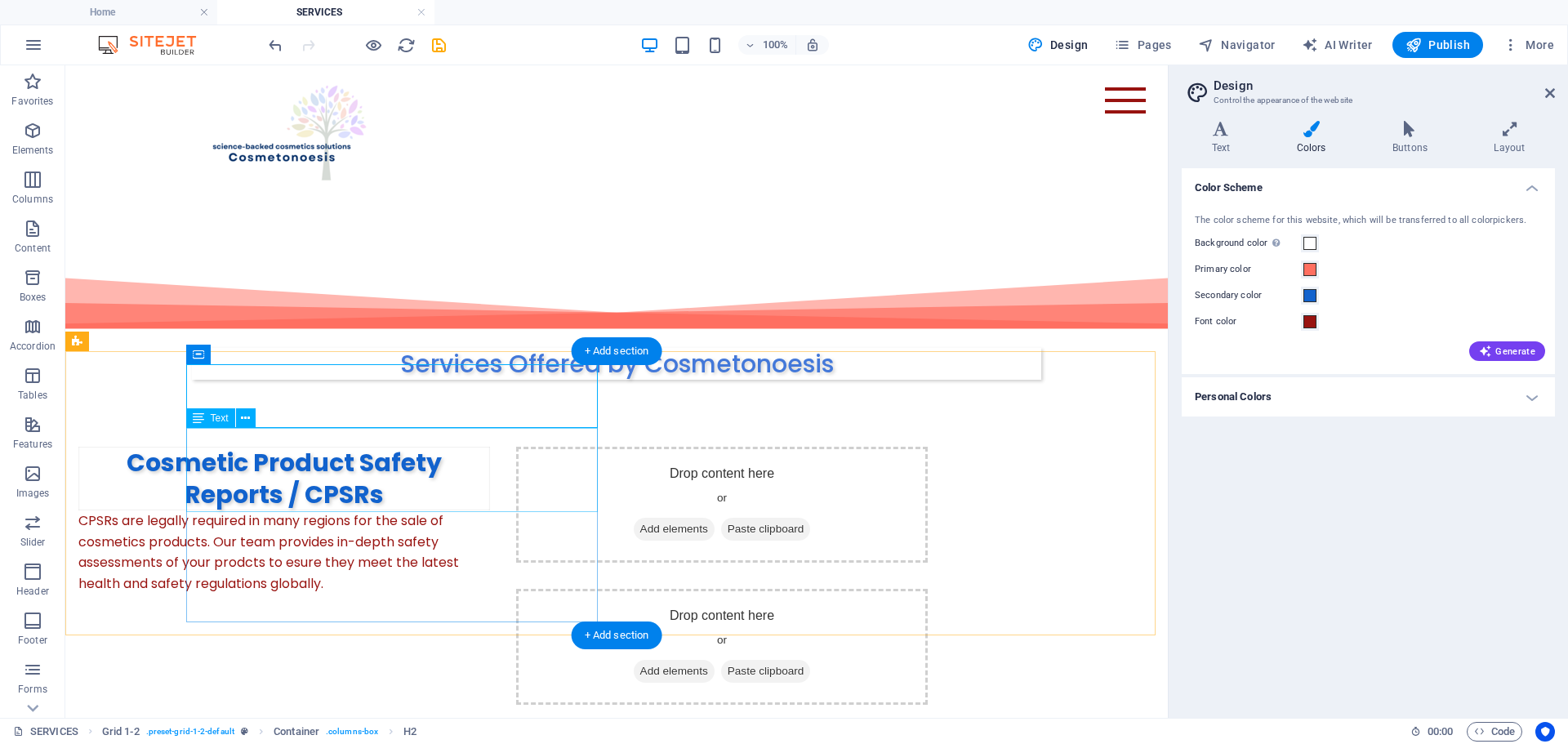 click on "CPSRs are legally required in many regions for the sale of cosmetics products. Our team provides in-depth safety assessments of your prodcts to esure they meet the latest health and safety regulations globally." at bounding box center (284, 552) 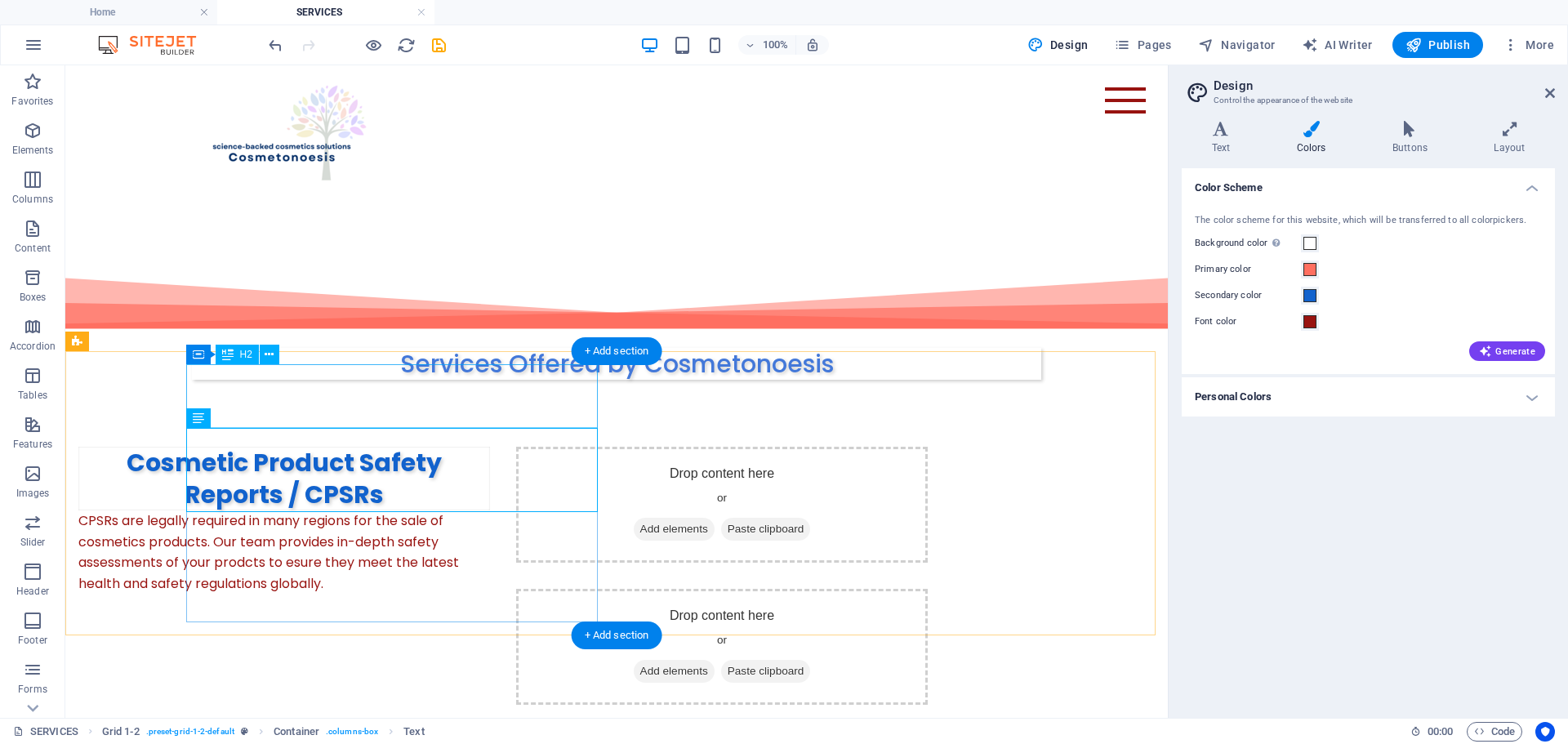 click on "Cosmetic Product Safety Reports / CPSRs" at bounding box center (284, 479) 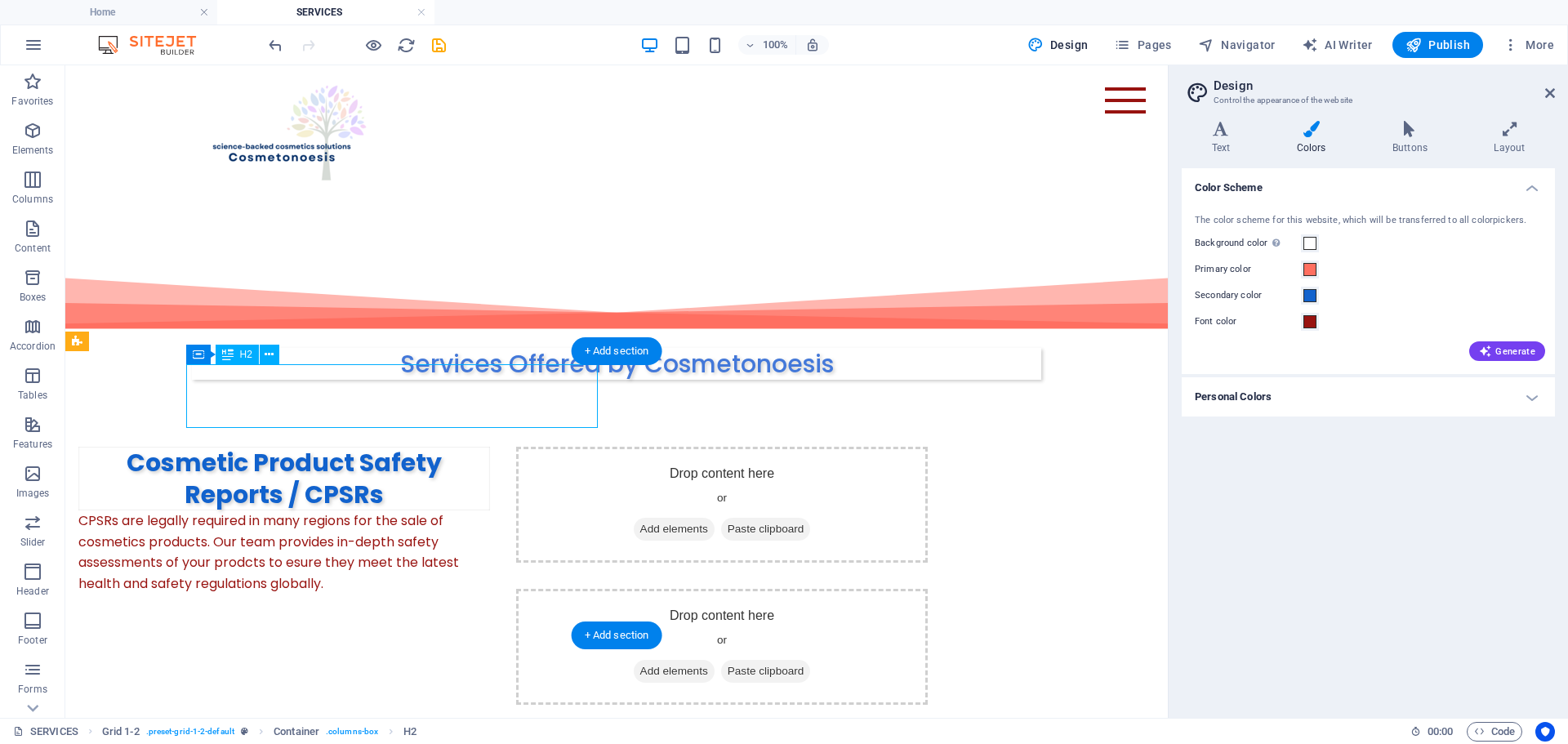 click on "Cosmetic Product Safety Reports / CPSRs" at bounding box center (284, 479) 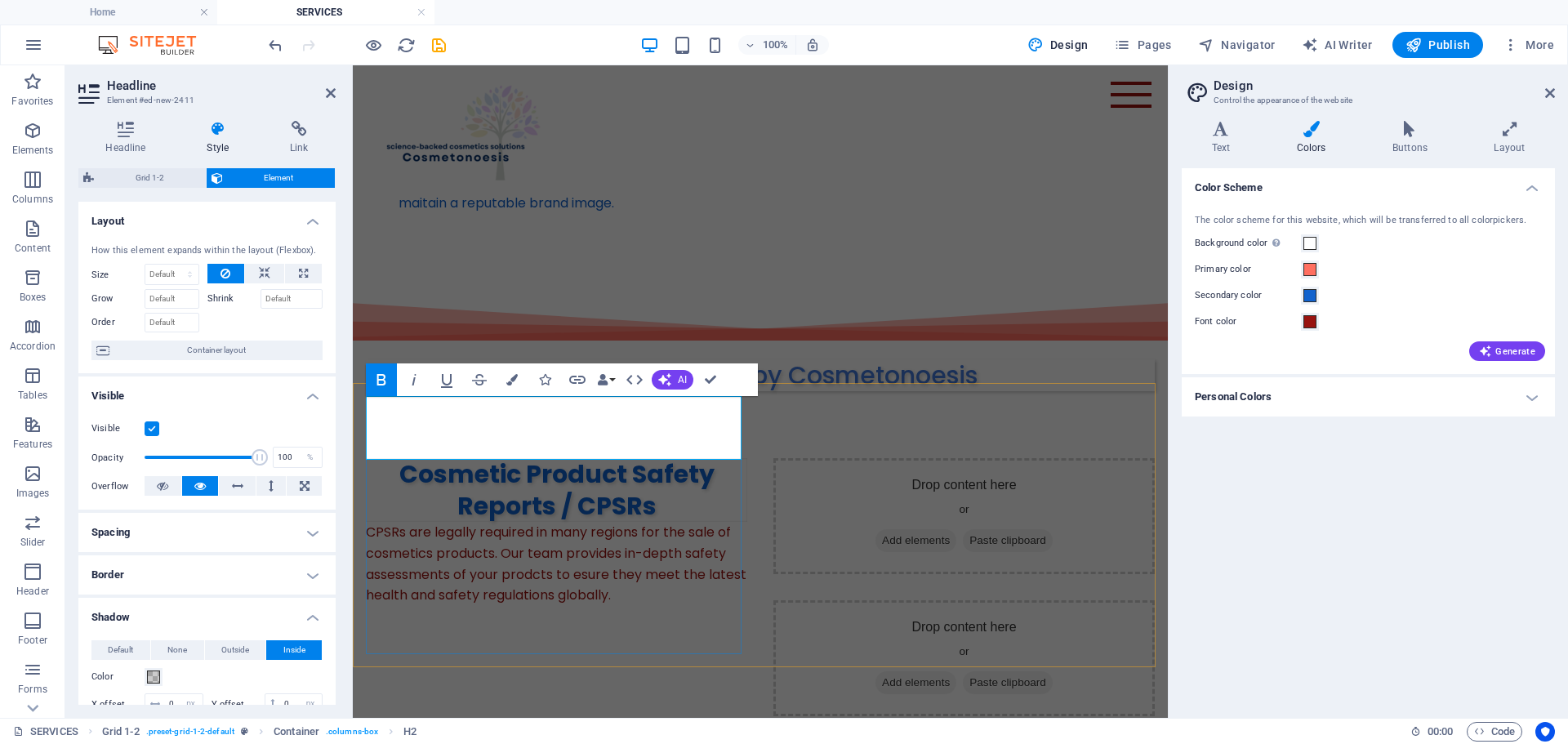 click on "Cosmetic Product Safety Reports / CPSRs" at bounding box center [557, 490] 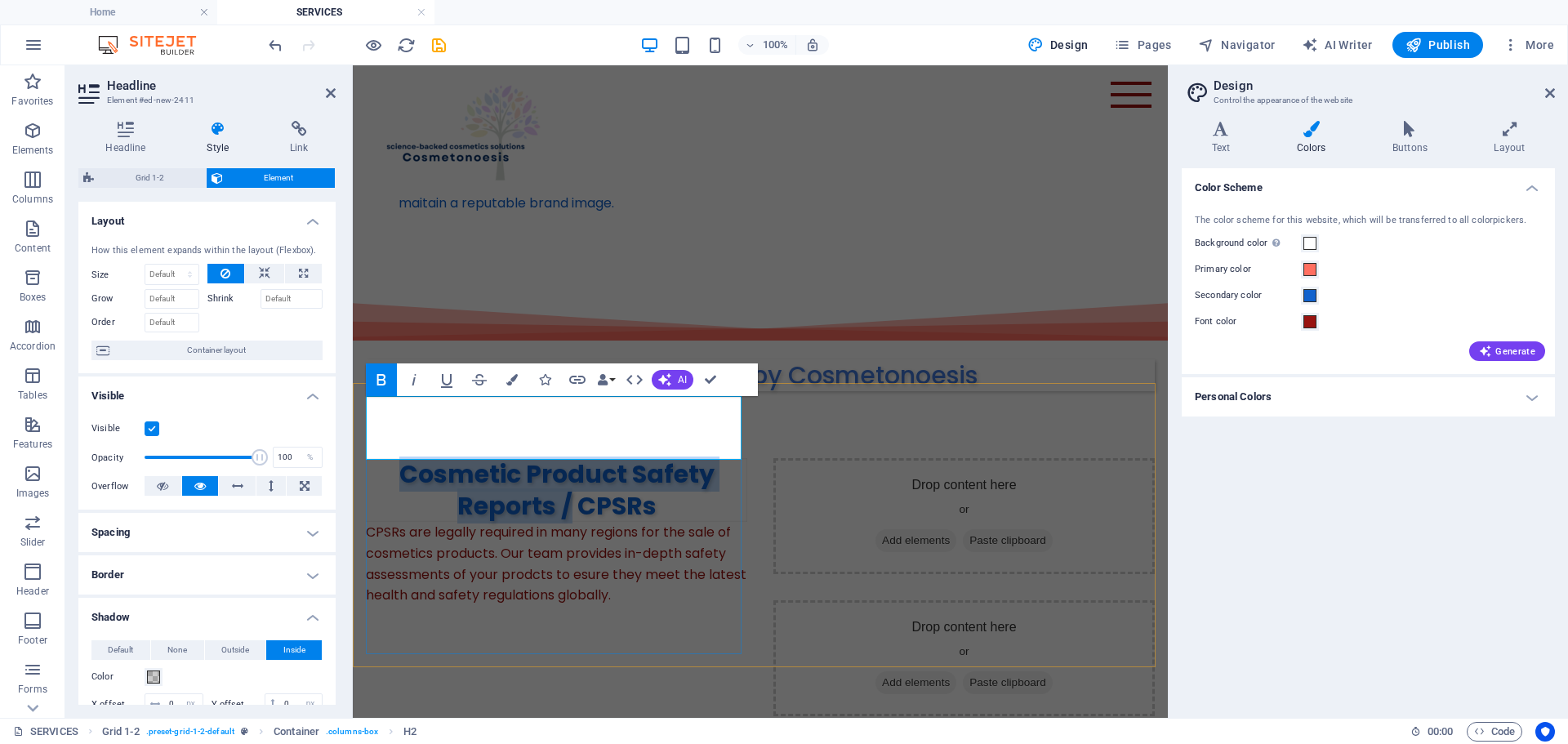 drag, startPoint x: 402, startPoint y: 413, endPoint x: 568, endPoint y: 447, distance: 169.44616 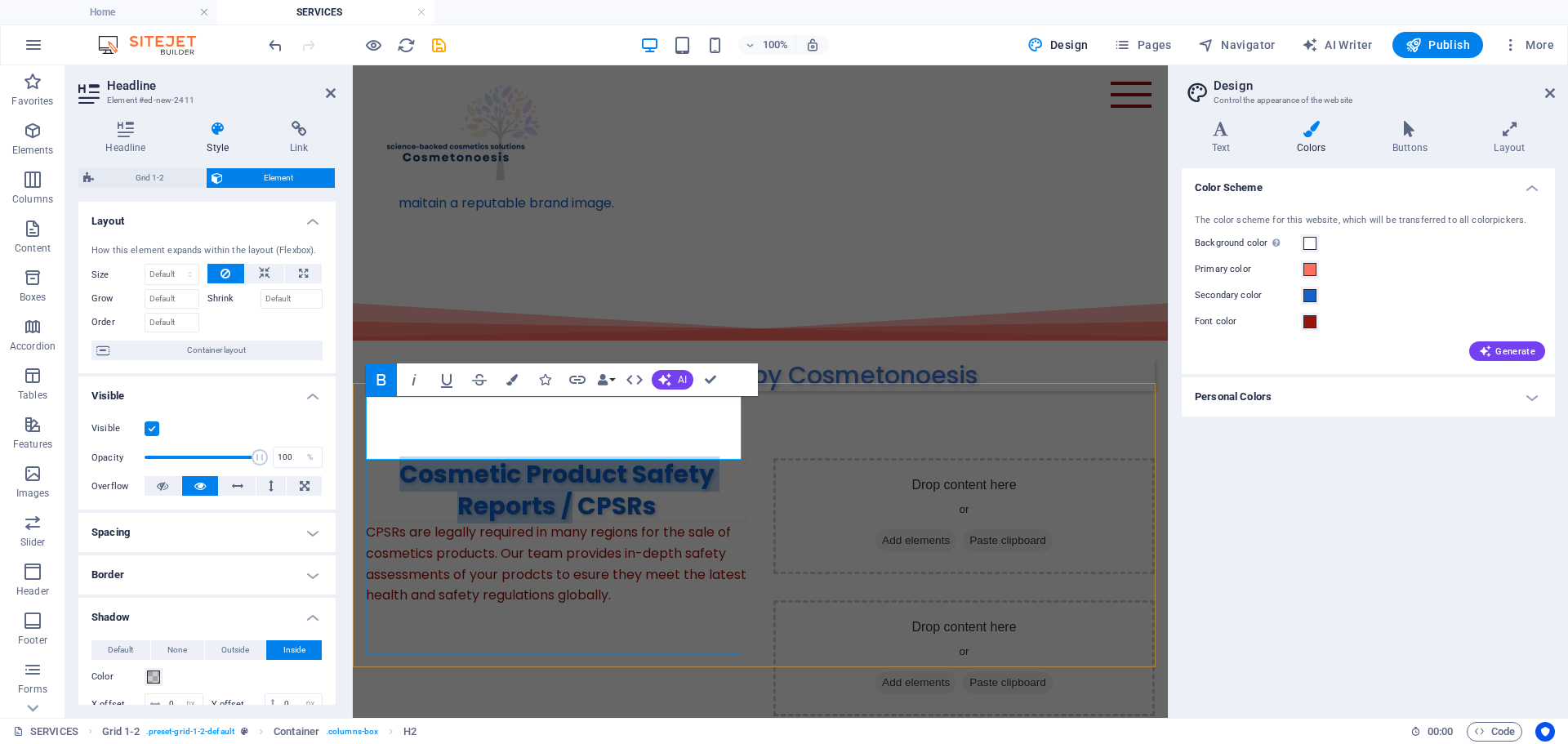 click on "Cosmetic Product Safety Reports / CPSRs" at bounding box center [557, 490] 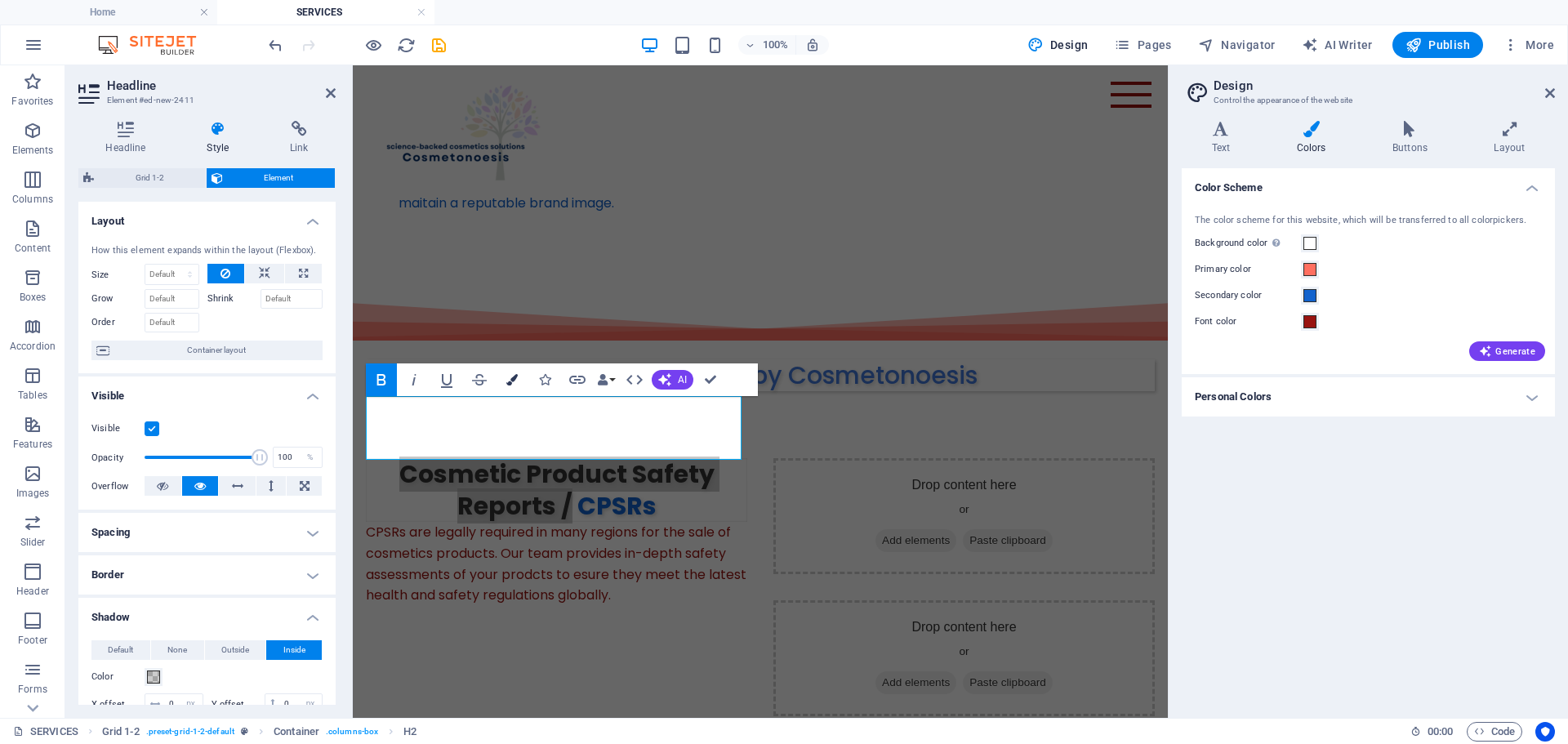 click at bounding box center [512, 380] 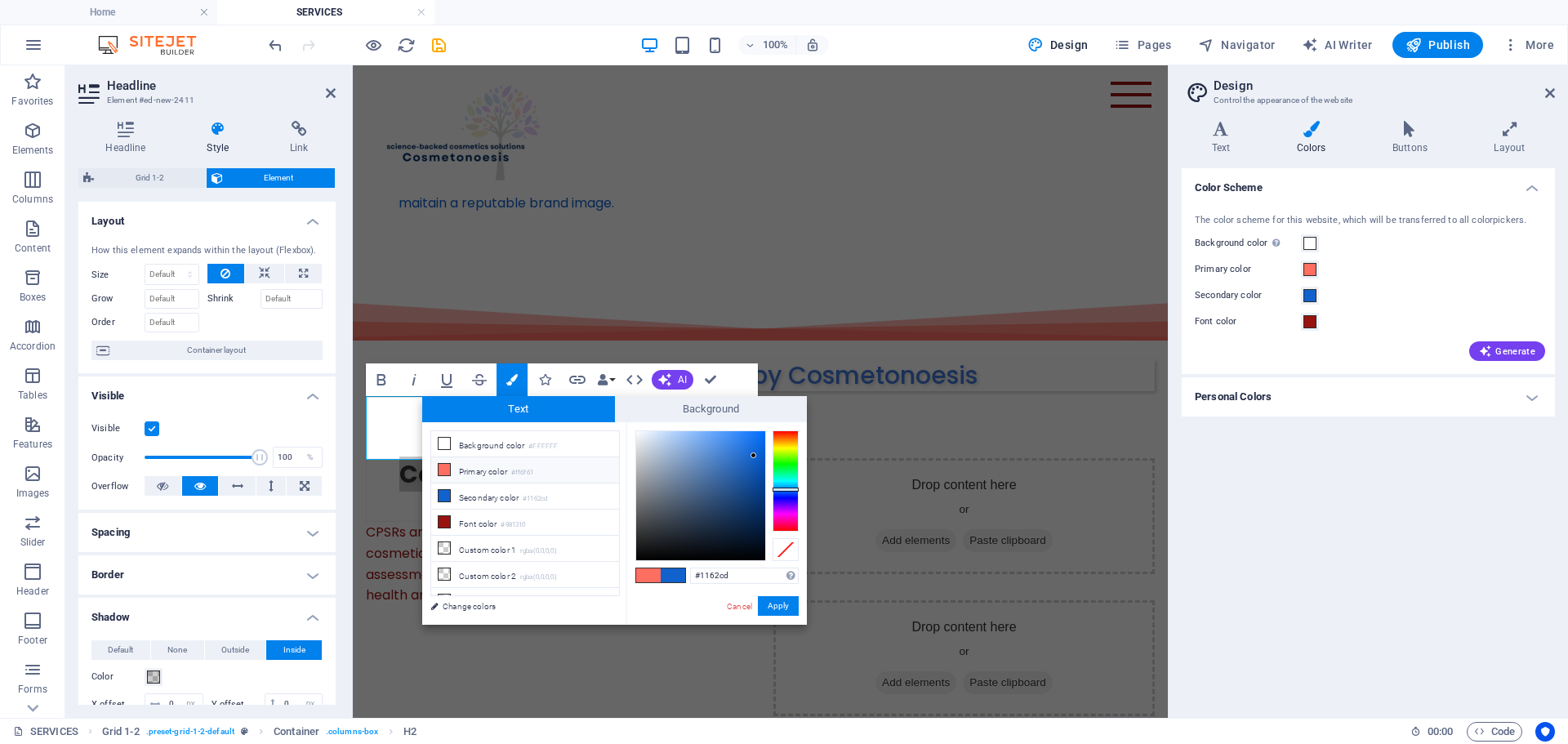 click on "Primary color
#ff6f61" at bounding box center (525, 470) 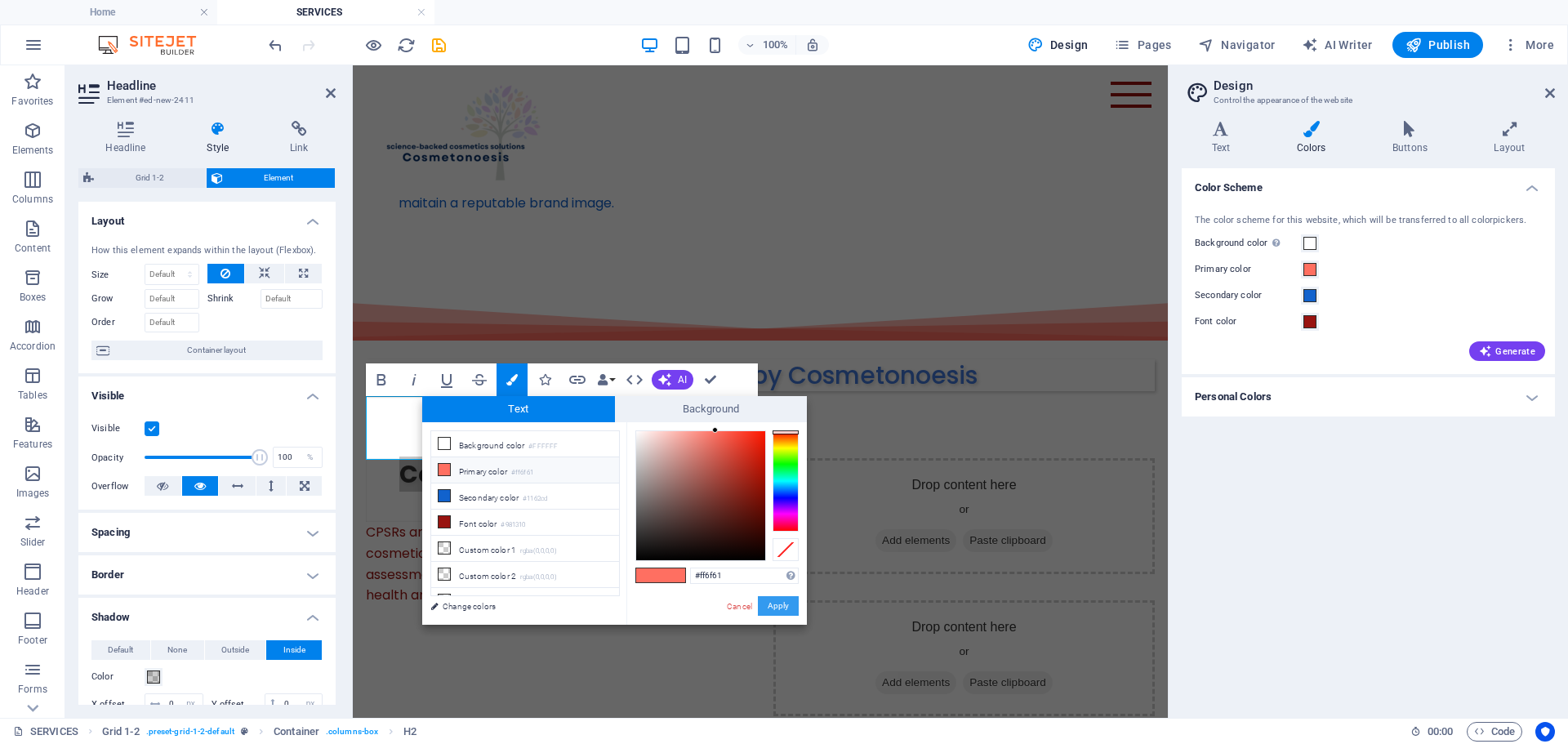 click on "Apply" at bounding box center [778, 606] 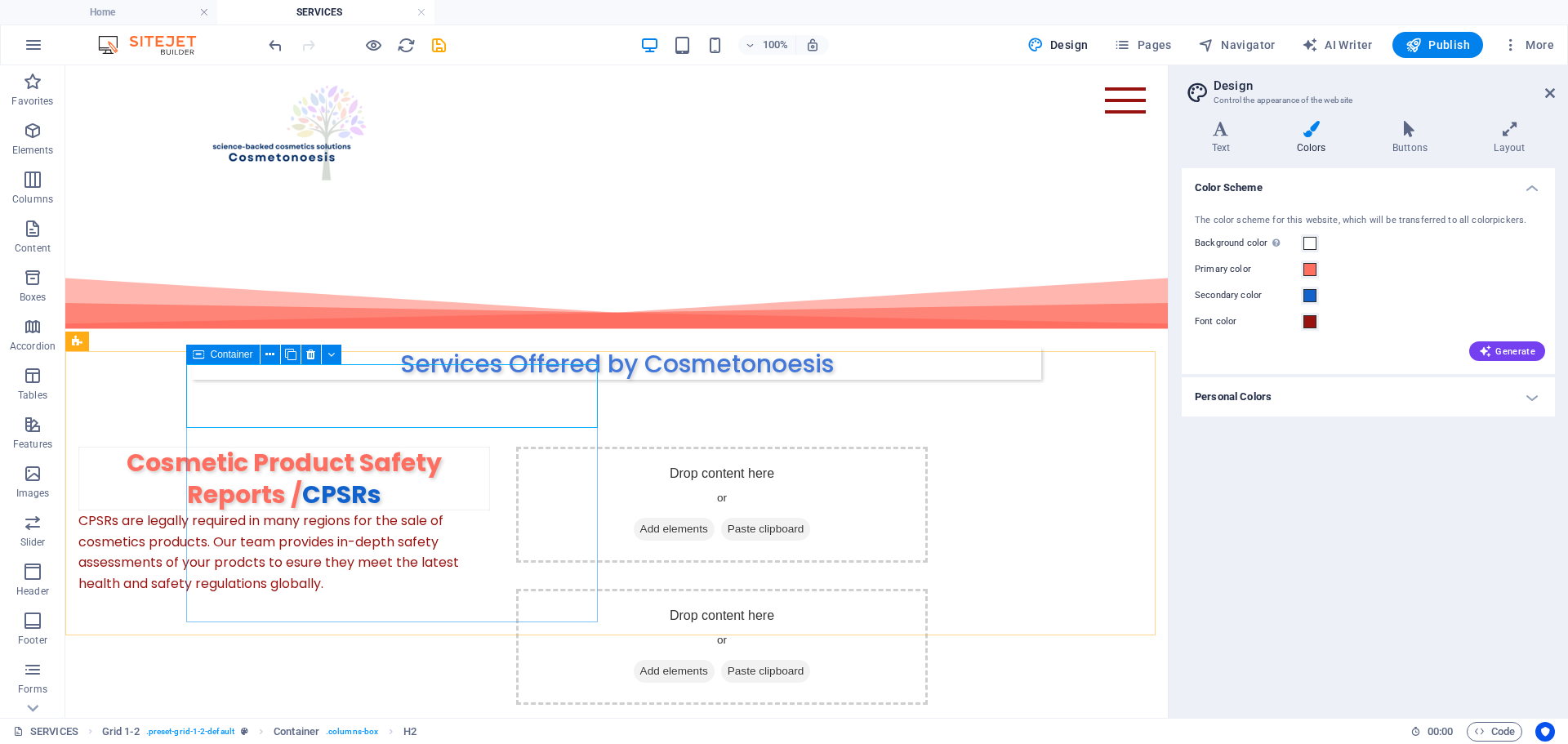 click on "Container" at bounding box center [232, 354] 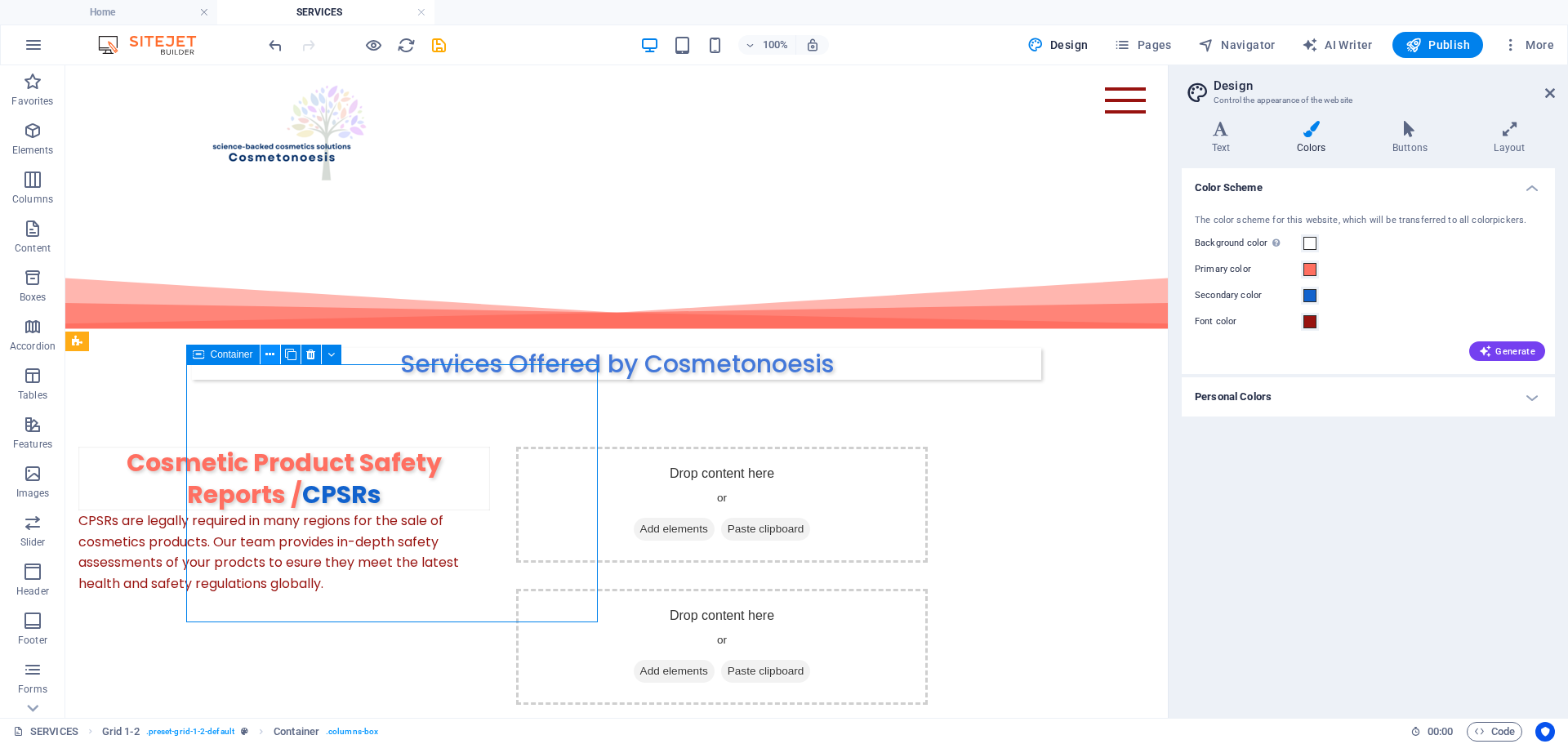 click at bounding box center (270, 354) 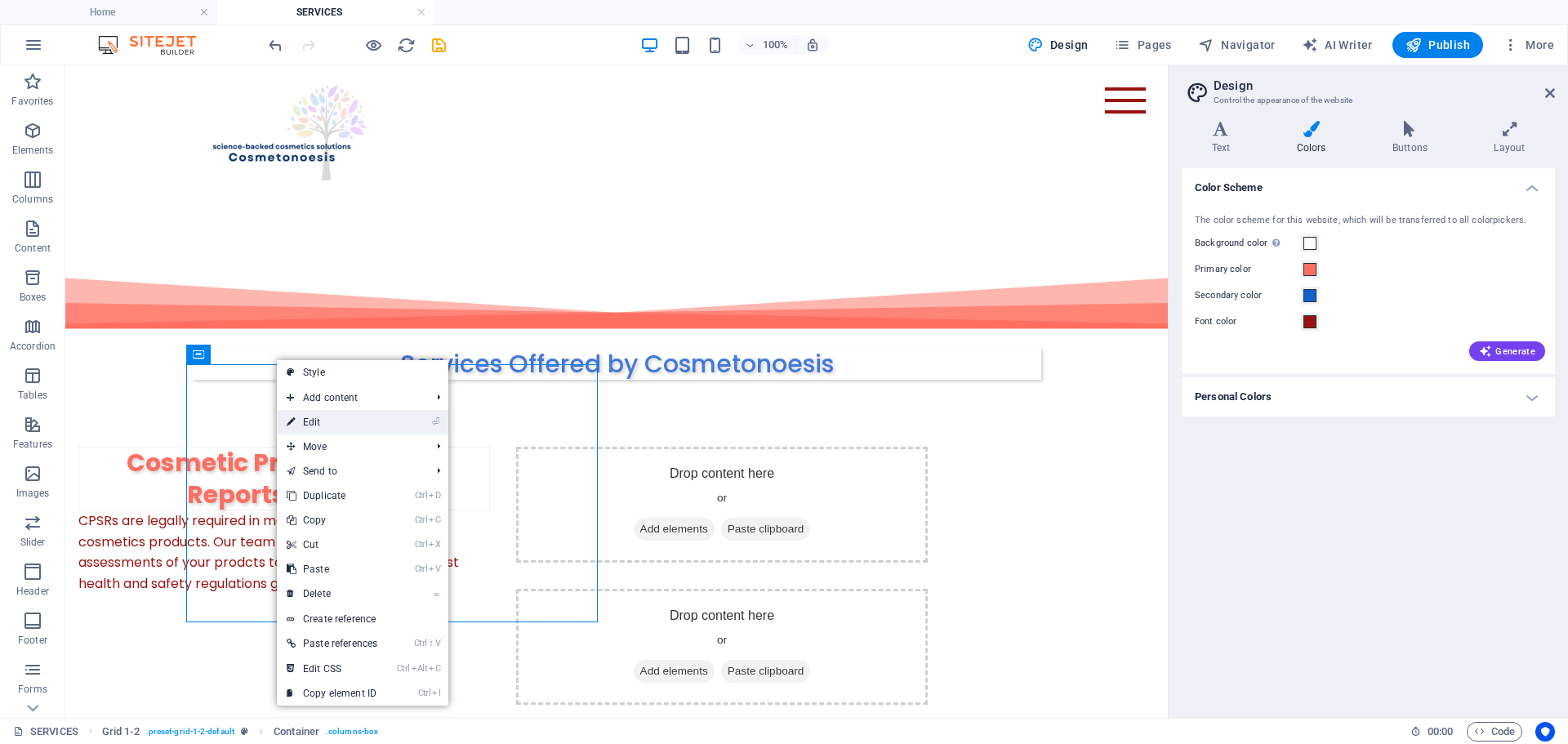click on "⏎  Edit" at bounding box center (332, 422) 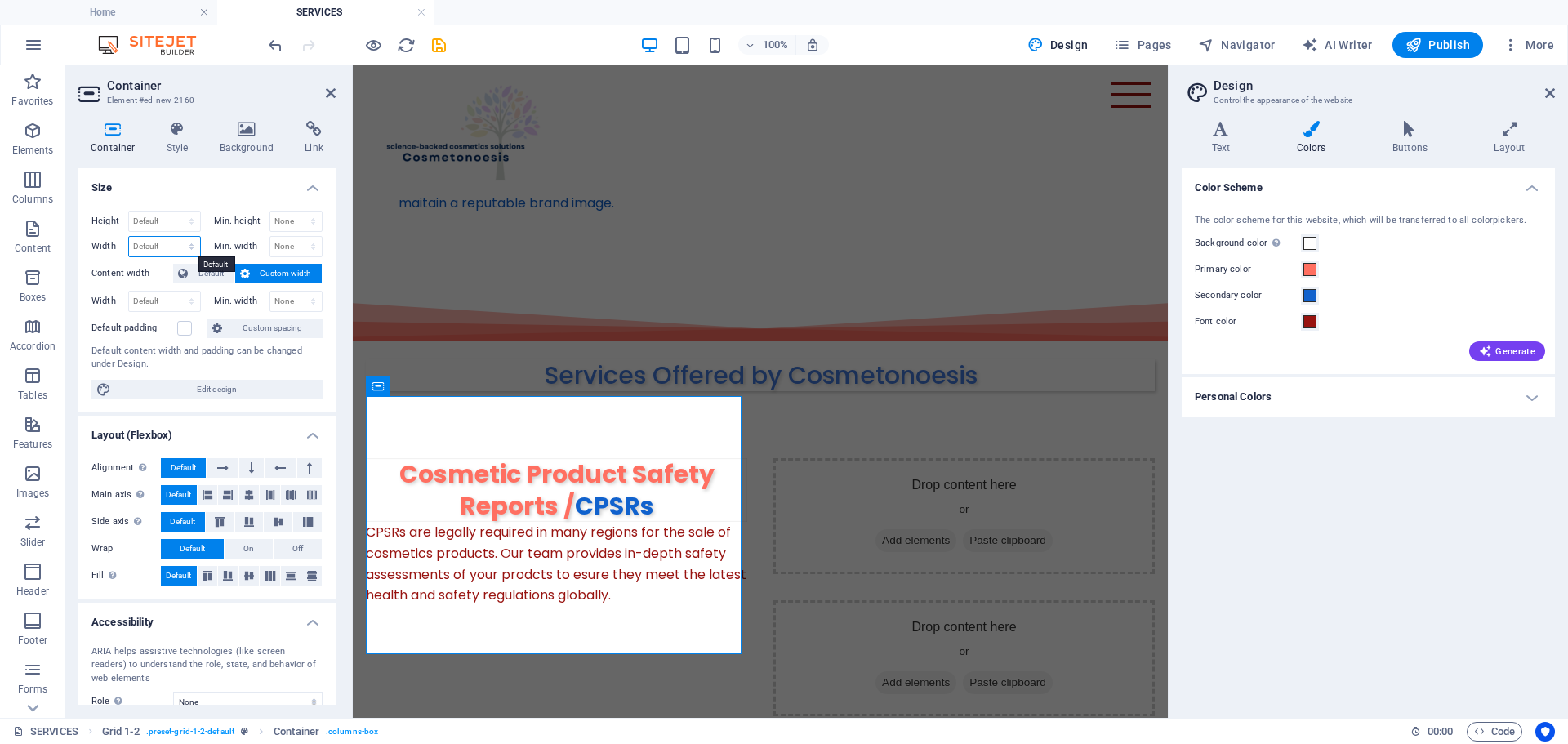 click on "Default px rem % em vh vw" at bounding box center [164, 247] 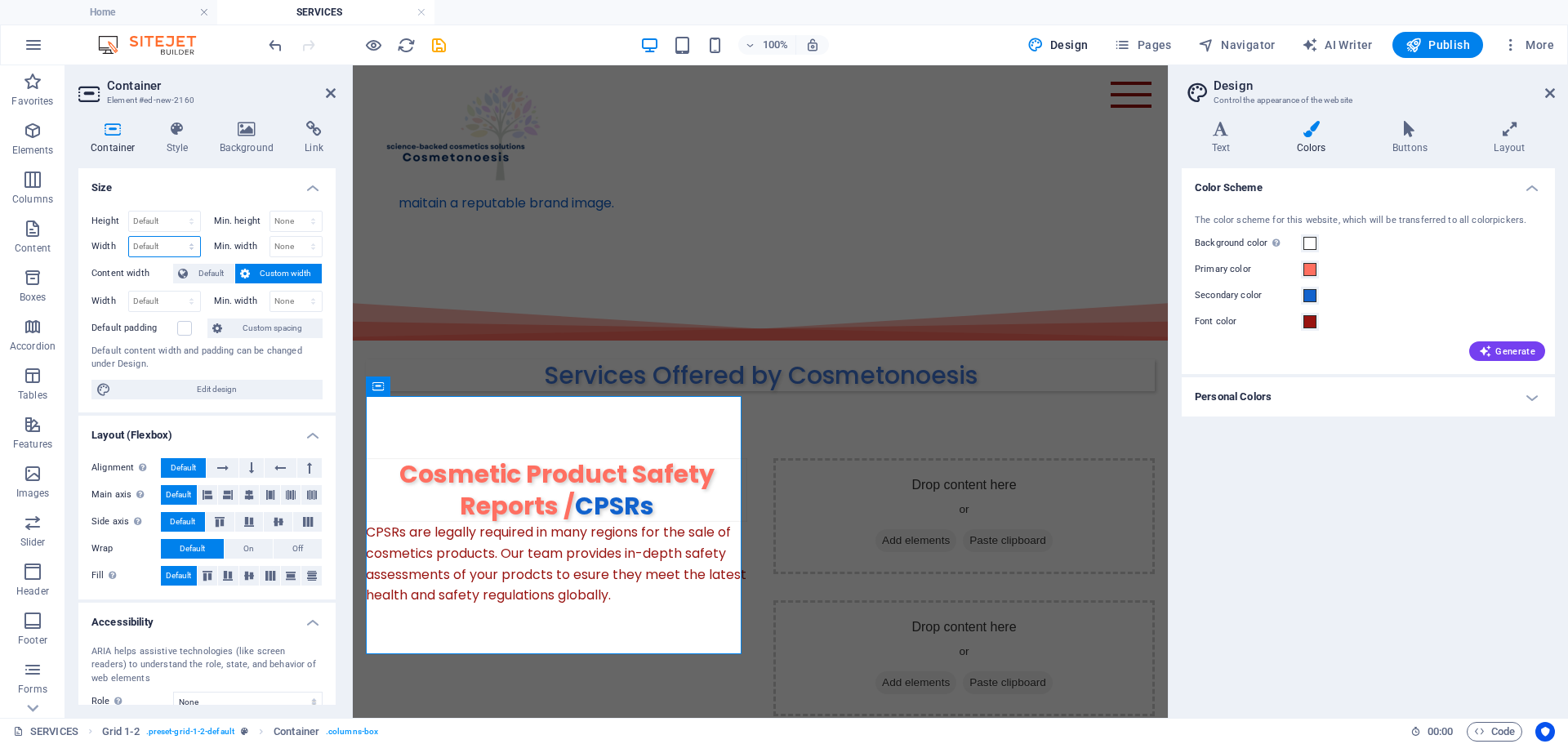 select on "%" 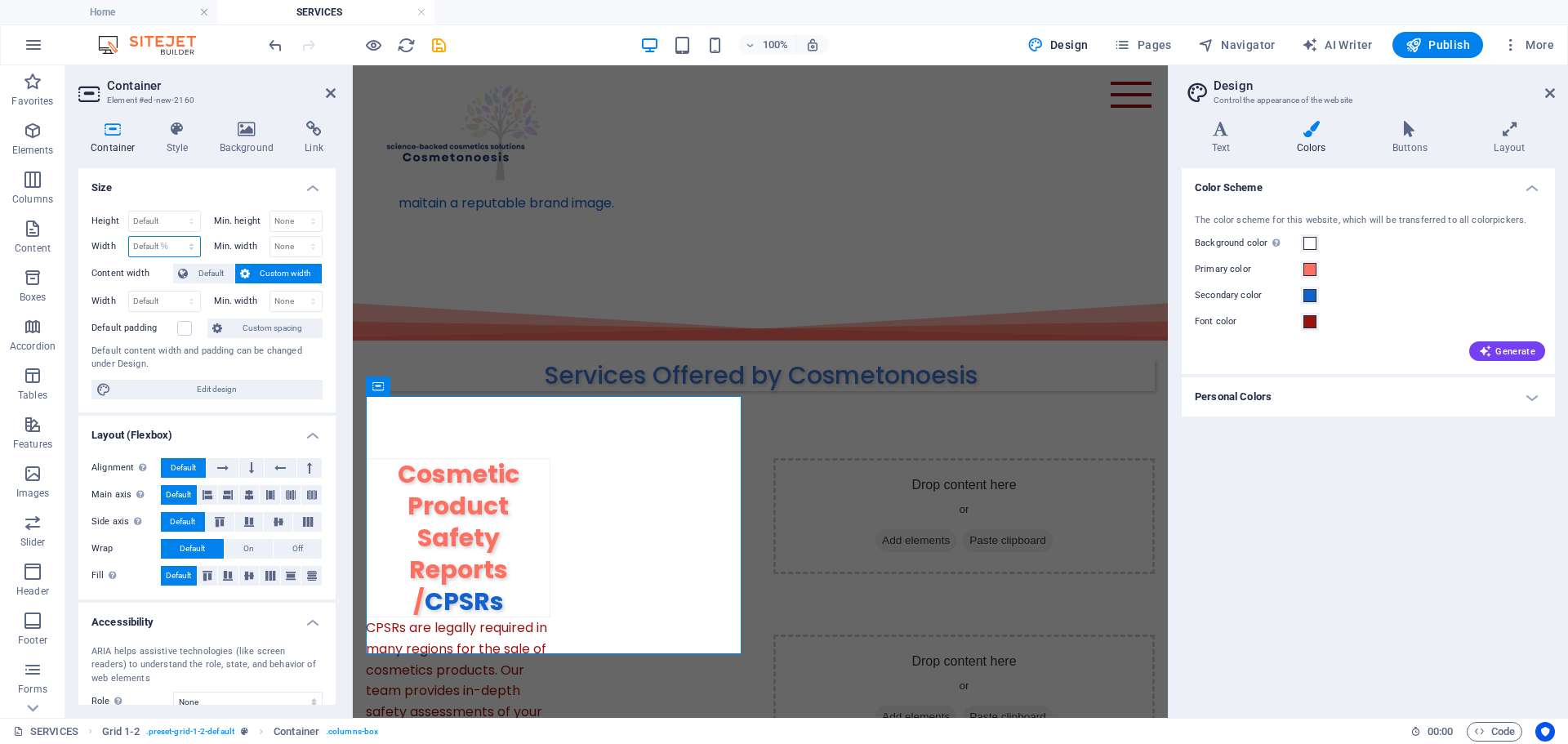 click on "Default px rem % em vh vw" at bounding box center (164, 247) 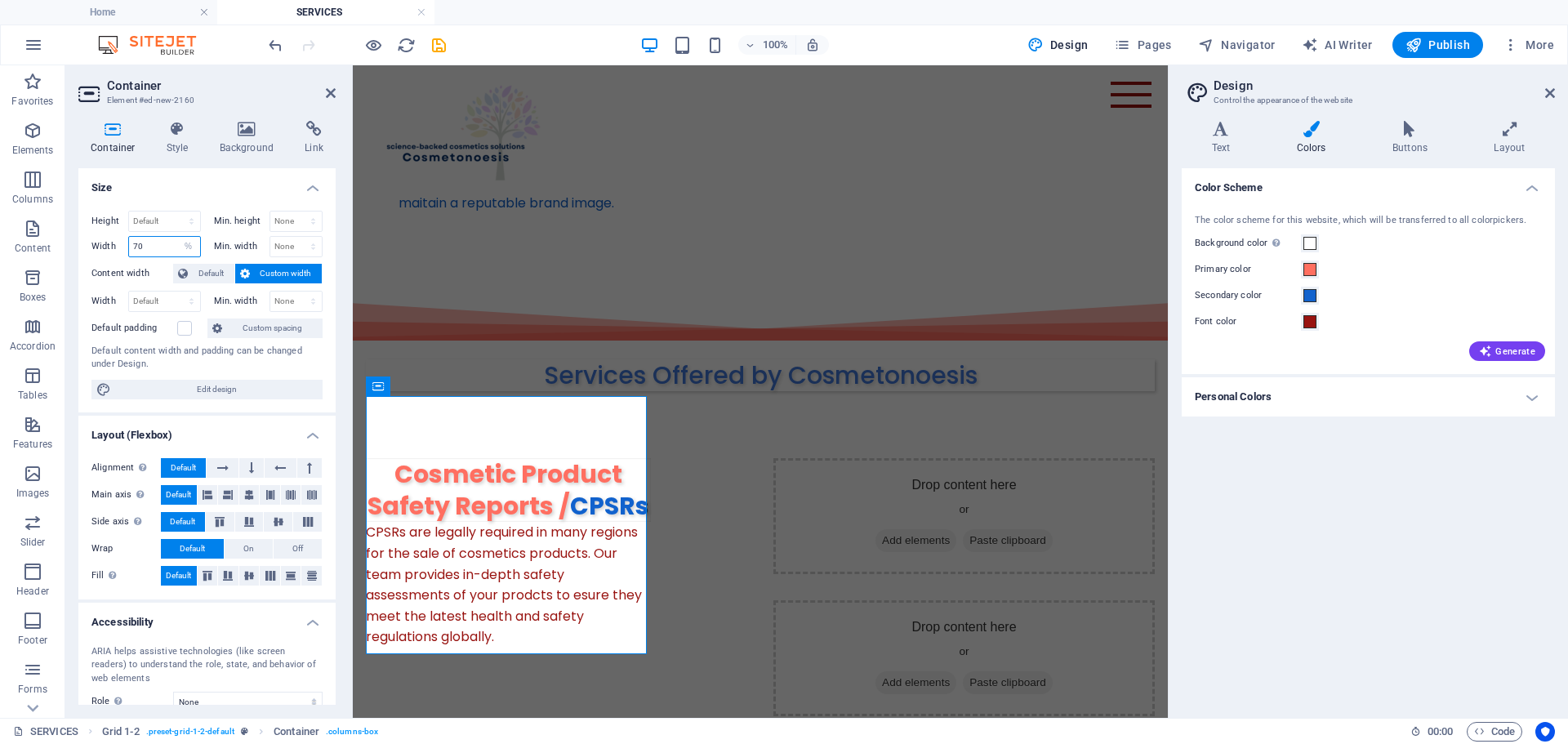 click on "70" at bounding box center (164, 247) 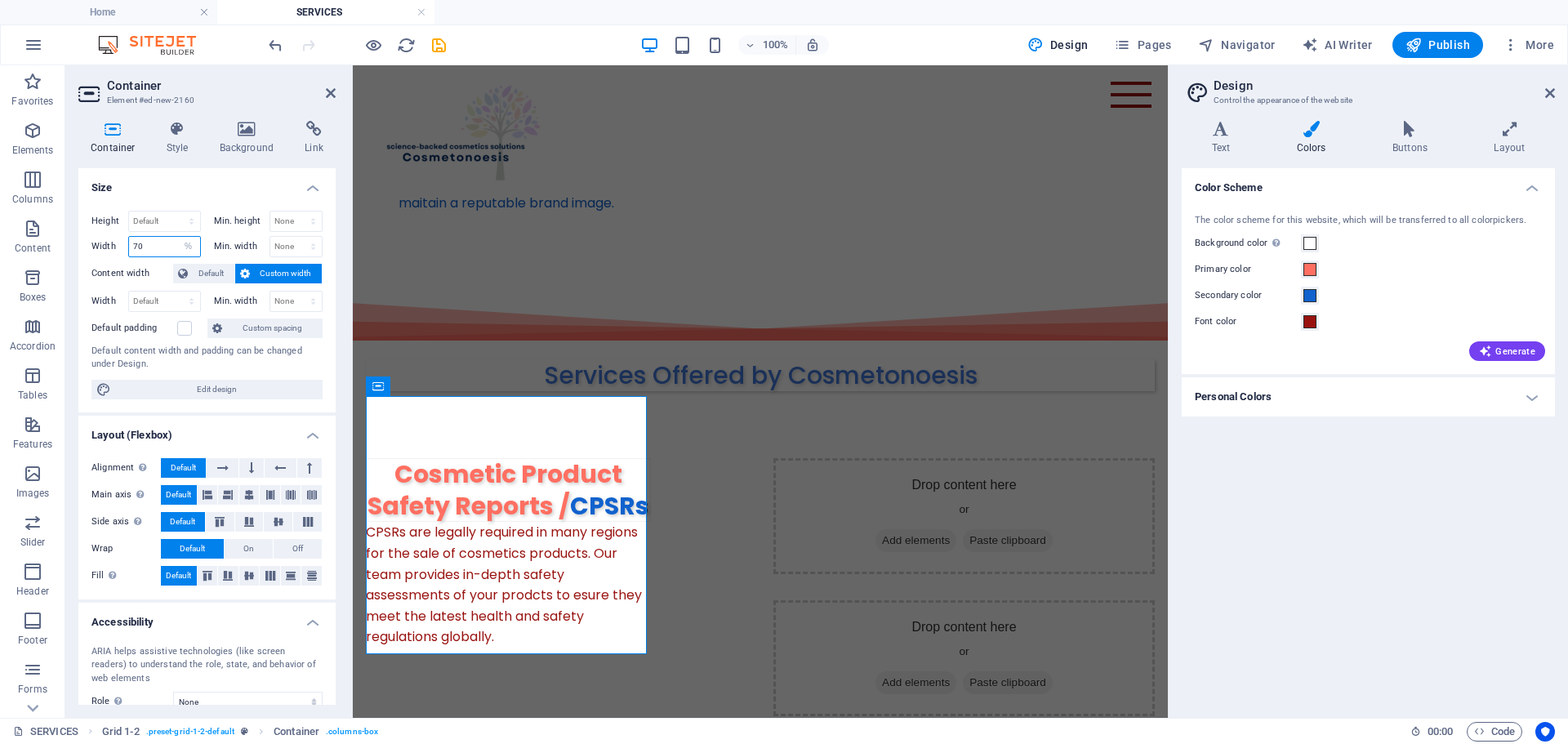 type on "7" 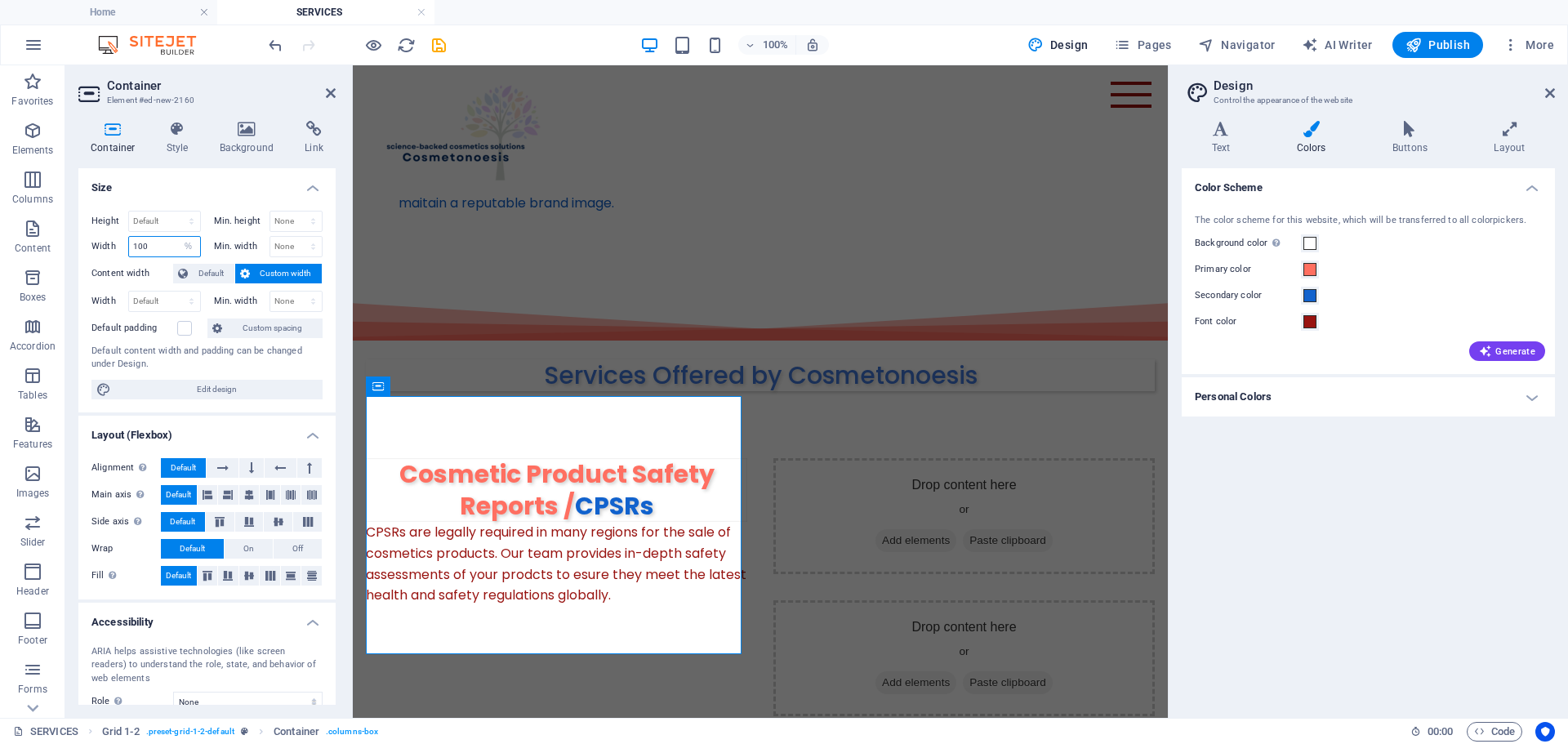 click on "100" at bounding box center [164, 247] 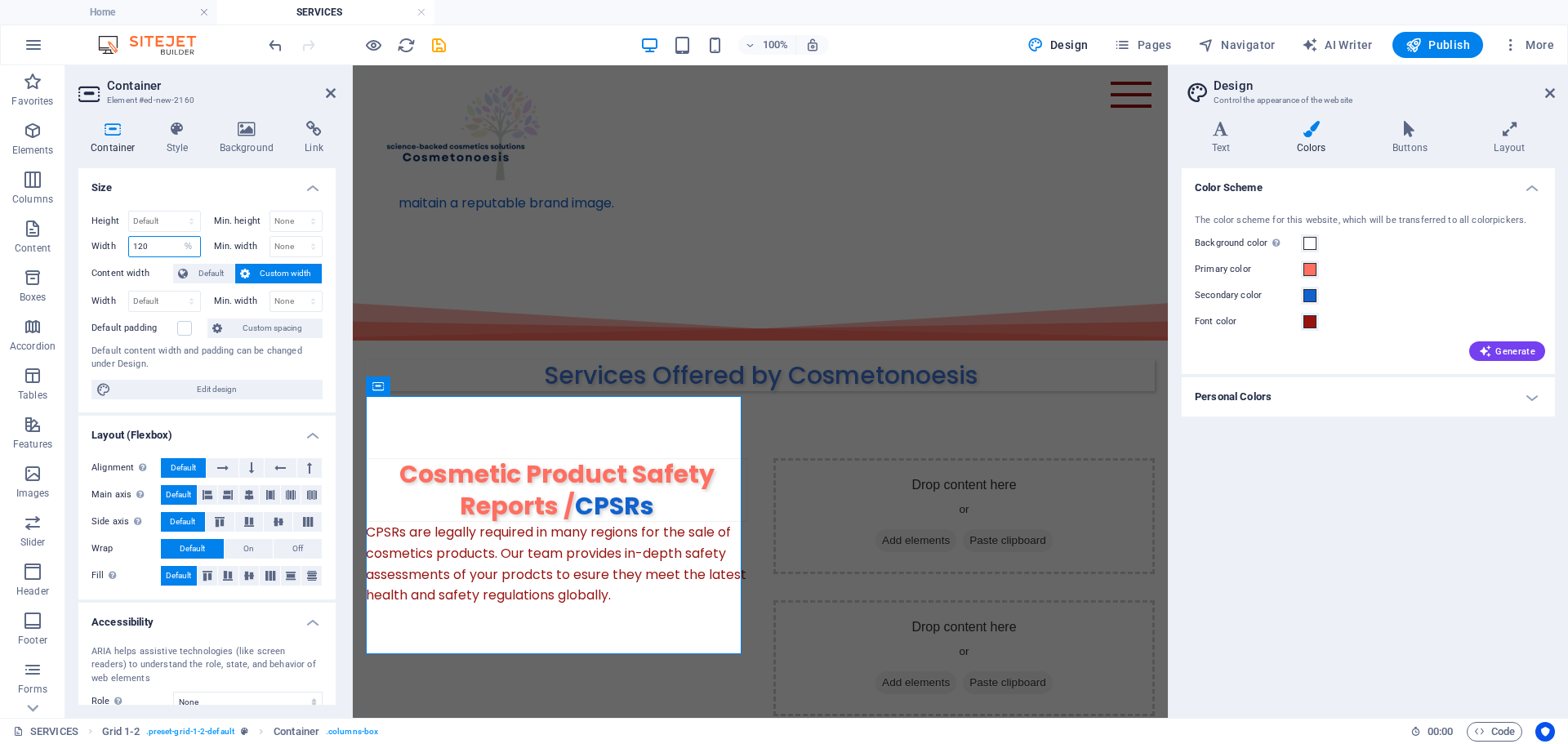type on "120" 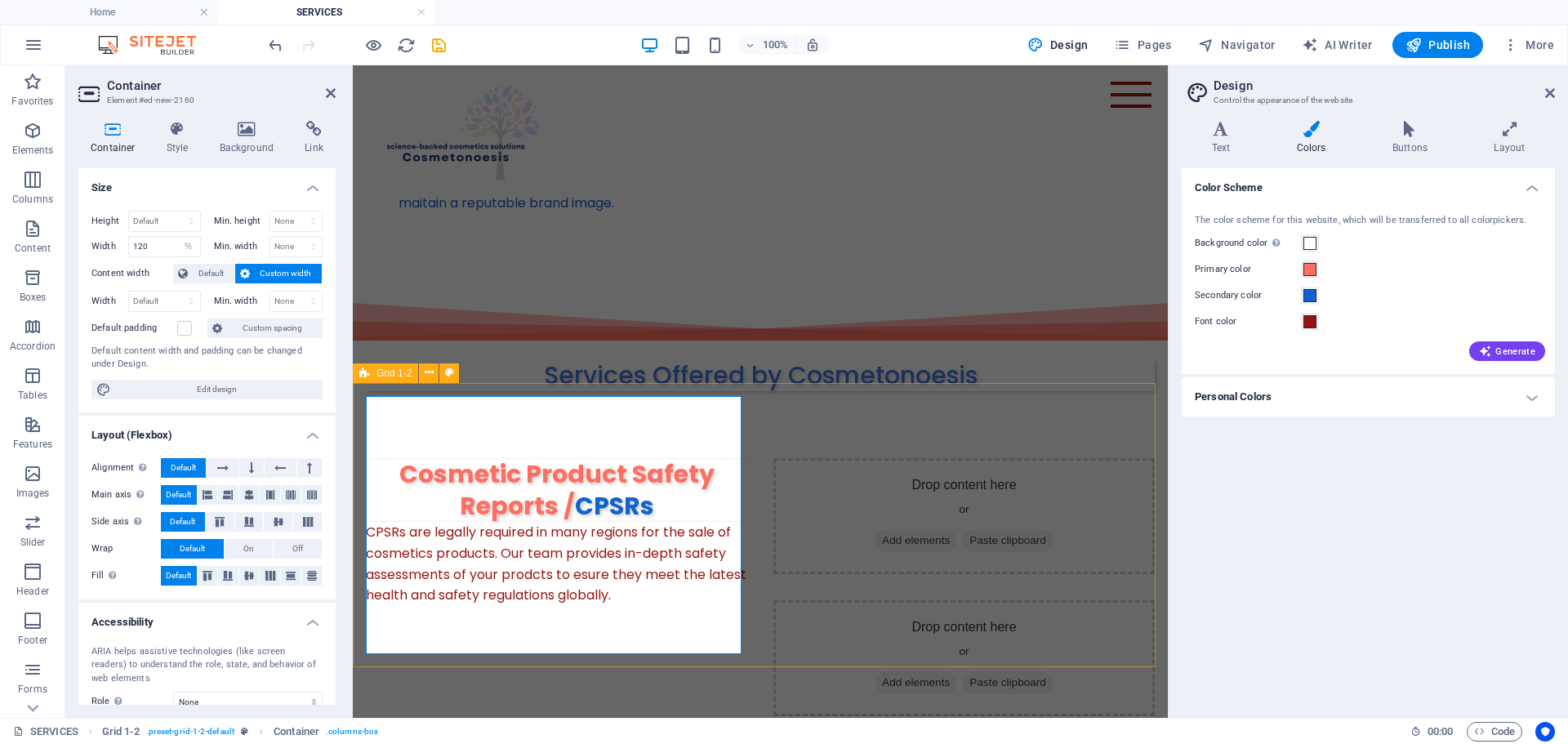 drag, startPoint x: 849, startPoint y: 463, endPoint x: 1143, endPoint y: 464, distance: 294.0017 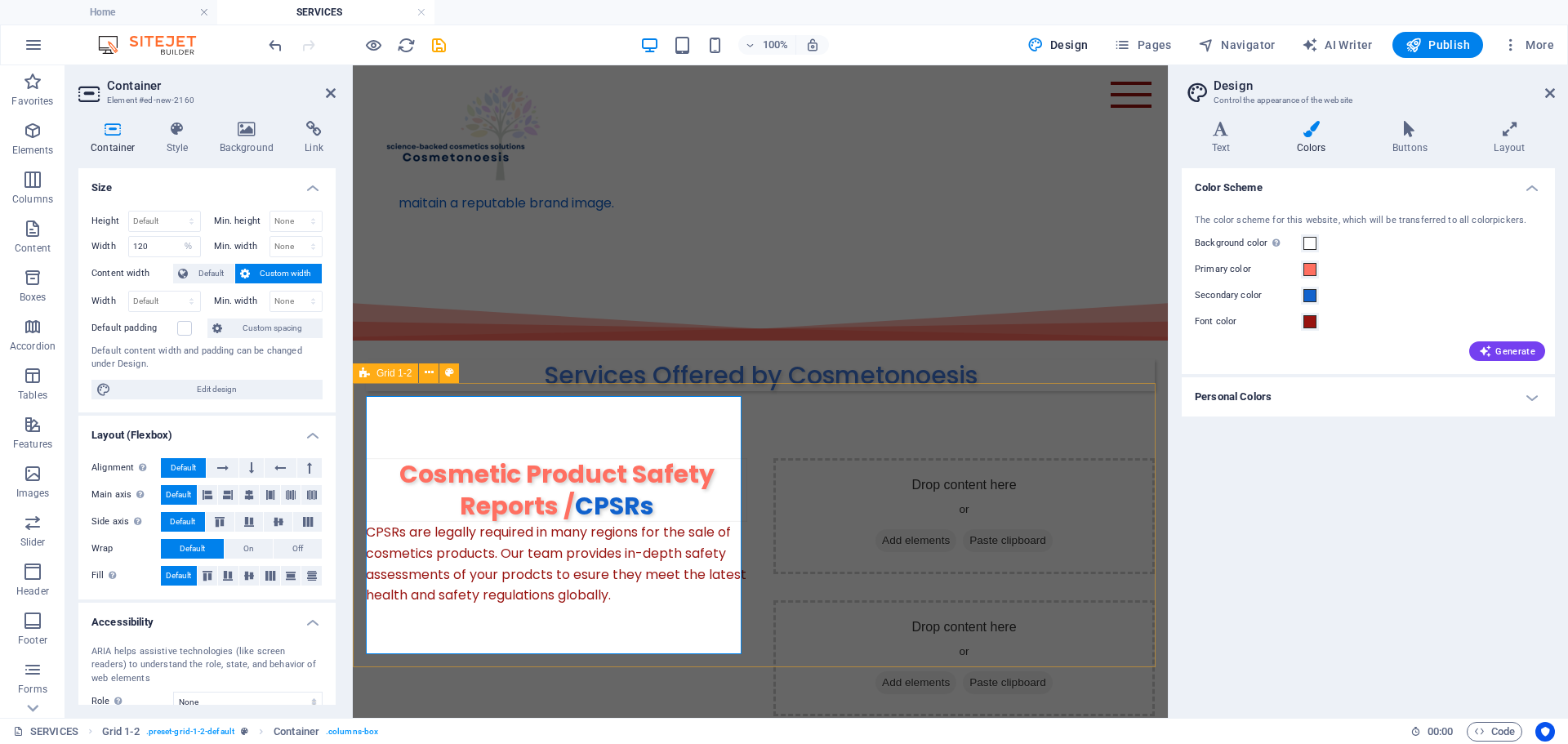 click on "Drop content here or  Add elements  Paste clipboard" at bounding box center [964, 516] 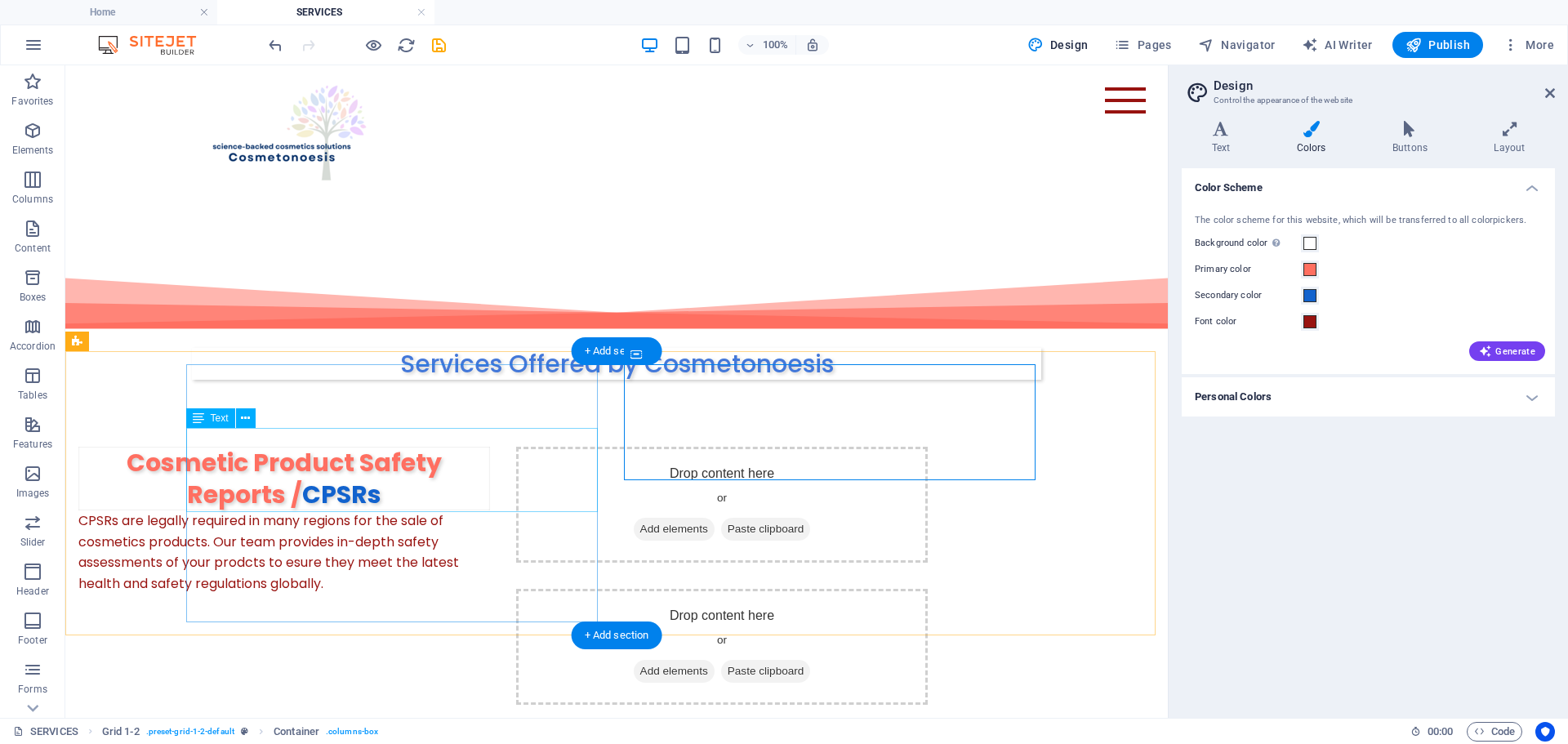 click on "CPSRs are legally required in many regions for the sale of cosmetics products. Our team provides in-depth safety assessments of your prodcts to esure they meet the latest health and safety regulations globally." at bounding box center (284, 552) 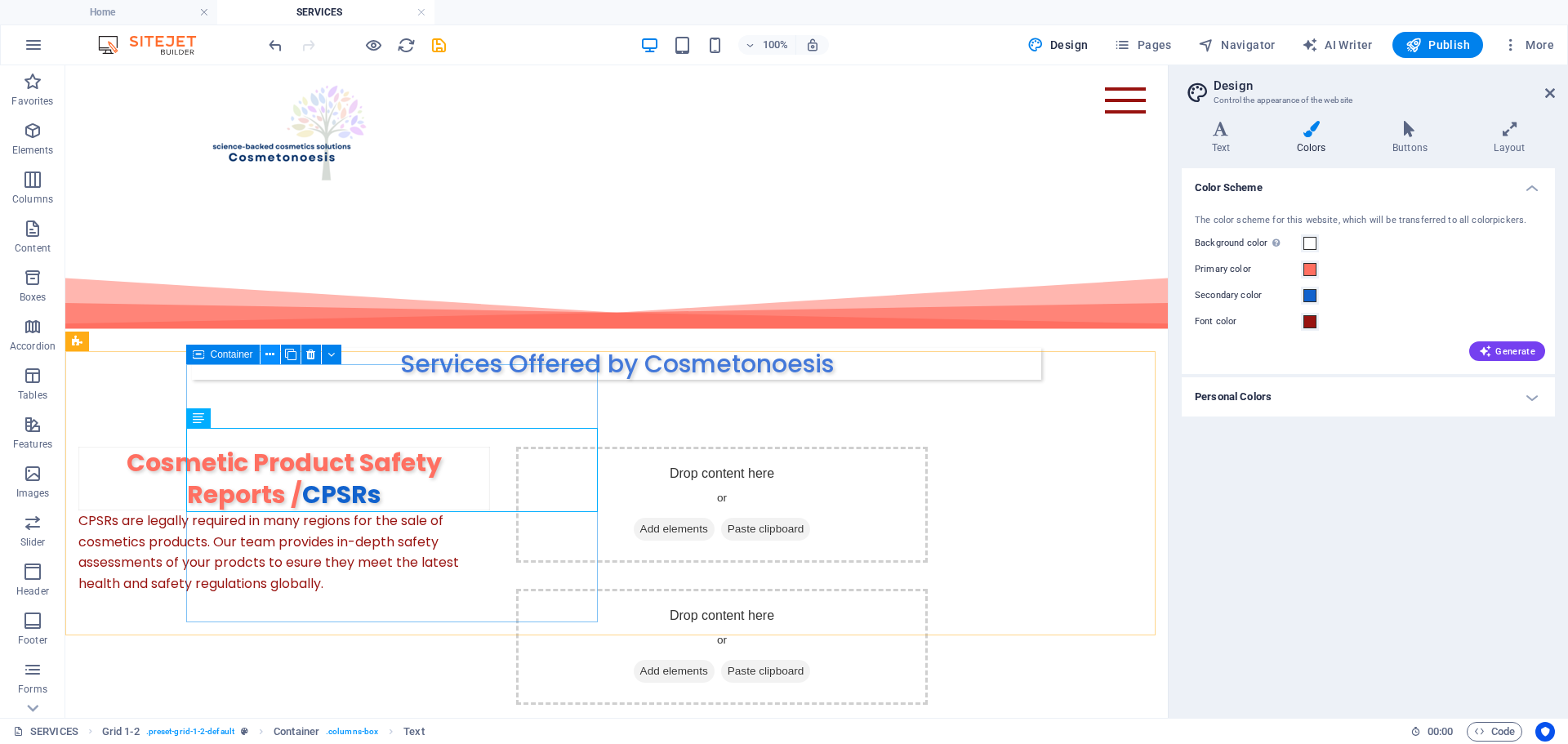 click at bounding box center (270, 354) 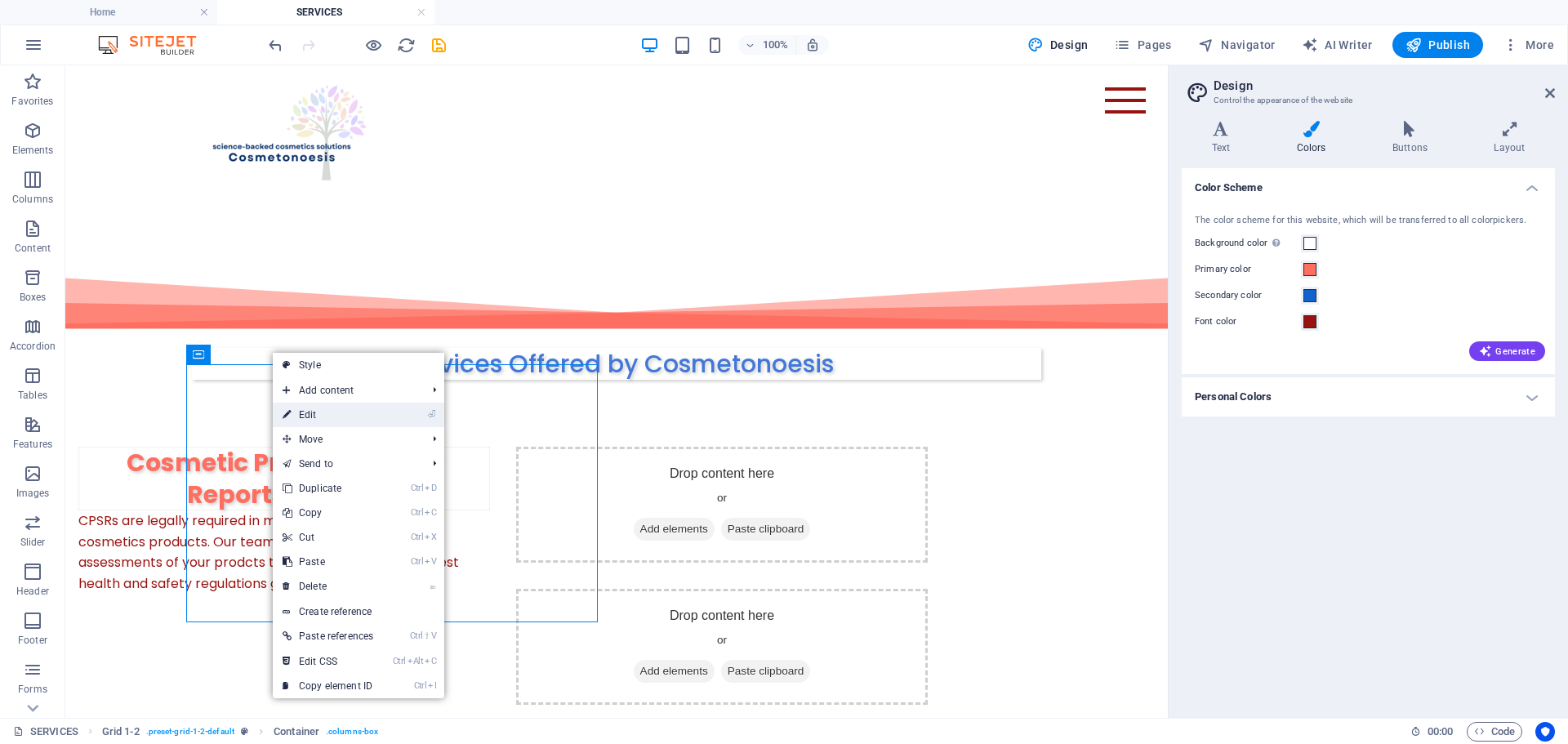 click on "⏎  Edit" at bounding box center (327, 415) 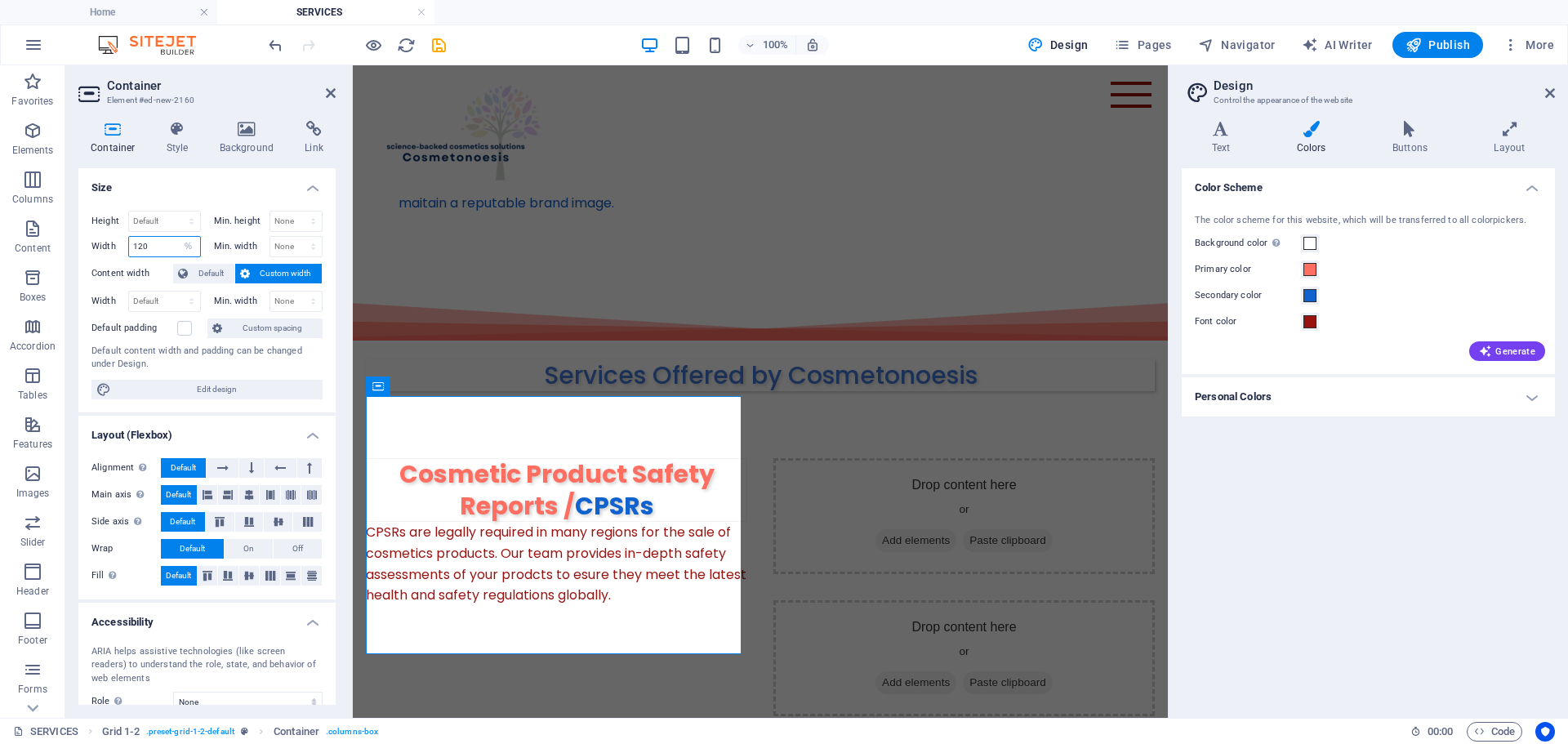 click on "120" at bounding box center [164, 247] 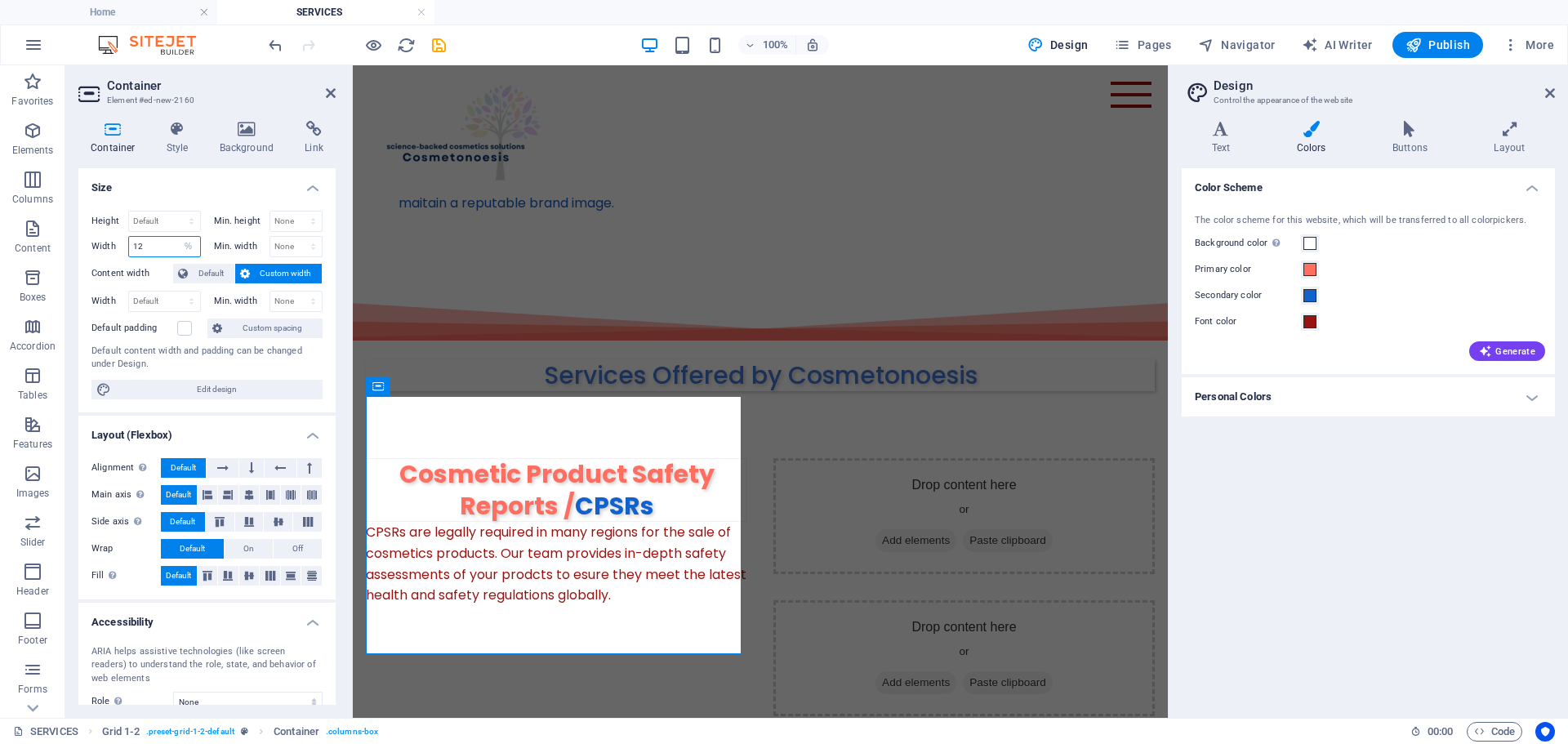 type on "1" 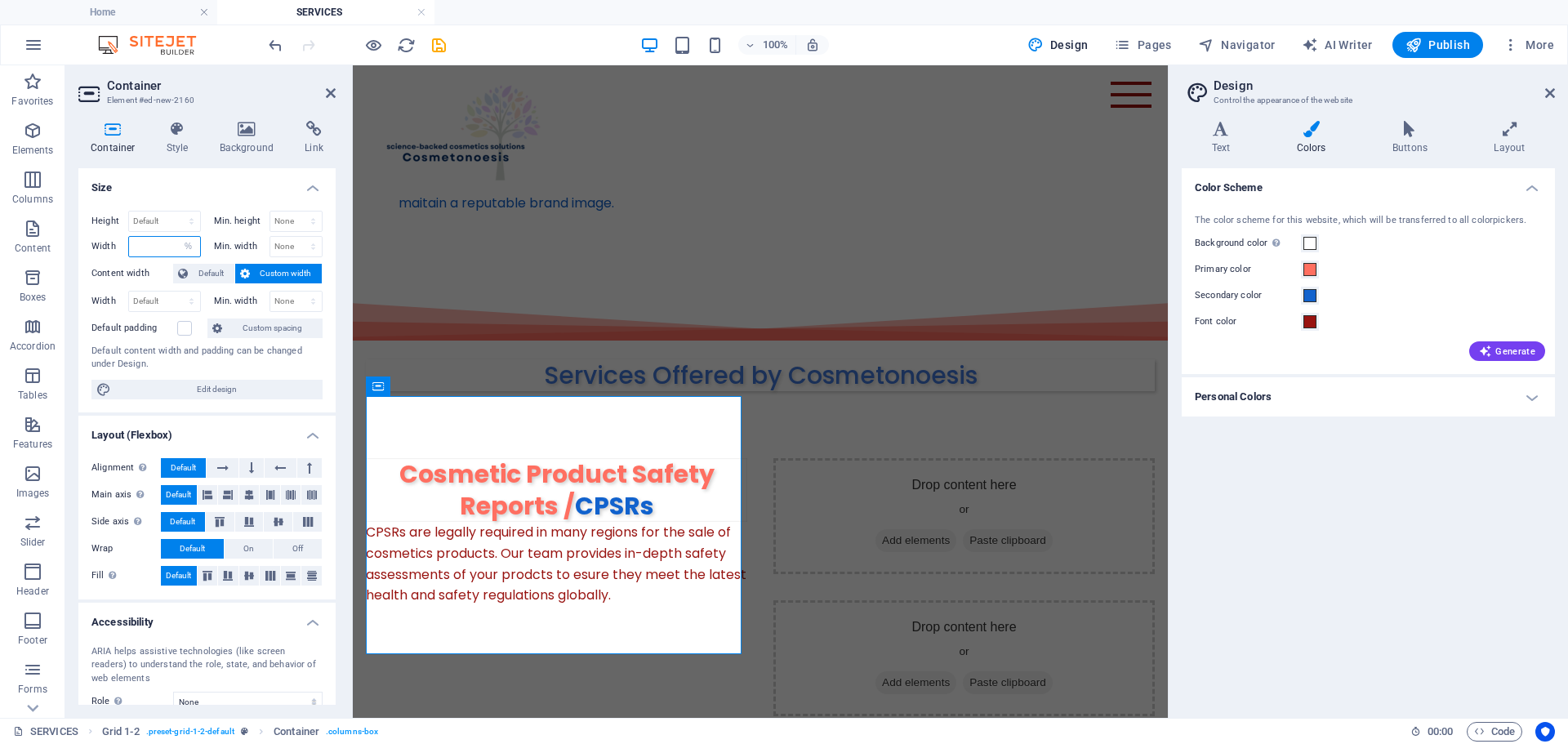 click at bounding box center (164, 247) 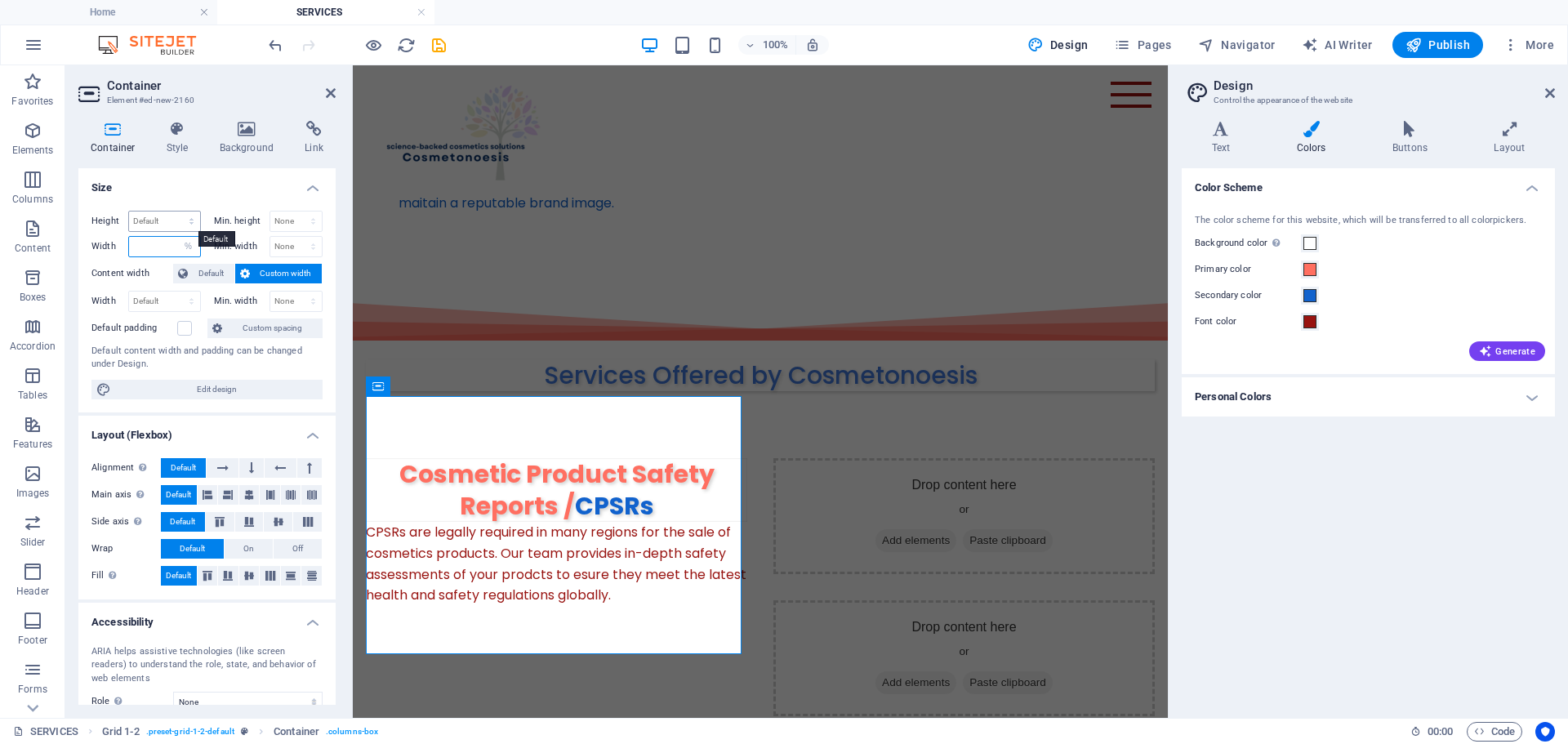 type 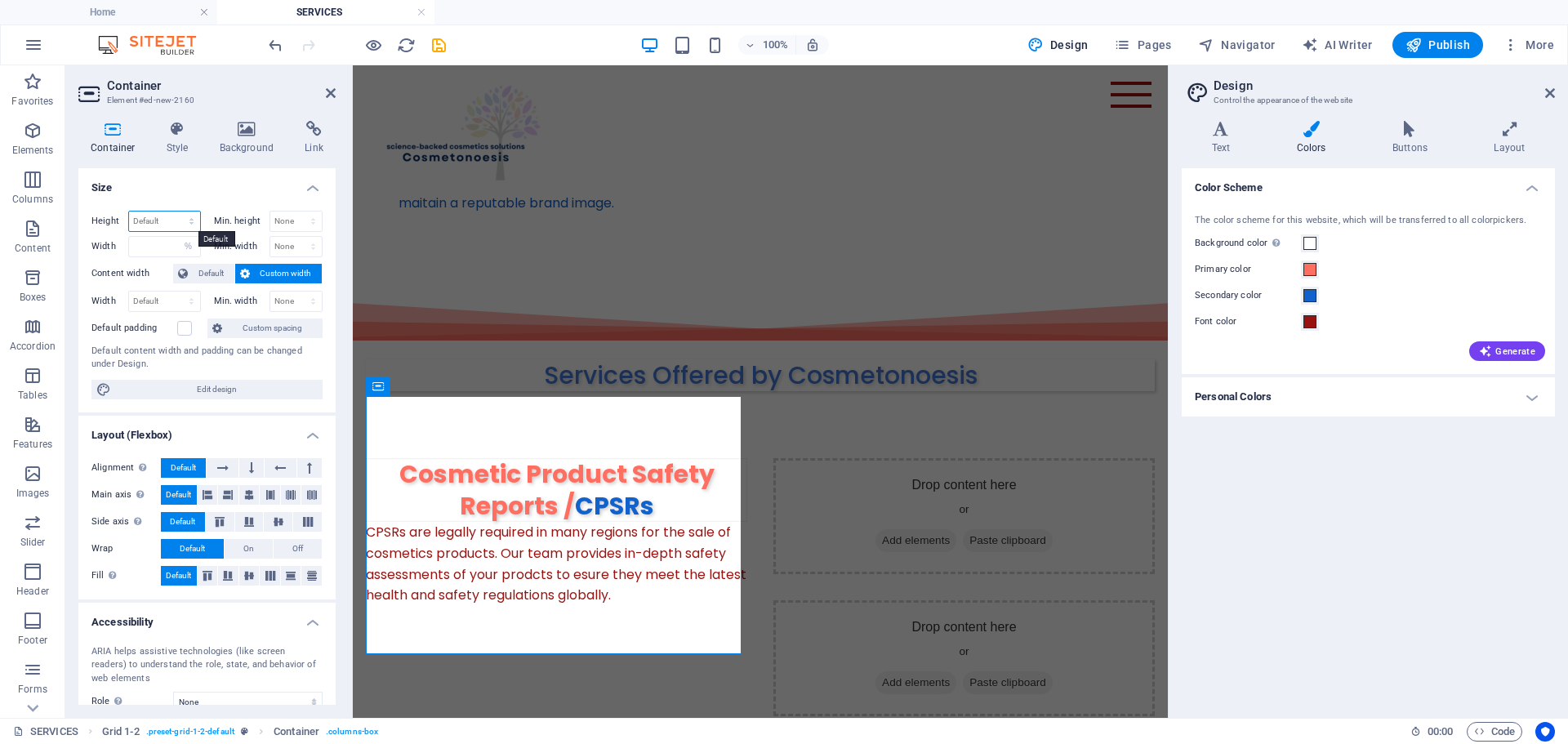 click on "Default px rem % vh vw" at bounding box center [164, 221] 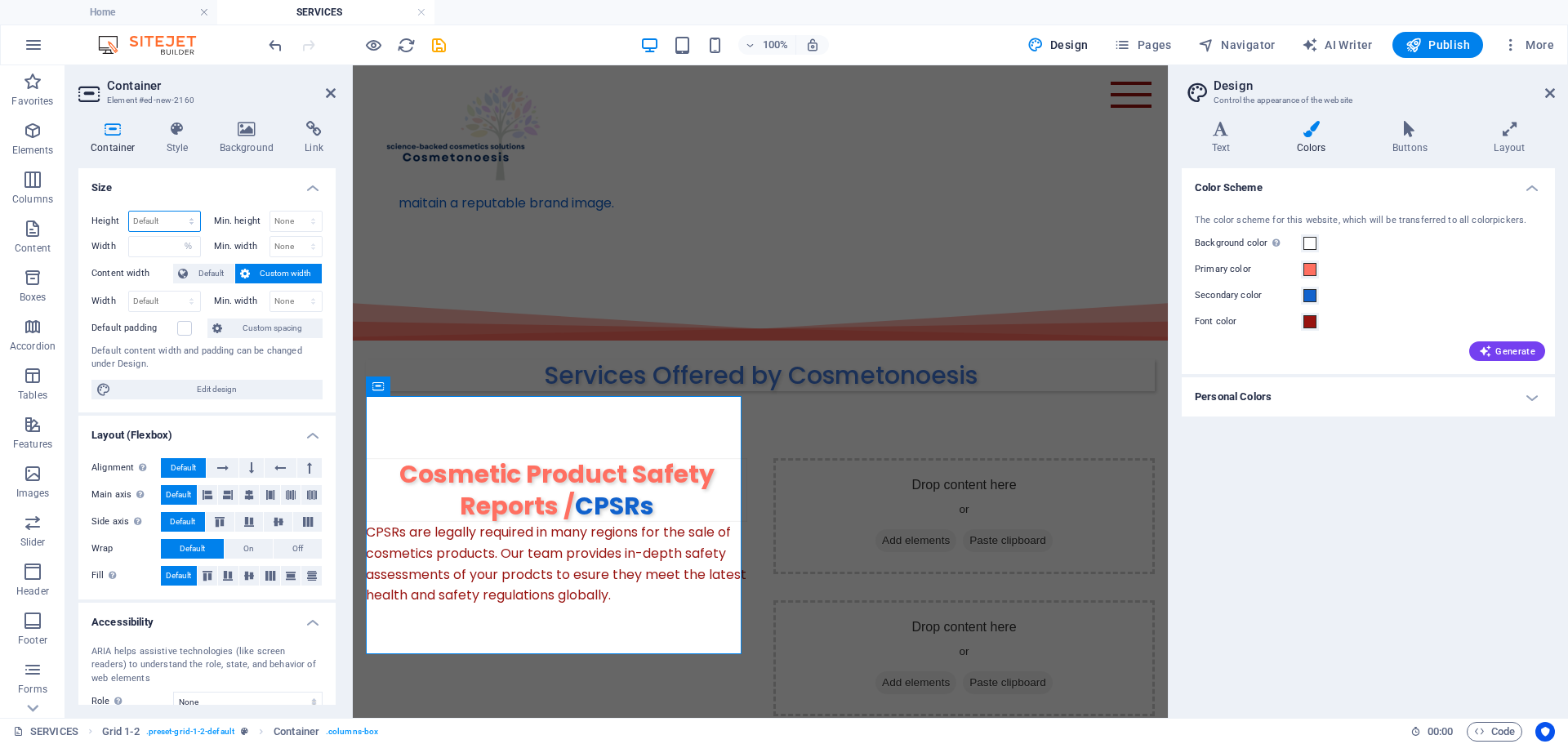 click on "Default px rem % vh vw" at bounding box center (164, 221) 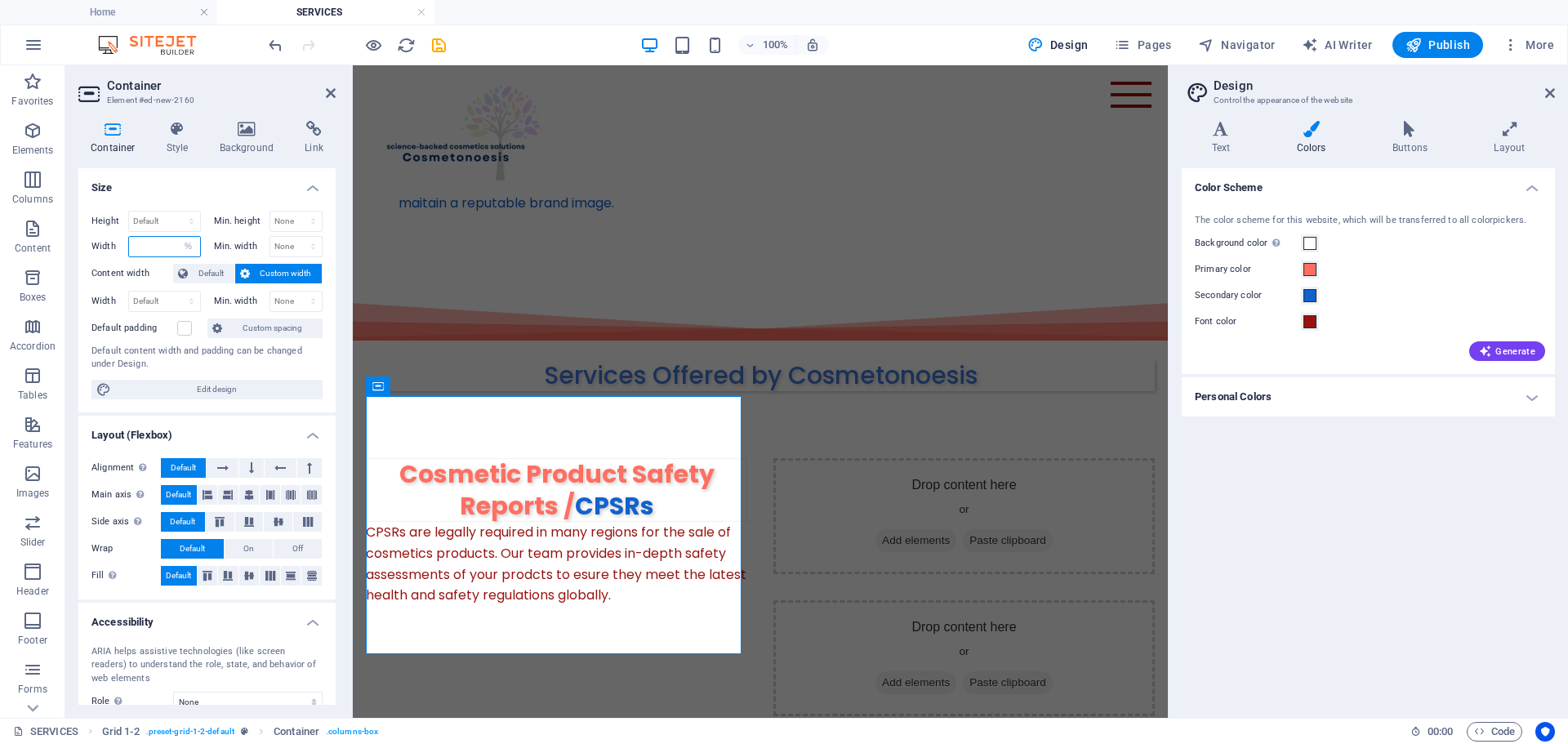 click at bounding box center (164, 247) 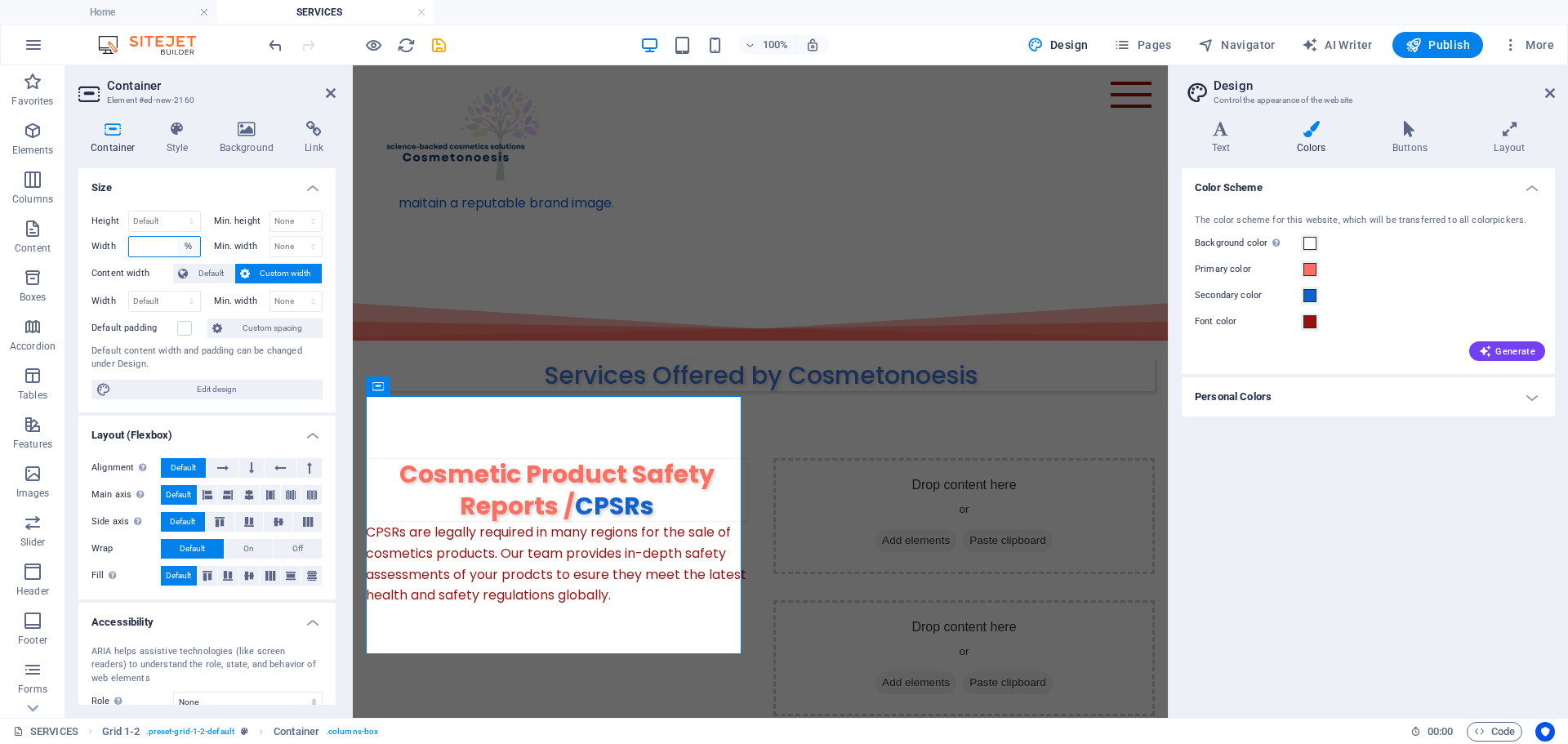 click on "Default px rem % em vh vw" at bounding box center [189, 247] 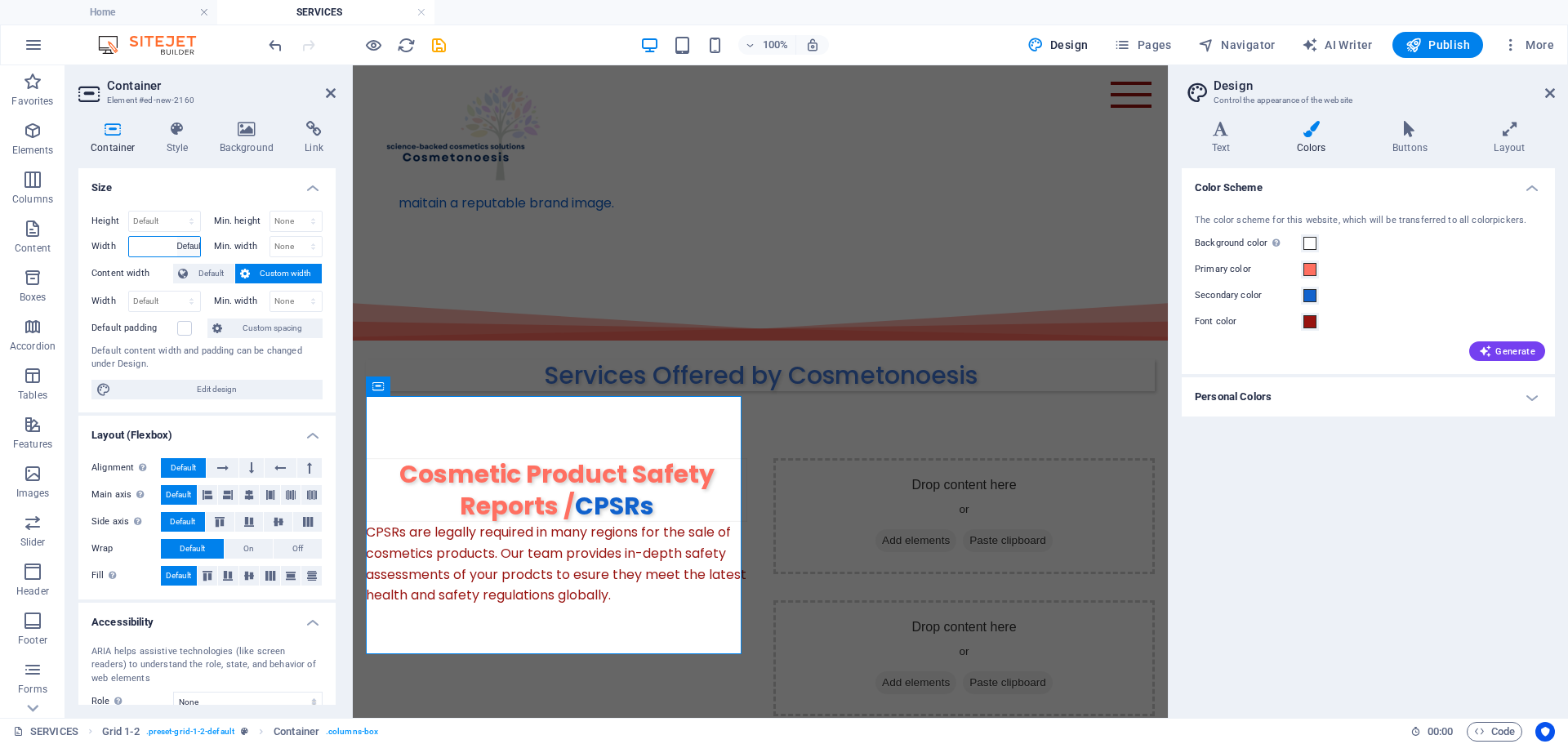 click on "Default px rem % em vh vw" at bounding box center (189, 247) 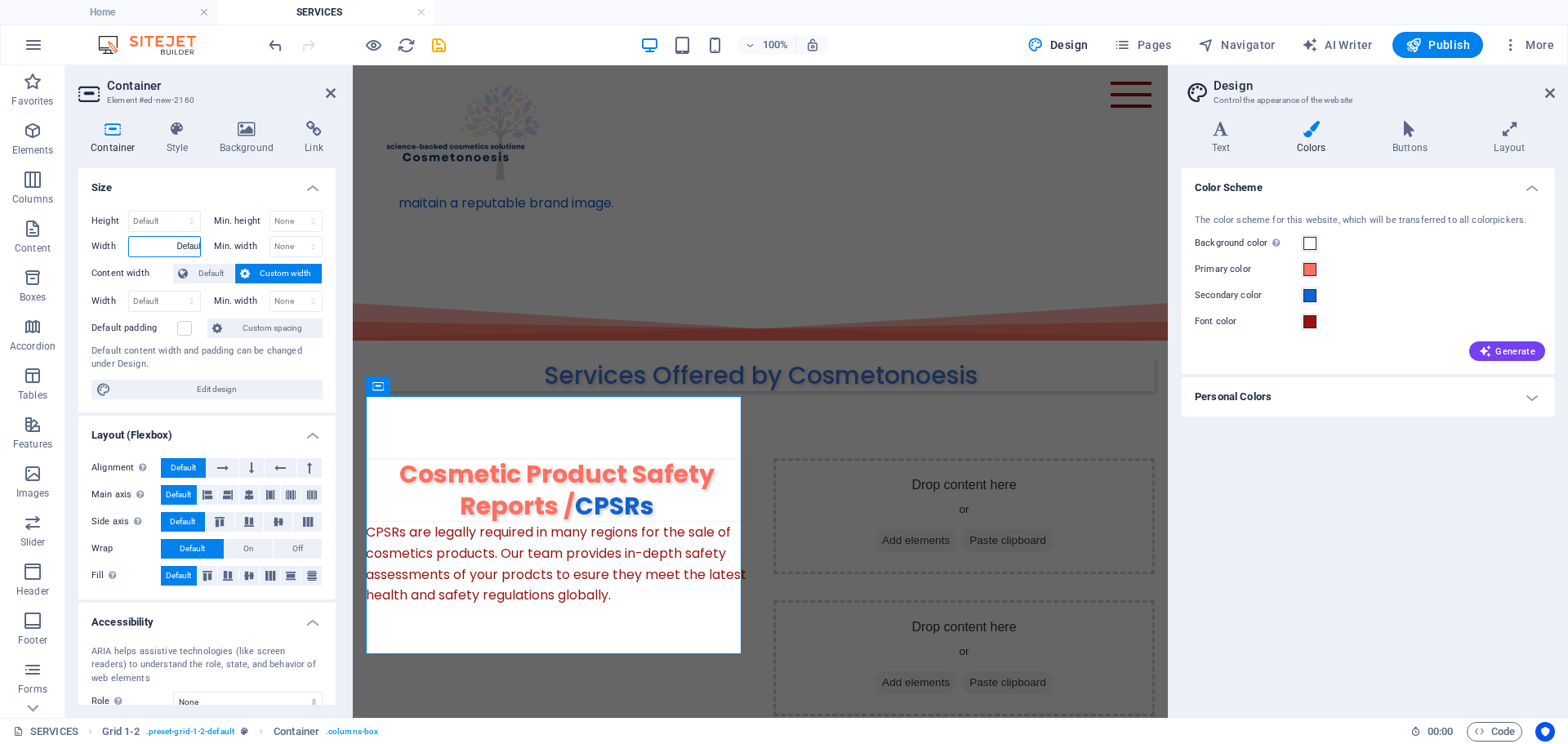 select on "DISABLED_OPTION_VALUE" 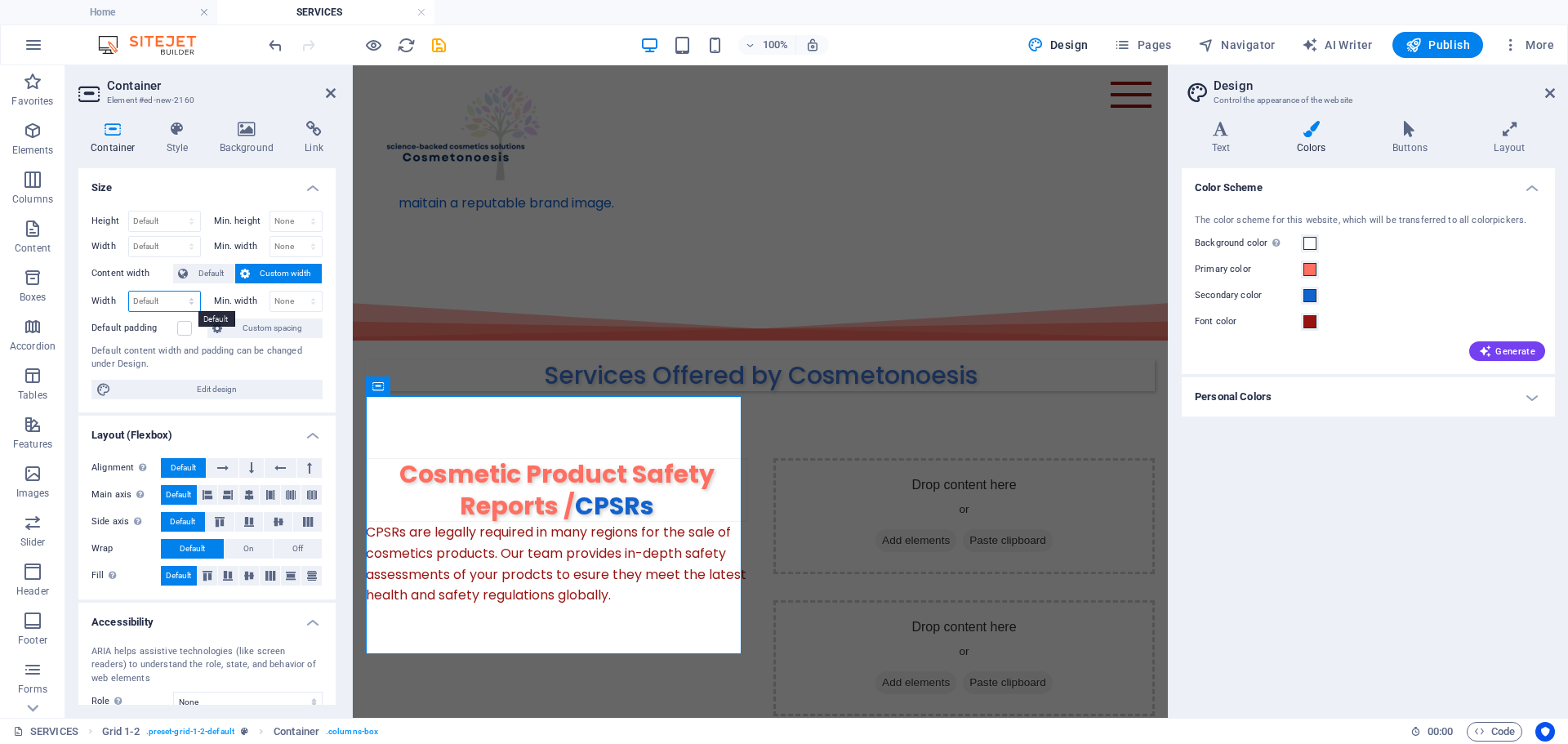 click on "Default px rem % em vh vw" at bounding box center (164, 301) 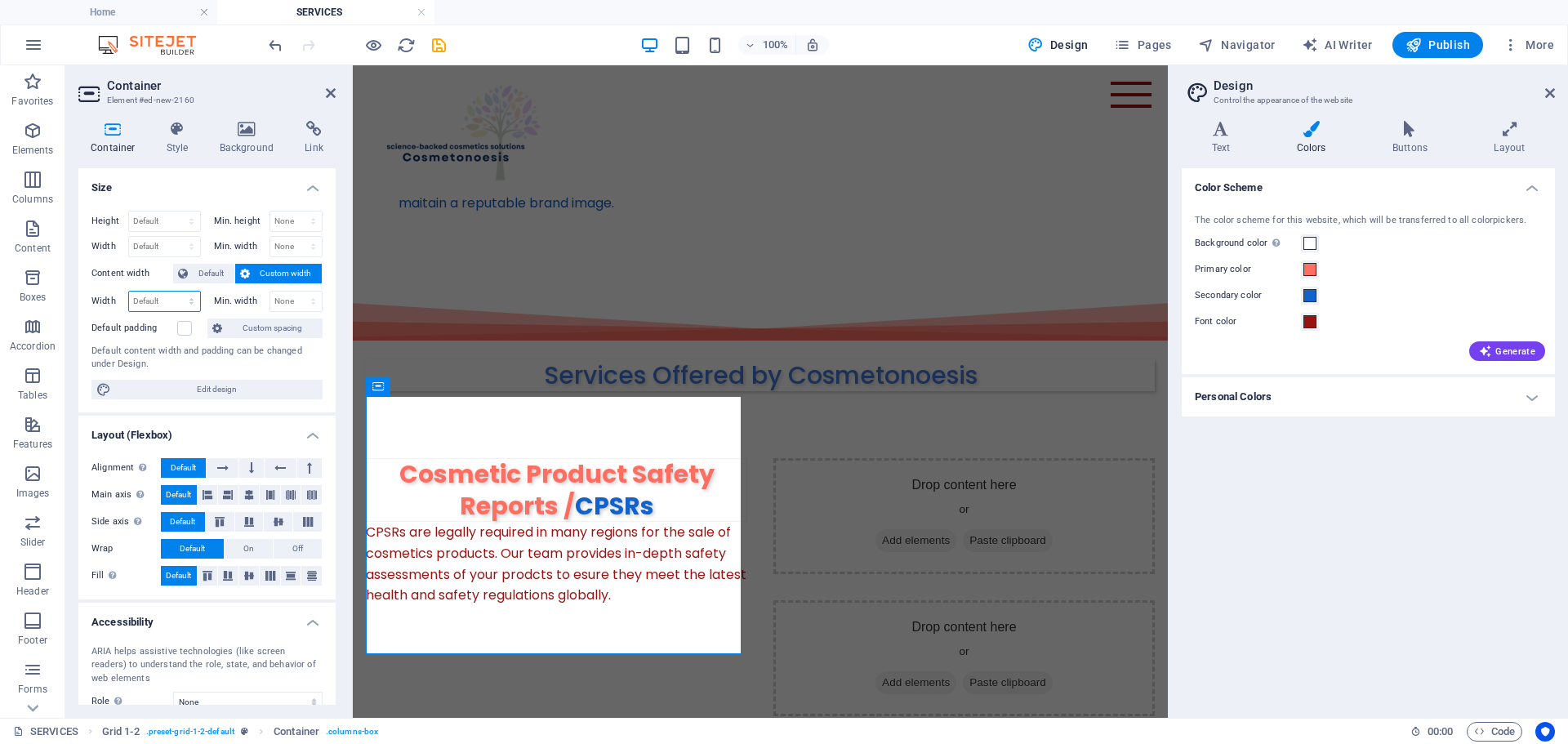 select on "%" 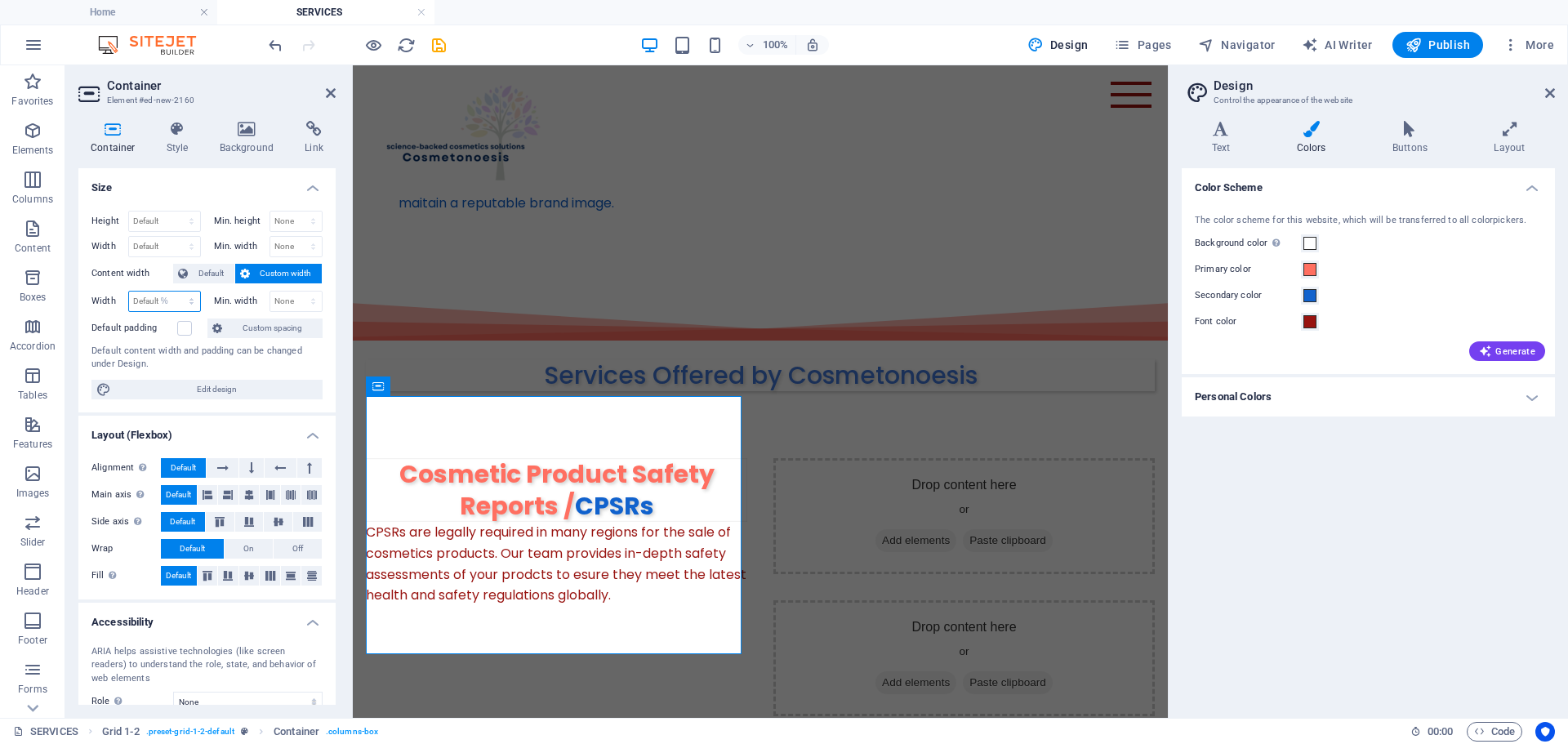 click on "Default px rem % em vh vw" at bounding box center (164, 301) 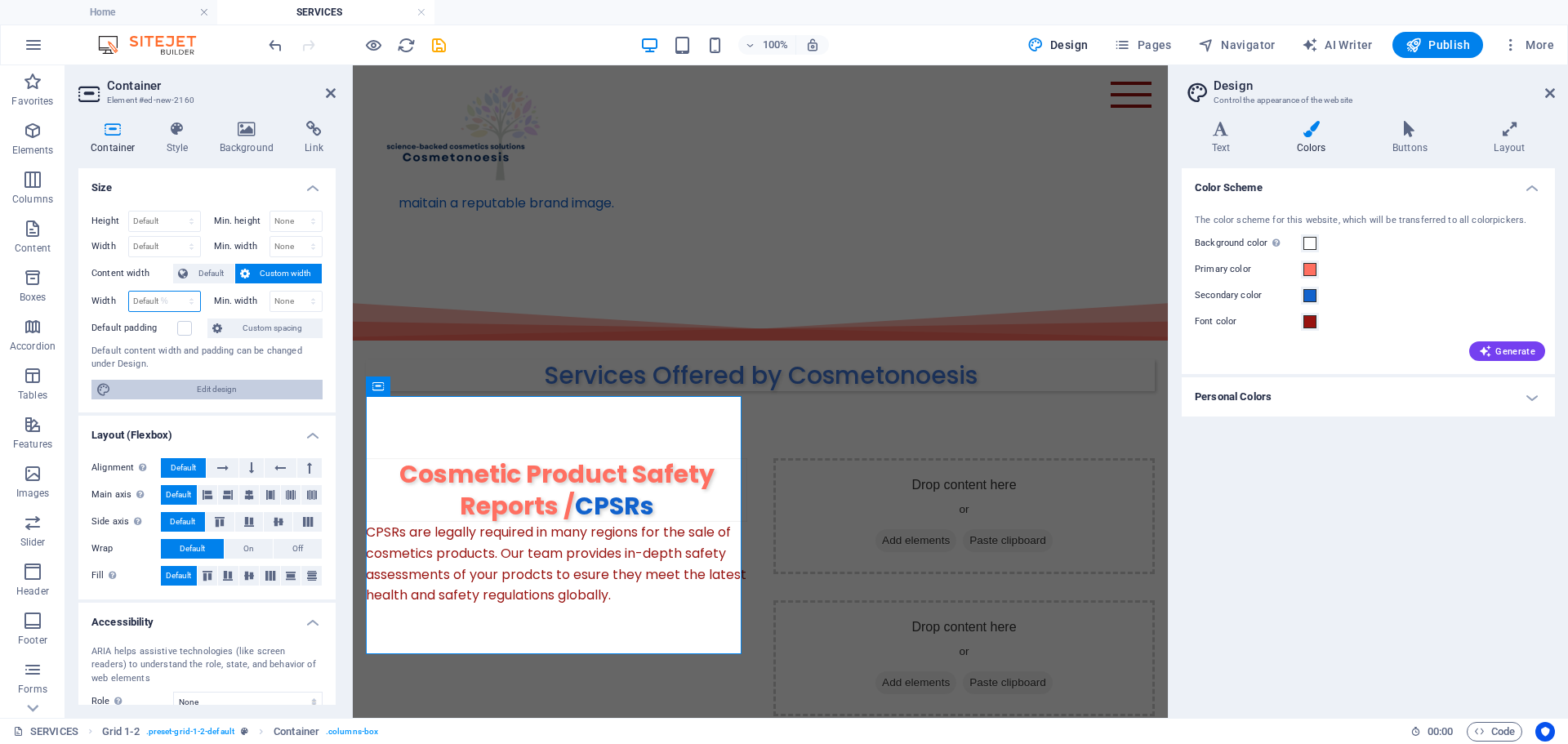 type on "100" 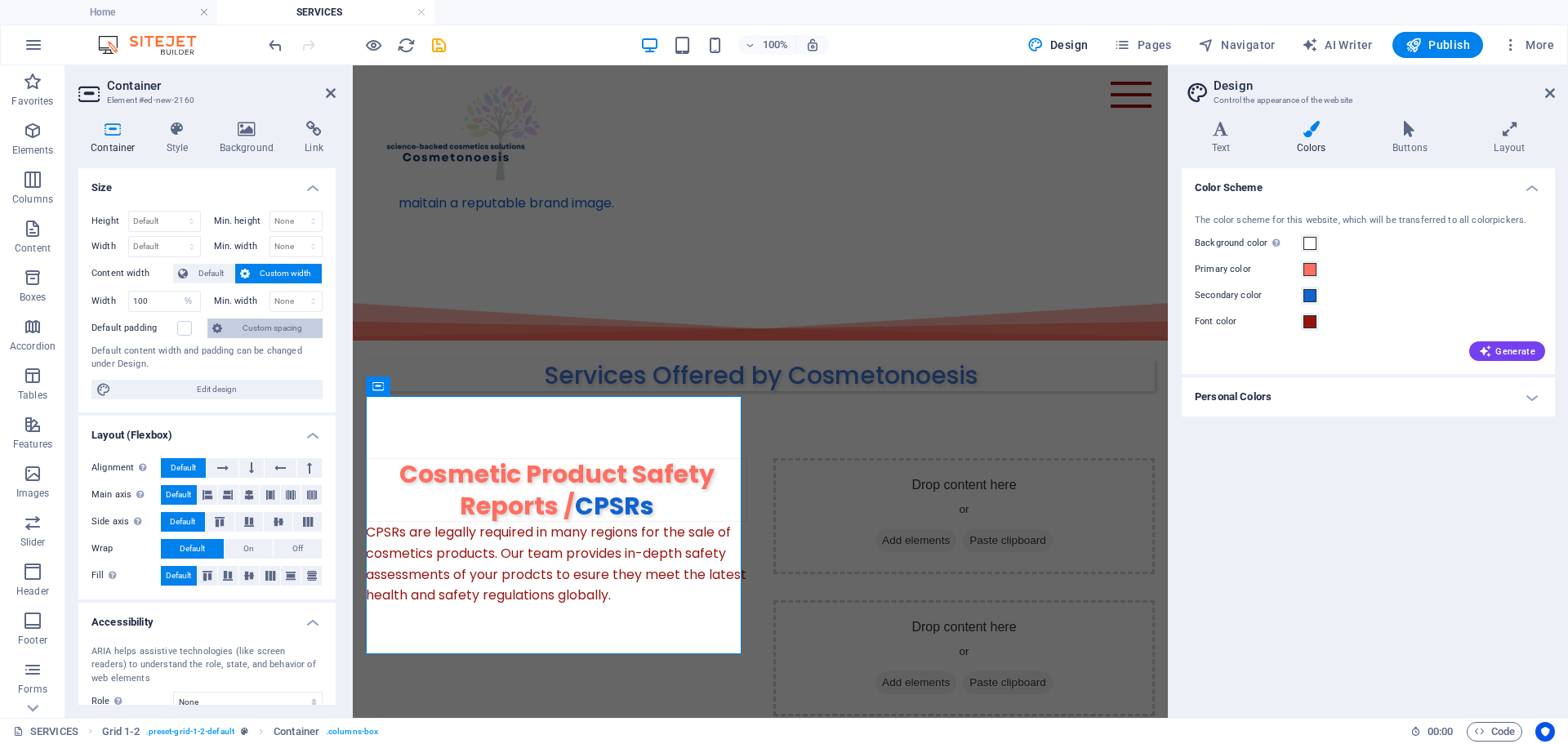click on "Custom spacing" at bounding box center [272, 328] 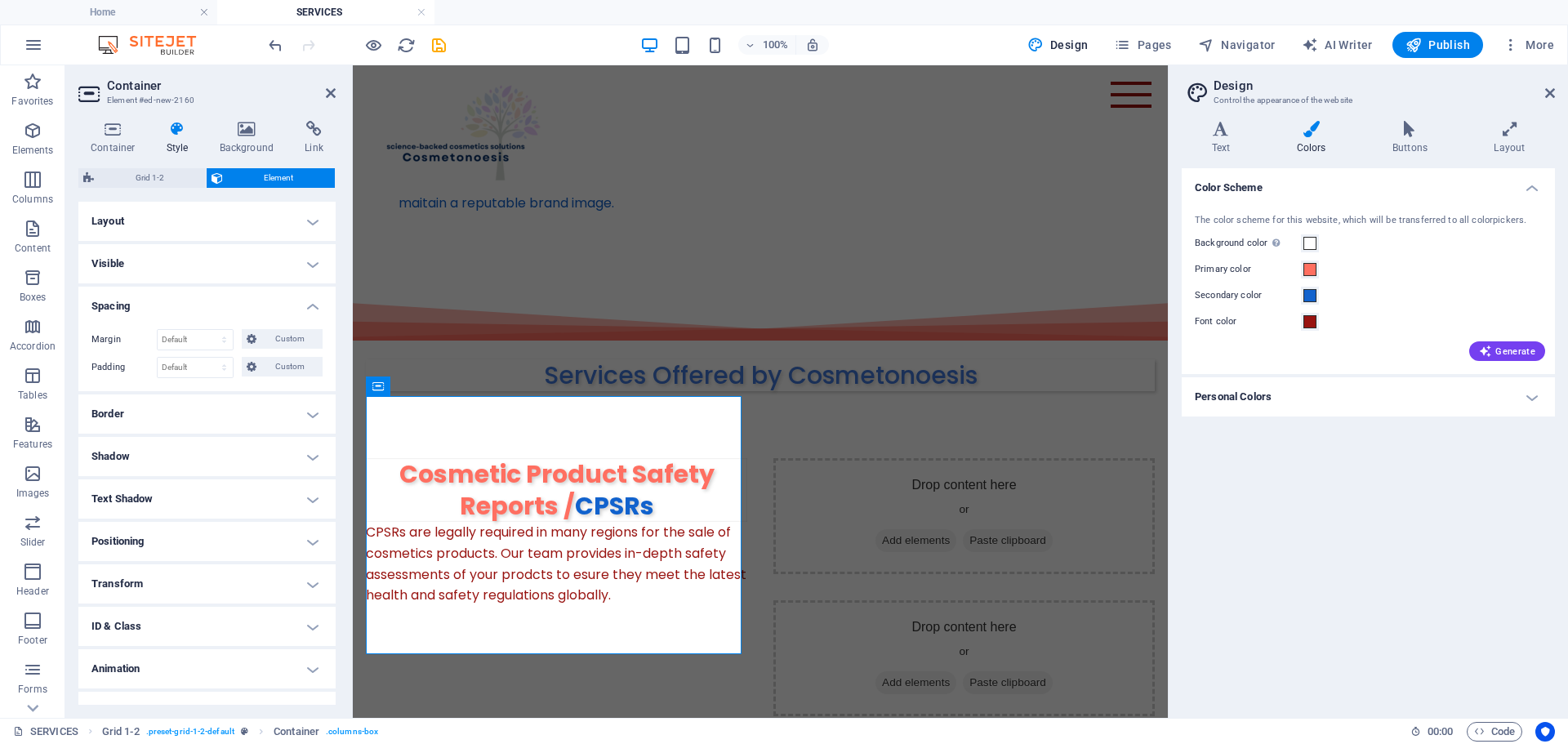 click on "Layout" at bounding box center [207, 221] 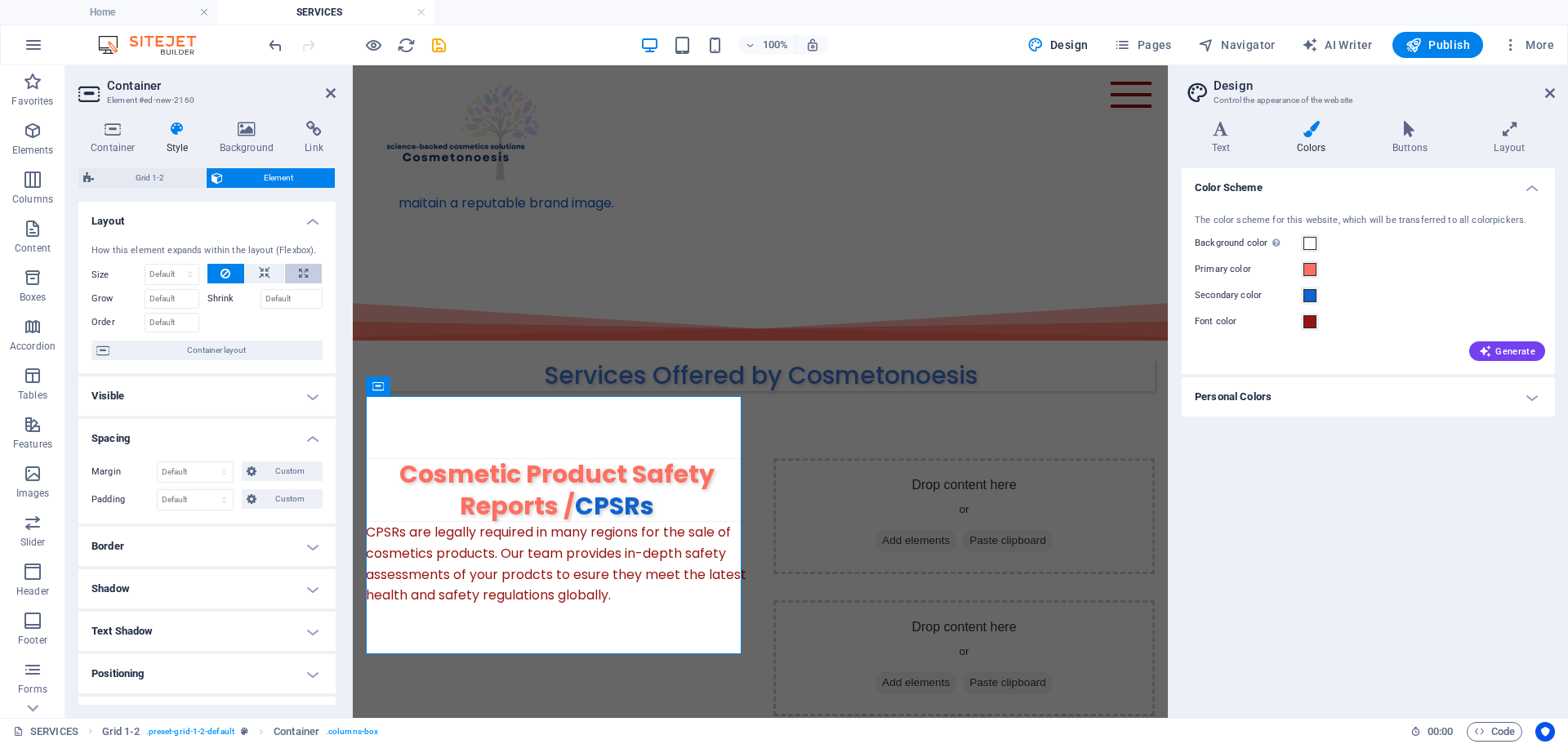 click at bounding box center [303, 274] 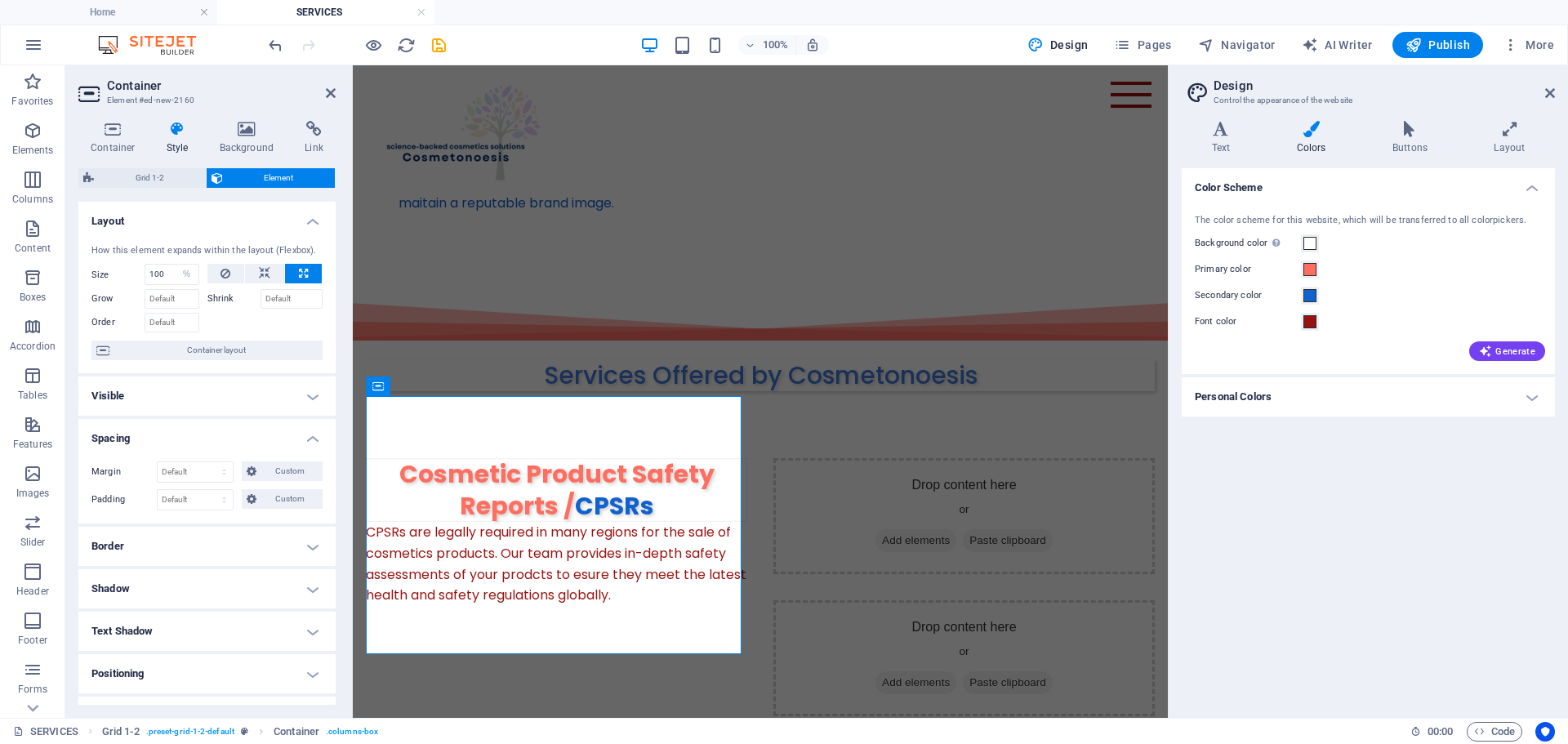 drag, startPoint x: 303, startPoint y: 273, endPoint x: 291, endPoint y: 273, distance: 12 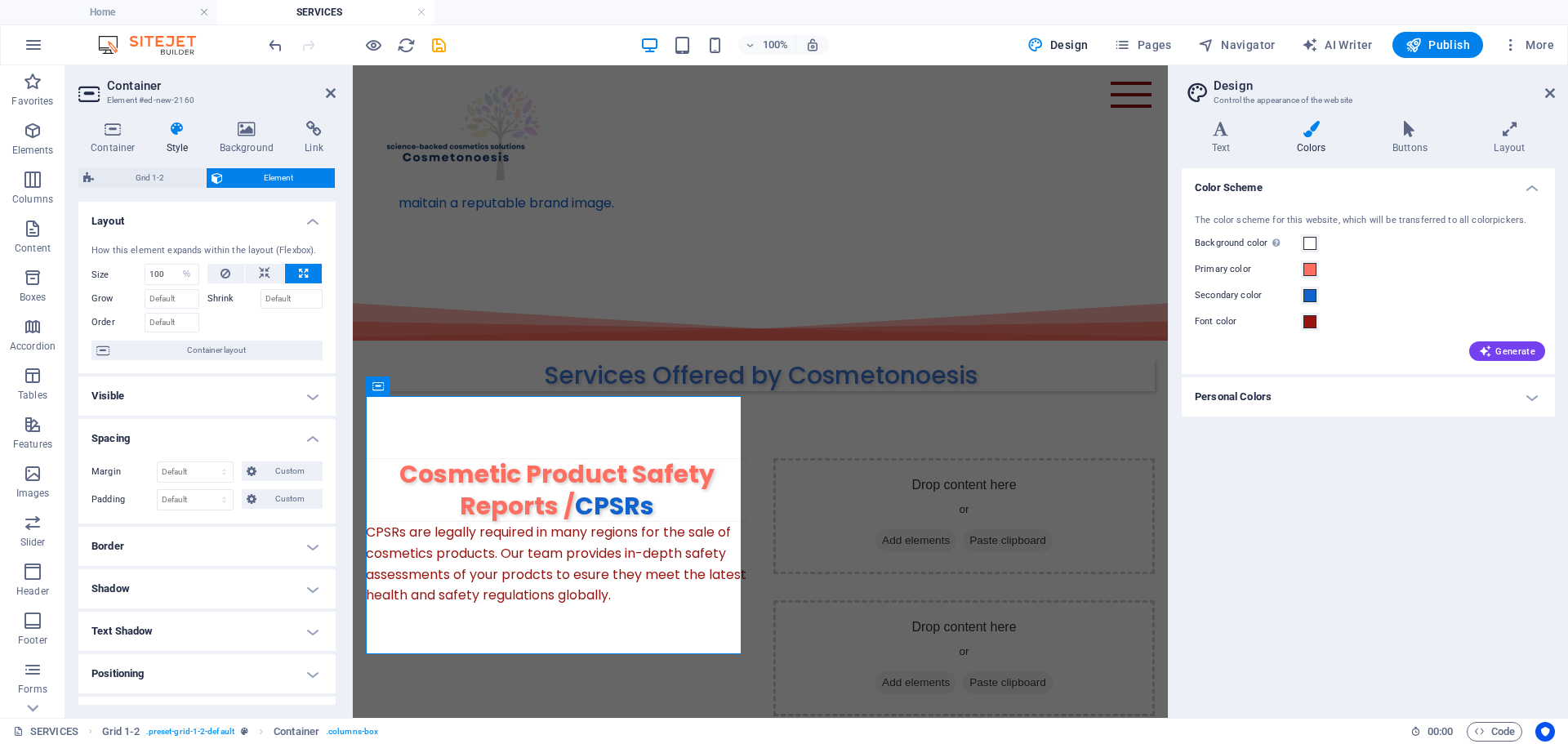 click on "Border" at bounding box center [207, 546] 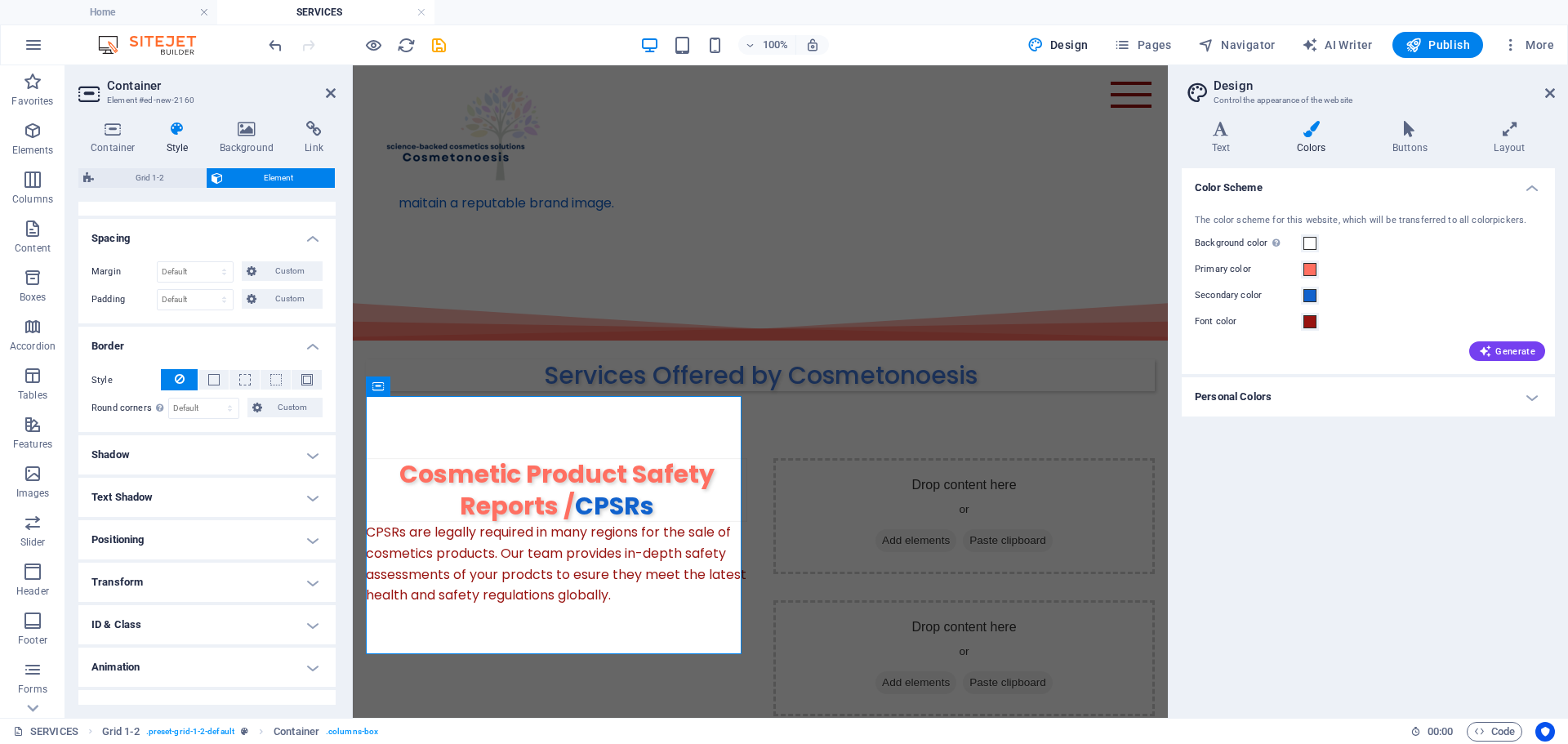 scroll, scrollTop: 225, scrollLeft: 0, axis: vertical 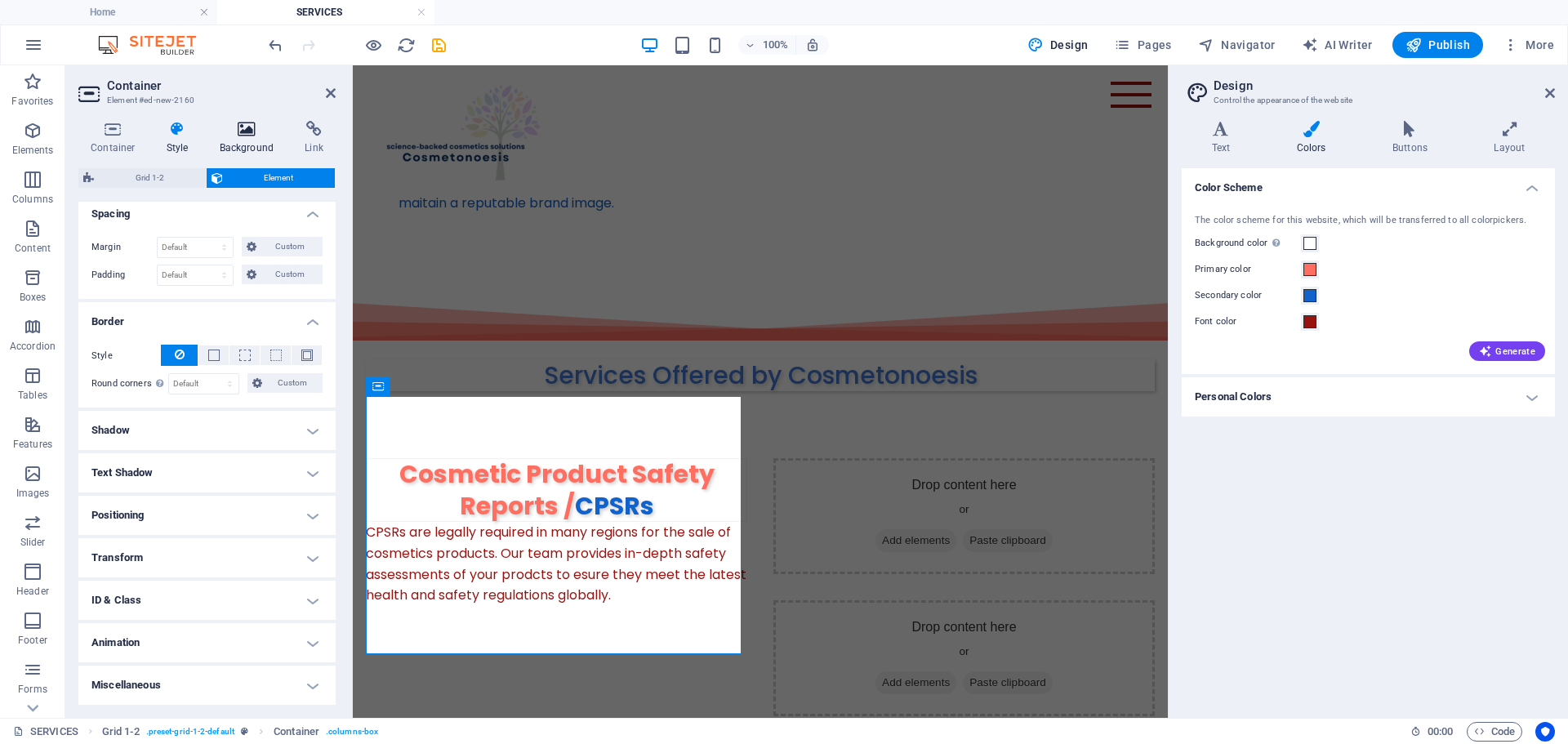 click at bounding box center (247, 129) 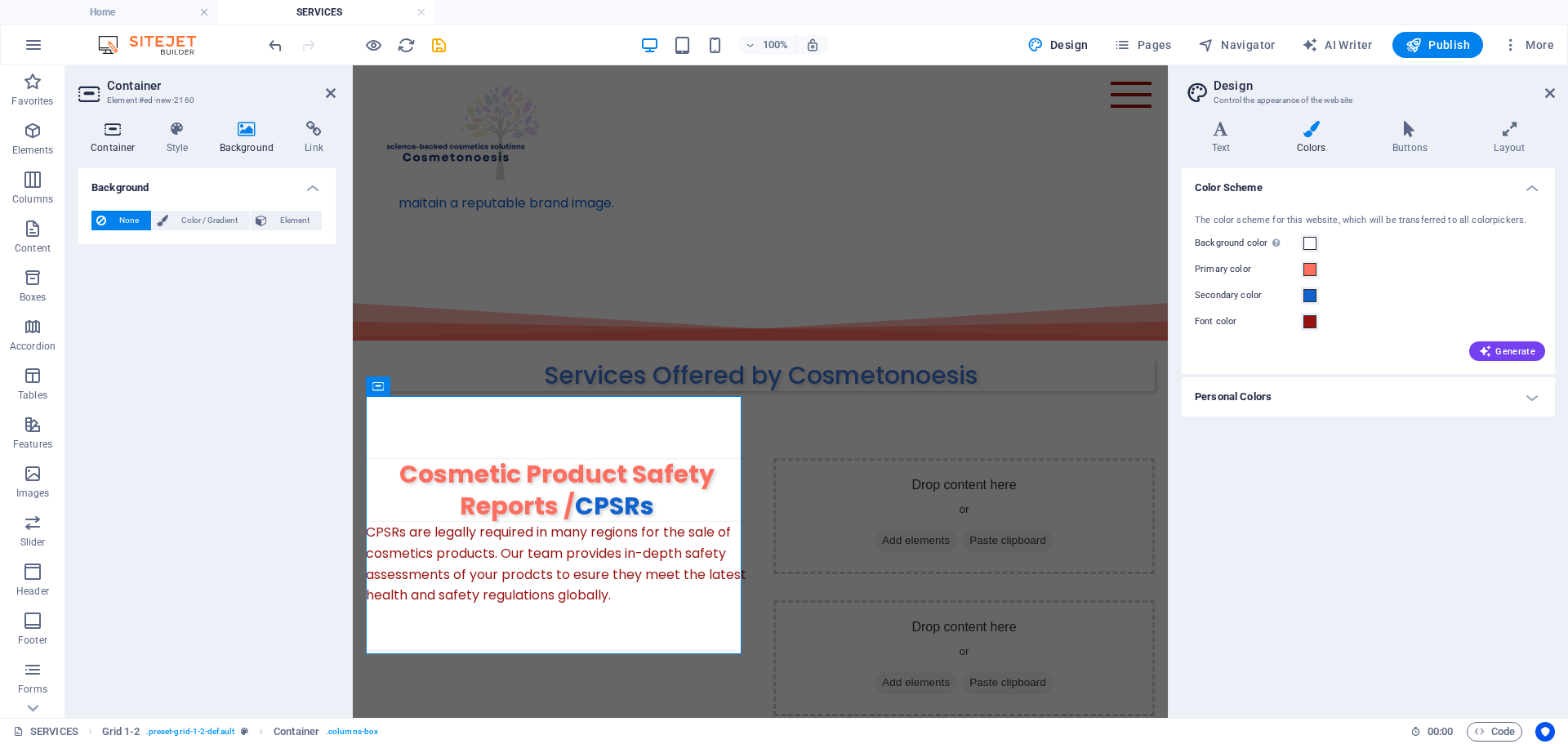 click at bounding box center (113, 129) 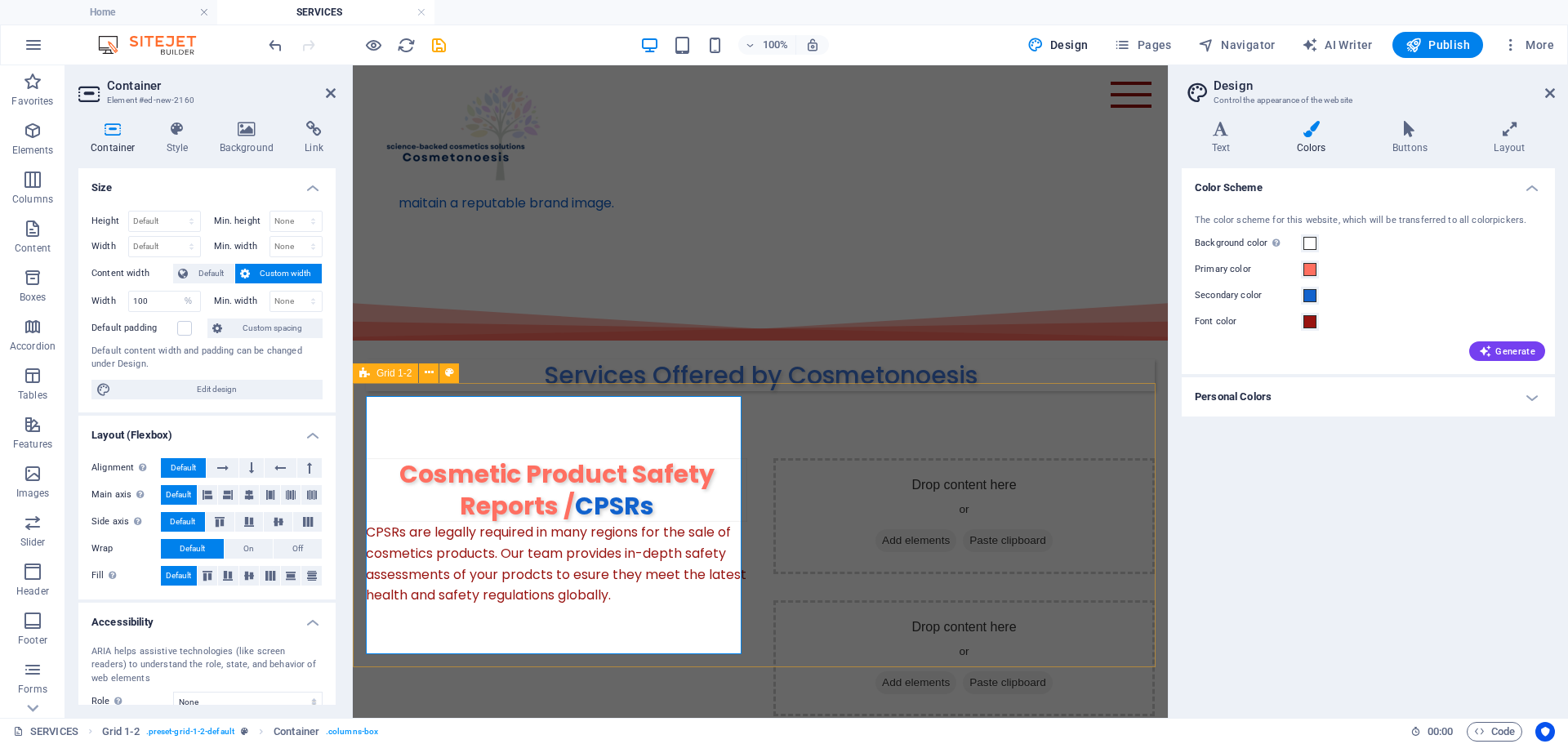 click on "Cosmetic Product Safety Reports /  CPSRSCPSRs are legally required in many regions for the sale of cosmetics products. Our team provides in-depth safety assessments of your prodcts to esure they meet the latest health and safety regulations globally. Drop content here or  Add elements  Paste clipboard Drop content here or  Add elements  Paste clipboard" at bounding box center (760, 587) 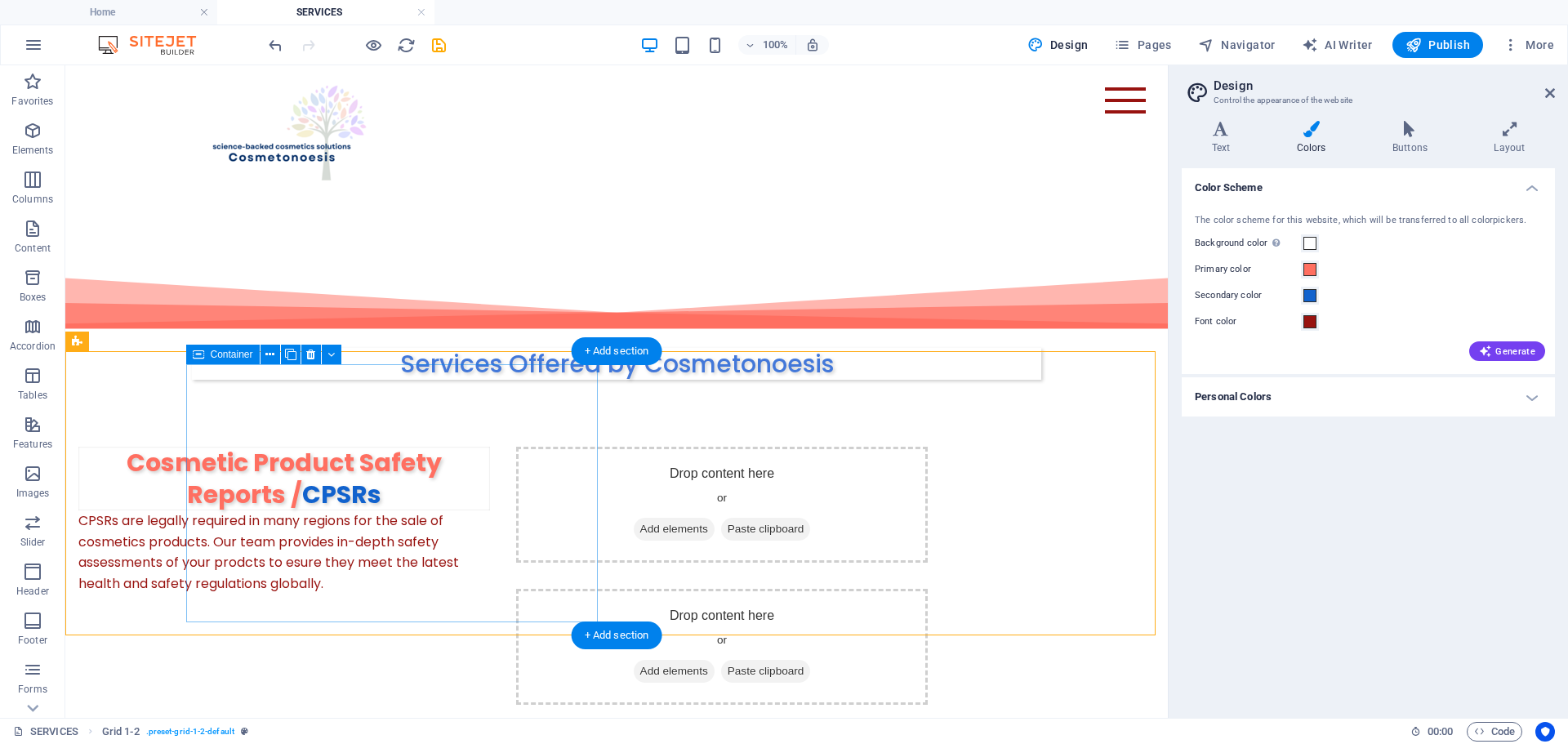 click on "Cosmetic Product Safety Reports /  CPSRs CPSRs are legally required in many regions for the sale of cosmetics products. Our team provides in-depth safety assessments of your prodcts to esure they meet the latest health and safety regulations globally." at bounding box center [284, 576] 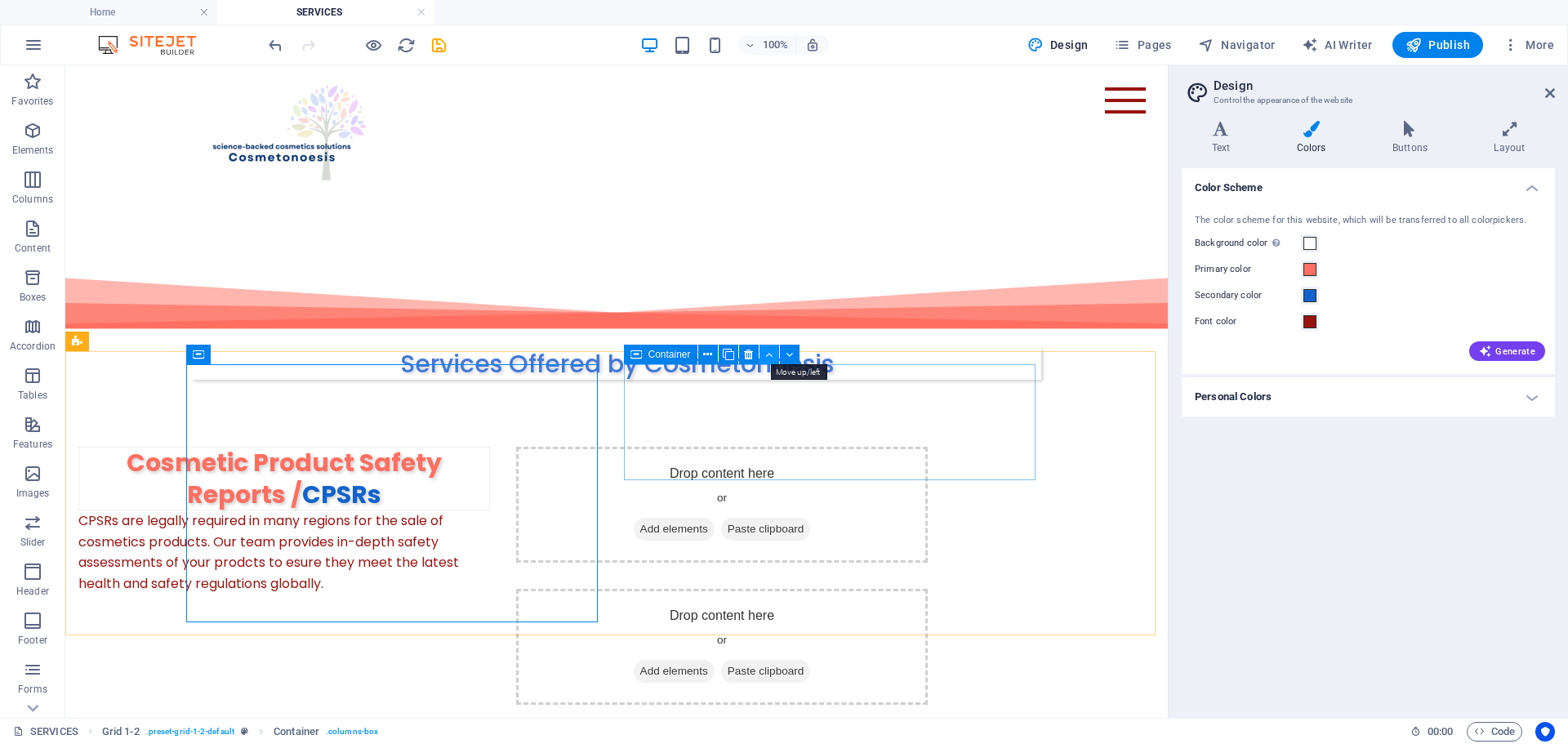 click at bounding box center (769, 354) 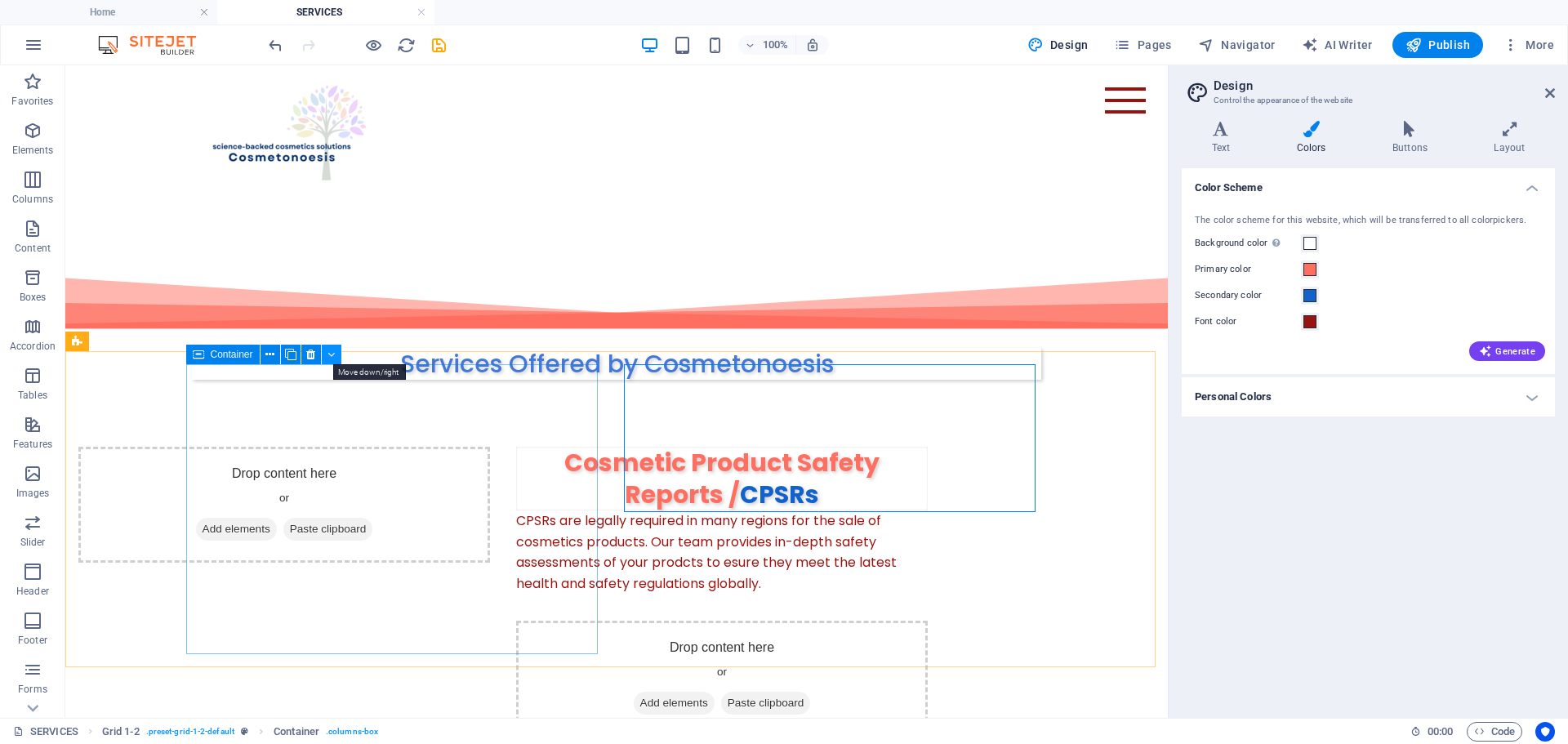 click at bounding box center [331, 354] 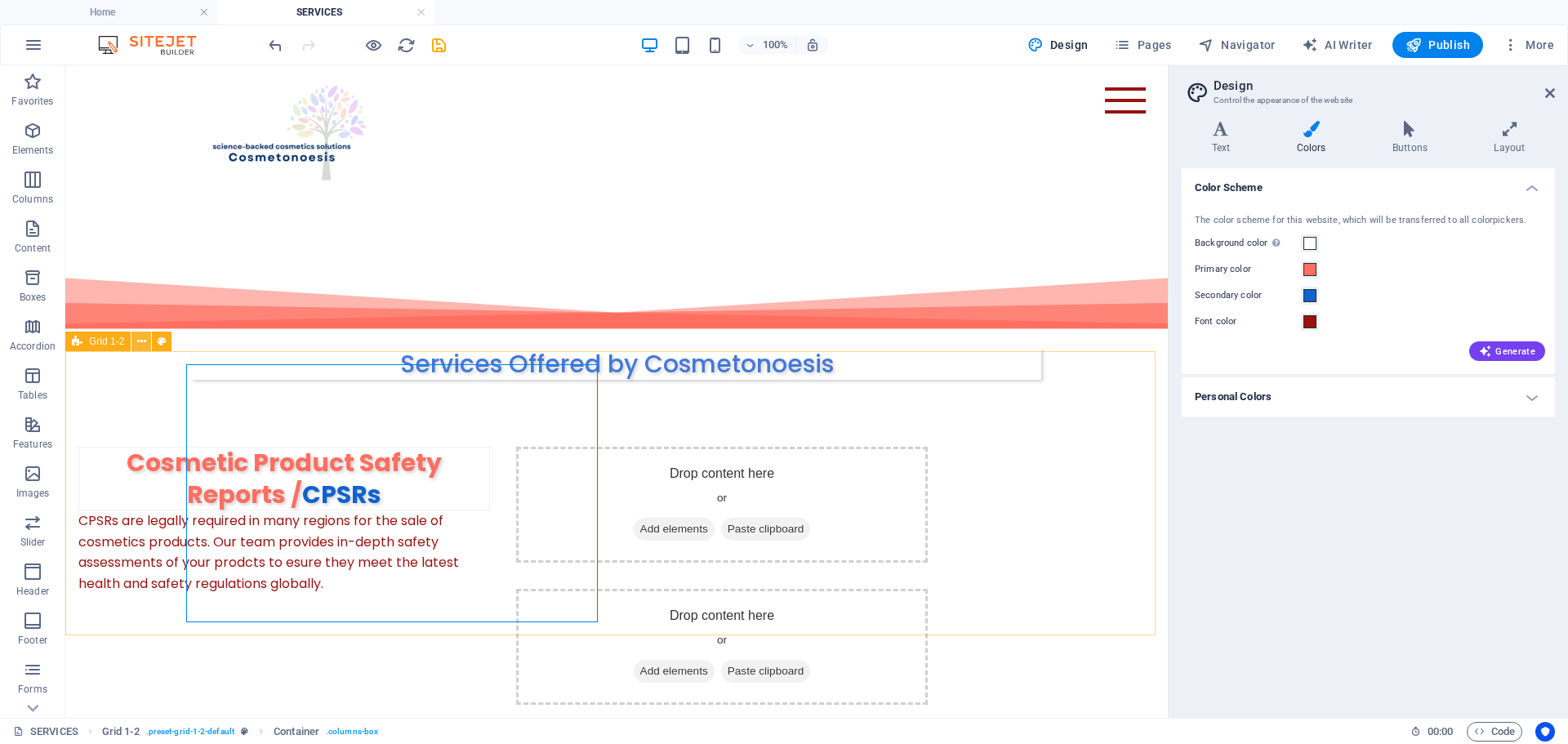 click at bounding box center (141, 341) 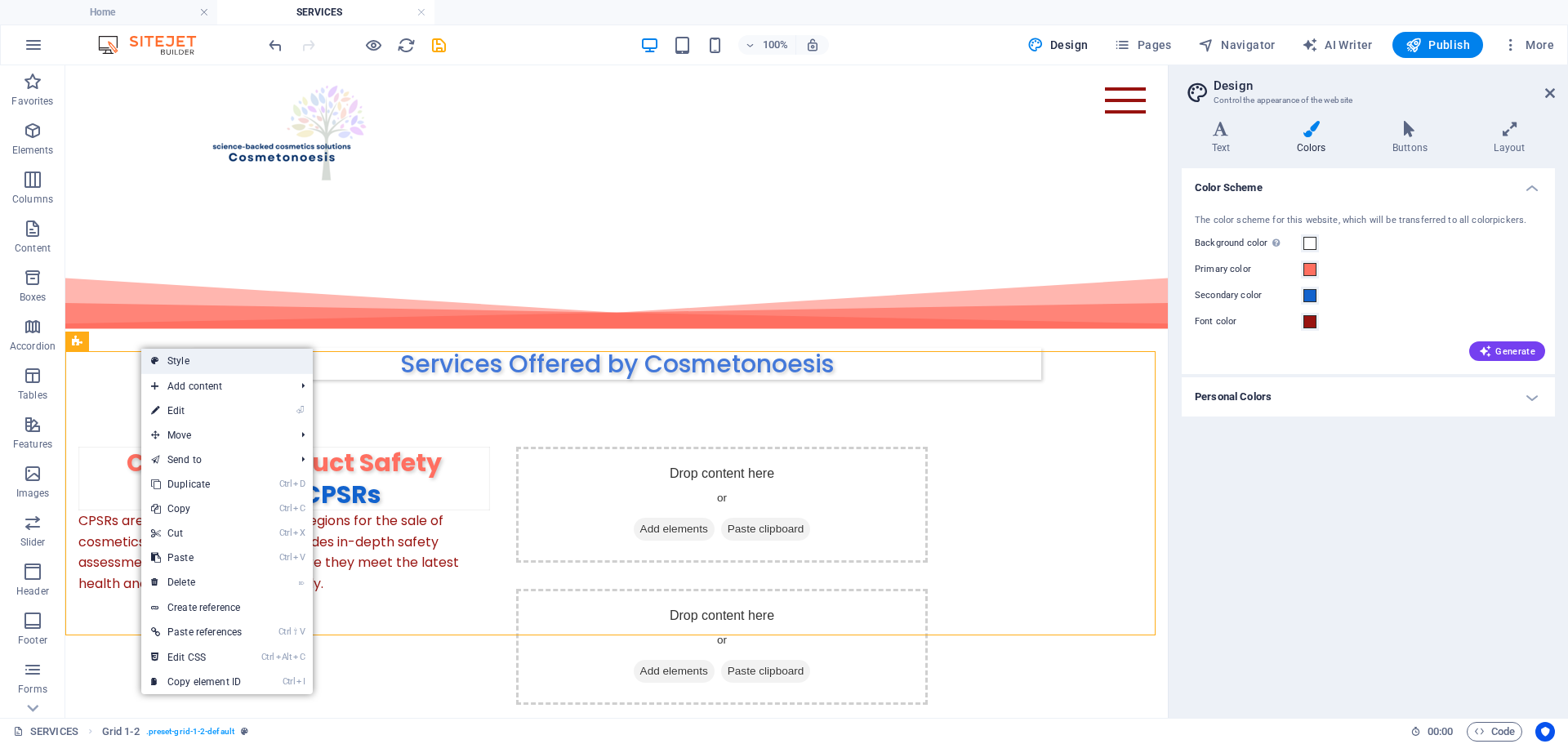 click on "Style" at bounding box center (227, 361) 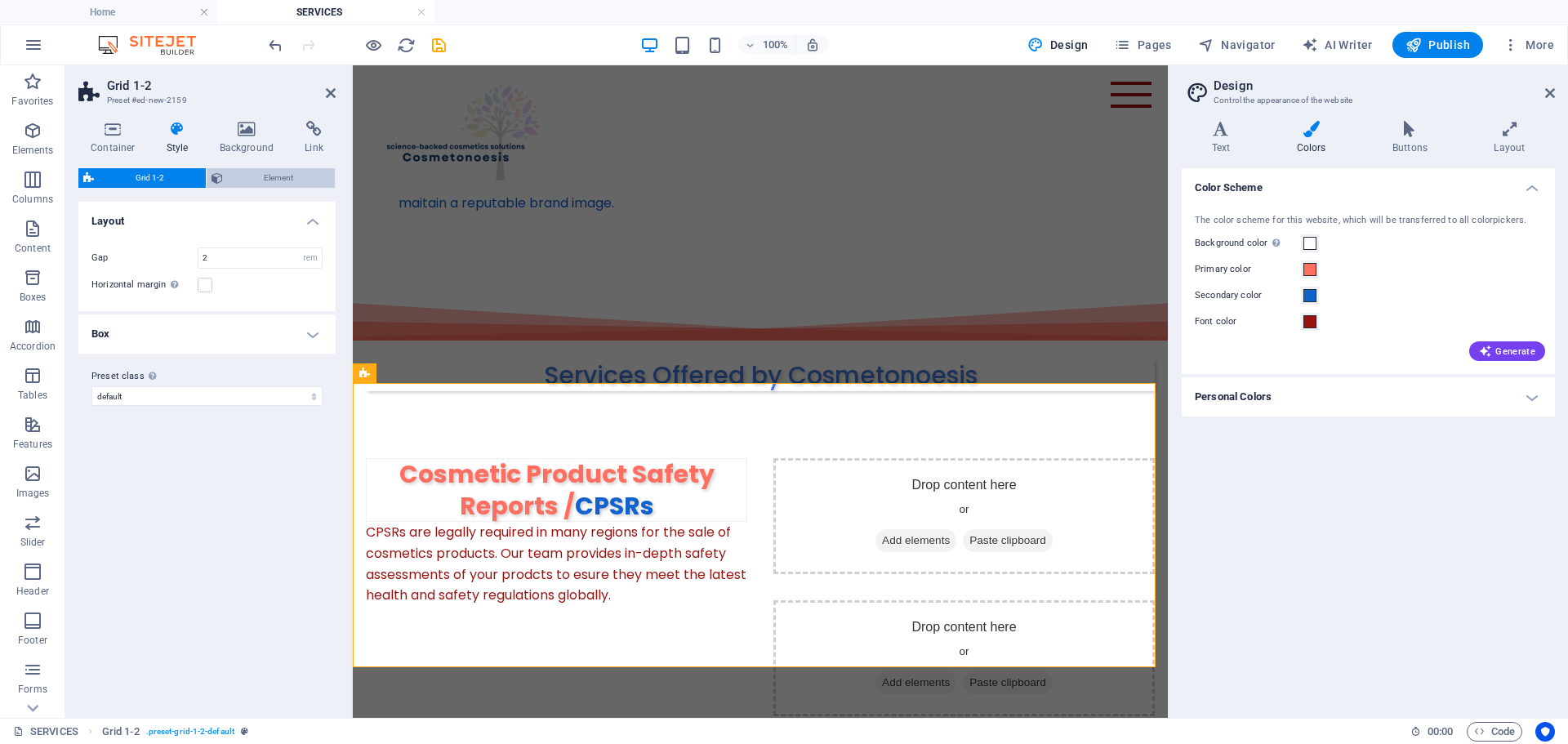 click on "Element" at bounding box center [279, 178] 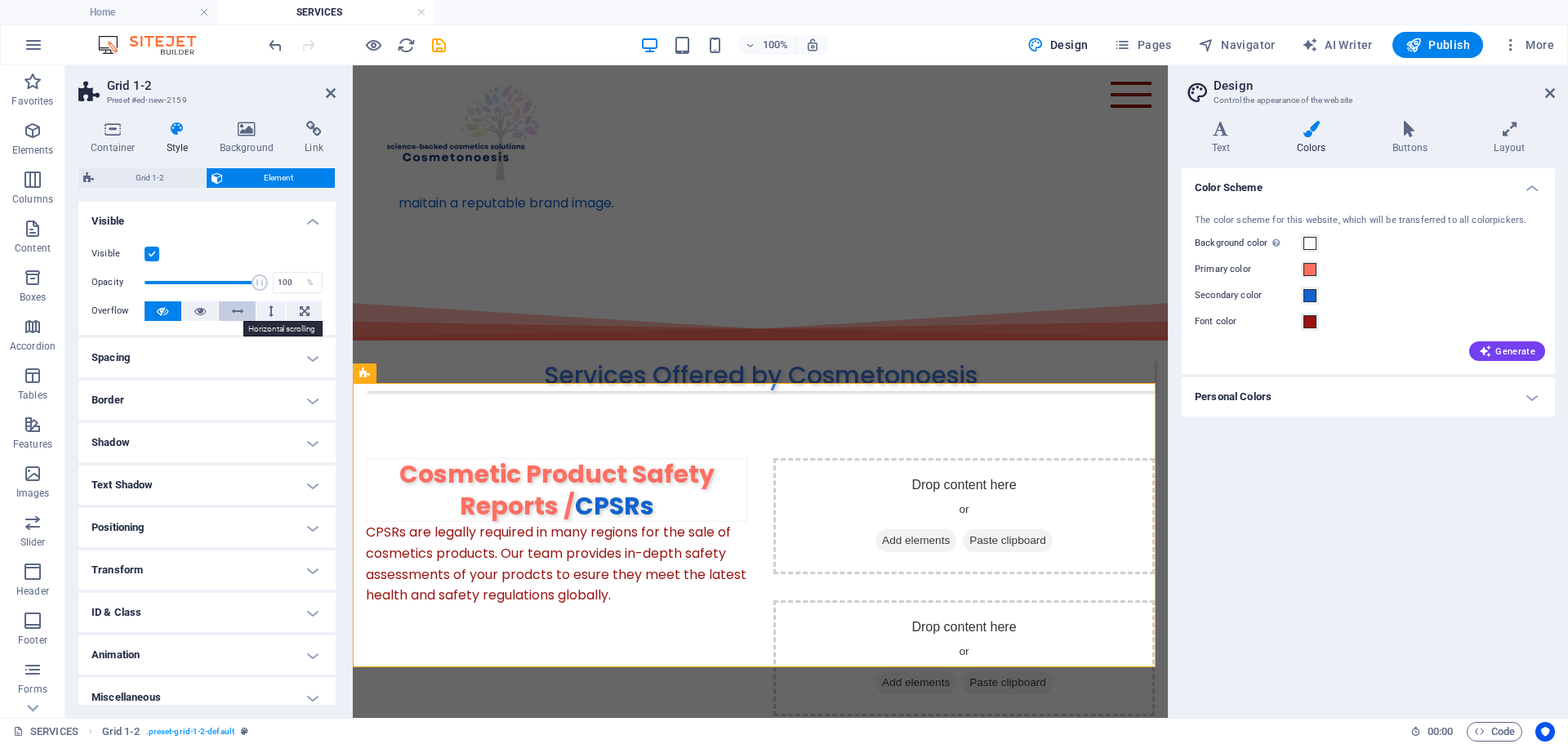 click at bounding box center [238, 311] 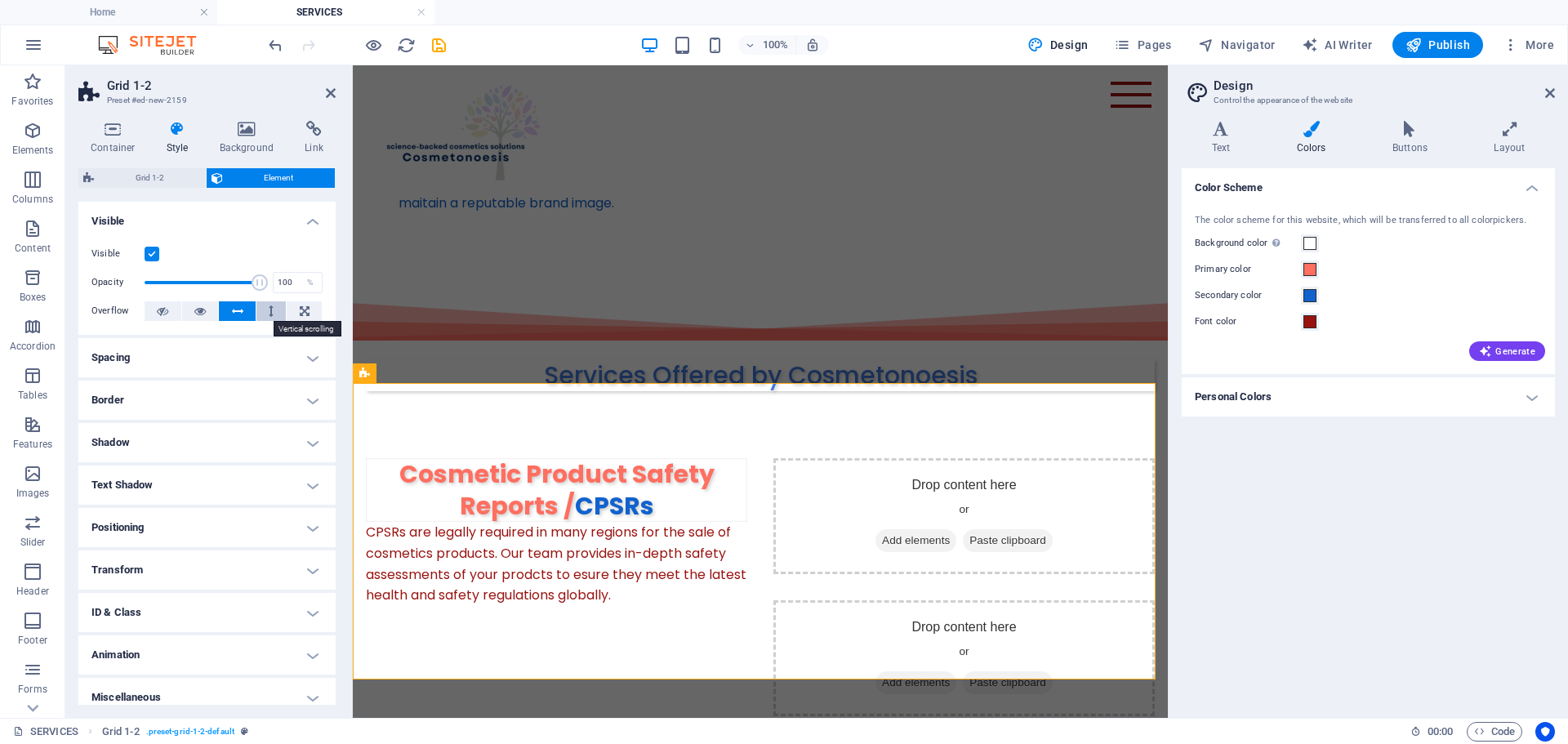 click at bounding box center (271, 311) 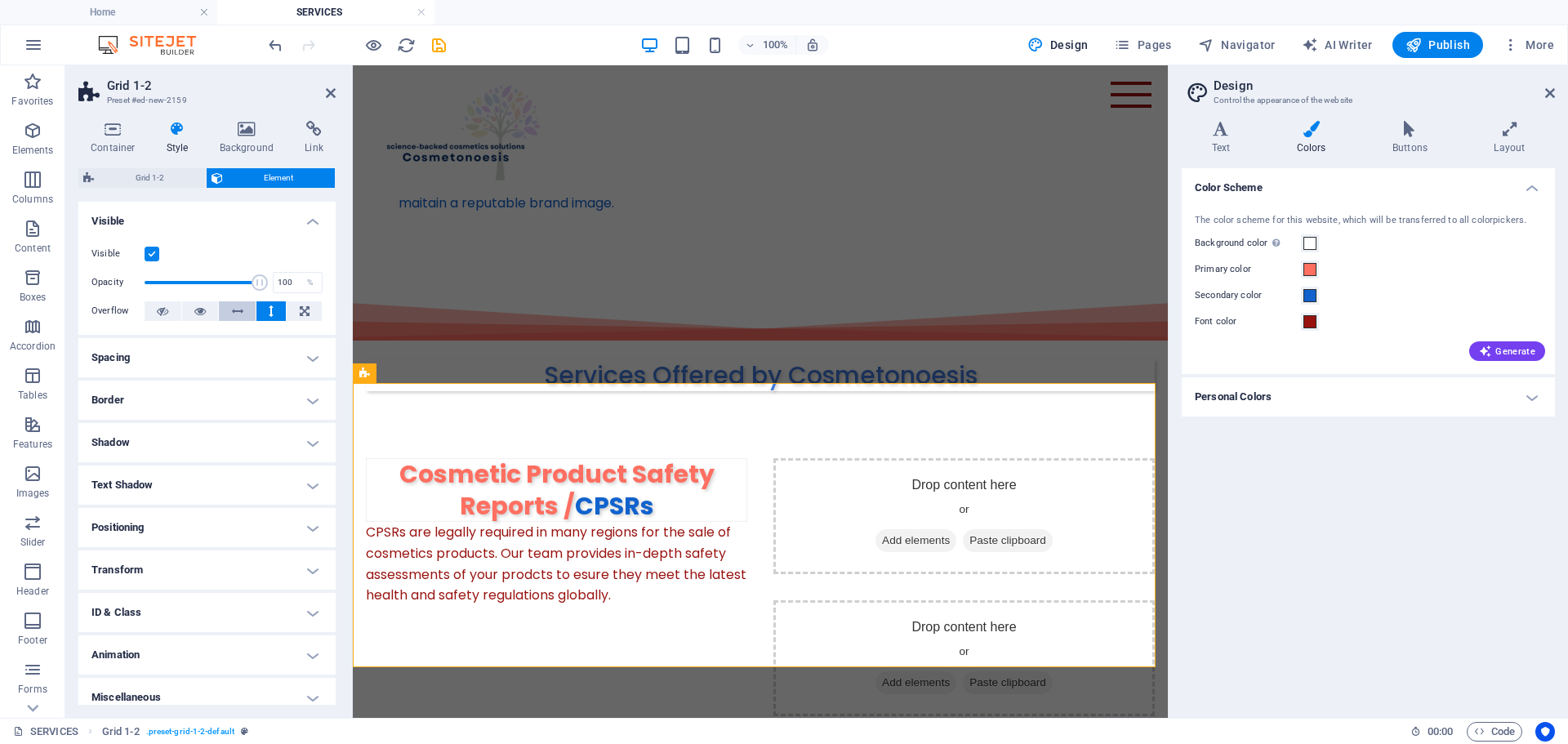 click at bounding box center [237, 311] 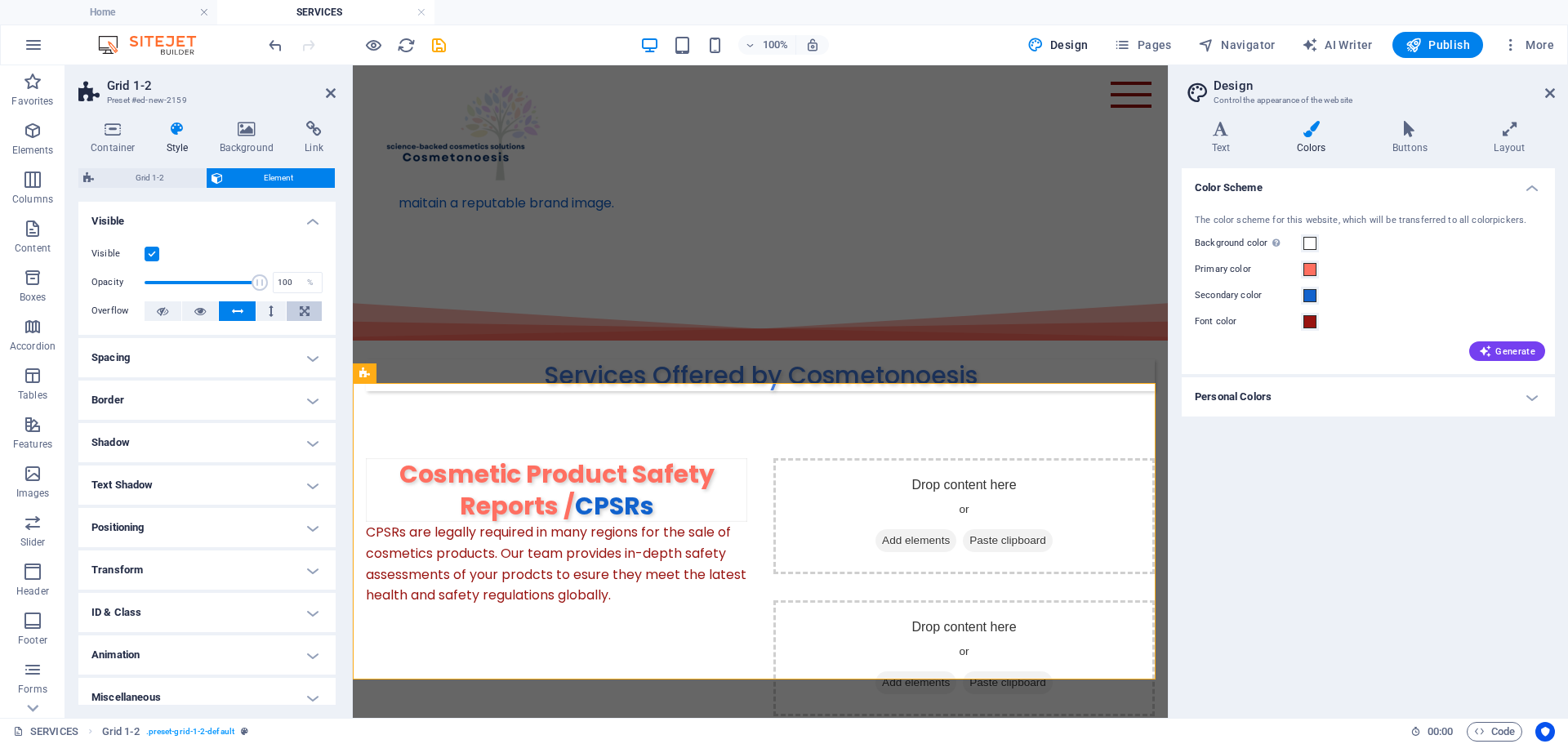 click at bounding box center [305, 311] 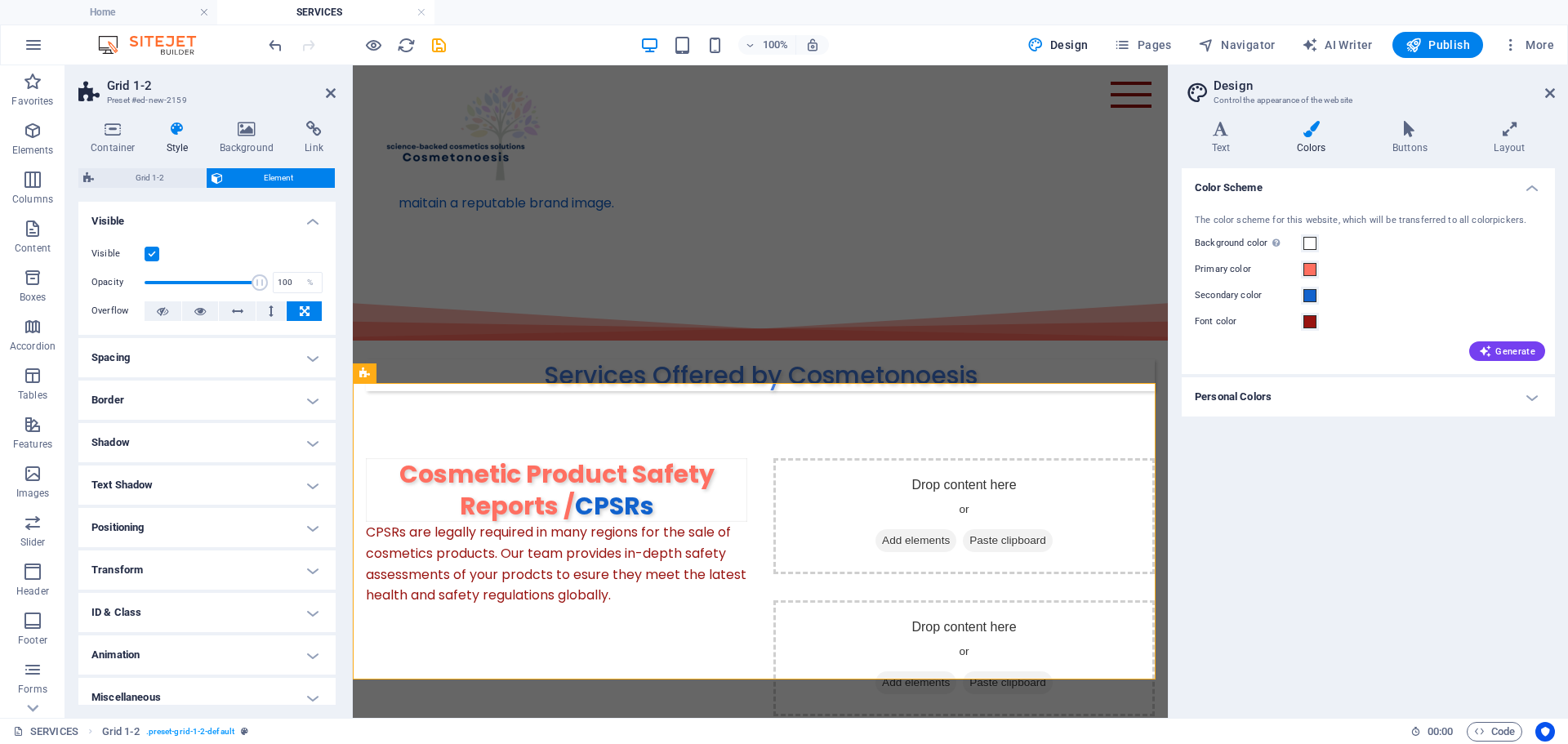 click on "Spacing" at bounding box center [207, 358] 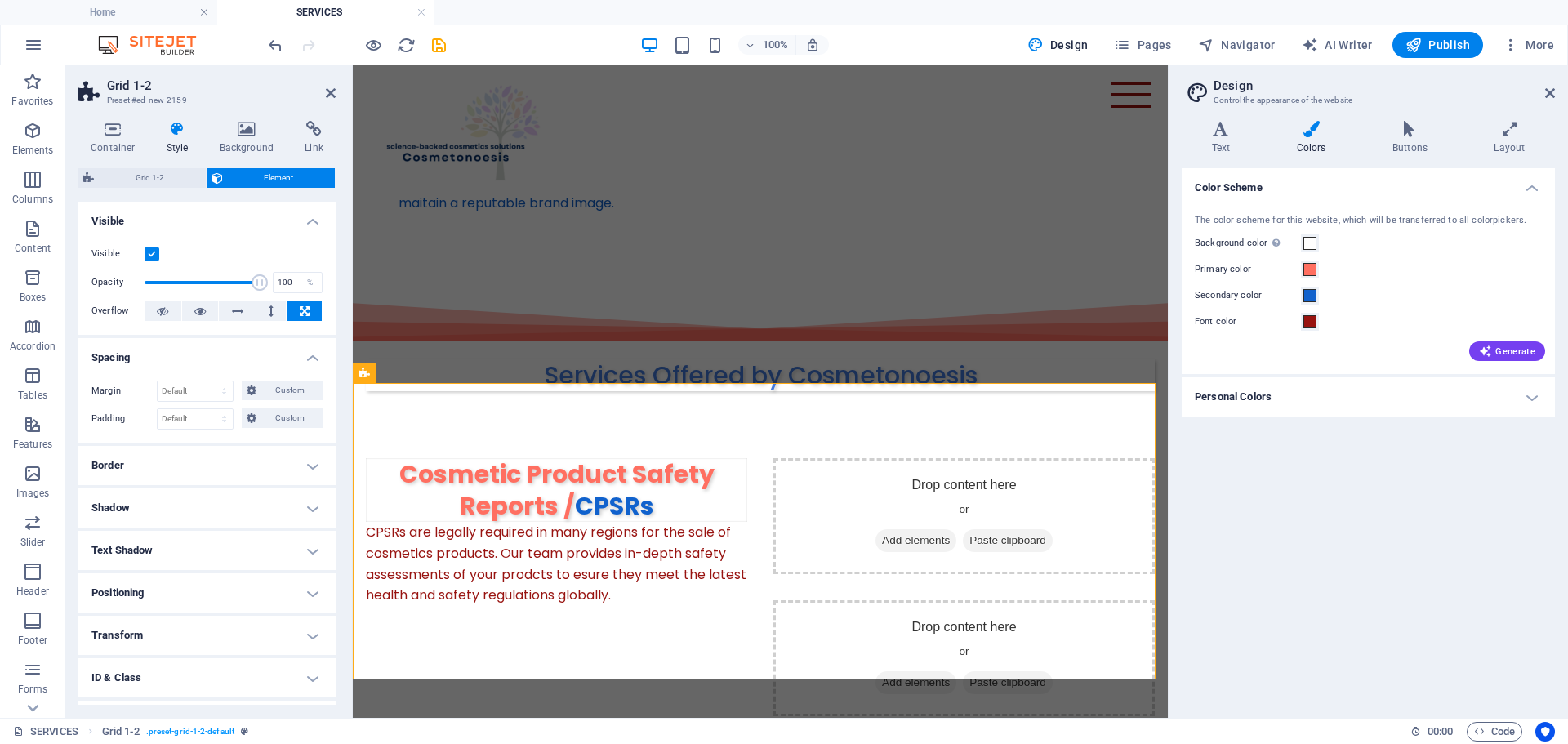 click on "Grid 1-2" at bounding box center (221, 86) 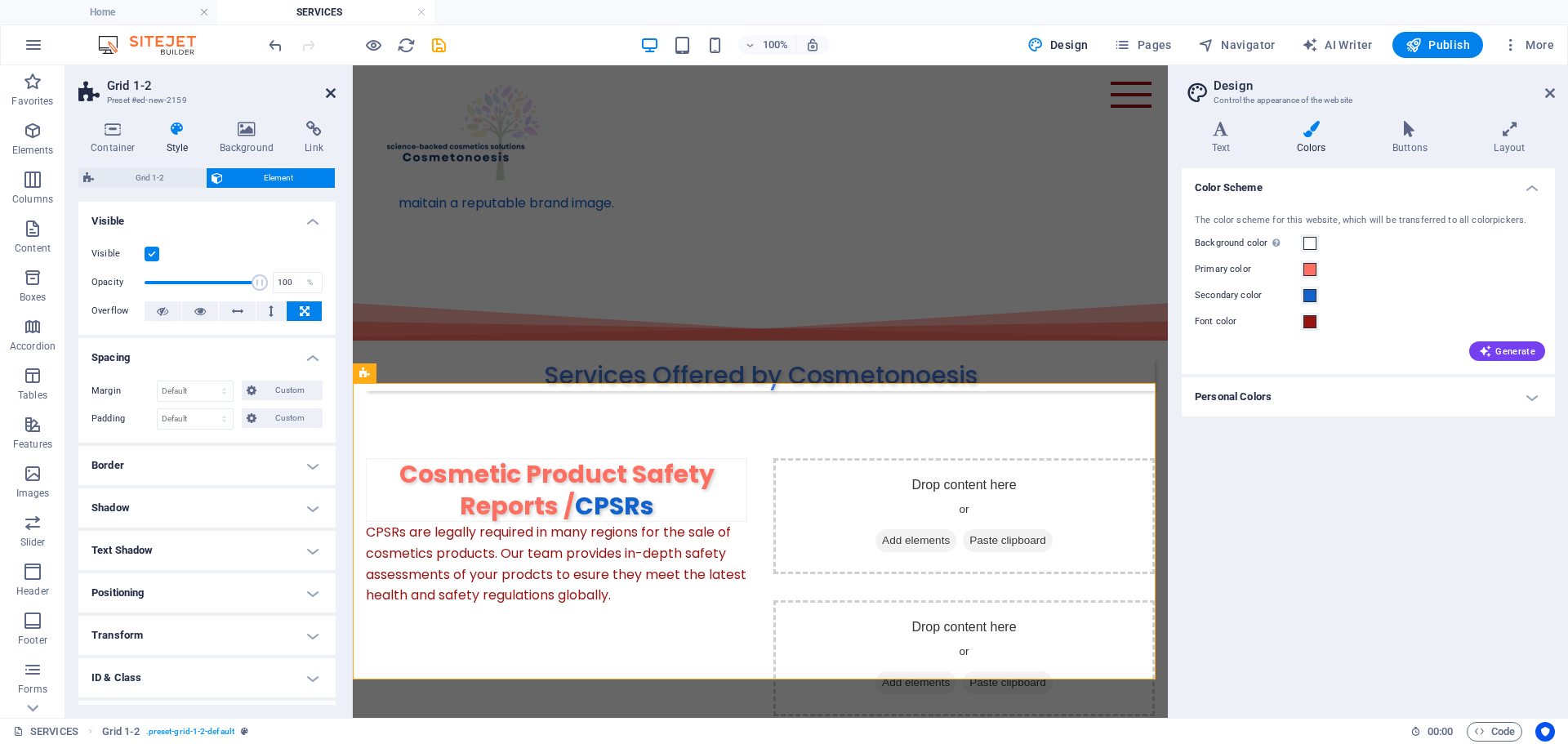 click at bounding box center [331, 93] 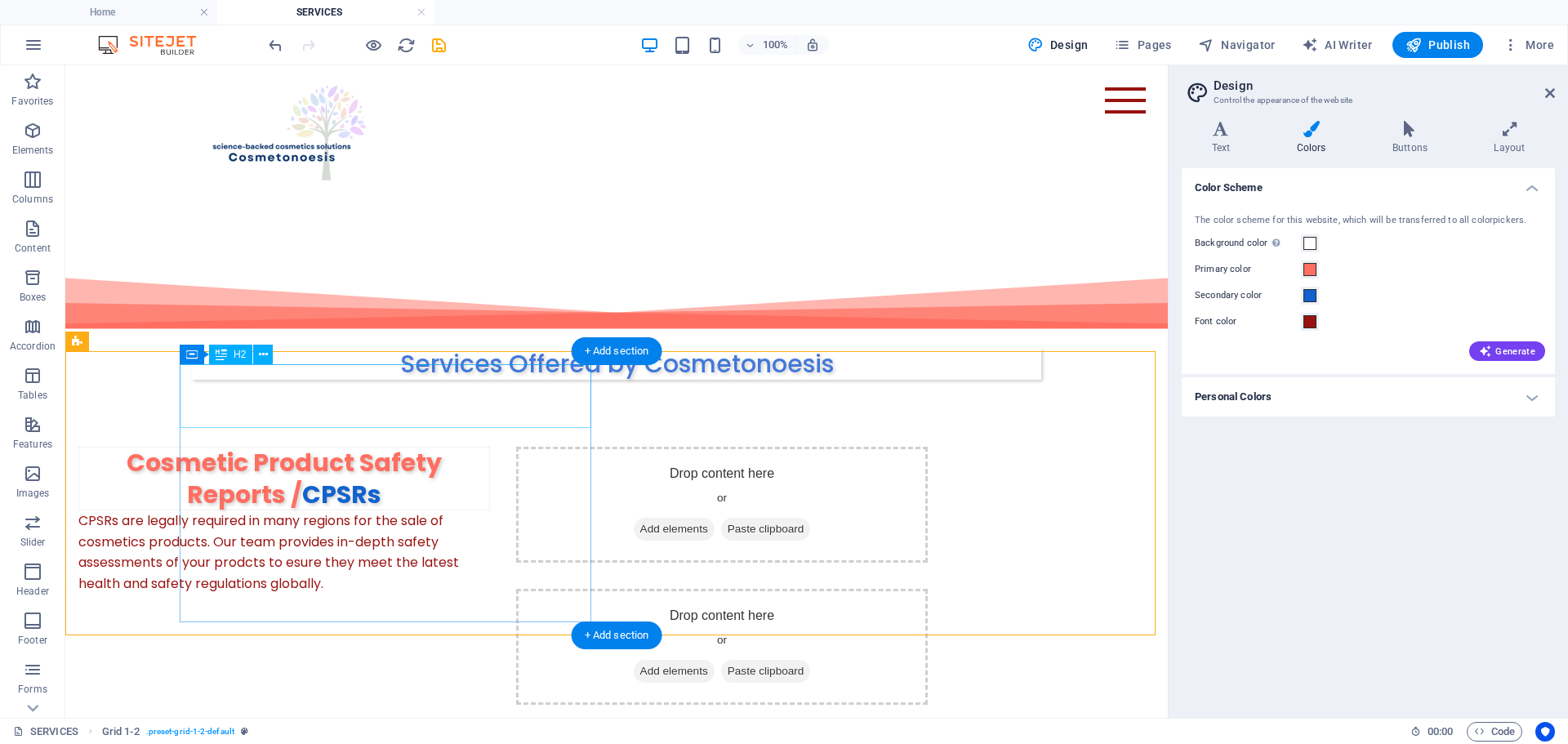 click on "Cosmetic Product Safety Reports /  CPSRs" at bounding box center [284, 479] 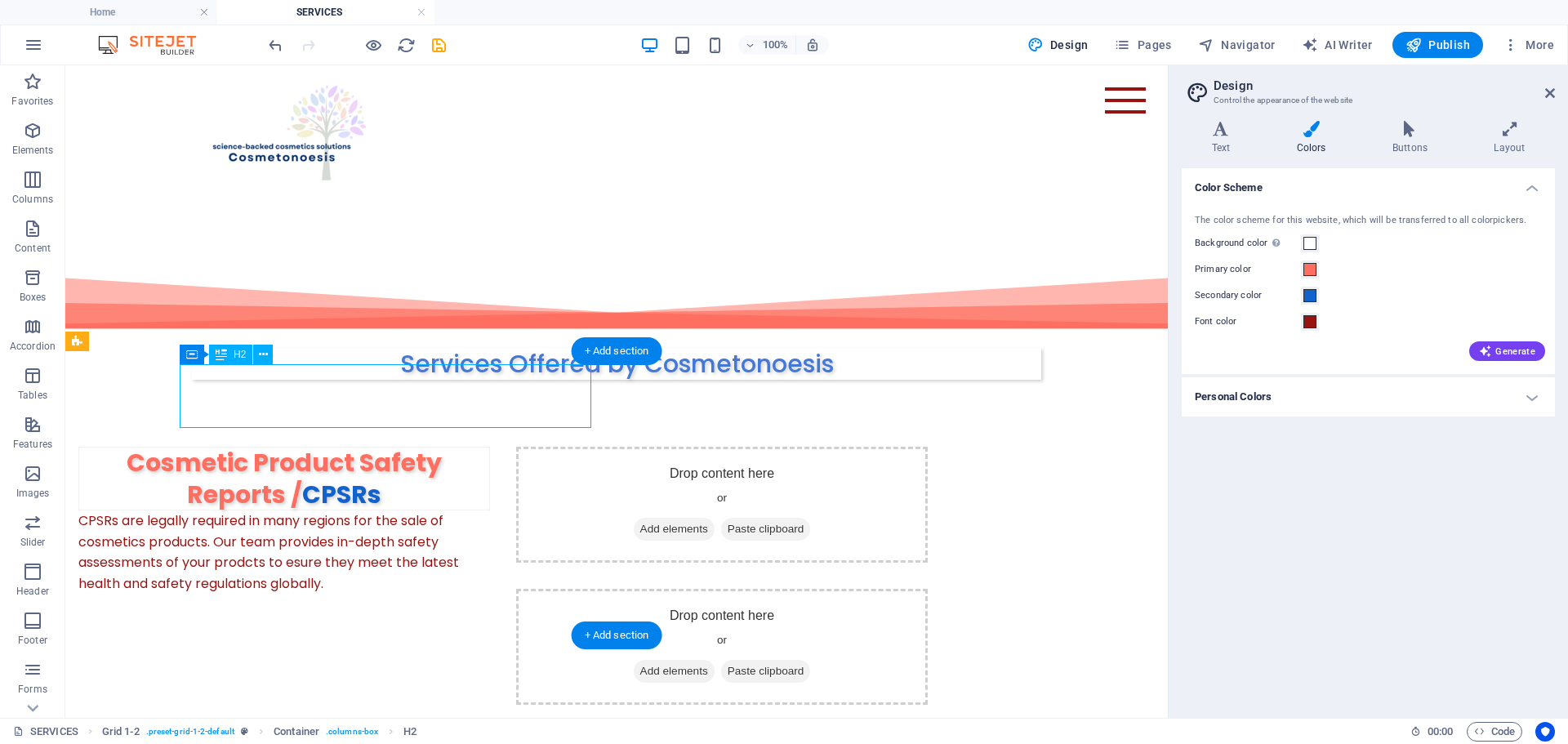 click on "Cosmetic Product Safety Reports /  CPSRs" at bounding box center (284, 479) 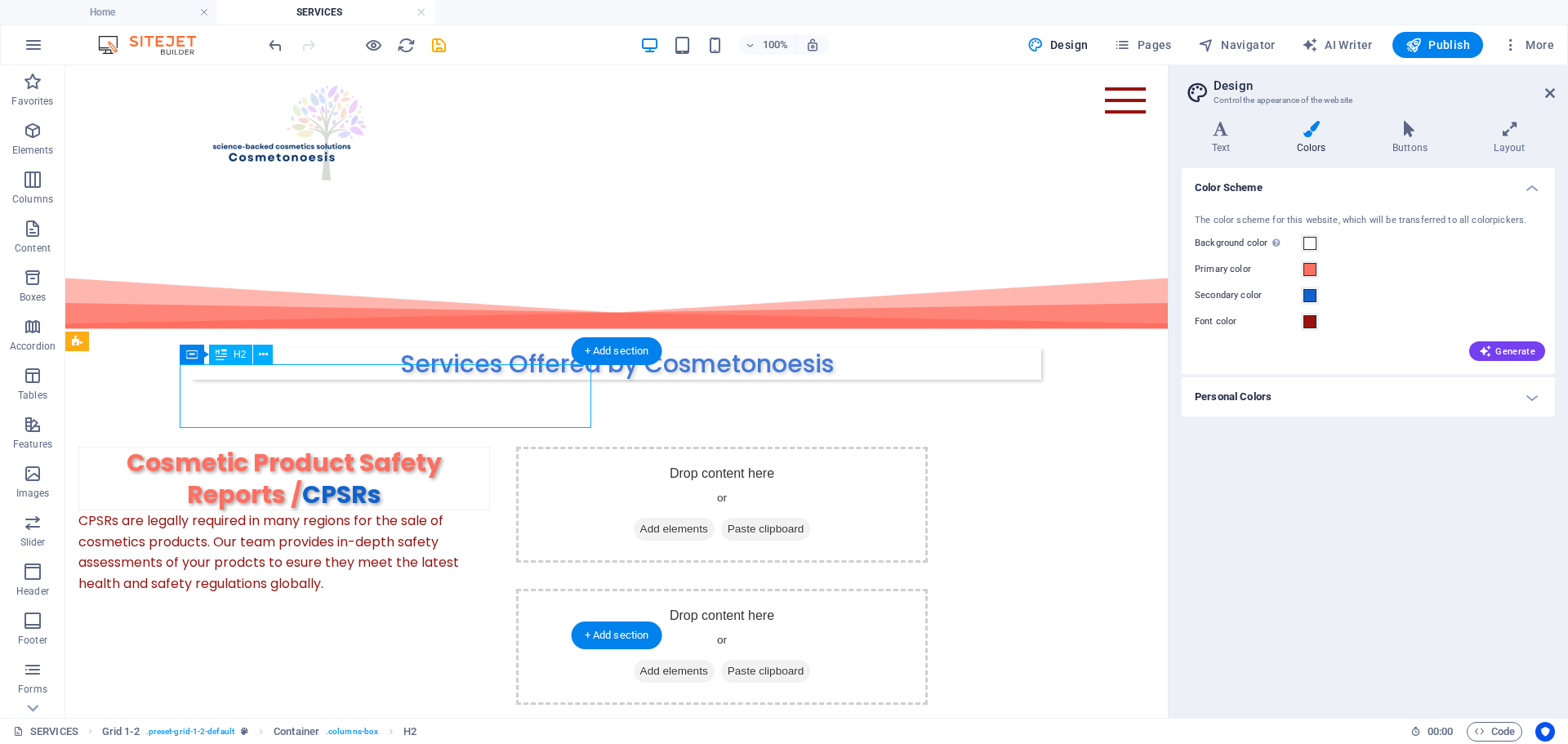 select on "px" 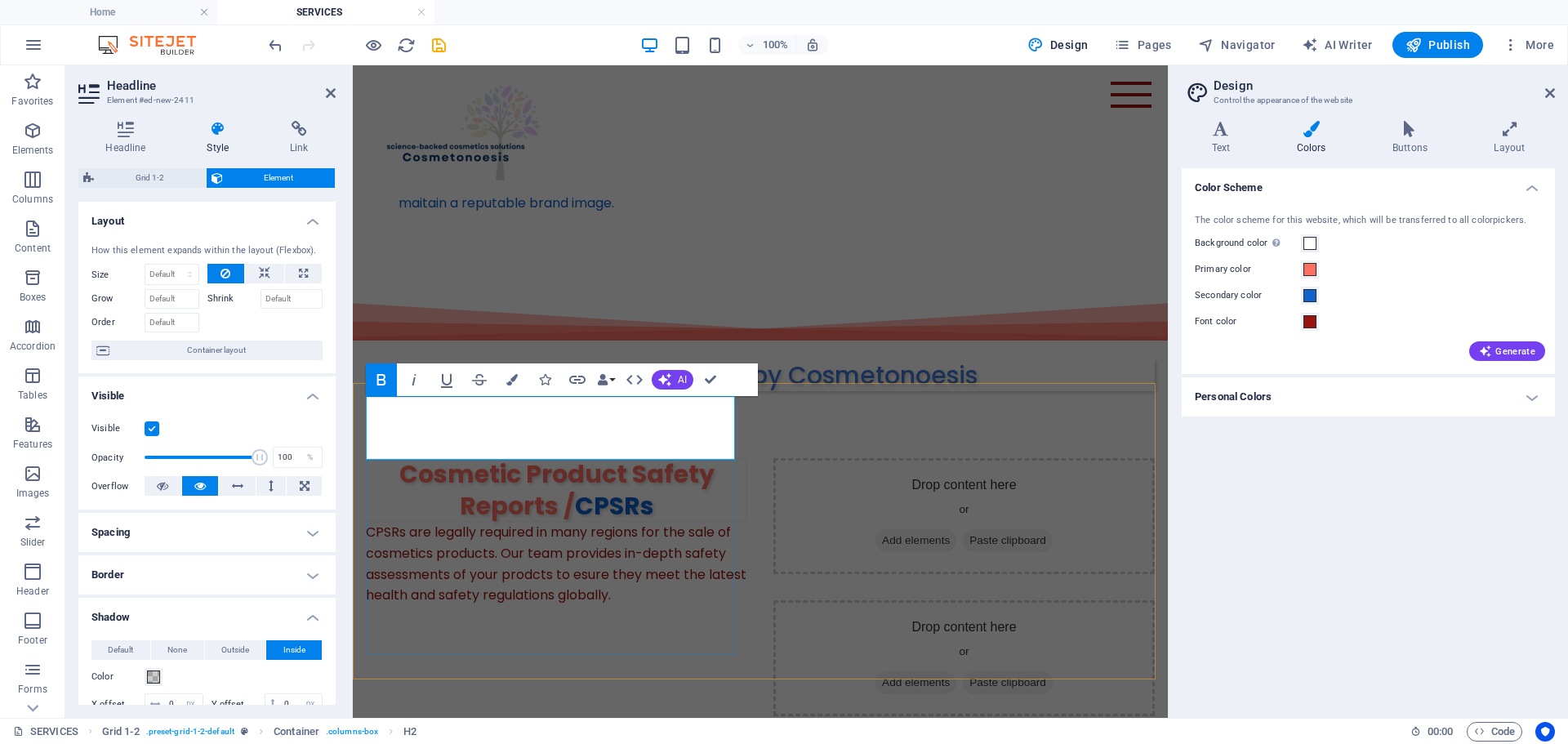 click on "Cosmetic Product Safety Reports /" at bounding box center (557, 490) 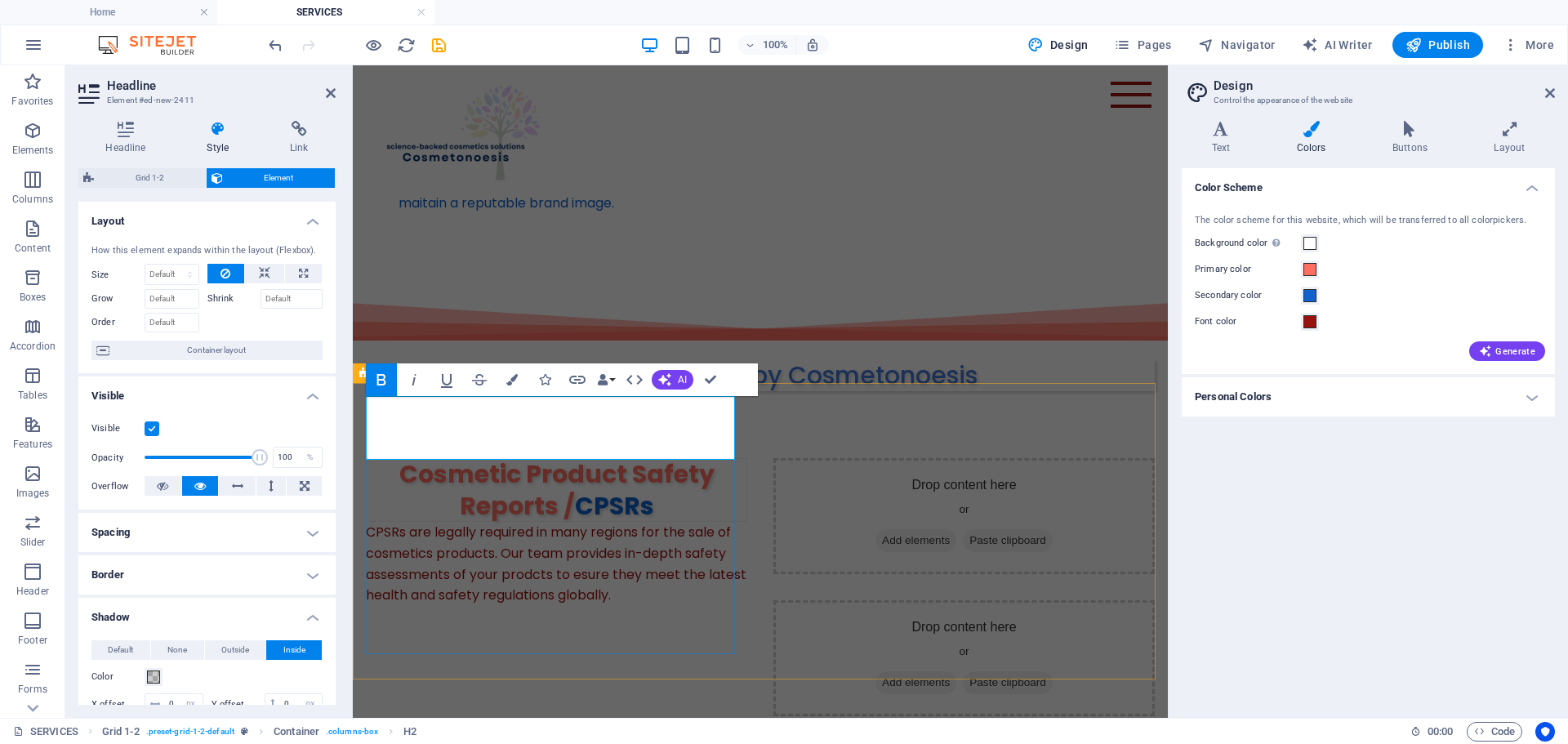 click on "CPSRs" at bounding box center (614, 506) 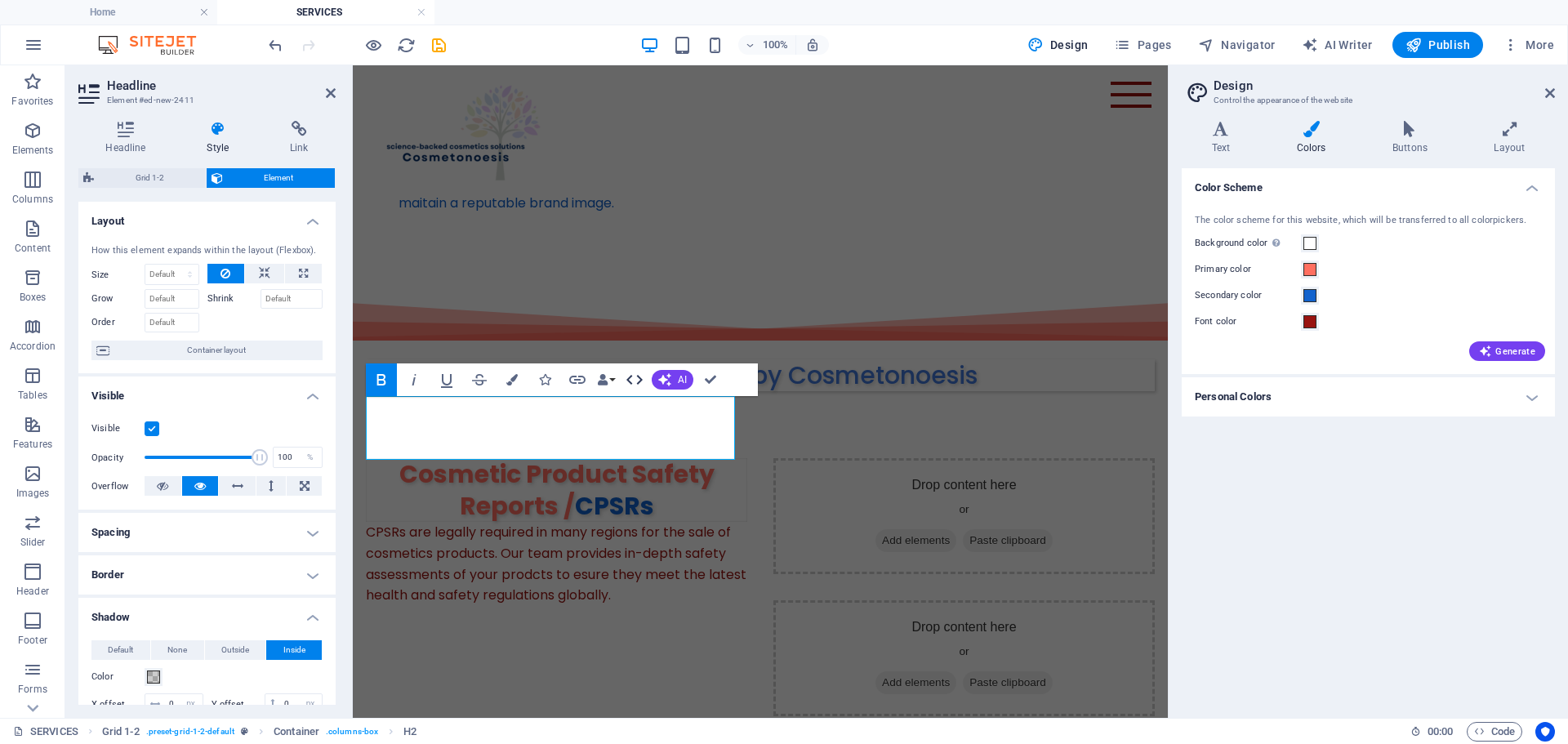 click 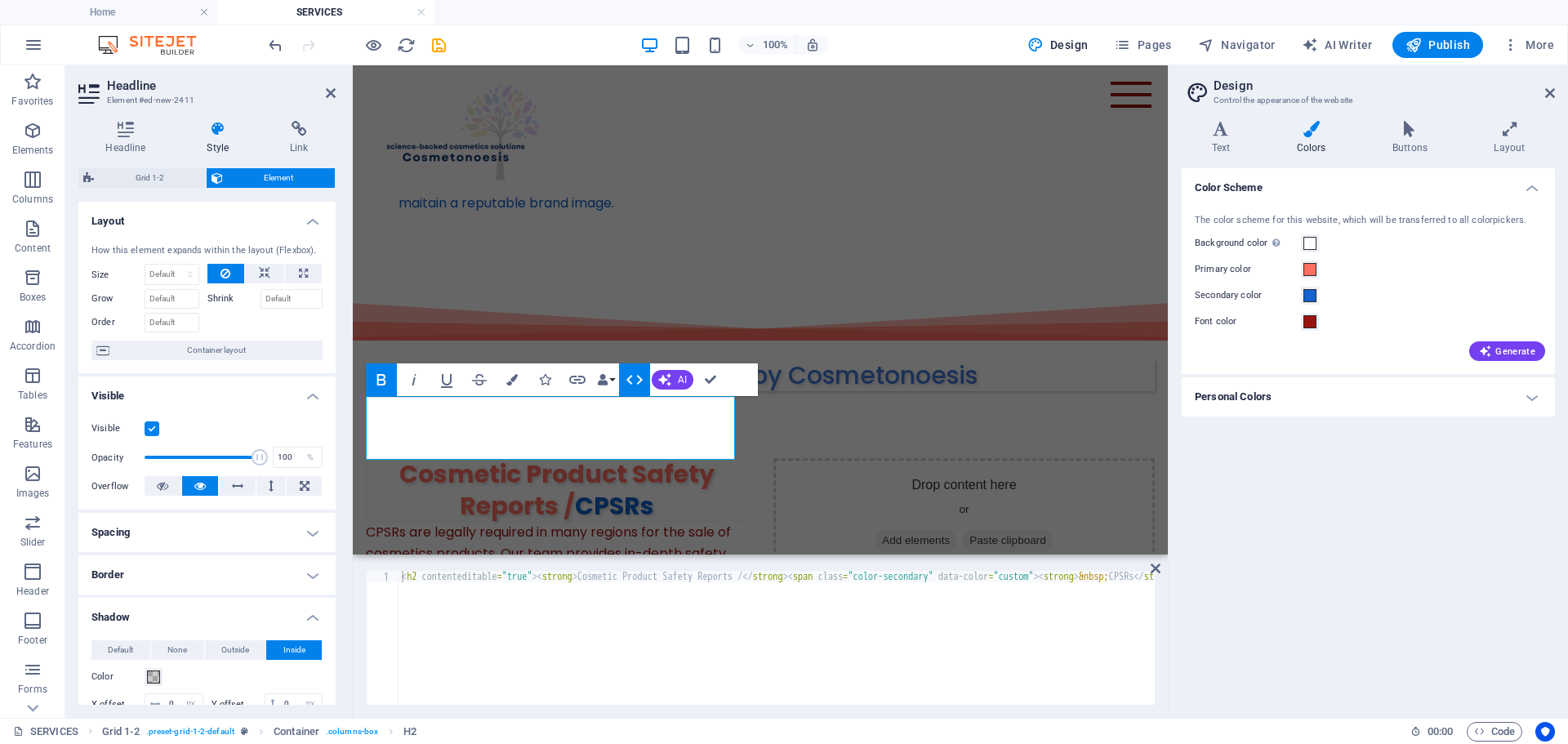 click 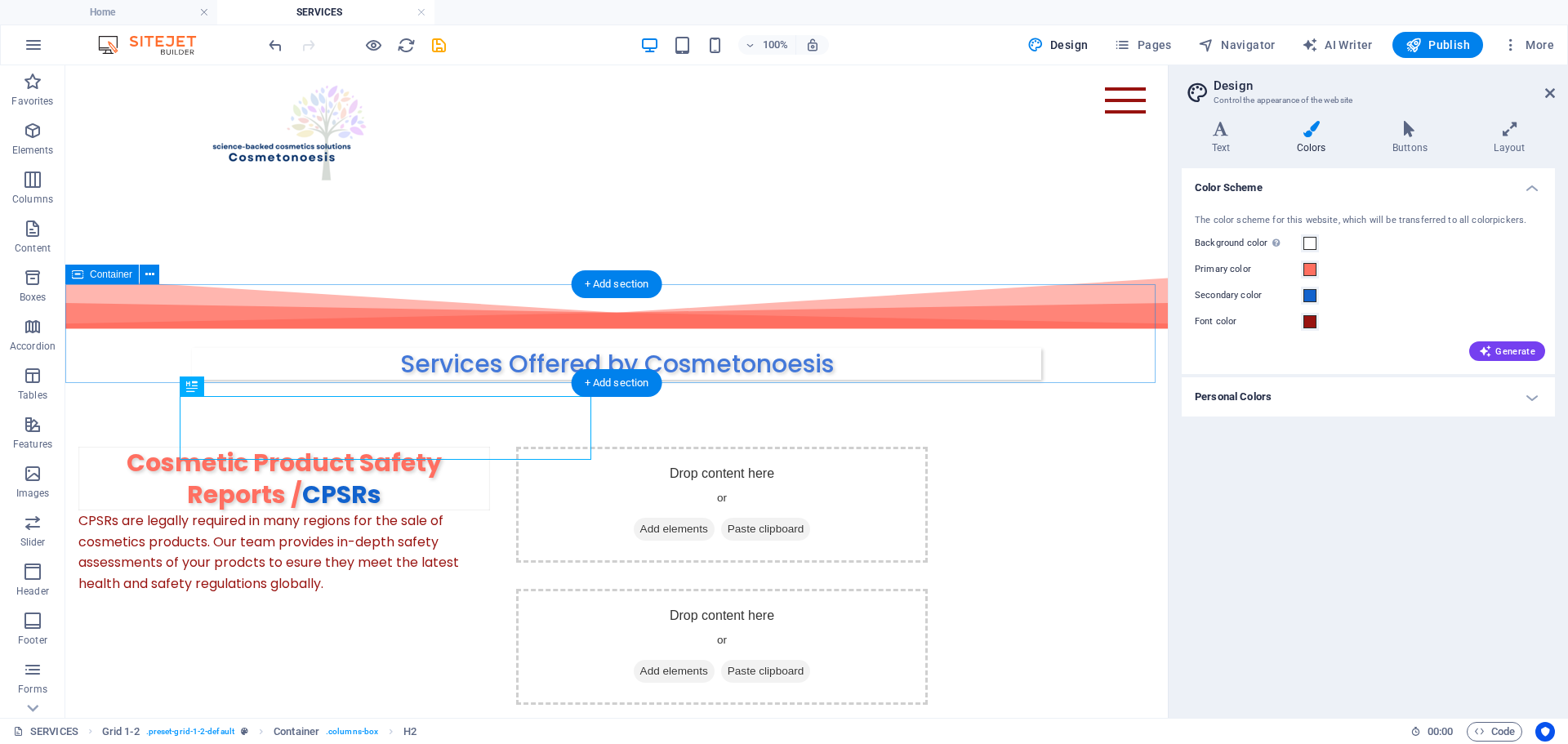 scroll, scrollTop: 231, scrollLeft: 0, axis: vertical 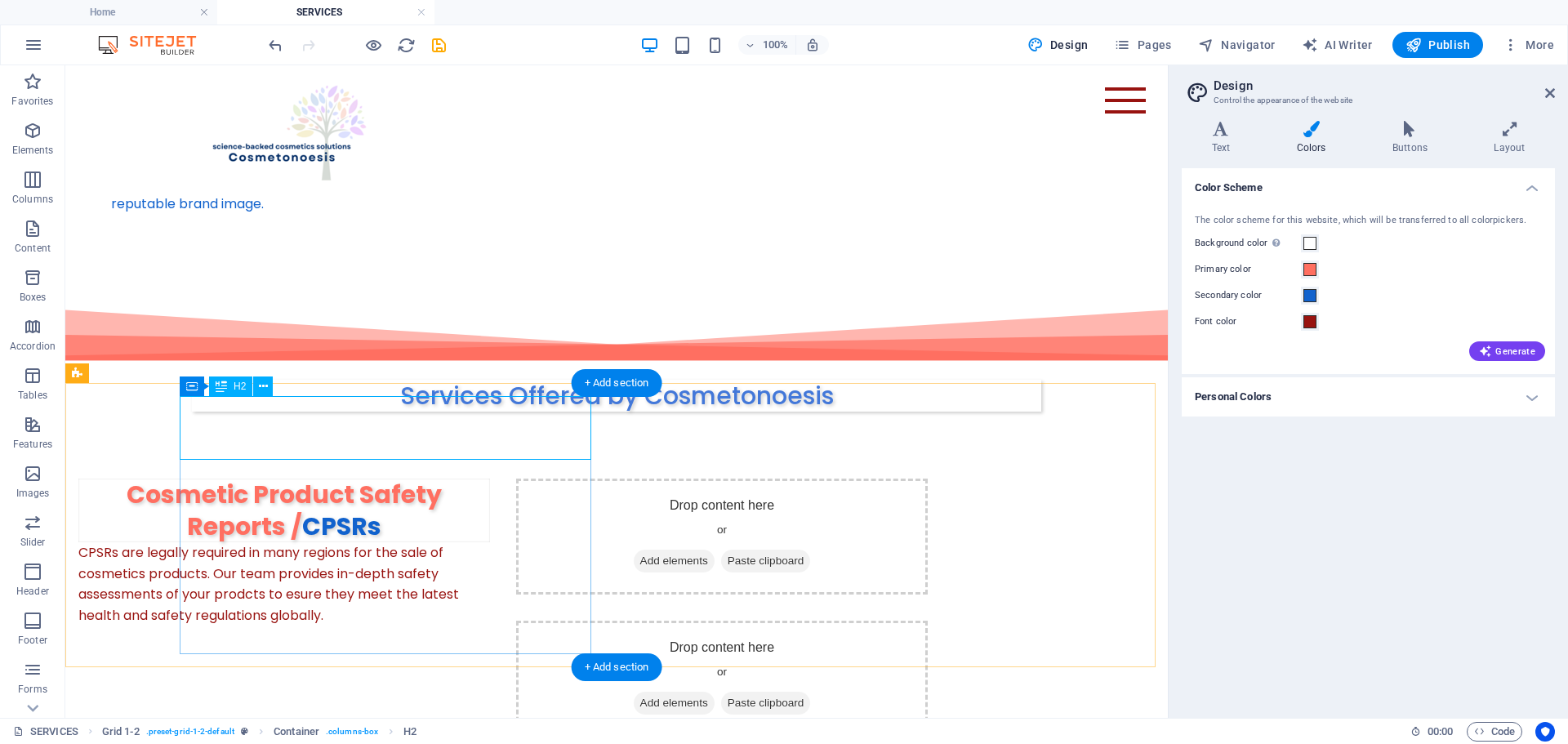 click on "Cosmetic Product Safety Reports /  CPSRs" at bounding box center [284, 510] 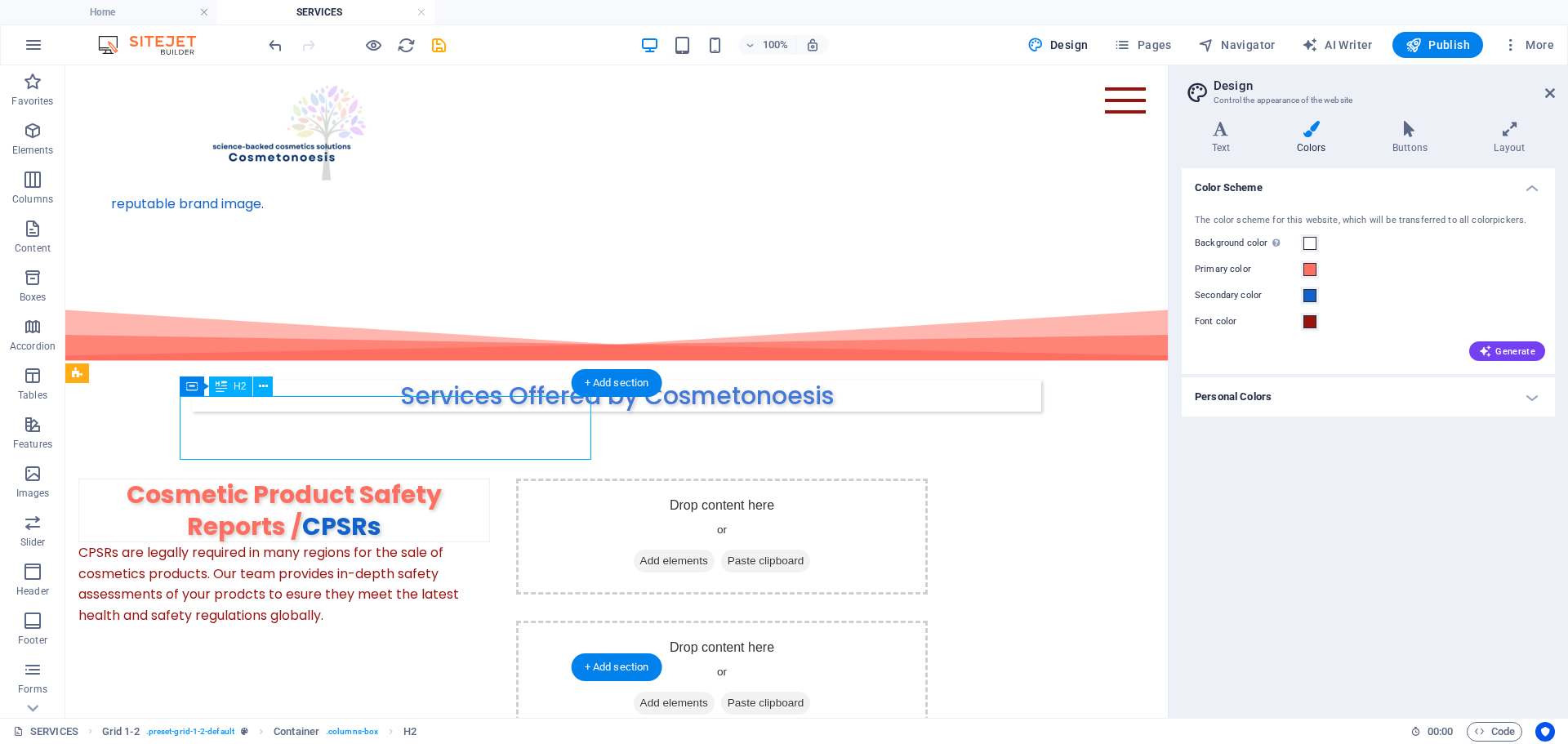 click on "Cosmetic Product Safety Reports /  CPSRs" at bounding box center [284, 510] 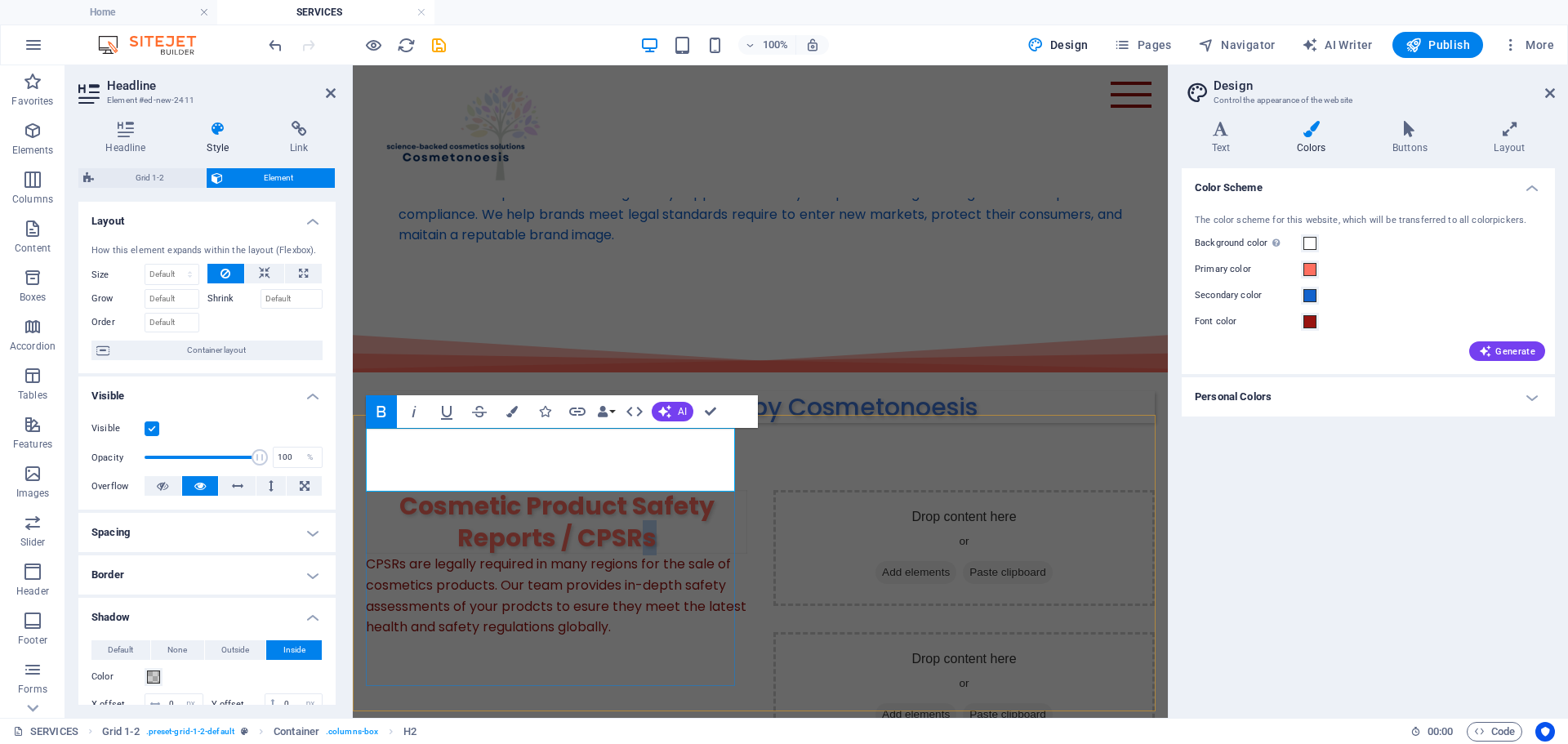 click on "Cosmetic Product Safety Reports / CPSRs" at bounding box center (557, 522) 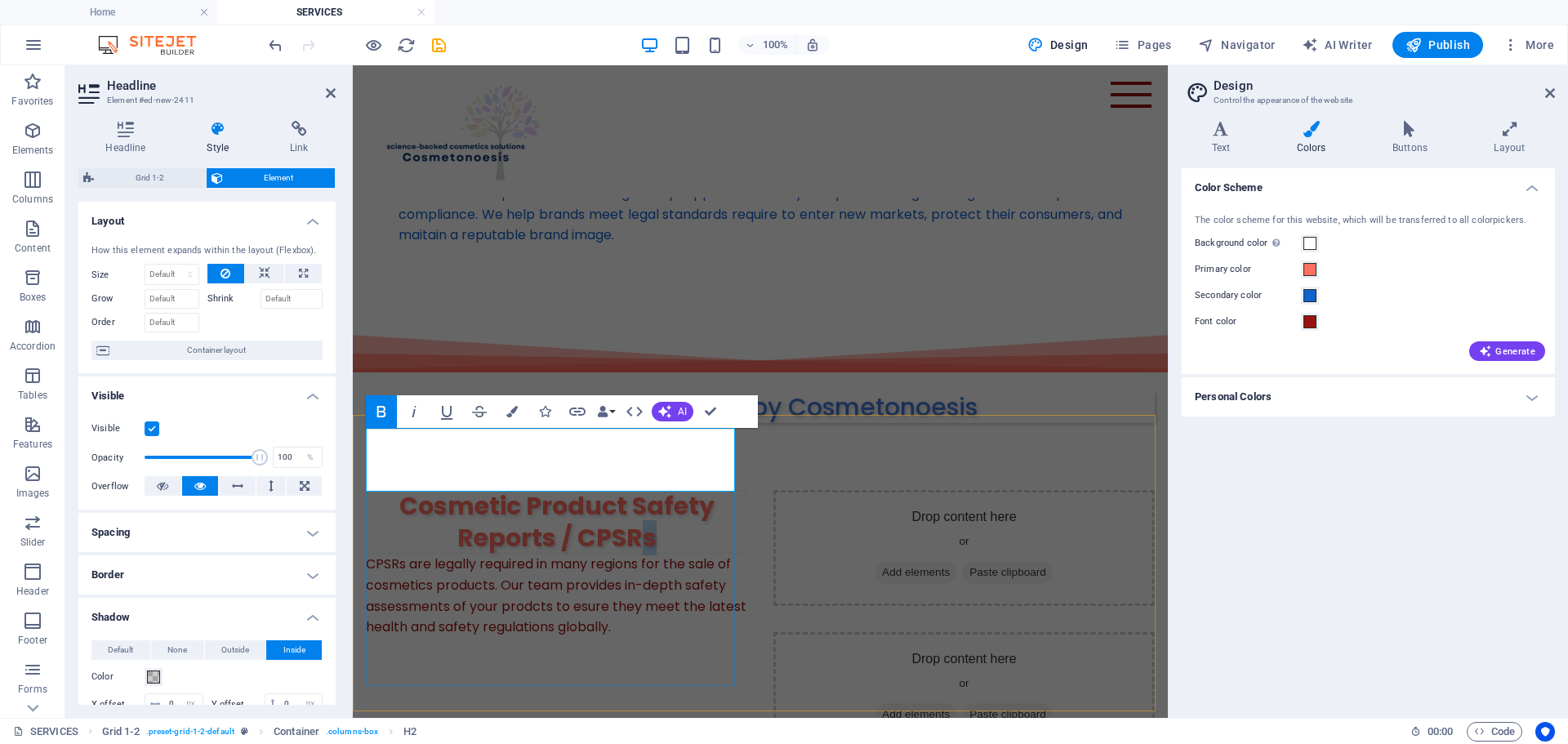 click on "Cosmetic Product Safety Reports / CPSRs" at bounding box center (556, 522) 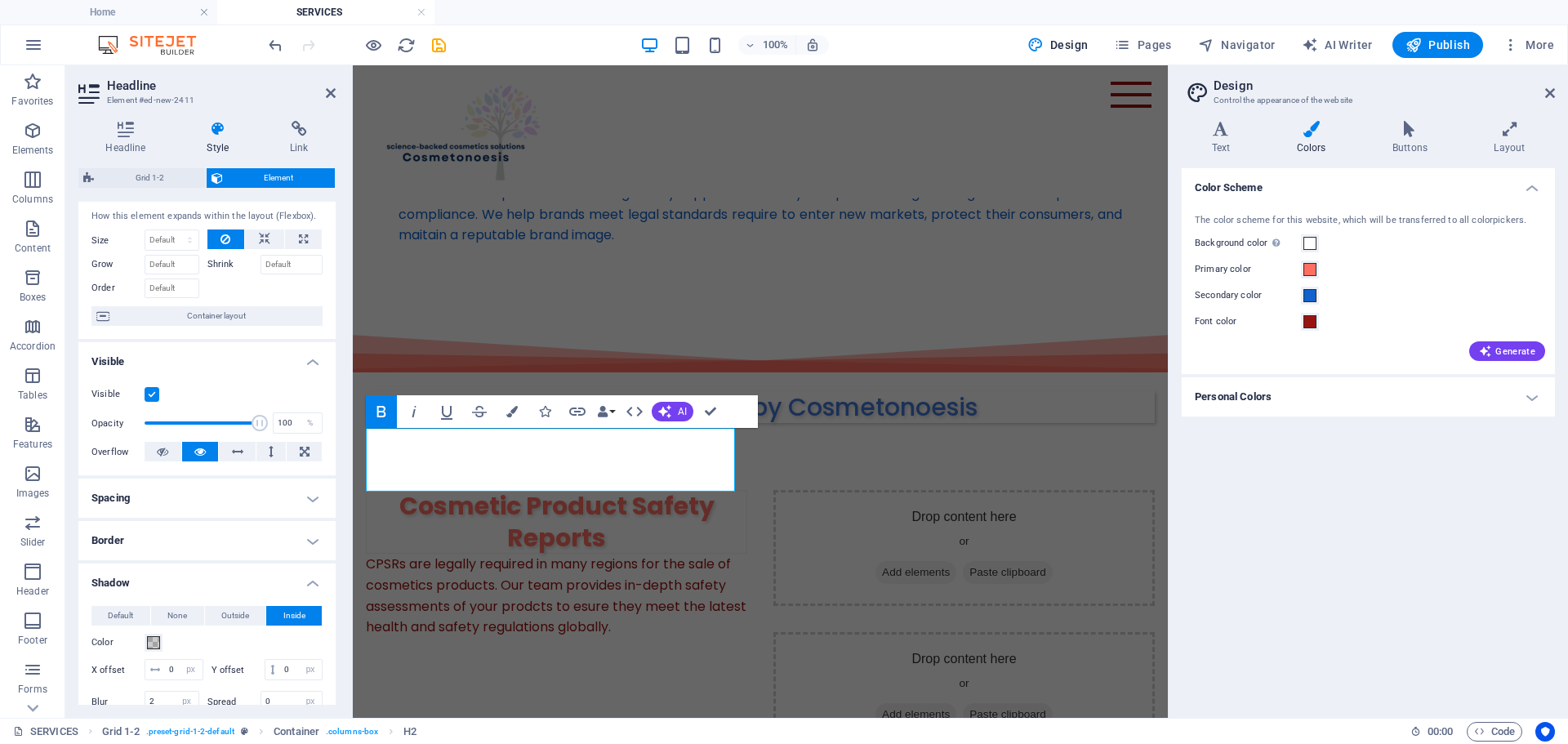 scroll, scrollTop: 82, scrollLeft: 0, axis: vertical 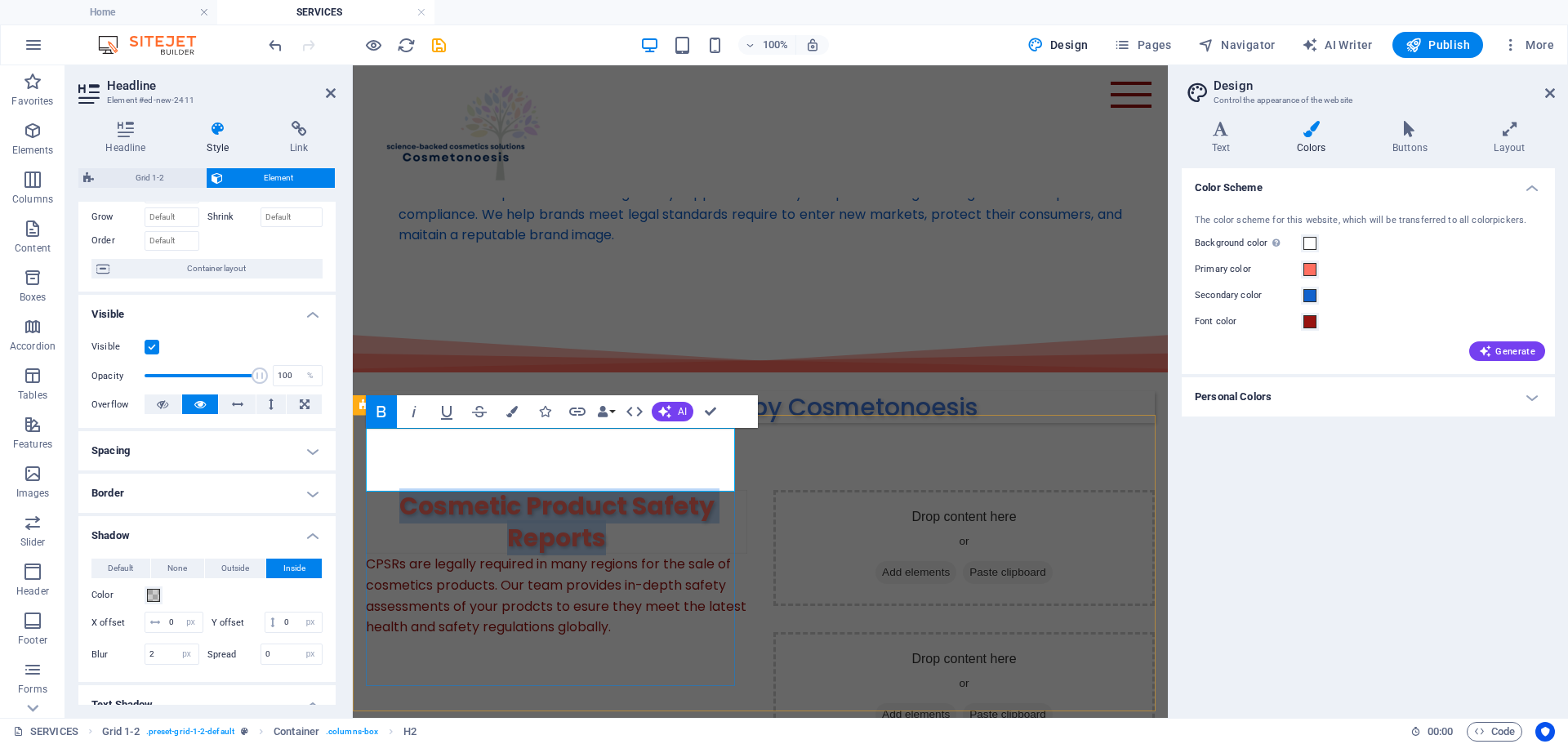 drag, startPoint x: 395, startPoint y: 439, endPoint x: 617, endPoint y: 475, distance: 224.89998 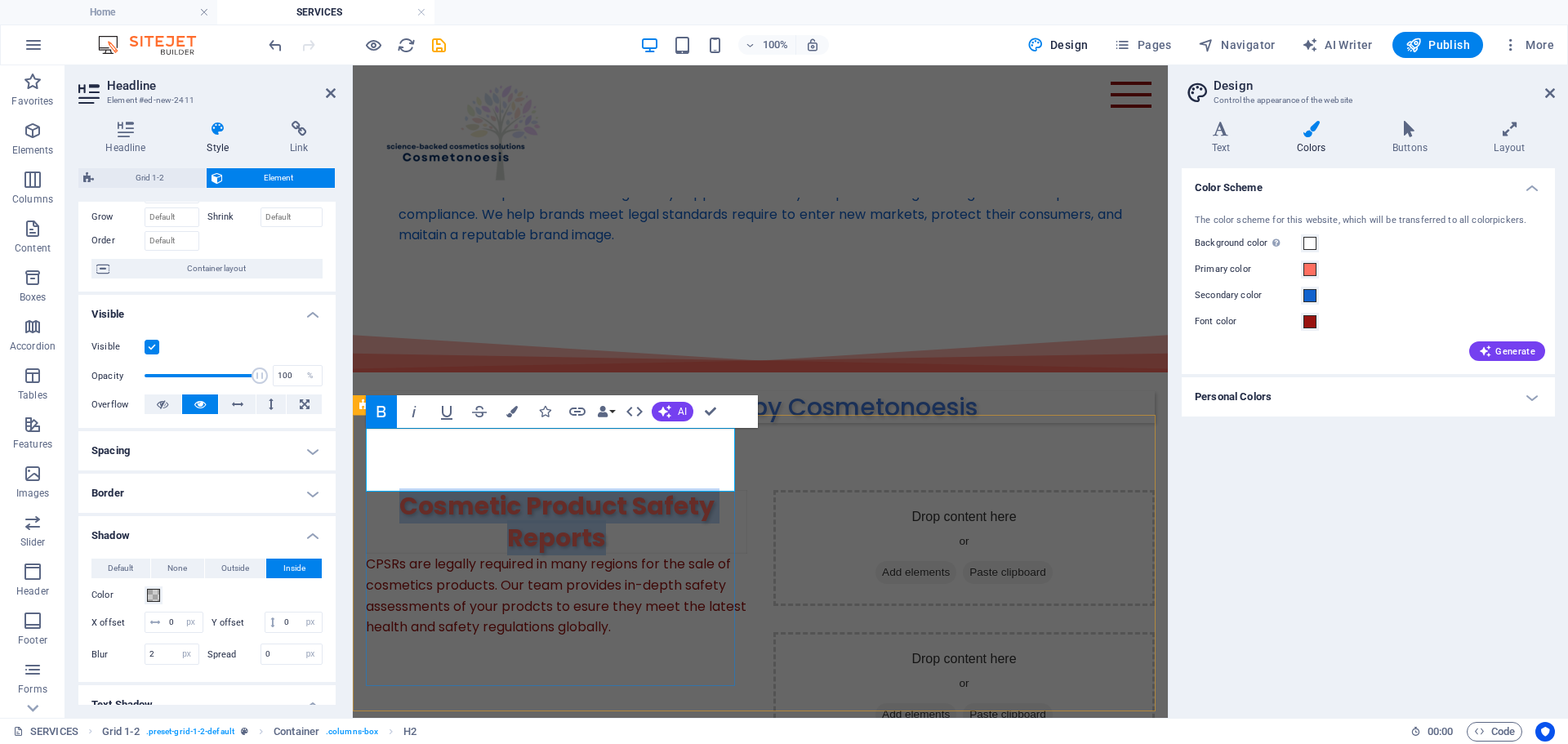 click on "Cosmetic Product Safety Reports" at bounding box center [556, 522] 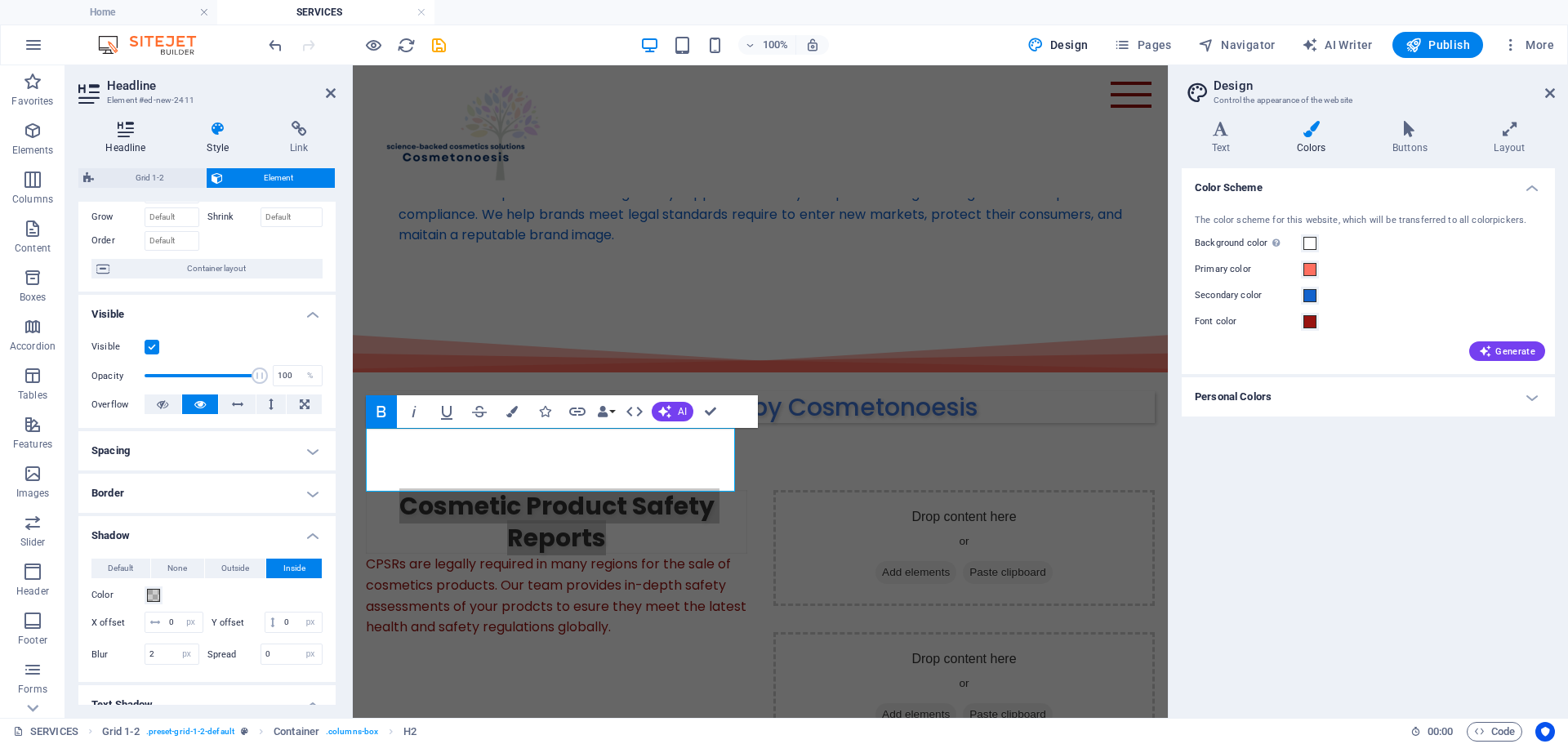 click at bounding box center [126, 129] 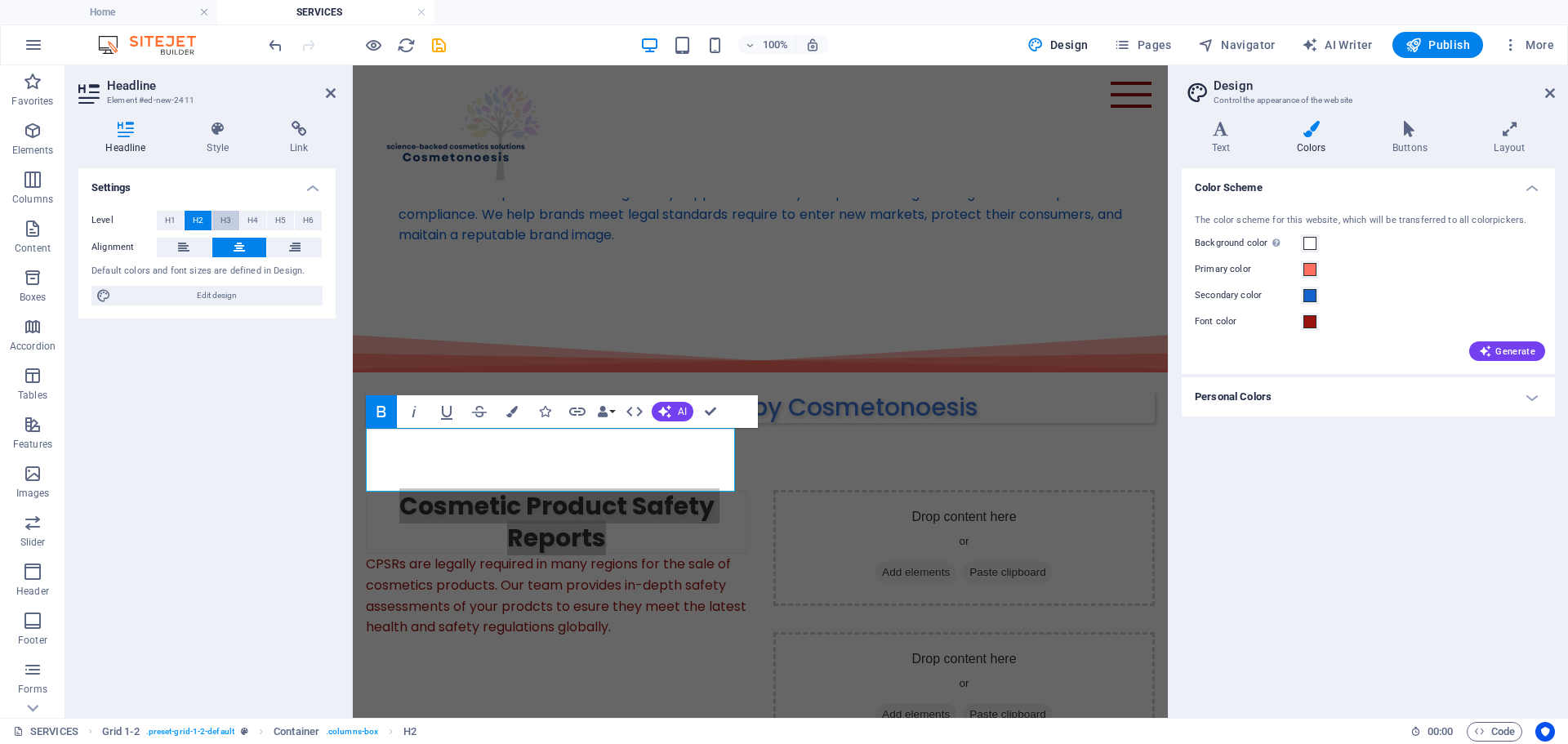 click on "H3" at bounding box center (225, 221) 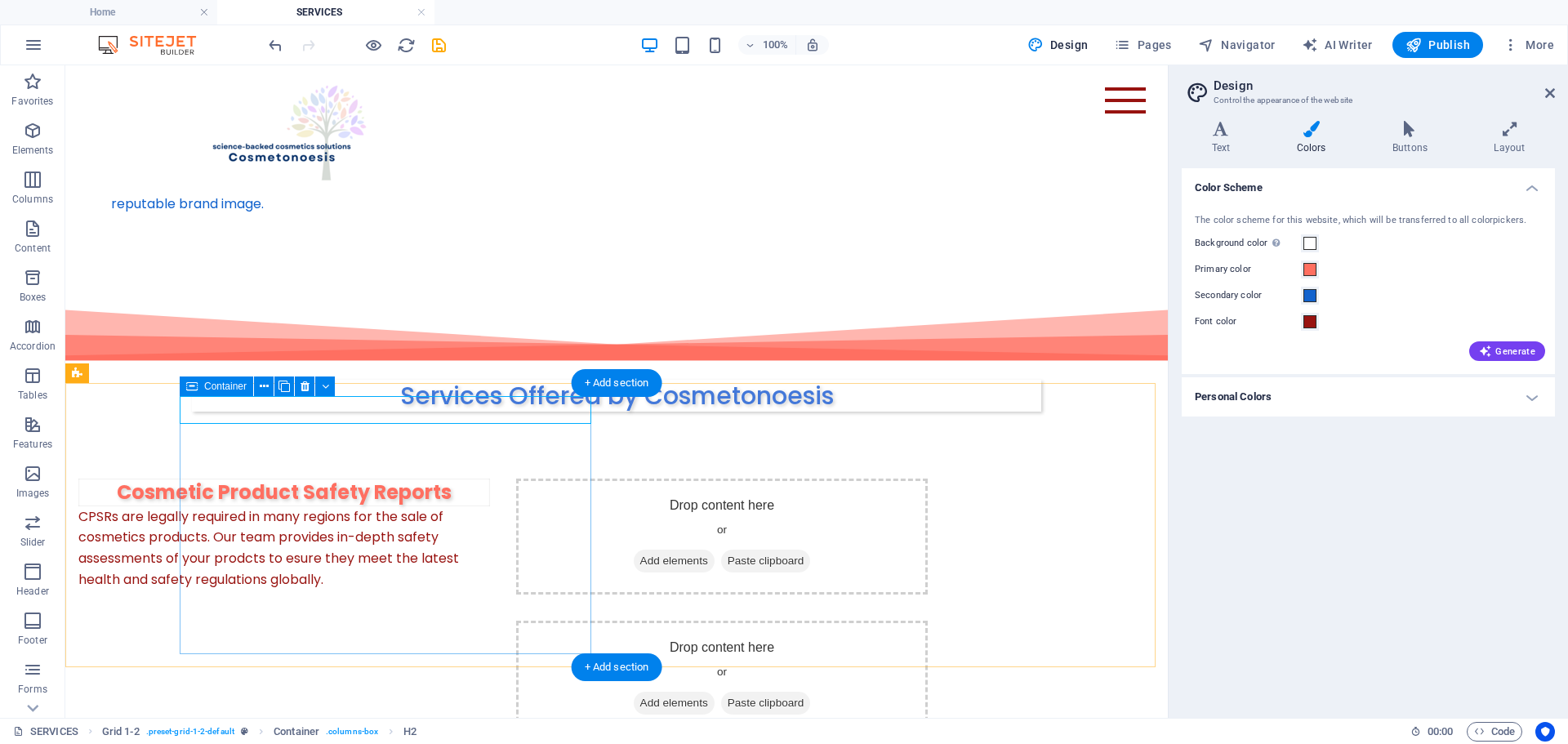 drag, startPoint x: 447, startPoint y: 572, endPoint x: 455, endPoint y: 571, distance: 8.062258 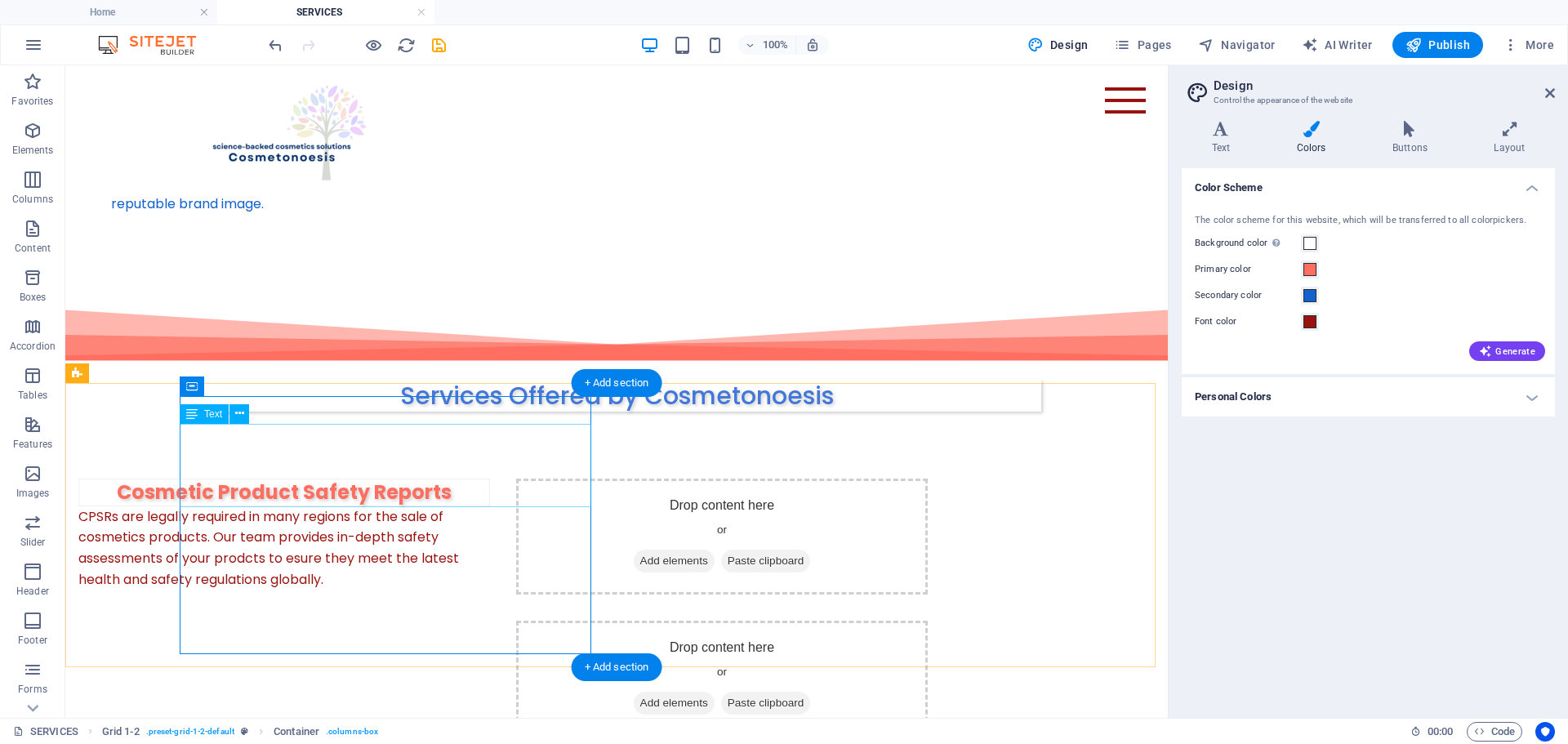click on "CPSRs are legally required in many regions for the sale of cosmetics products. Our team provides in-depth safety assessments of your prodcts to esure they meet the latest health and safety regulations globally." at bounding box center [284, 548] 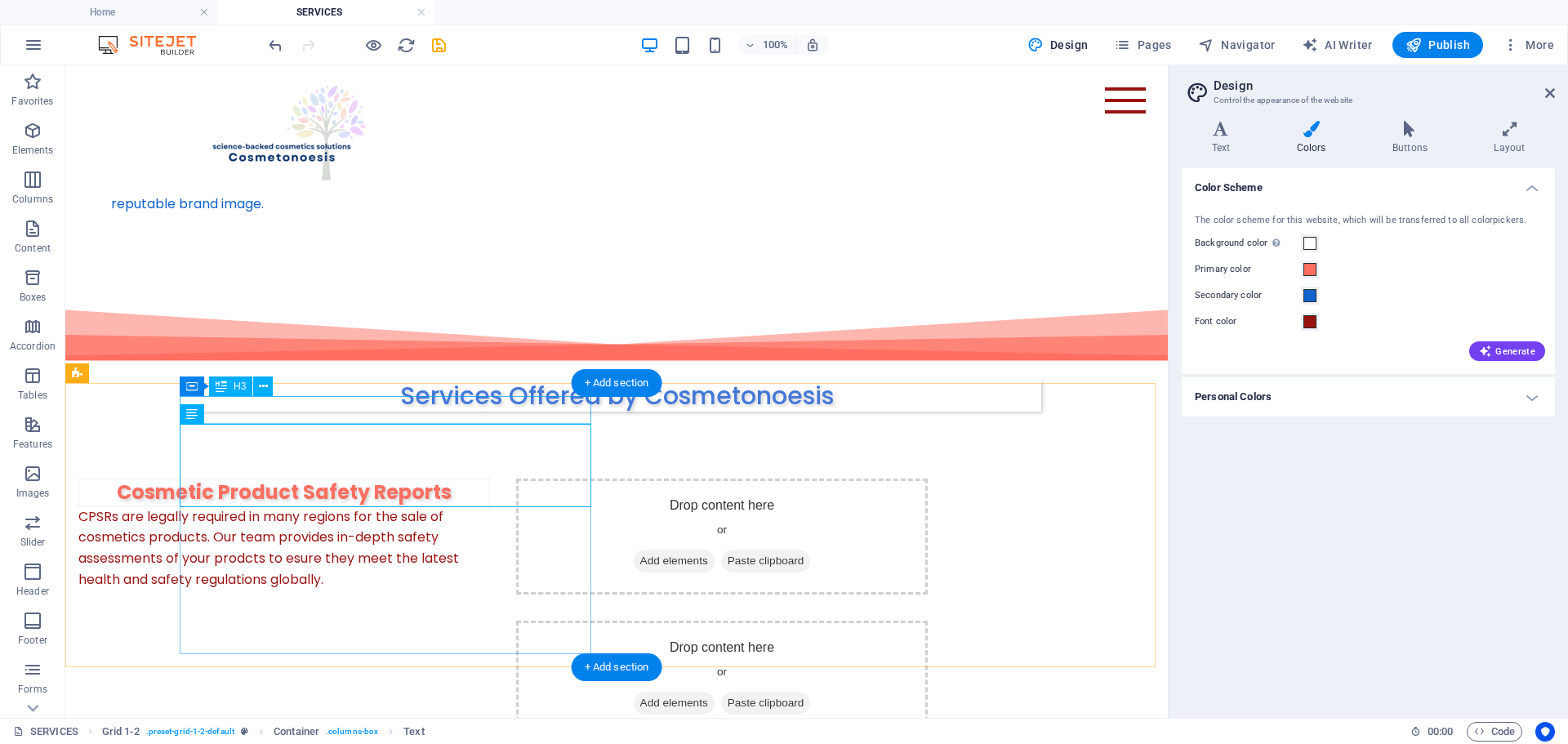 click on "Cosmetic Product Safety Reports" at bounding box center (284, 492) 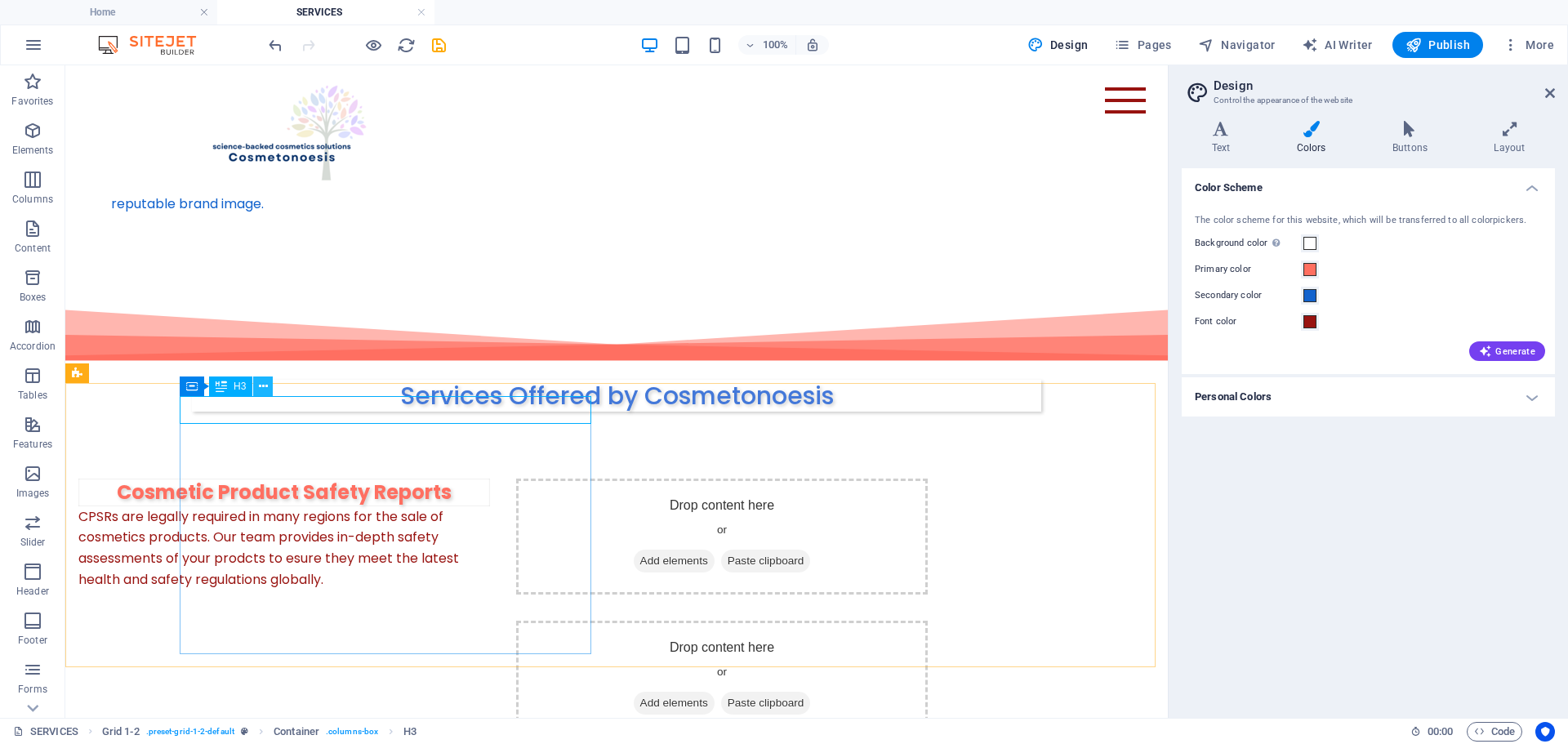 click at bounding box center [263, 386] 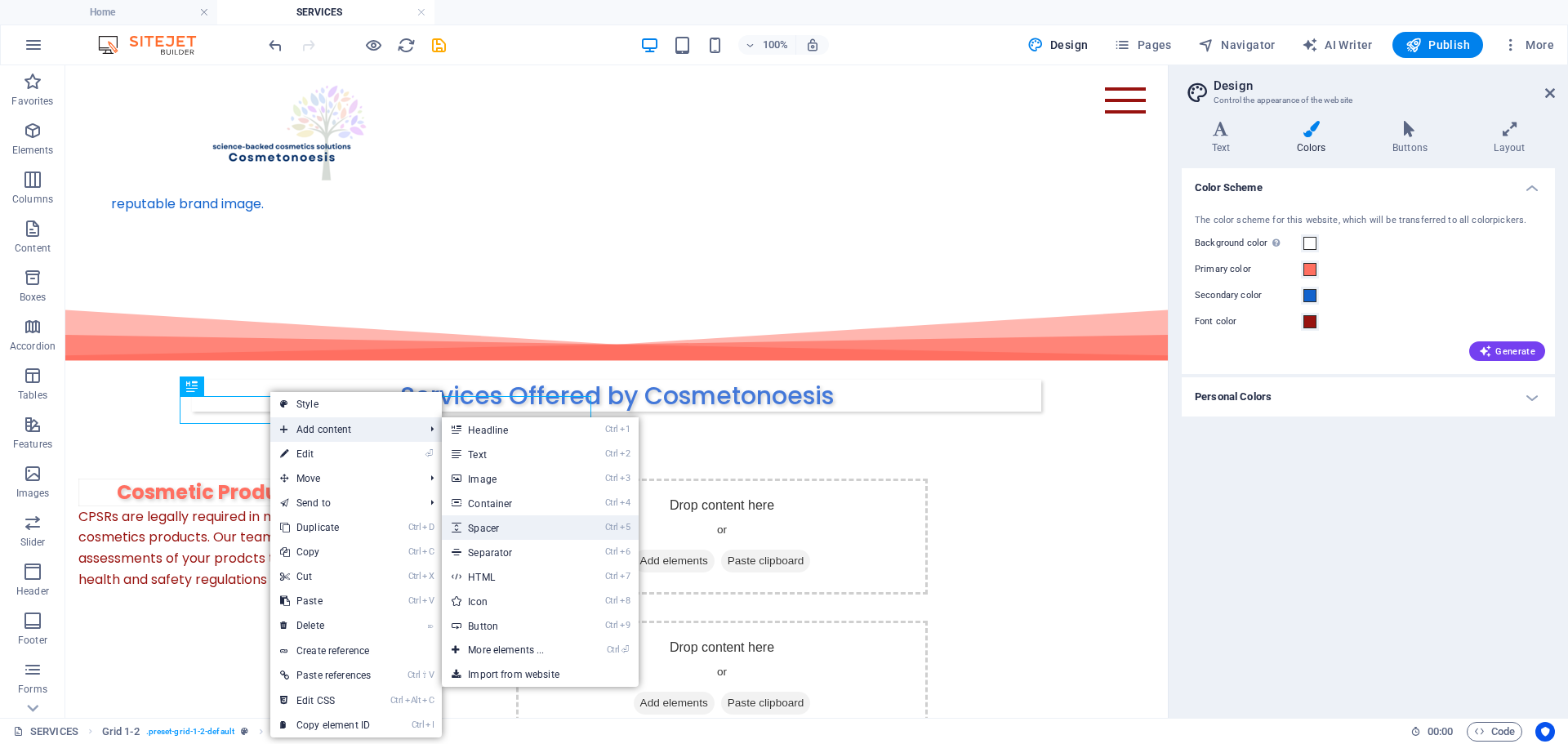 click on "Ctrl 5  Spacer" at bounding box center [509, 528] 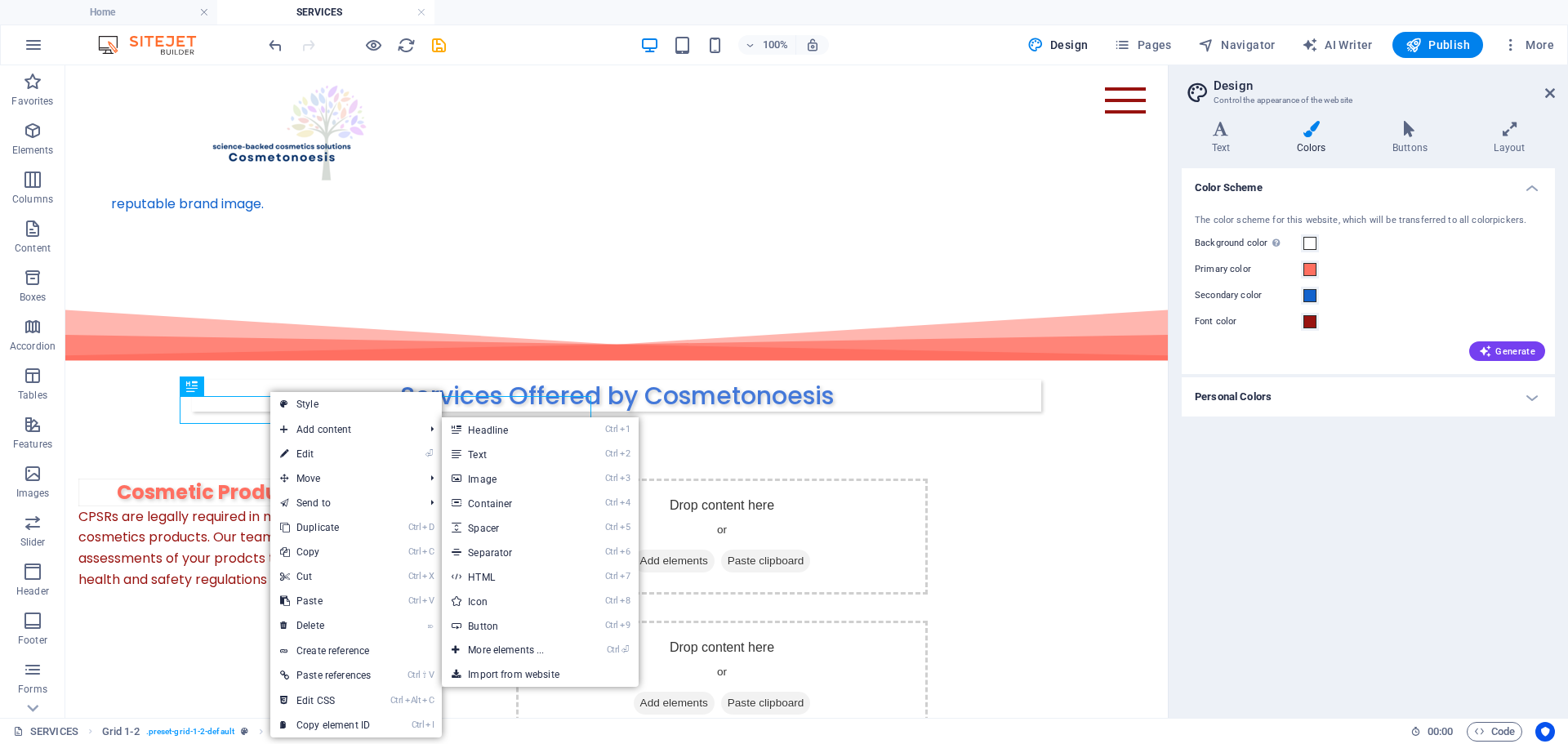 select on "px" 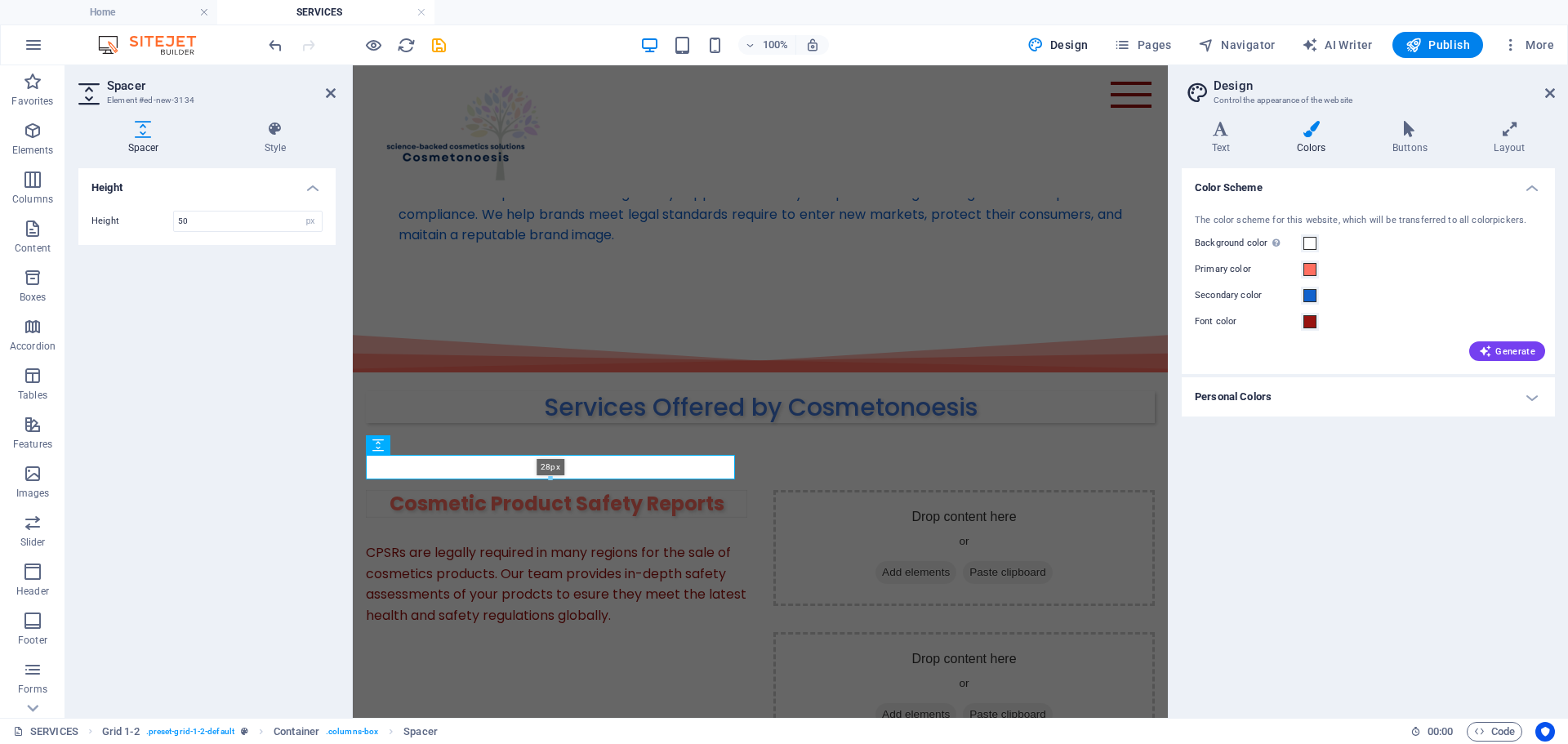 drag, startPoint x: 550, startPoint y: 497, endPoint x: 553, endPoint y: 479, distance: 18.24829 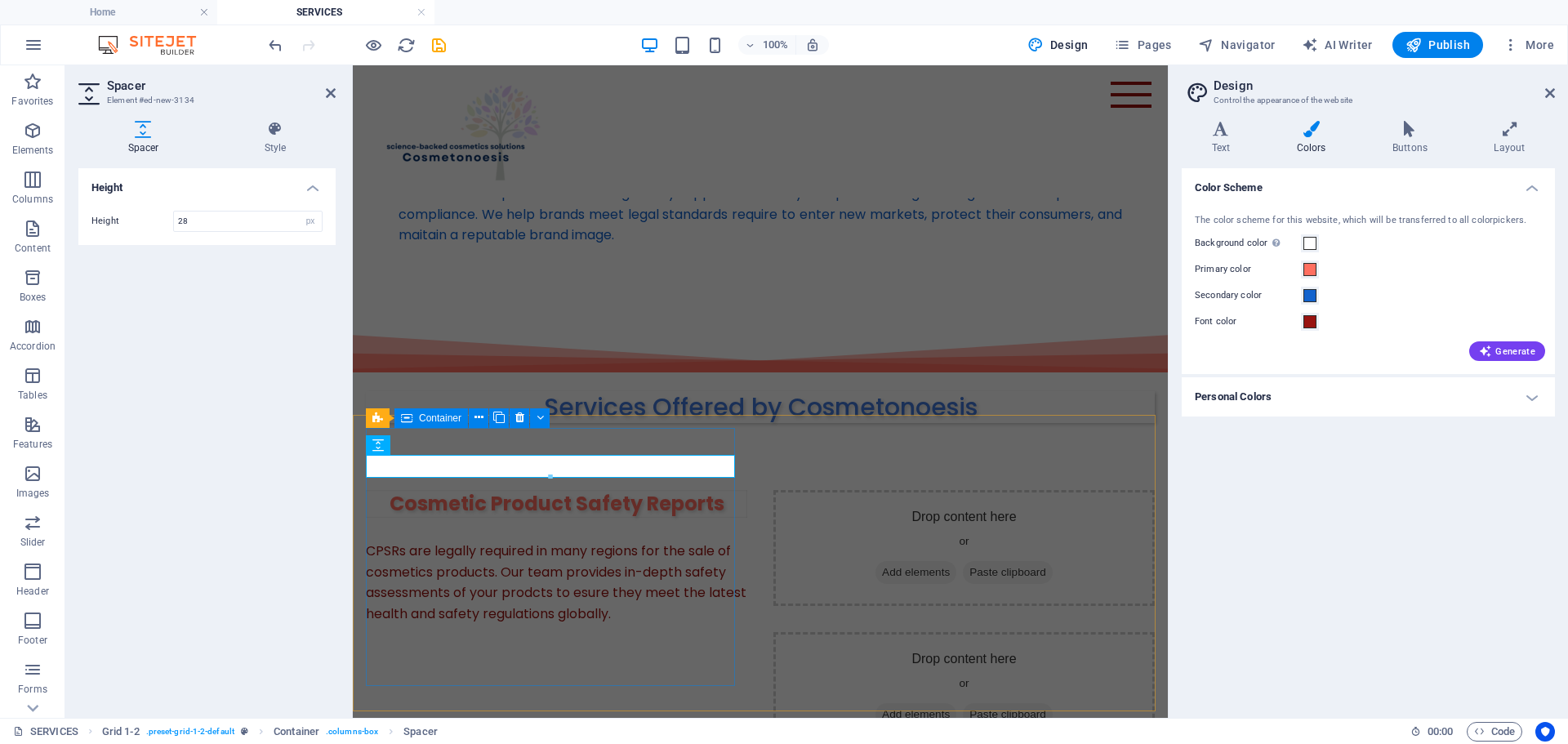 drag, startPoint x: 603, startPoint y: 583, endPoint x: 892, endPoint y: 581, distance: 289.00692 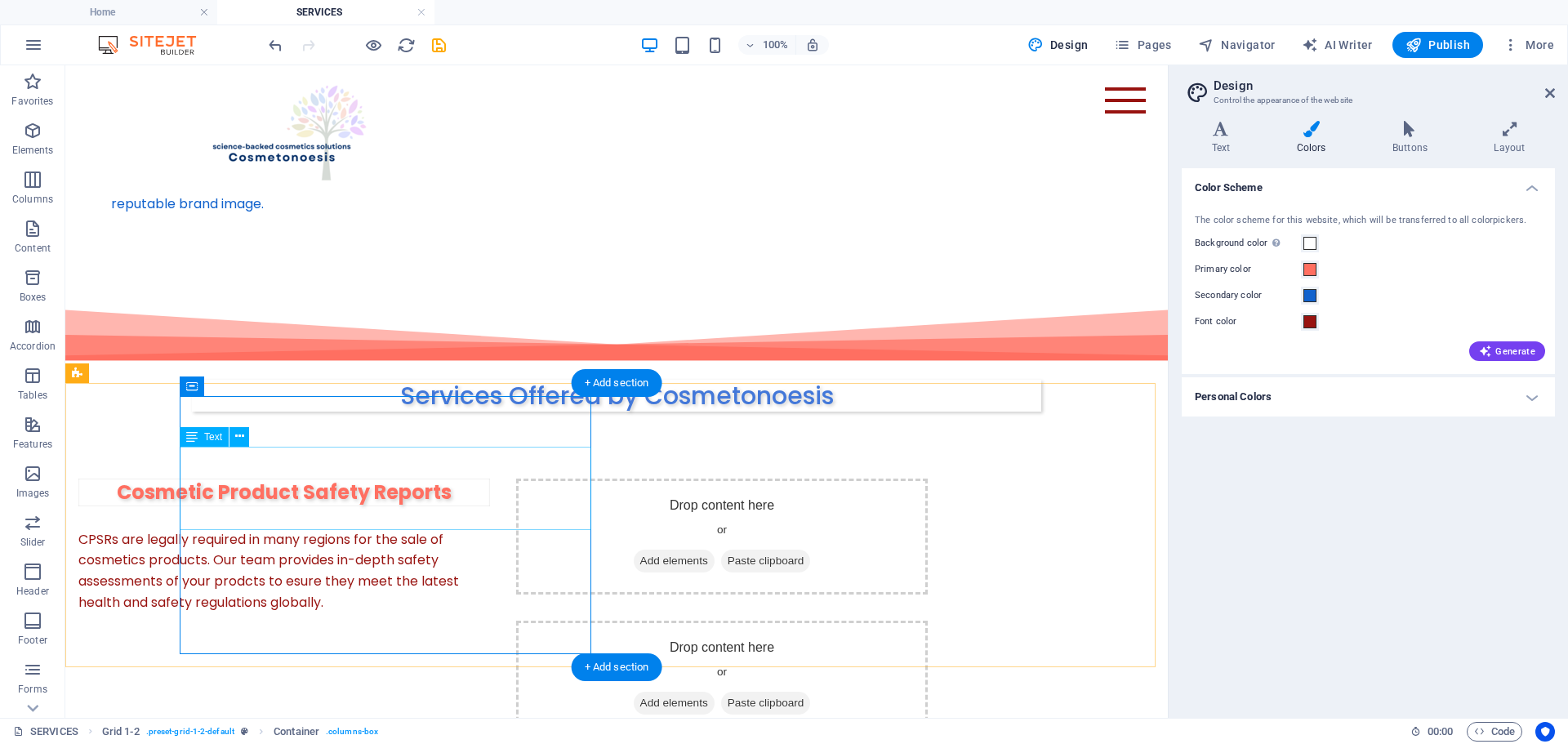 click on "CPSRs are legally required in many regions for the sale of cosmetics products. Our team provides in-depth safety assessments of your prodcts to esure they meet the latest health and safety regulations globally." at bounding box center [284, 571] 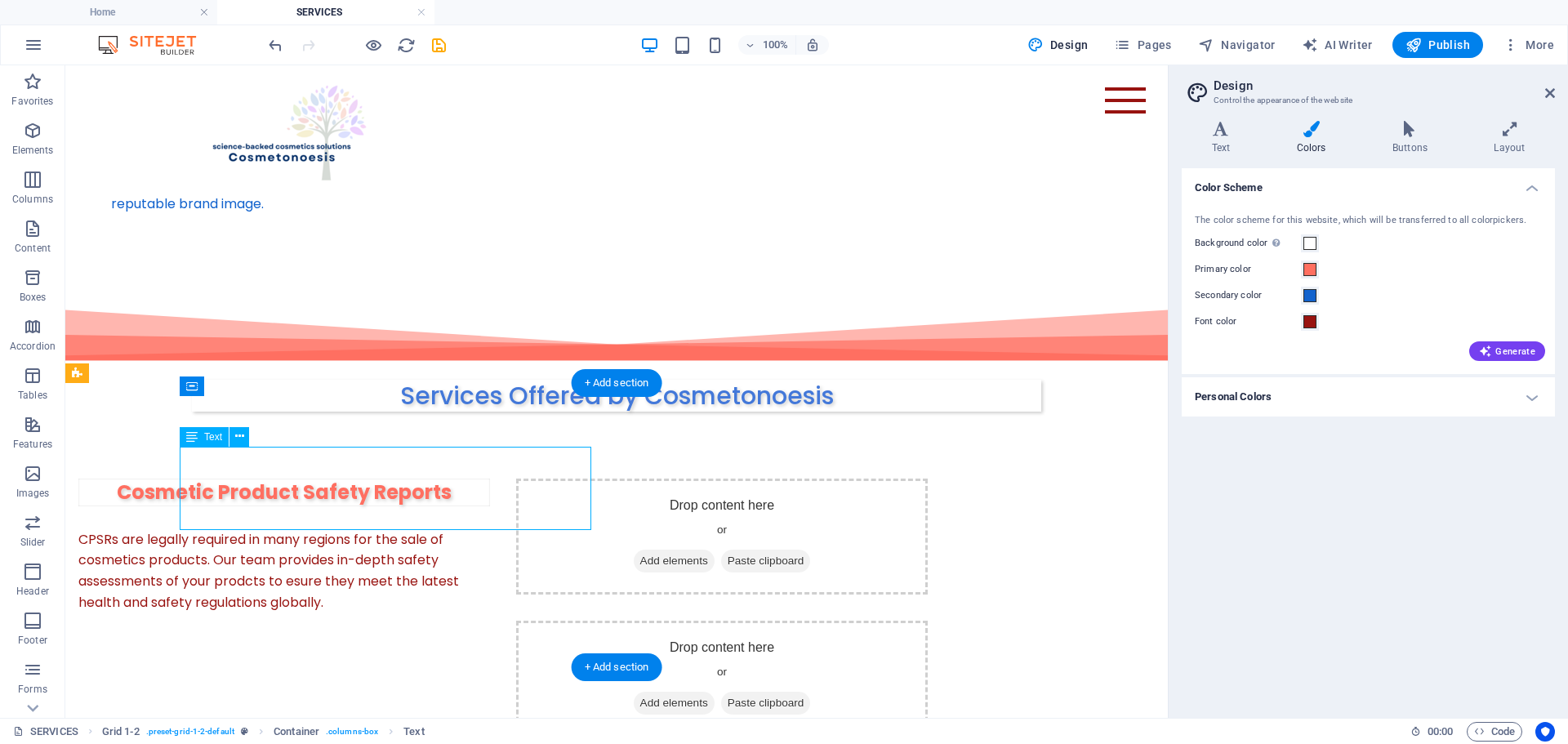click on "CPSRs are legally required in many regions for the sale of cosmetics products. Our team provides in-depth safety assessments of your prodcts to esure they meet the latest health and safety regulations globally." at bounding box center [284, 571] 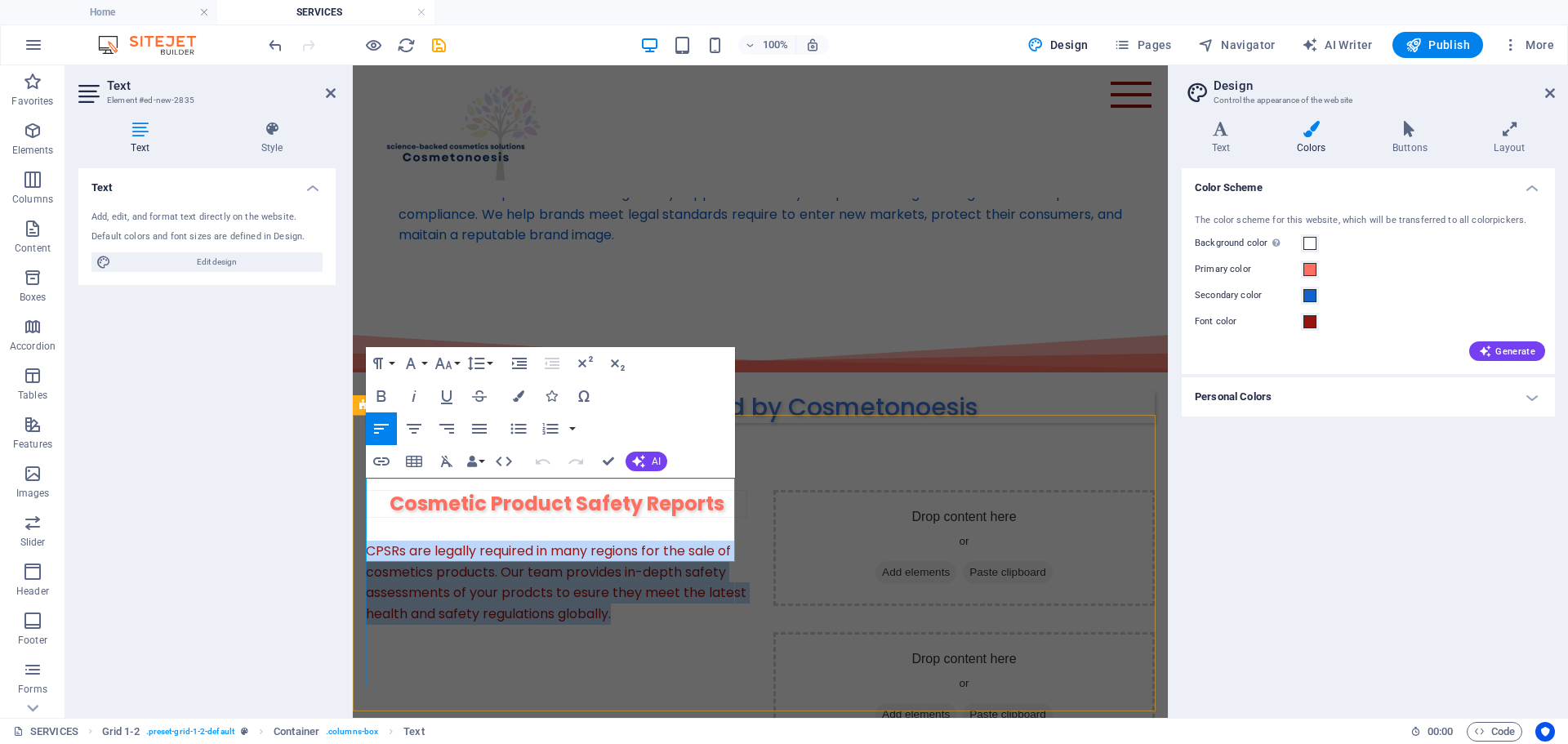 drag, startPoint x: 705, startPoint y: 557, endPoint x: 366, endPoint y: 489, distance: 345.7528 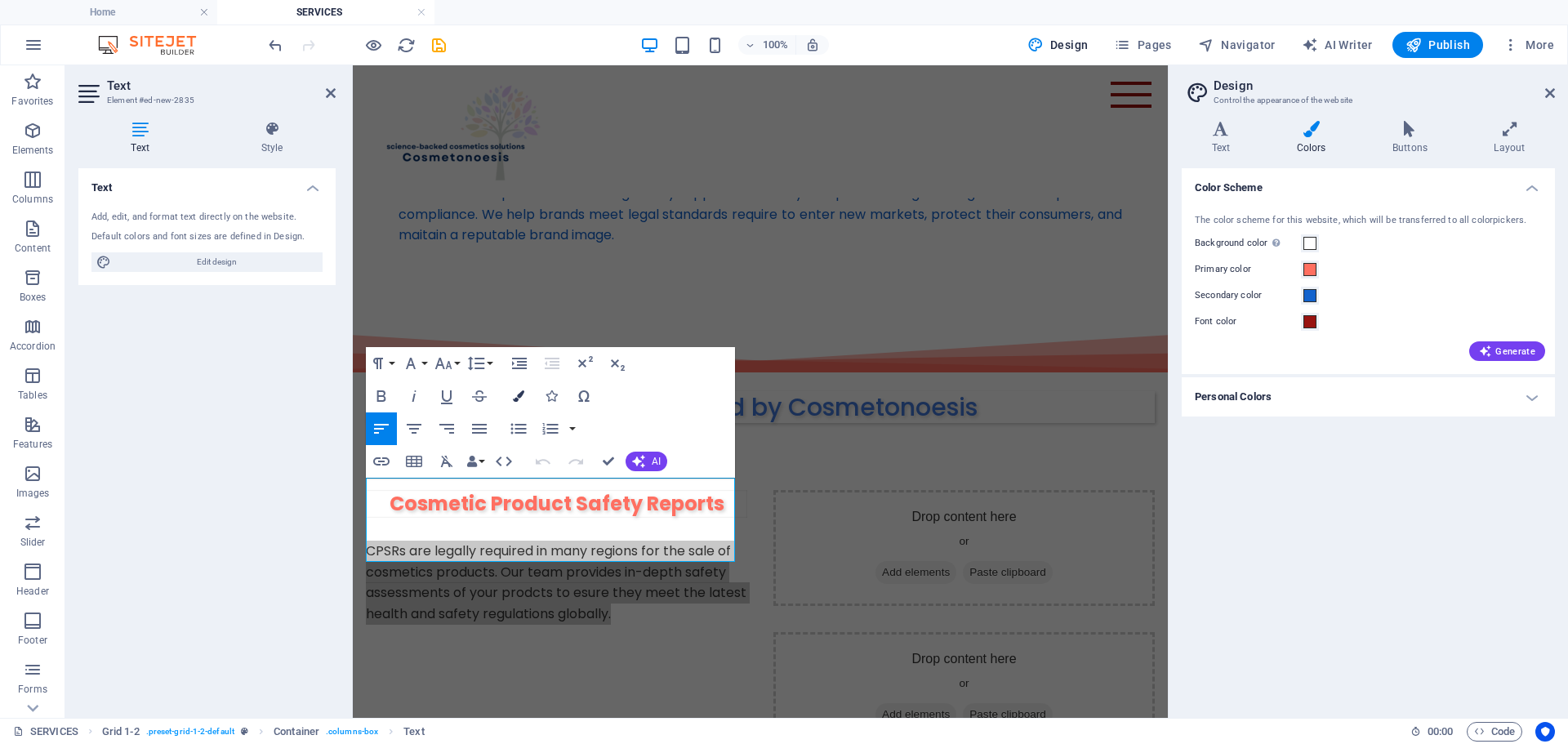 click at bounding box center [519, 396] 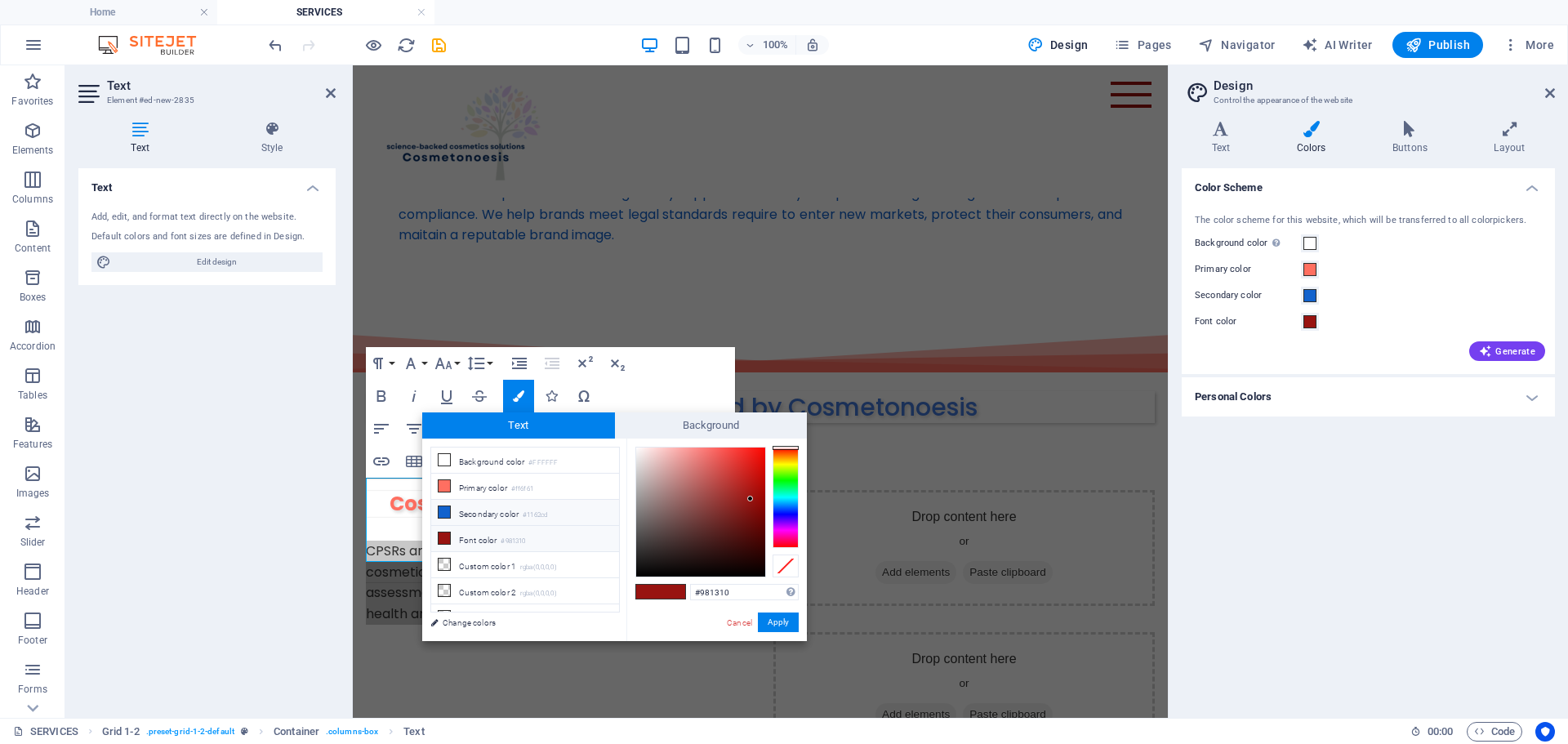click on "Secondary color
#1162cd" at bounding box center (525, 513) 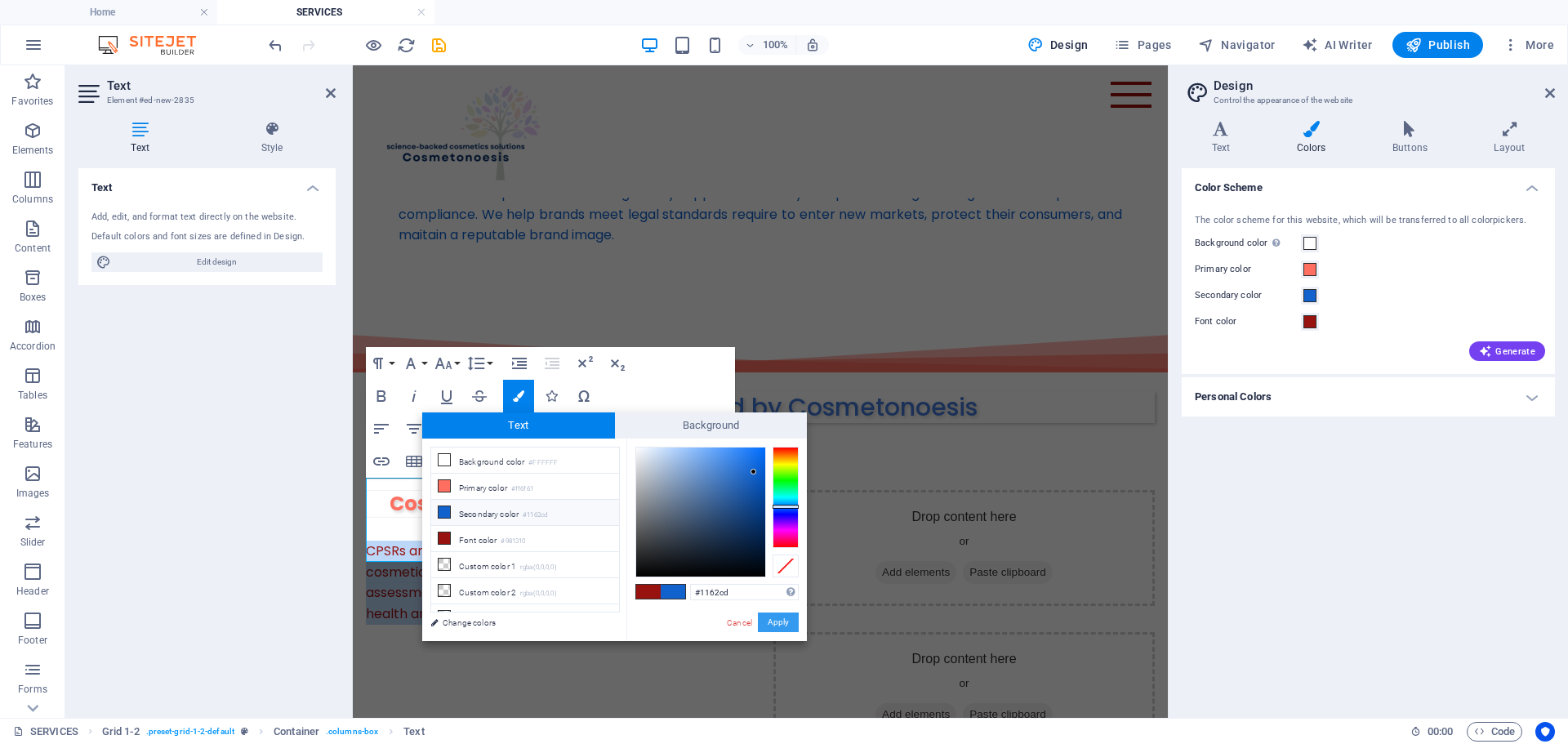 click on "Apply" at bounding box center [778, 622] 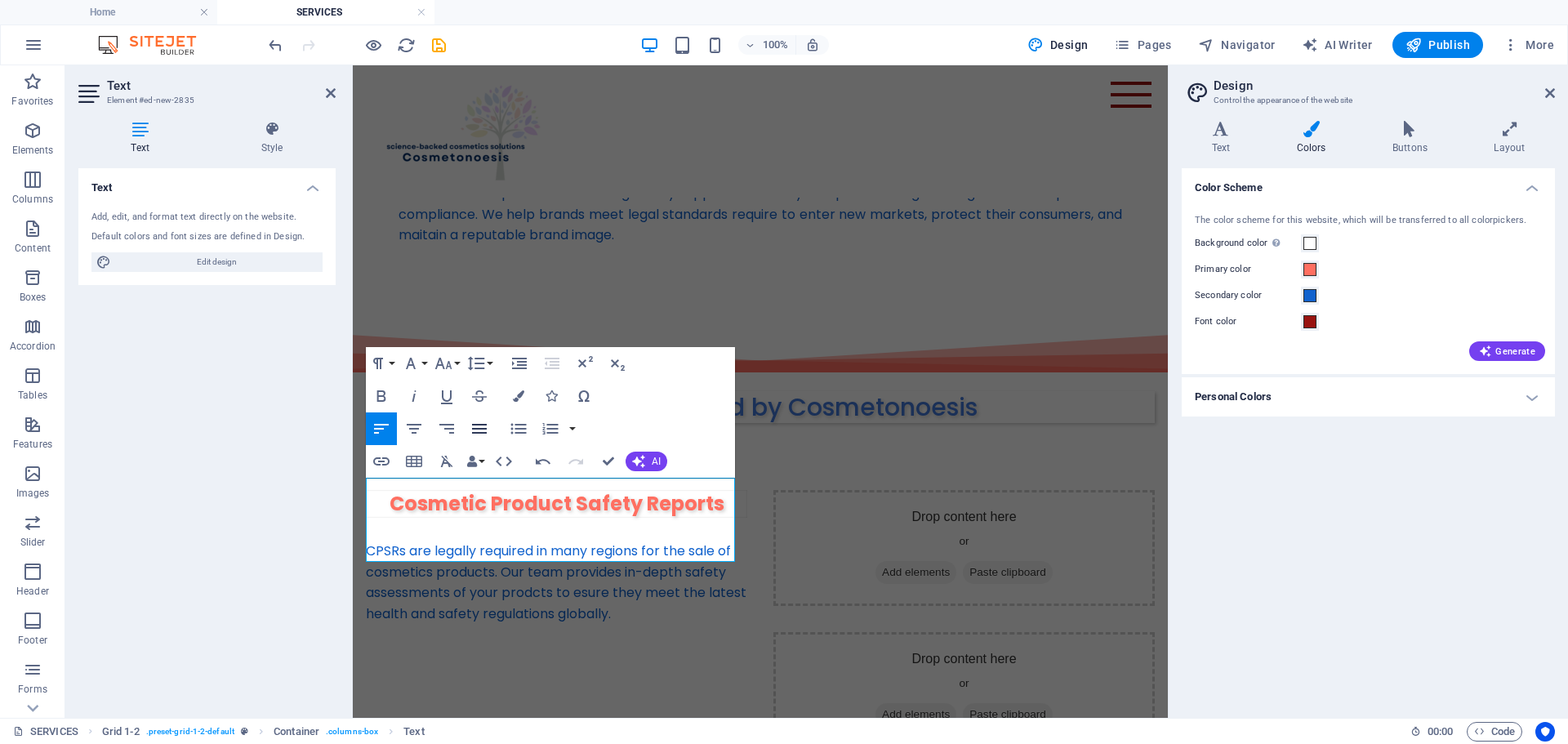 click 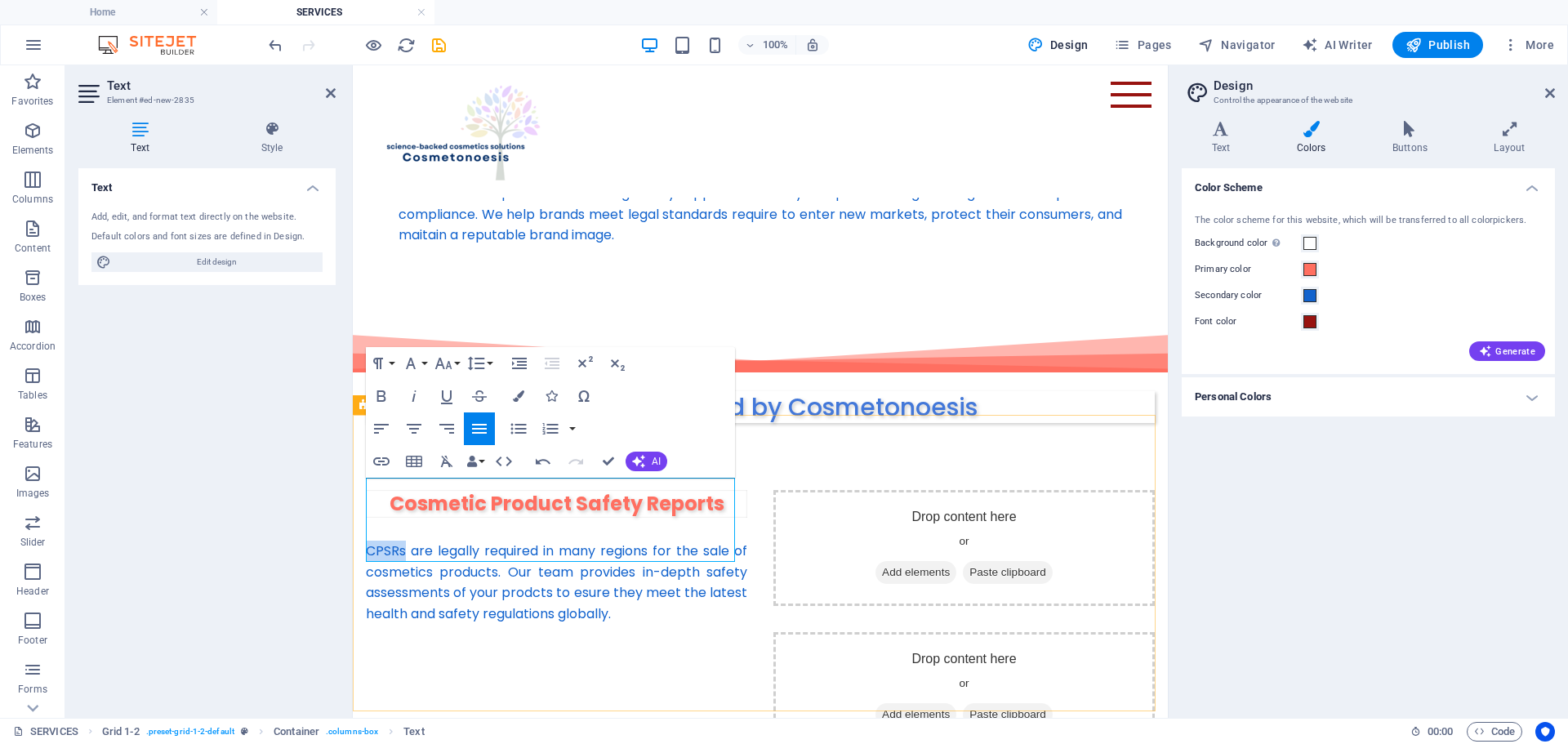 drag, startPoint x: 407, startPoint y: 487, endPoint x: 359, endPoint y: 487, distance: 48 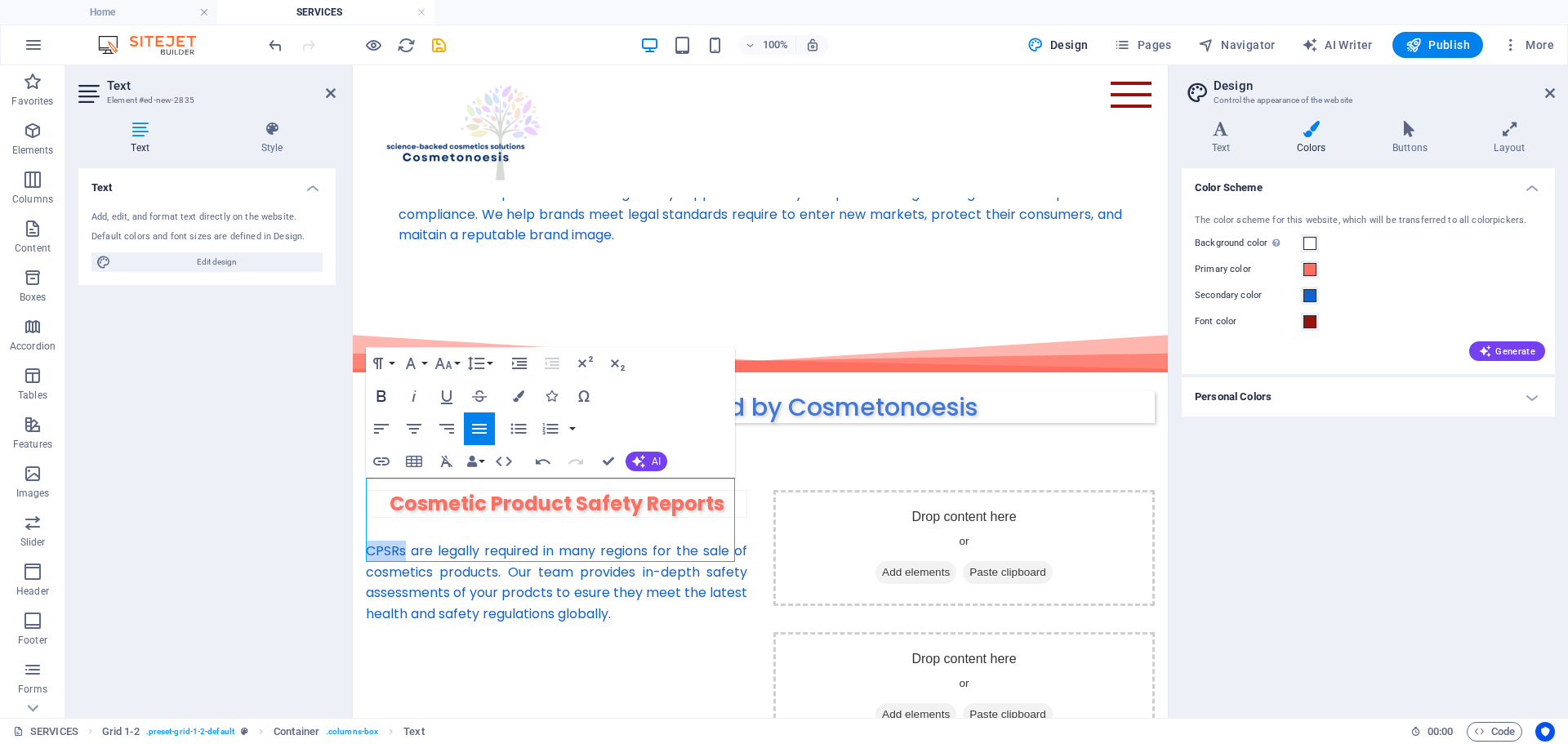 click 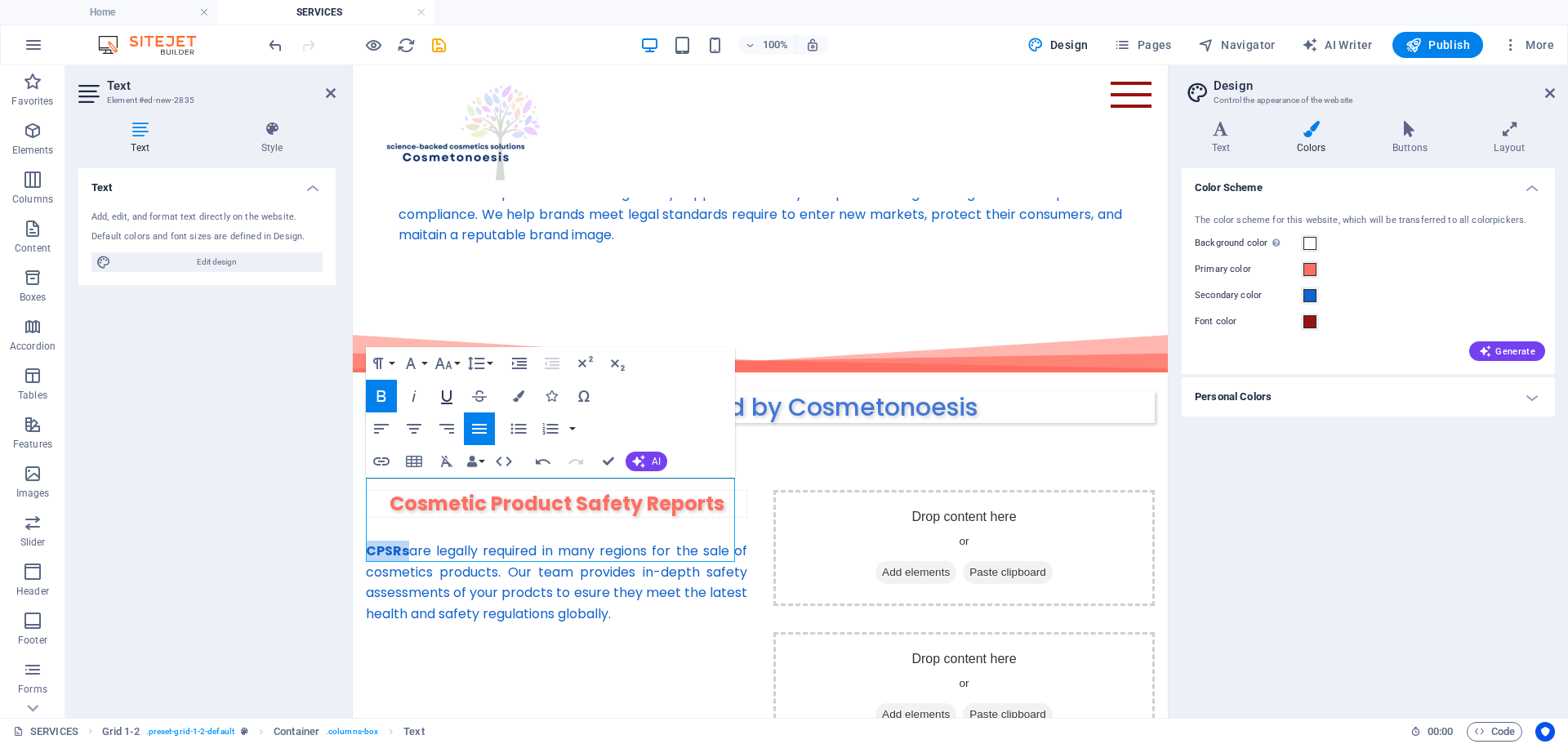 click 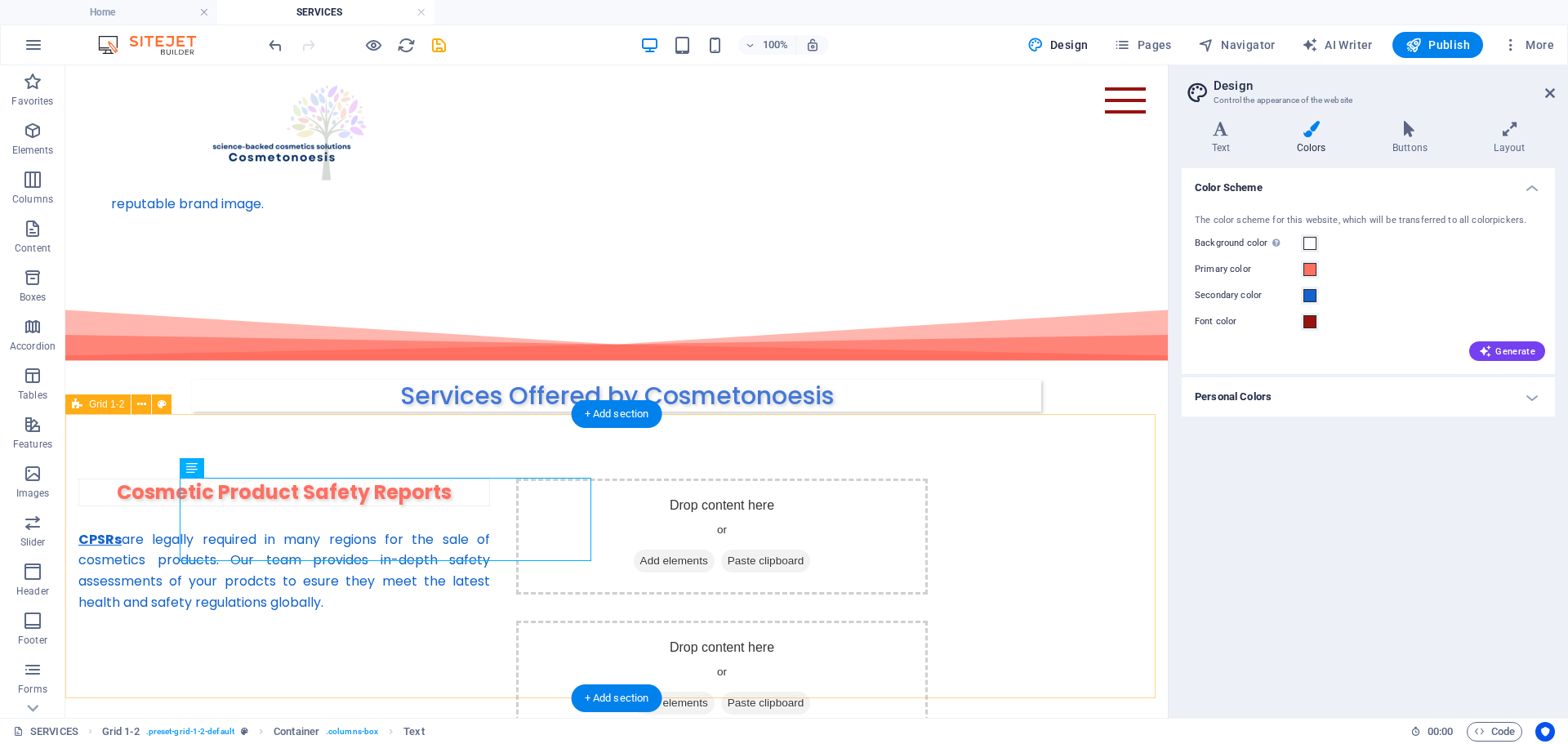 scroll, scrollTop: 200, scrollLeft: 0, axis: vertical 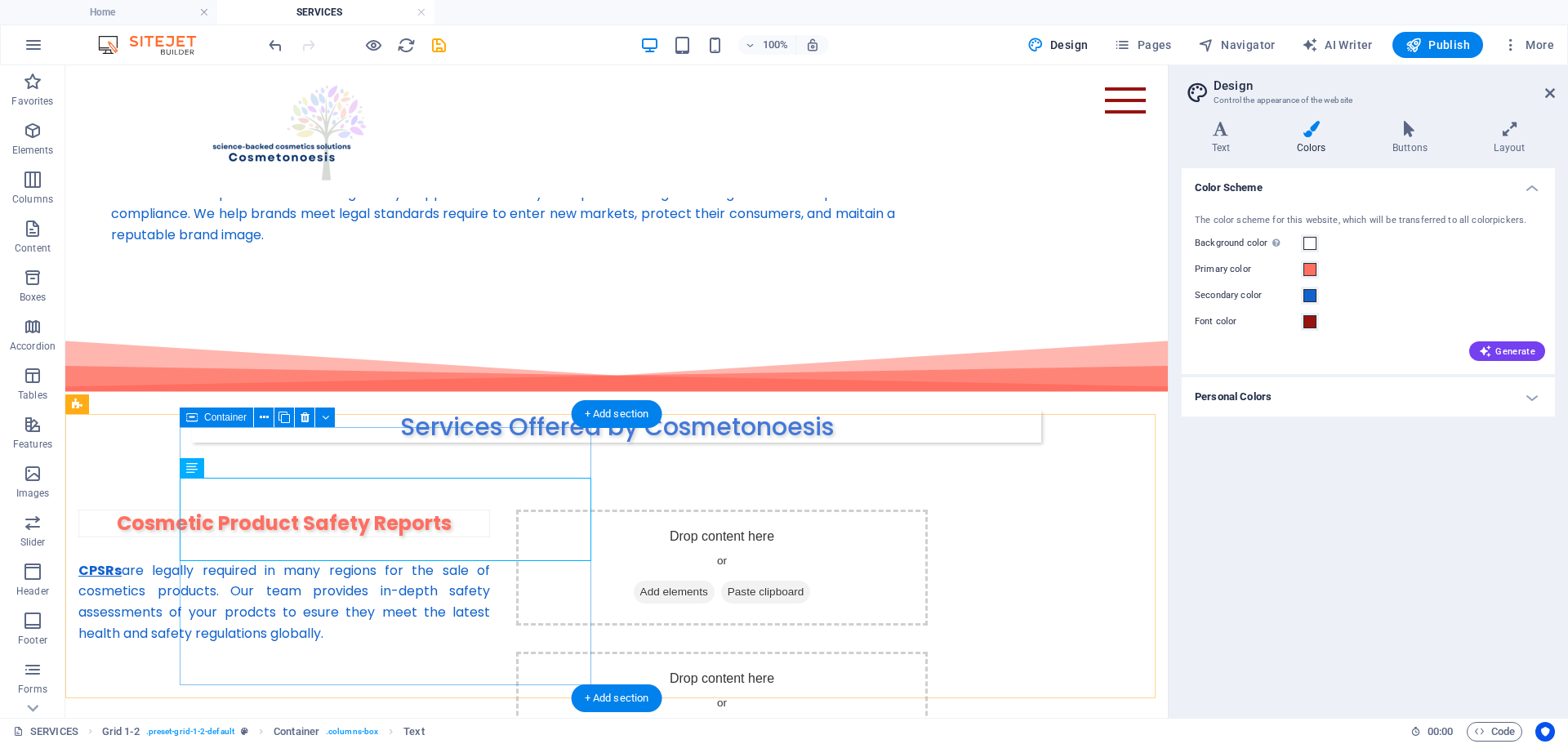 click on "Cosmetic Product Safety Reports CPSRs  are legally required in many regions for the sale of cosmetics products. Our team provides in-depth safety assessments of your prodcts to esure they meet the latest health and safety regulations globally." at bounding box center [284, 639] 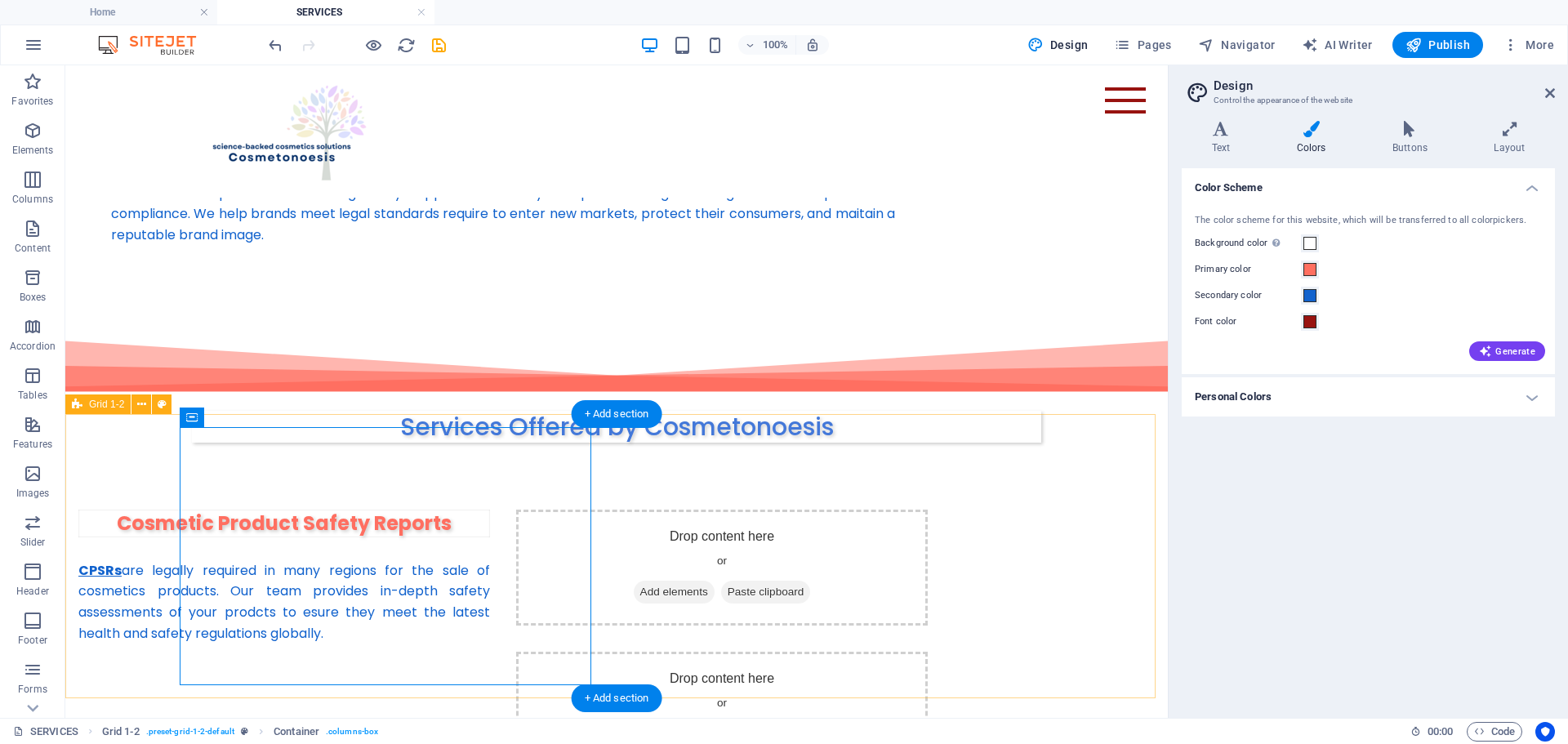 click on "Cosmetic Product Safety Reports CPSRs are legally required in many regions for the sale of cosmetics products. Our team provides in-depth safety assessments of your prodcts to esure they meet the latest health and safety regulations globally. Drop content here or Add elements Paste clipboard Drop content here or Add elements Paste clipboard" at bounding box center [617, 639] 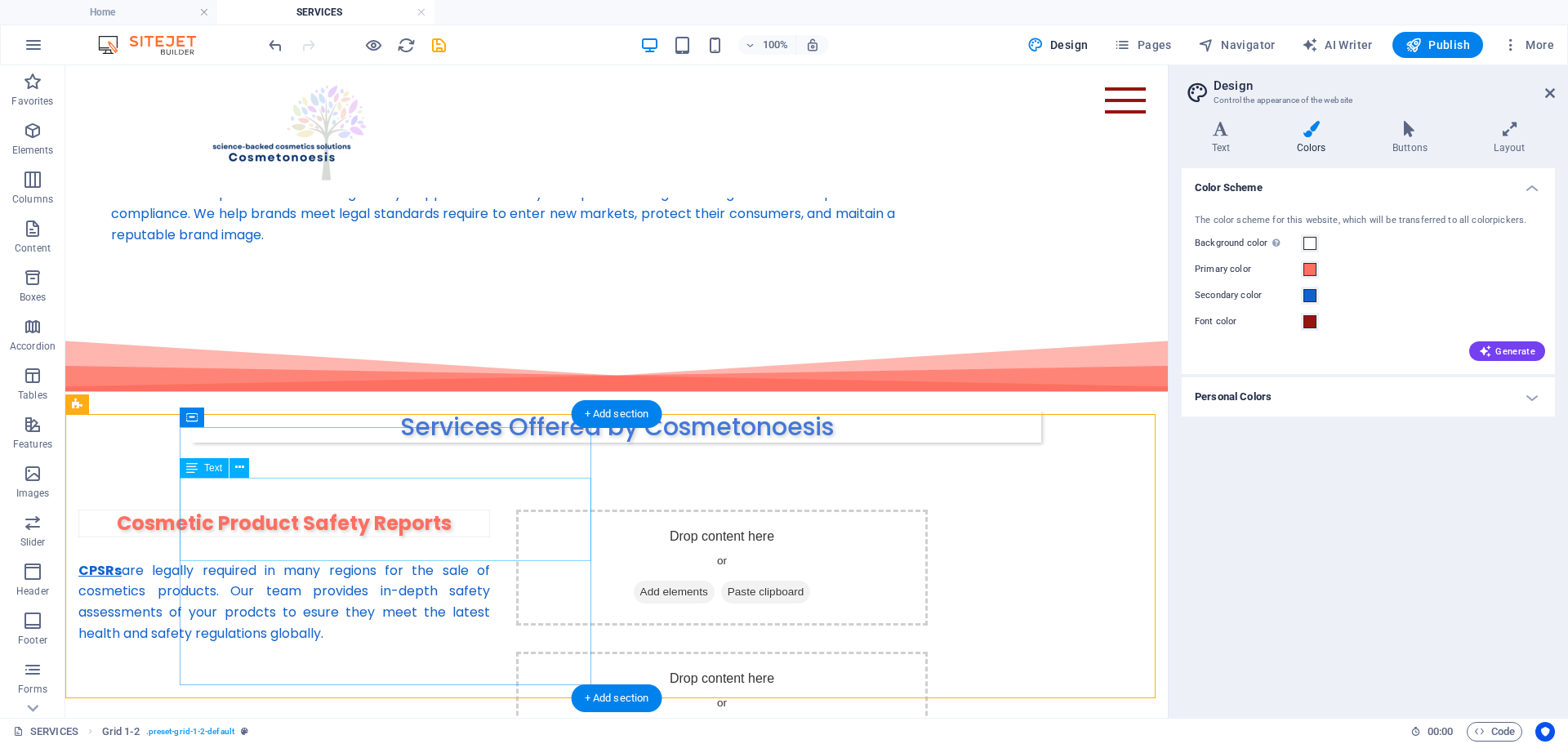 drag, startPoint x: 347, startPoint y: 522, endPoint x: 293, endPoint y: 521, distance: 54.009258 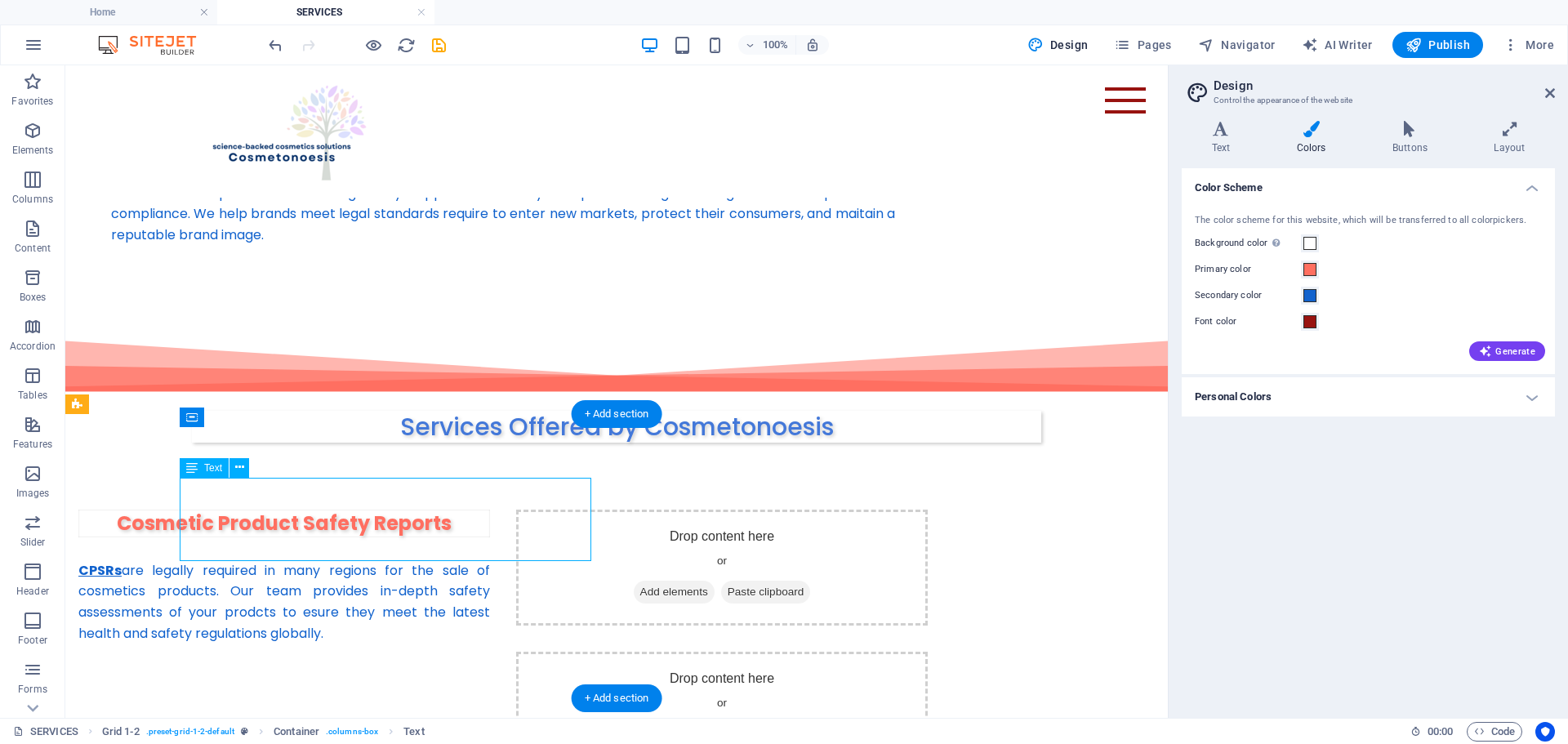 click on "CPSRs  are legally required in many regions for the sale of cosmetics products. Our team provides in-depth safety assessments of your prodcts to esure they meet the latest health and safety regulations globally." at bounding box center [284, 602] 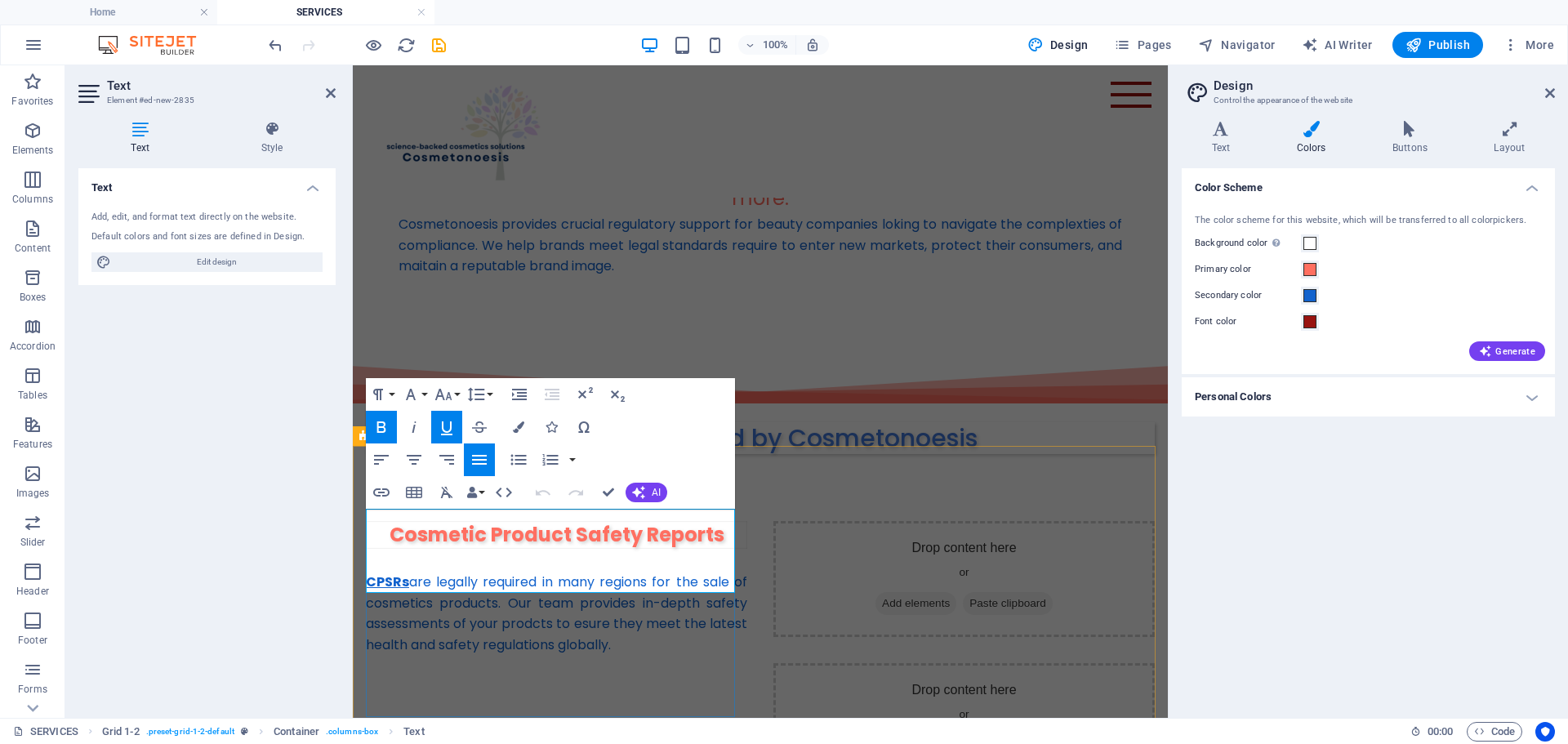 click on "CPSRs" at bounding box center (387, 581) 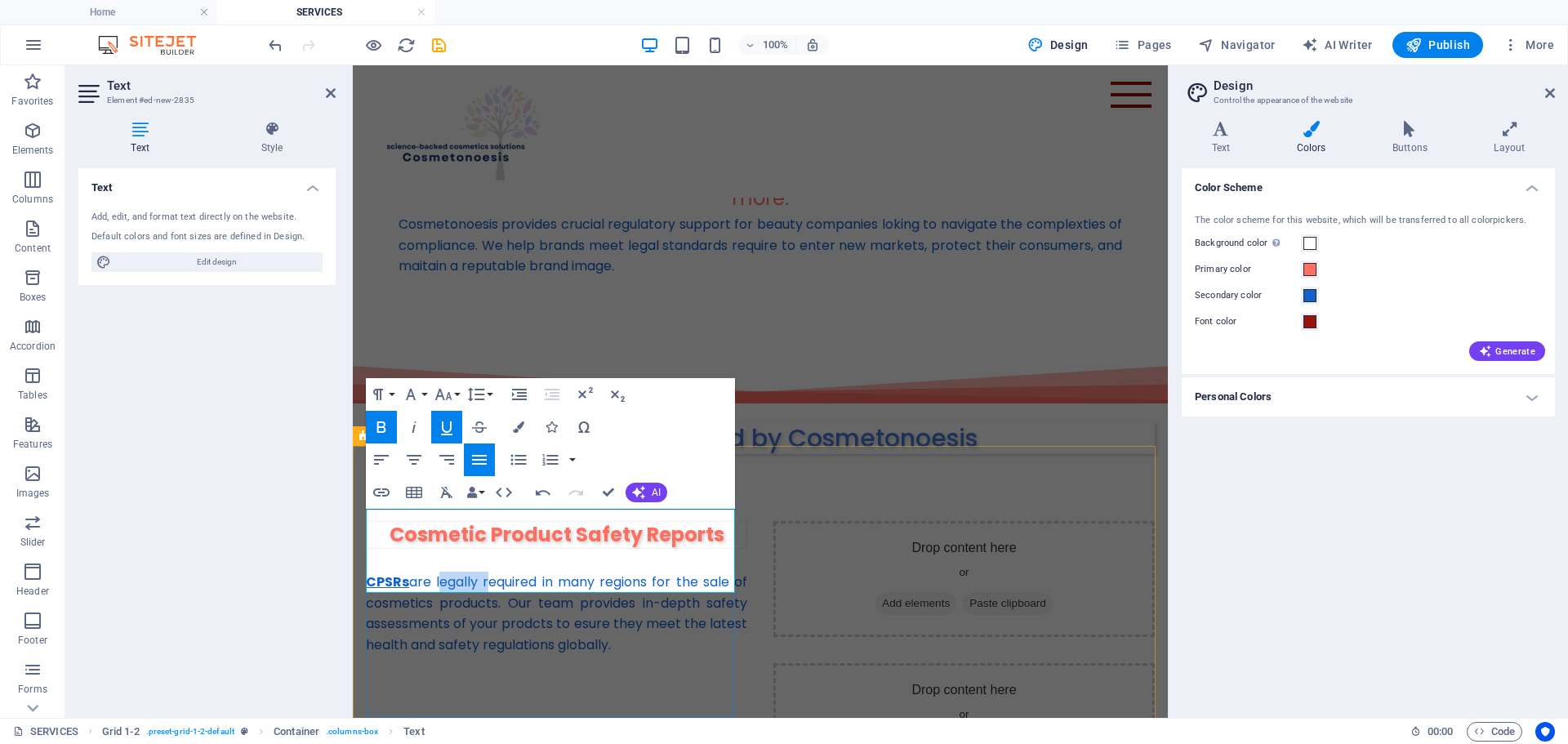 drag, startPoint x: 439, startPoint y: 516, endPoint x: 478, endPoint y: 521, distance: 39.319207 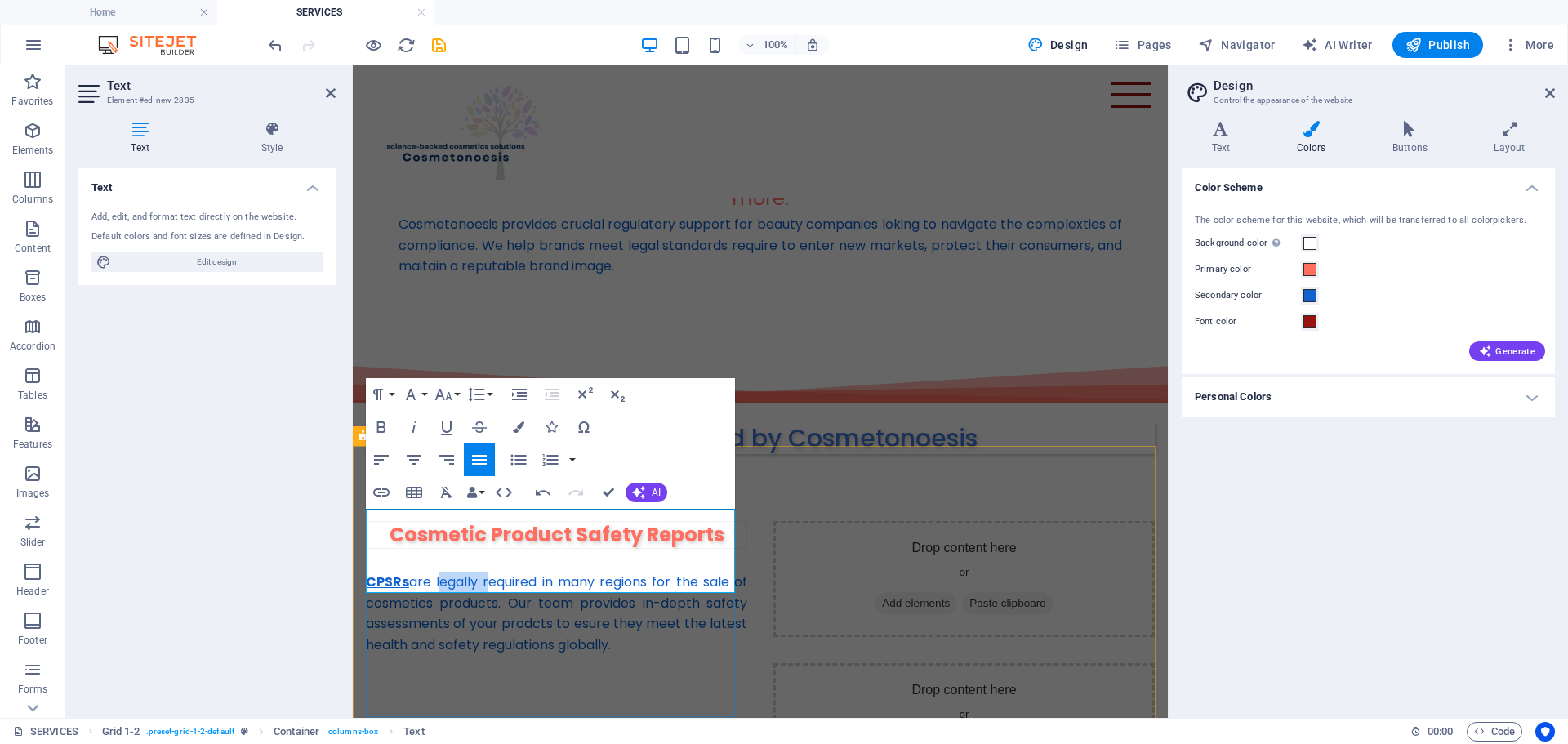 copy on "legally" 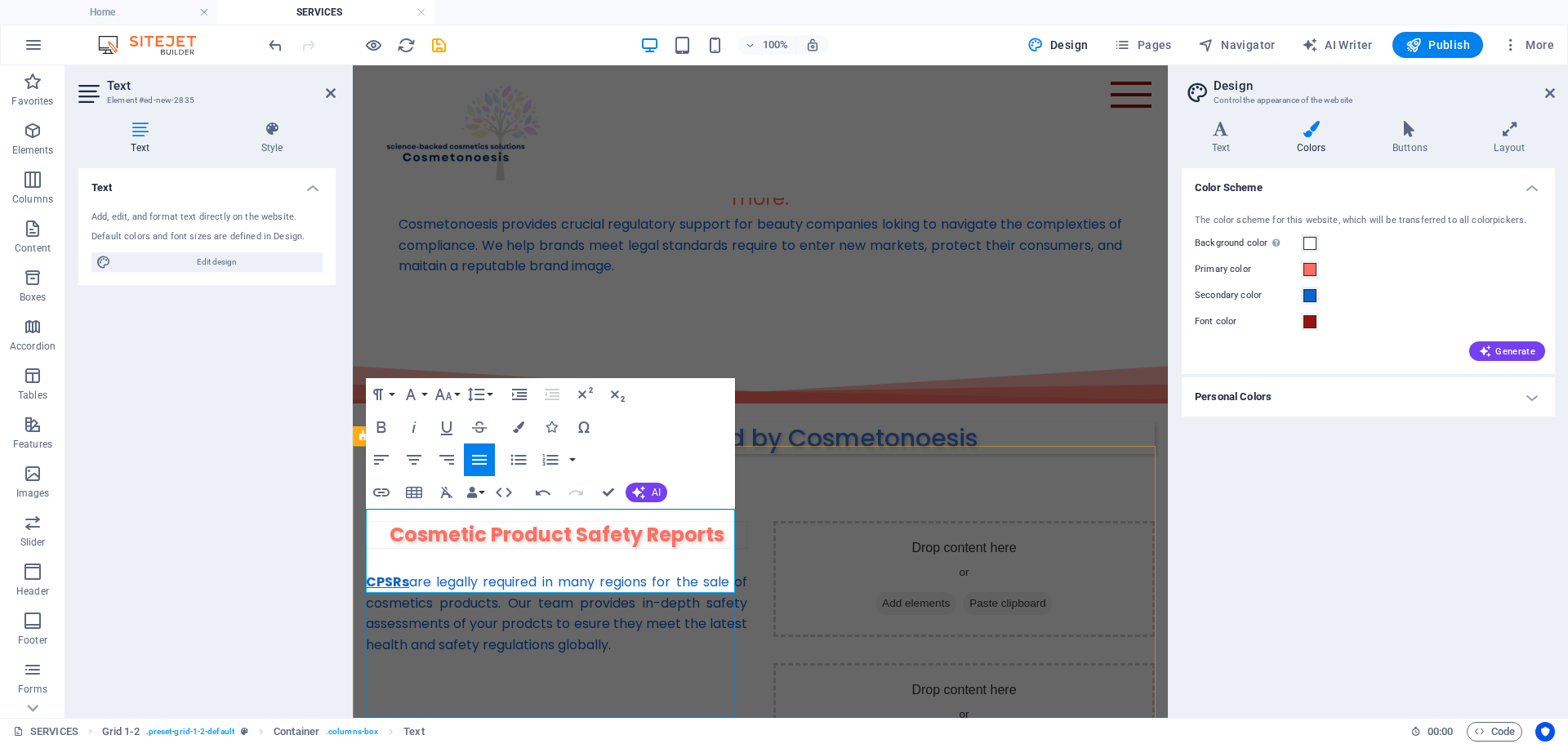 click on "CPSRs" at bounding box center [387, 581] 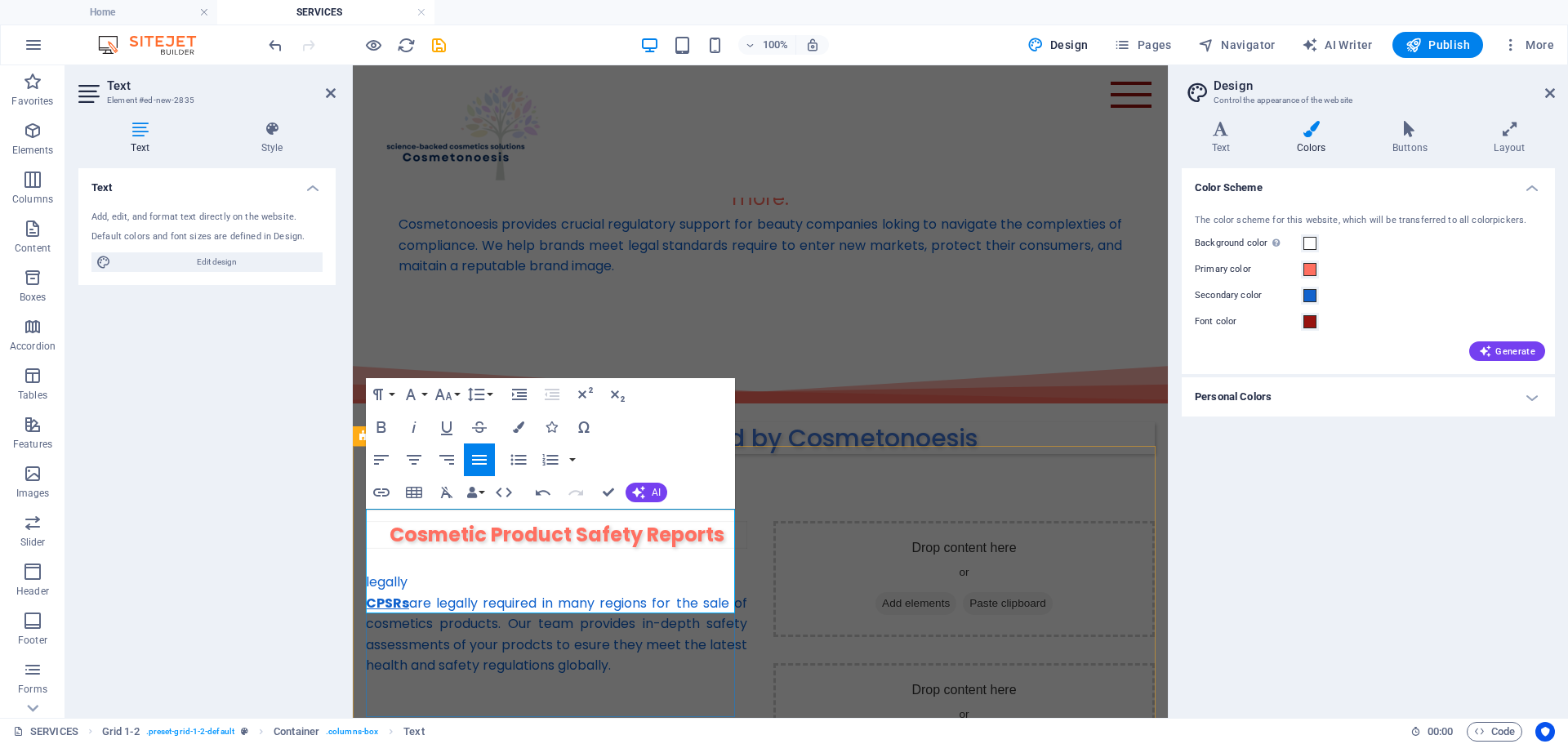click on "CPSRs" at bounding box center (387, 603) 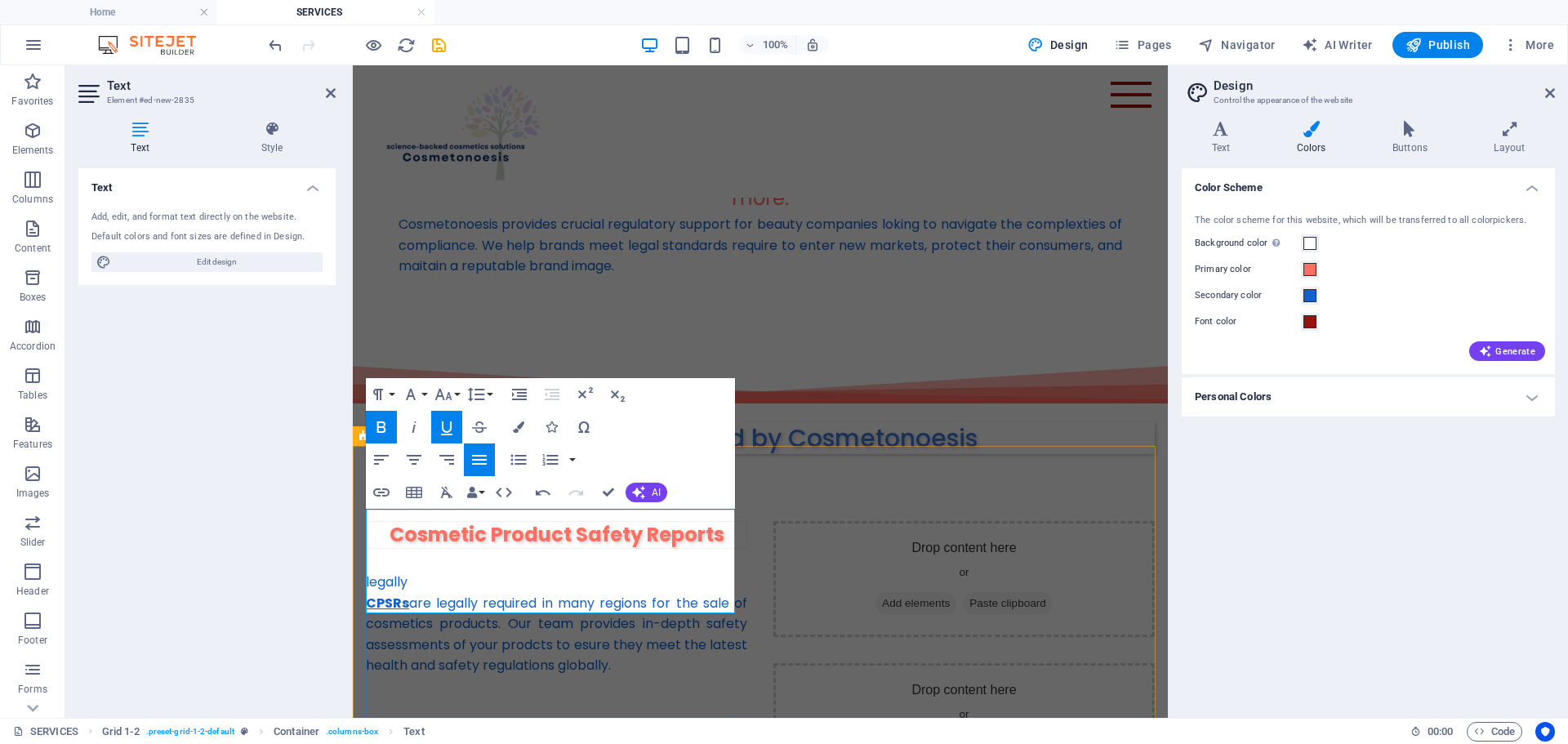 click on "CPSRs" at bounding box center (387, 603) 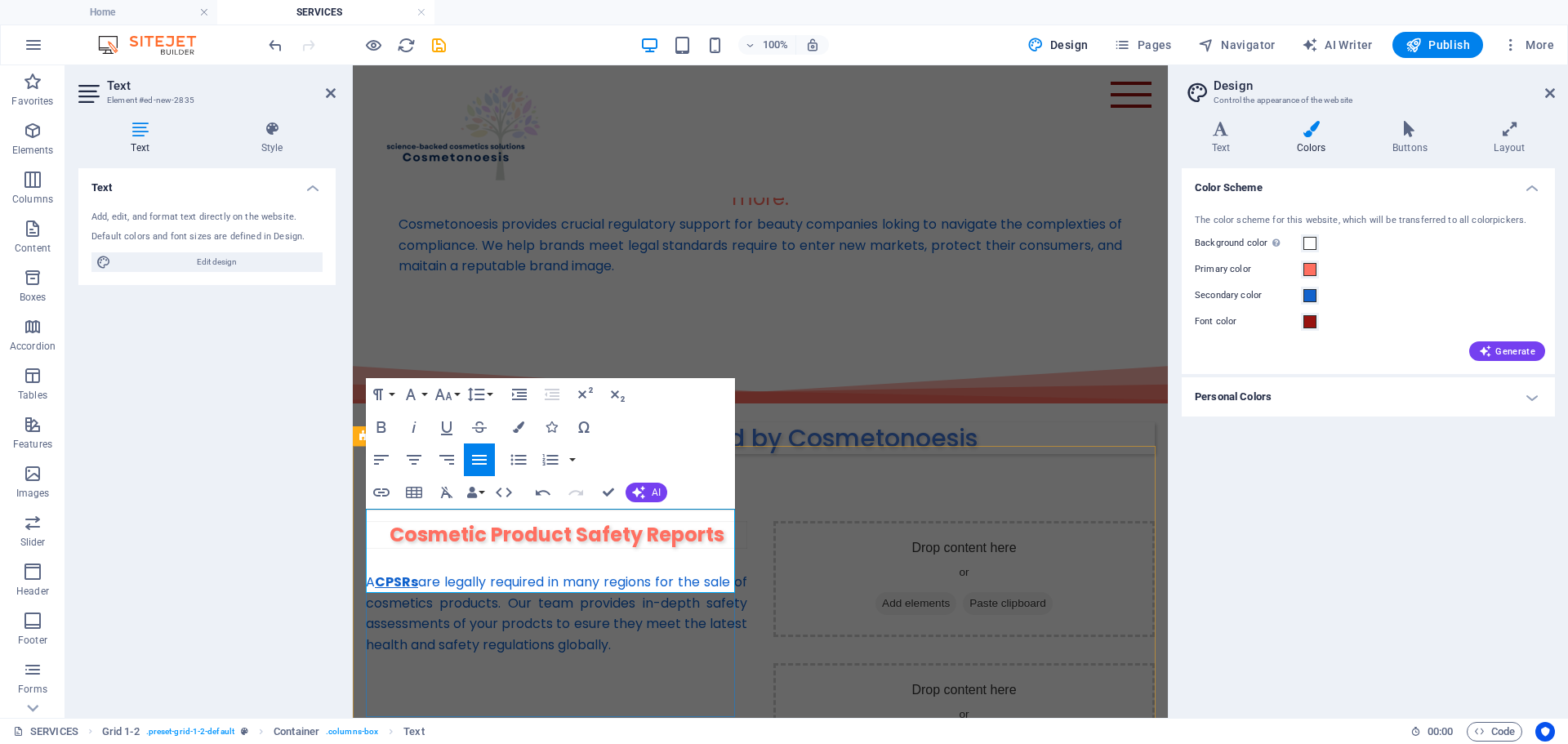click on "CPSRs  are legally required in many regions for the sale of cosmetics products. Our team provides in-depth safety assessments of your prodcts to esure they meet the latest health and safety regulations globally." at bounding box center [556, 613] 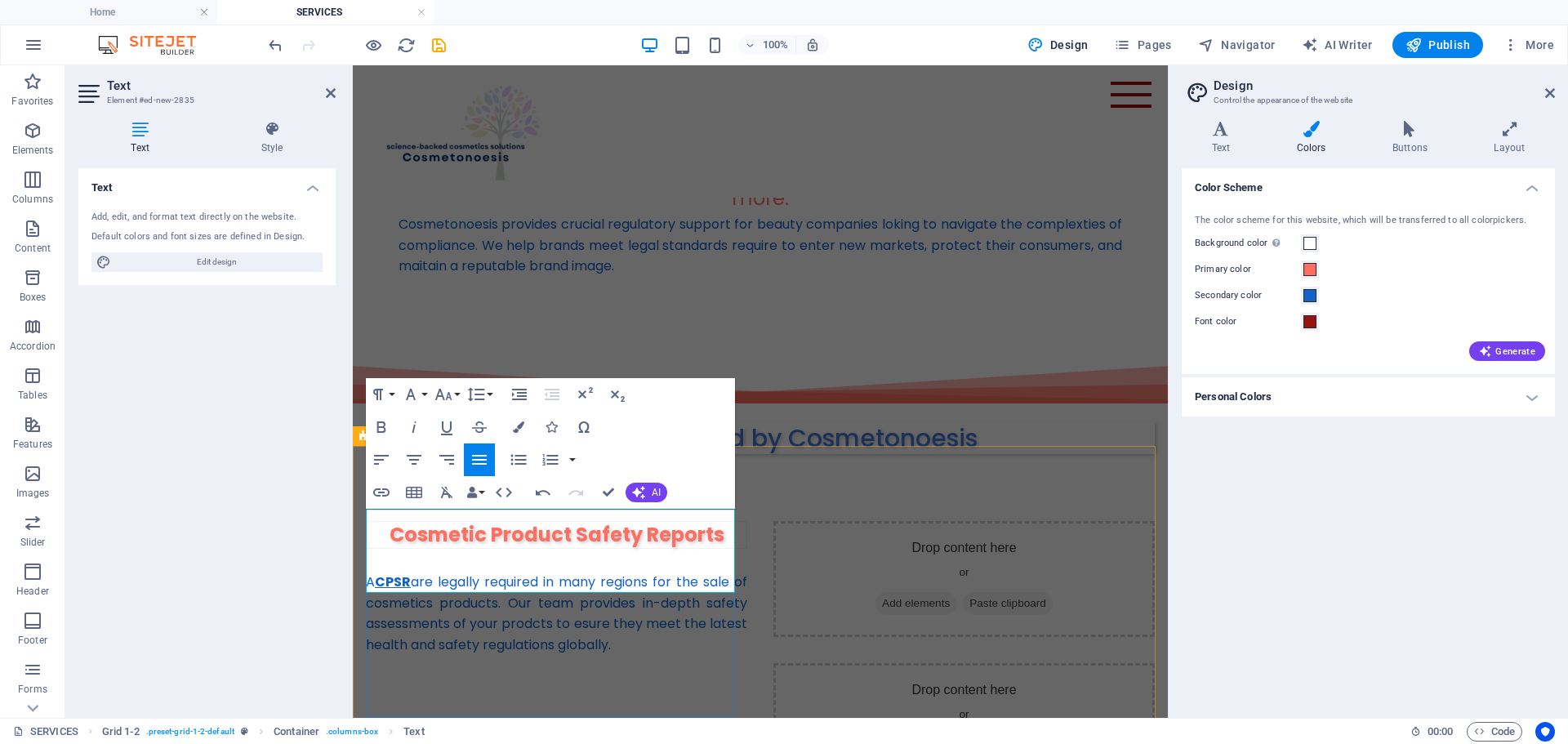 drag, startPoint x: 437, startPoint y: 515, endPoint x: 381, endPoint y: 479, distance: 66.5733 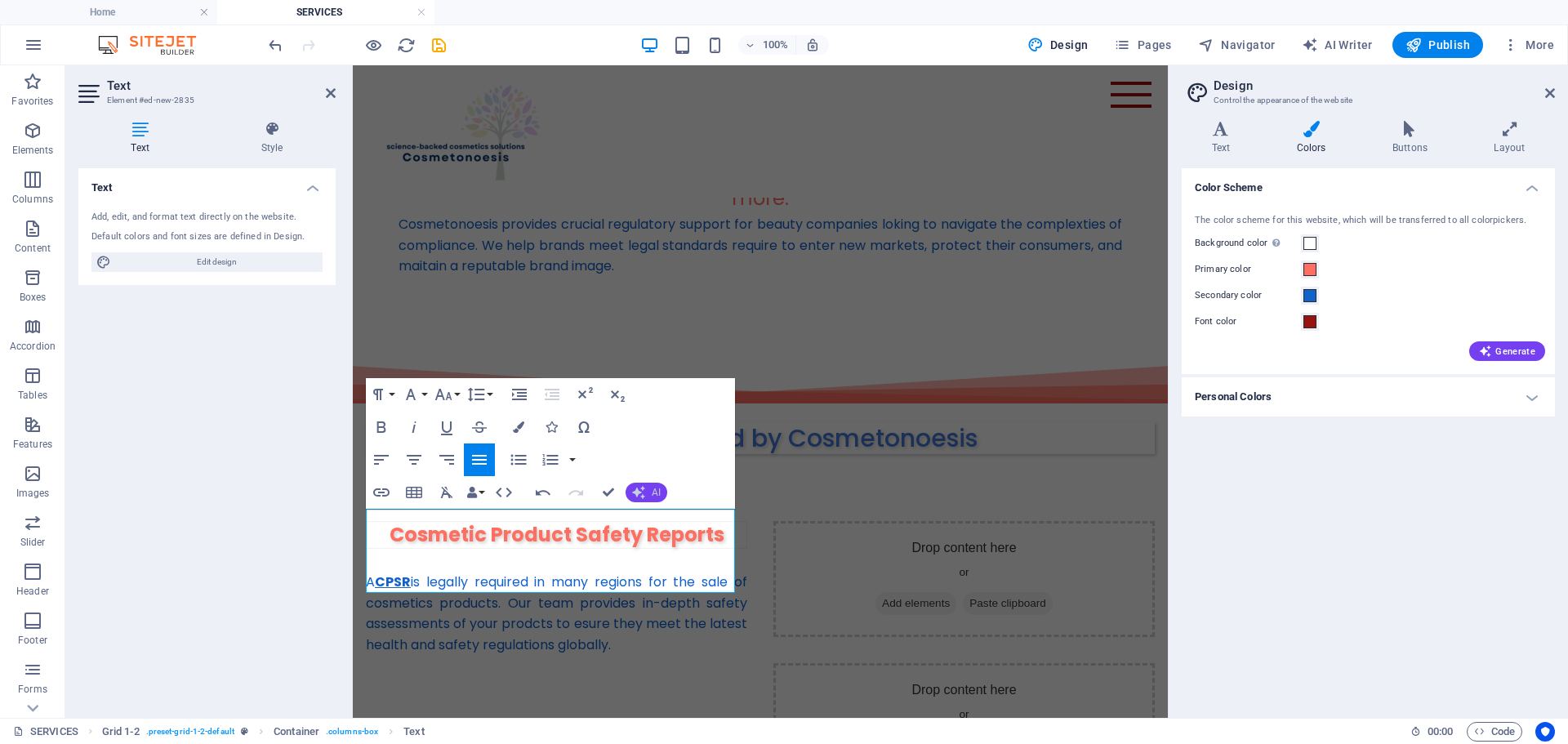 click on "AI" at bounding box center (656, 492) 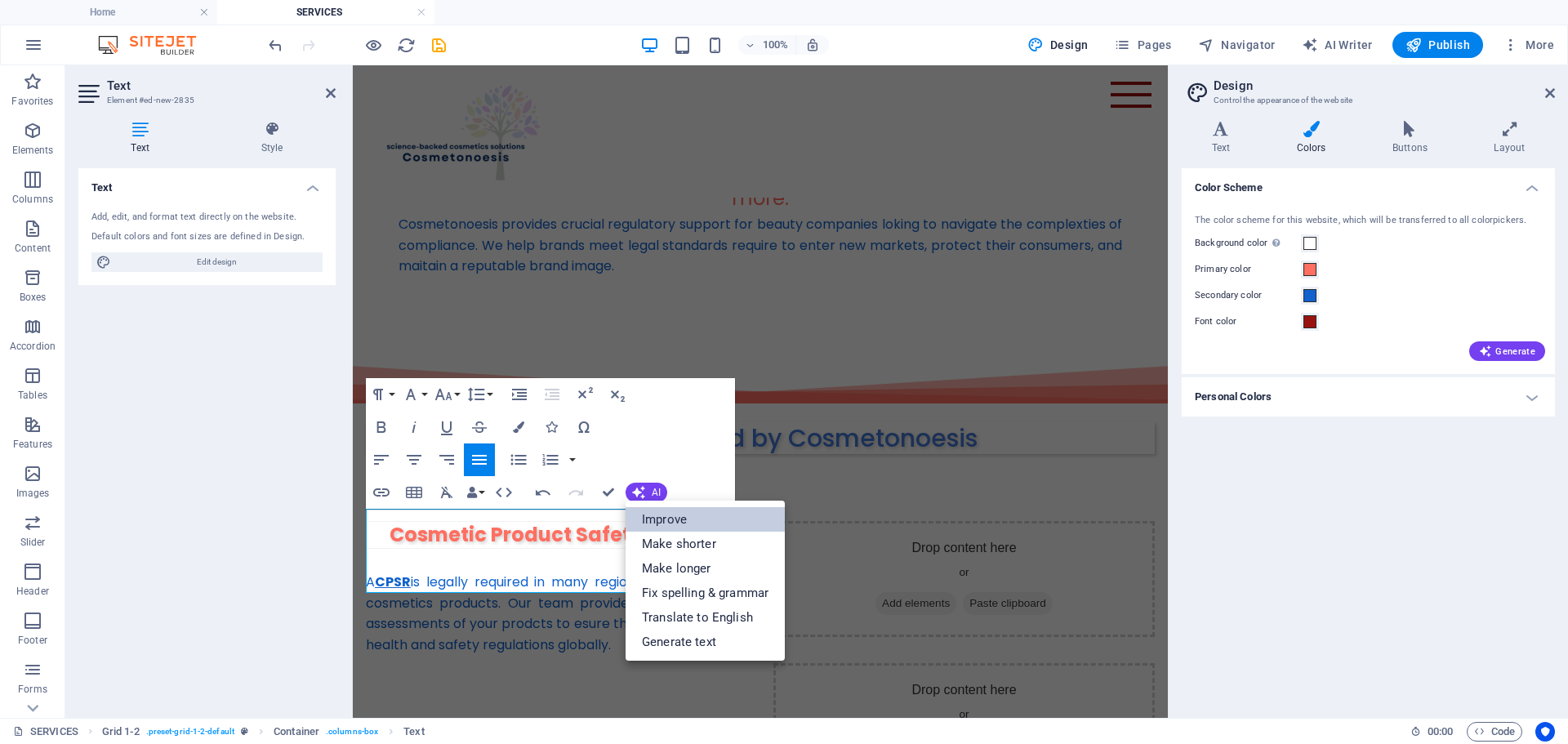 click on "Improve" at bounding box center [705, 519] 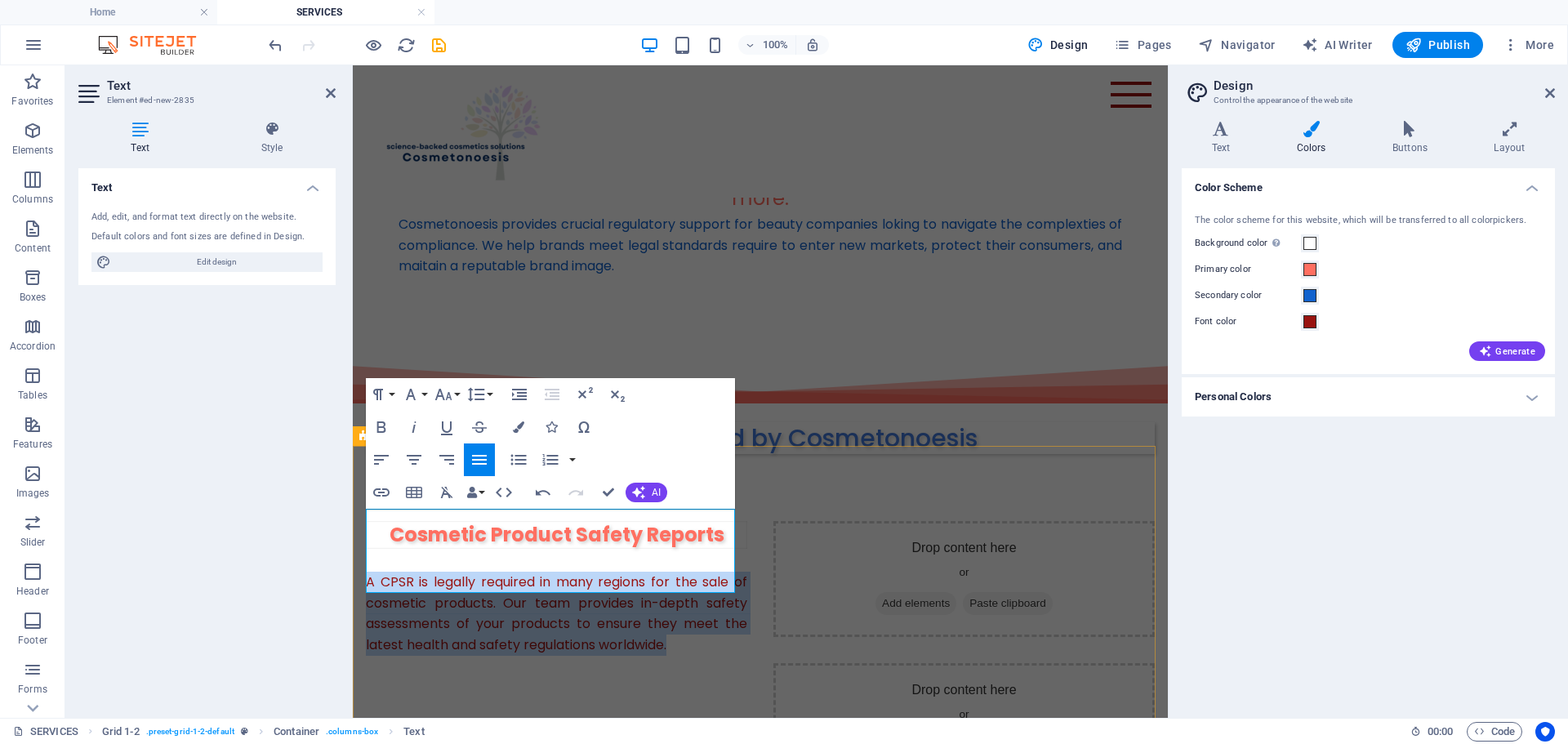 drag, startPoint x: 677, startPoint y: 582, endPoint x: 365, endPoint y: 519, distance: 318.29703 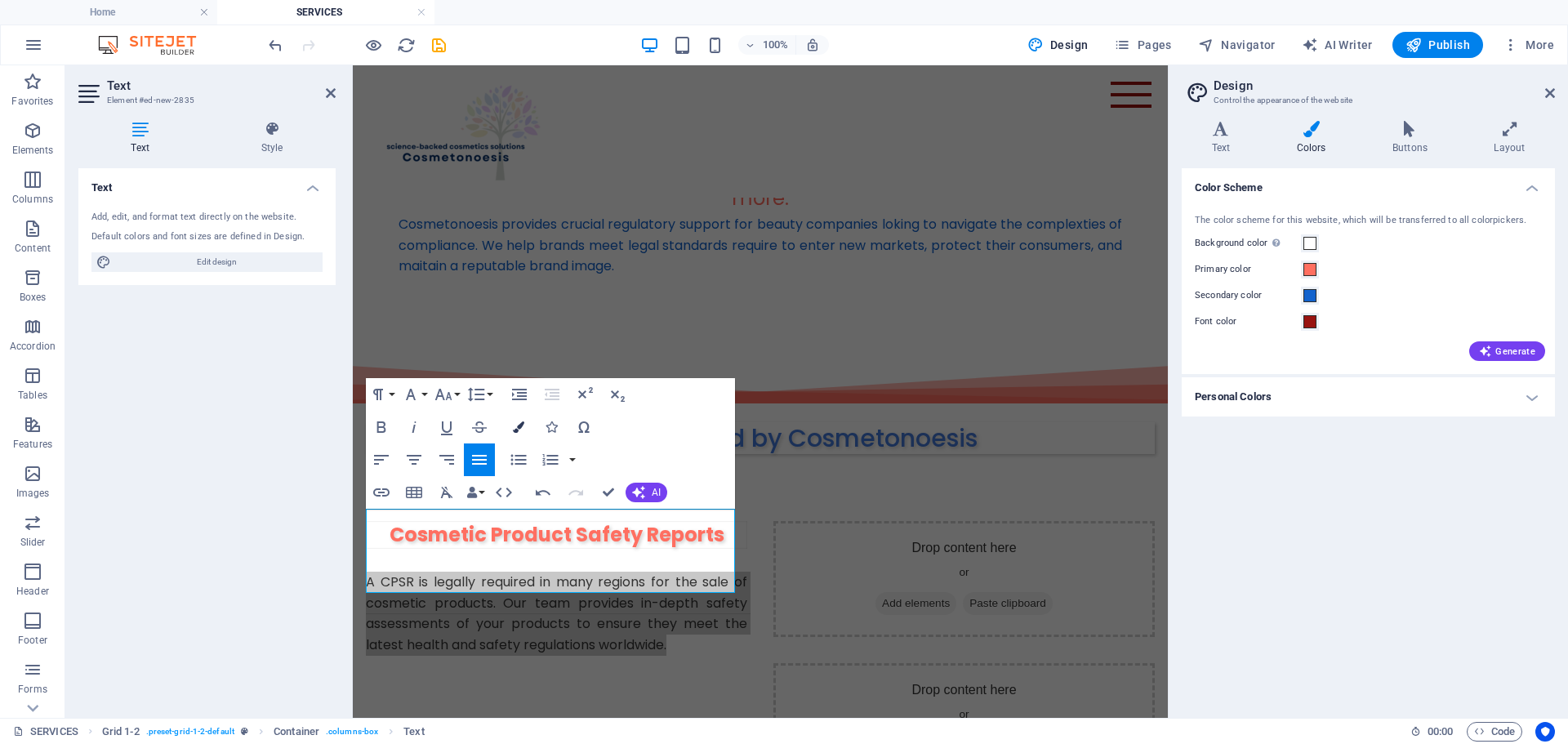 click on "Colors" at bounding box center (519, 427) 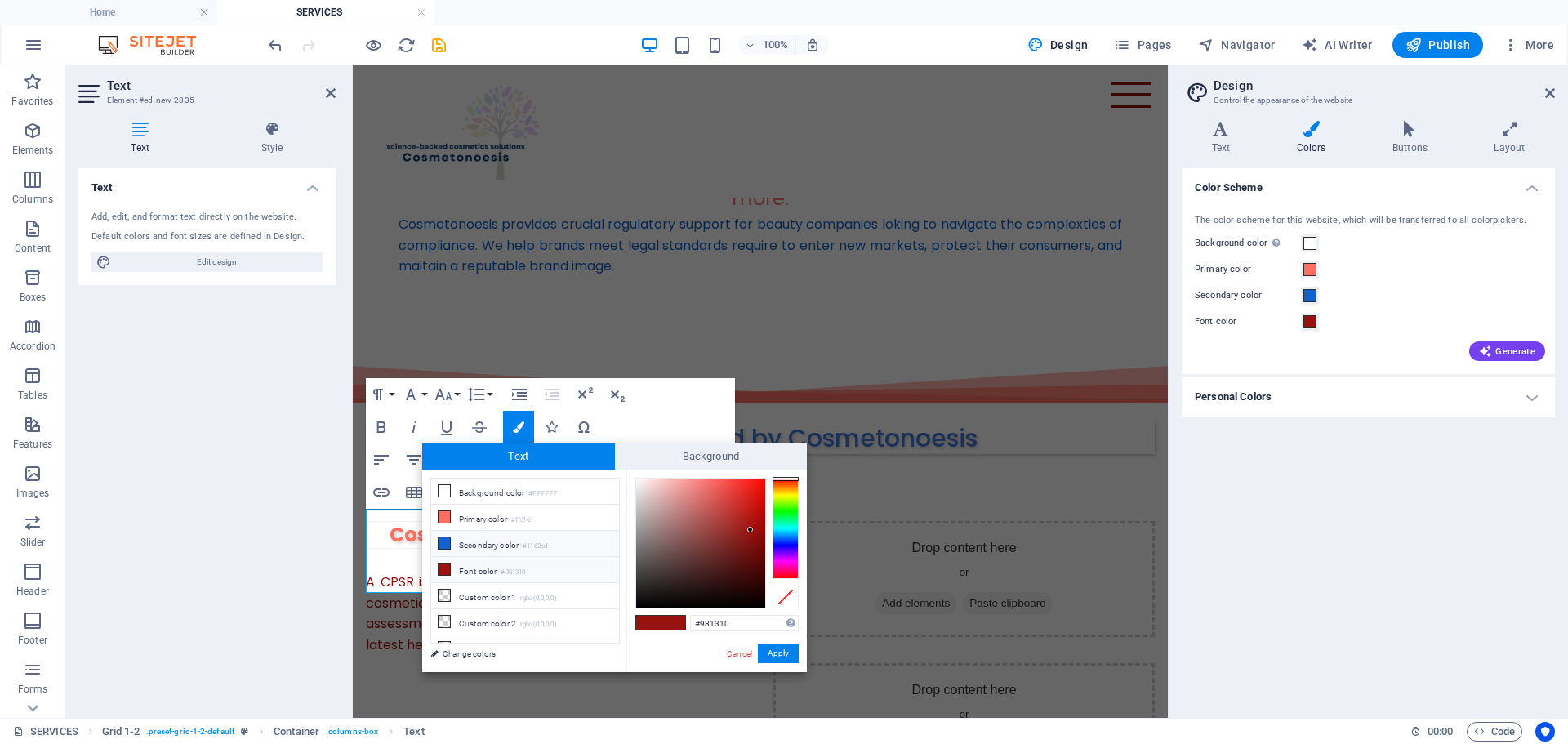 click on "Secondary color
#1162cd" at bounding box center (525, 544) 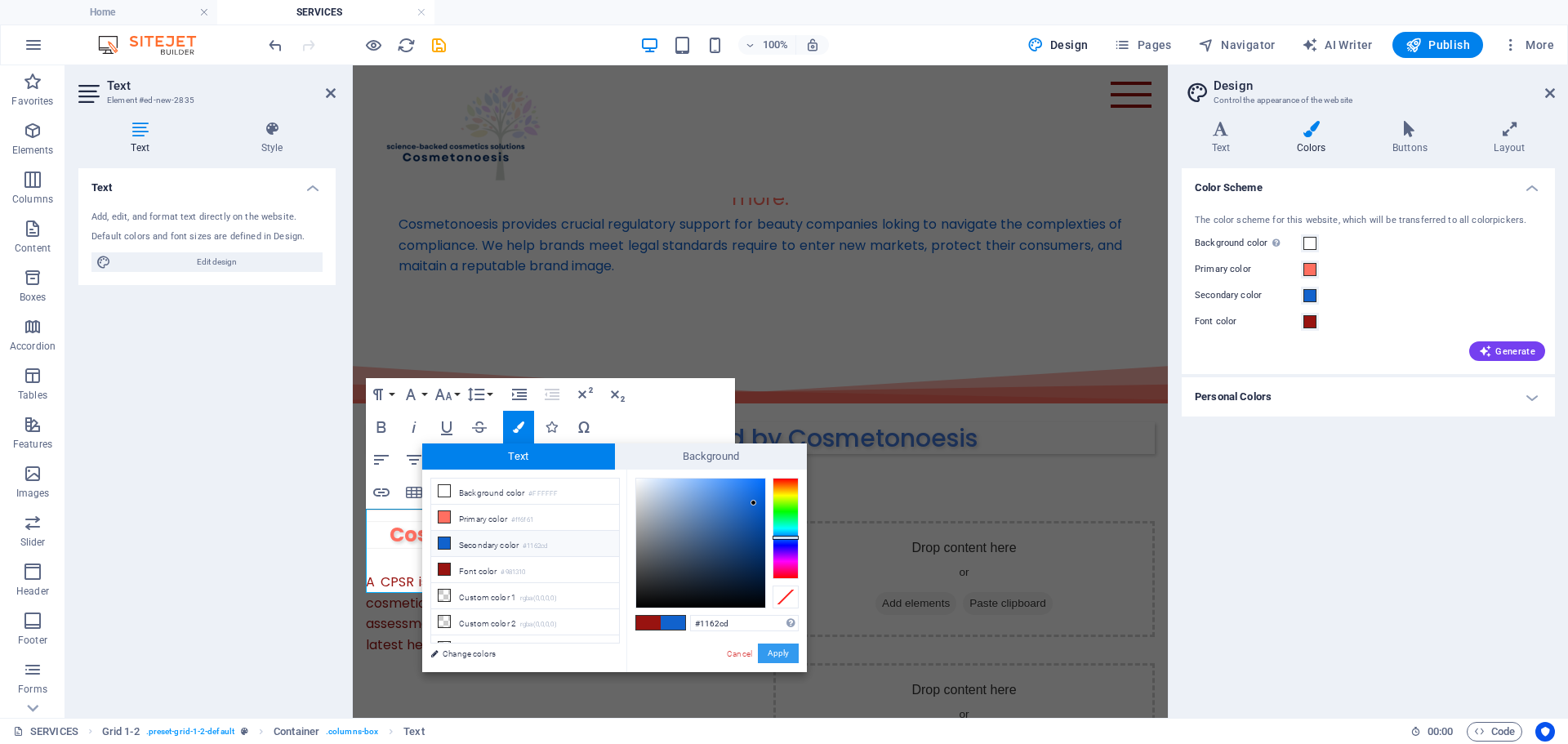click on "Apply" at bounding box center (778, 653) 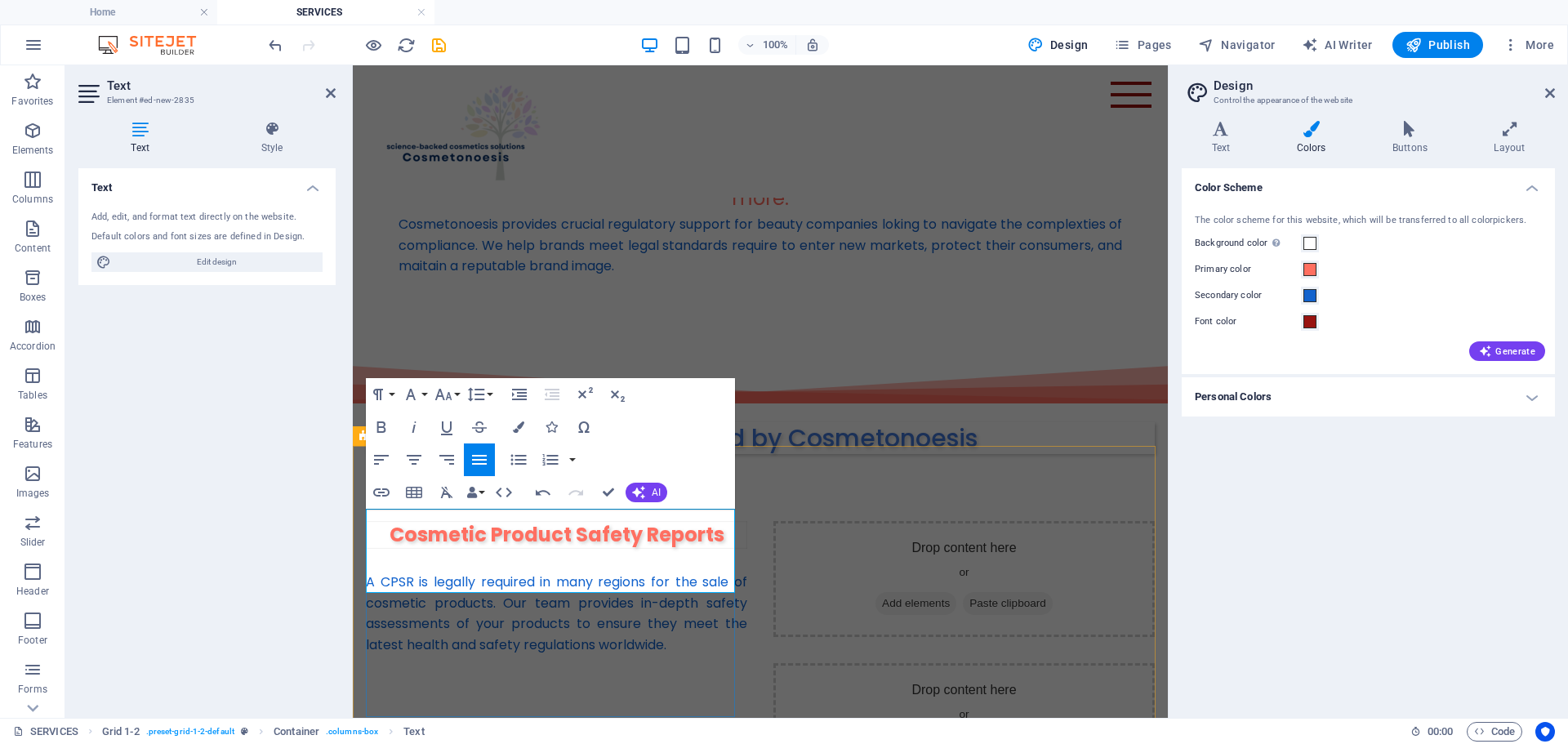 click on "A CPSR is legally required in many regions for the sale of cosmetic products. Our team provides in-depth safety assessments of your products to ensure they meet the latest health and safety regulations worldwide." at bounding box center (556, 613) 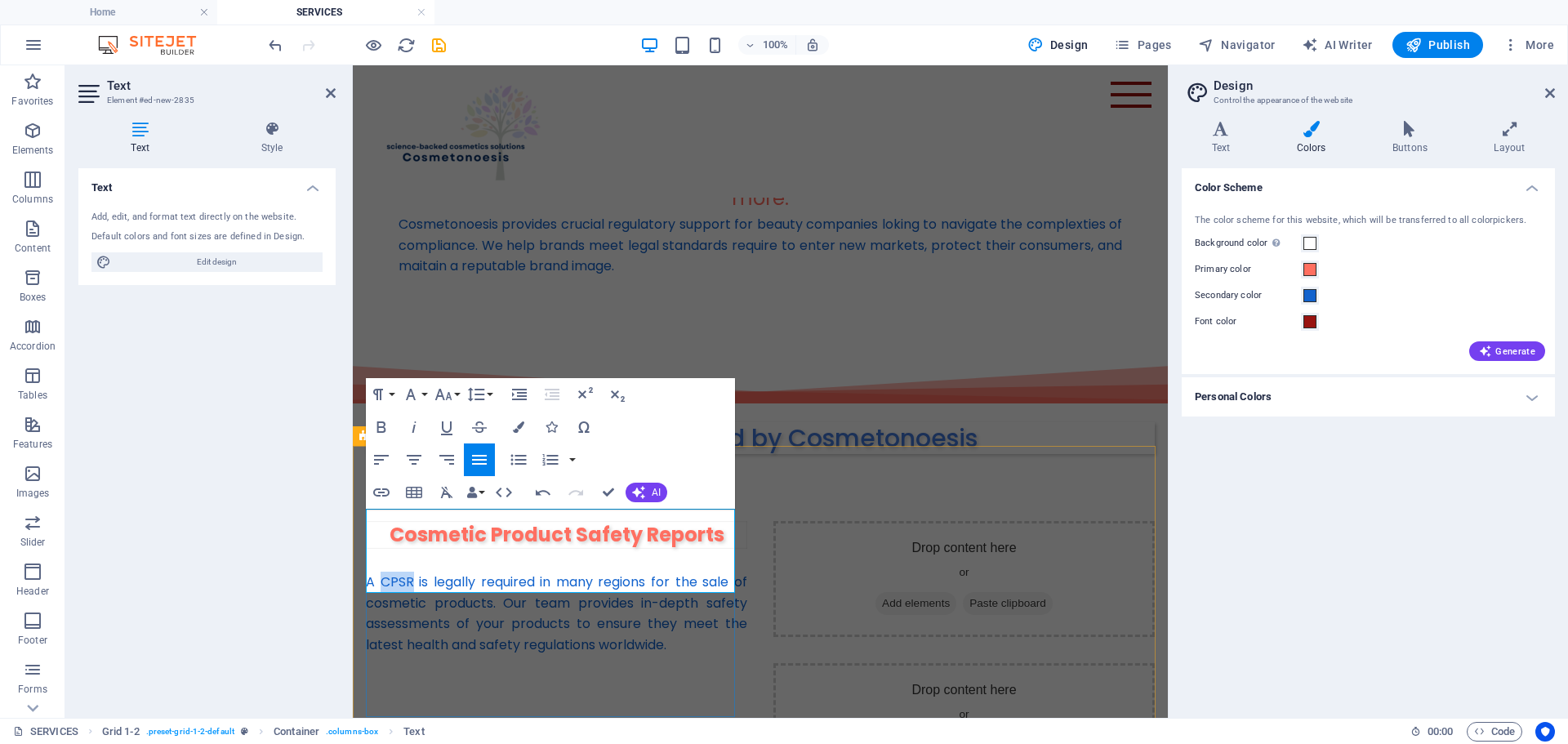 drag, startPoint x: 382, startPoint y: 523, endPoint x: 410, endPoint y: 519, distance: 28.284271 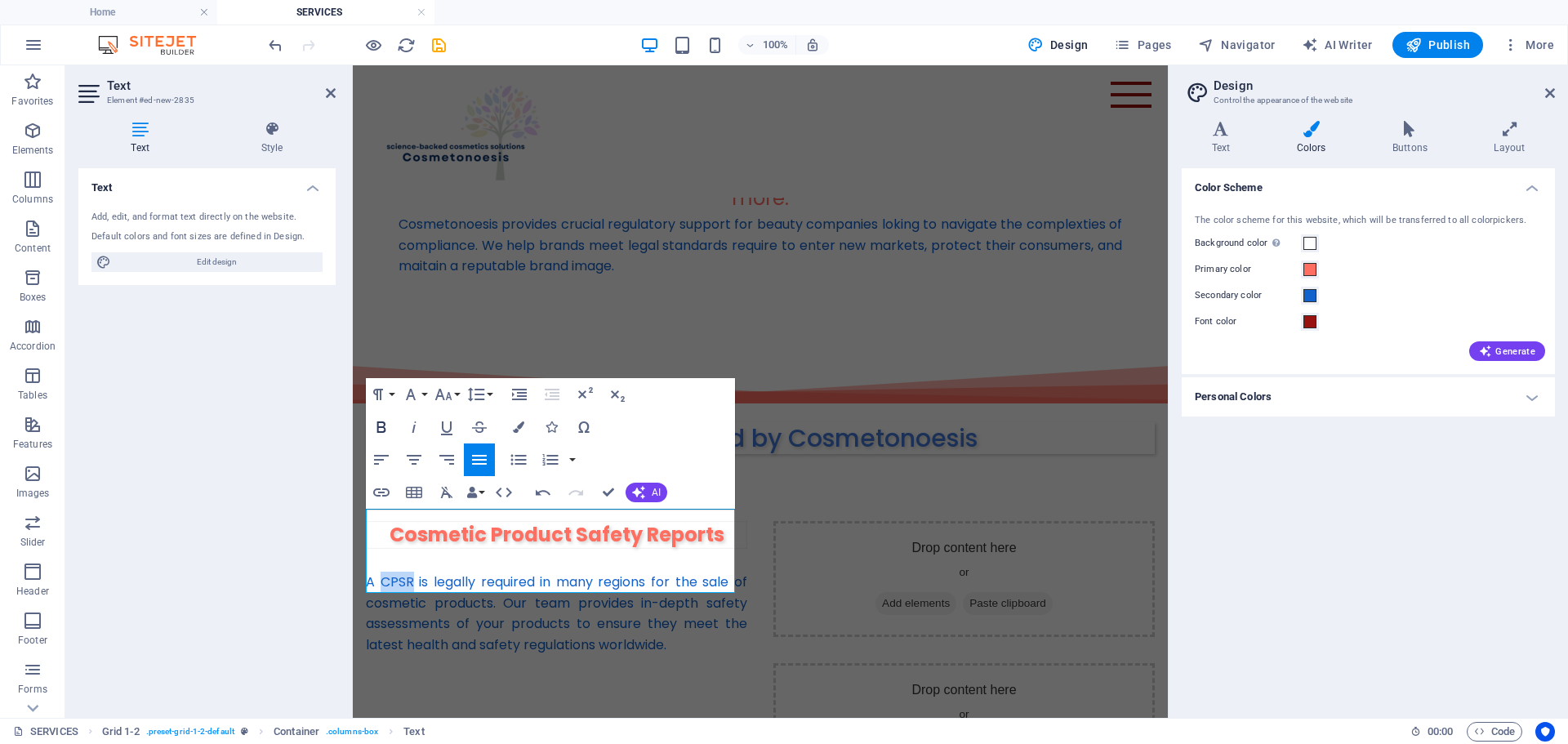 click 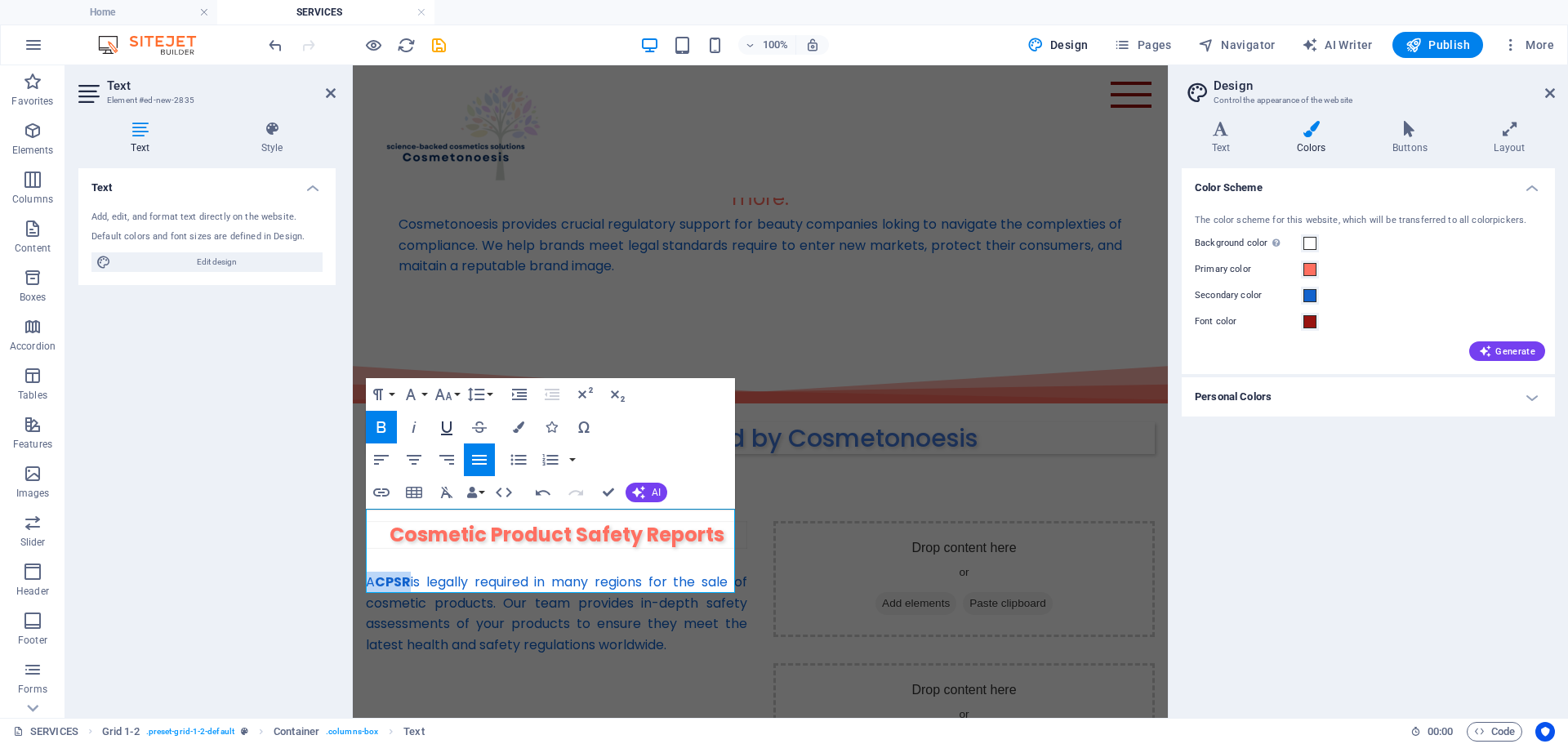 click 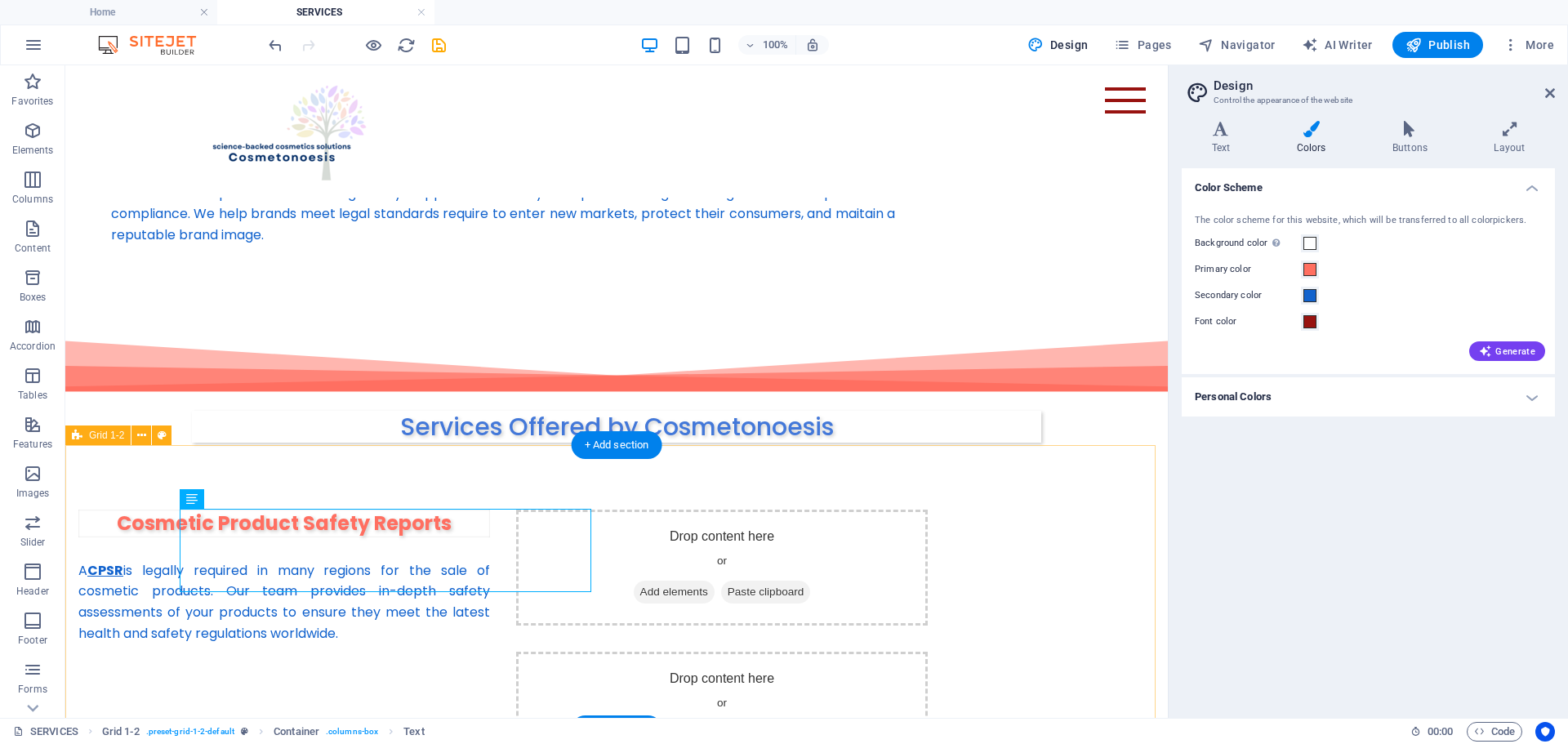 scroll, scrollTop: 169, scrollLeft: 0, axis: vertical 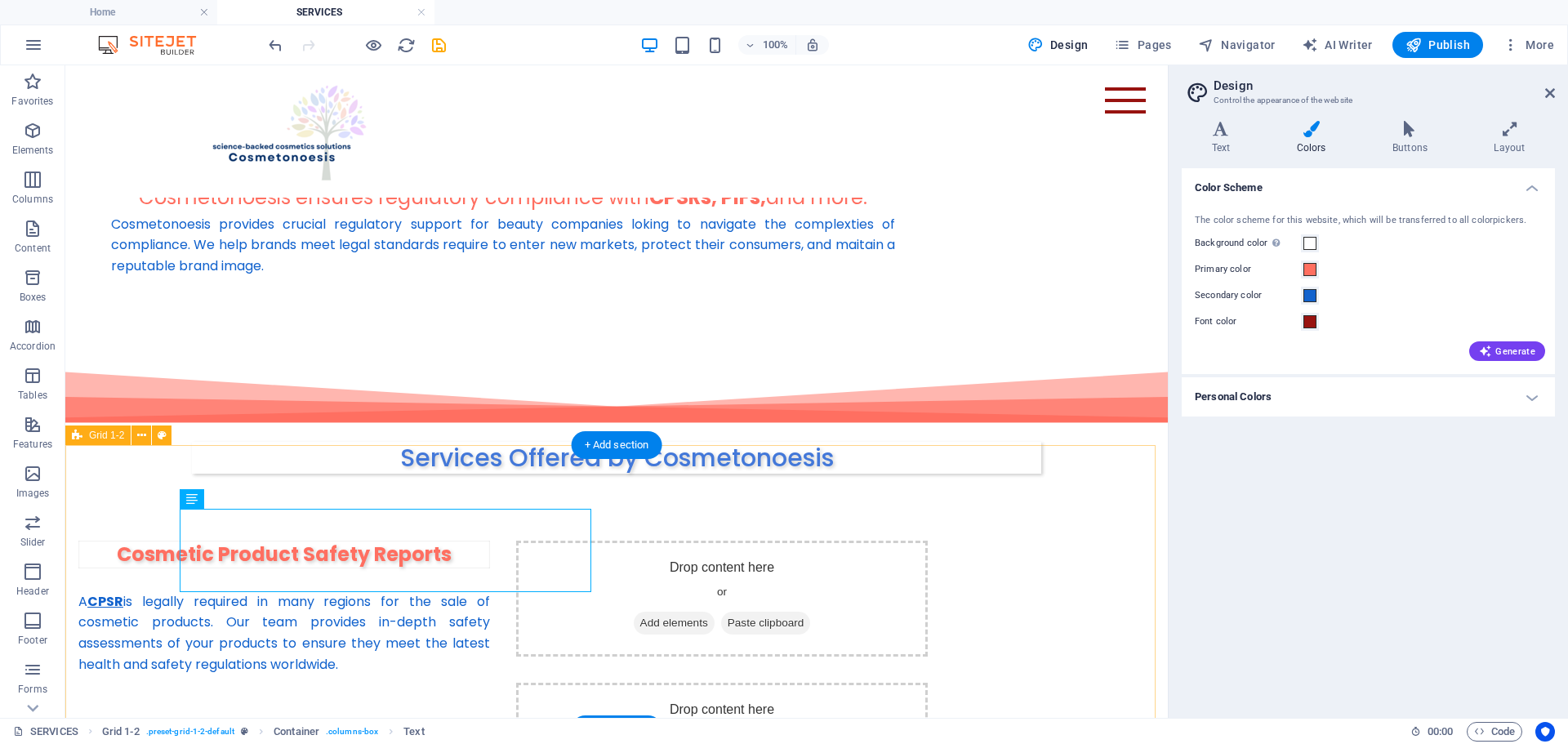 click on "Cosmetic Product Safety Reports A  CPSR  is legally required in many regions for the sale of cosmetic products. Our team provides in-depth safety assessments of your products to ensure they meet the latest health and safety regulations worldwide. Drop content here or  Add elements  Paste clipboard Drop content here or  Add elements  Paste clipboard" at bounding box center [617, 670] 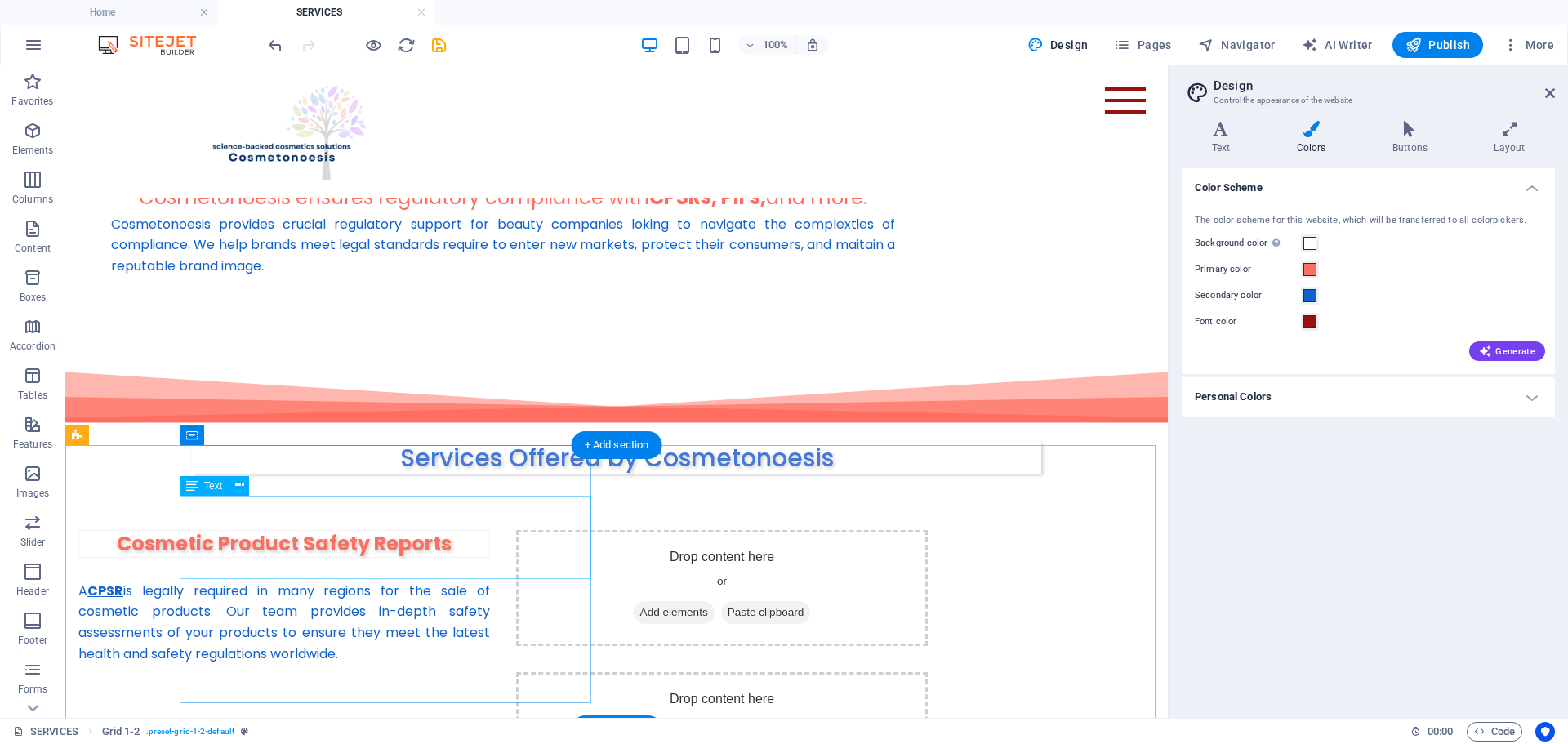 scroll, scrollTop: 13, scrollLeft: 0, axis: vertical 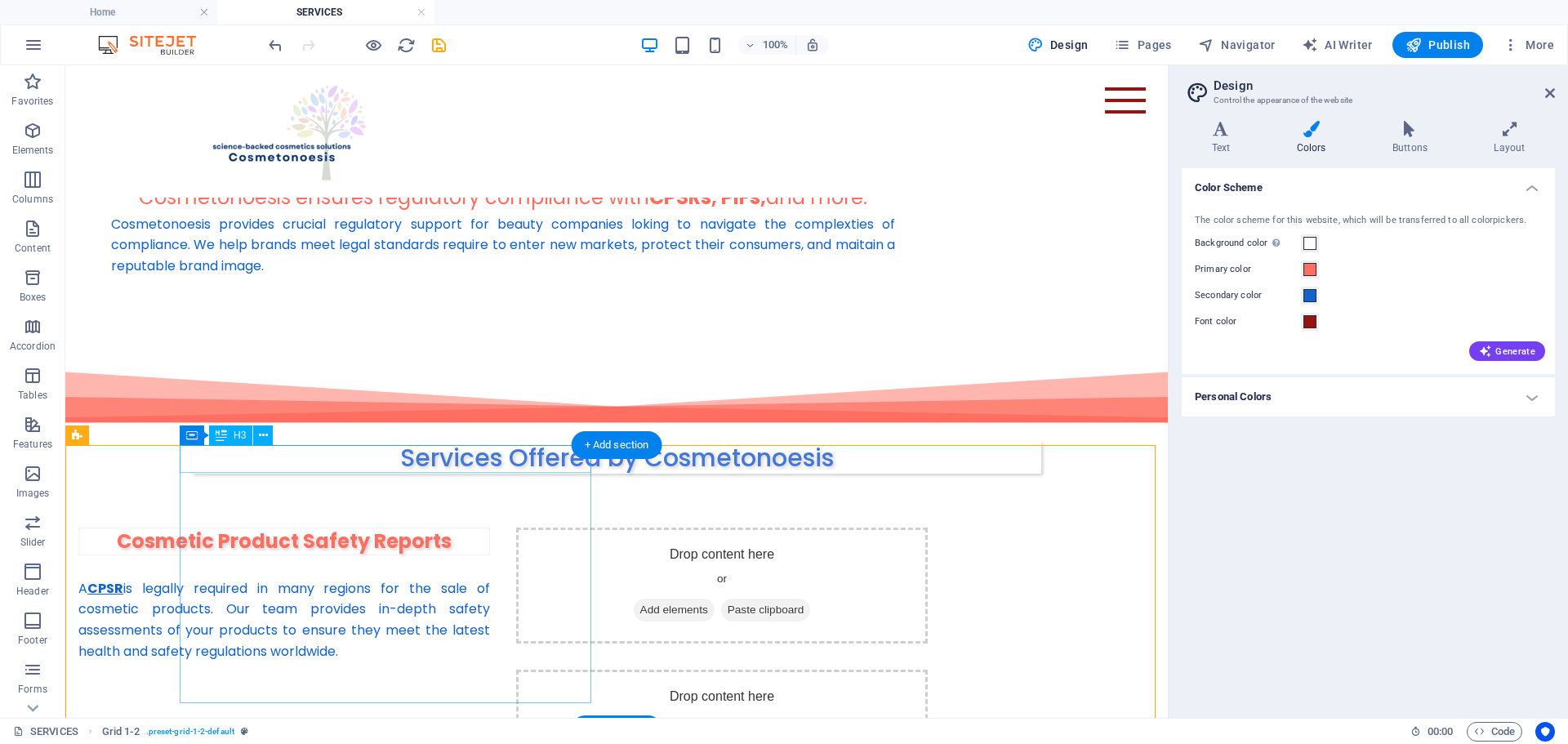 click on "Cosmetic Product Safety Reports" at bounding box center (284, 541) 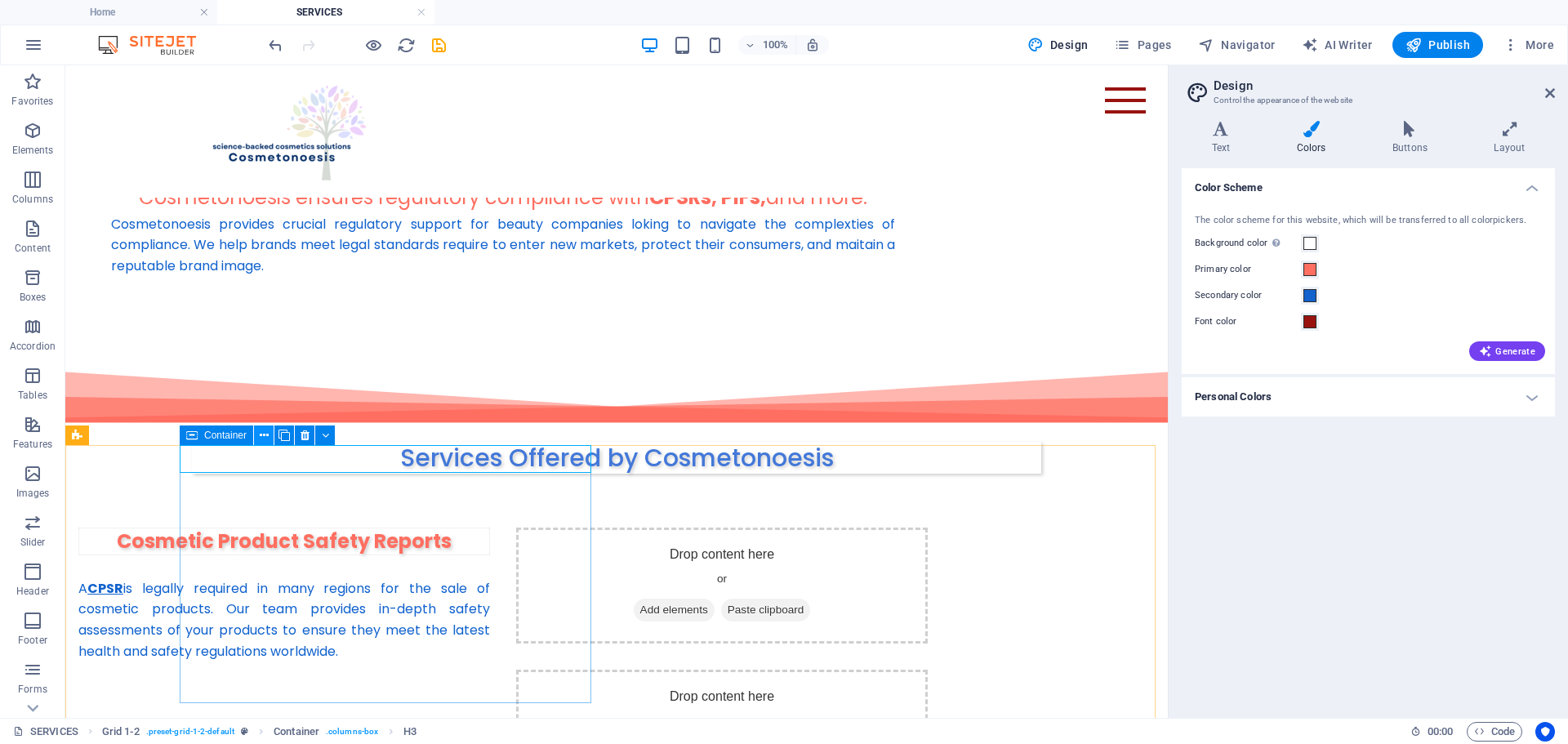 click at bounding box center [264, 435] 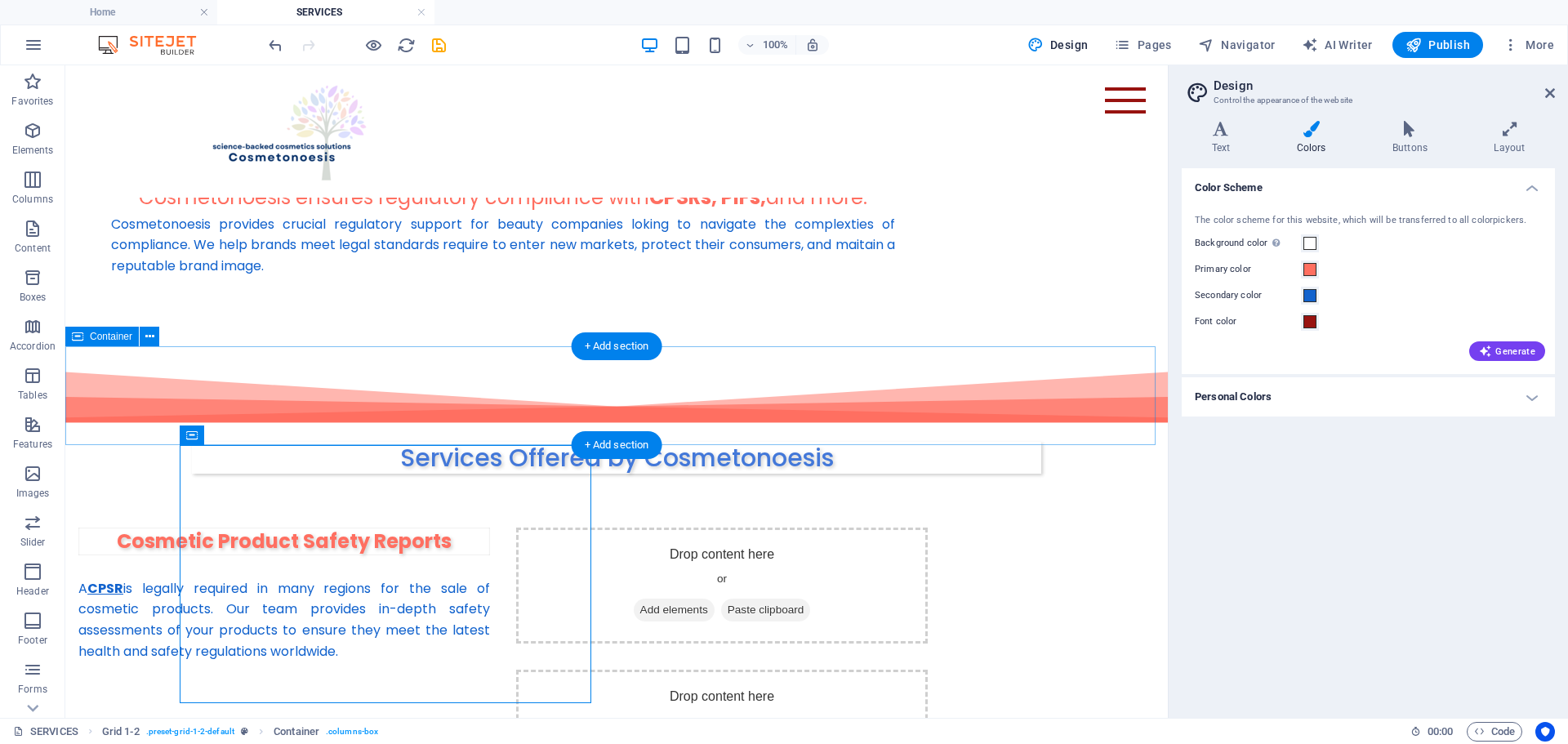 click on "Services Offered by Cosmetonoesis" at bounding box center [617, 437] 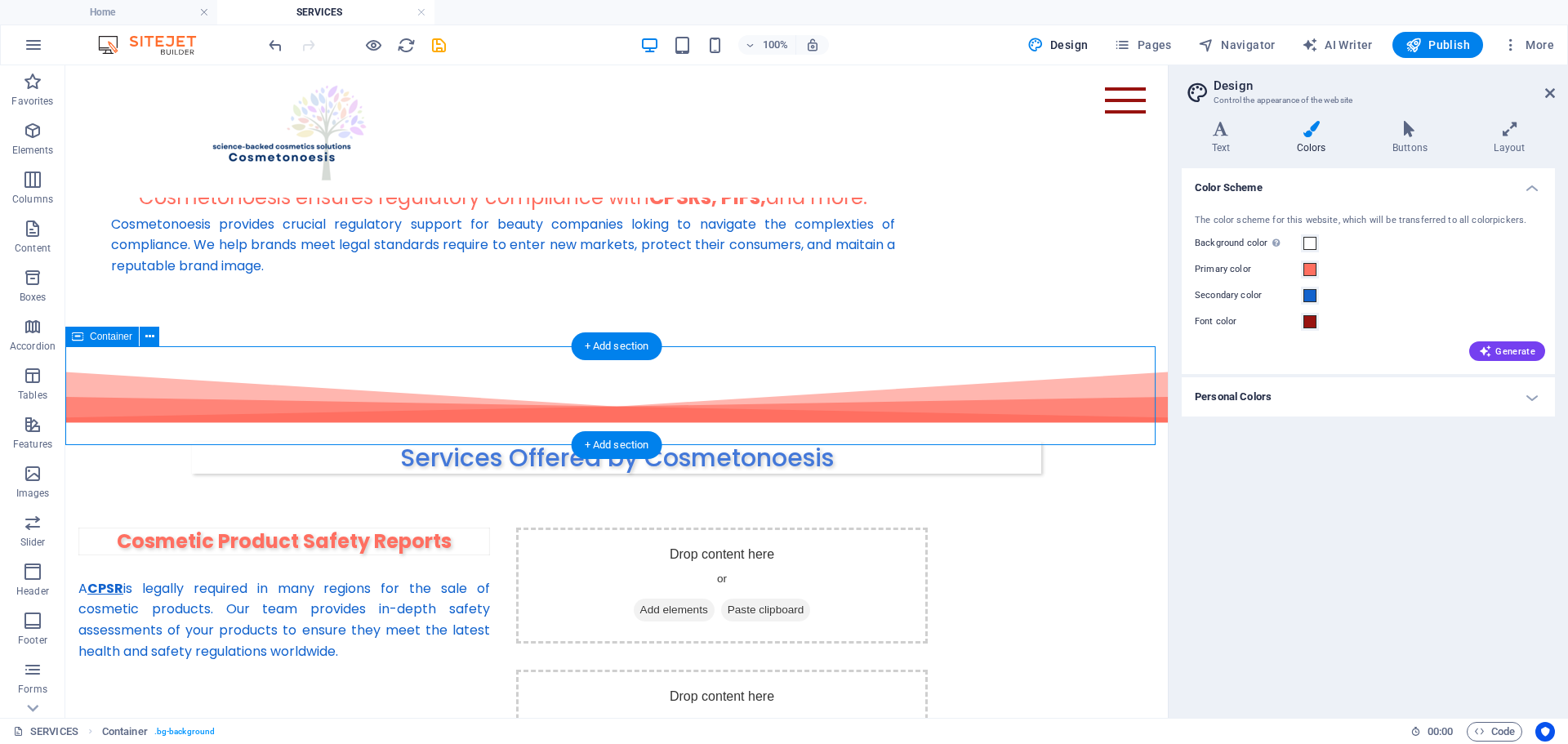 click on "Services Offered by Cosmetonoesis" at bounding box center (617, 437) 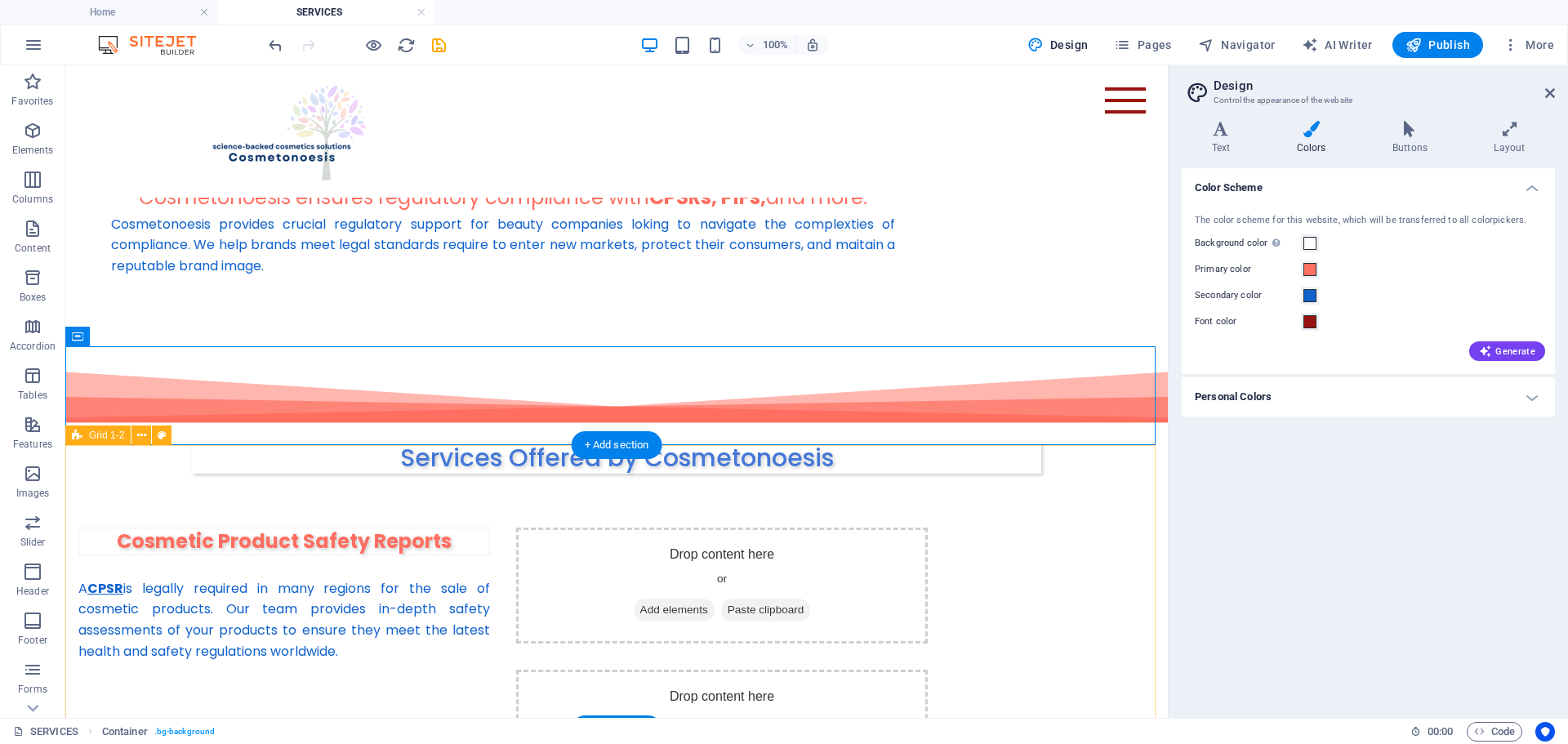 click on "Cosmetic Product Safety Reports A  CPSR  is legally required in many regions for the sale of cosmetic products. Our team provides in-depth safety assessments of your products to ensure they meet the latest health and safety regulations worldwide. Drop content here or  Add elements  Paste clipboard Drop content here or  Add elements  Paste clipboard" at bounding box center [617, 670] 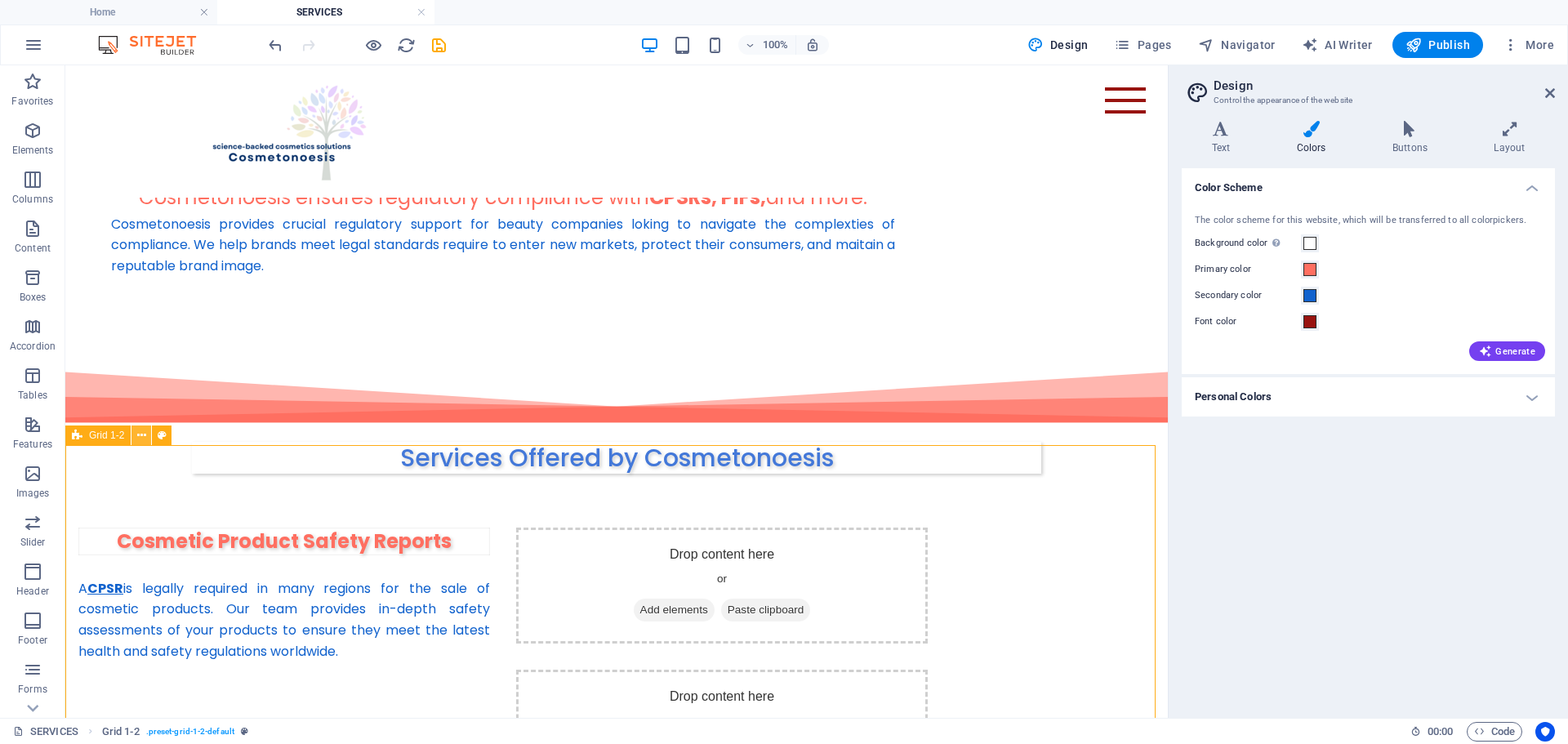 click at bounding box center (141, 435) 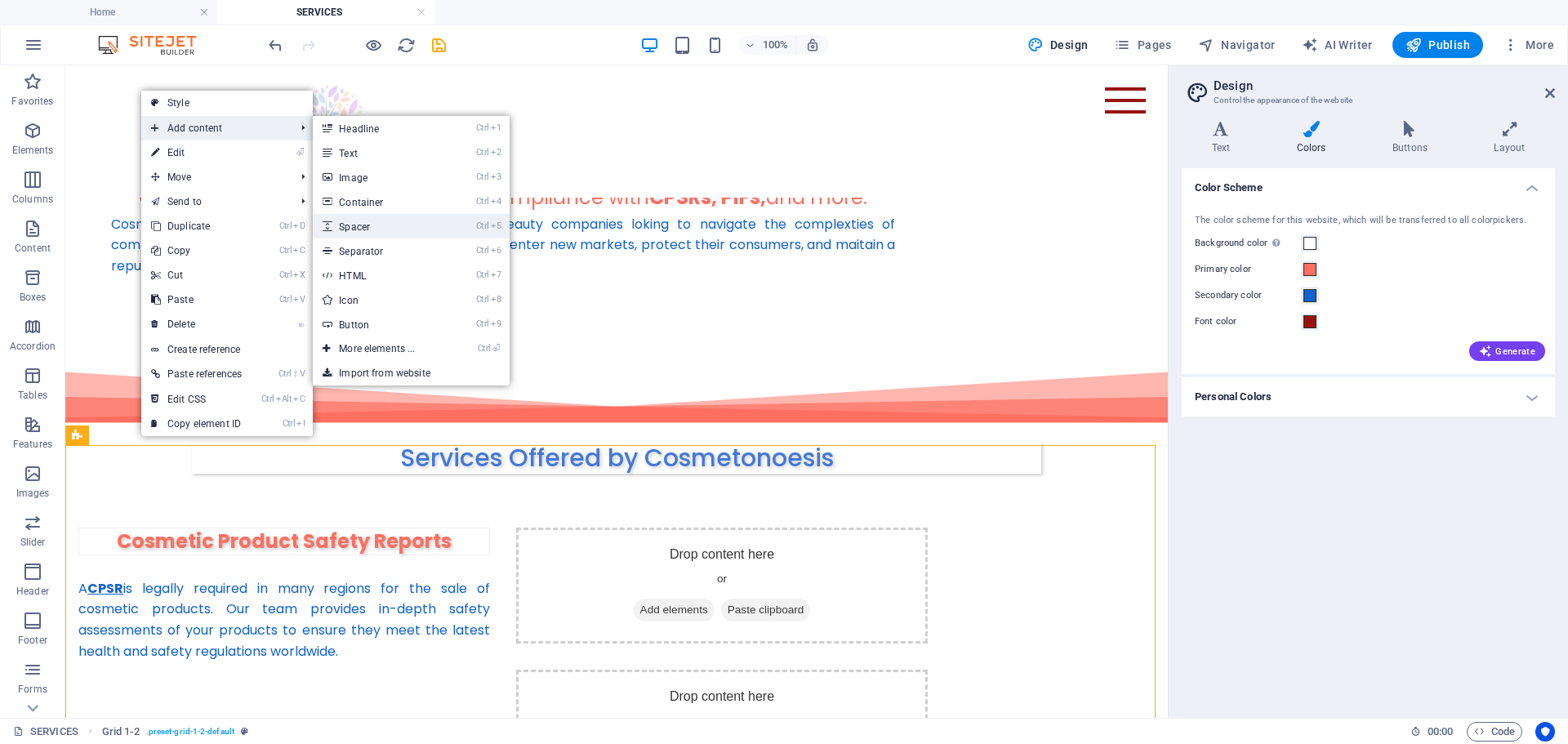 click on "Ctrl 5  Spacer" at bounding box center (380, 226) 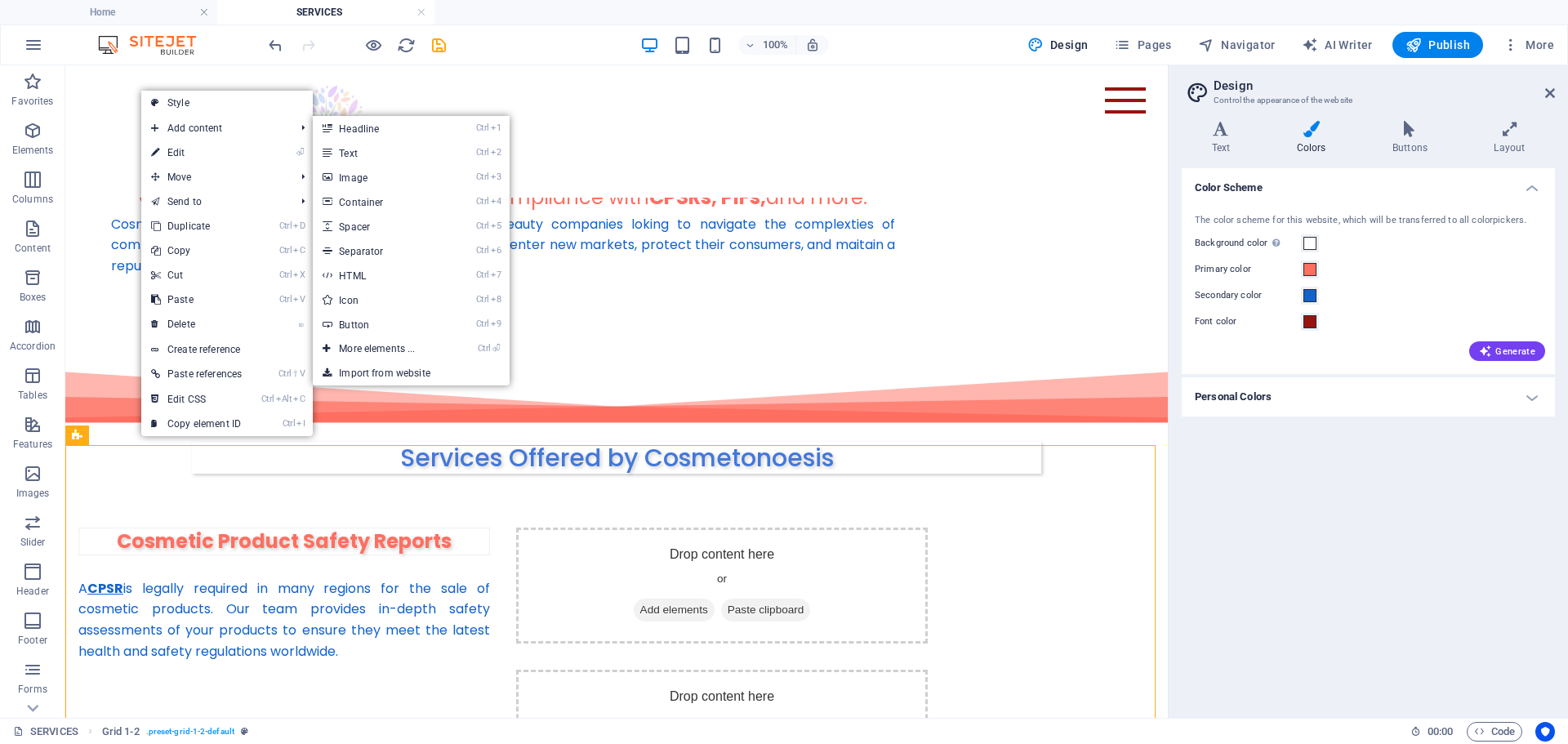 select on "px" 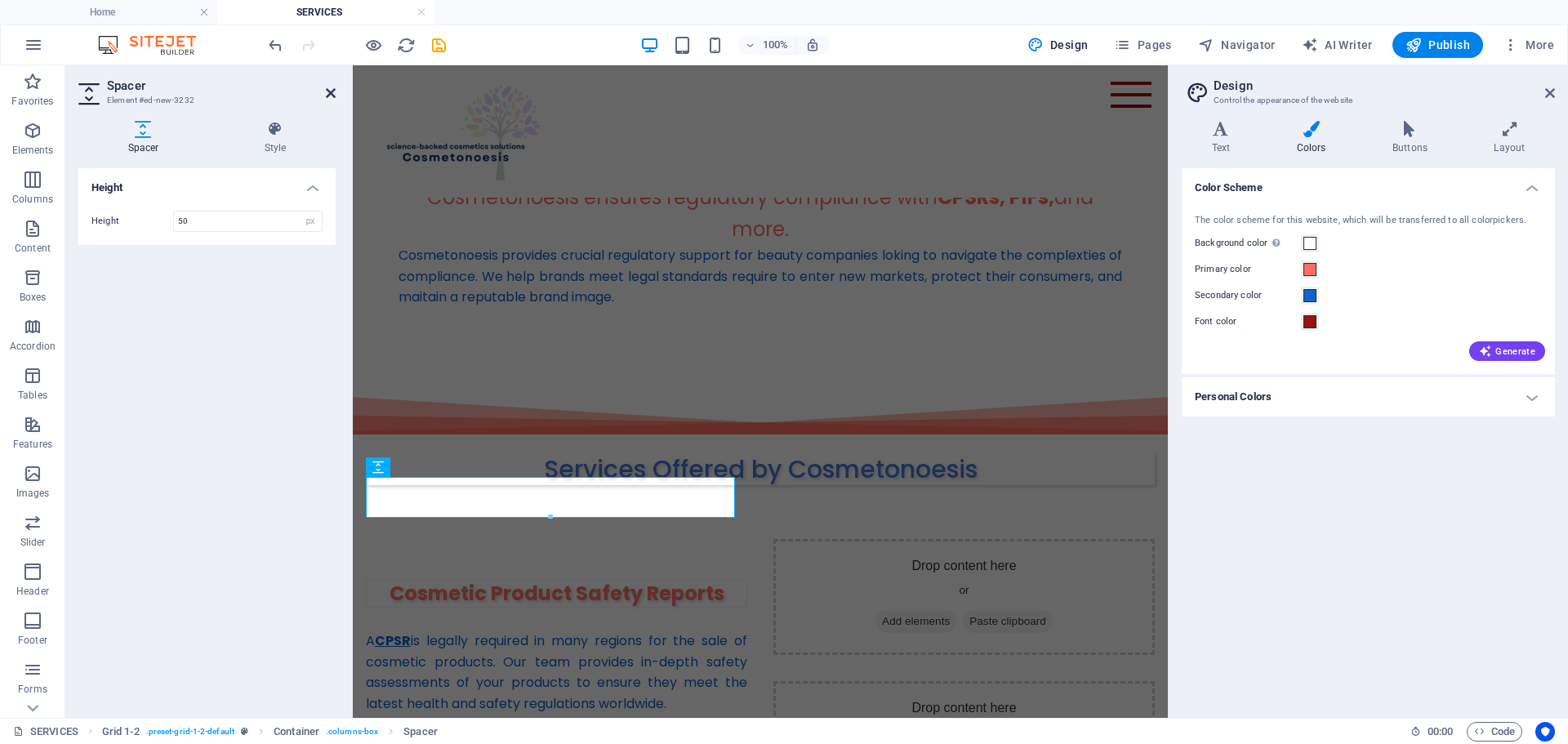 drag, startPoint x: 328, startPoint y: 91, endPoint x: 265, endPoint y: 26, distance: 90.52072 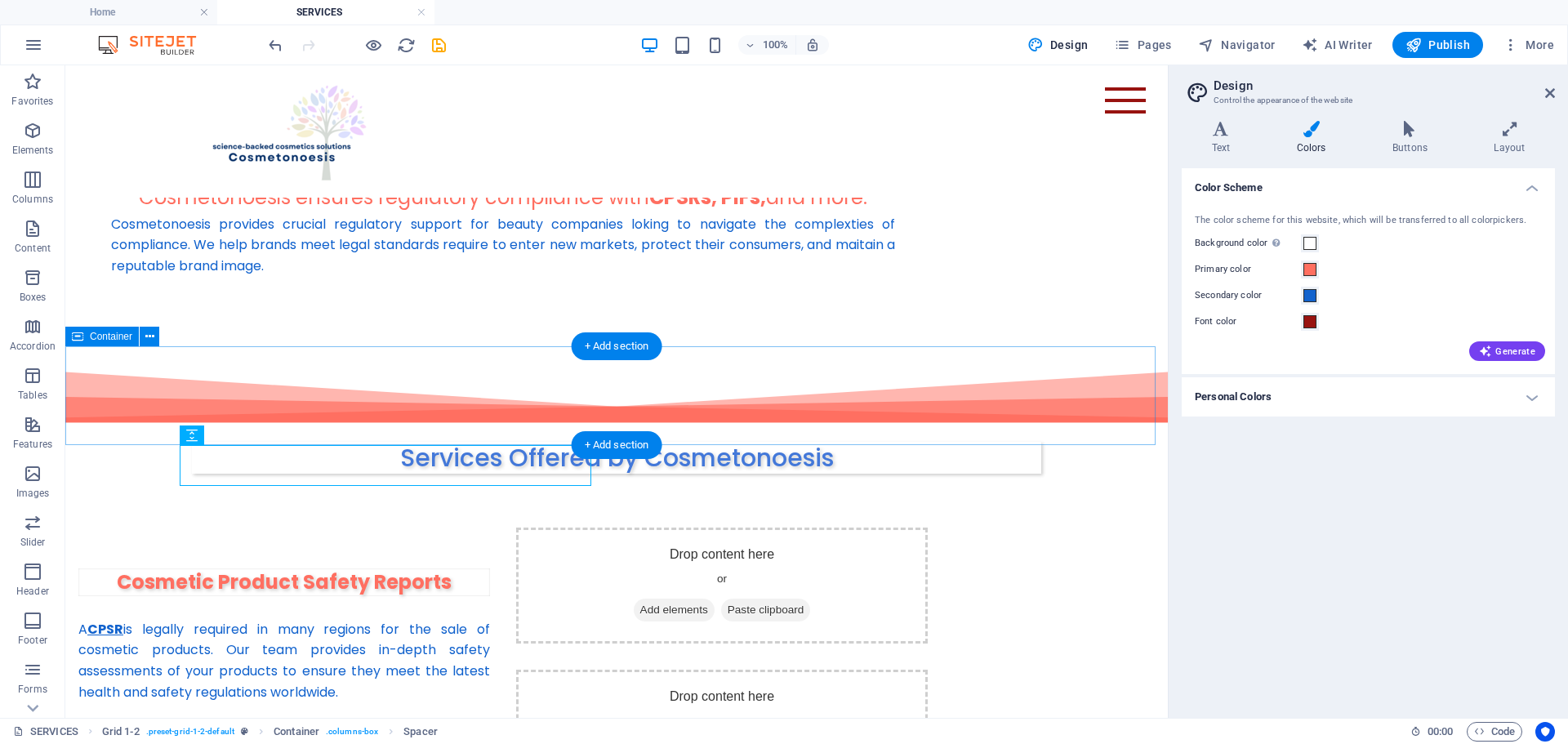 click on "Services Offered by Cosmetonoesis" at bounding box center [617, 437] 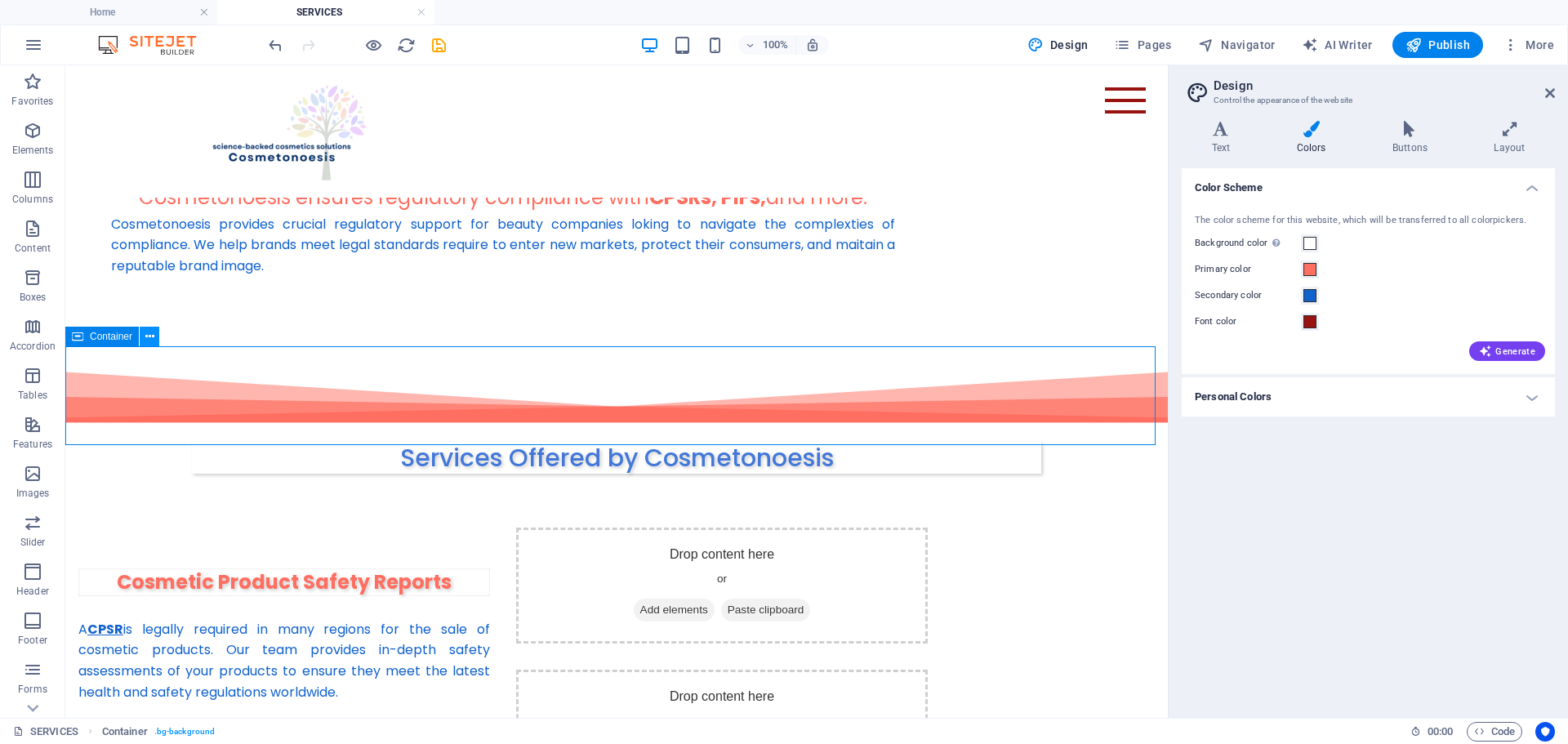 click at bounding box center [149, 336] 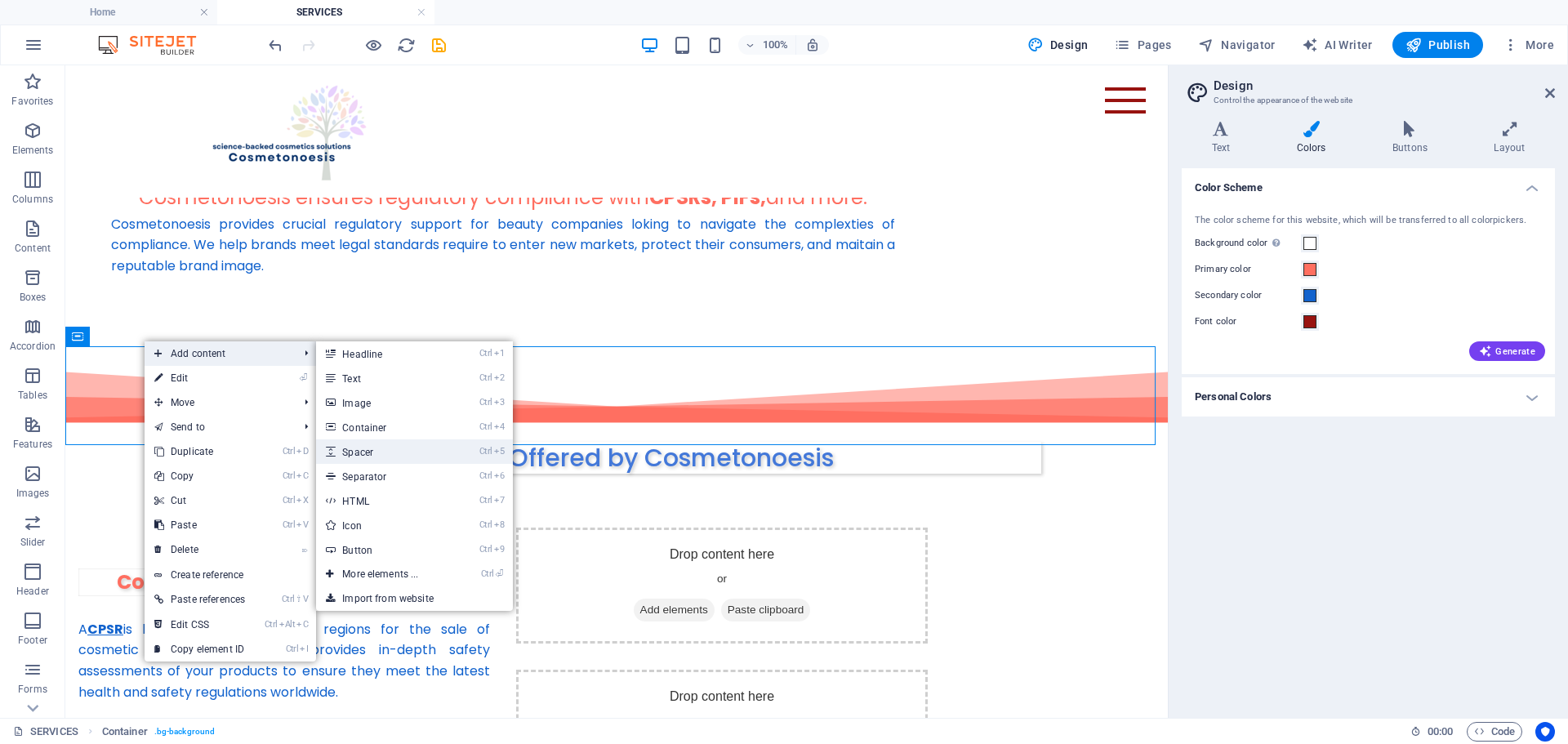 click on "Ctrl 5  Spacer" at bounding box center [383, 452] 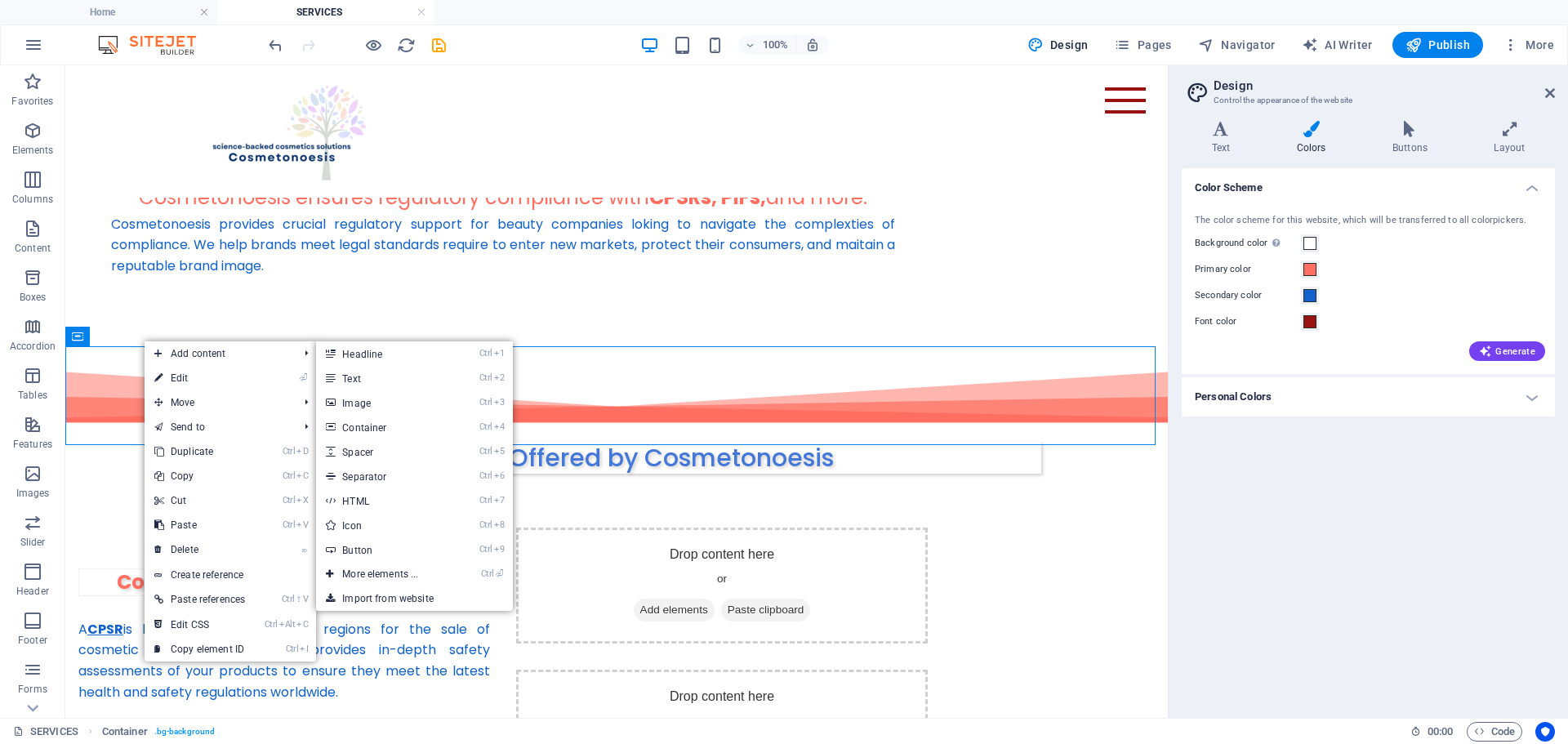 select on "px" 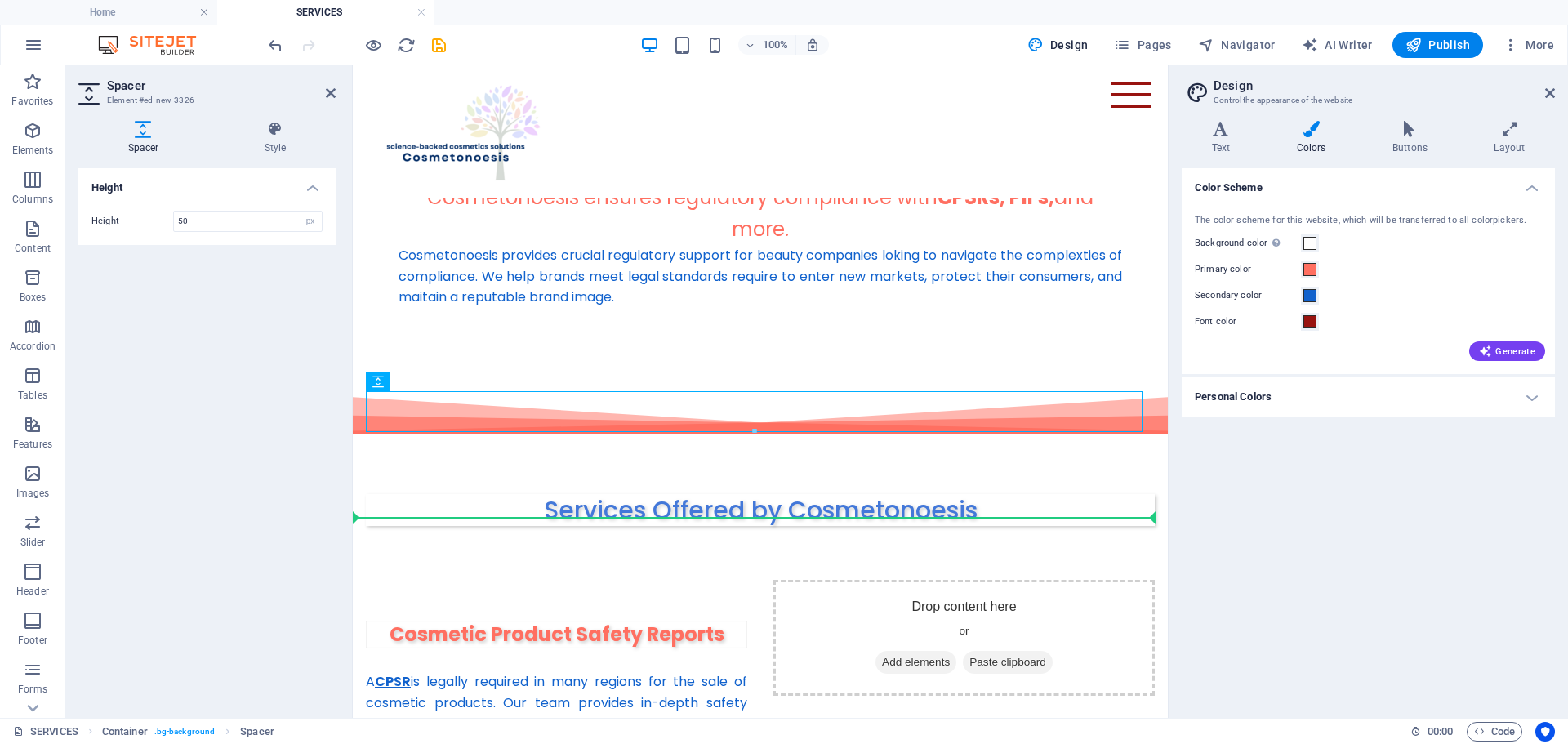 drag, startPoint x: 768, startPoint y: 447, endPoint x: 412, endPoint y: 506, distance: 360.8559 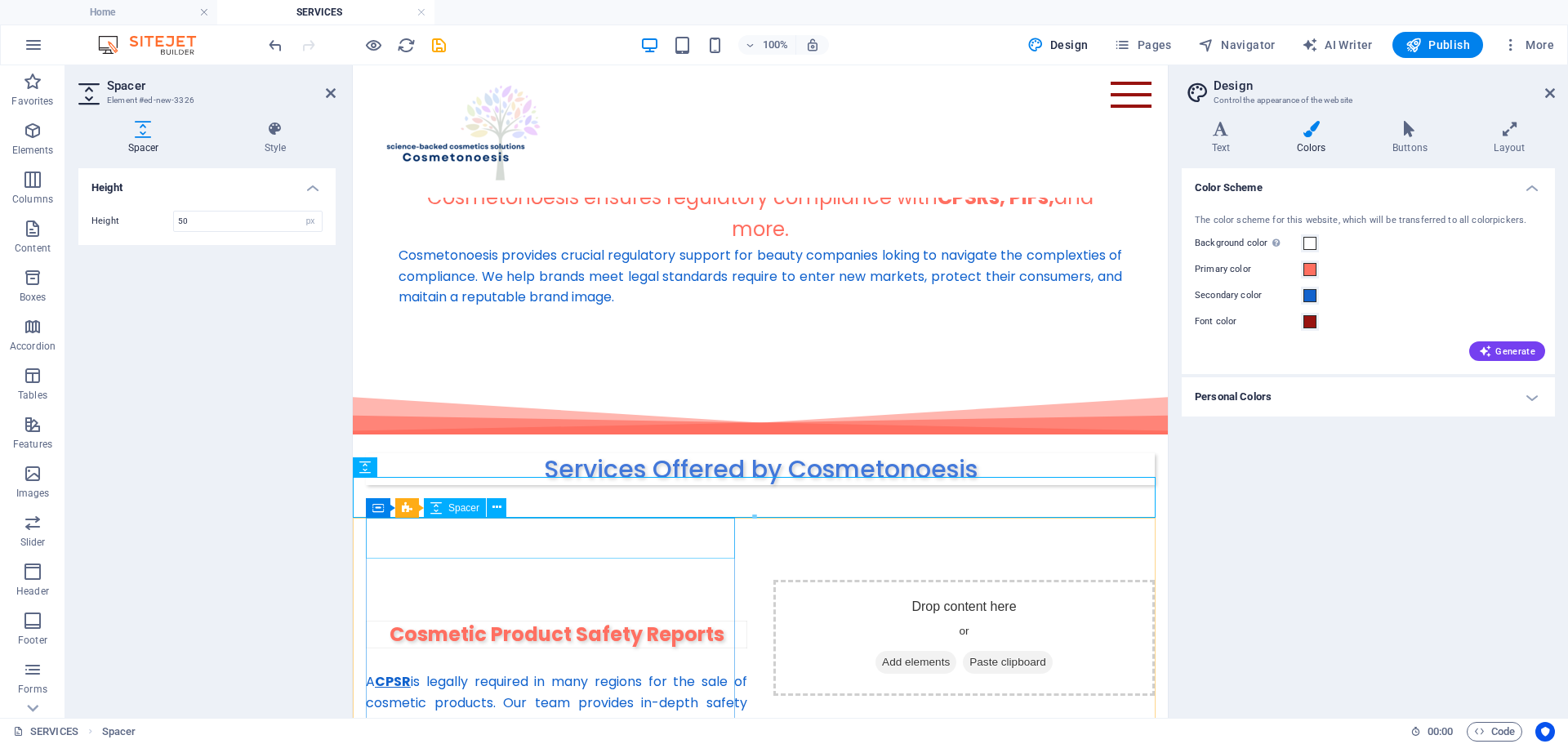 click at bounding box center (556, 600) 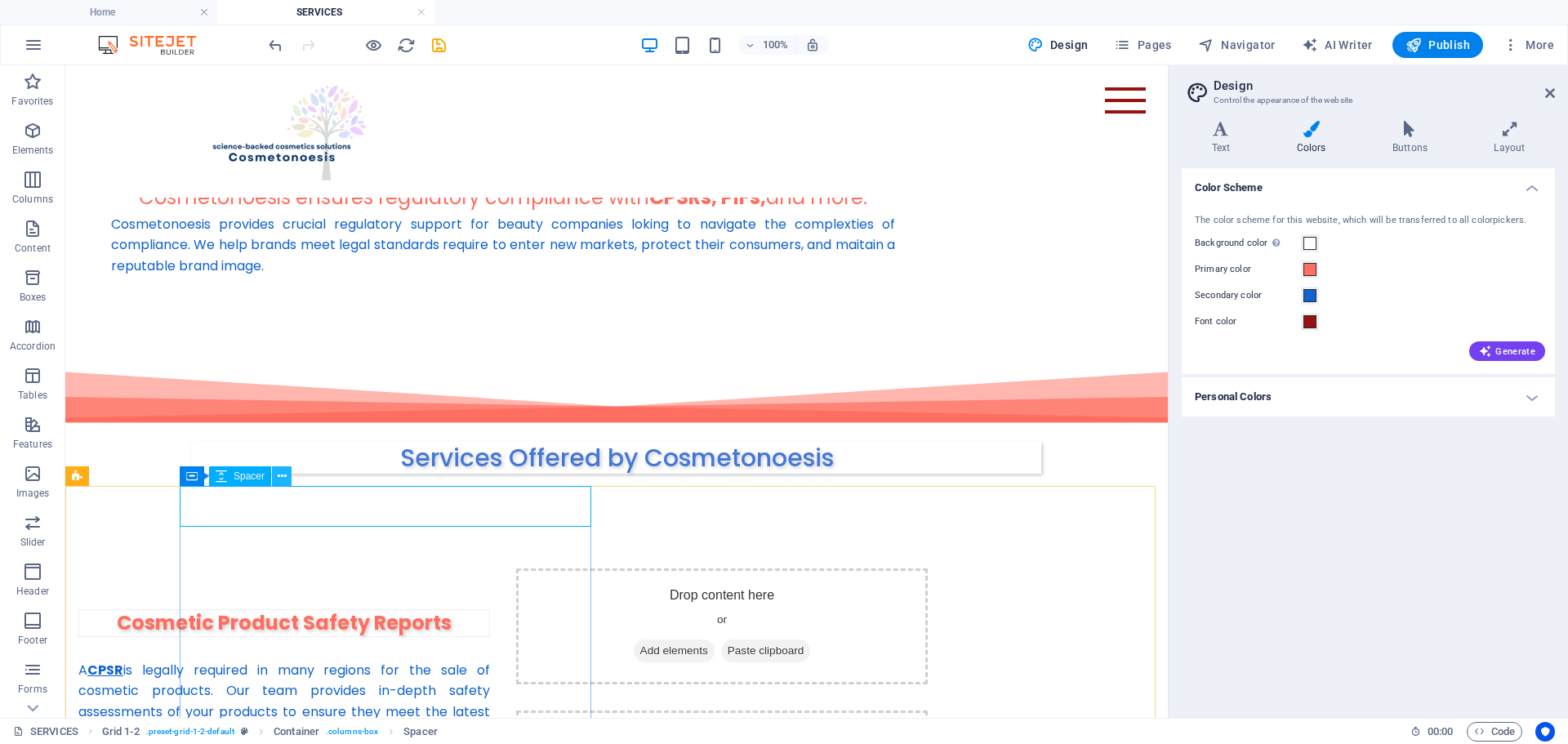 click at bounding box center [282, 476] 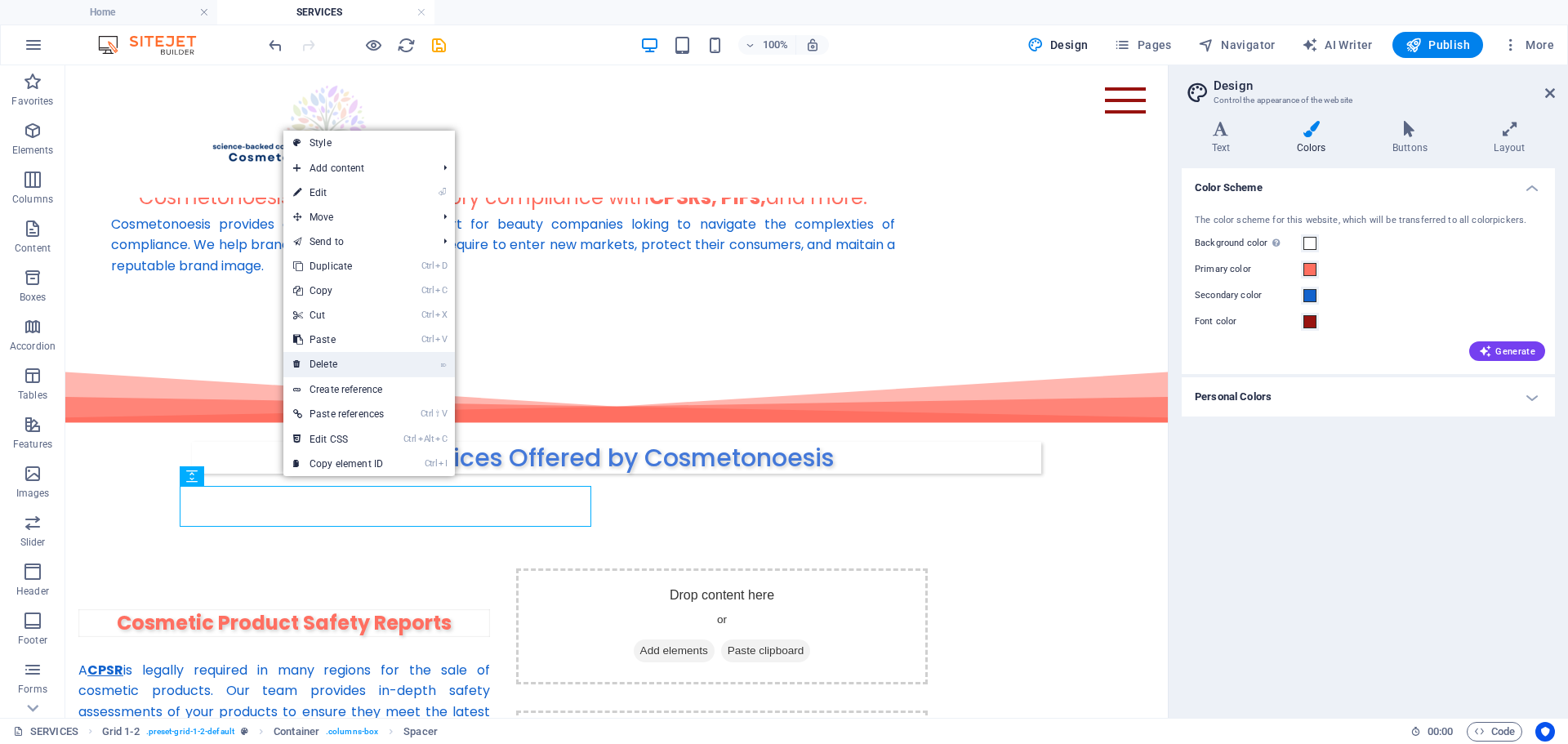 click on "⌦  Delete" at bounding box center [338, 364] 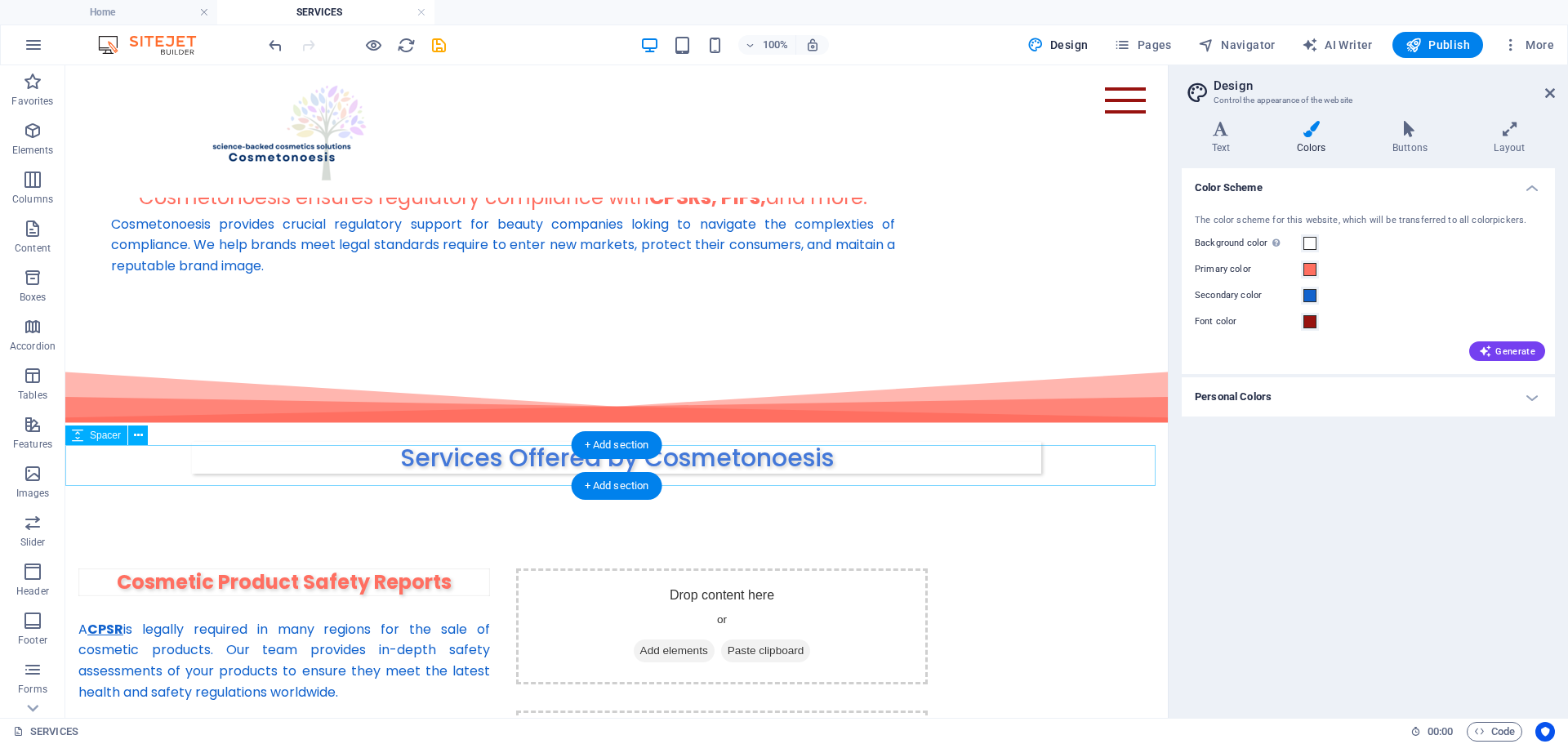 click at bounding box center [617, 548] 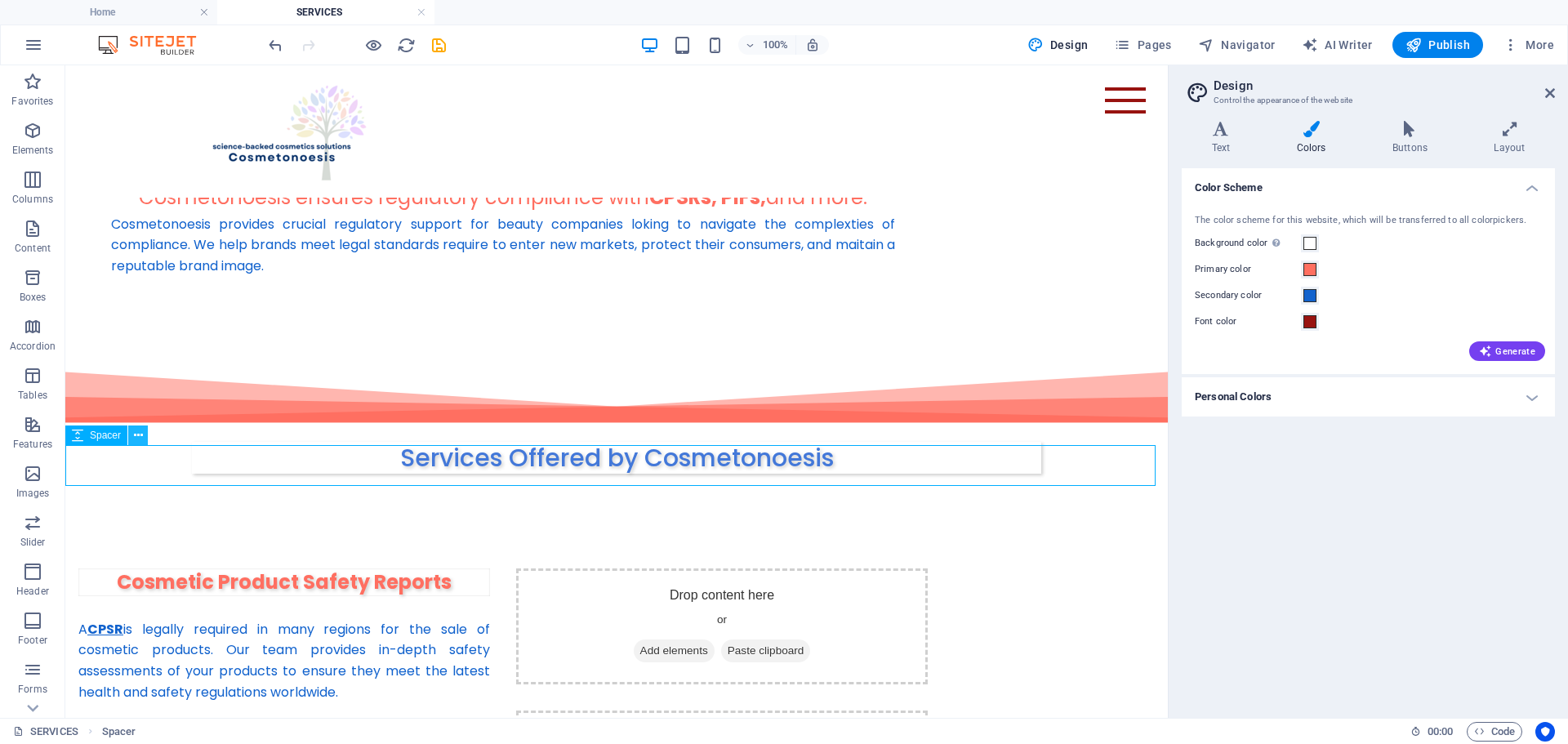 click at bounding box center [138, 435] 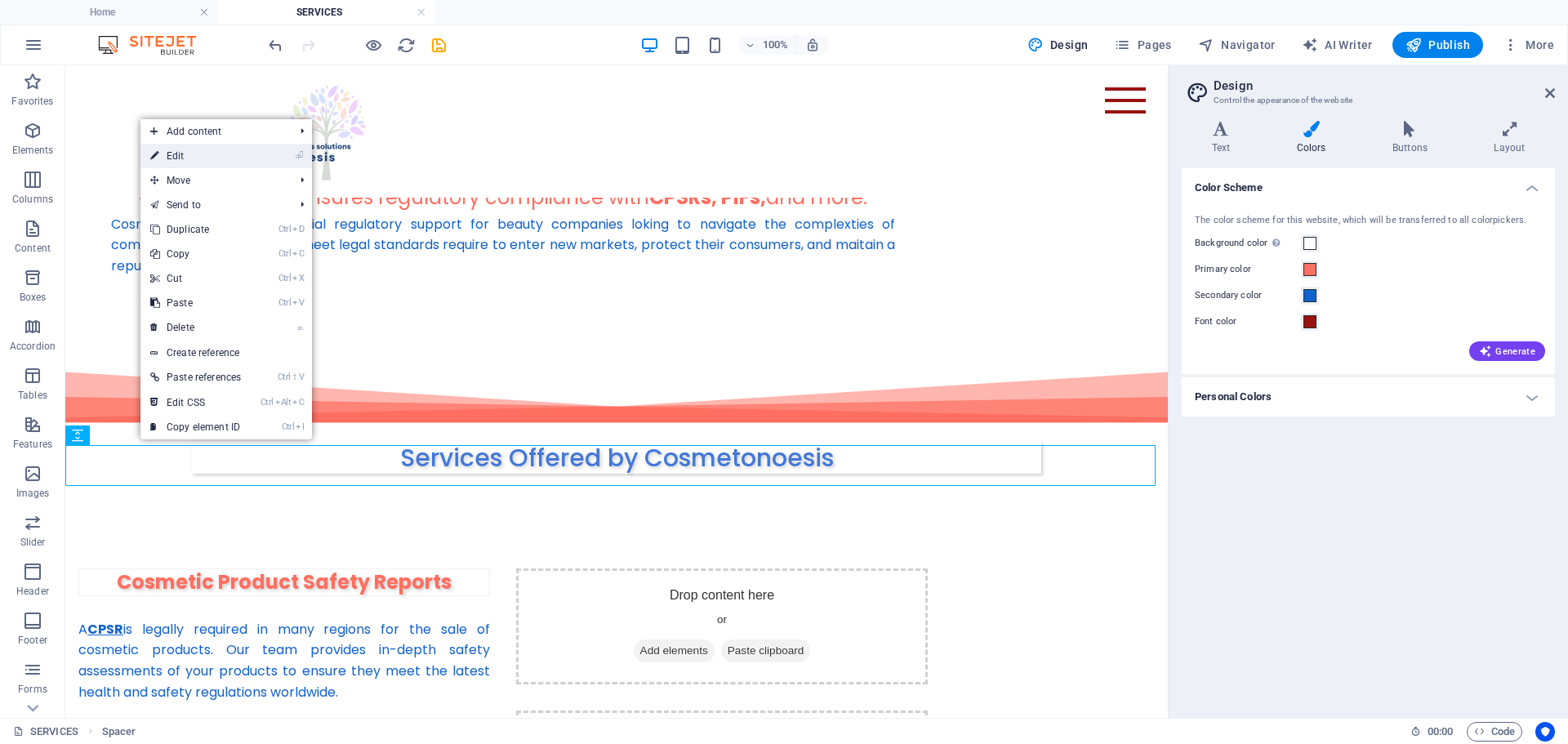 click on "⏎  Edit" at bounding box center [195, 156] 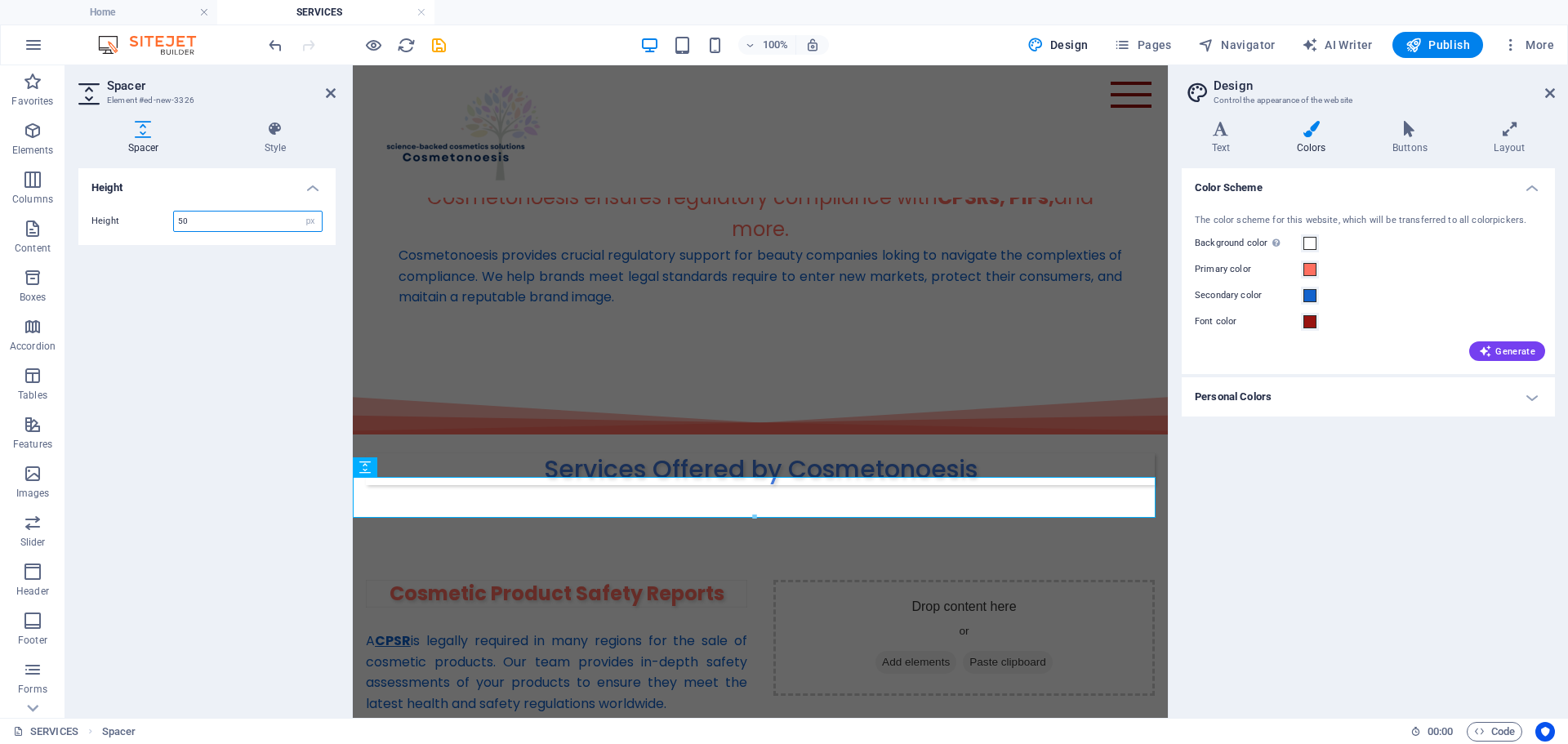 click on "50" at bounding box center (247, 221) 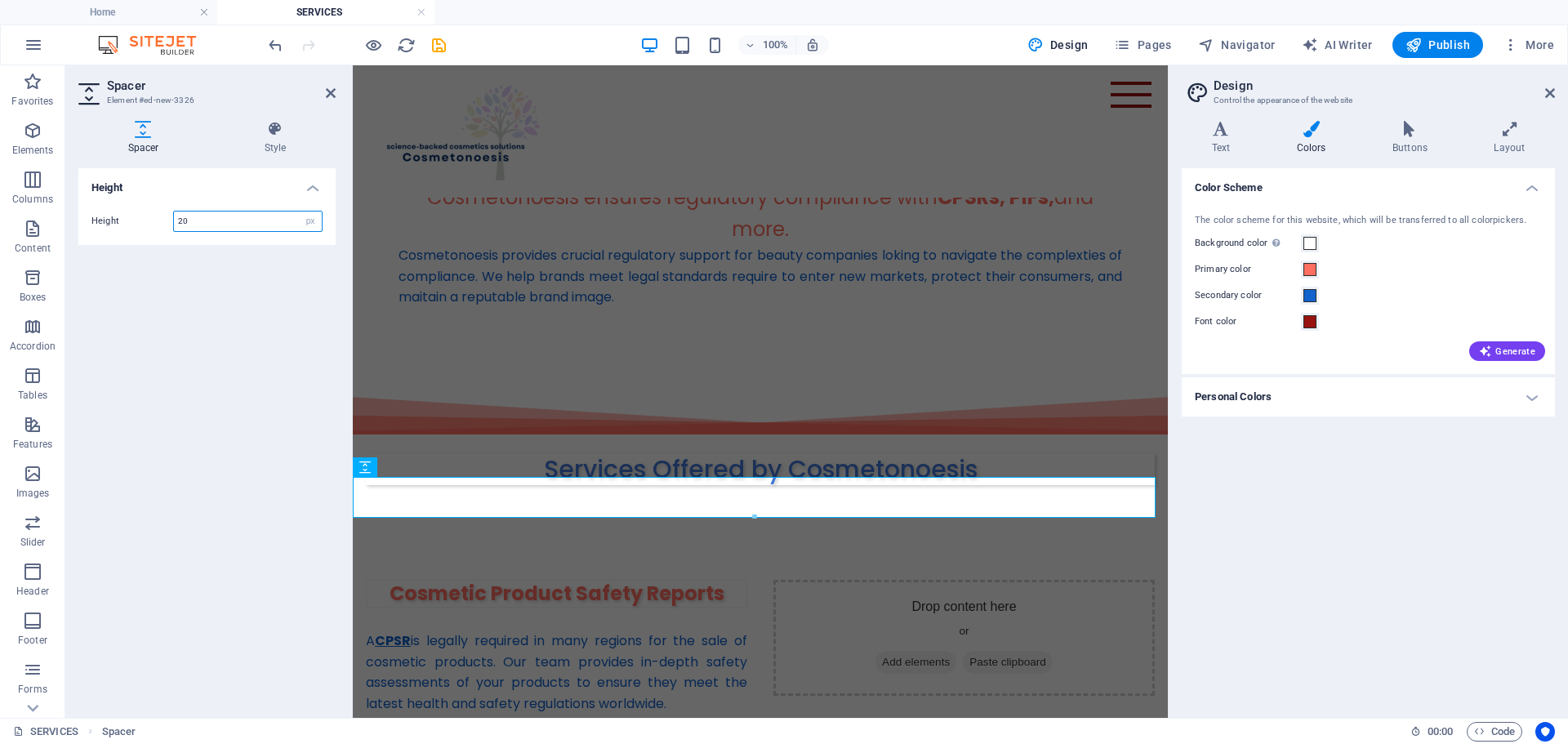 type on "20" 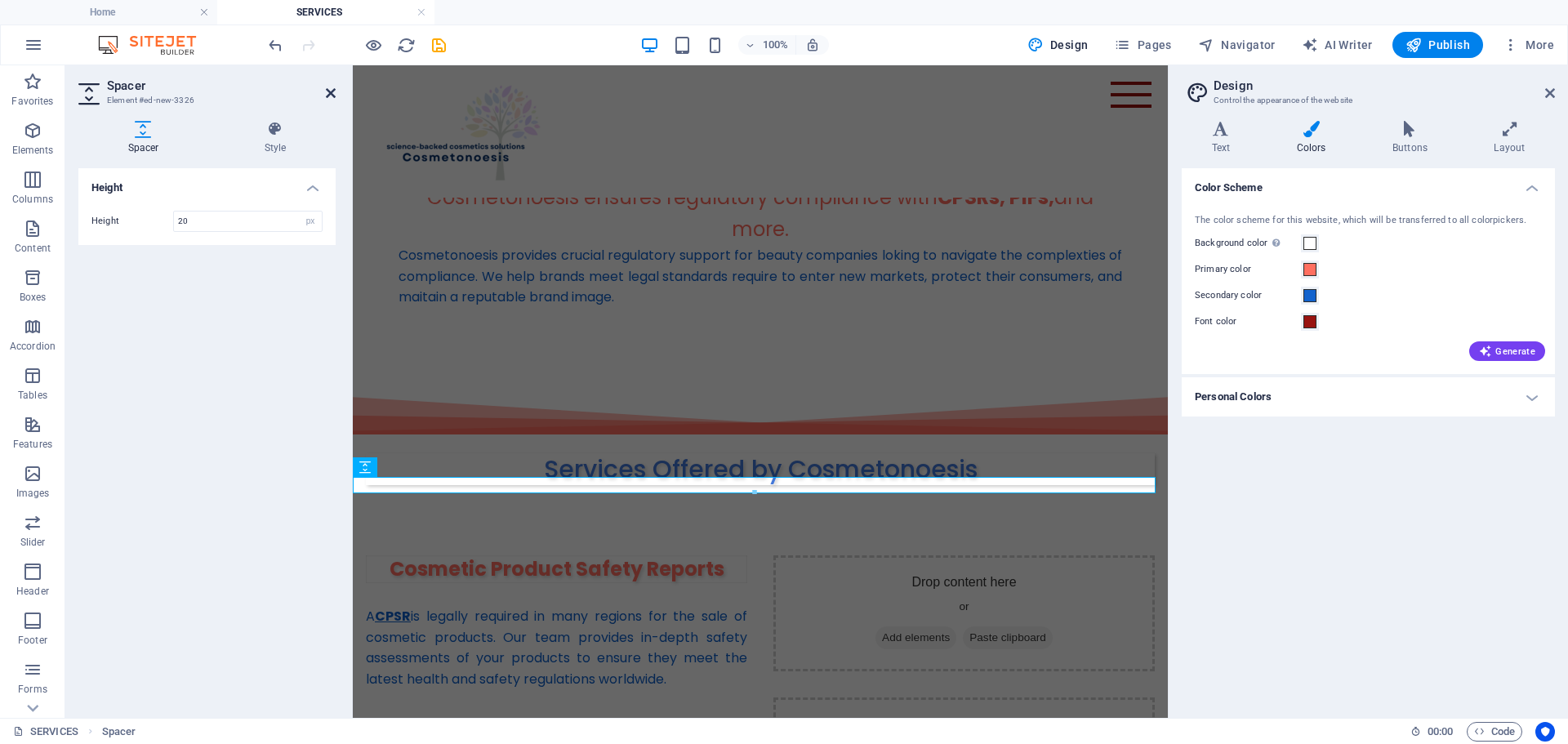 click at bounding box center [331, 93] 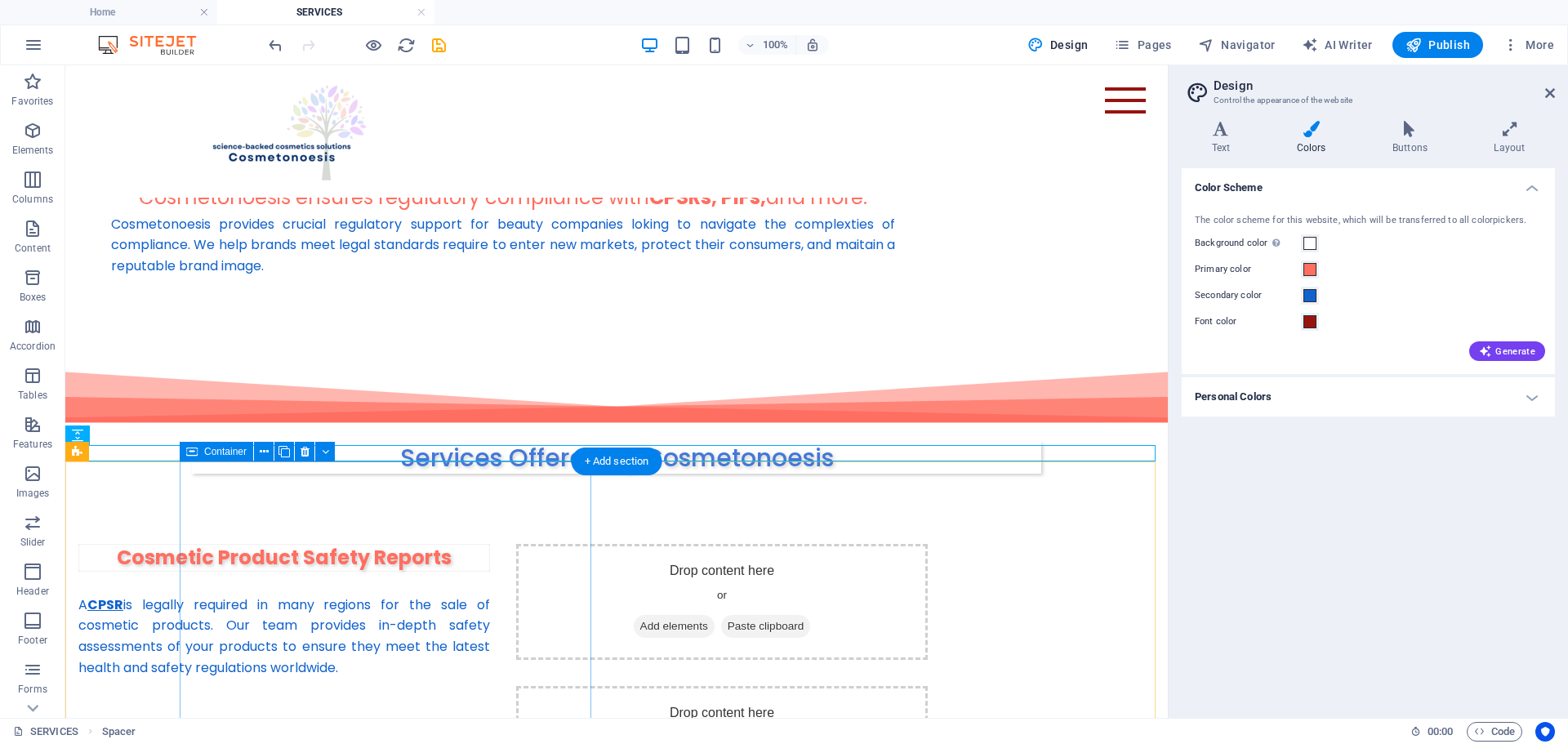 click on "Cosmetic Product Safety Reports A  CPSR  is legally required in many regions for the sale of cosmetic products. Our team provides in-depth safety assessments of your products to ensure they meet the latest health and safety regulations worldwide." at bounding box center [284, 673] 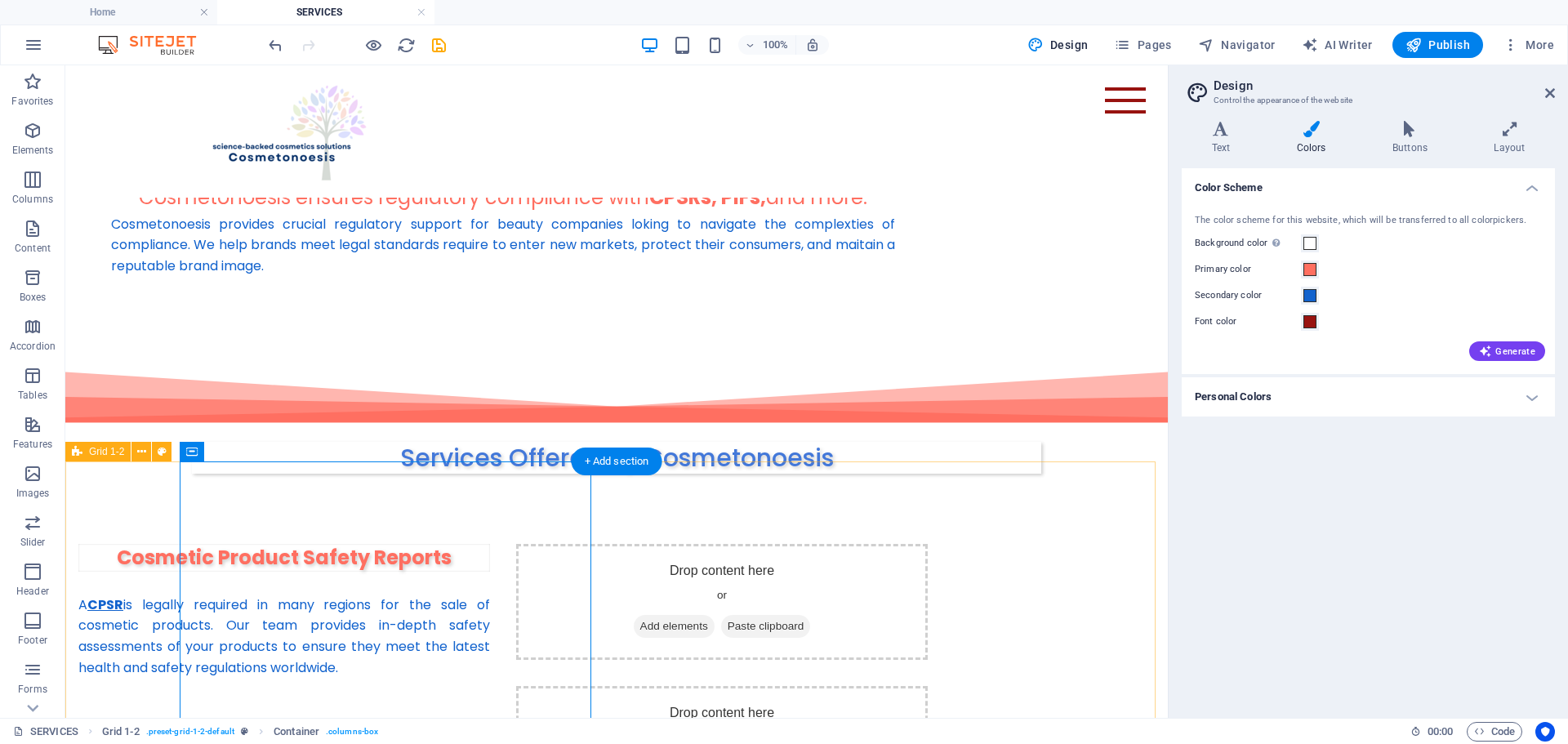 click on "Cosmetic Product Safety Reports A  CPSR  is legally required in many regions for the sale of cosmetic products. Our team provides in-depth safety assessments of your products to ensure they meet the latest health and safety regulations worldwide. Drop content here or  Add elements  Paste clipboard Drop content here or  Add elements  Paste clipboard" at bounding box center (617, 686) 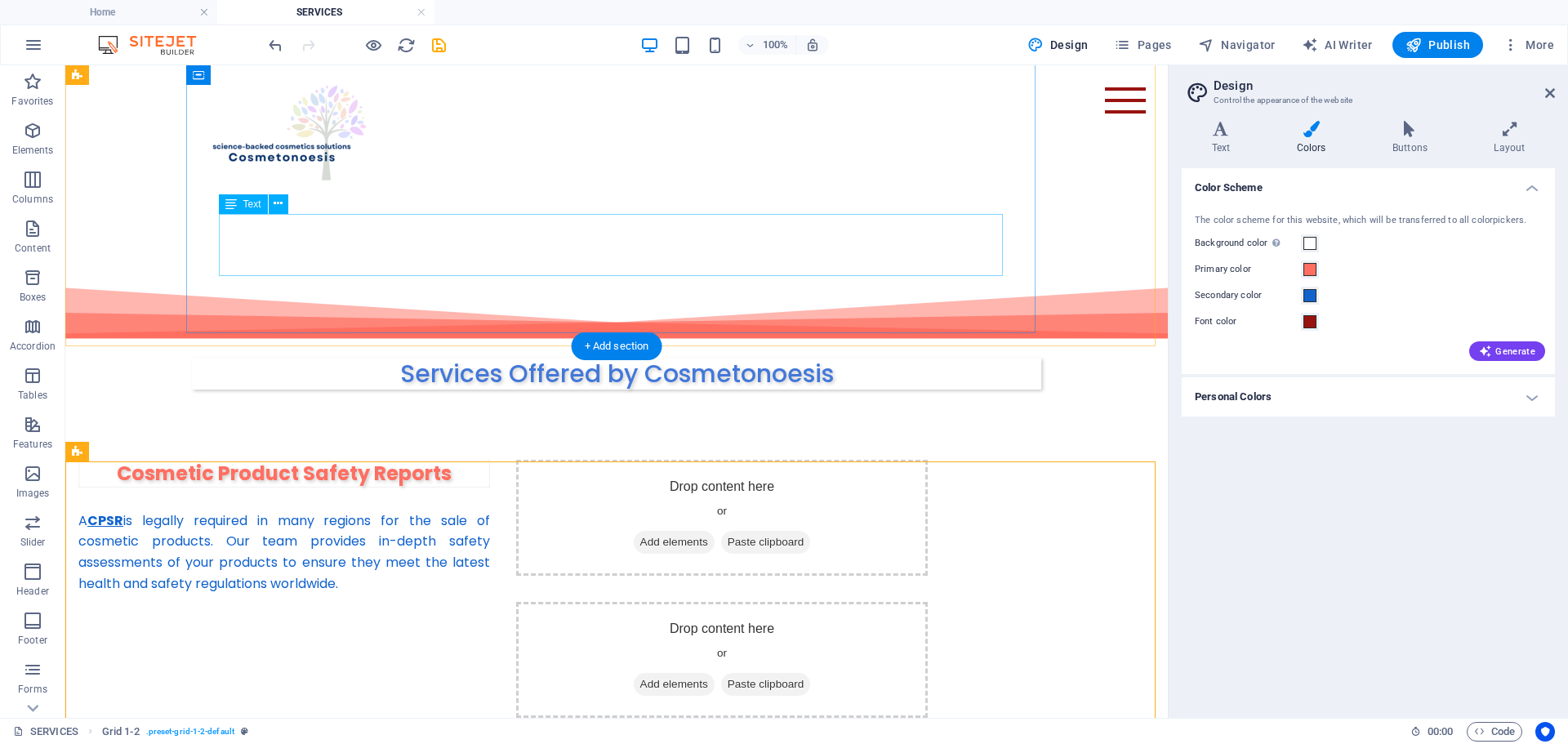 scroll, scrollTop: 332, scrollLeft: 0, axis: vertical 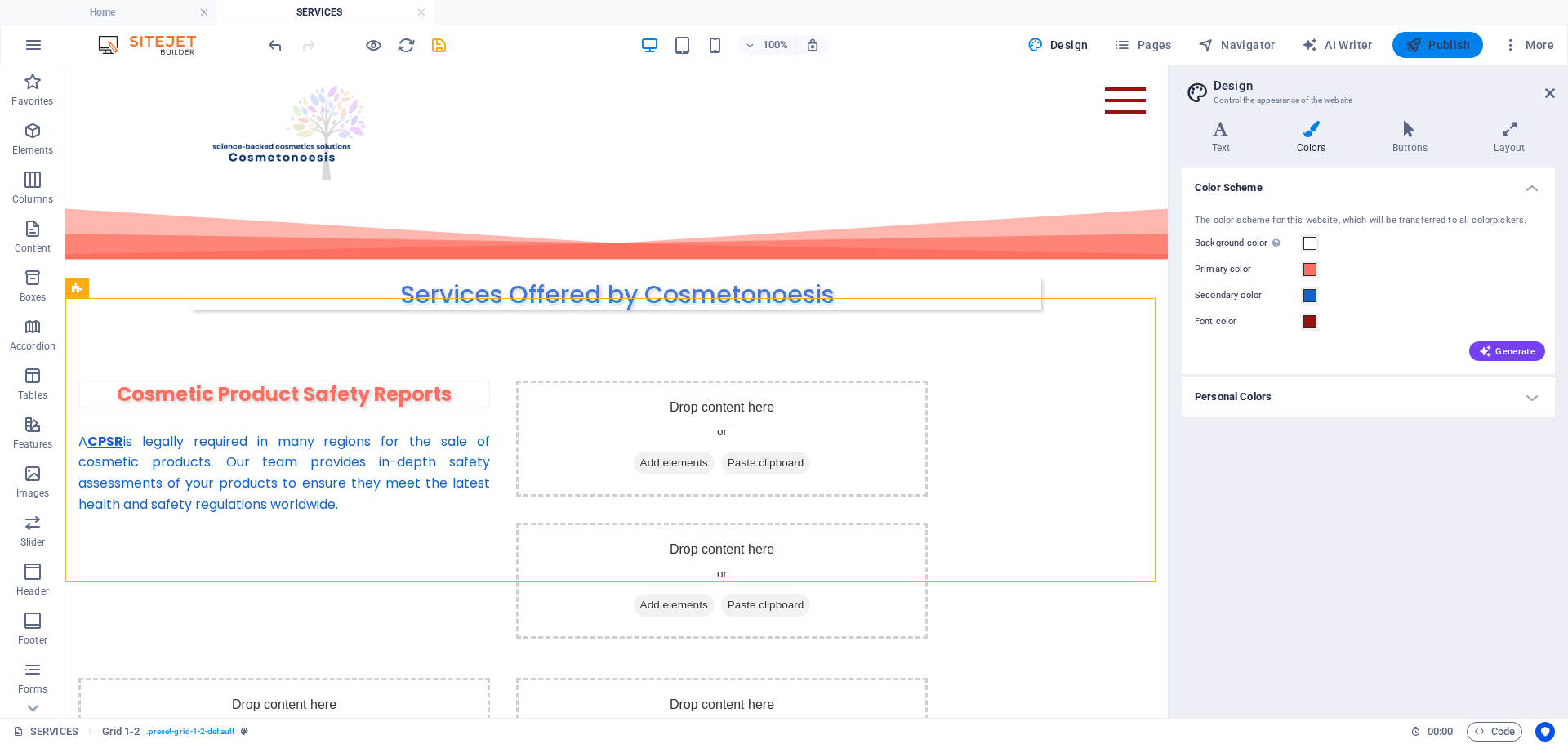 click on "Publish" at bounding box center [1437, 45] 